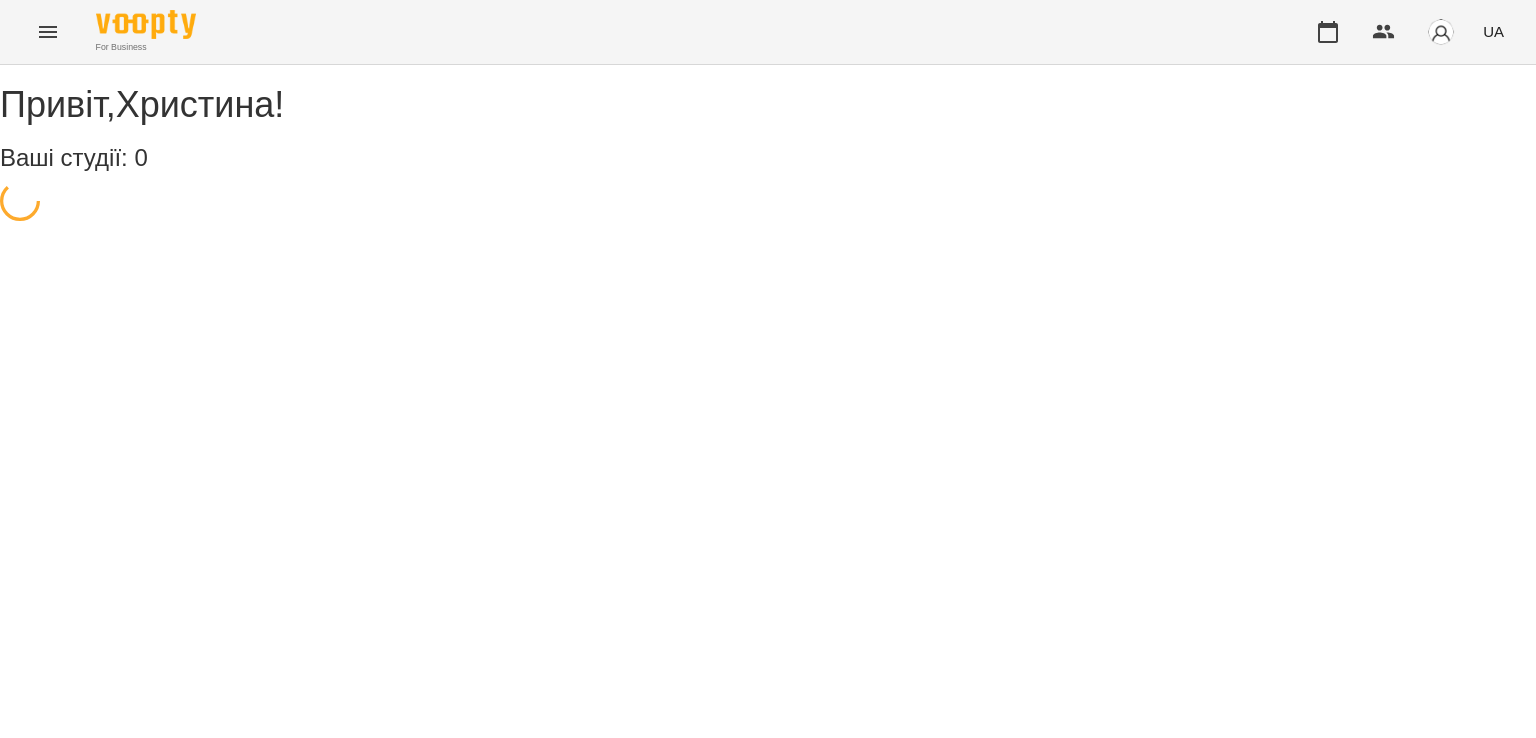 scroll, scrollTop: 0, scrollLeft: 0, axis: both 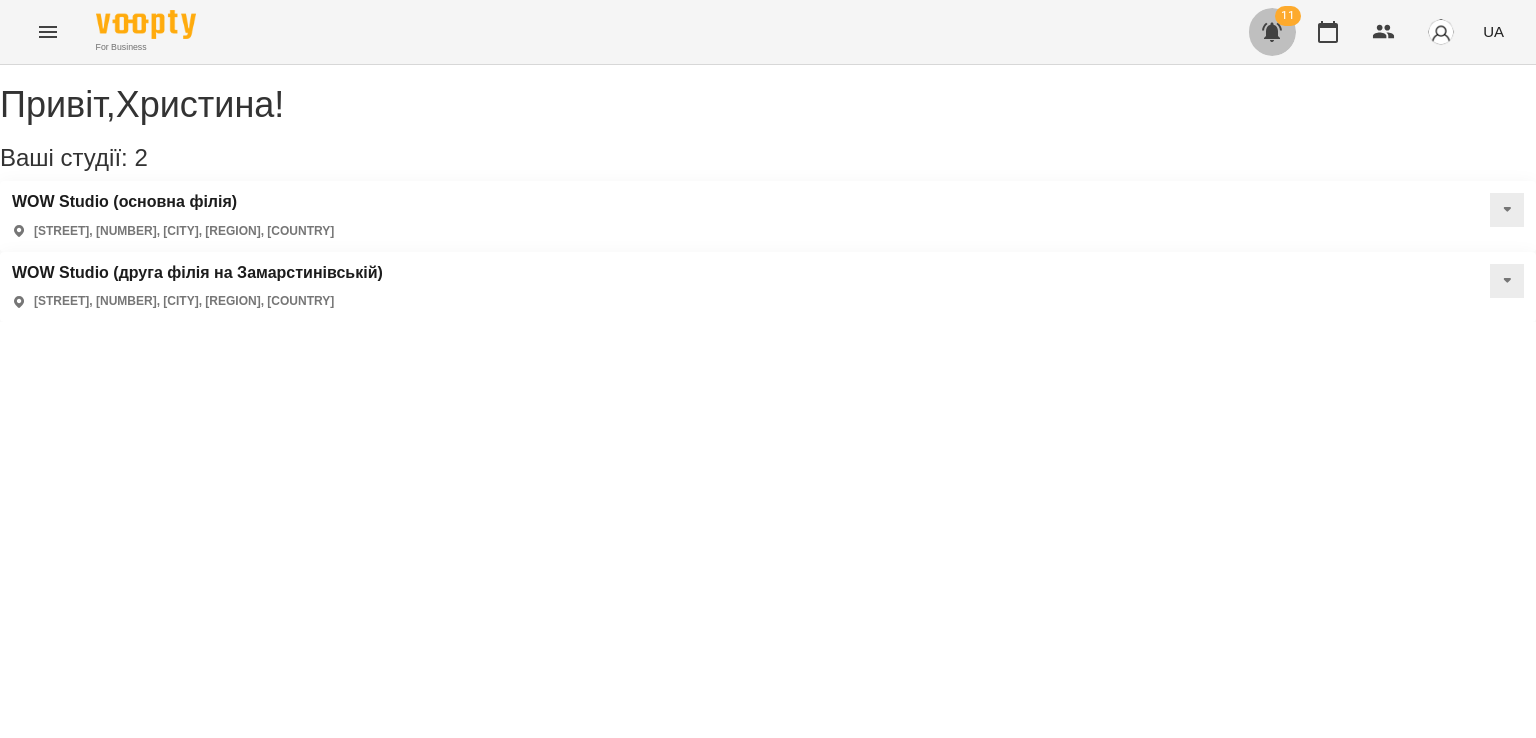 click 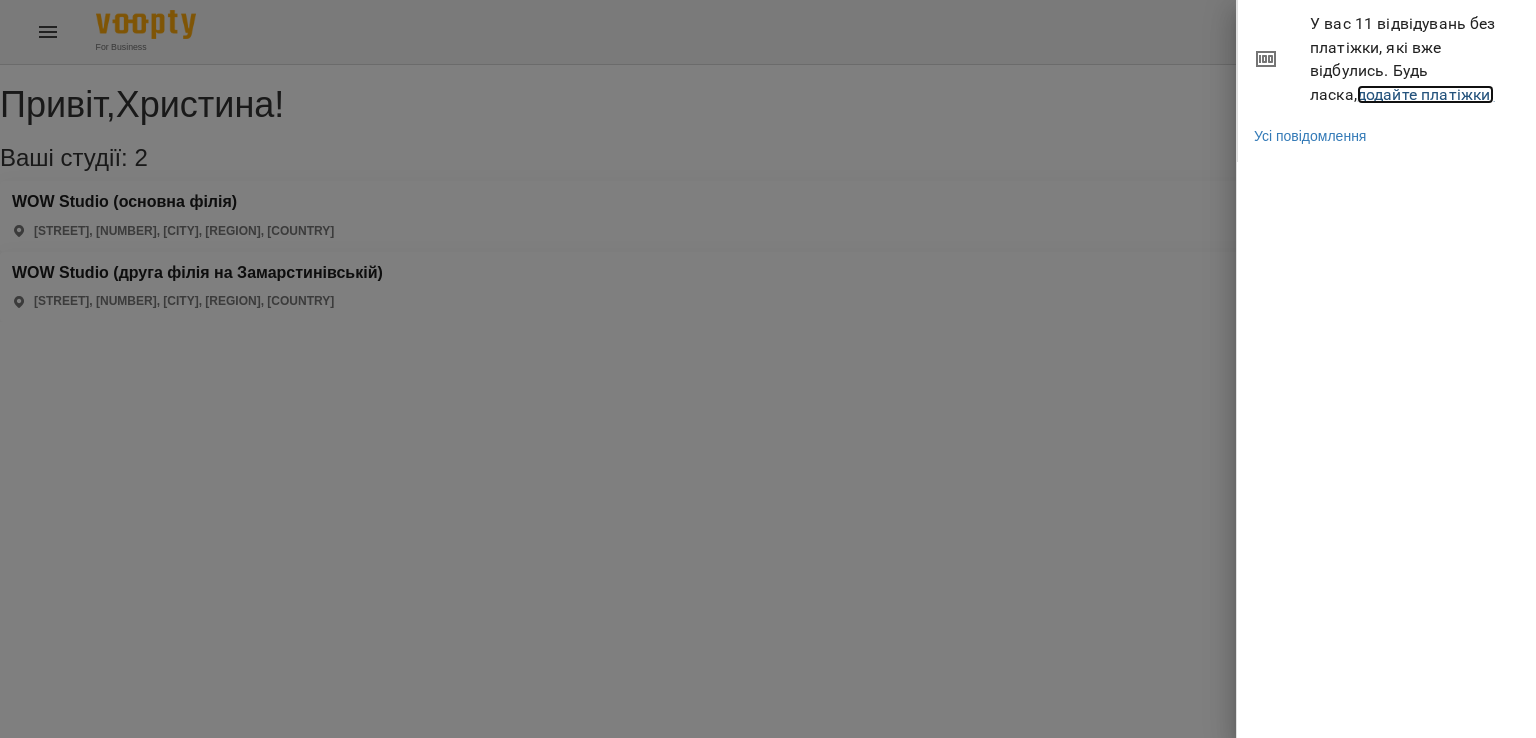 click on "додайте платіжки!" at bounding box center (1426, 94) 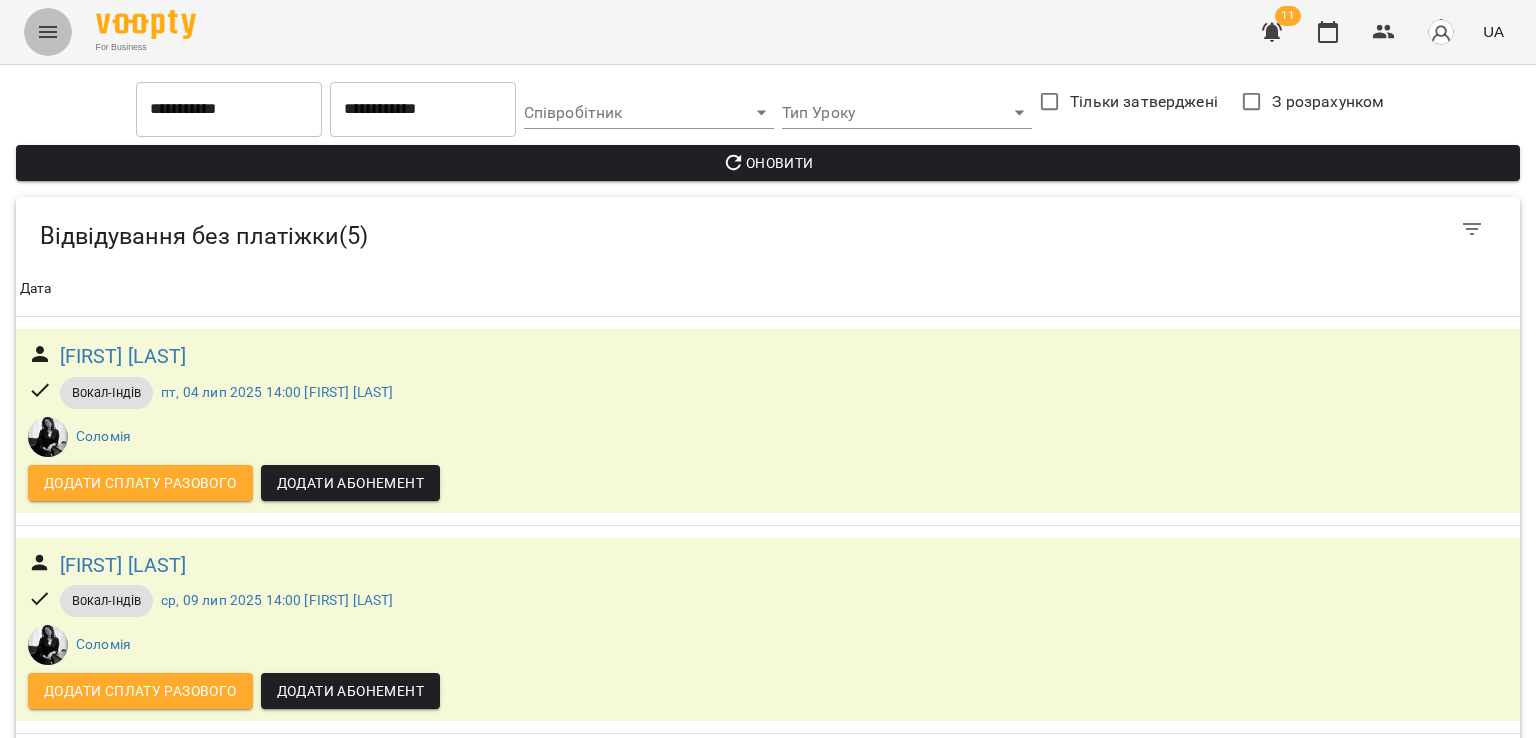 click at bounding box center (48, 32) 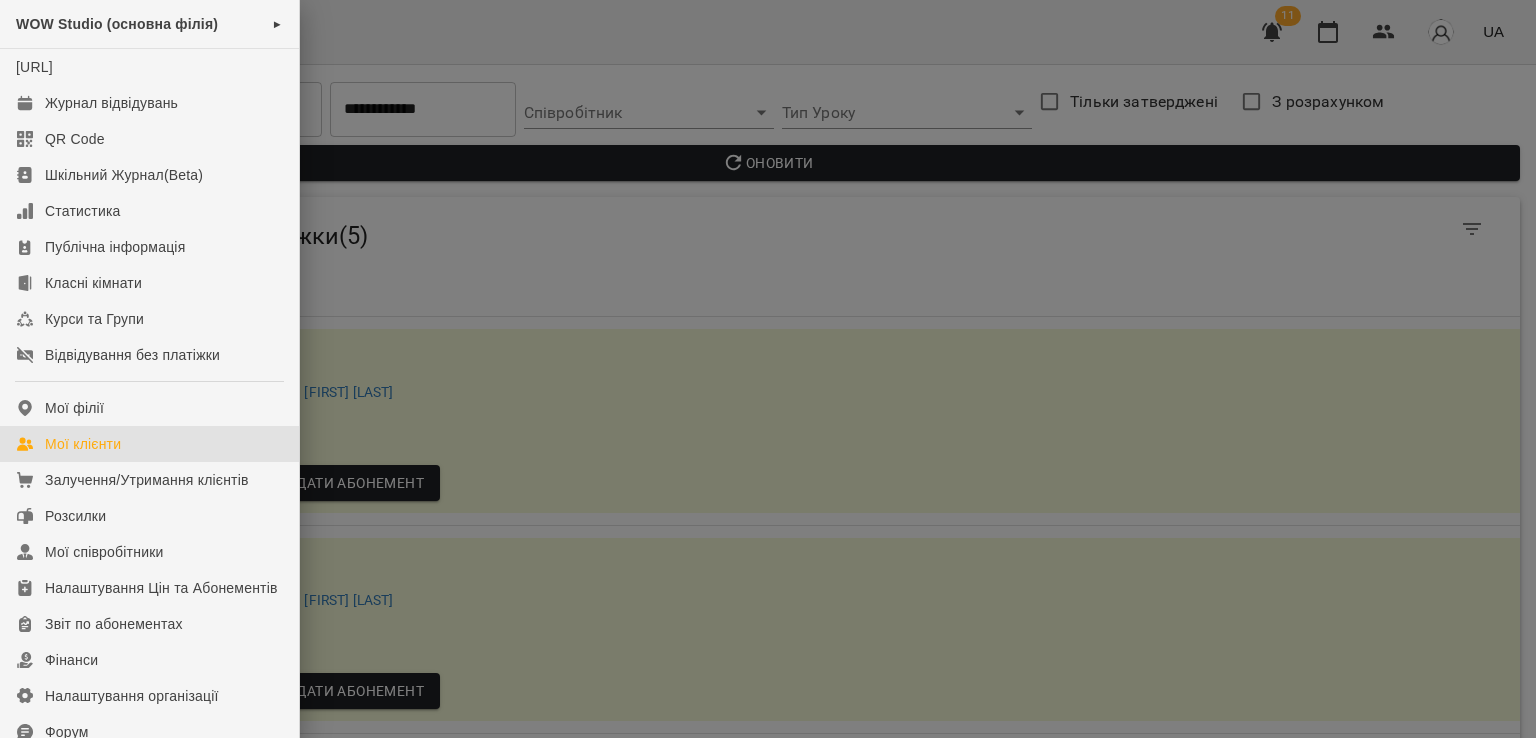 click on "Мої клієнти" at bounding box center [83, 444] 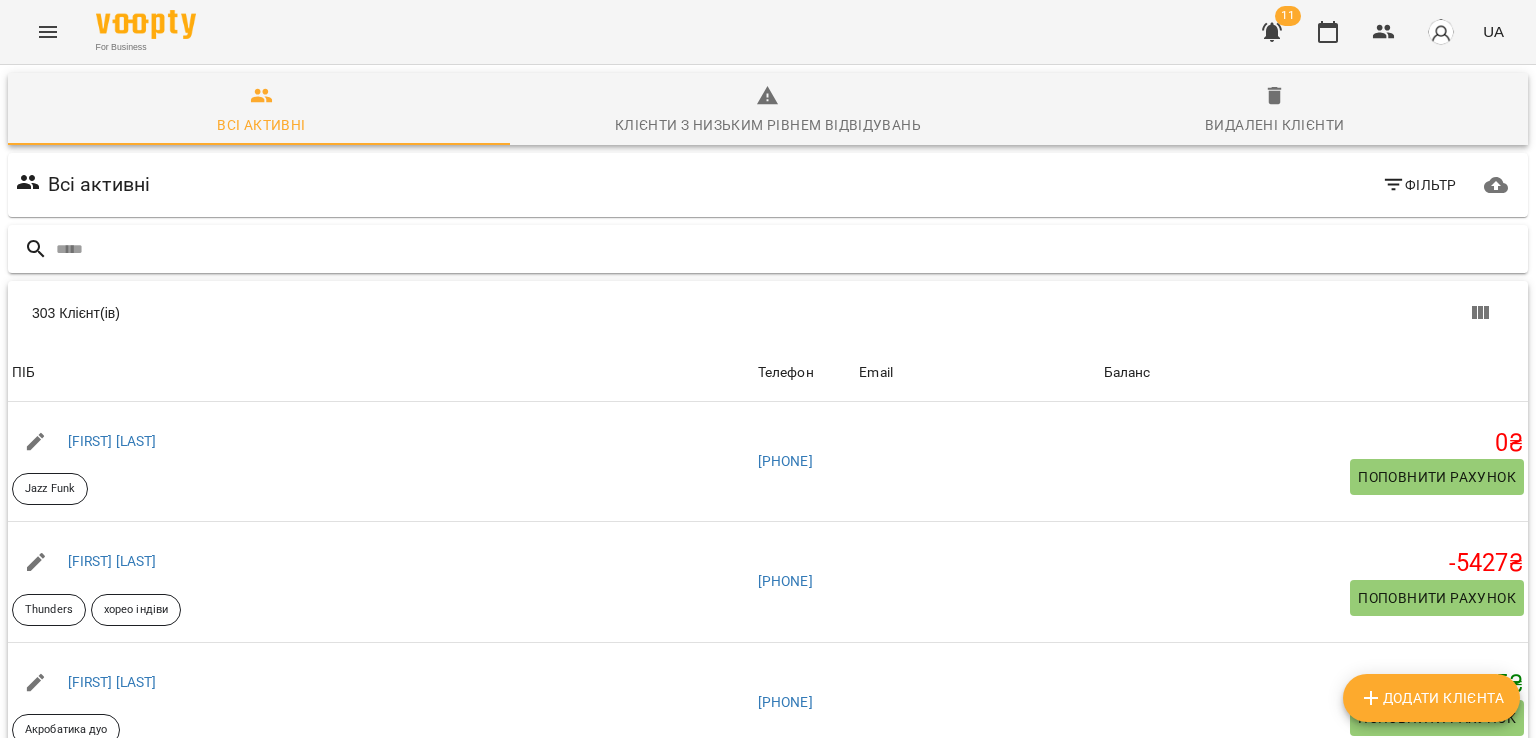 click at bounding box center [788, 249] 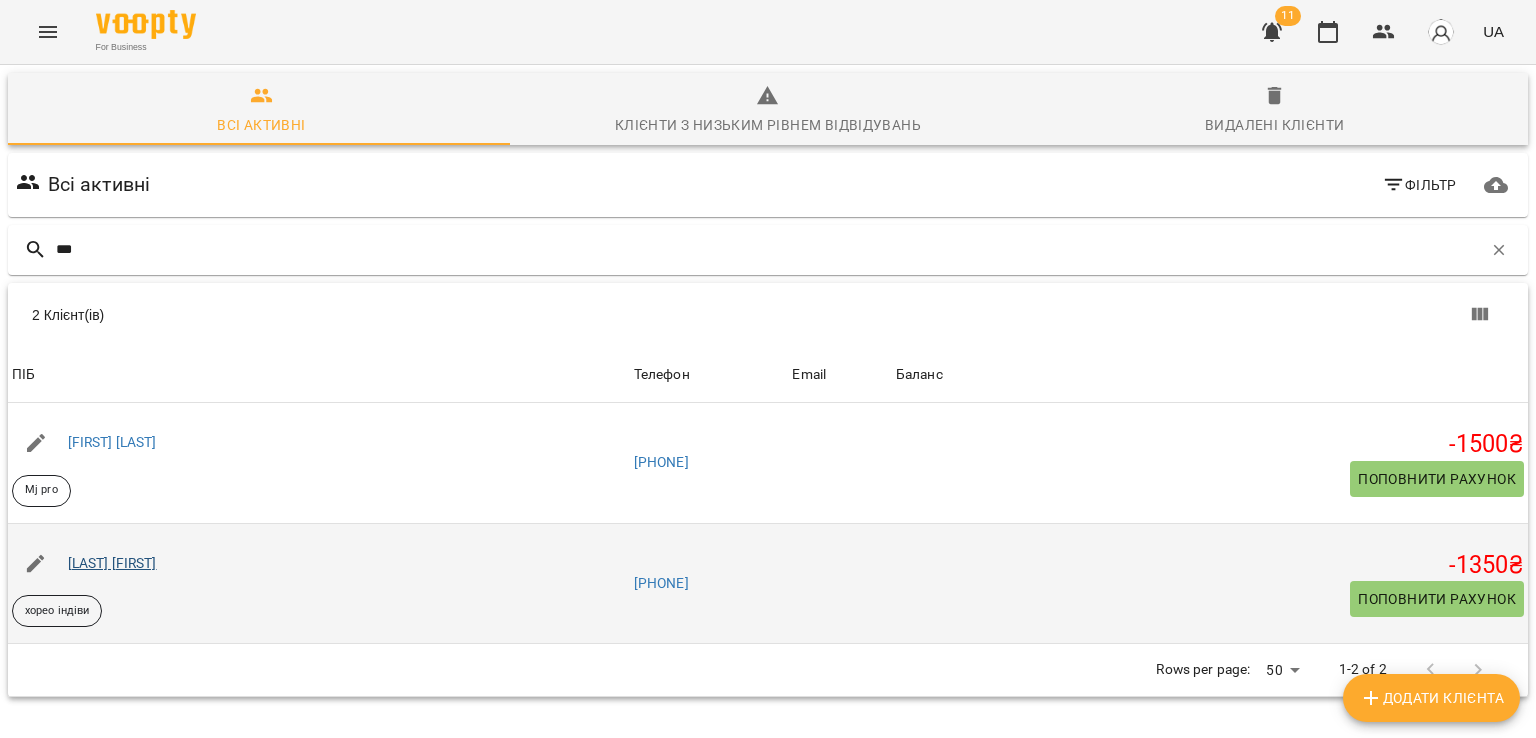 type on "***" 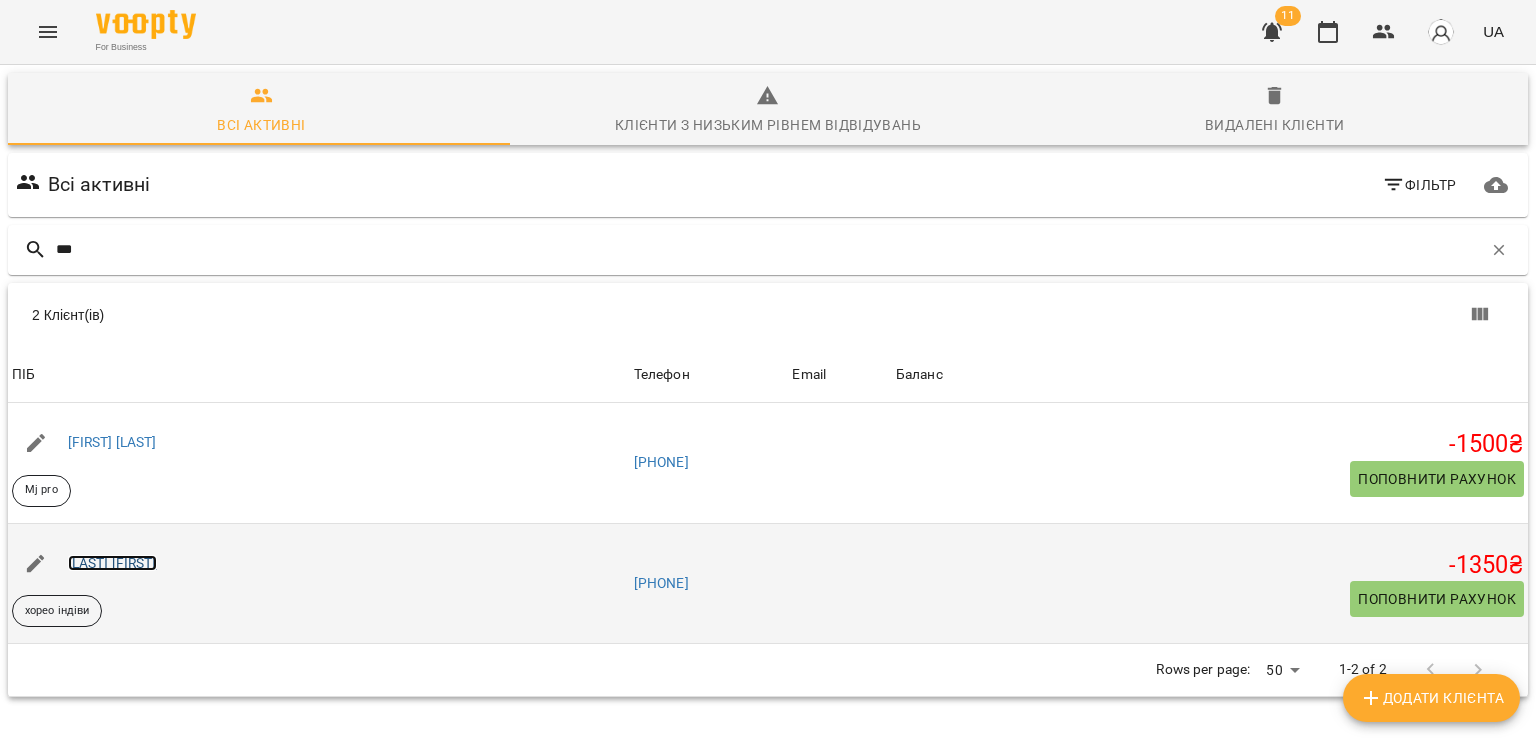 click on "[NAME] [NAME]" at bounding box center [112, 563] 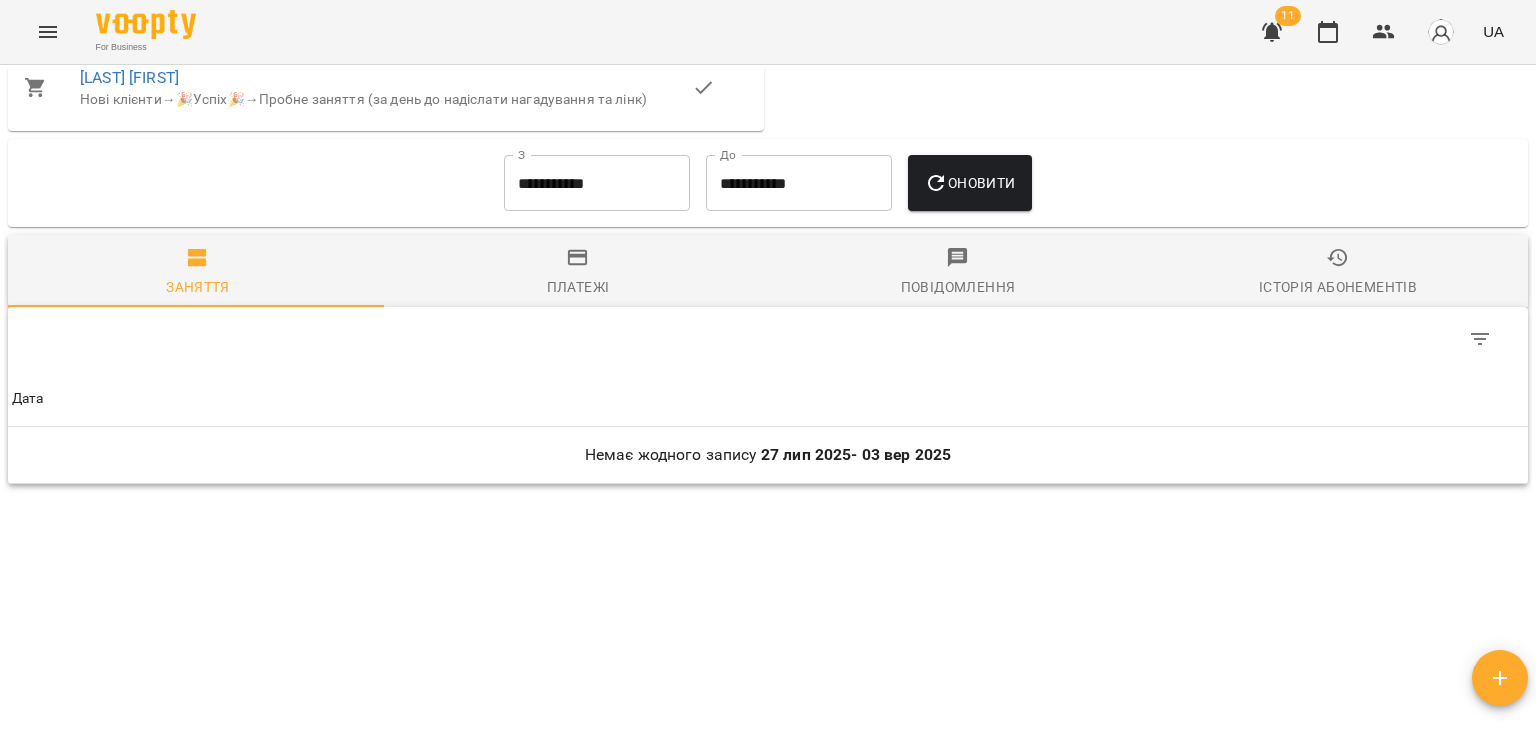 scroll, scrollTop: 1265, scrollLeft: 0, axis: vertical 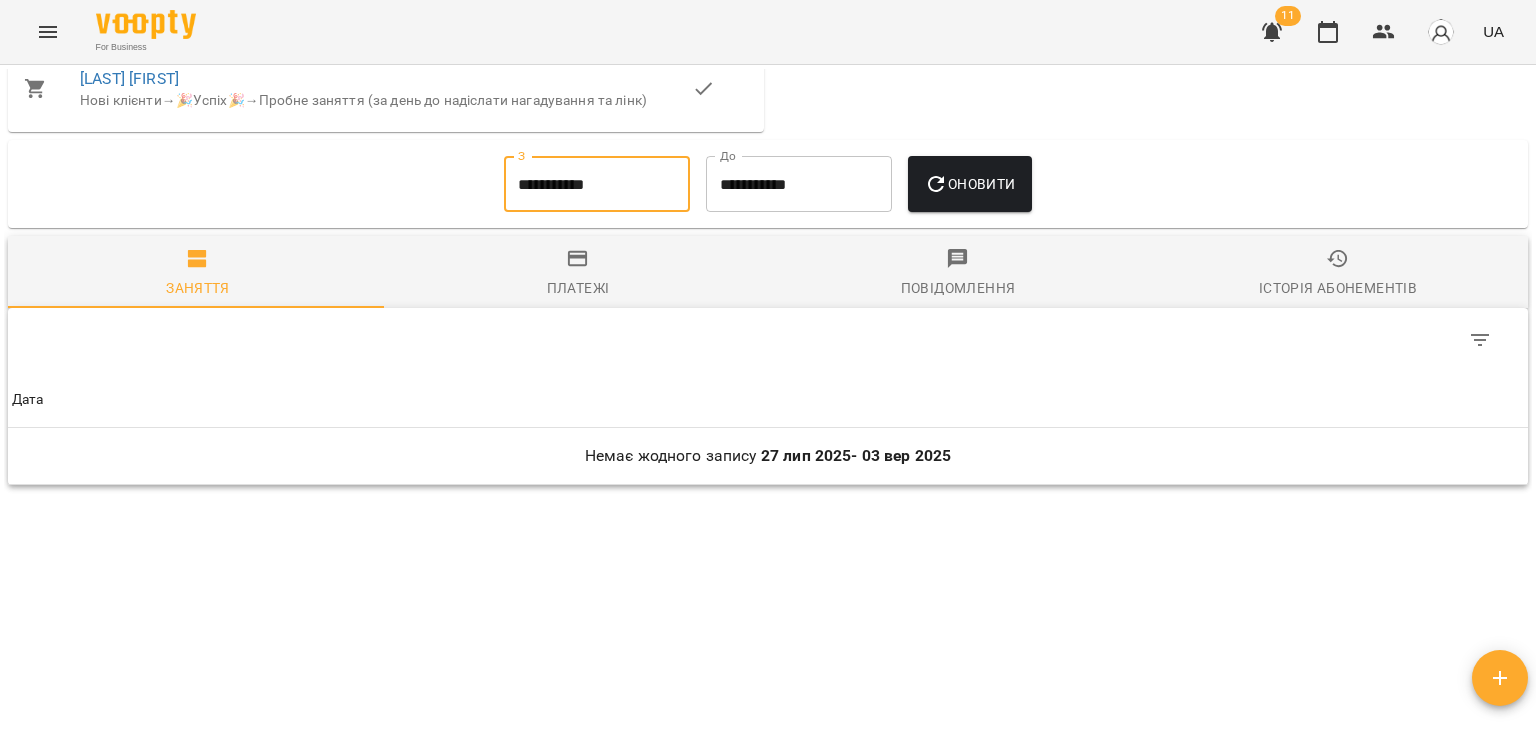 click on "**********" at bounding box center [597, 184] 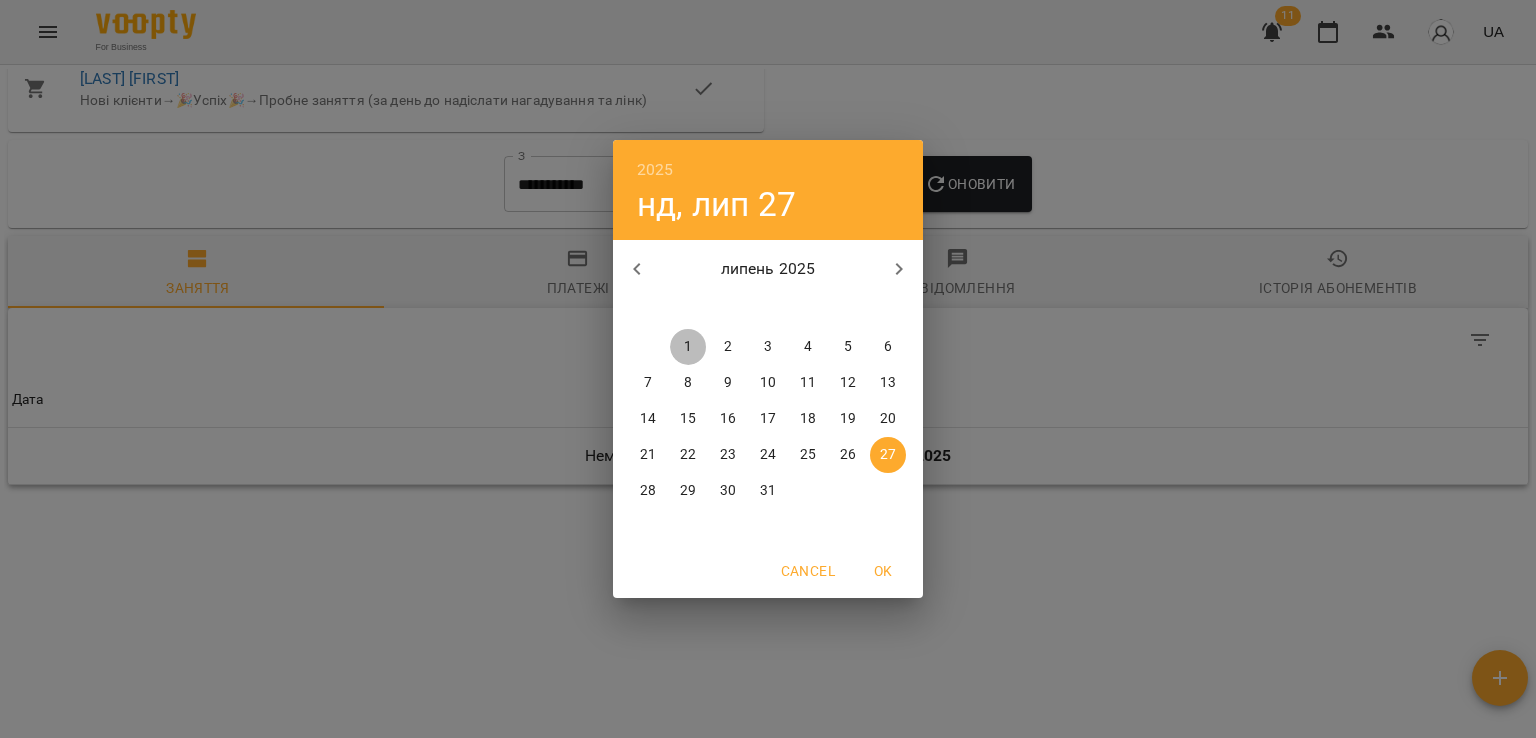 click on "1" at bounding box center [688, 347] 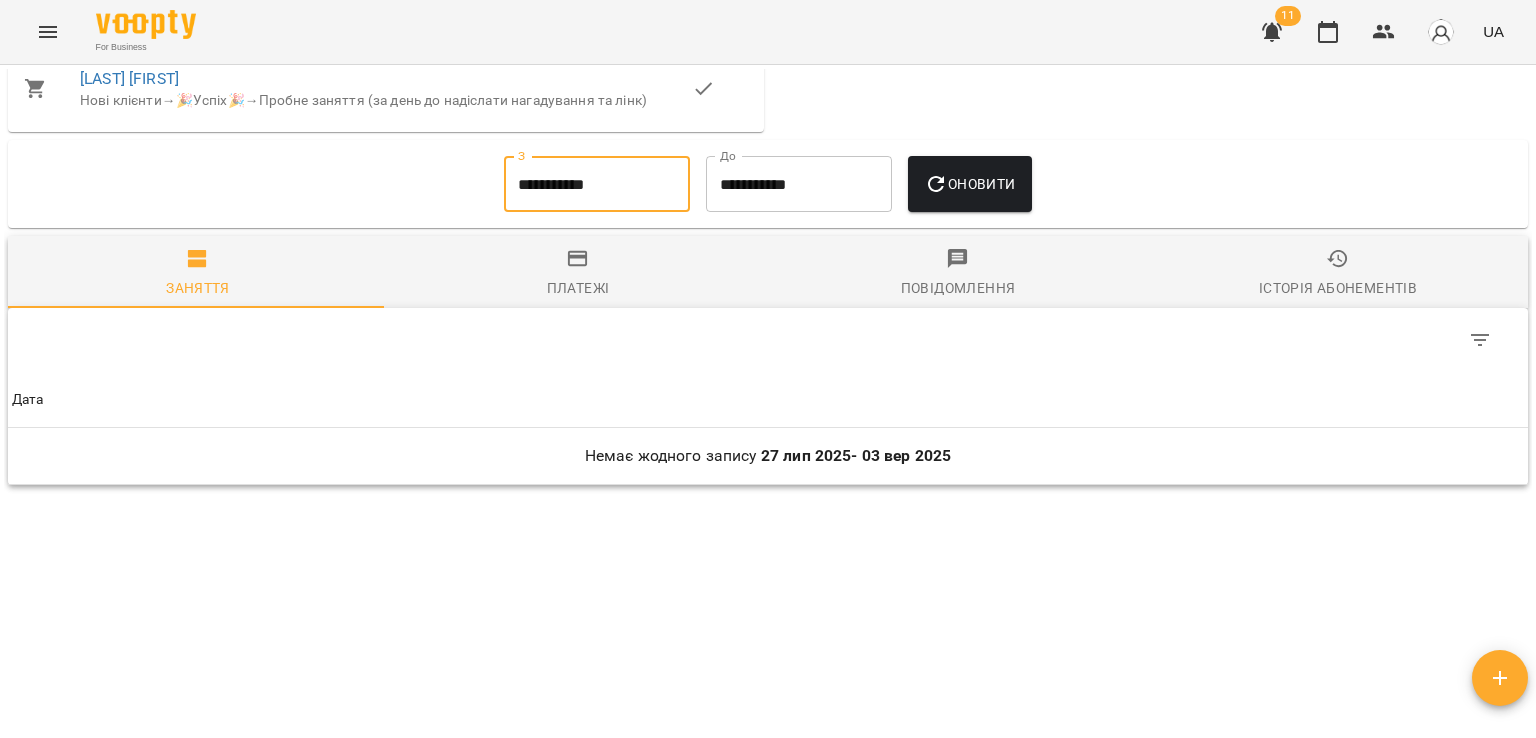 click on "Оновити" at bounding box center [969, 184] 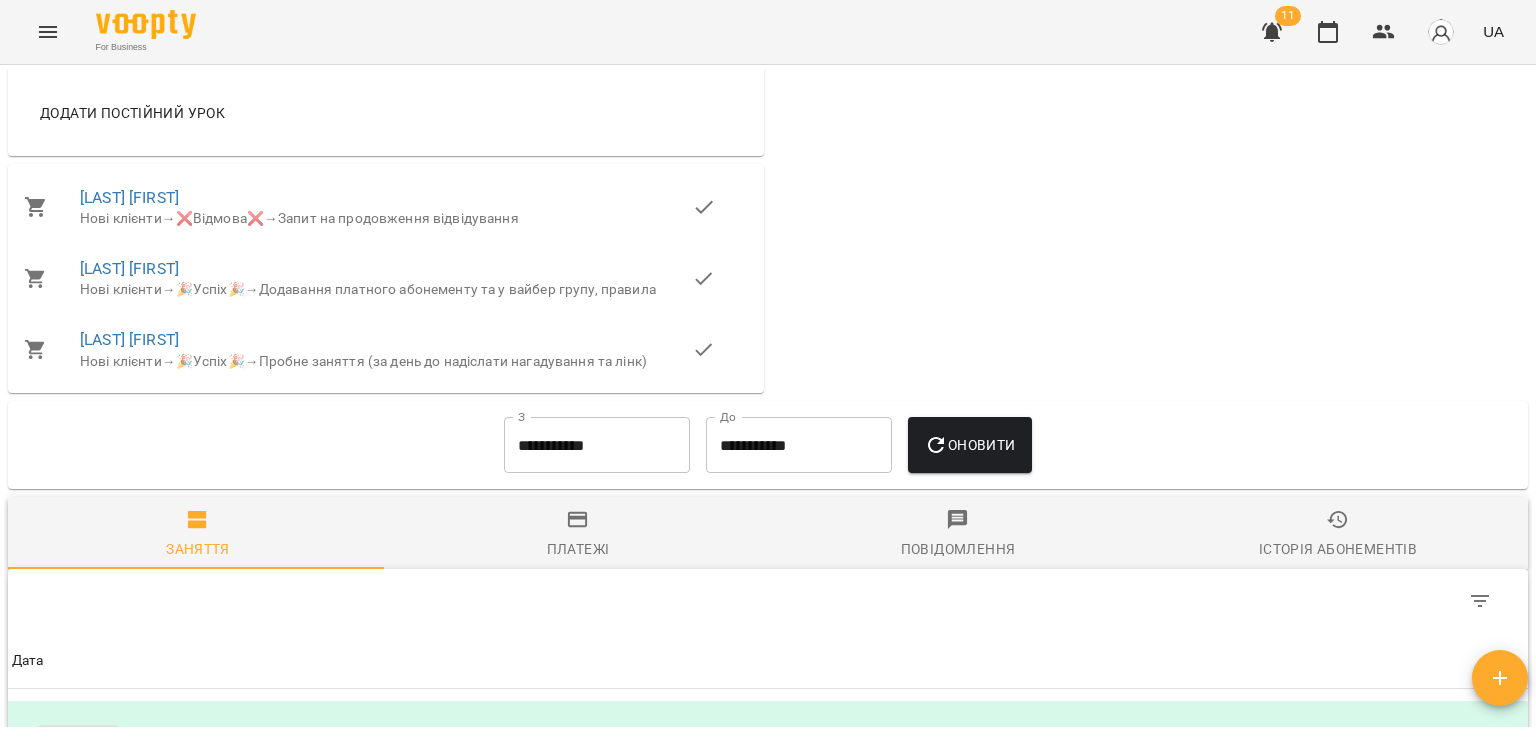 scroll, scrollTop: 1120, scrollLeft: 0, axis: vertical 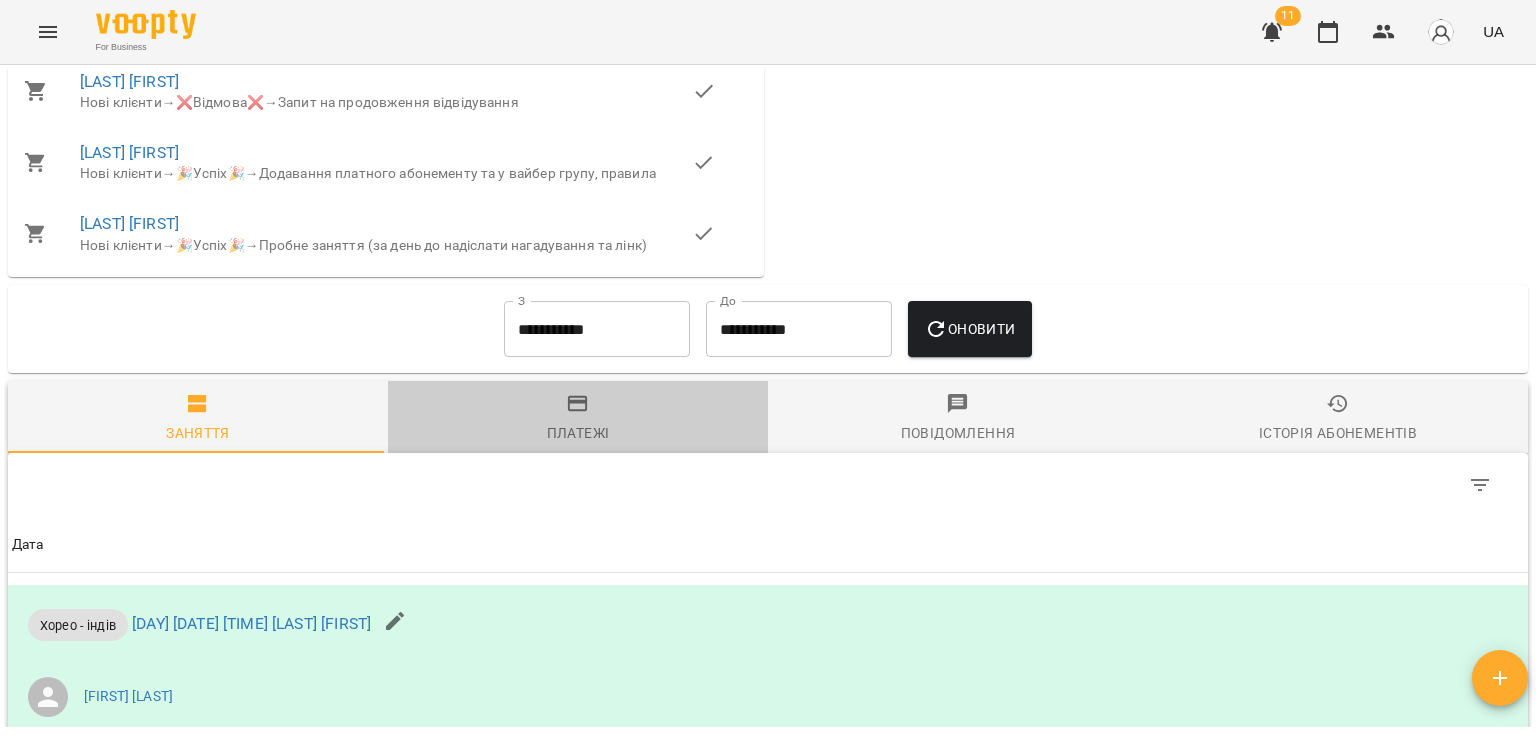 click on "Платежі" at bounding box center (578, 419) 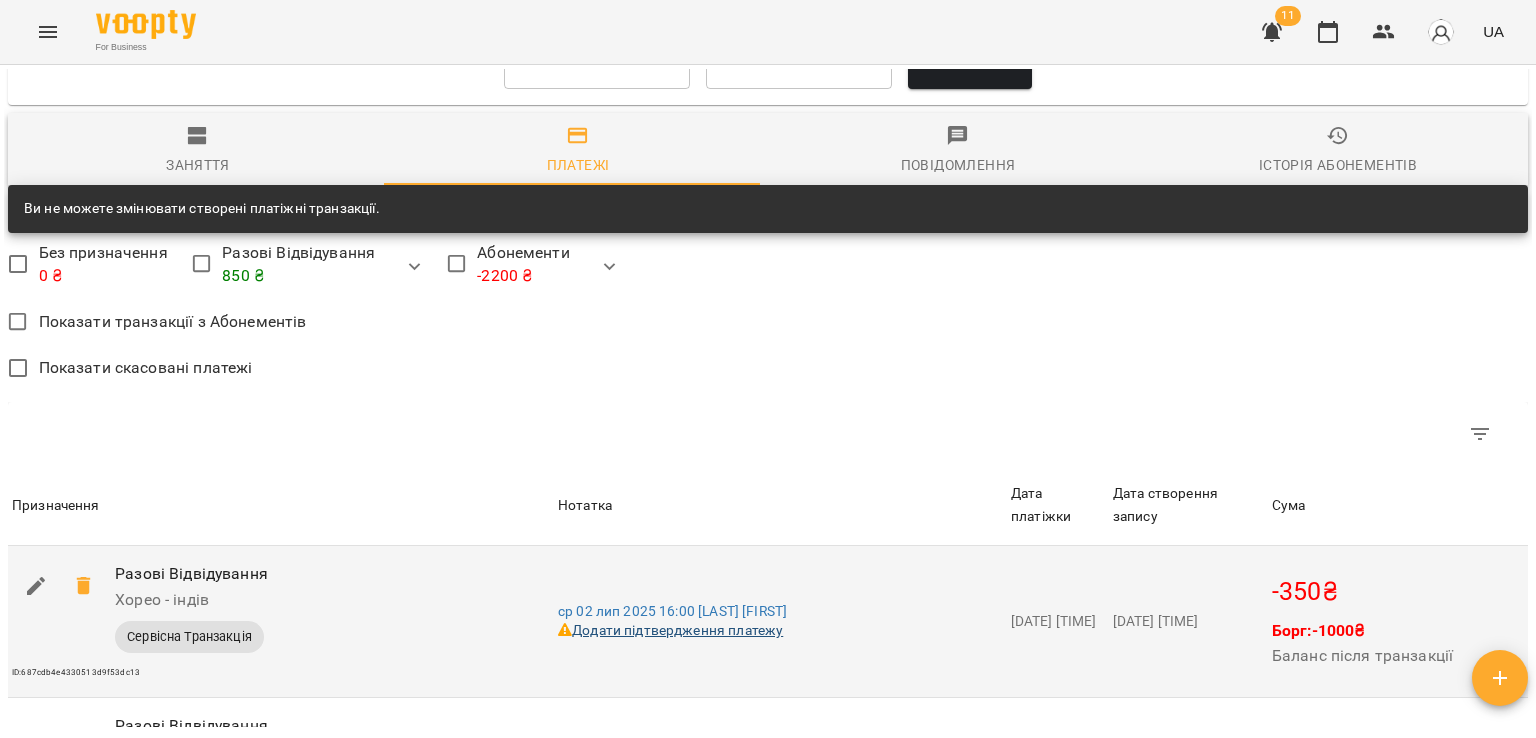 scroll, scrollTop: 1380, scrollLeft: 0, axis: vertical 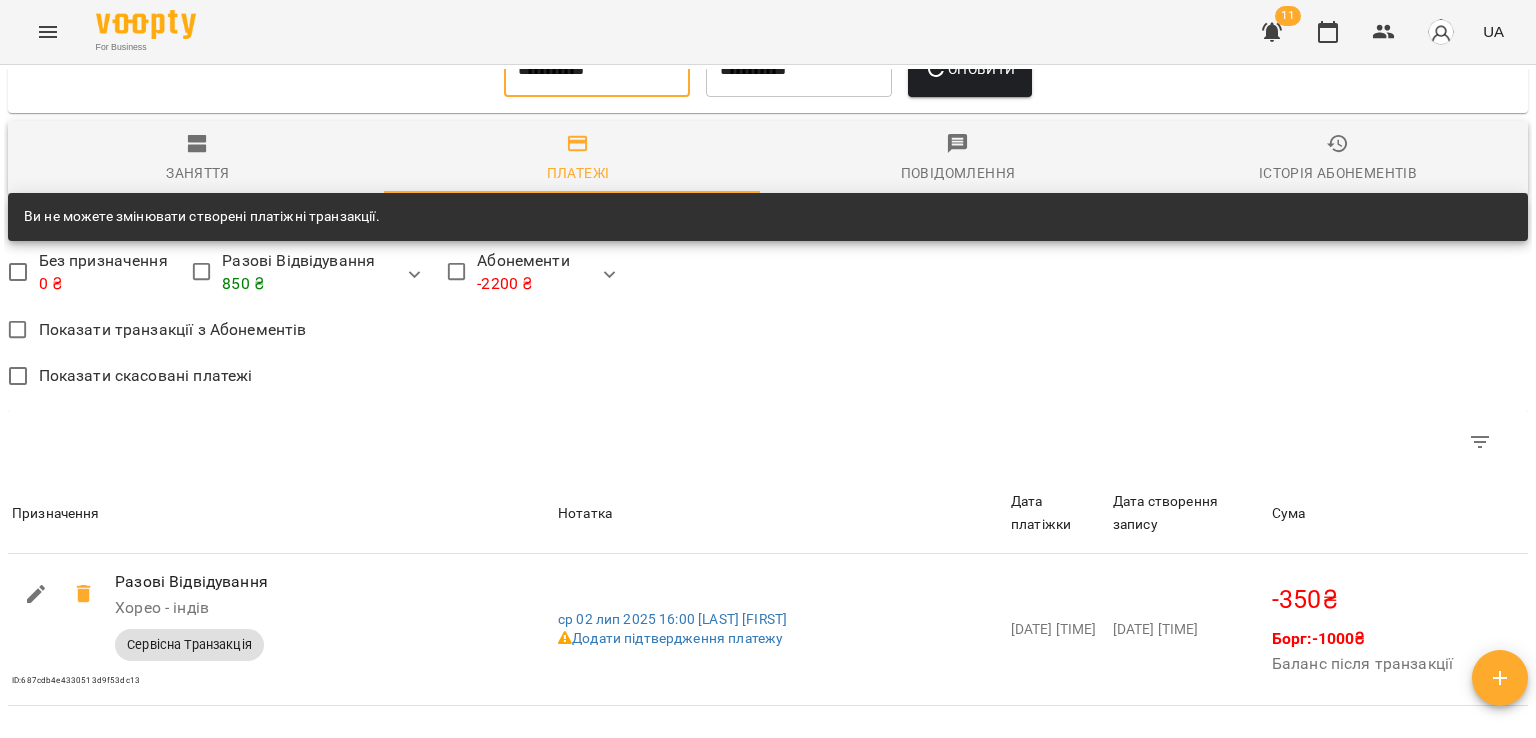 click on "**********" at bounding box center (597, 69) 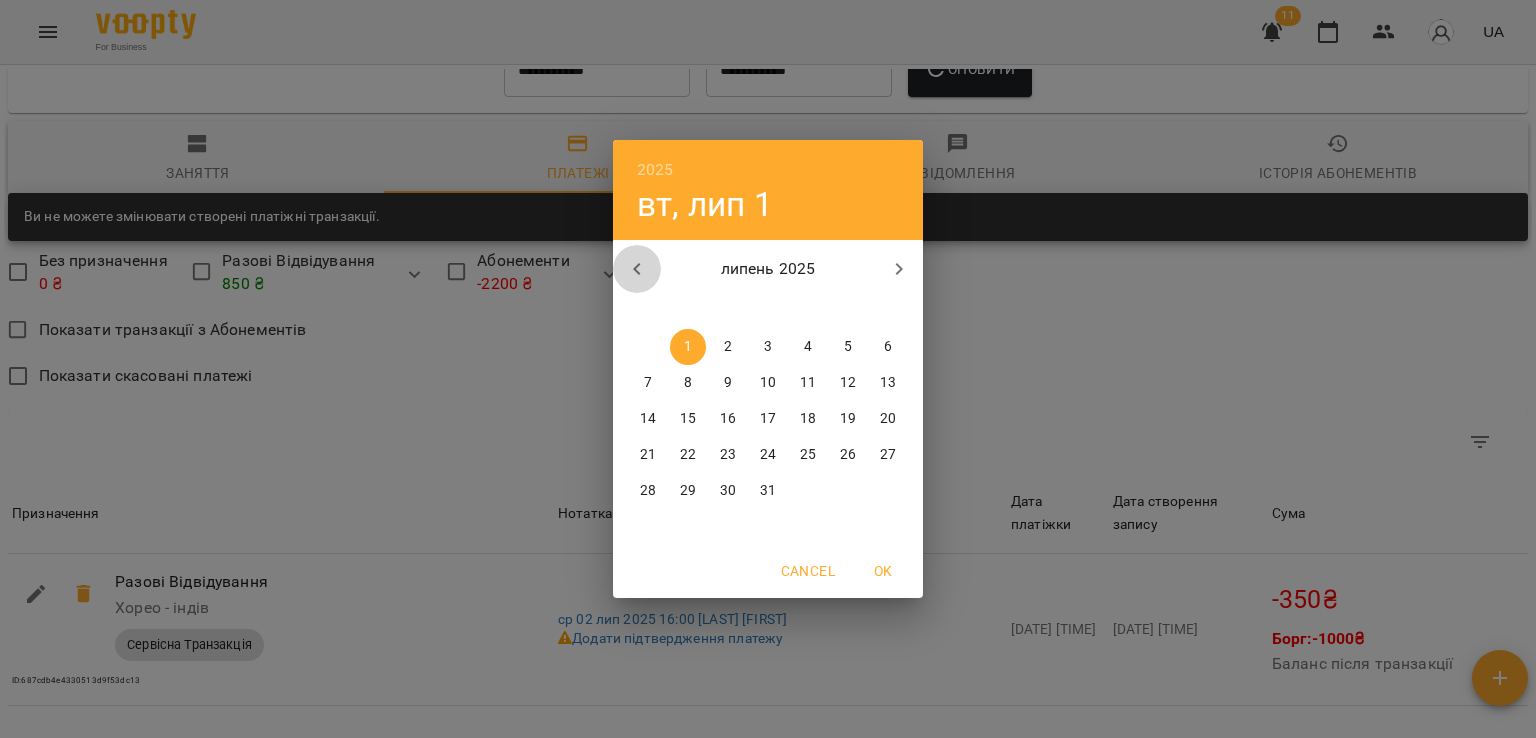 click 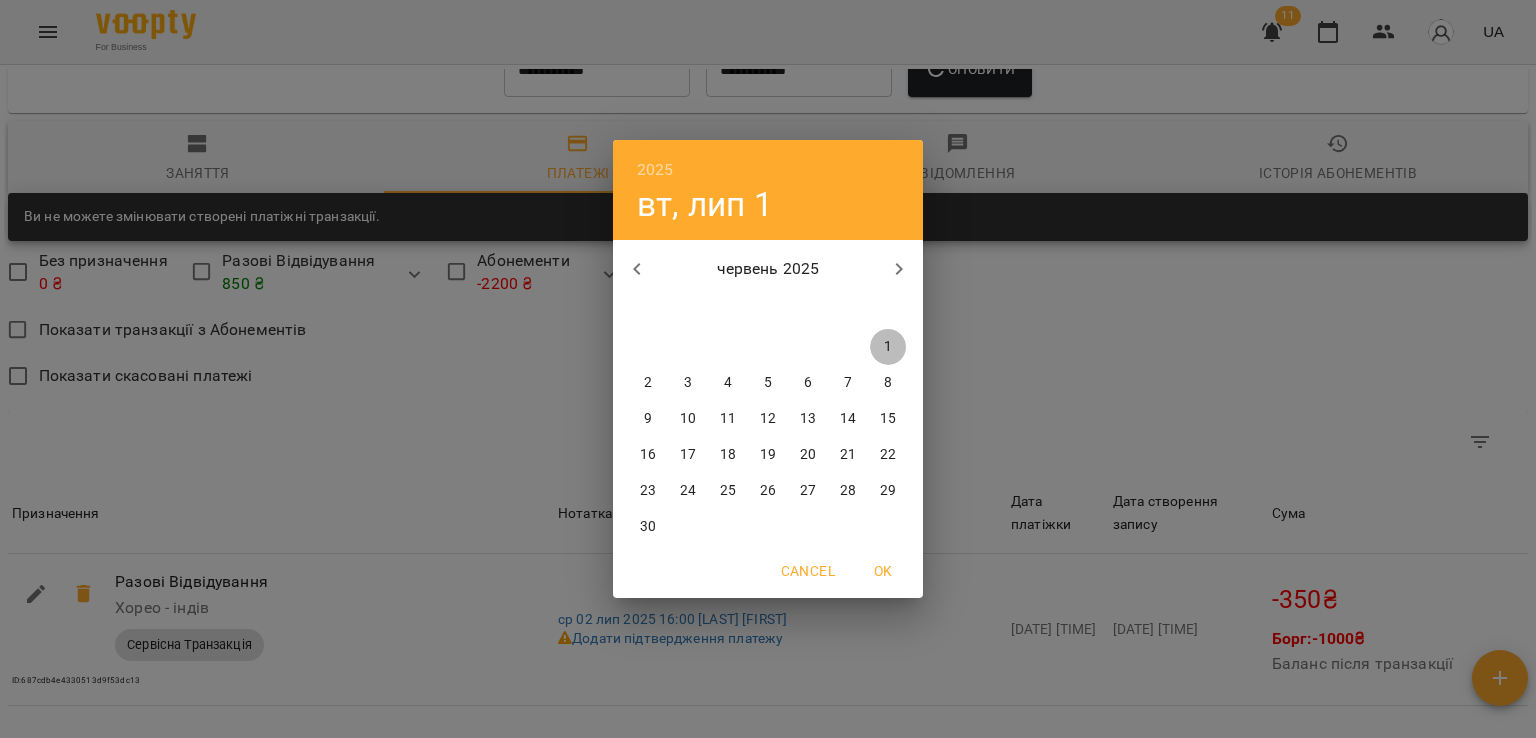 click on "1" at bounding box center (888, 347) 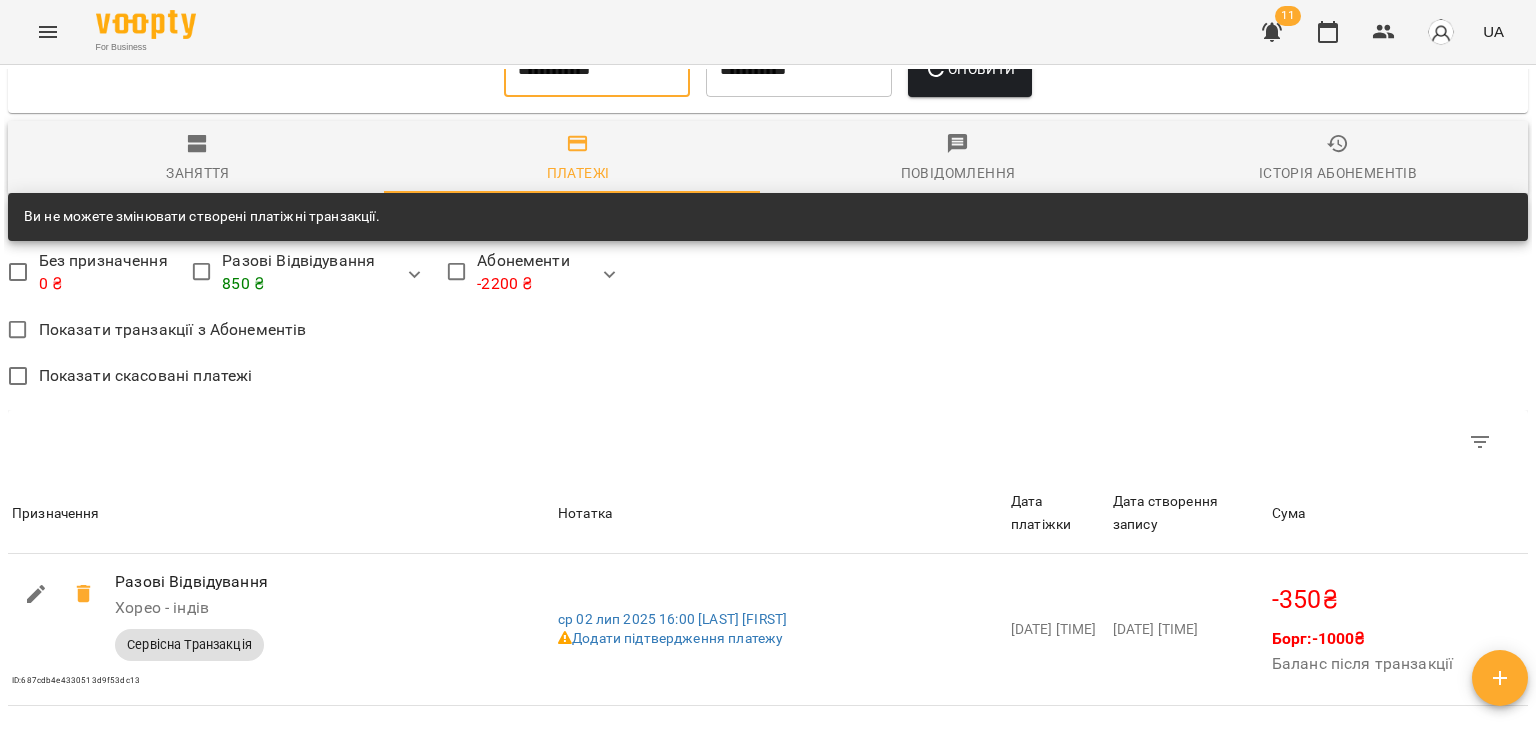 scroll, scrollTop: 1352, scrollLeft: 0, axis: vertical 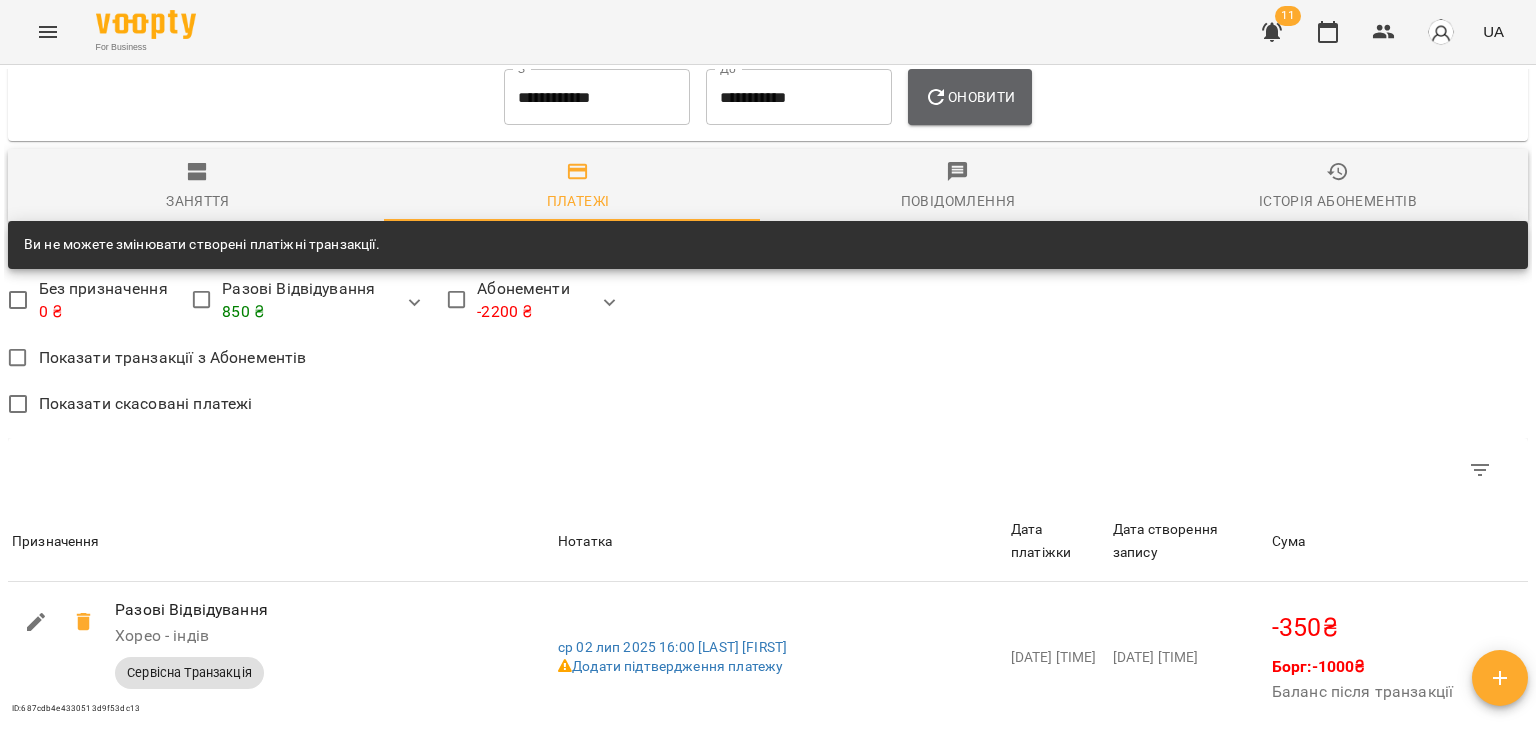 click on "Оновити" at bounding box center (969, 97) 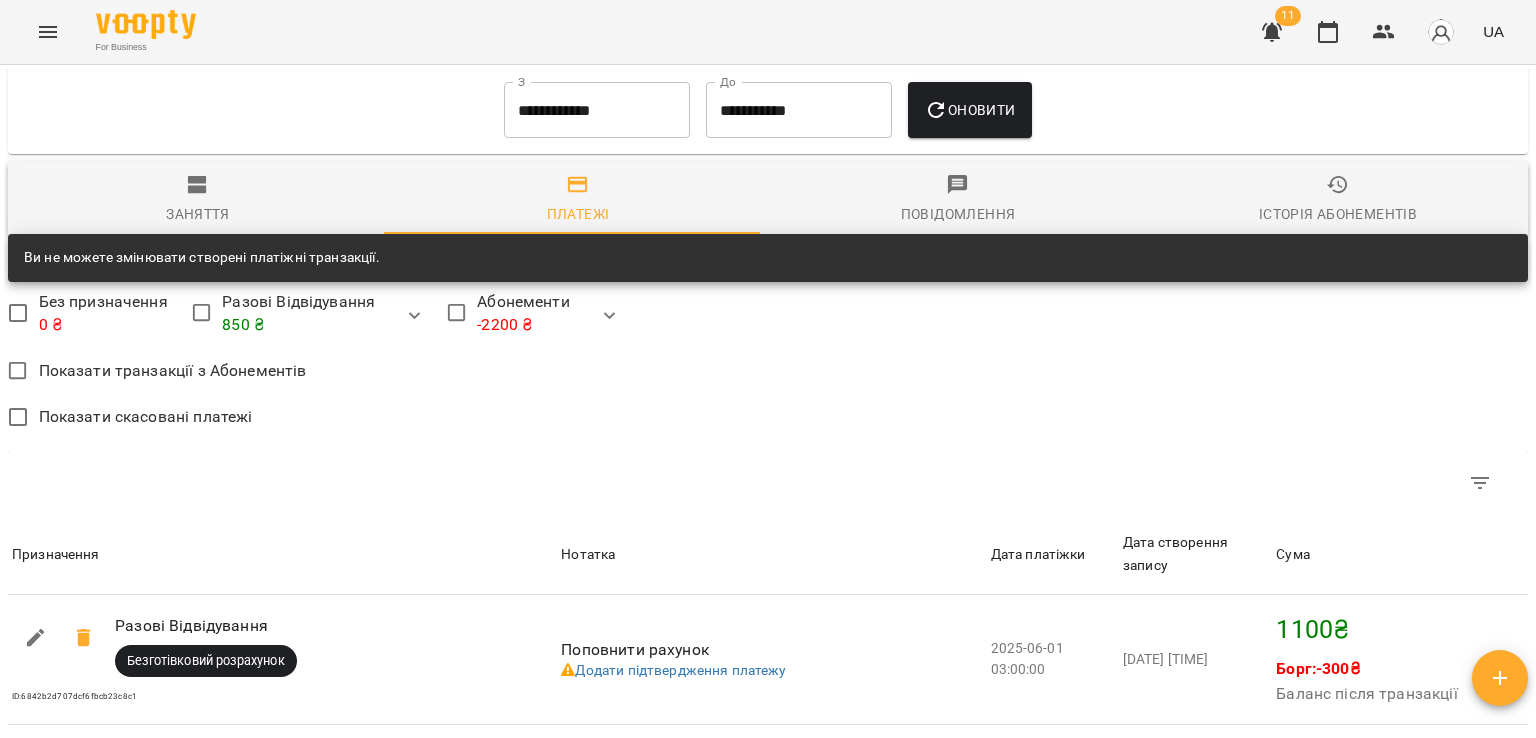 scroll, scrollTop: 1338, scrollLeft: 0, axis: vertical 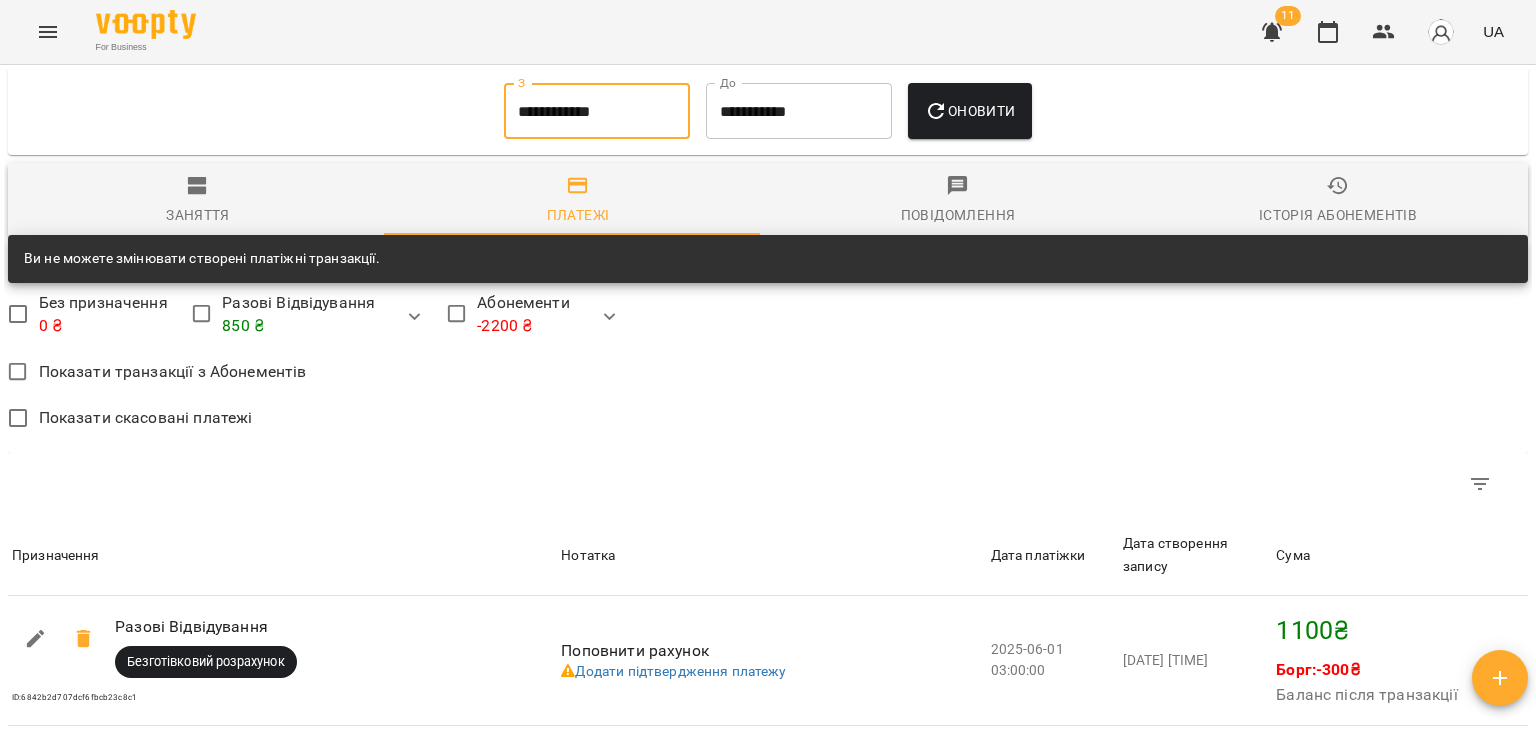 click on "**********" at bounding box center [597, 111] 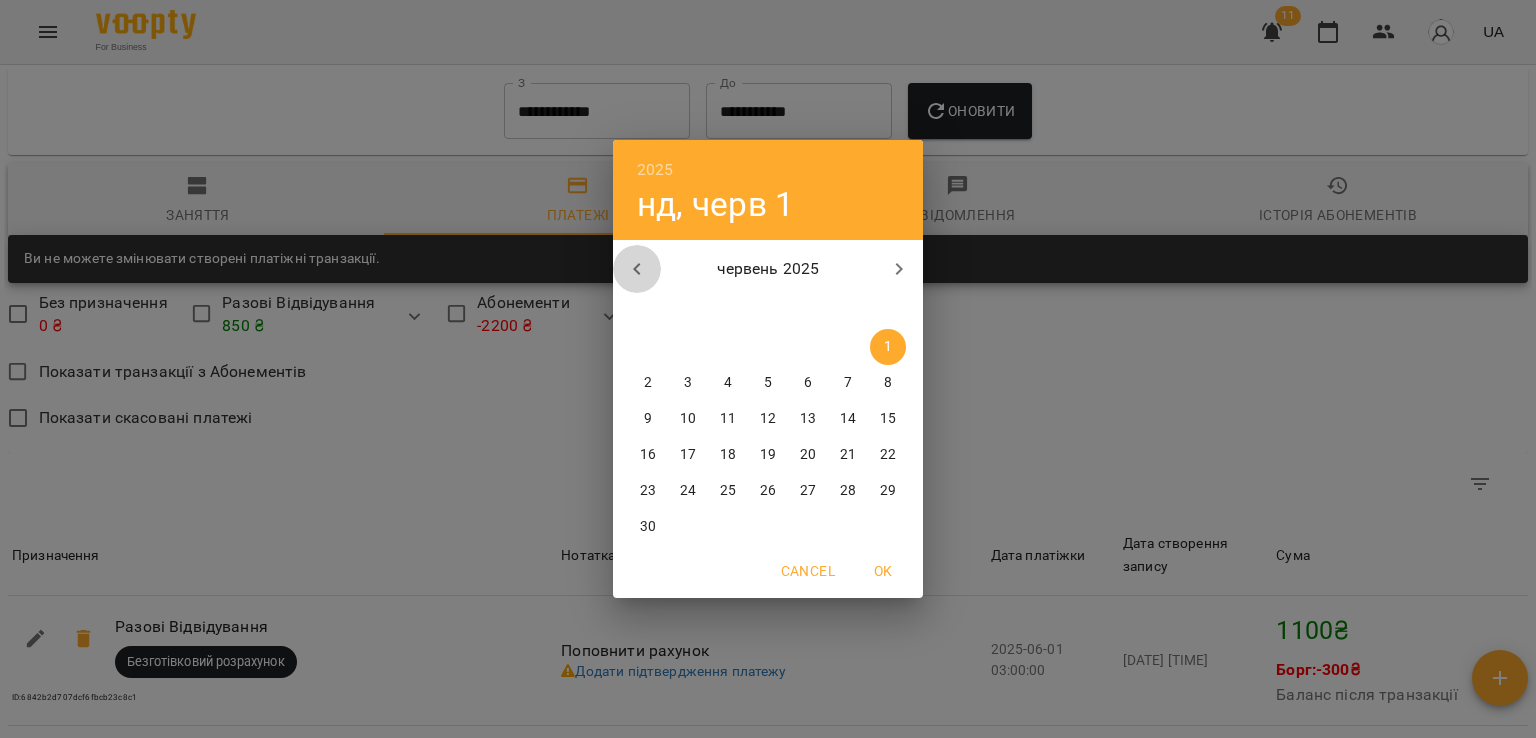 click at bounding box center [637, 269] 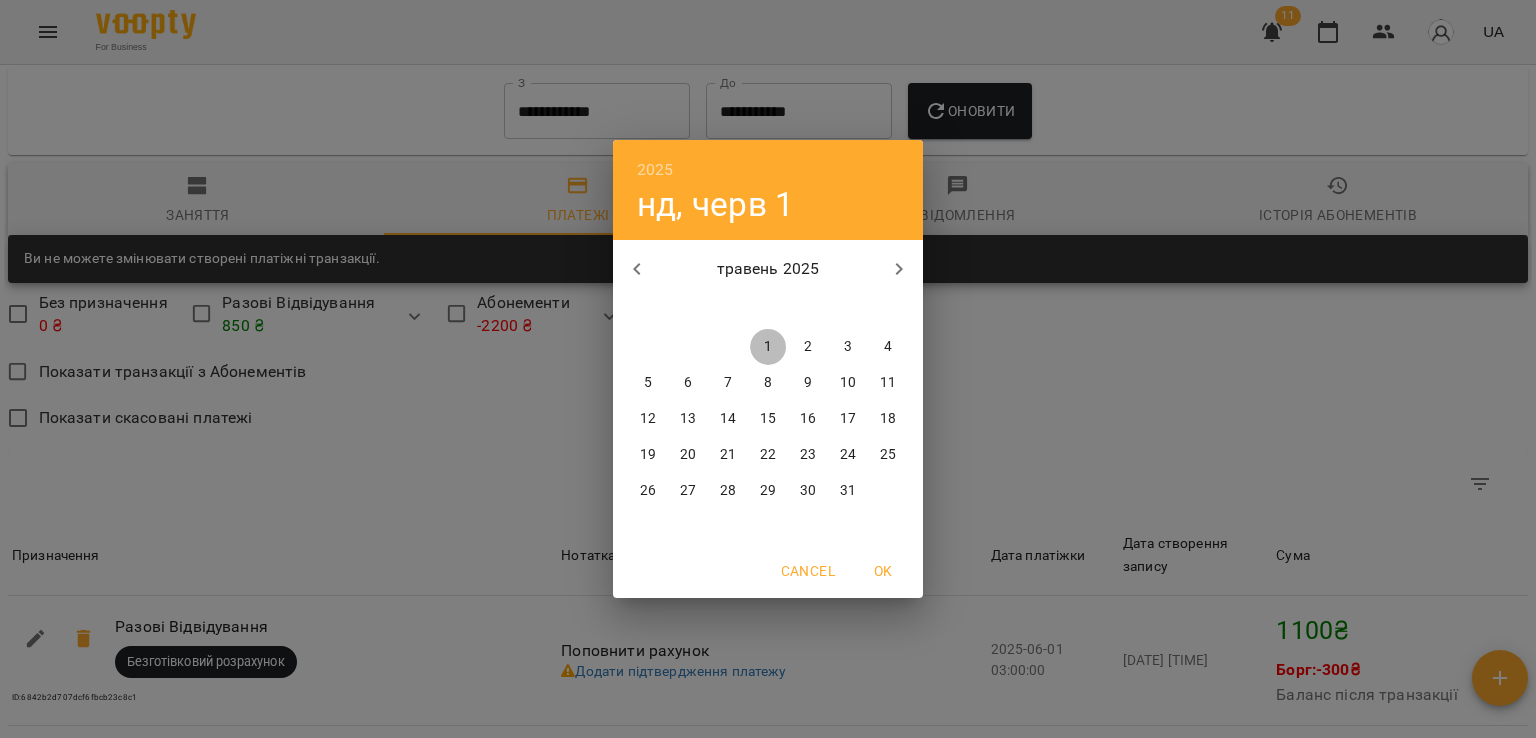 click on "1" at bounding box center [768, 347] 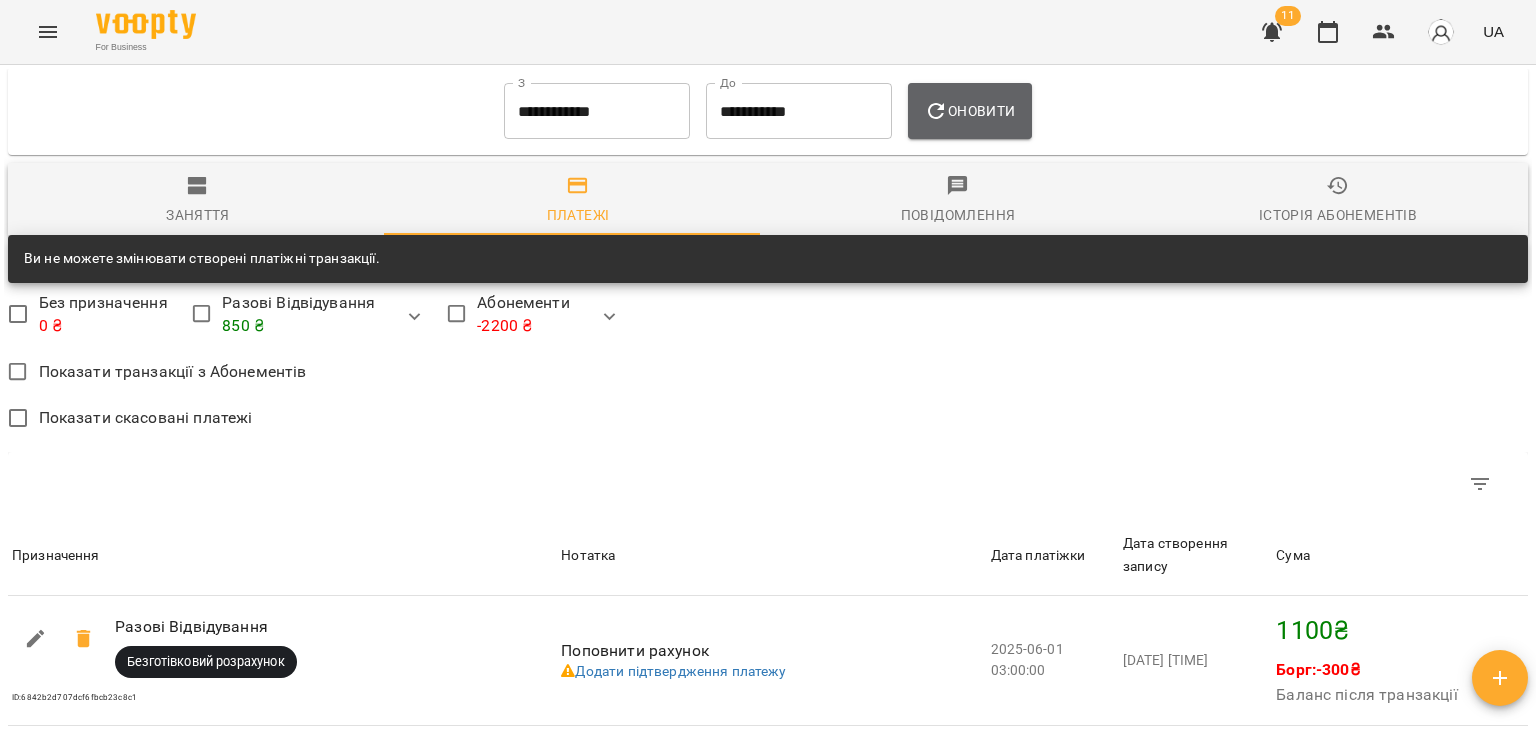 click on "Оновити" at bounding box center [969, 111] 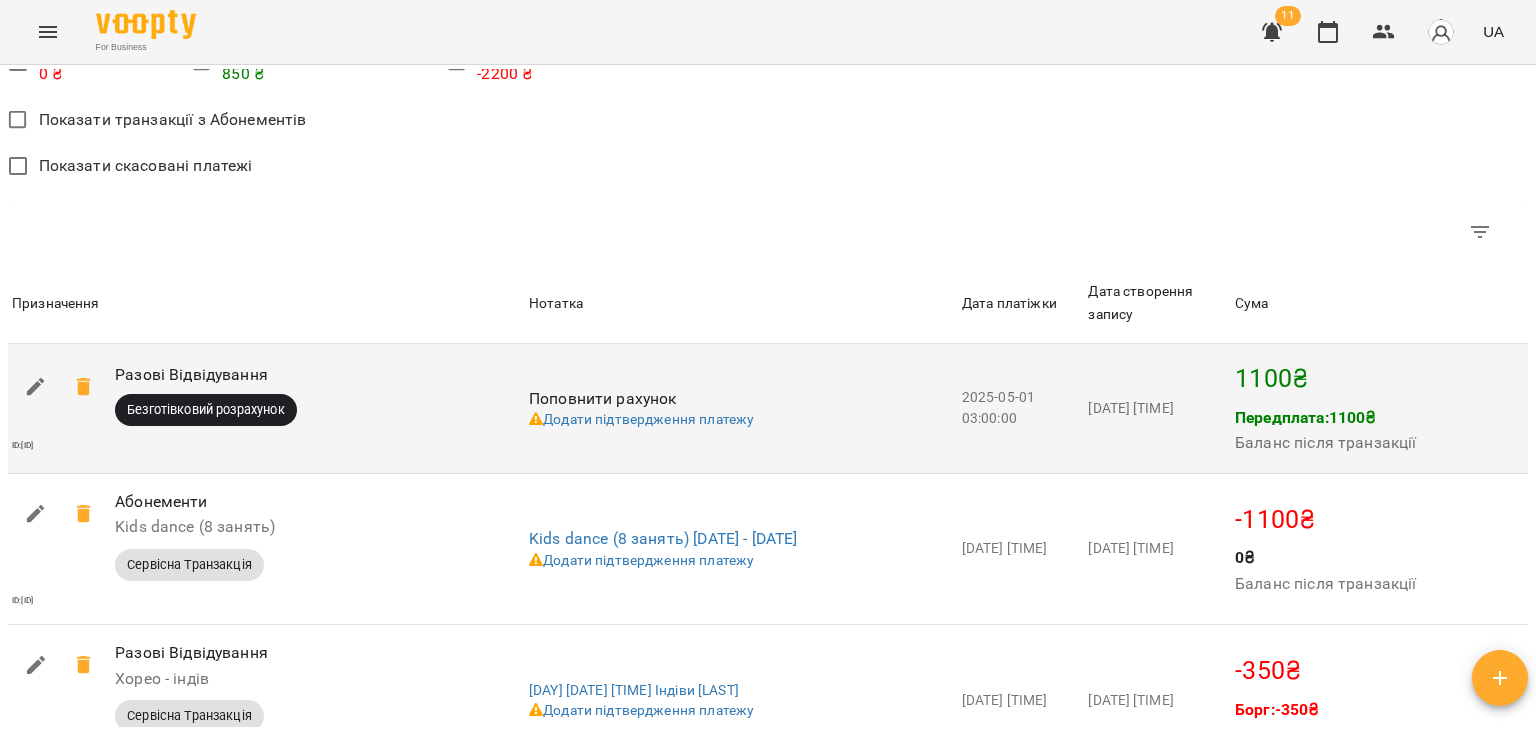 scroll, scrollTop: 1831, scrollLeft: 0, axis: vertical 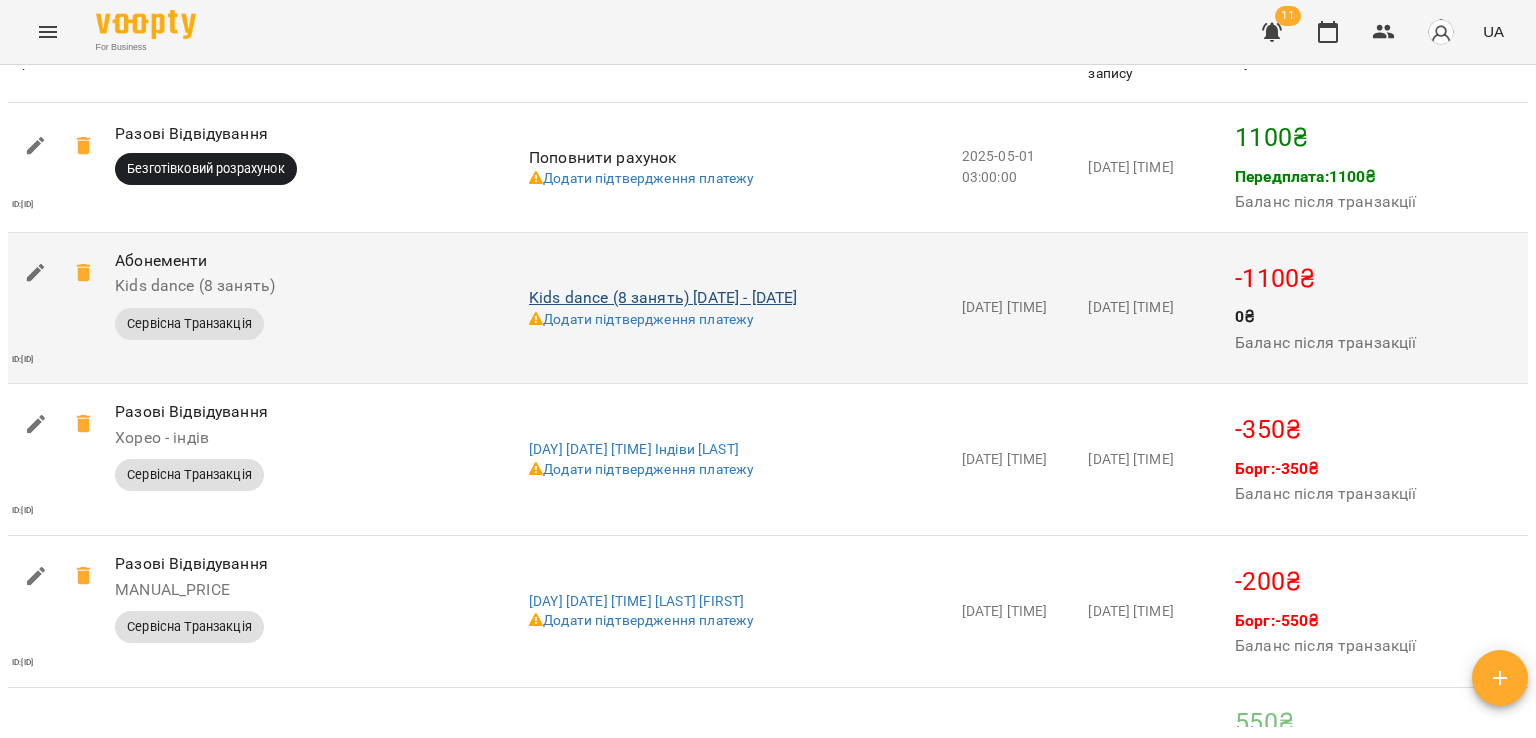click on "Kids dance (8 занять) 01-05-2025 - 31-05-2025" at bounding box center (663, 297) 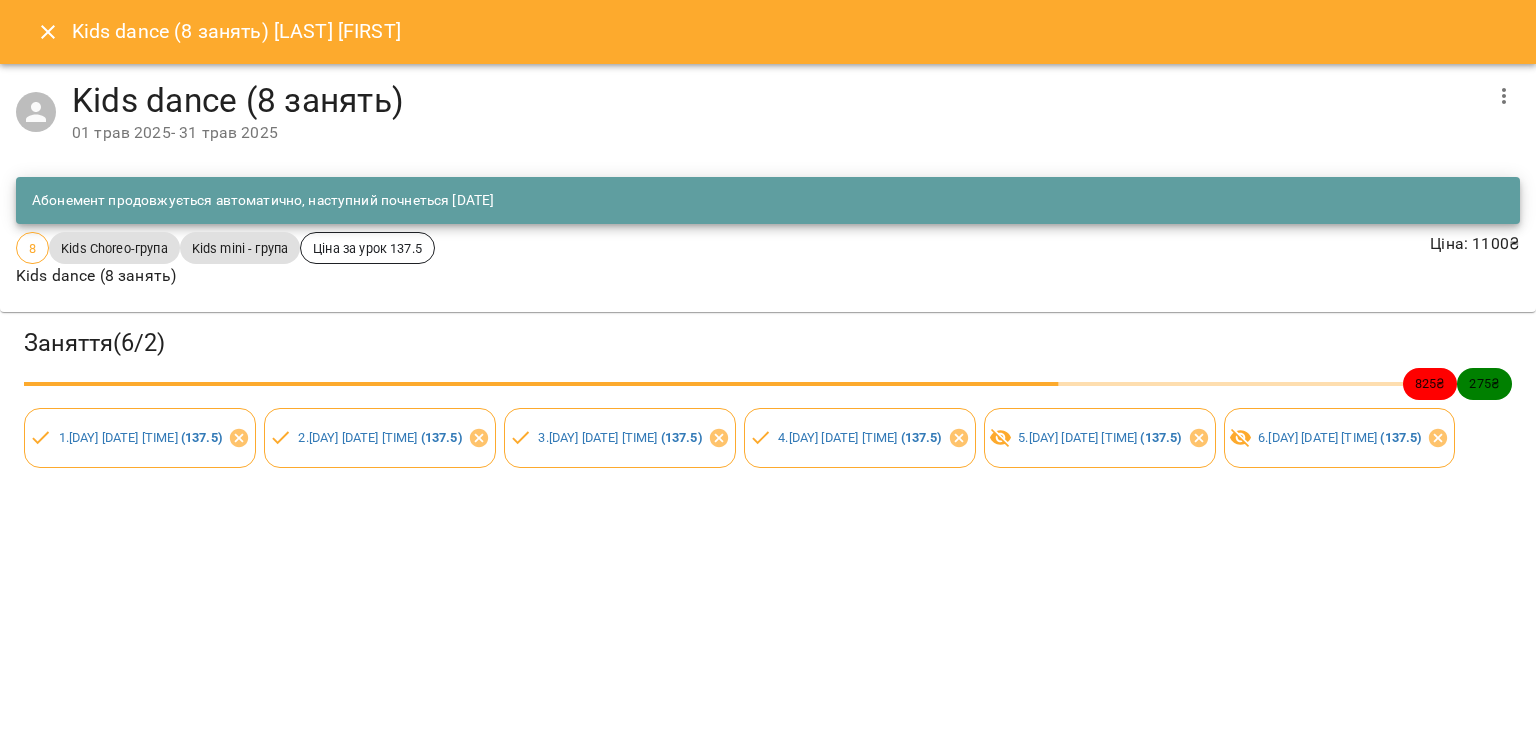 click on "Kids dance (8 занять)   Хасхачих Анастасія Kids dance (8 занять) 01 трав 2025 -   31 трав 2025 Абонемент продовжується автоматично, наступний почнеться 01 черв 2025 8 Kids Choreo-група Kids mini - група Ціна за урок 137.5 Kids dance (8 занять) Ціна :   1100 ₴ Заняття ( 6 / 2 ) 825 ₴ 275 ₴ 1 . пт 02 трав 2025 16:30   ( 137.5 ) 2 . пн 05 трав 2025 16:30   ( 137.5 ) 3 . пт 09 трав 2025 16:30   ( 137.5 ) 4 . пн 12 трав 2025 16:30   ( 137.5 ) 5 . пт 16 трав 2025 16:30   ( 137.5 ) 6 . пн 19 трав 2025 16:30   ( 137.5 )" at bounding box center (768, 369) 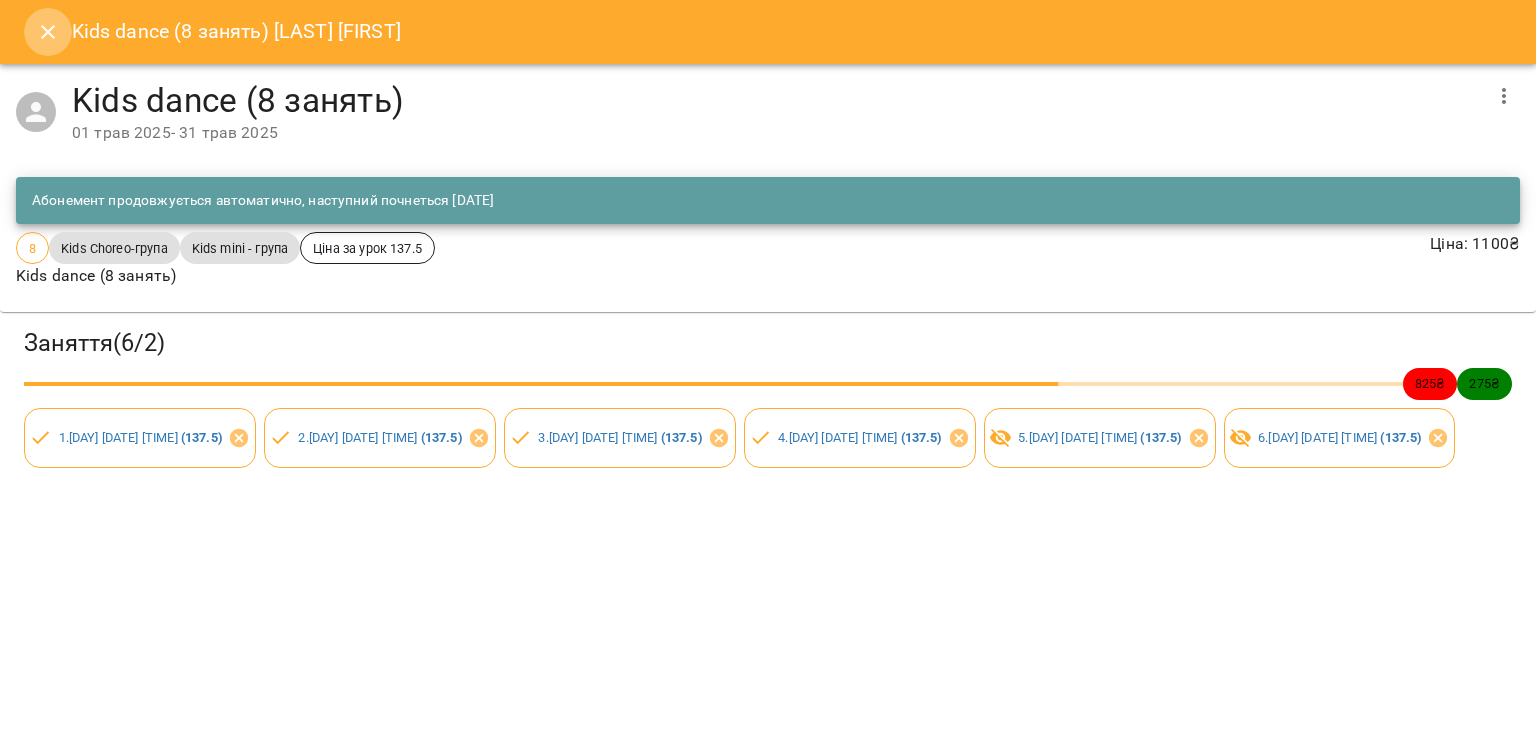 click 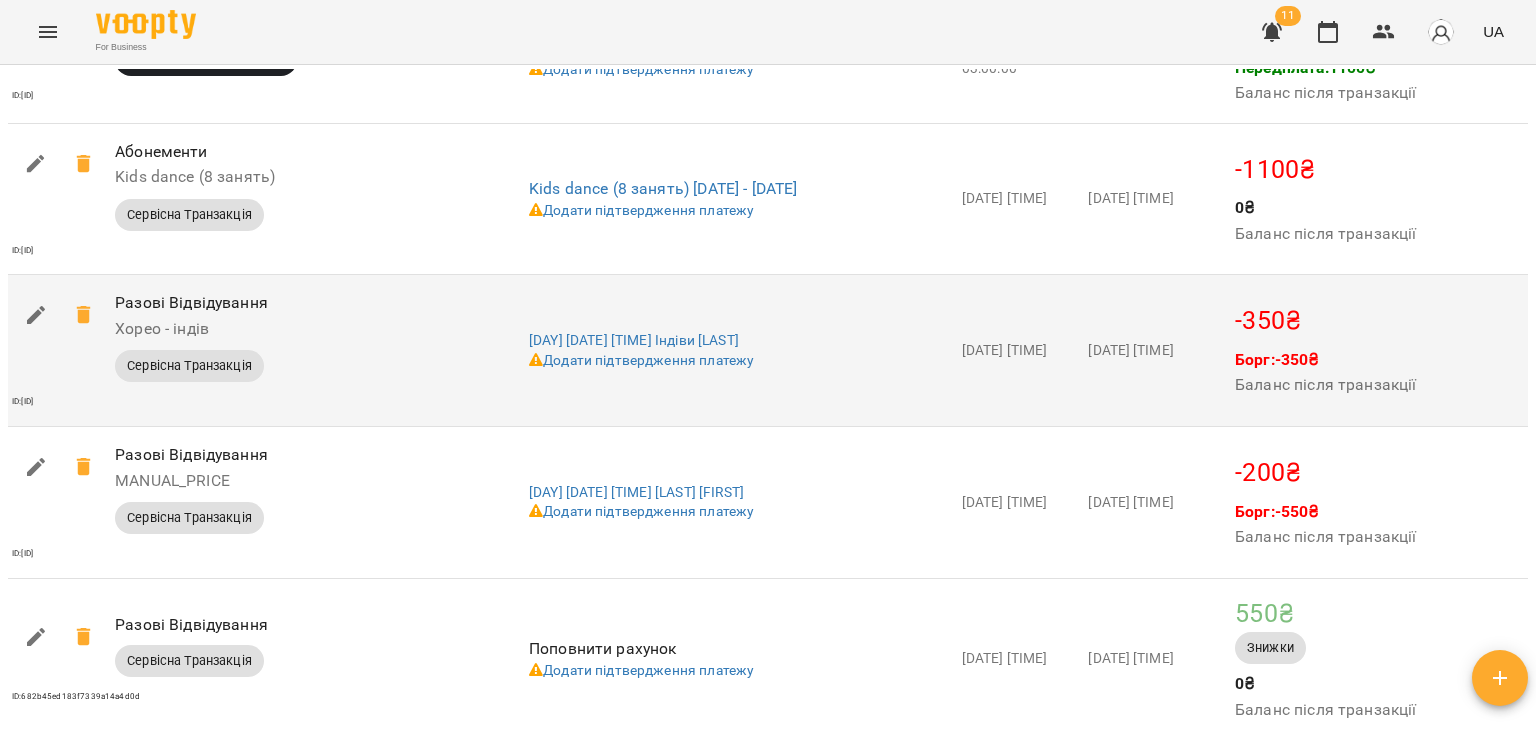 scroll, scrollTop: 1942, scrollLeft: 0, axis: vertical 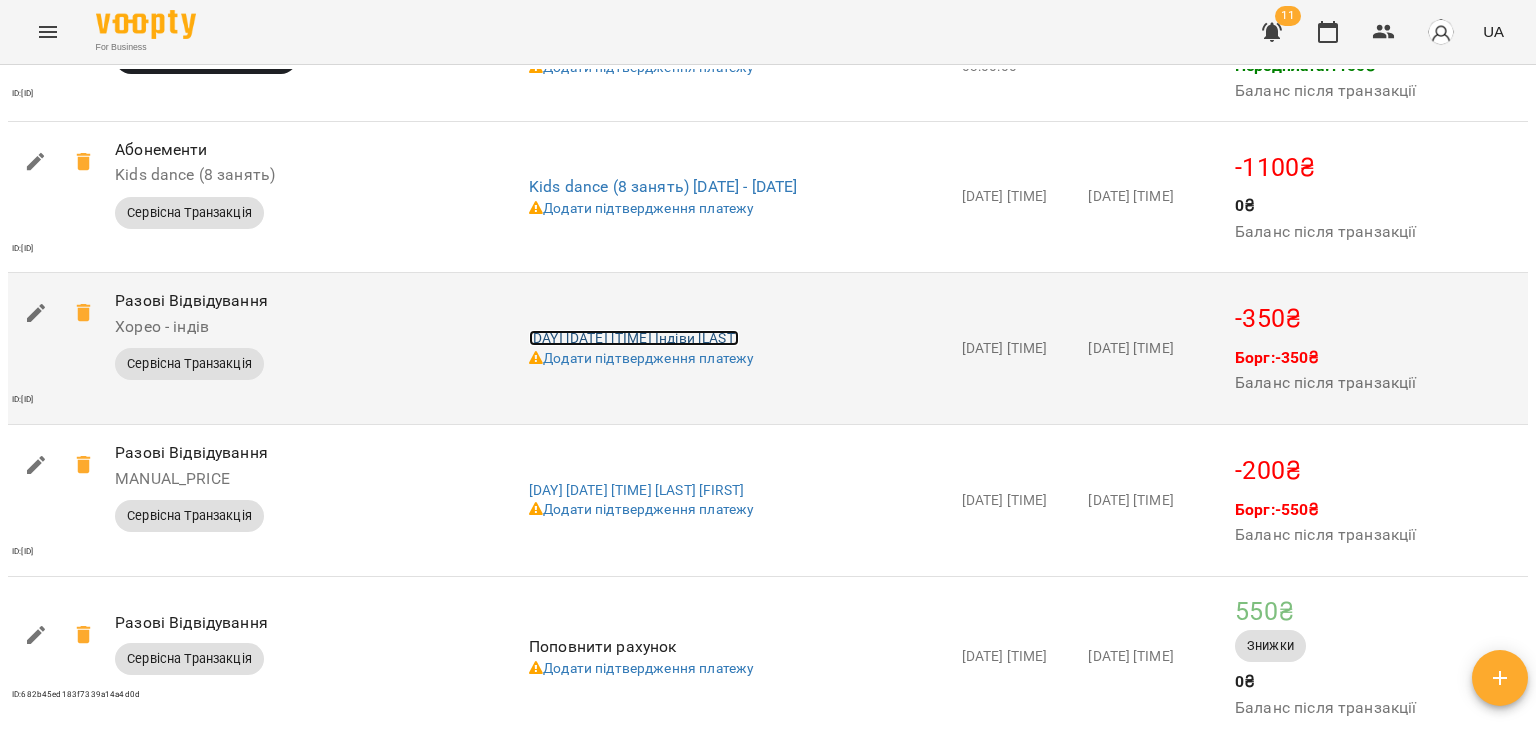 click on "пт 09 трав 2025 17:30   Індіви Хасхачих" at bounding box center (634, 338) 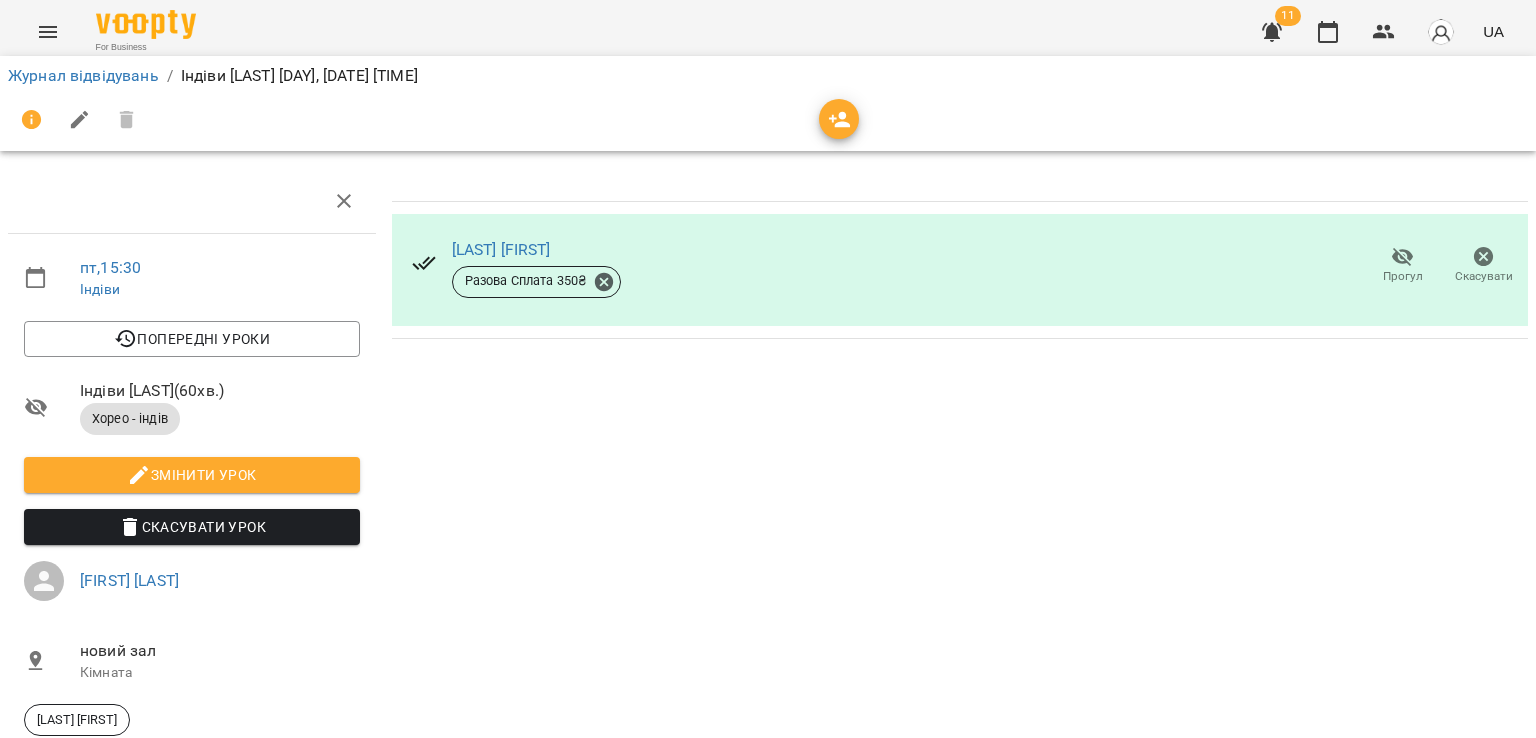 scroll, scrollTop: 0, scrollLeft: 0, axis: both 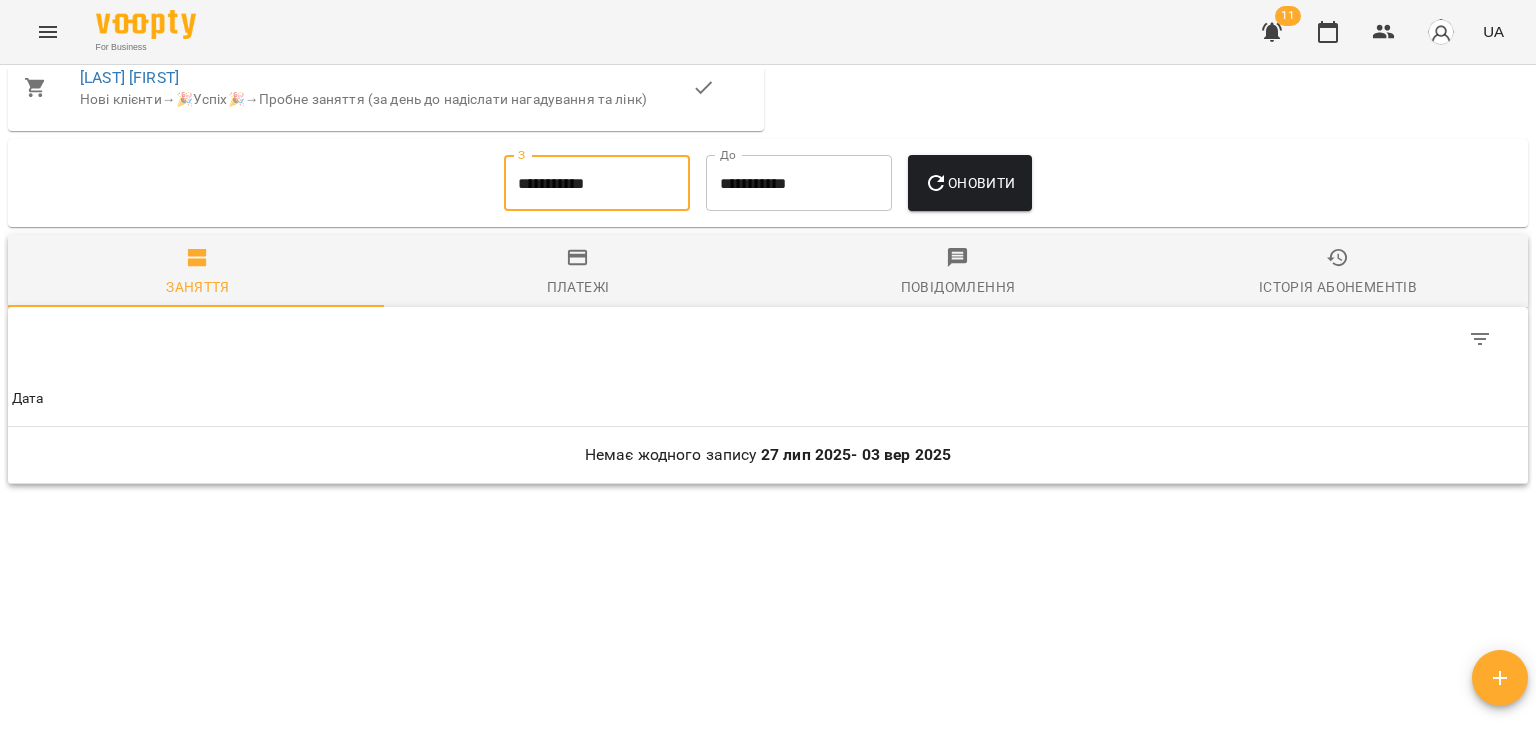 click on "**********" at bounding box center (597, 183) 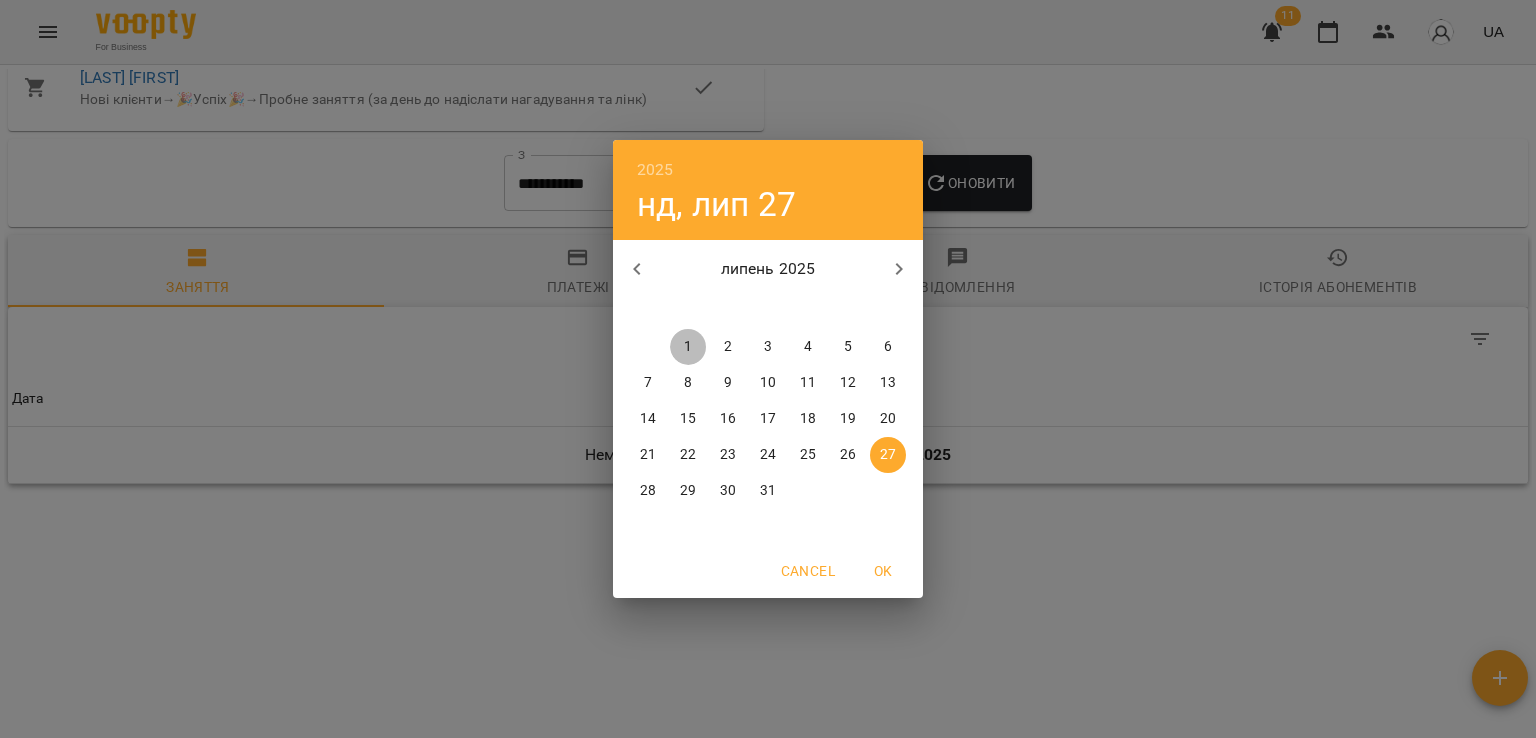 click on "1" at bounding box center (688, 347) 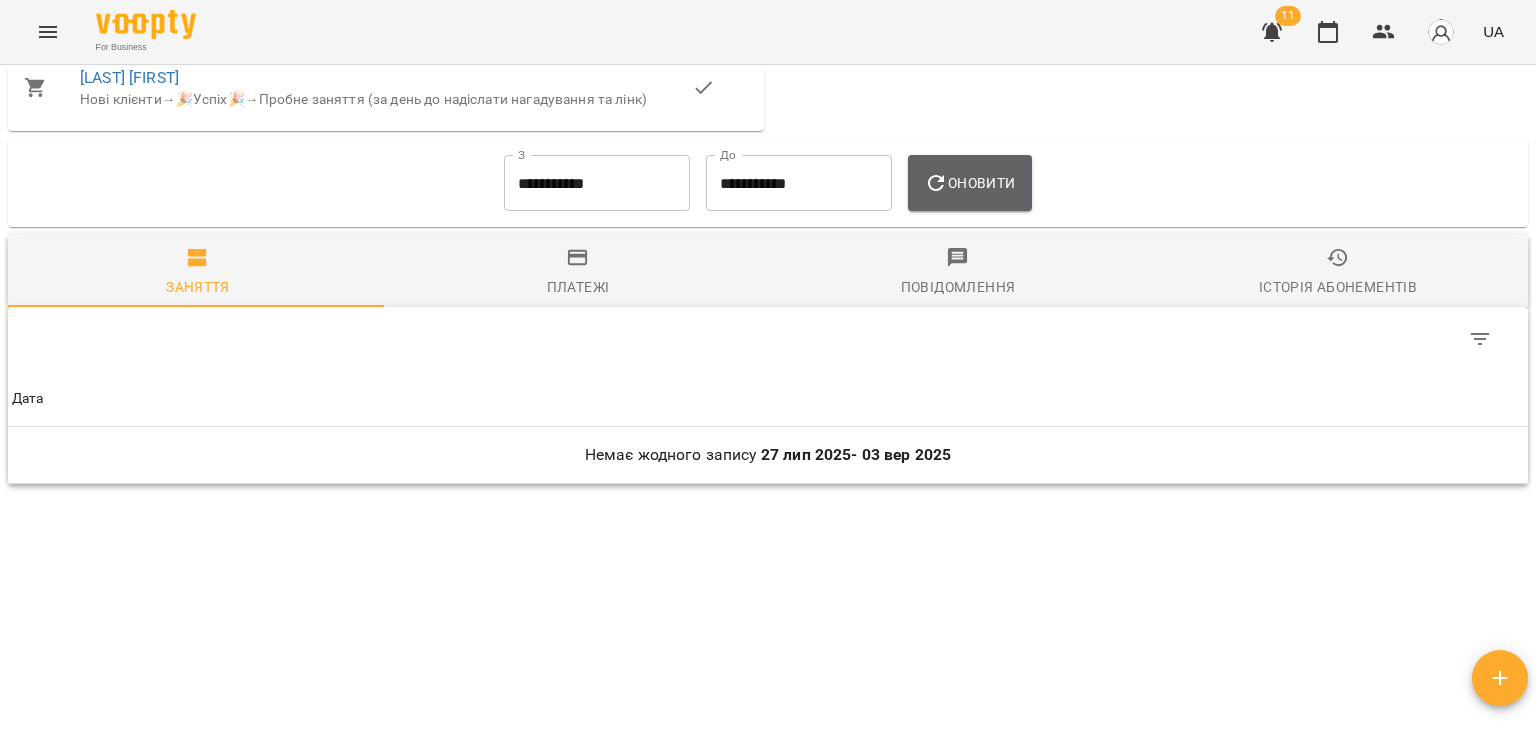 click on "Оновити" at bounding box center [969, 183] 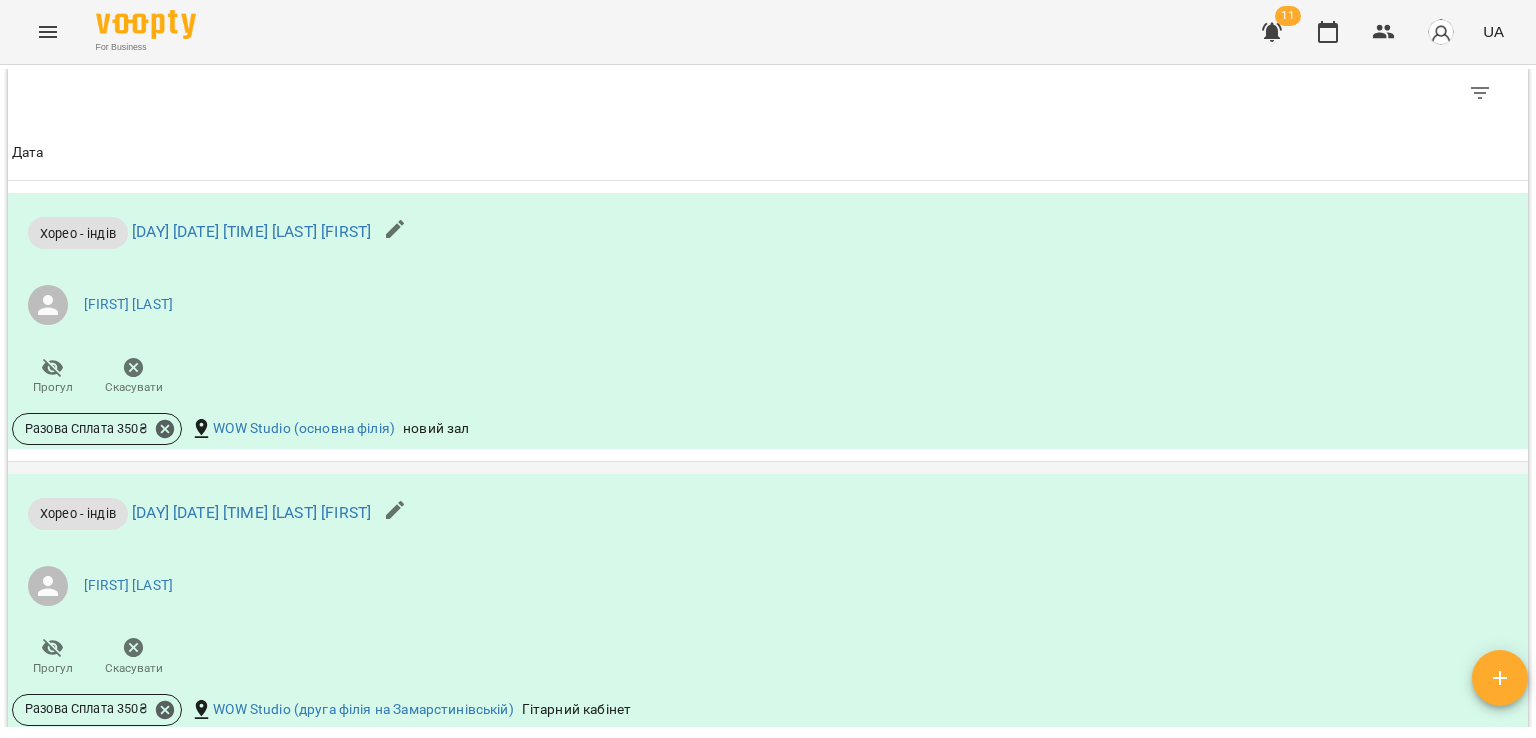 scroll, scrollTop: 1748, scrollLeft: 0, axis: vertical 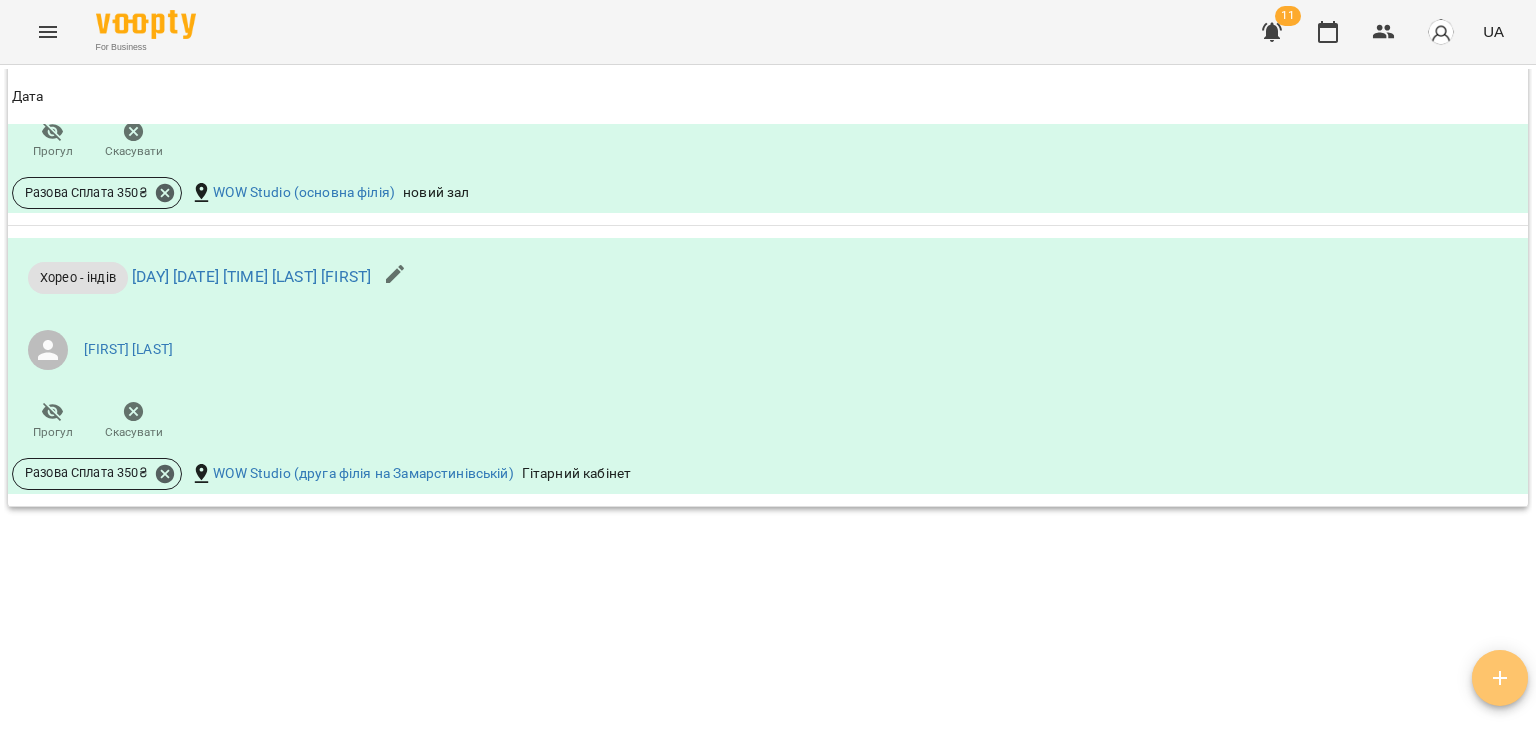 click at bounding box center [1500, 678] 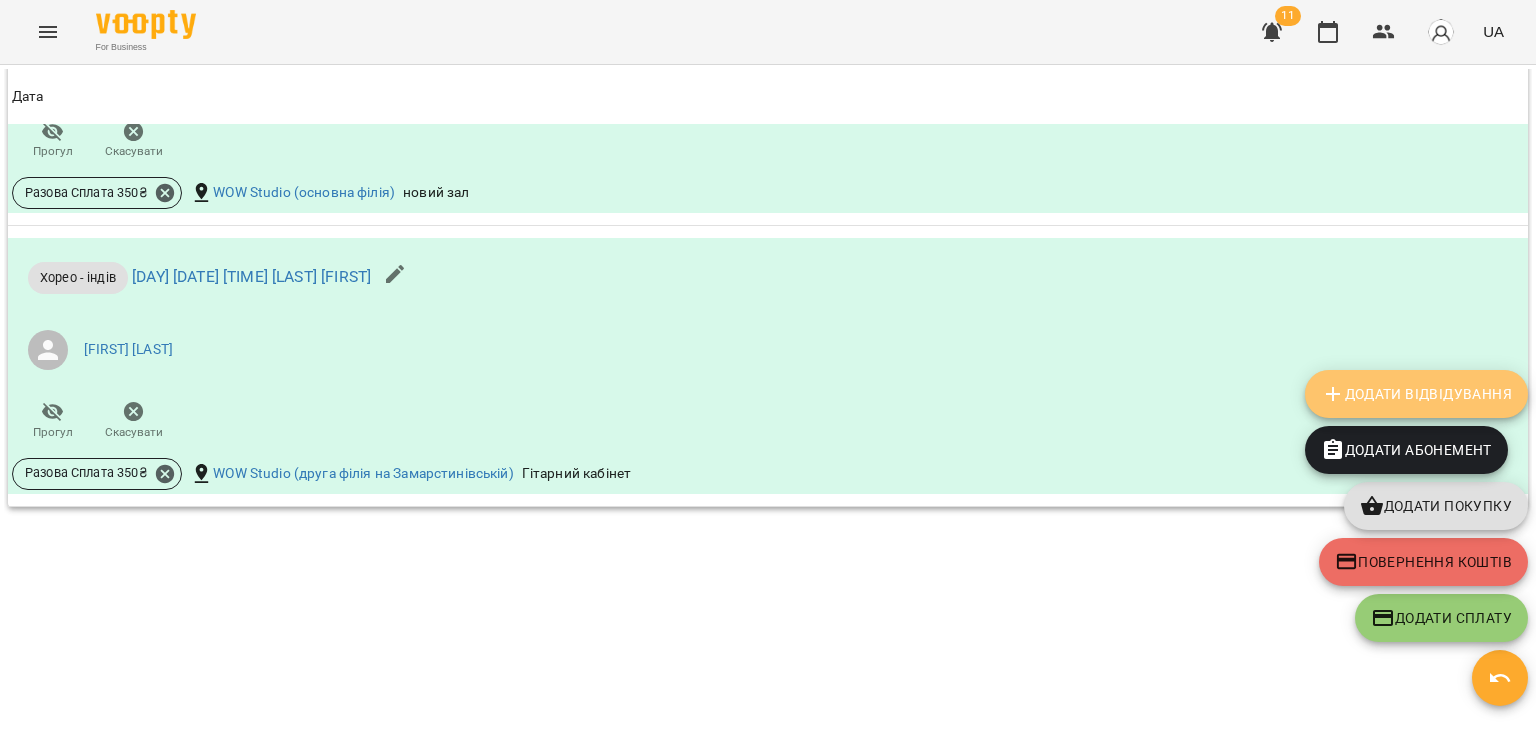click on "Додати Відвідування" at bounding box center (1416, 394) 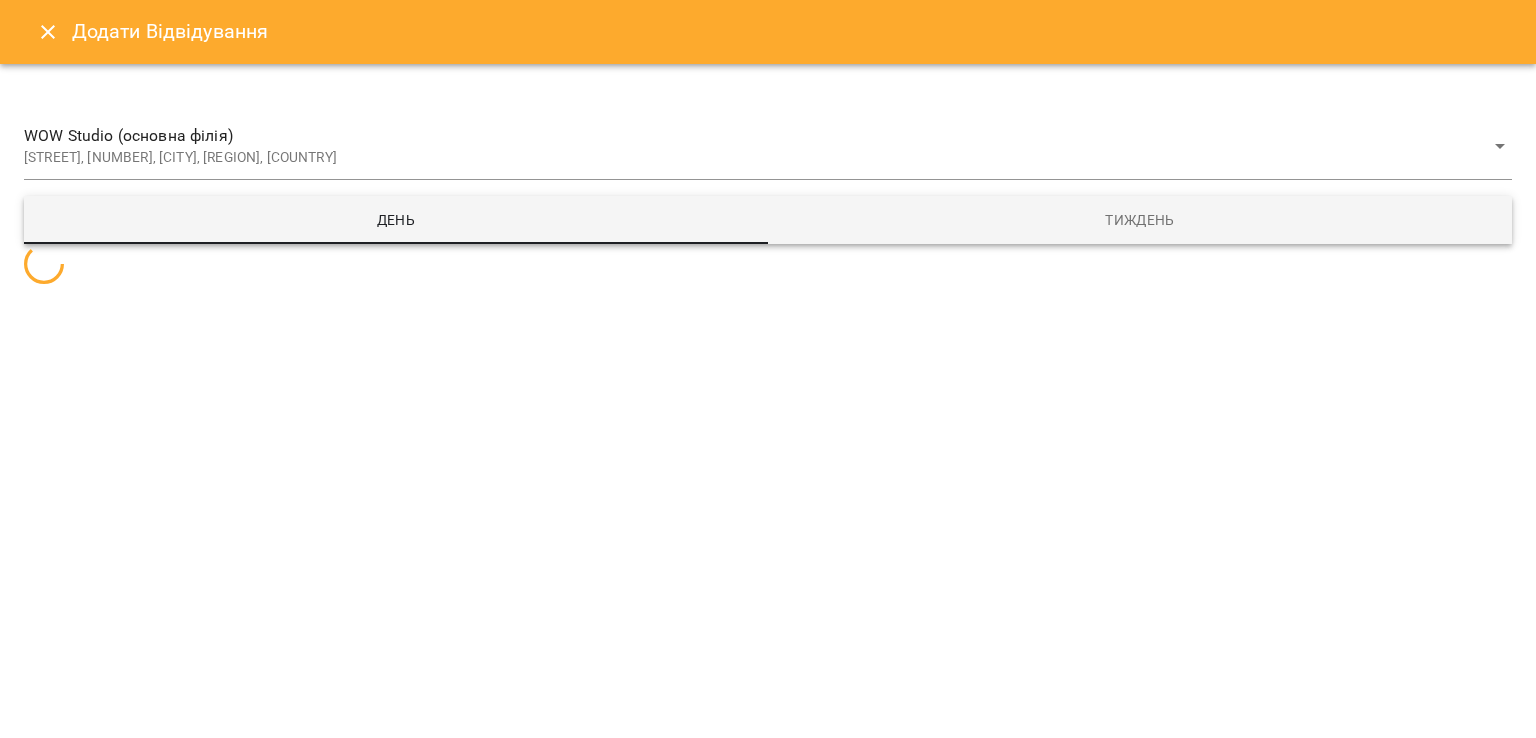 select 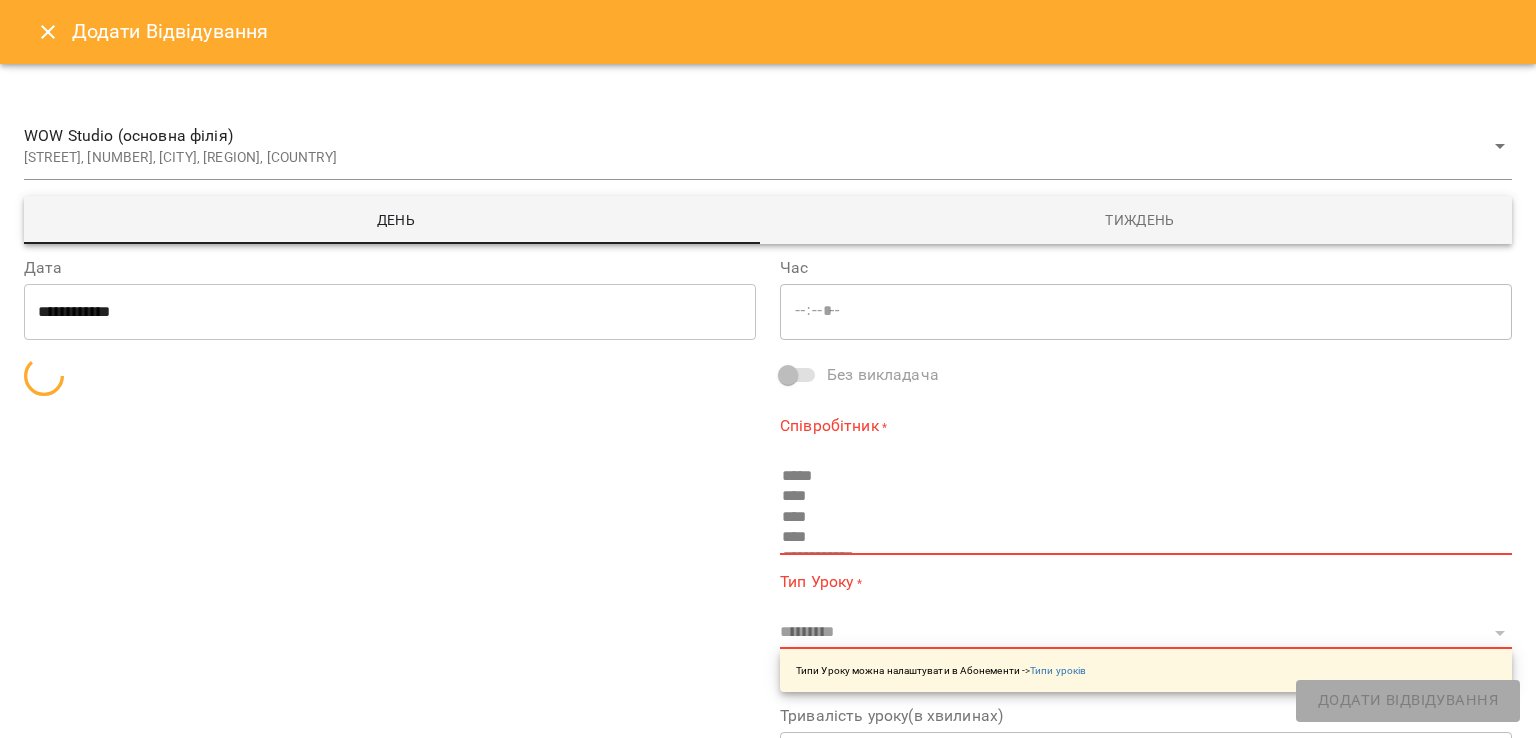 type on "*****" 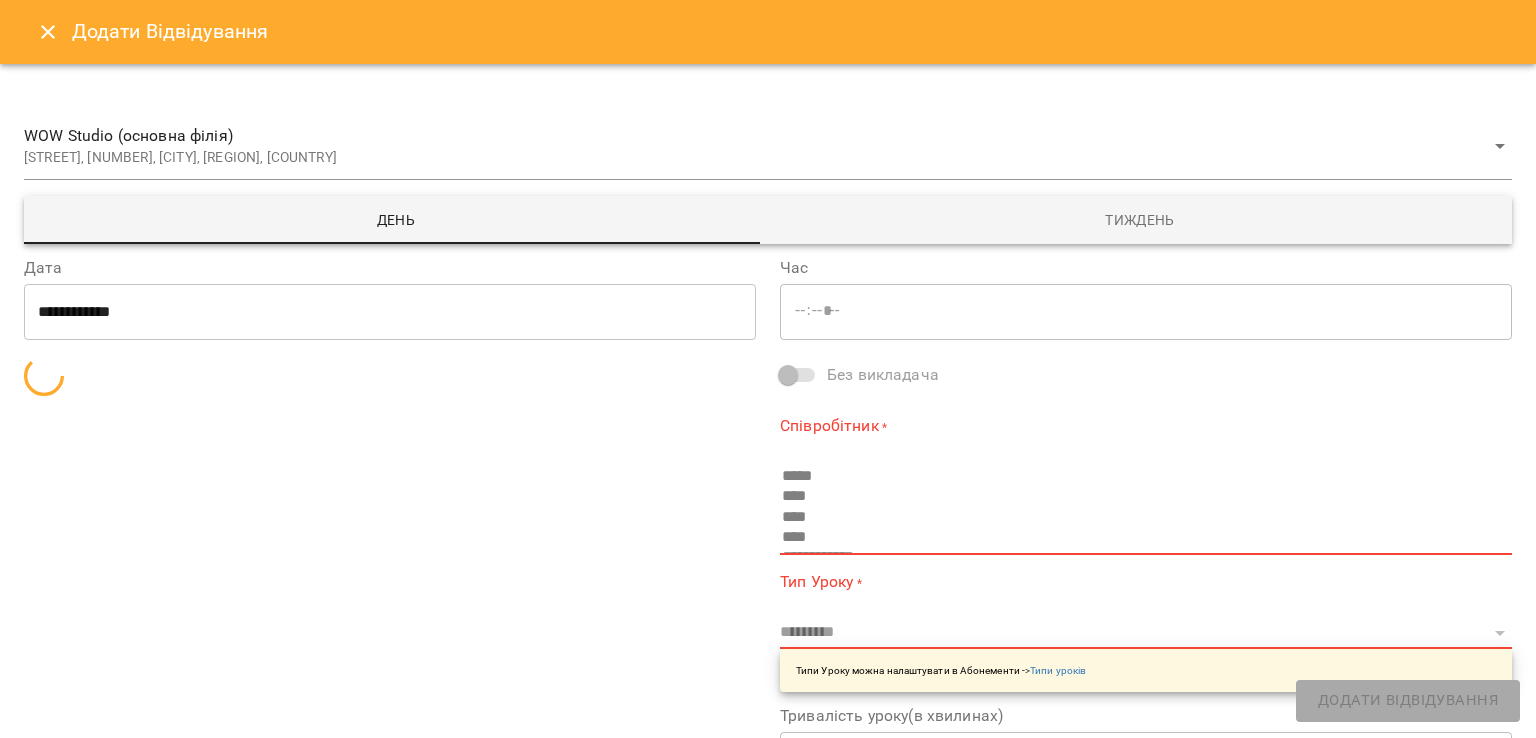 type on "**********" 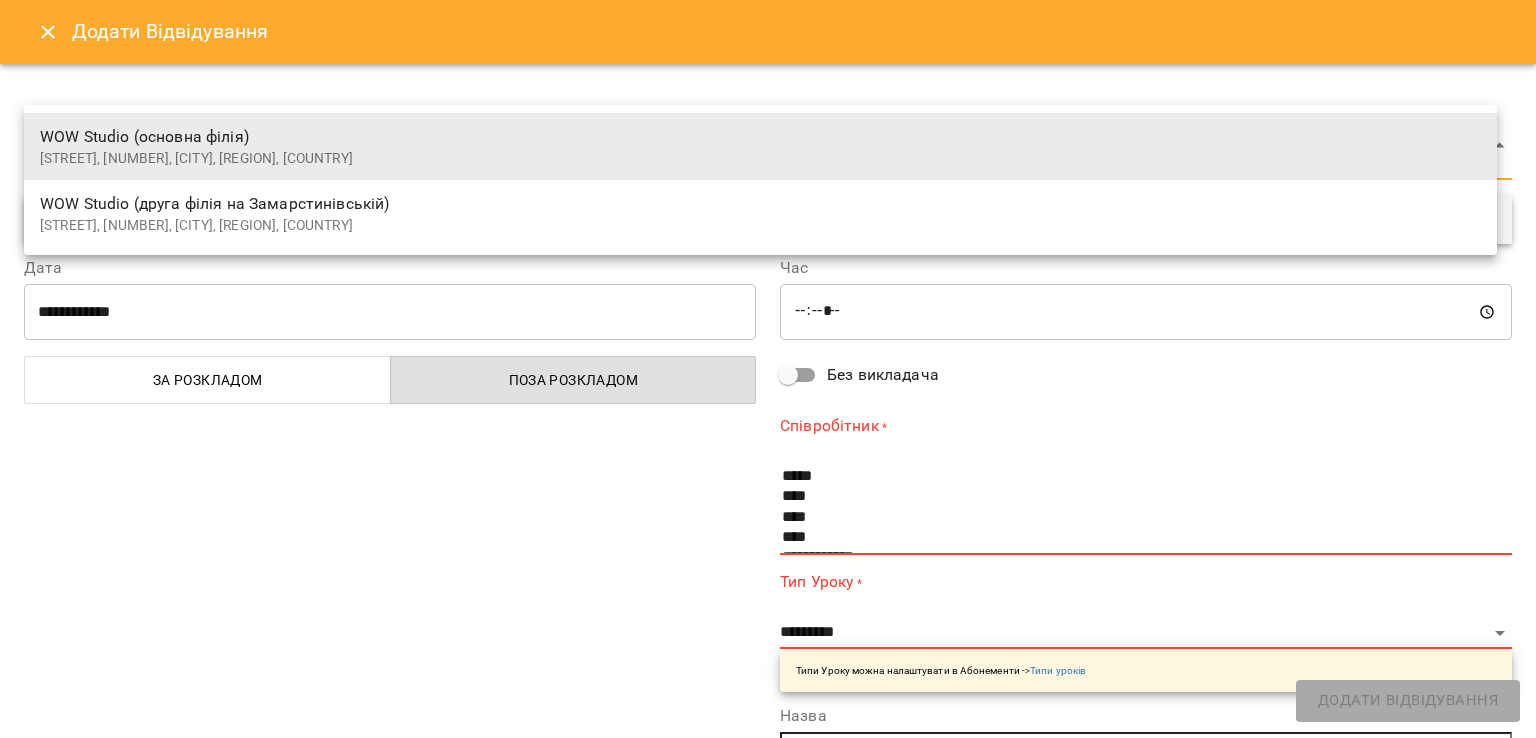 click on "For Business 11 UA Мої клієнти / Хасхачих Анастасія Хасхачих Анастасія хорео індіви -1350 ₴ Баланс Поповнити рахунок Докладніше -2200   ₴ Абонементи -4263 ₴   Kids dance (8 занять) 2063 ₴   Без призначення 850   ₴ Разові Відвідування -2800 ₴   Хорео - індів 4050 ₴   Без призначення -200 ₴   MANUAL_PRICE -200 ₴   Kids Choreo-група 0 ₴   Пробне заняття хореографія Актуальні абонементи ( 1 ) Пробне заняття хореографія 11 жовт  -   Ціна 0 ₴ Kids Choreo-група Kids mini - група Pop Dance-Група Бальні Танці-Група Контемп-група Модерн-група Практика Стріт-Група K-pop Джаз група брейк група Заняття 1" at bounding box center (768, 401) 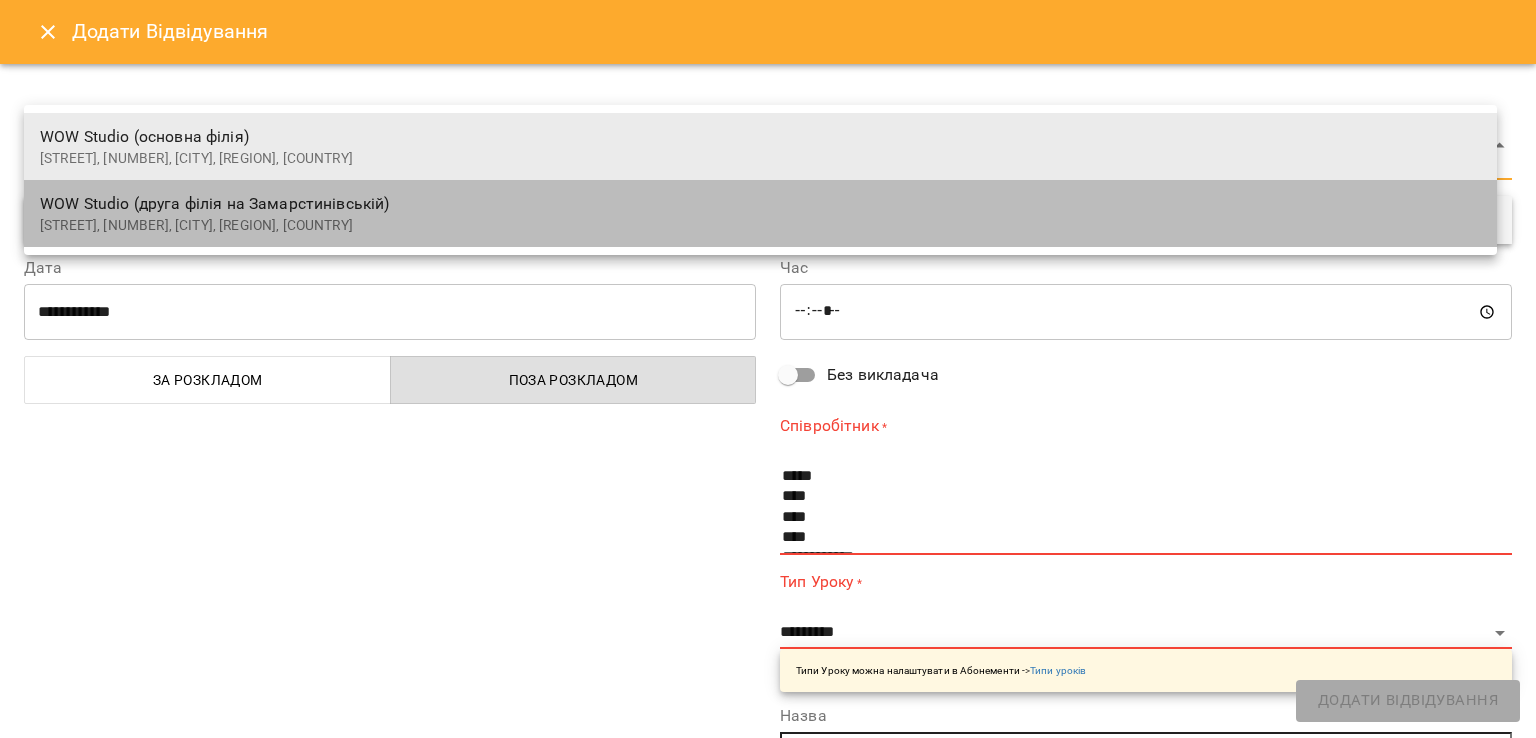 click on "WOW Studio (друга філія на Замарстинівській)" at bounding box center (760, 204) 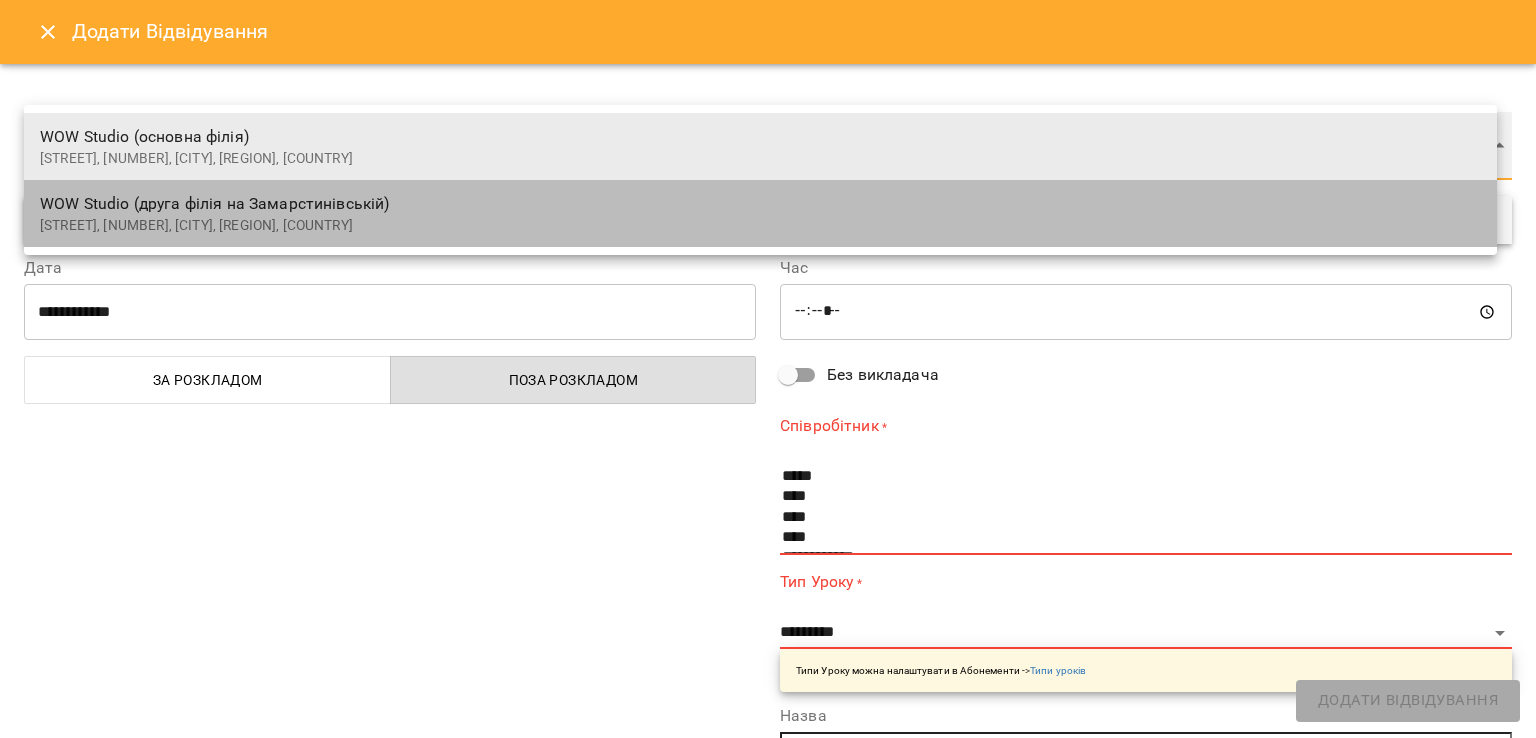 type on "*" 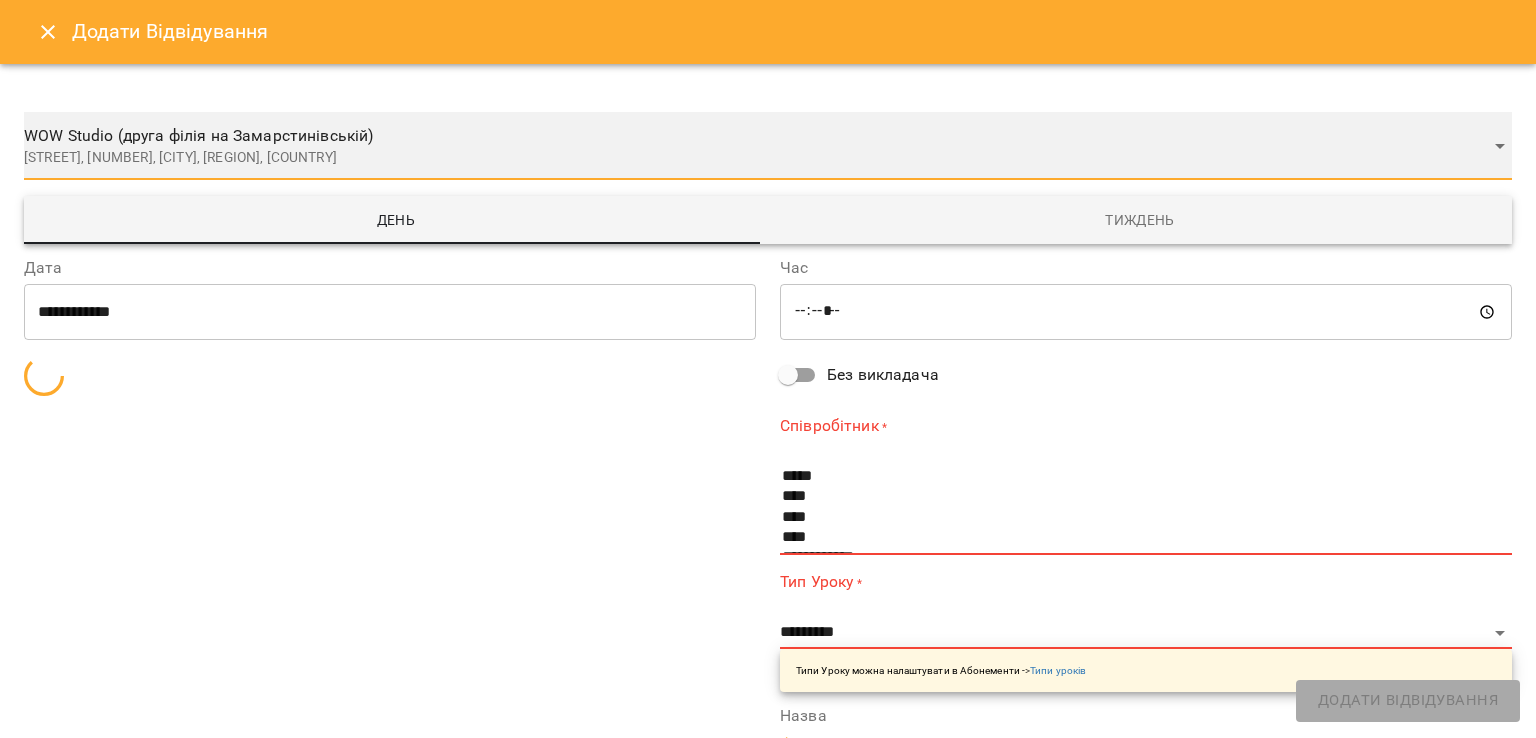 type on "**********" 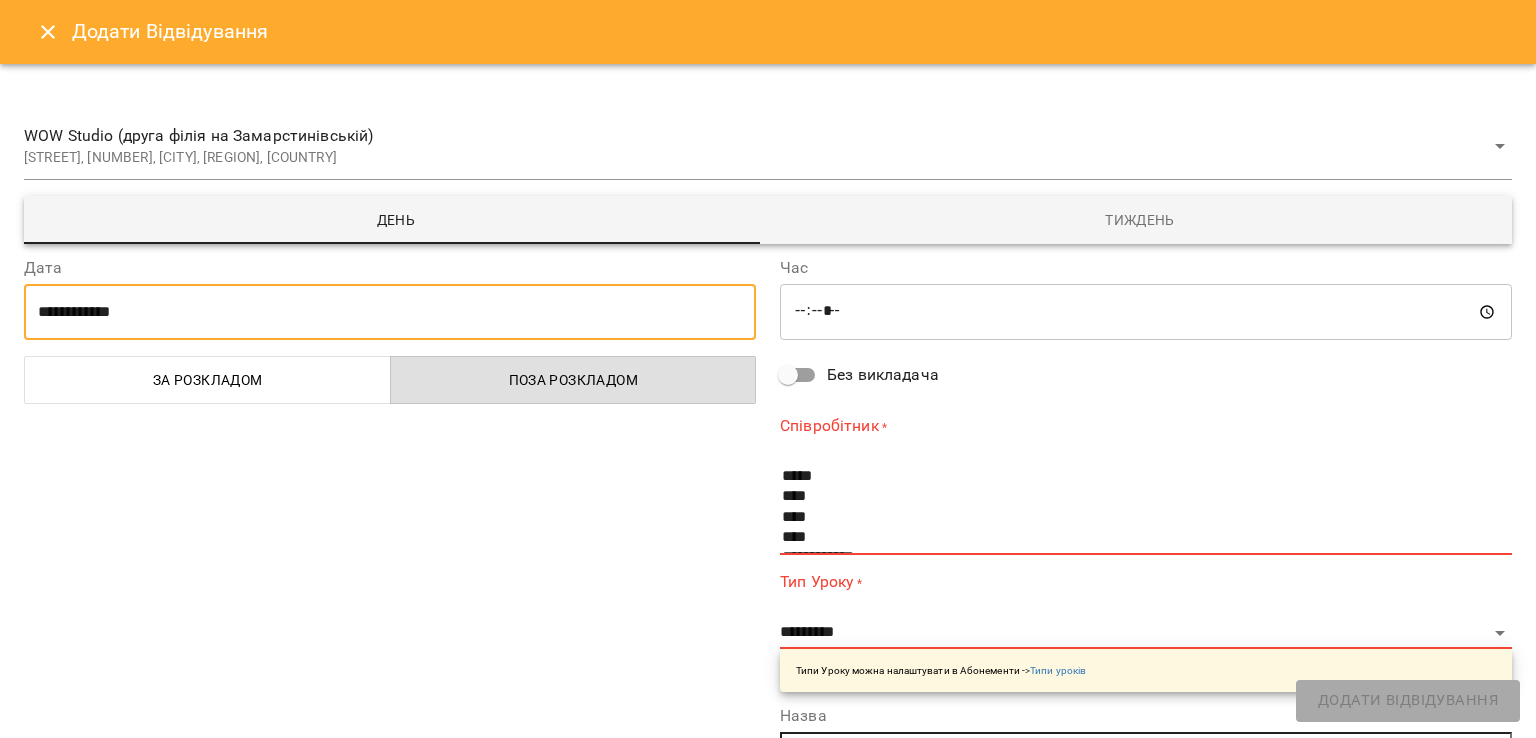 click on "**********" at bounding box center [390, 312] 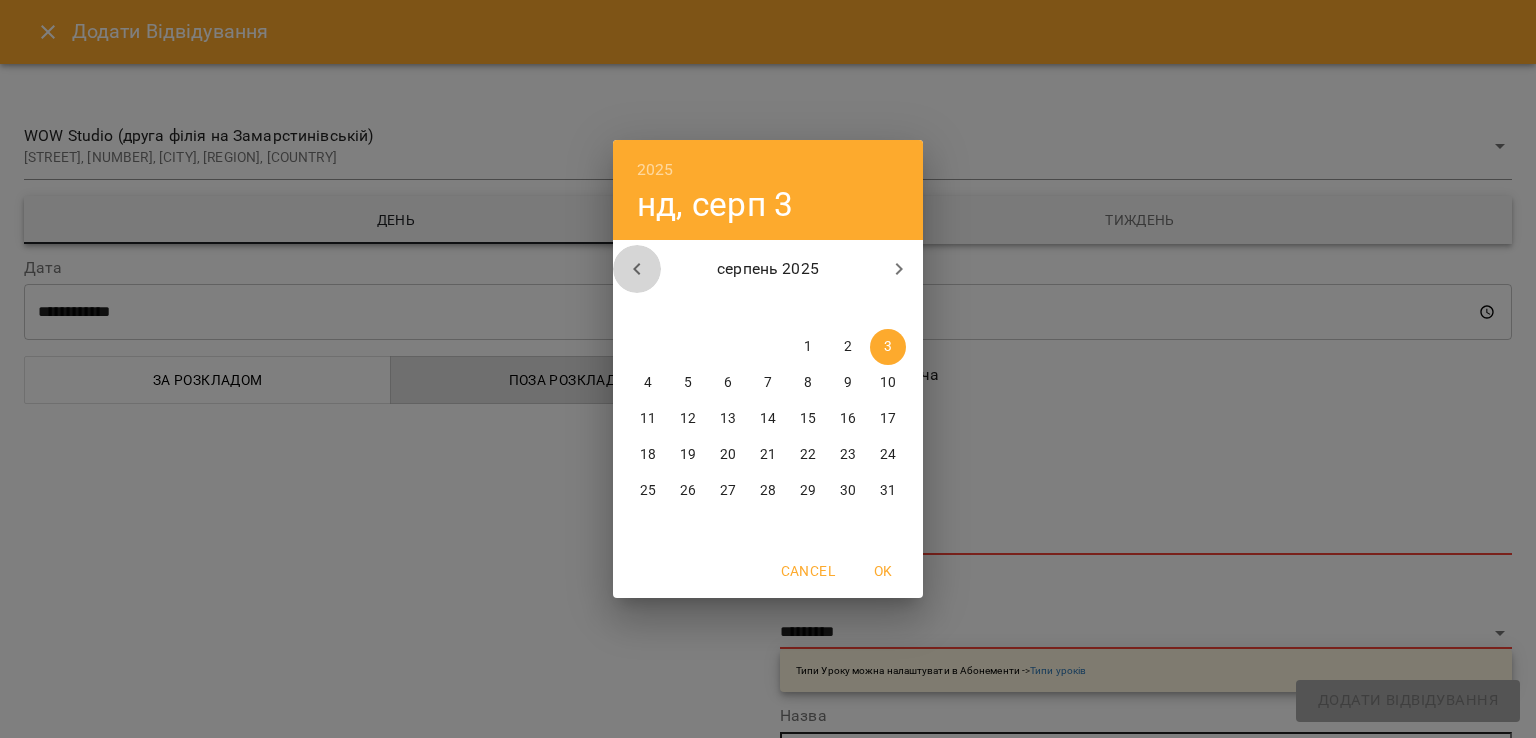 click at bounding box center (637, 269) 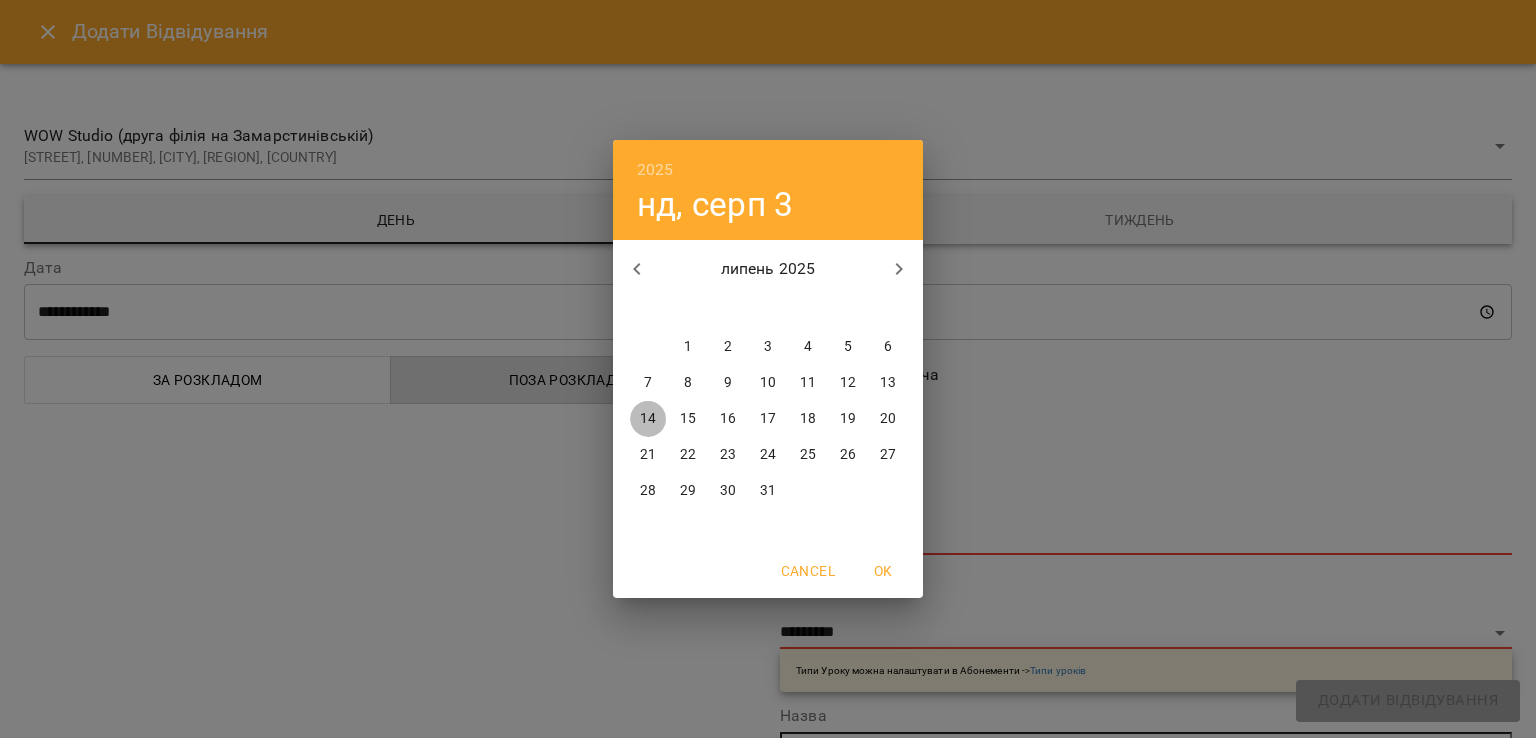 click on "14" at bounding box center [648, 419] 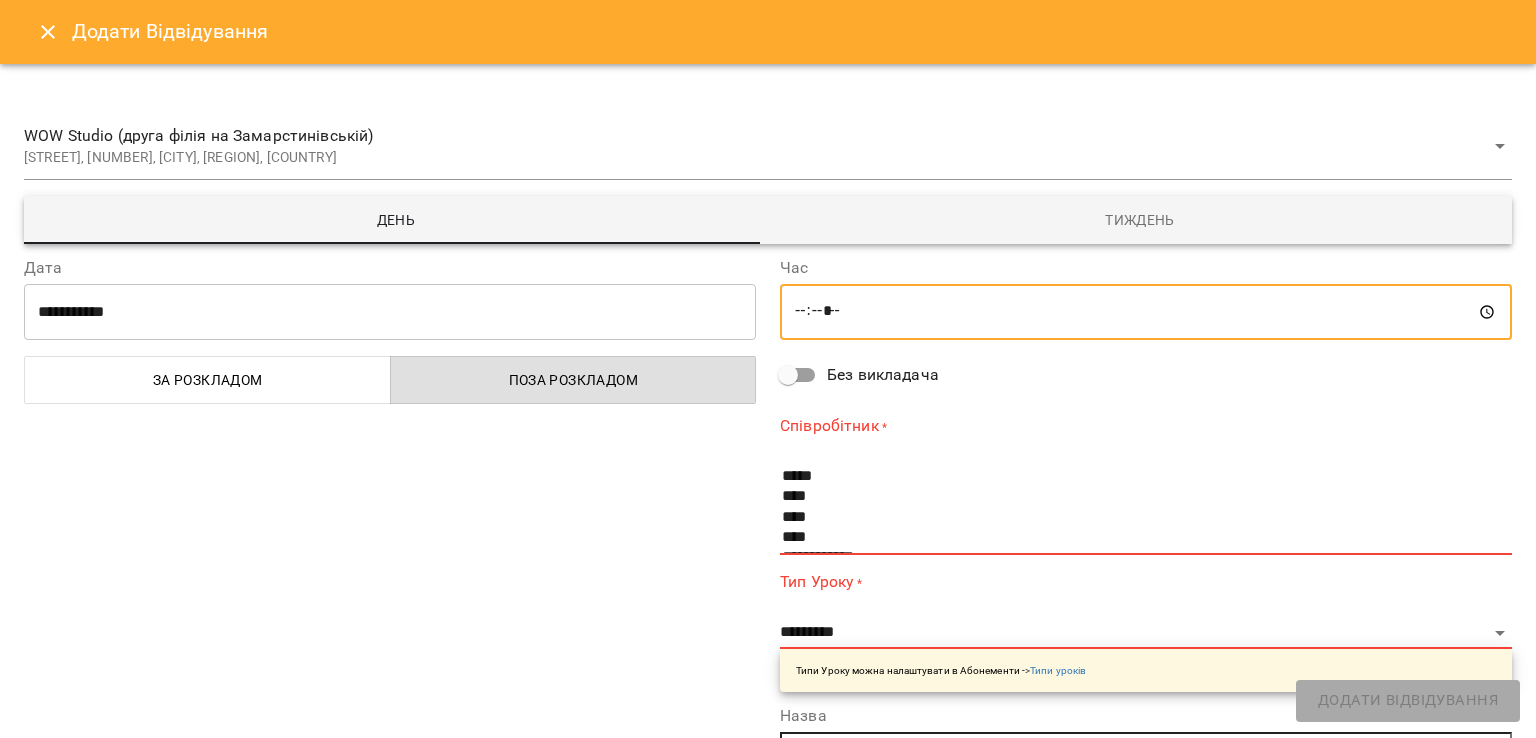 click on "*****" at bounding box center [1146, 312] 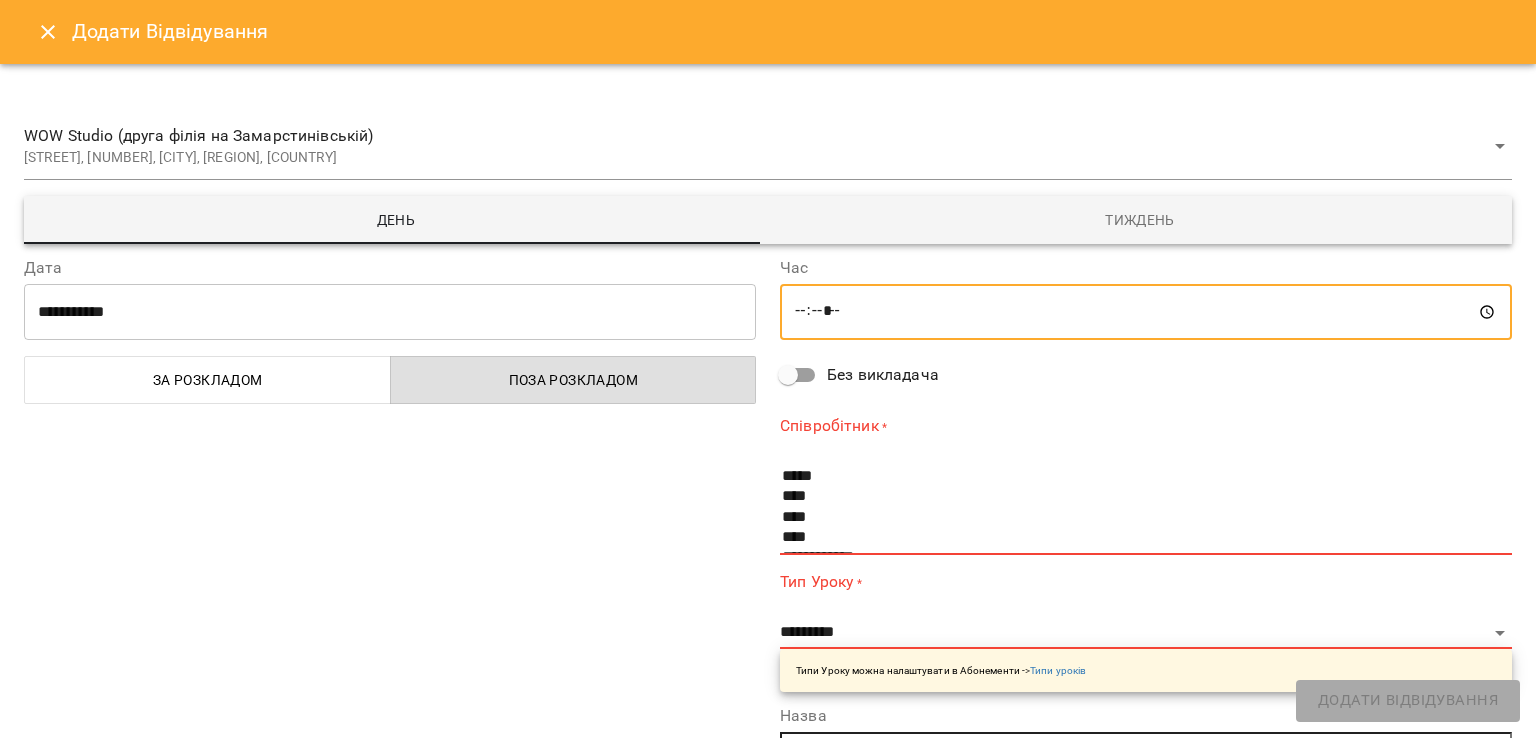 type on "*****" 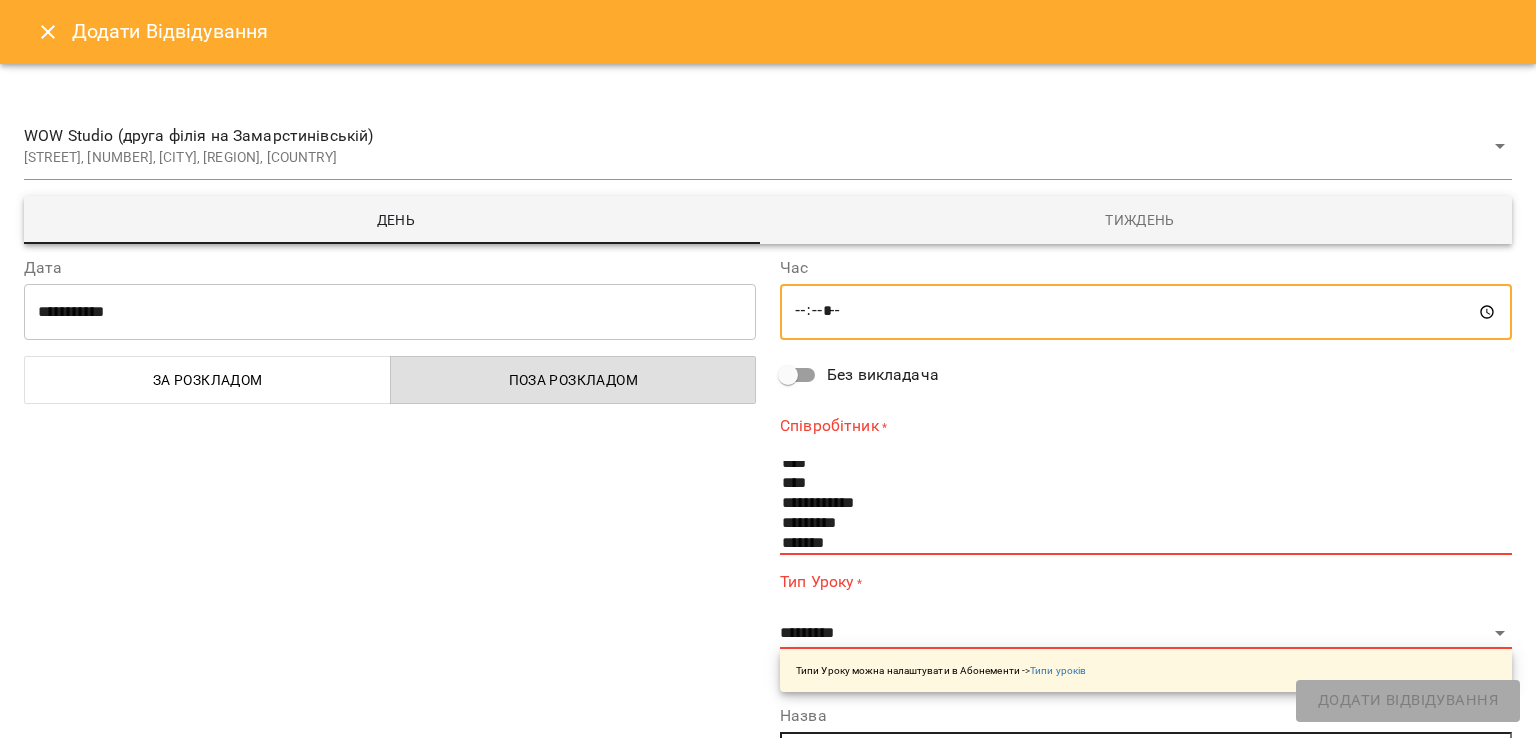 scroll, scrollTop: 68, scrollLeft: 0, axis: vertical 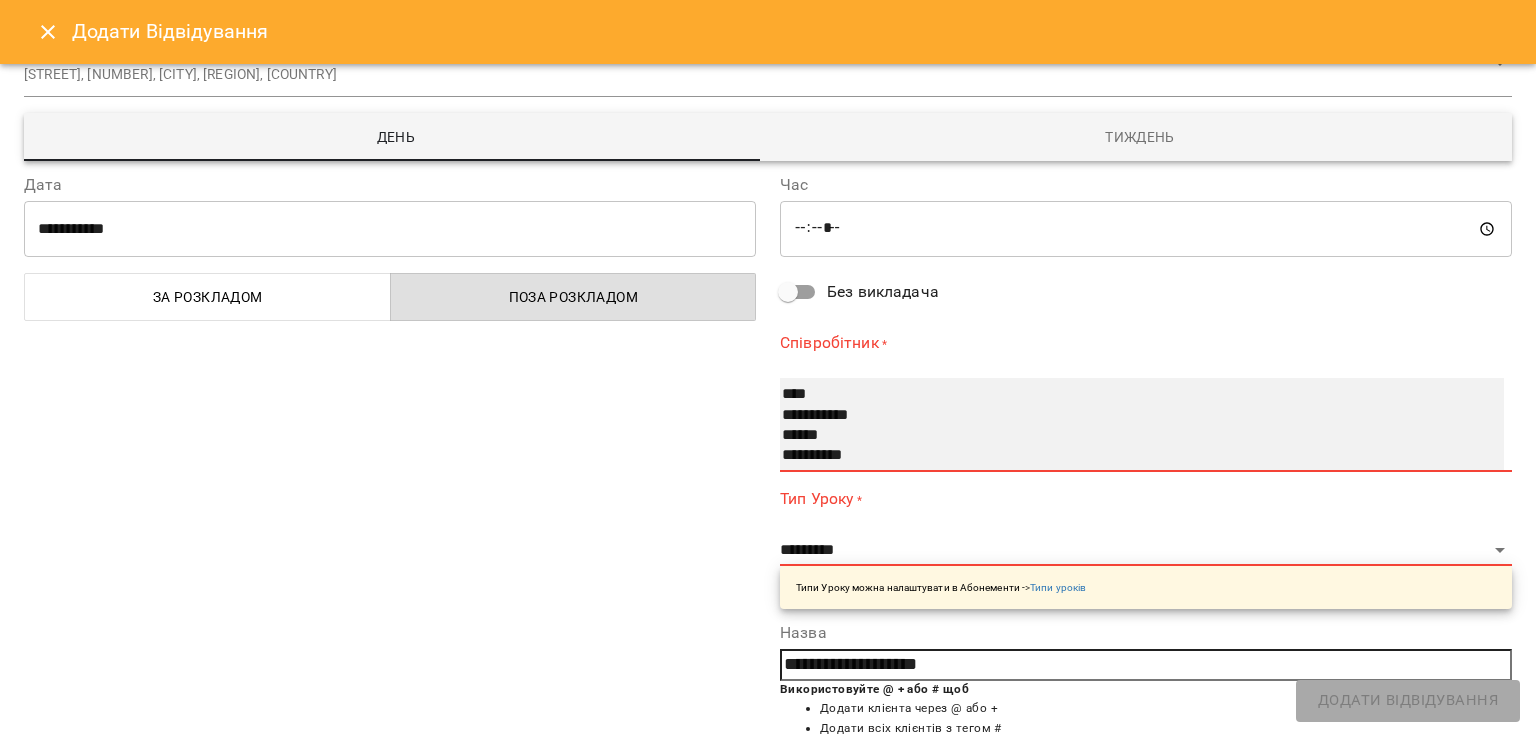 select on "**********" 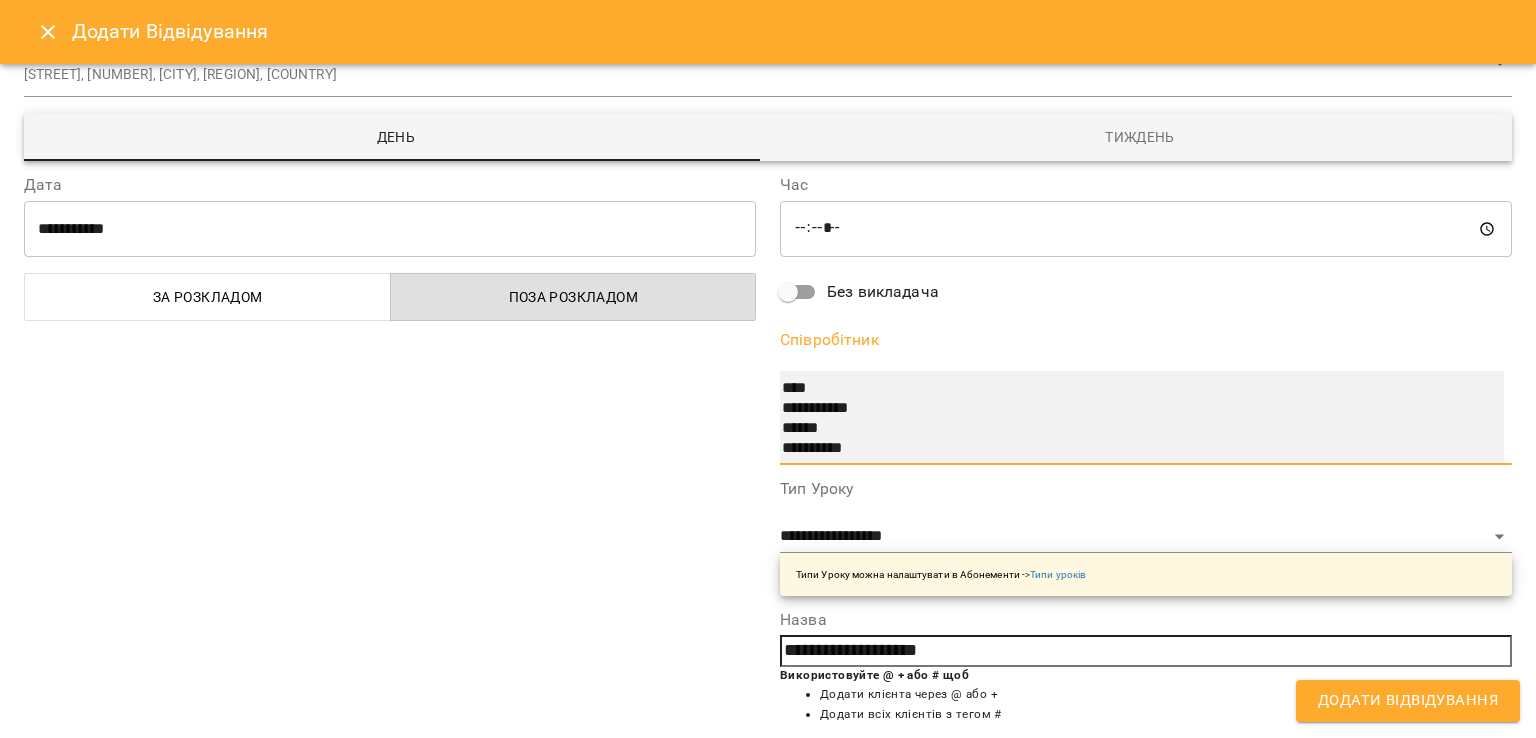 scroll, scrollTop: 175, scrollLeft: 0, axis: vertical 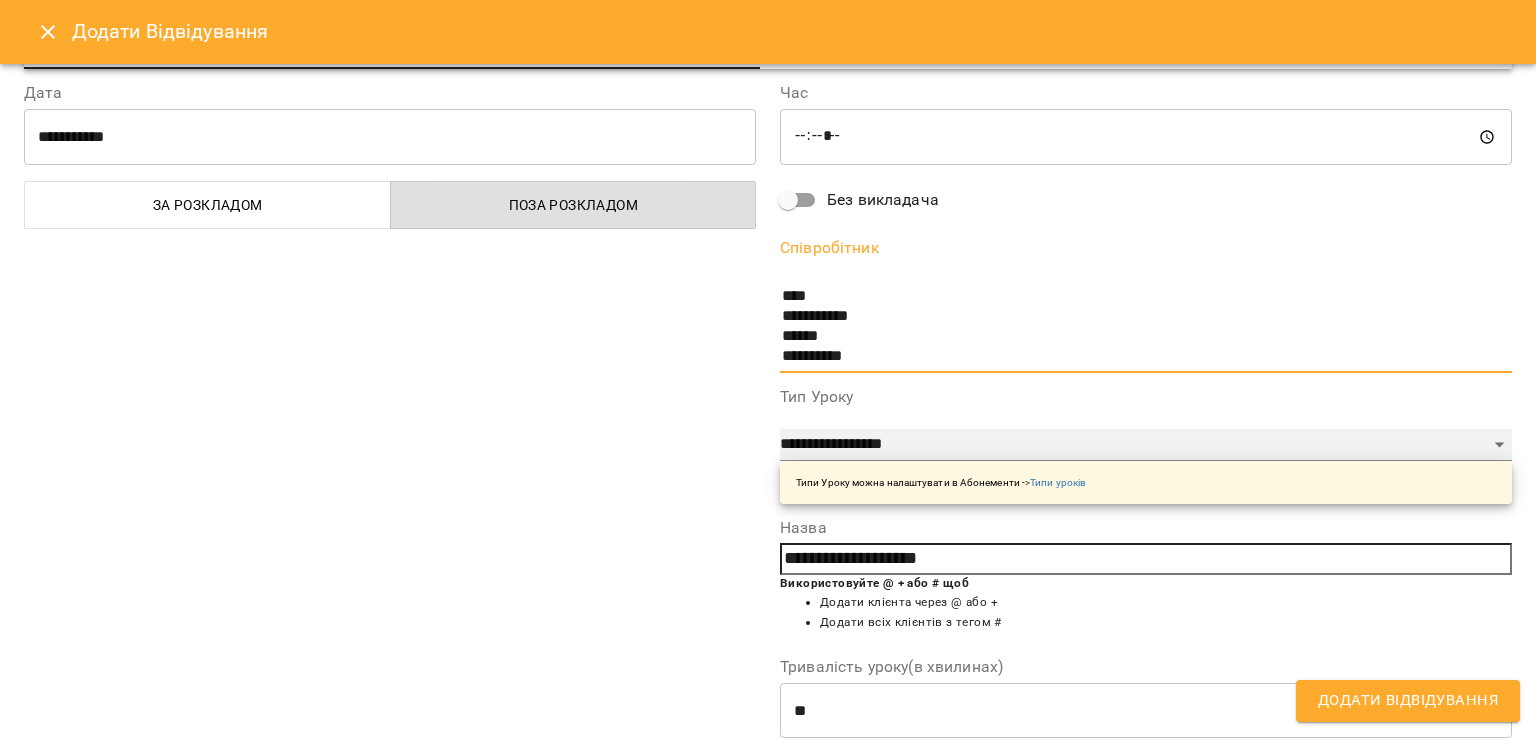 click on "**********" at bounding box center (1146, 445) 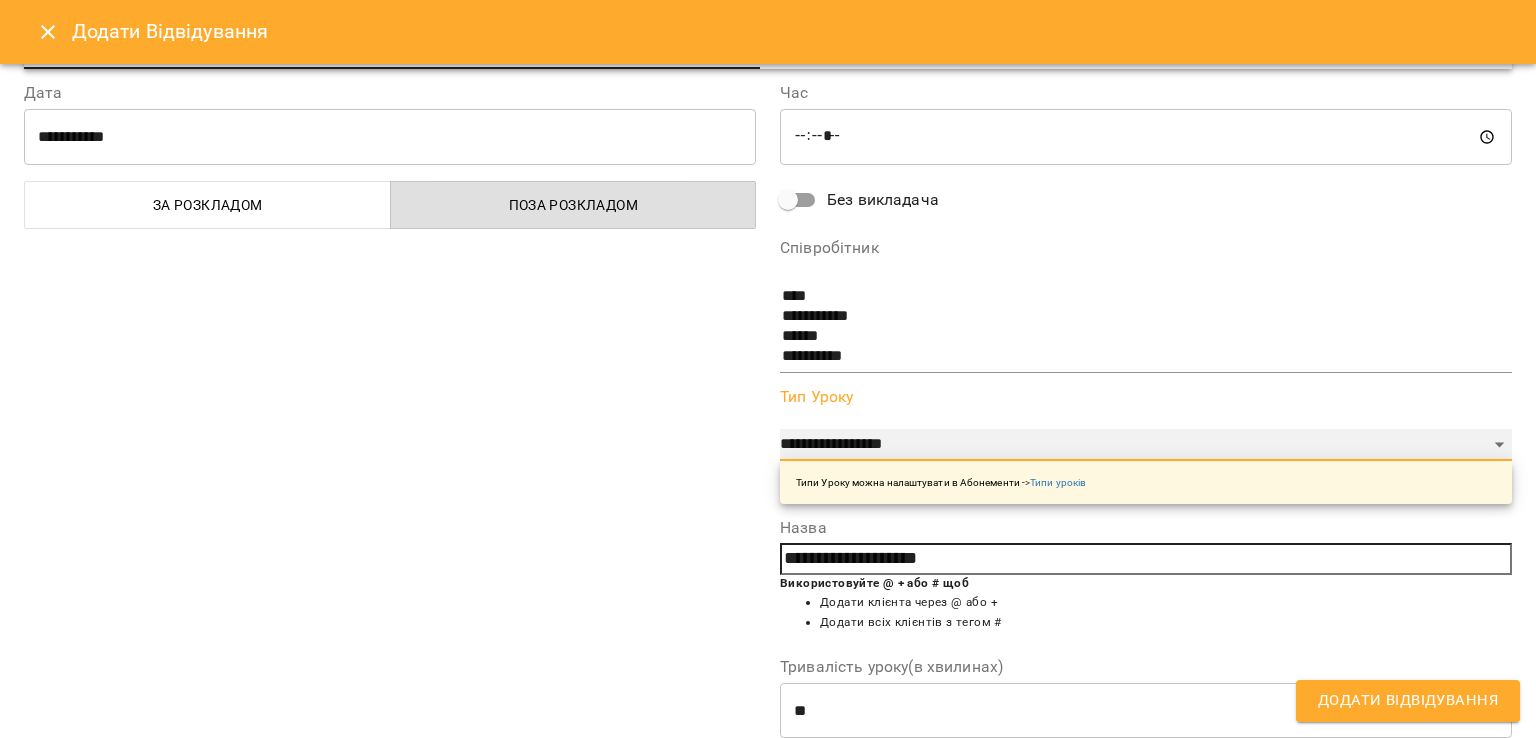 select on "**********" 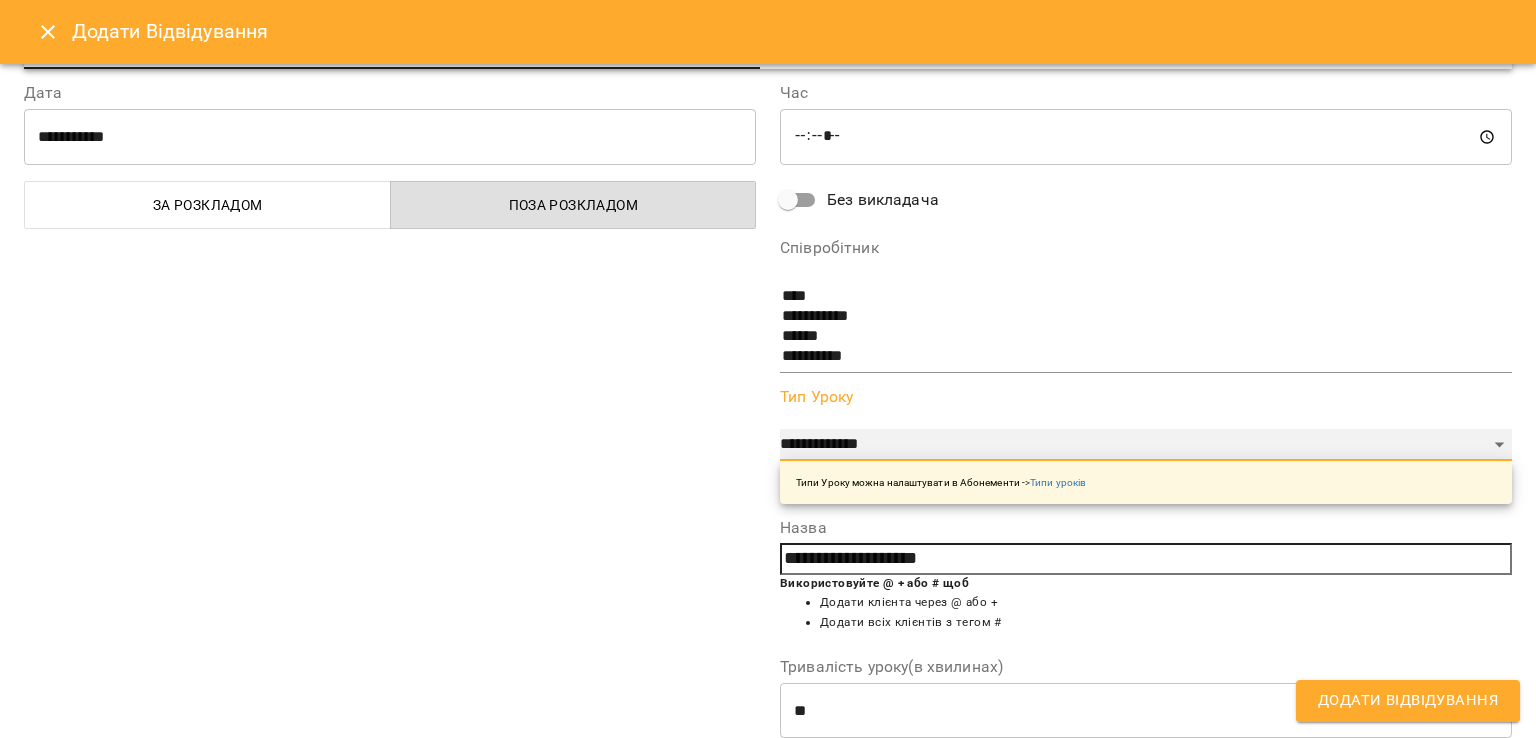click on "**********" at bounding box center [1146, 445] 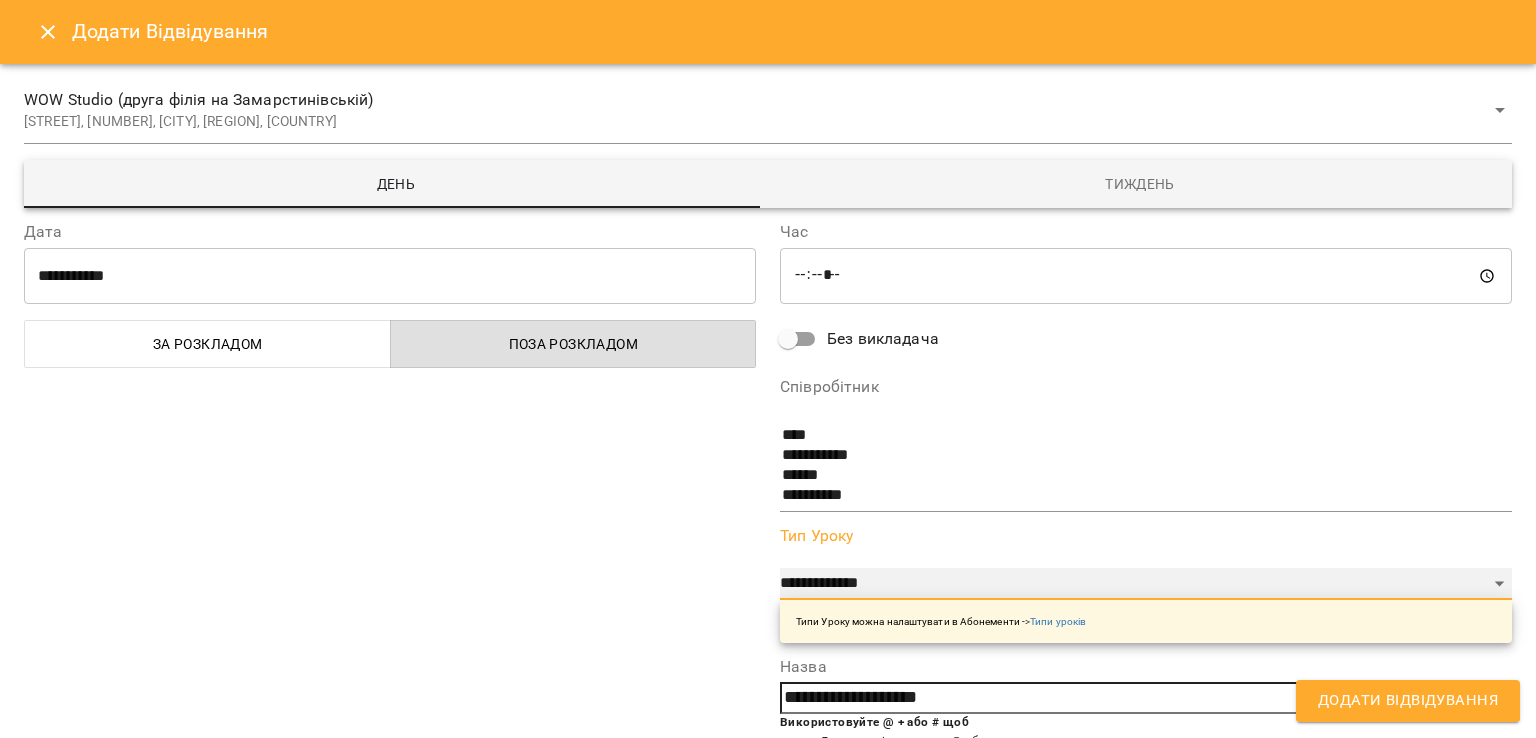 scroll, scrollTop: 35, scrollLeft: 0, axis: vertical 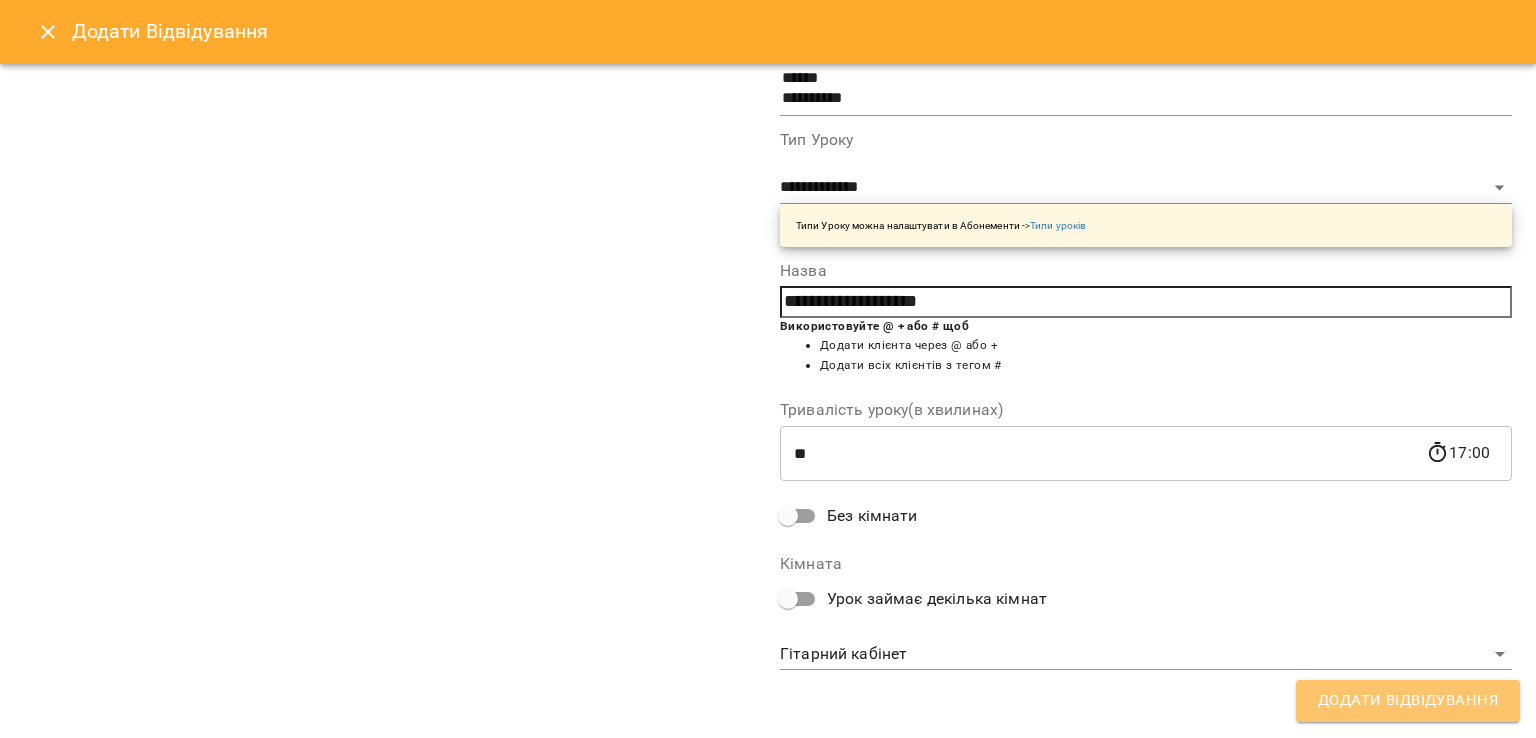 click on "Додати Відвідування" at bounding box center (1408, 701) 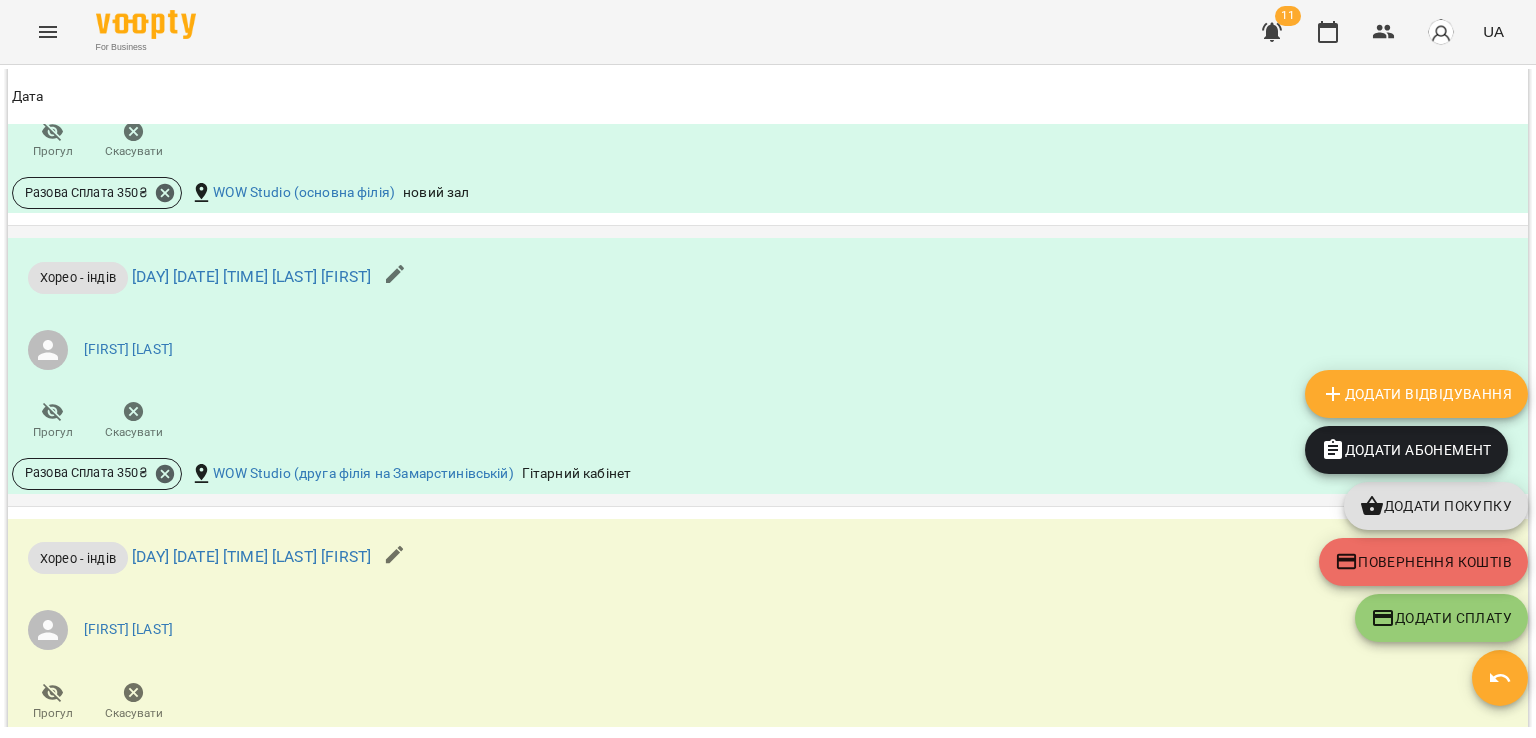 scroll, scrollTop: 2062, scrollLeft: 0, axis: vertical 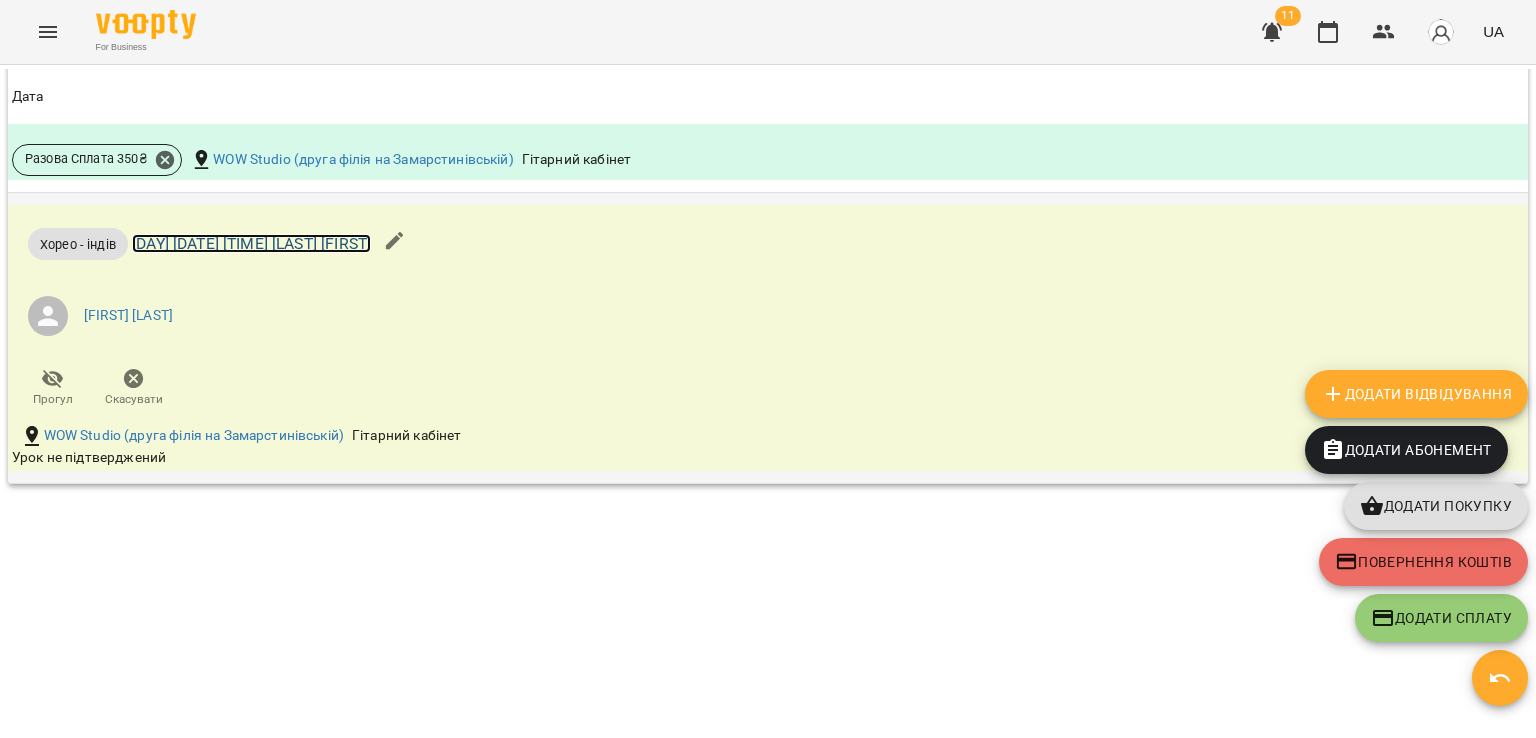 click on "пн 14 лип 2025 16:00 Хасхачих Анастасія" at bounding box center [251, 243] 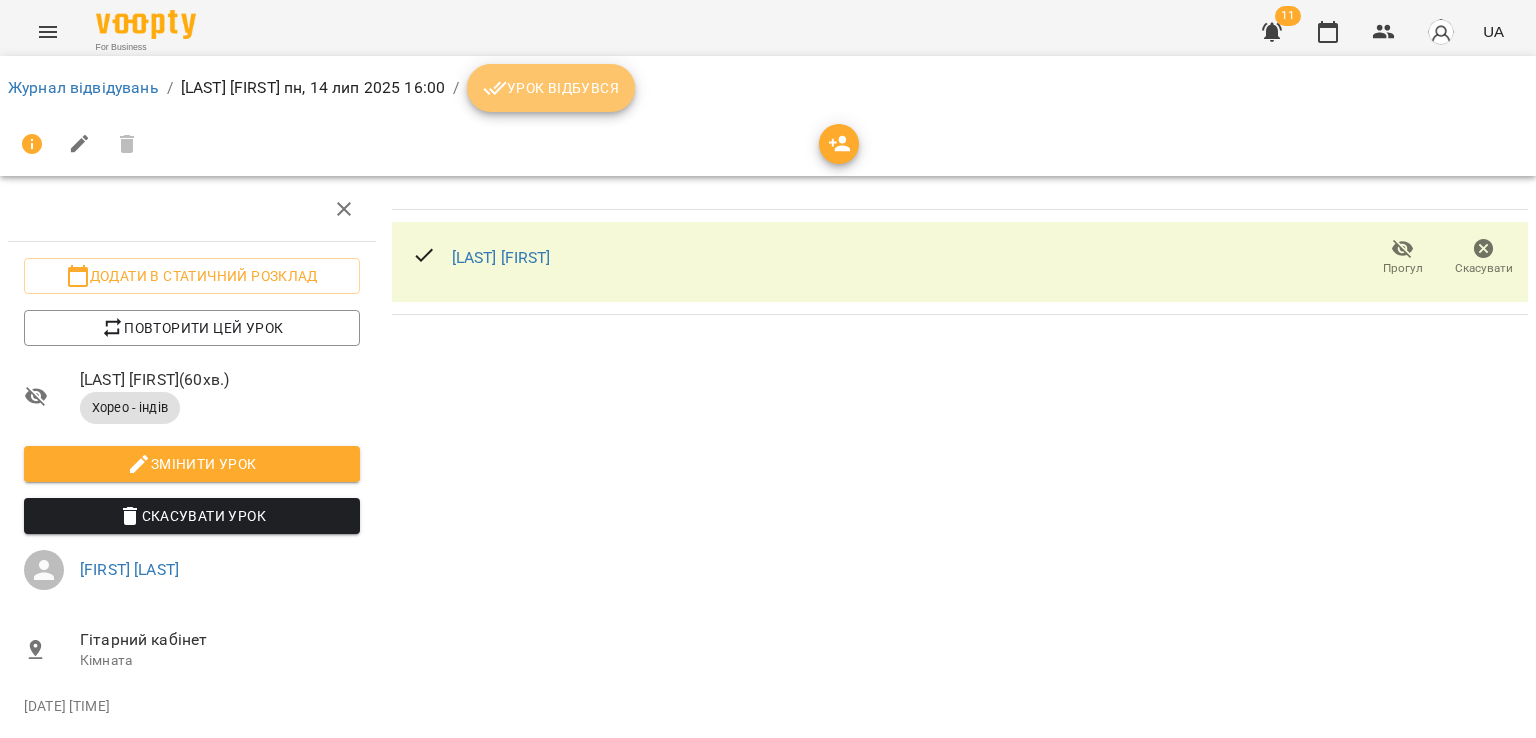 click on "Урок відбувся" at bounding box center (551, 88) 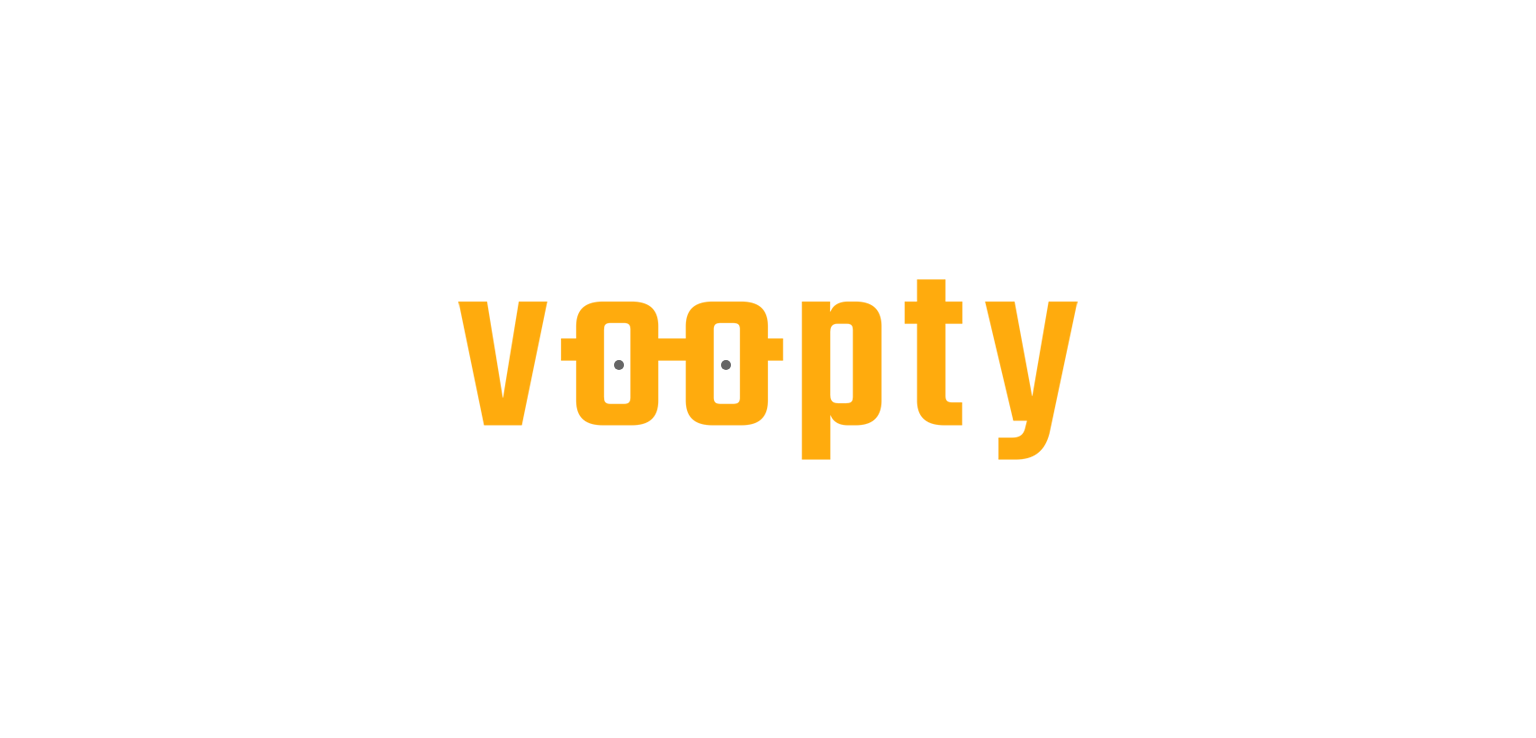 scroll, scrollTop: 0, scrollLeft: 0, axis: both 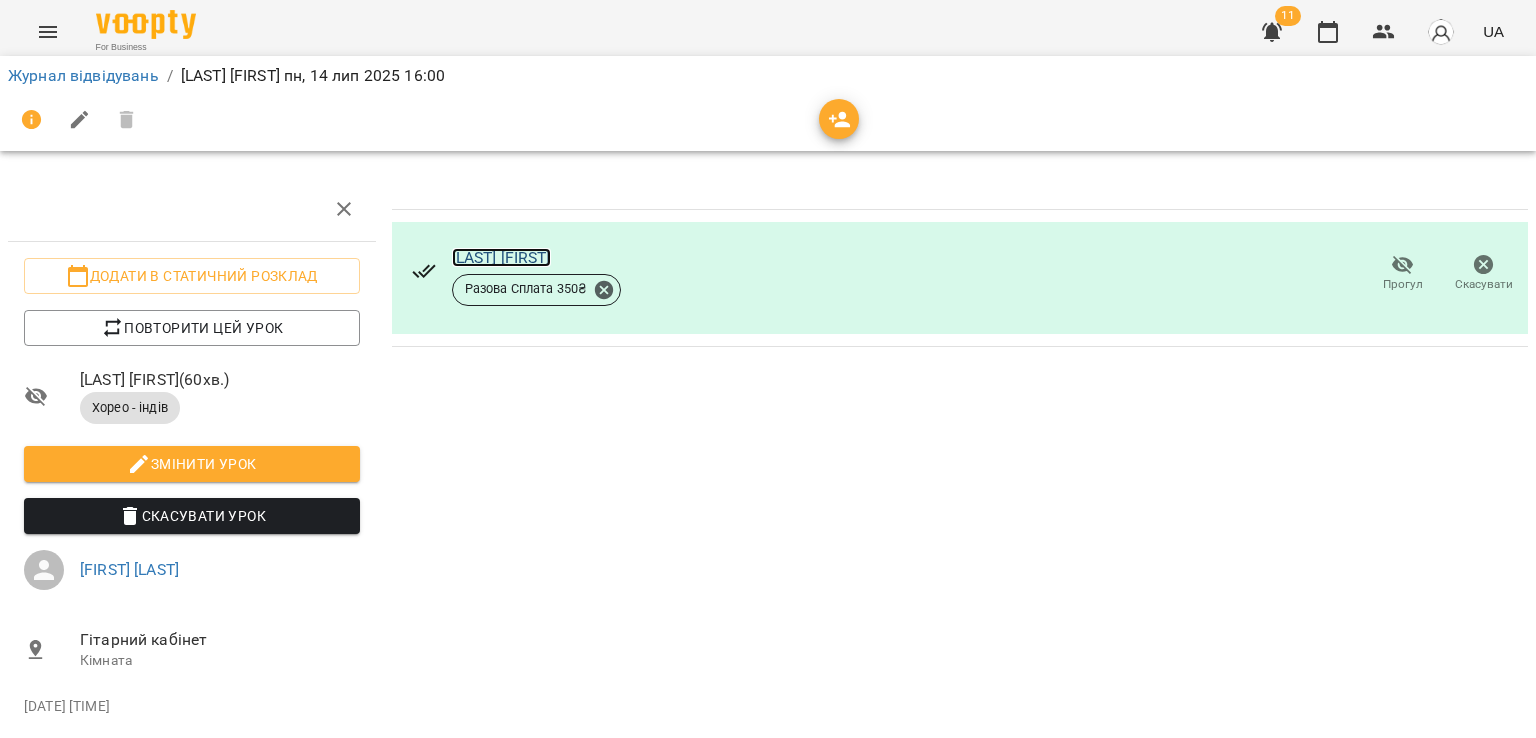 click on "[LAST] [FIRST]" at bounding box center (501, 257) 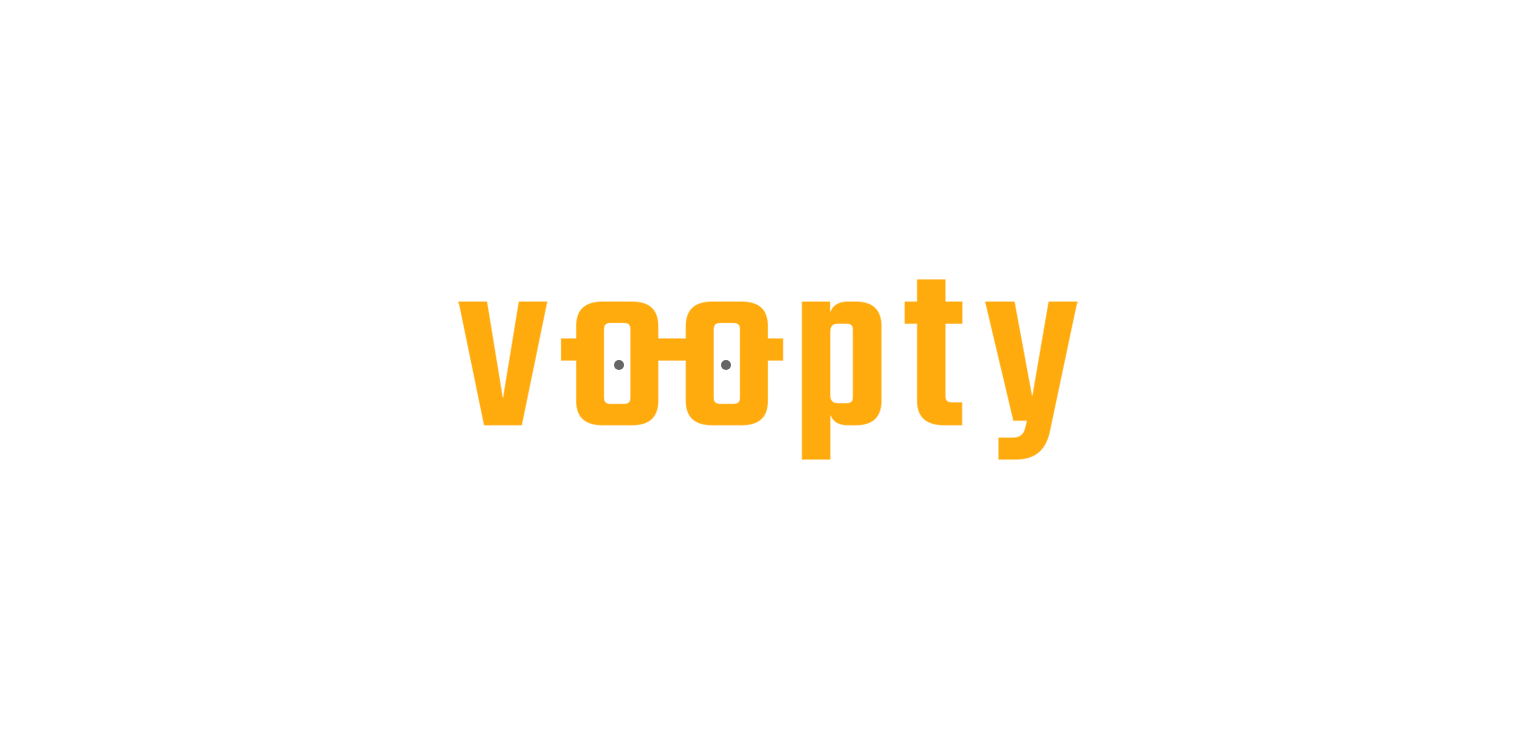 scroll, scrollTop: 0, scrollLeft: 0, axis: both 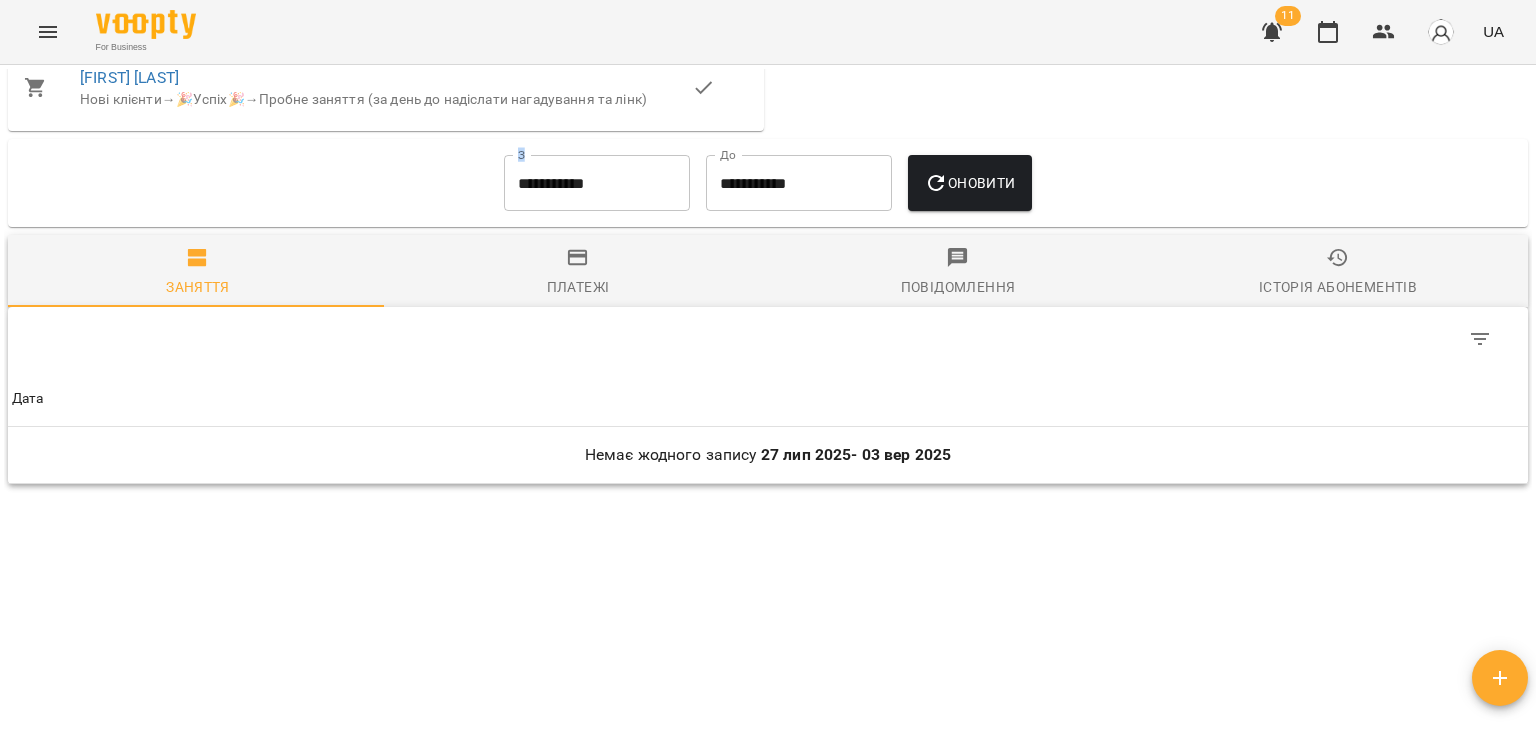 drag, startPoint x: 566, startPoint y: 144, endPoint x: 568, endPoint y: 164, distance: 20.09975 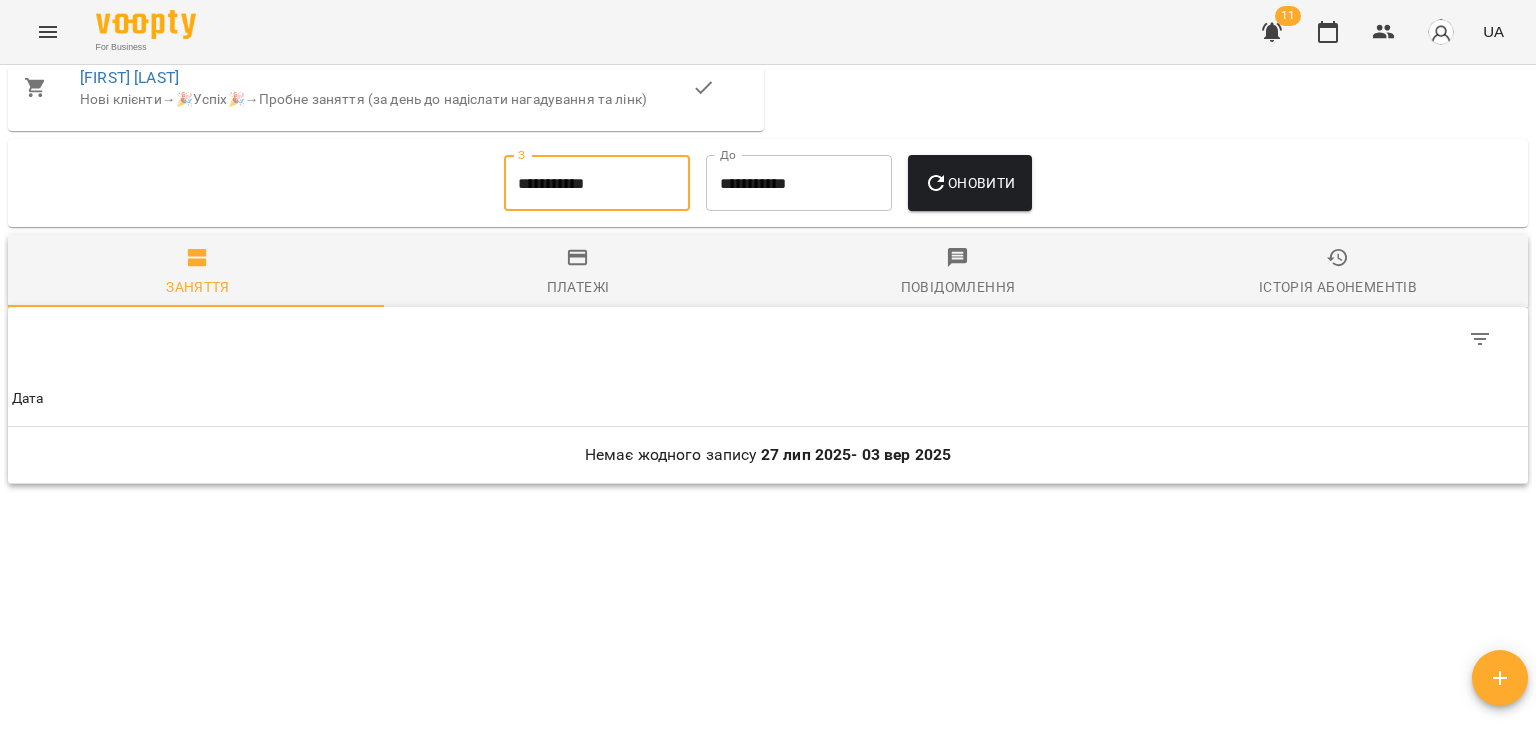 click on "**********" at bounding box center [597, 183] 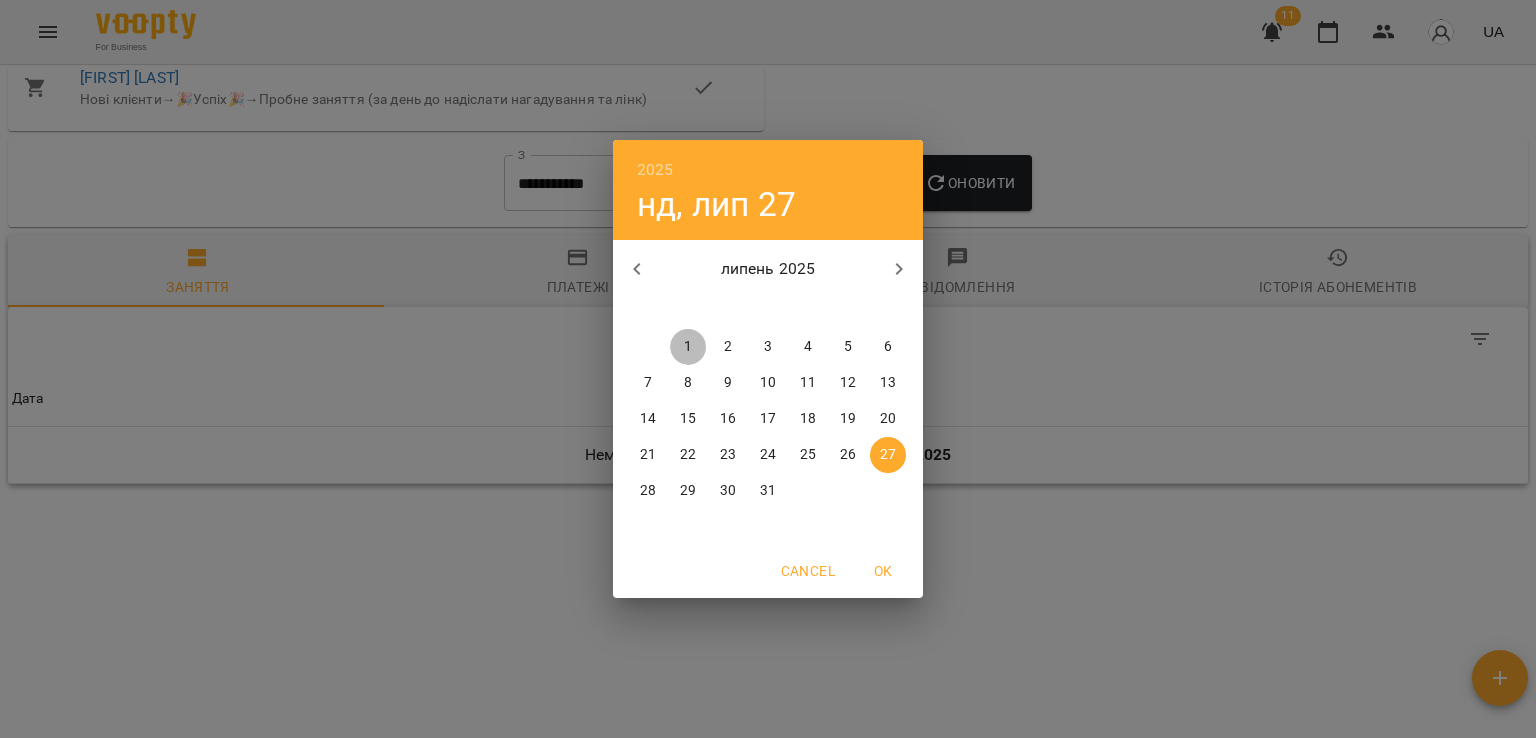 click on "1" at bounding box center (688, 347) 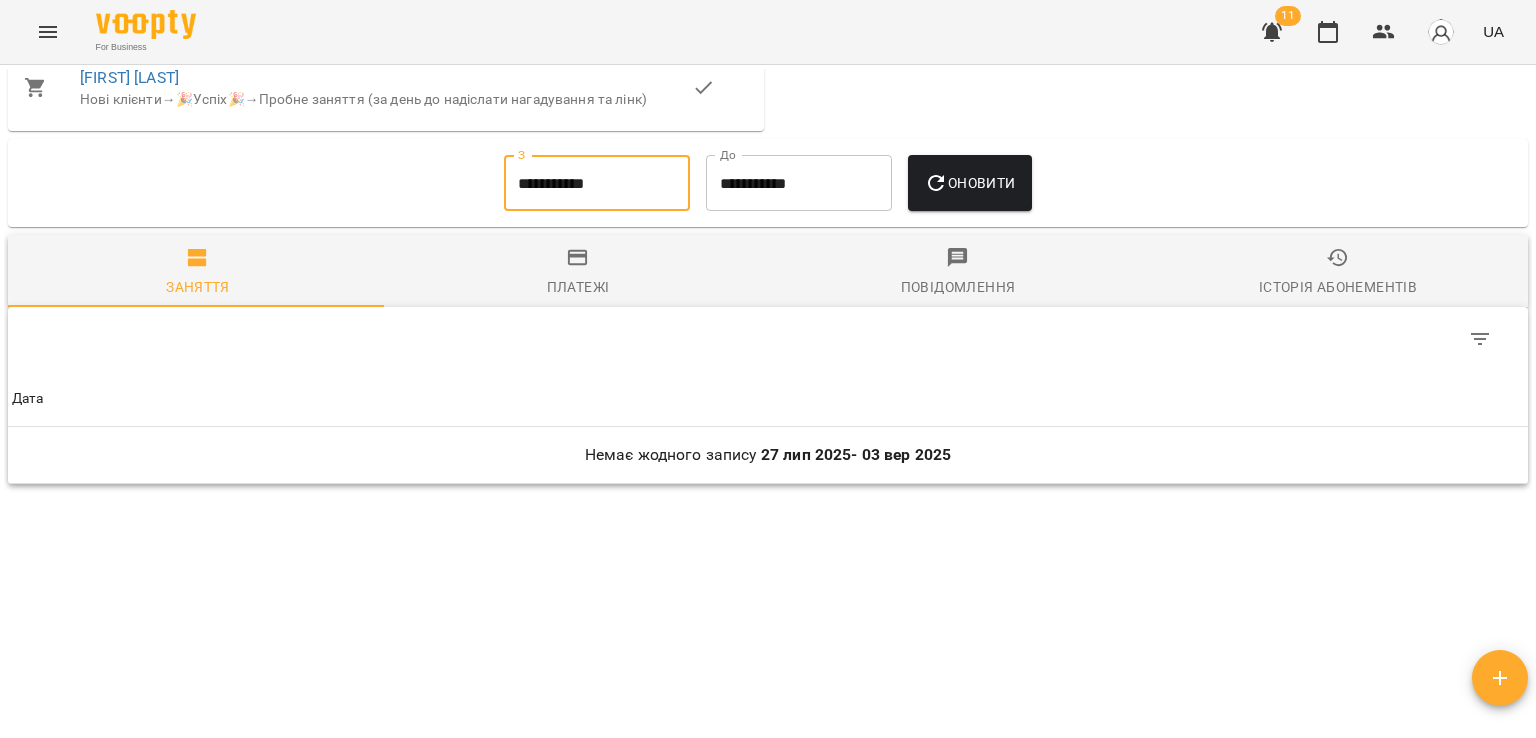 click on "Оновити" at bounding box center [969, 183] 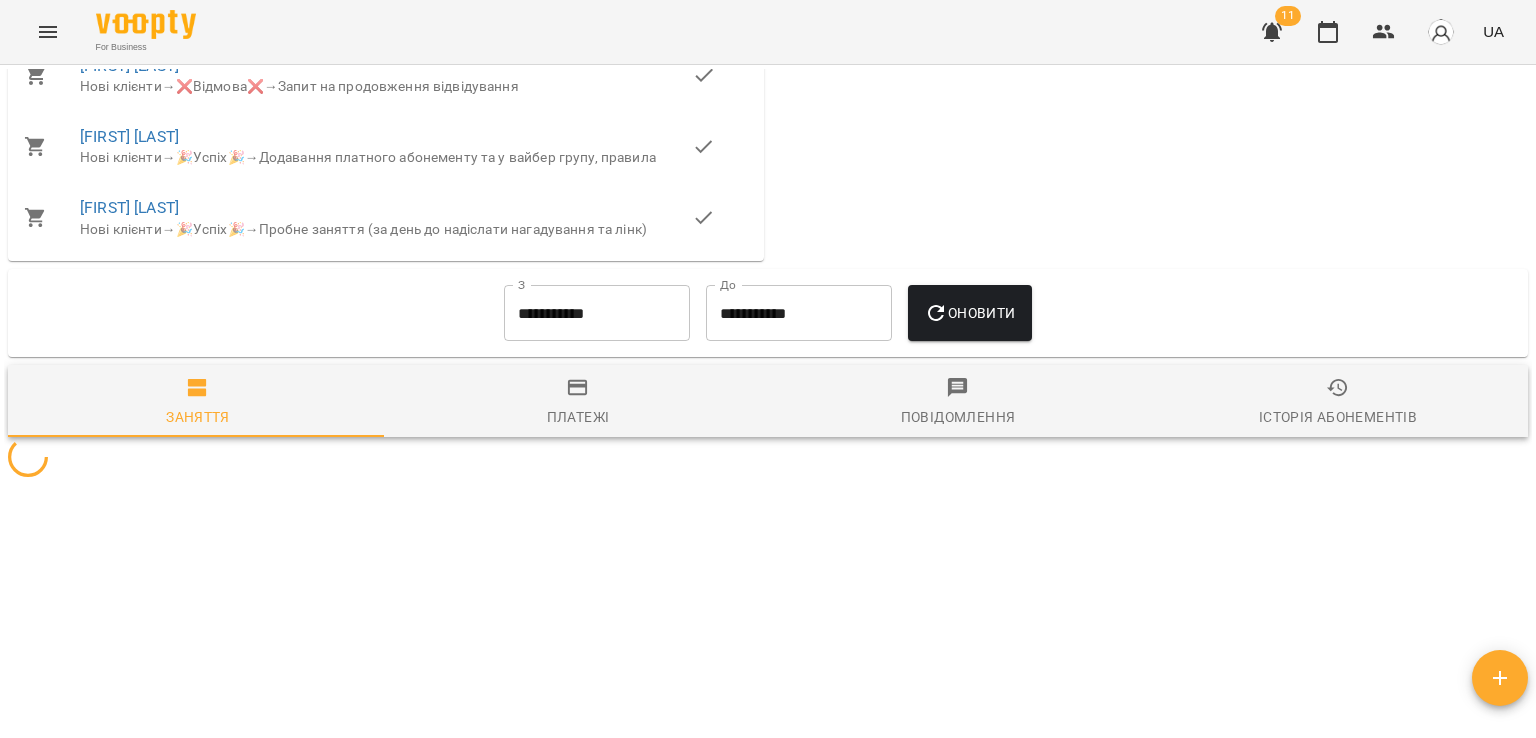 scroll, scrollTop: 1266, scrollLeft: 0, axis: vertical 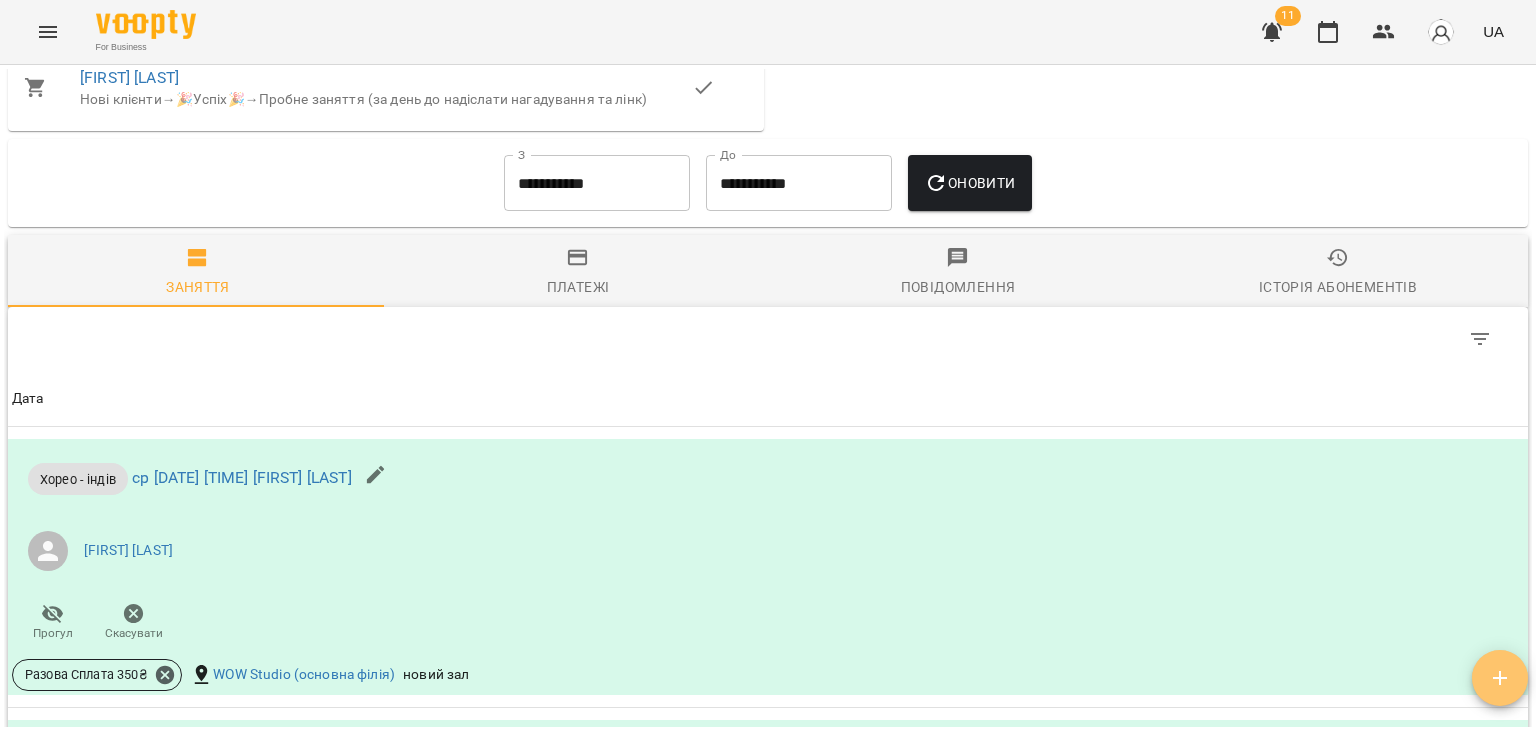 click at bounding box center [1500, 678] 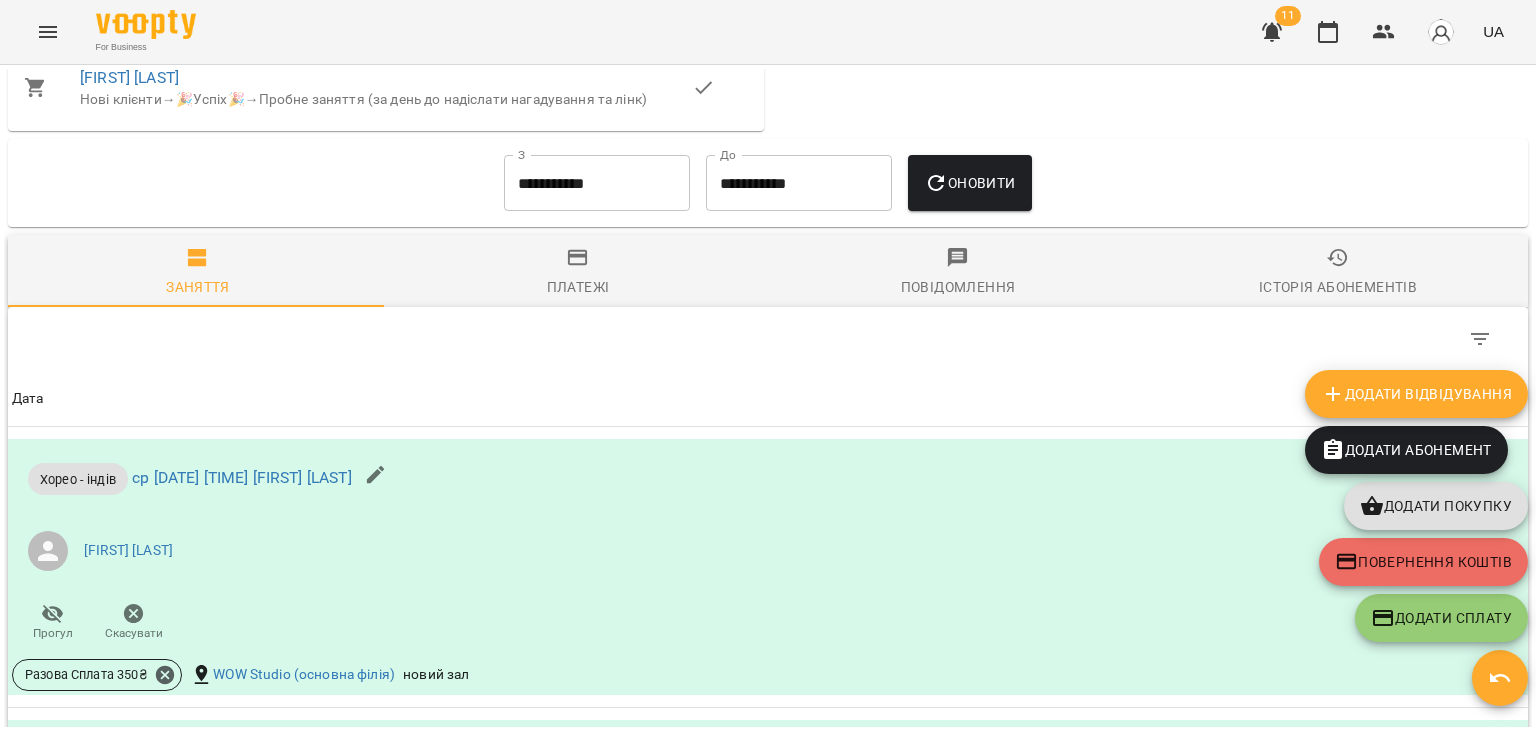 click on "Додати Відвідування" at bounding box center (1416, 394) 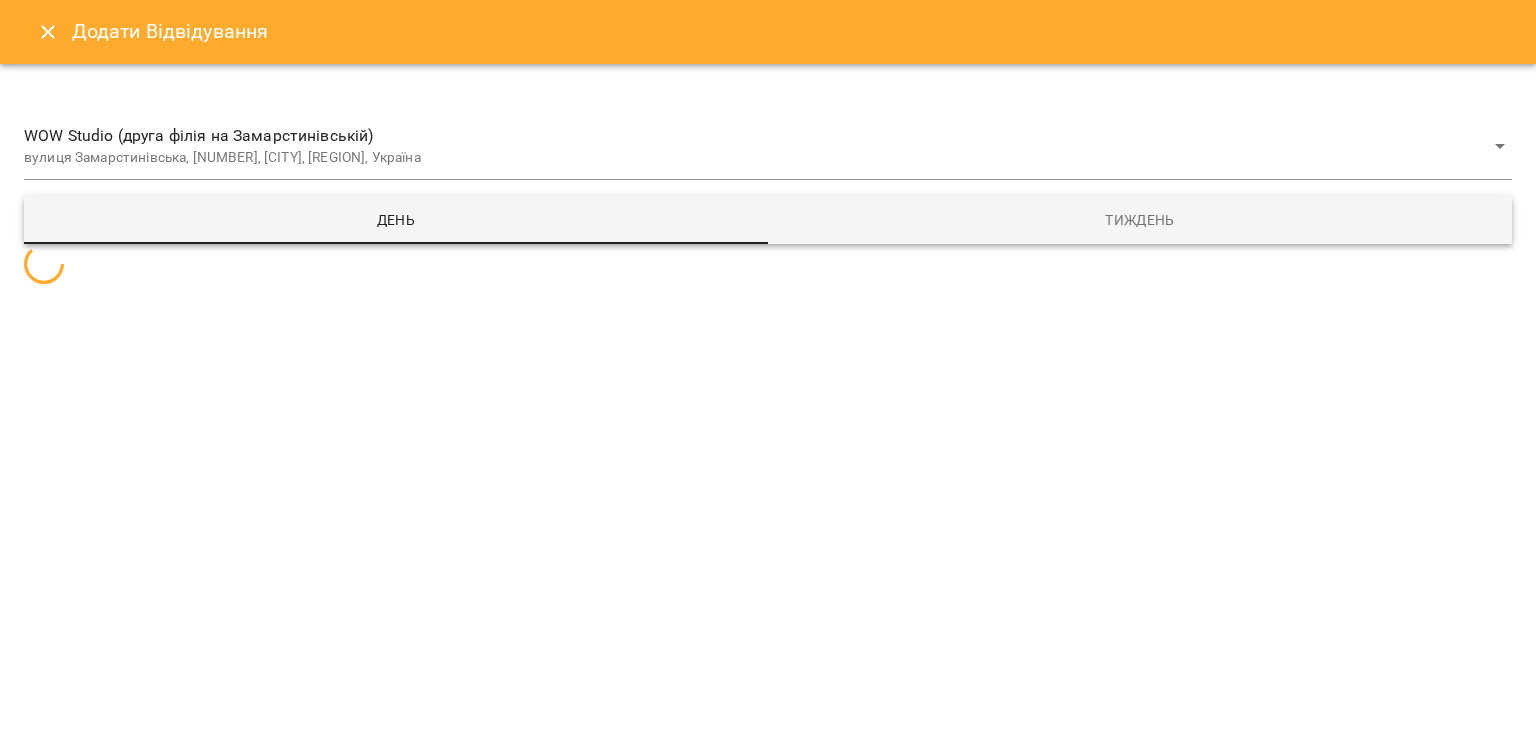select 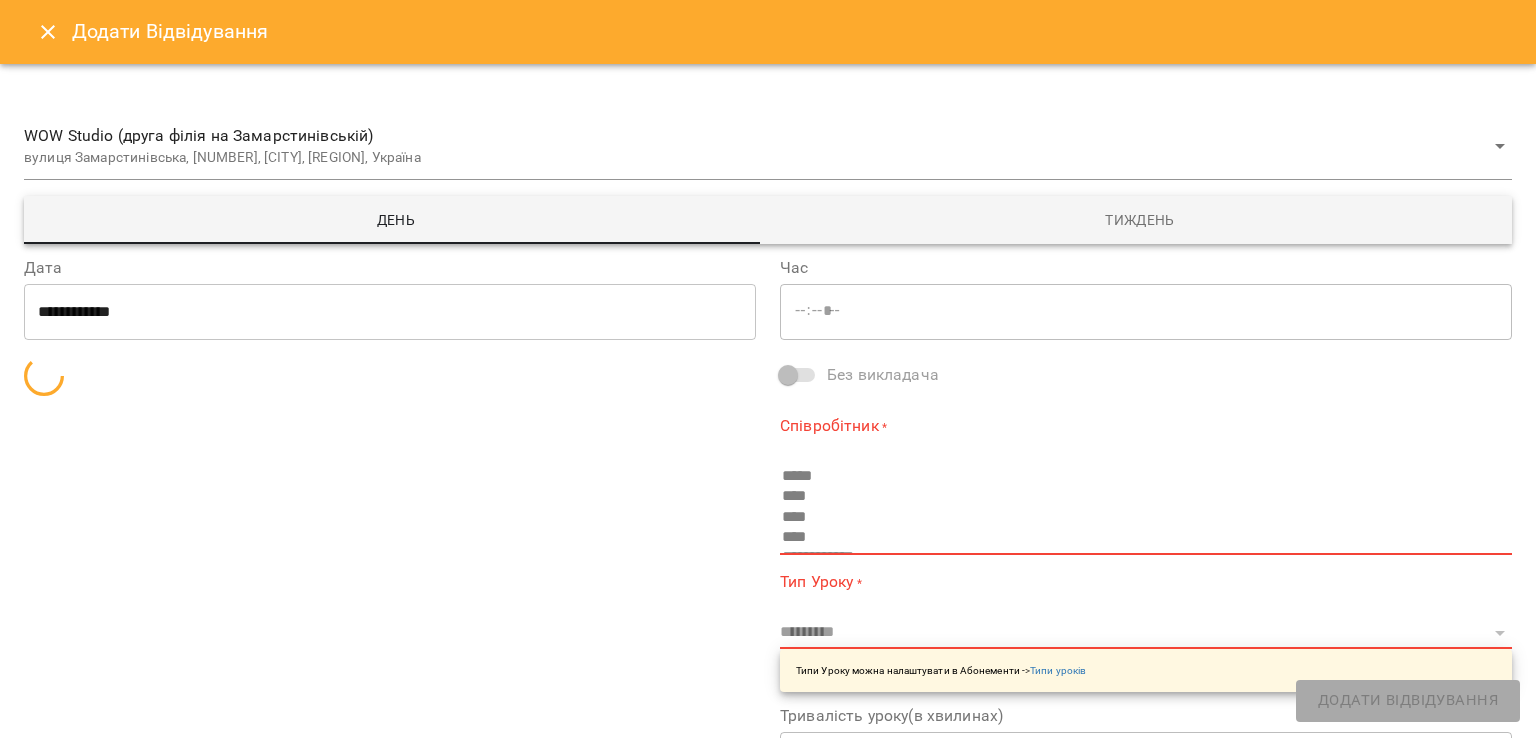 type on "*****" 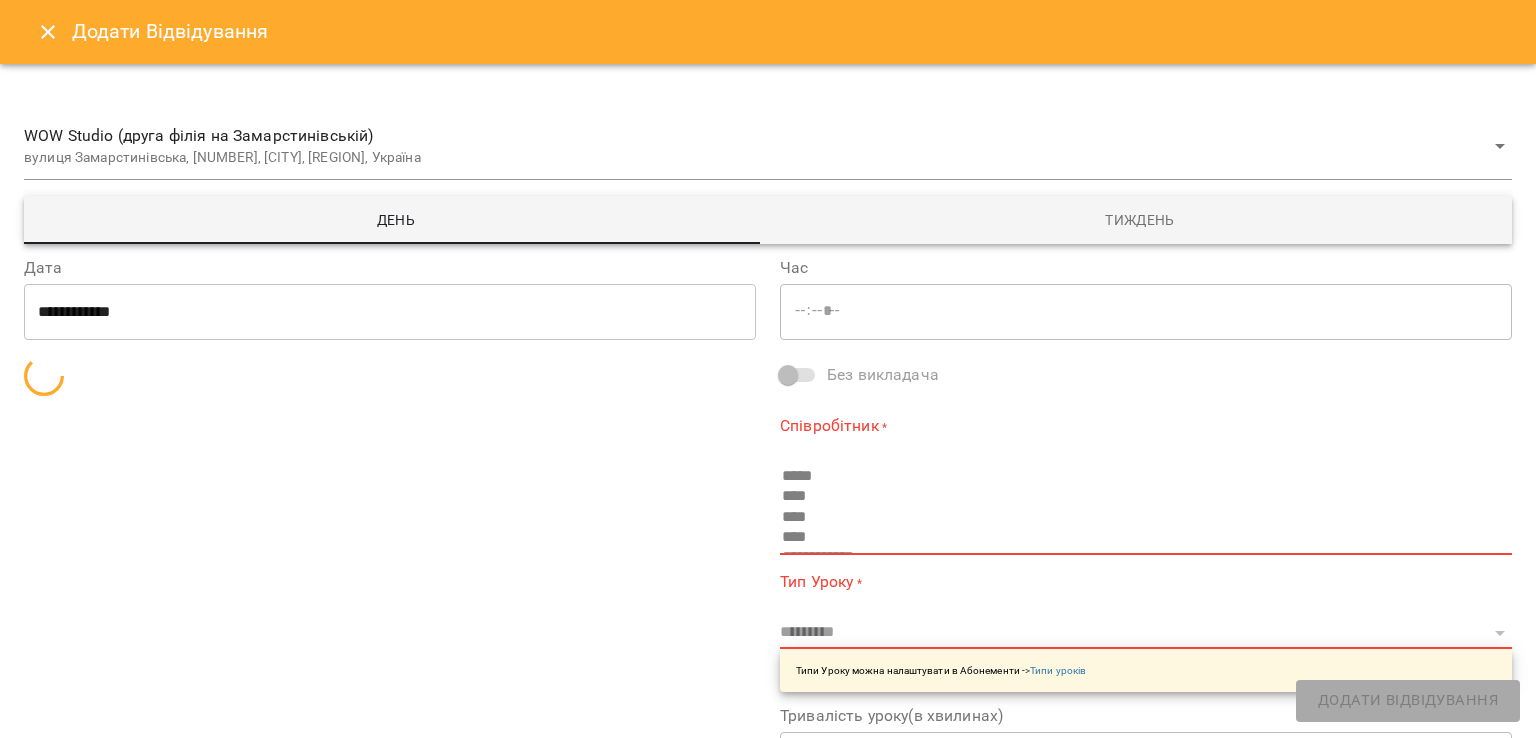 type on "**********" 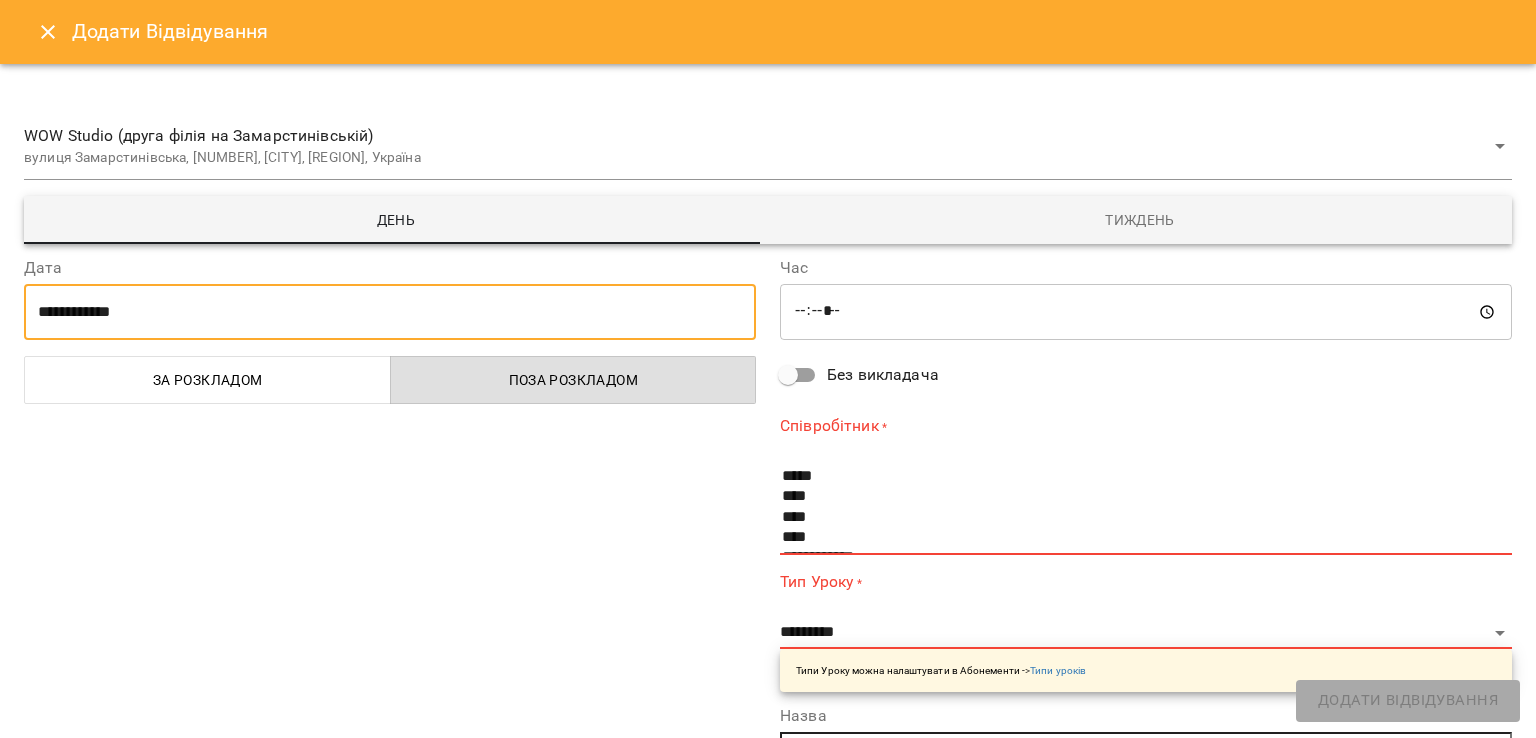 click on "**********" at bounding box center (390, 312) 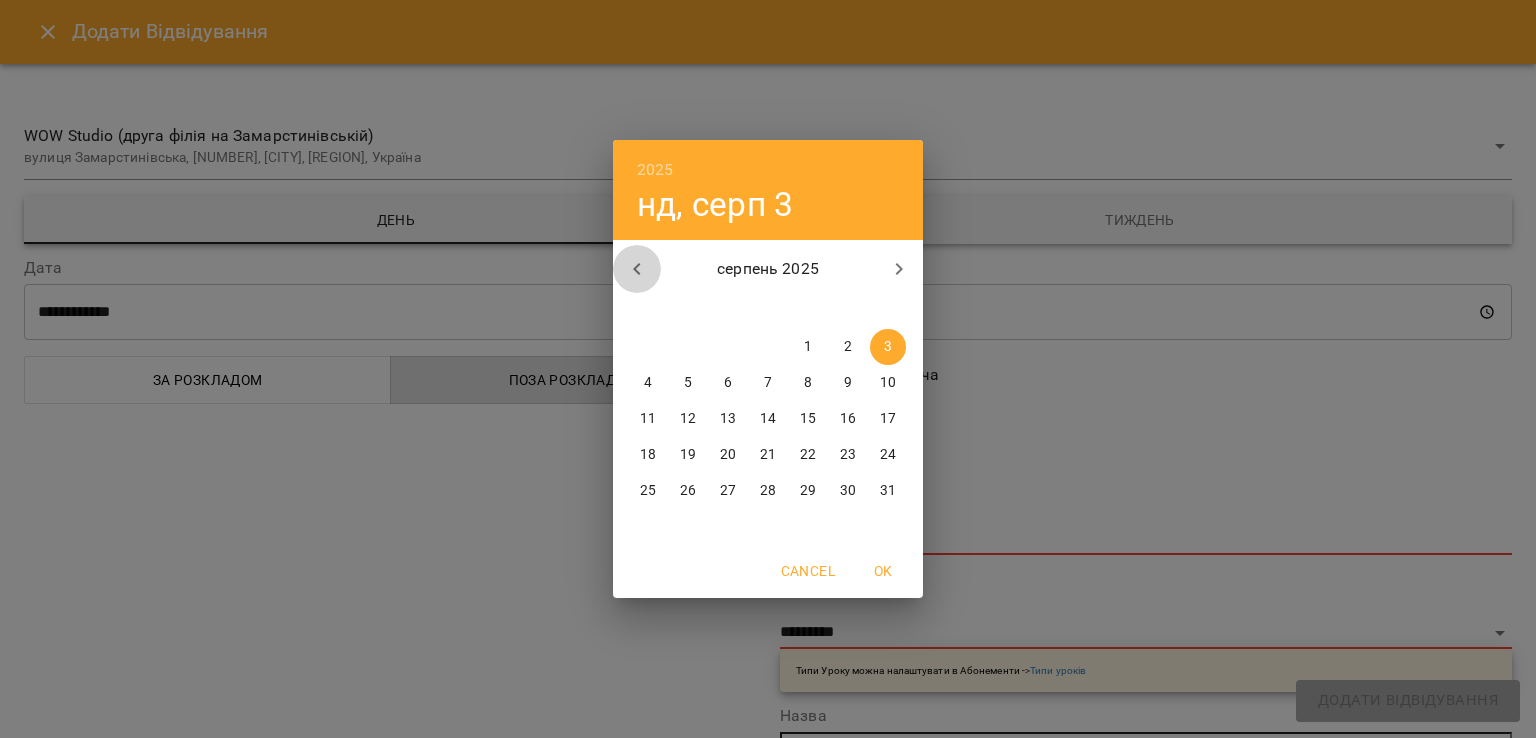 click 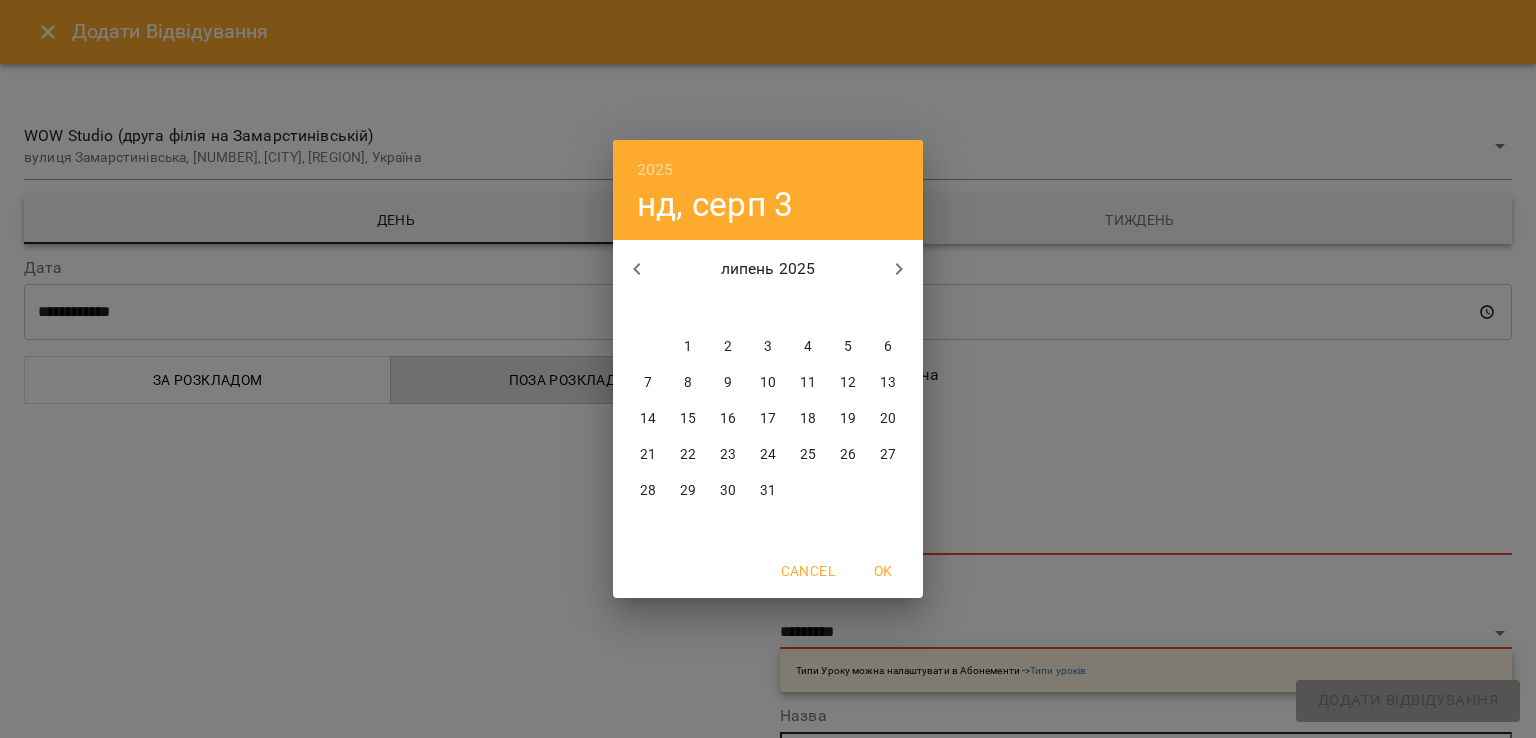 click on "16" at bounding box center (728, 419) 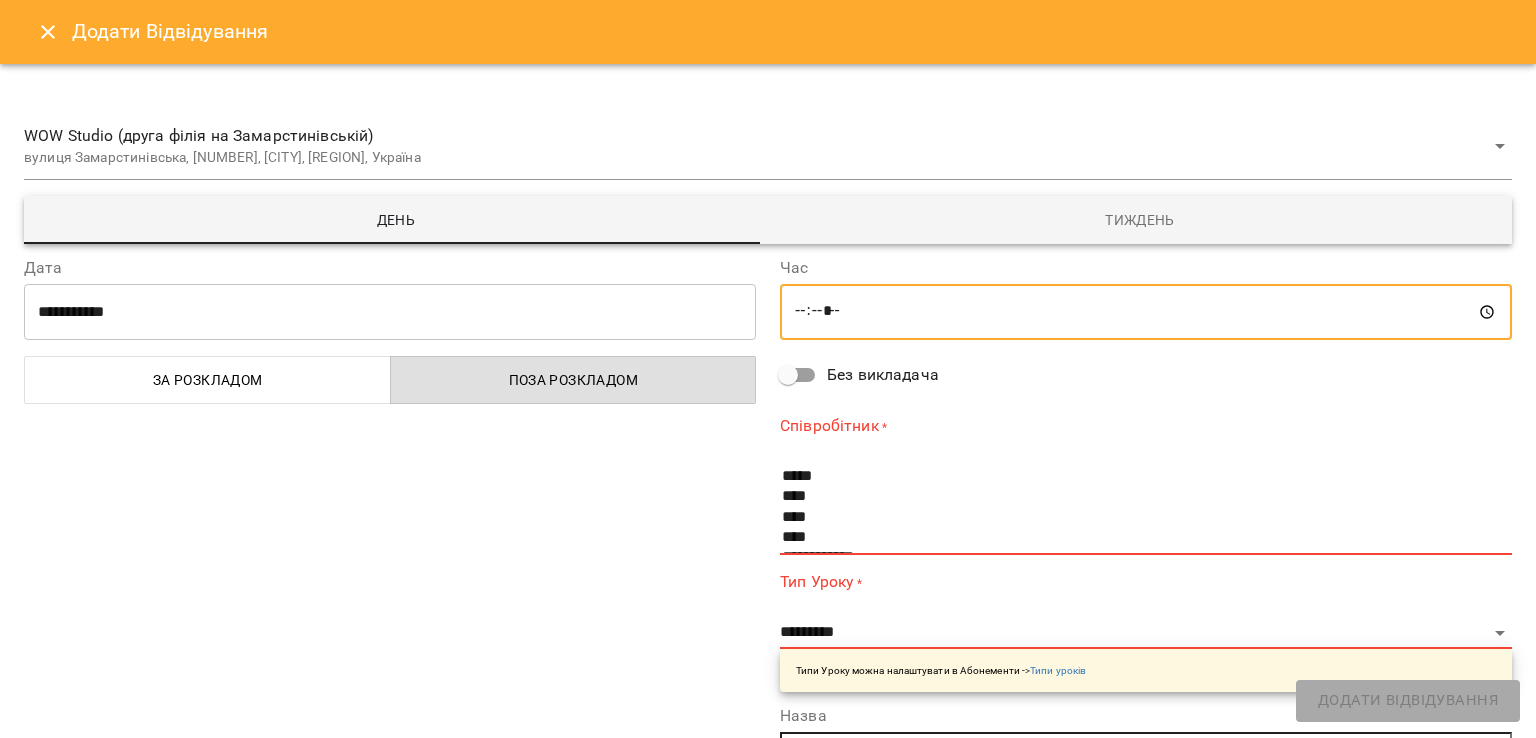 click on "*****" at bounding box center (1146, 312) 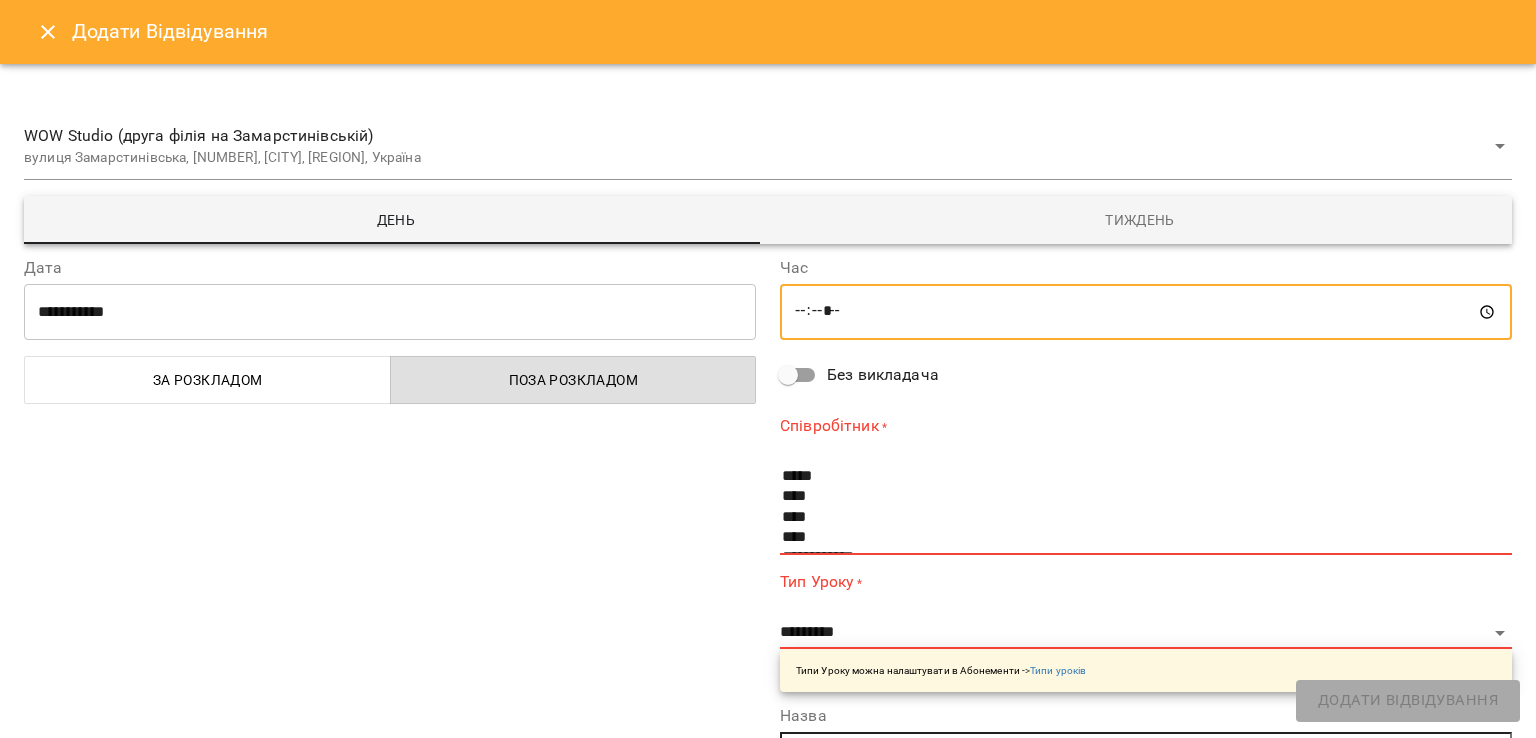 type on "*****" 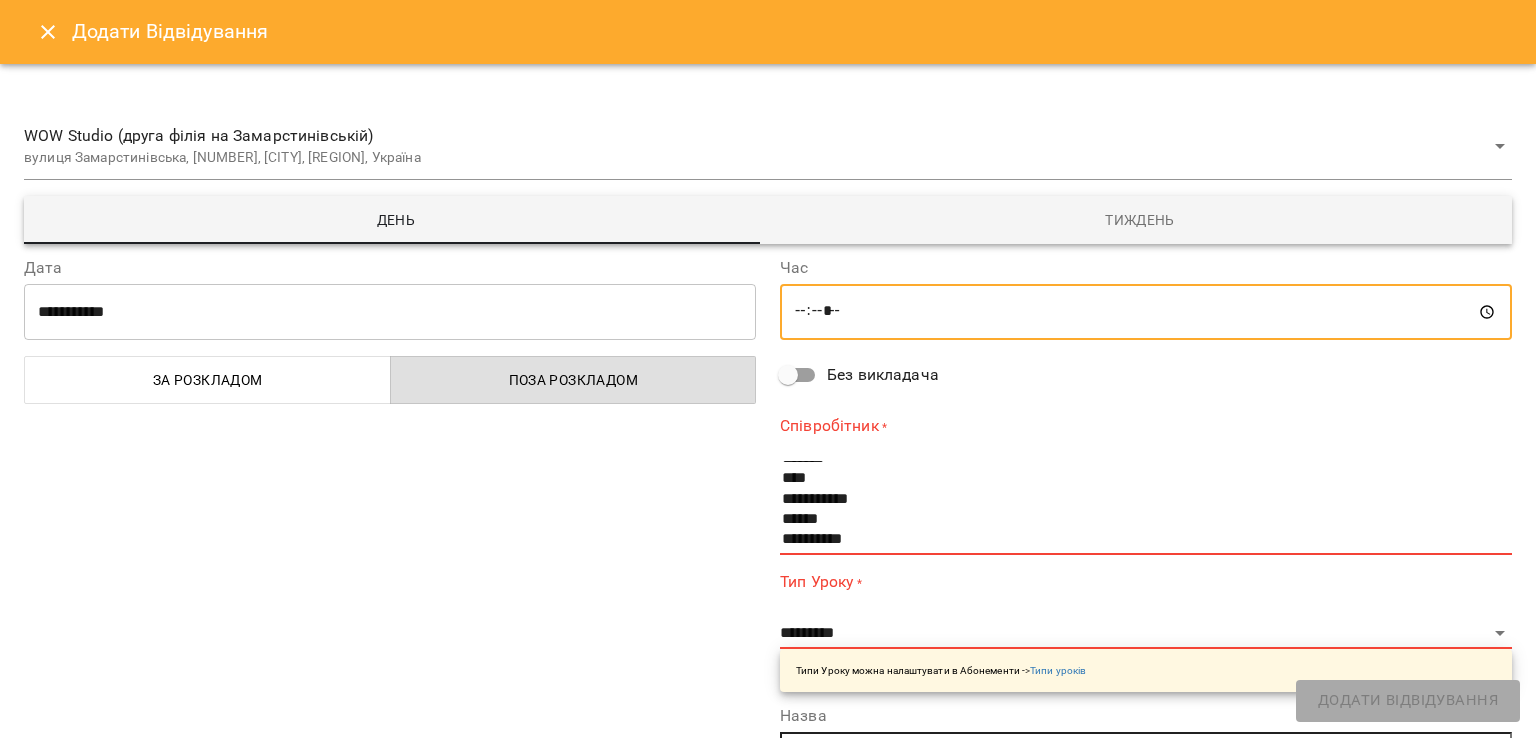 scroll, scrollTop: 140, scrollLeft: 0, axis: vertical 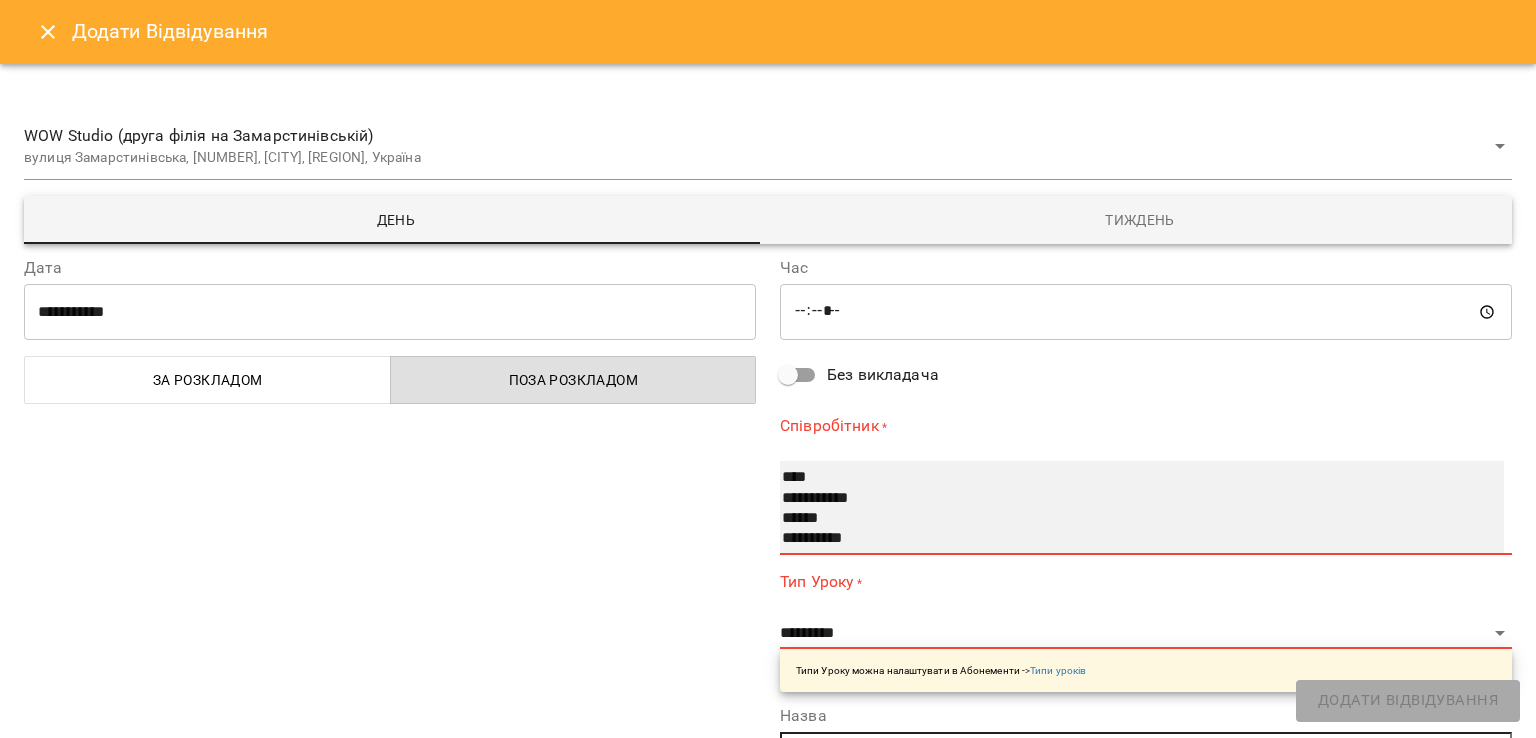 select on "**********" 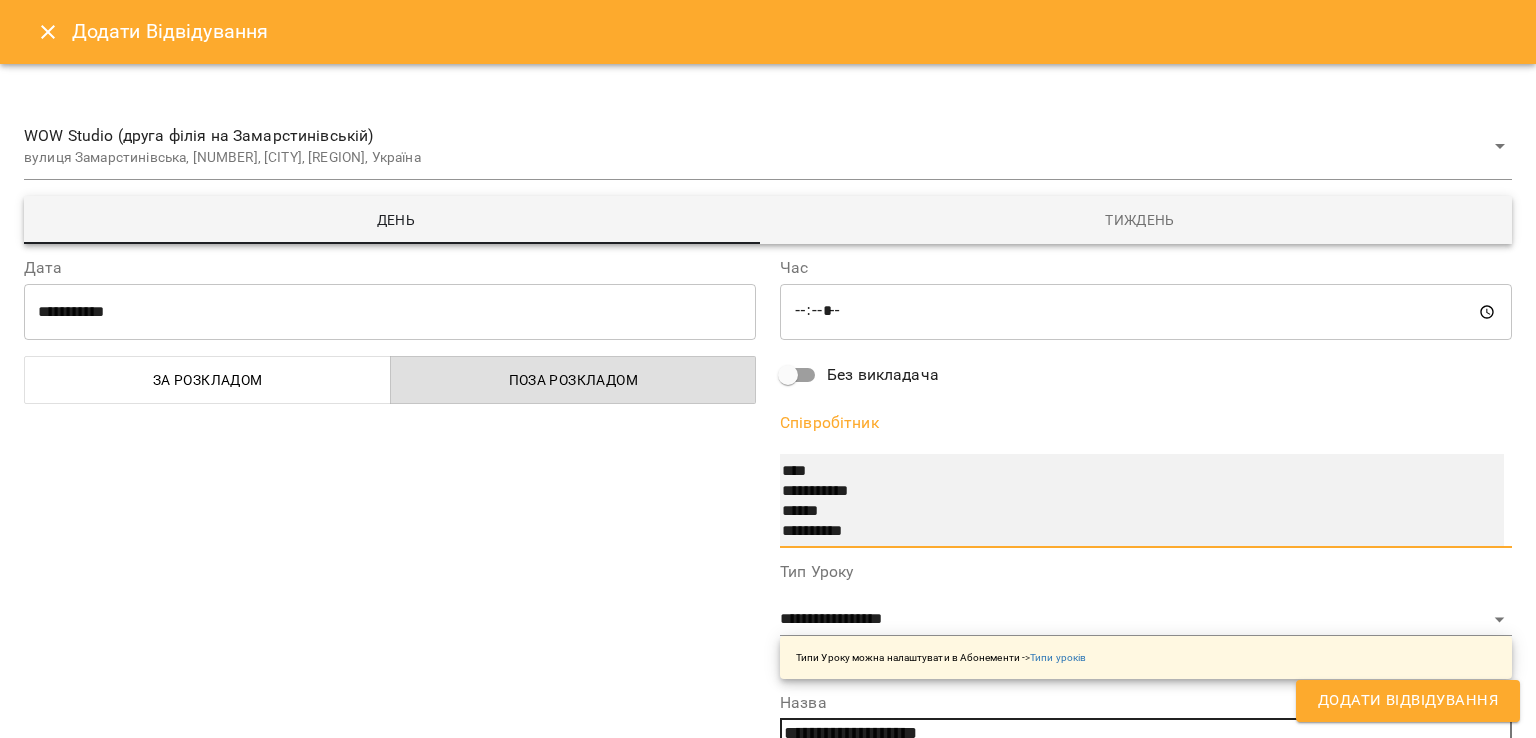 click on "**********" at bounding box center [1122, 532] 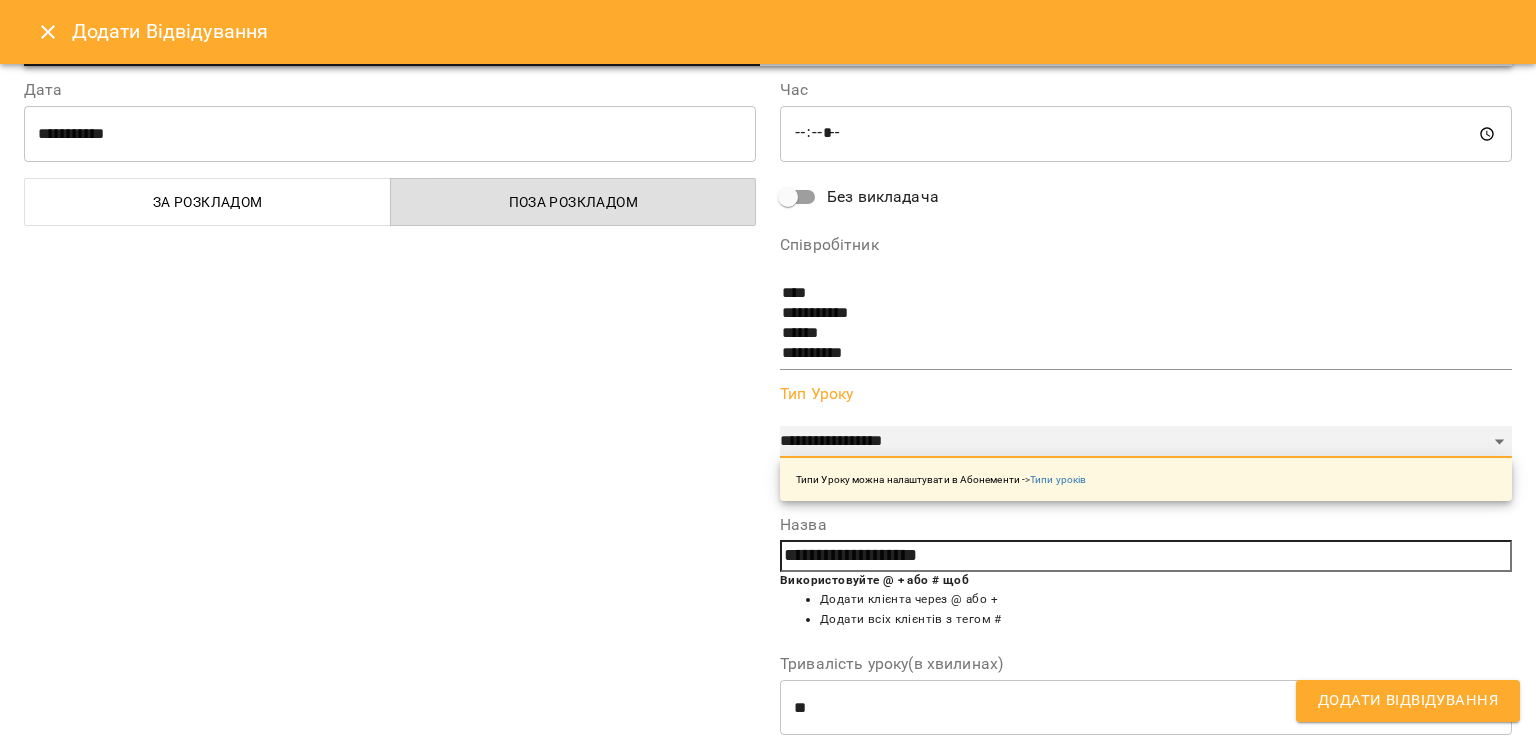 click on "**********" at bounding box center (1146, 442) 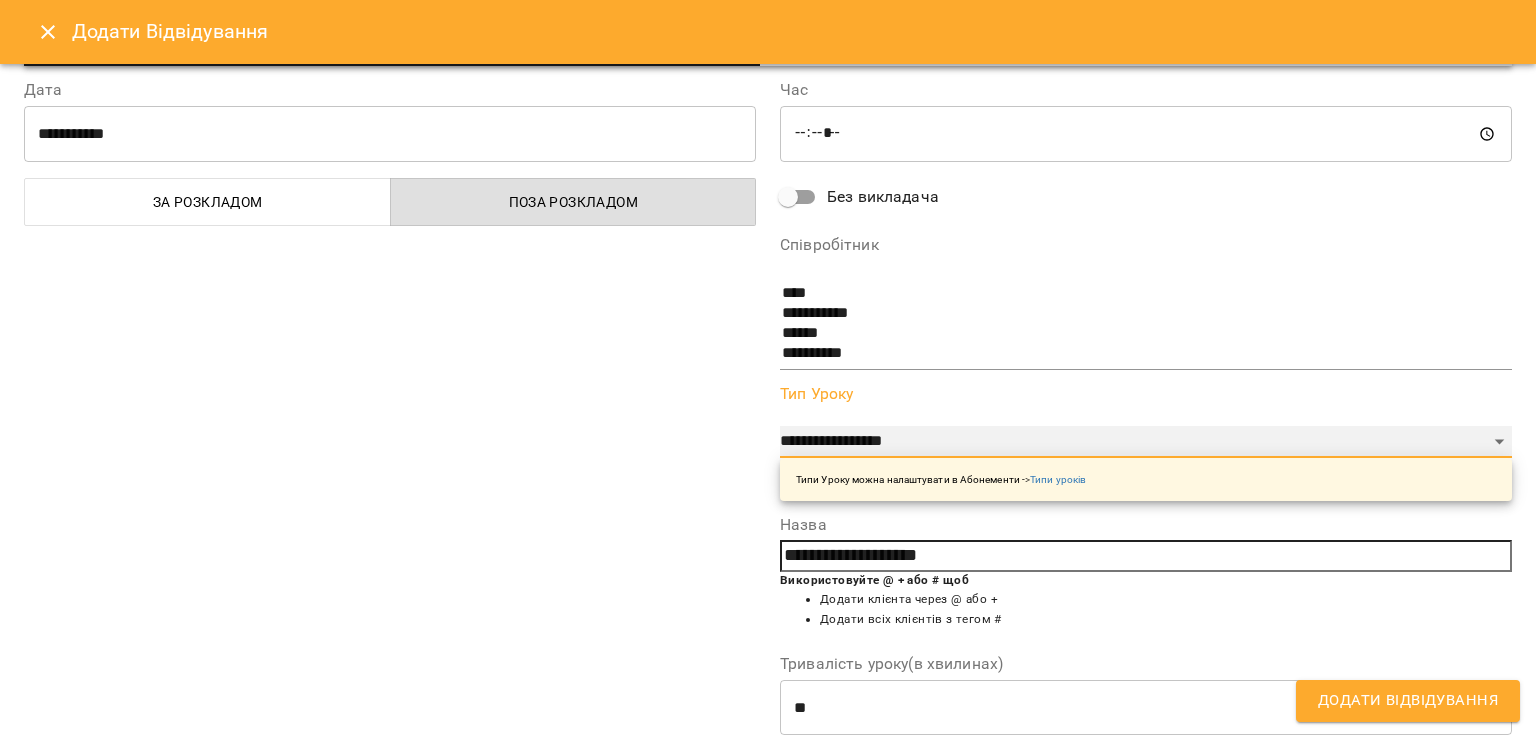 select on "**********" 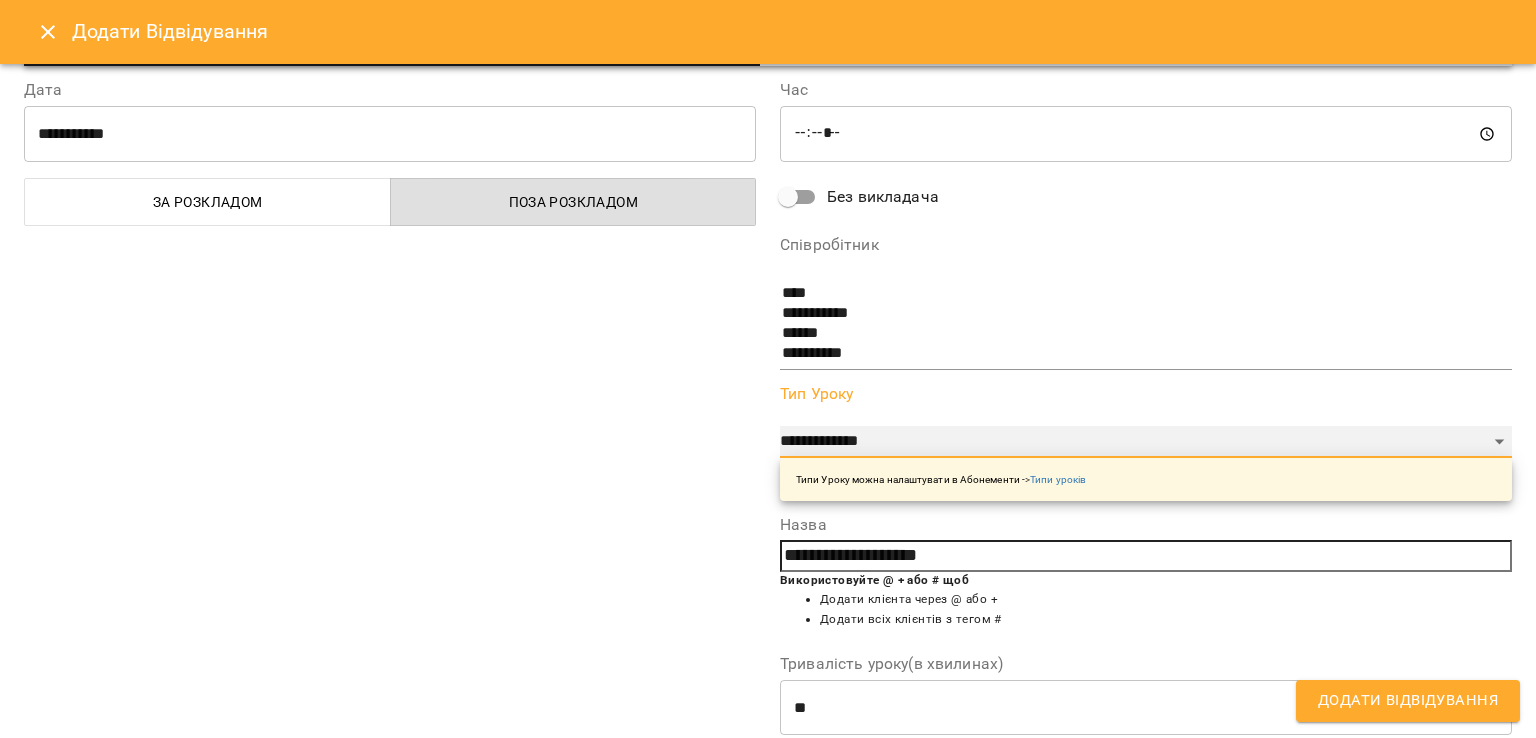 click on "**********" at bounding box center [1146, 442] 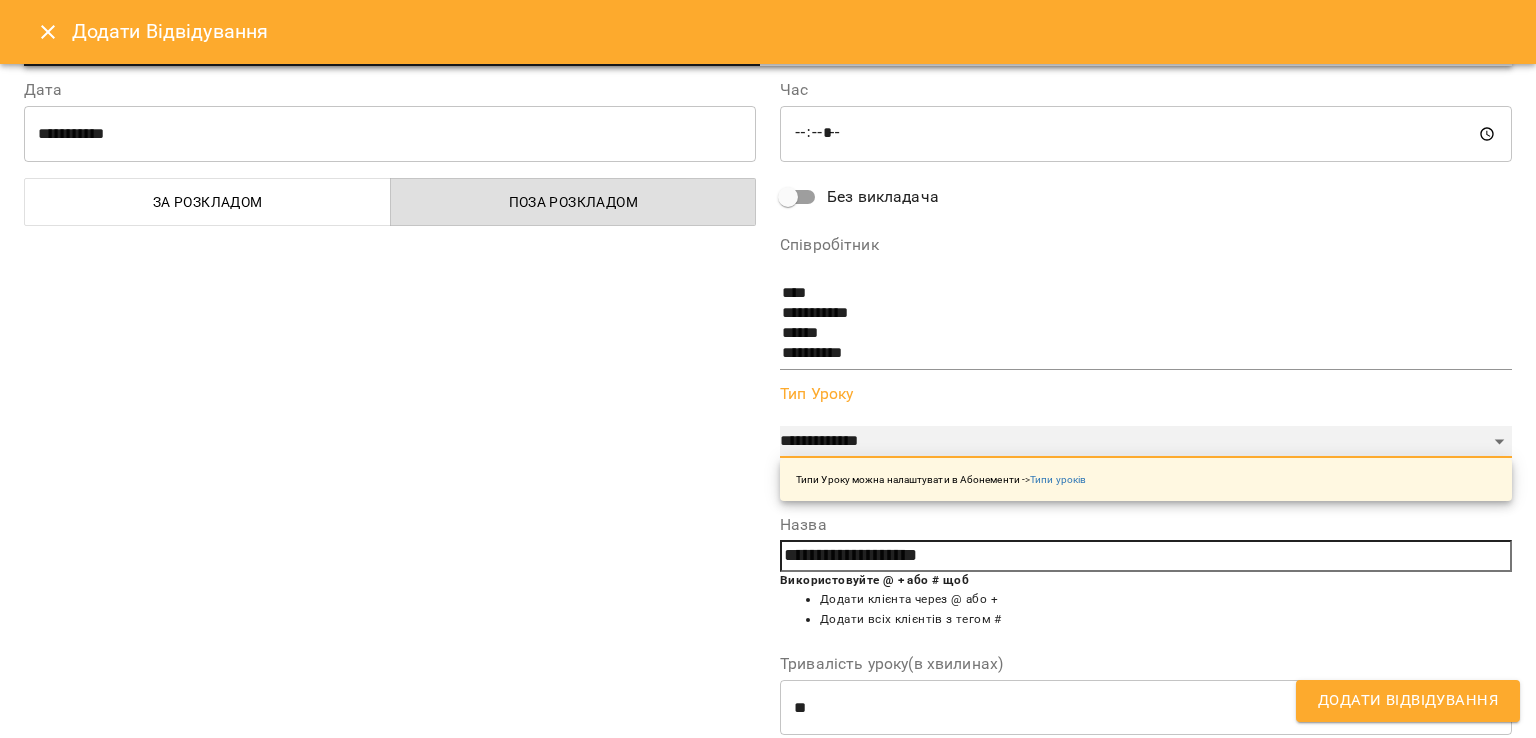 click on "**********" at bounding box center (1146, 442) 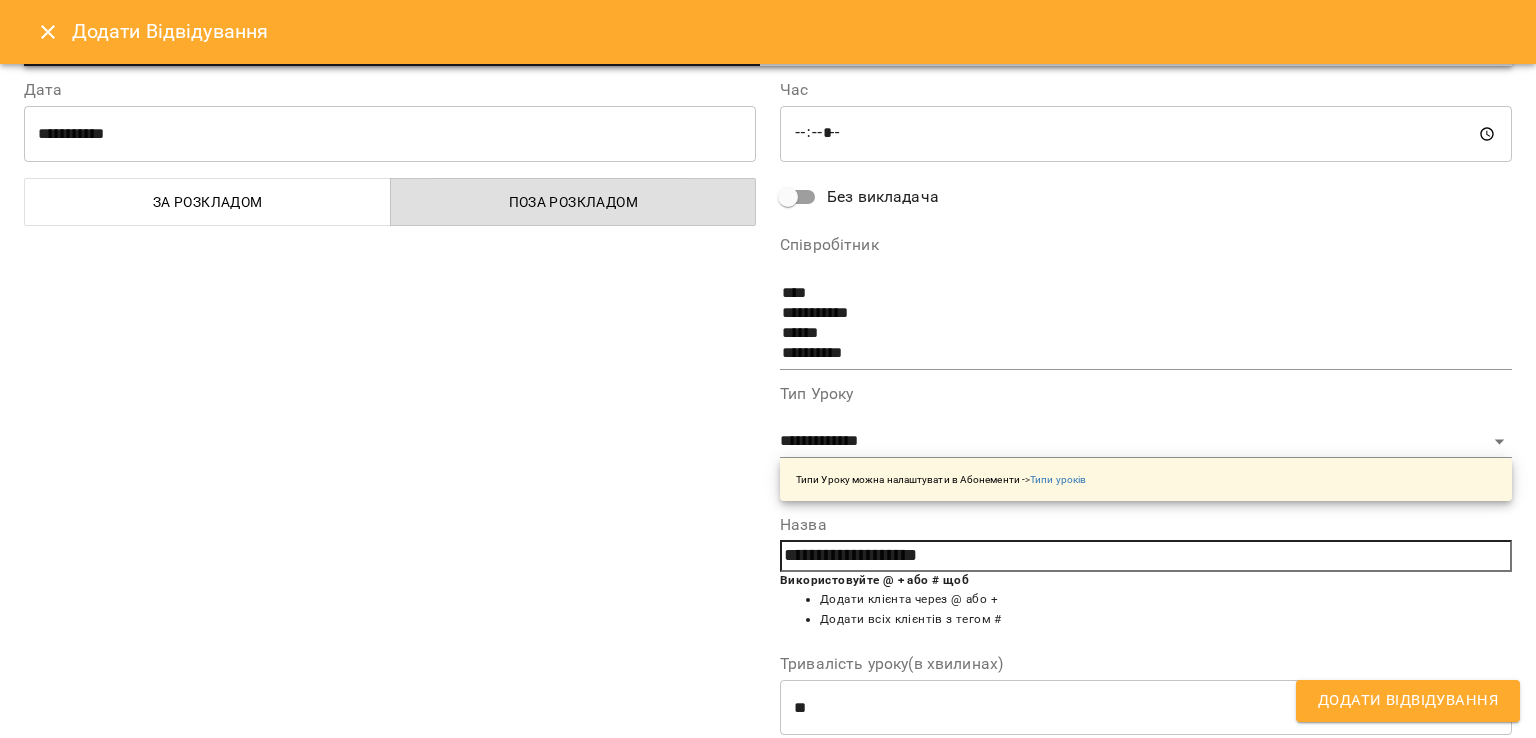 click on "**********" at bounding box center (390, 503) 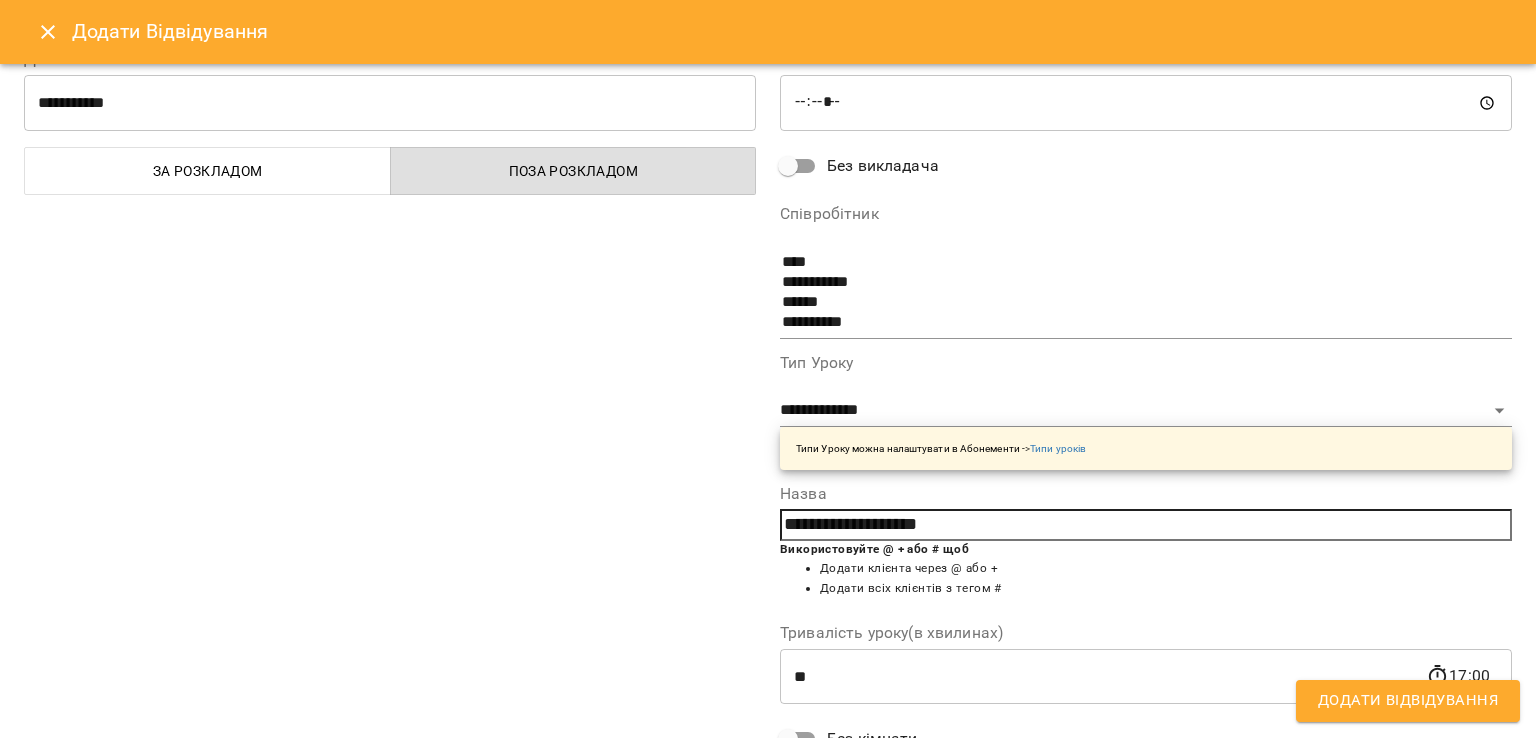 scroll, scrollTop: 40, scrollLeft: 0, axis: vertical 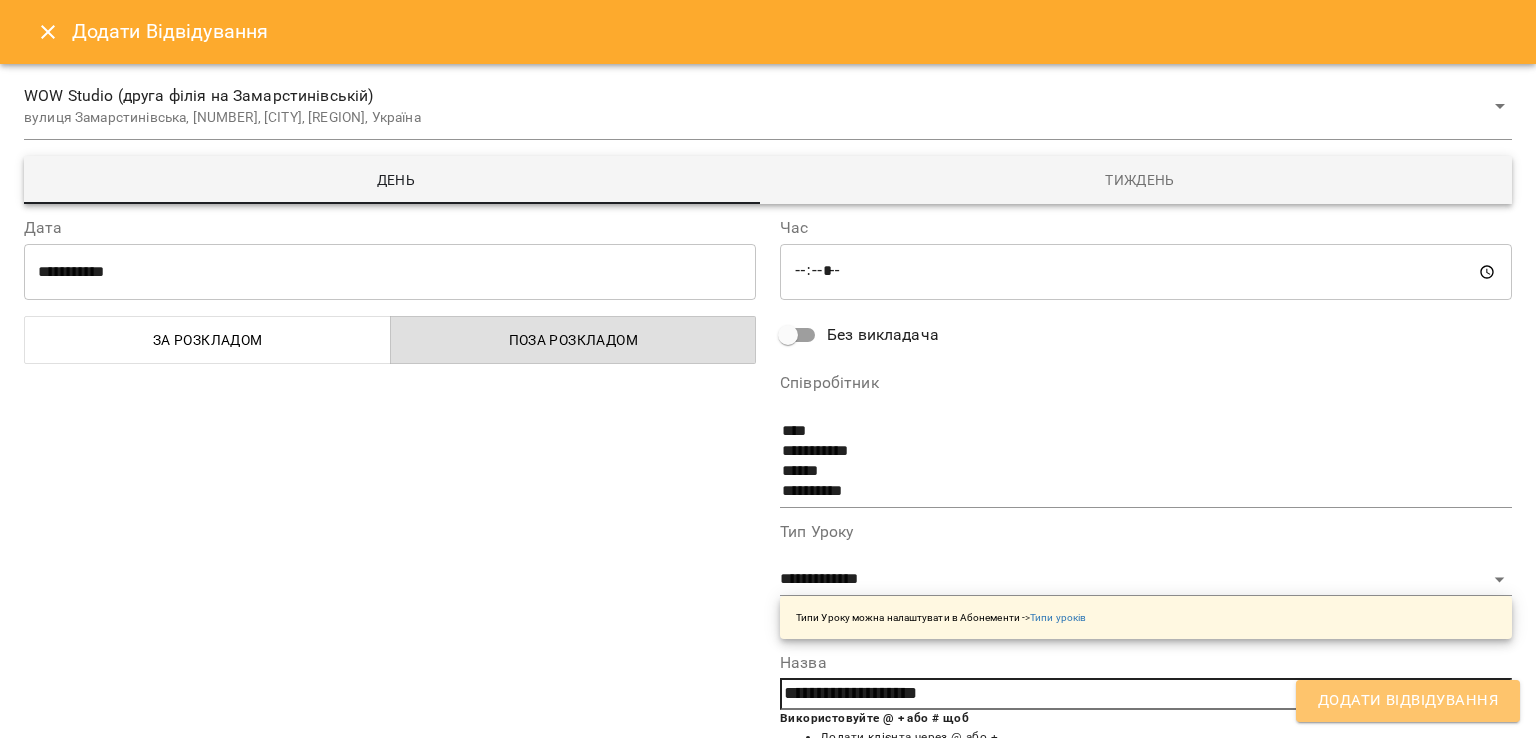 click on "Додати Відвідування" at bounding box center [1408, 701] 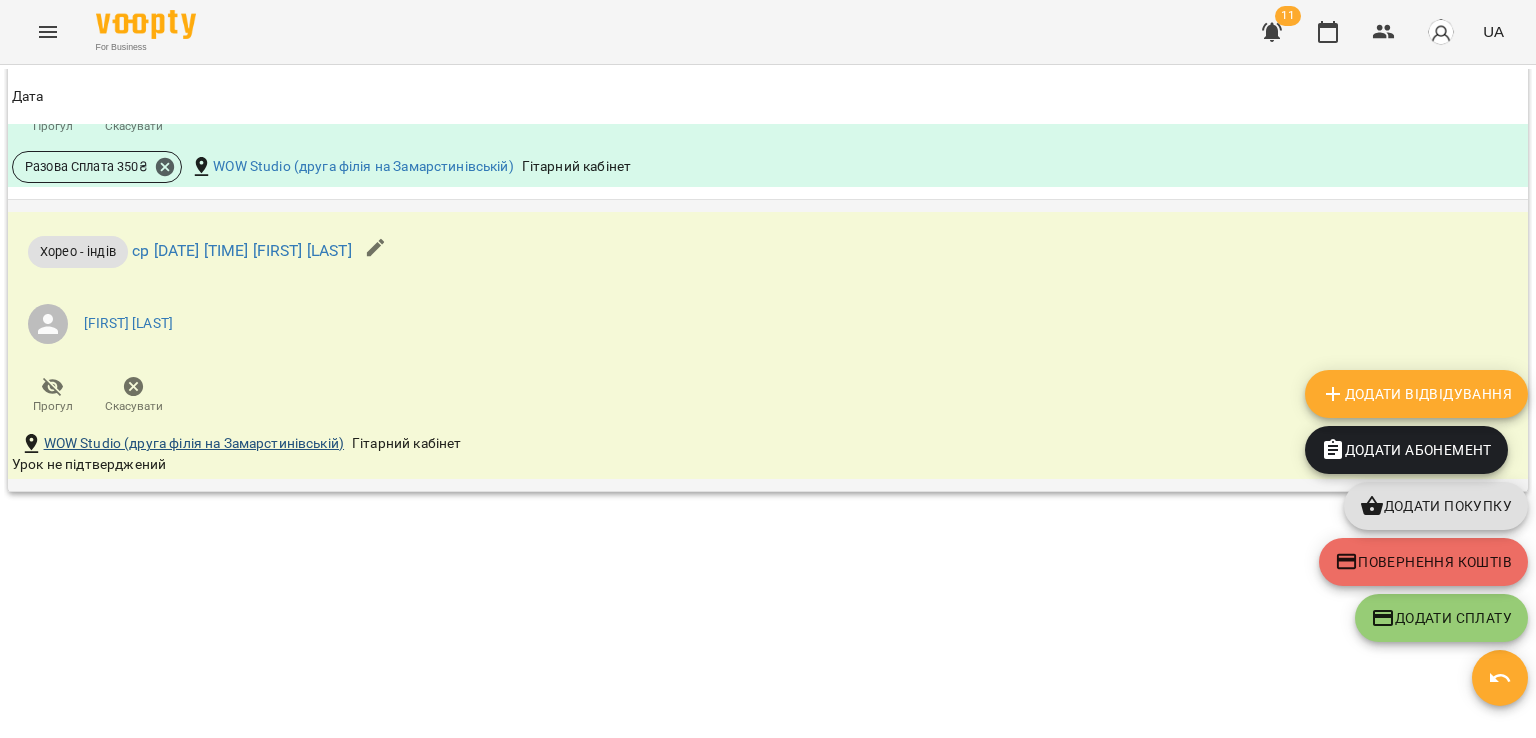 scroll, scrollTop: 2339, scrollLeft: 0, axis: vertical 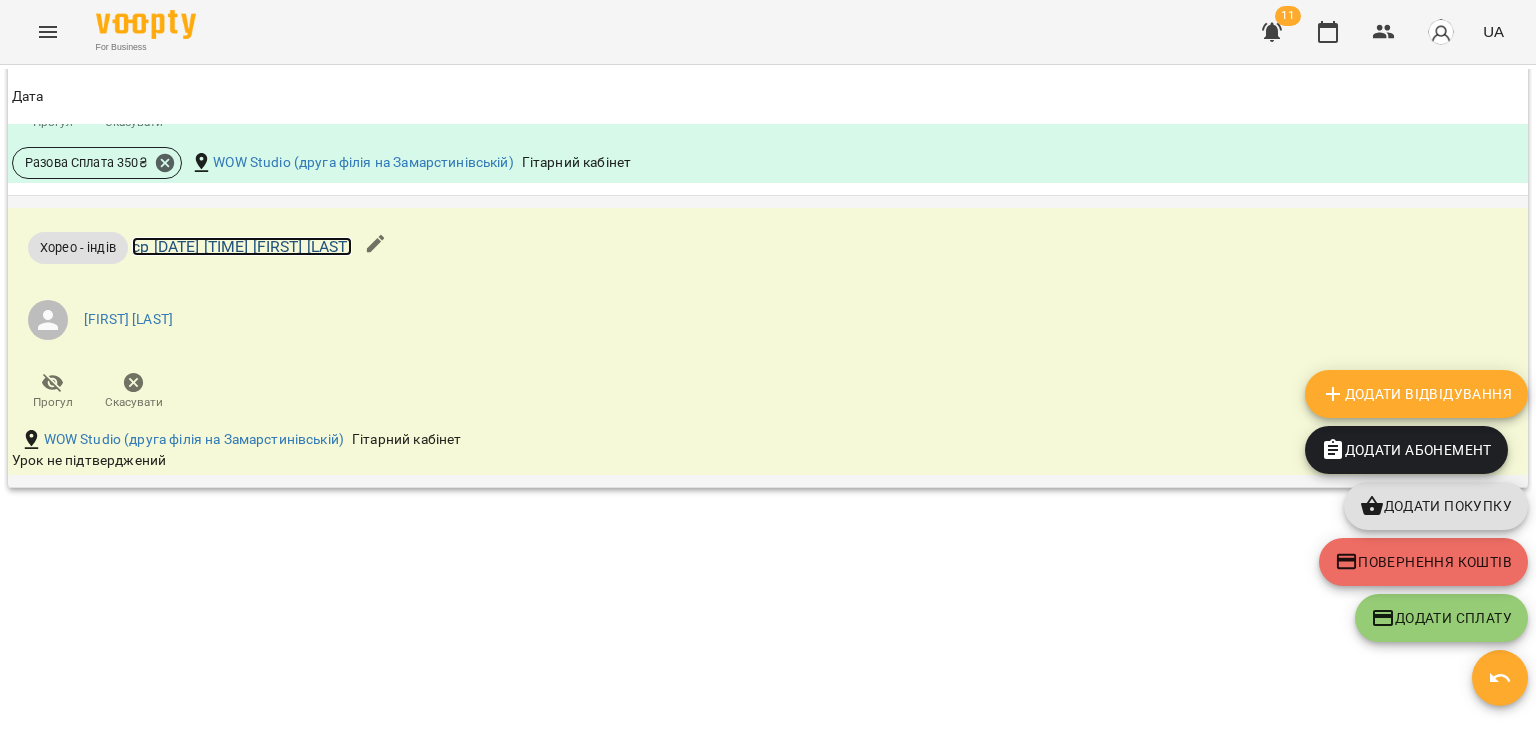 click on "ср 16 лип 2025 16:00 Хасхачих Анастасія" at bounding box center [242, 246] 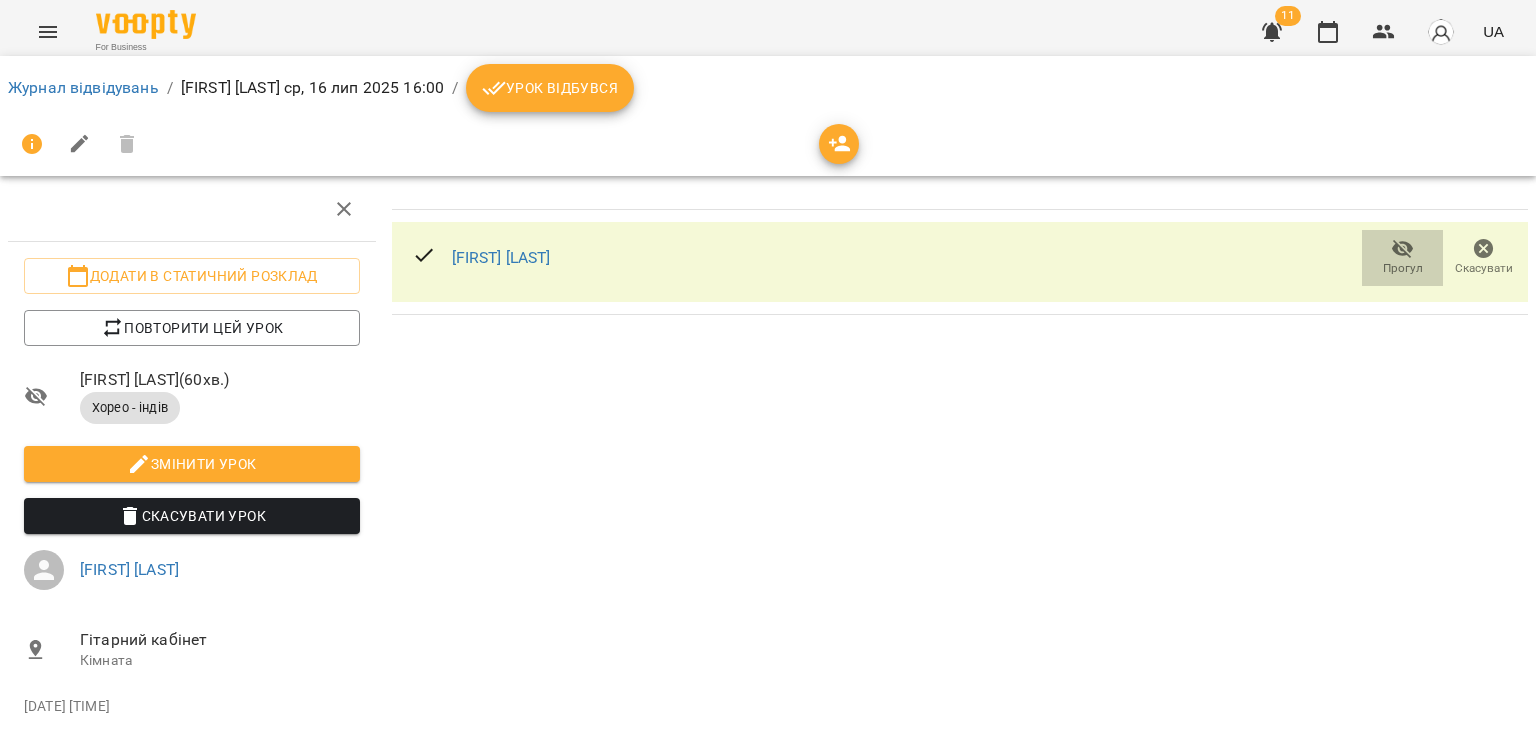 click on "Прогул" at bounding box center (1402, 257) 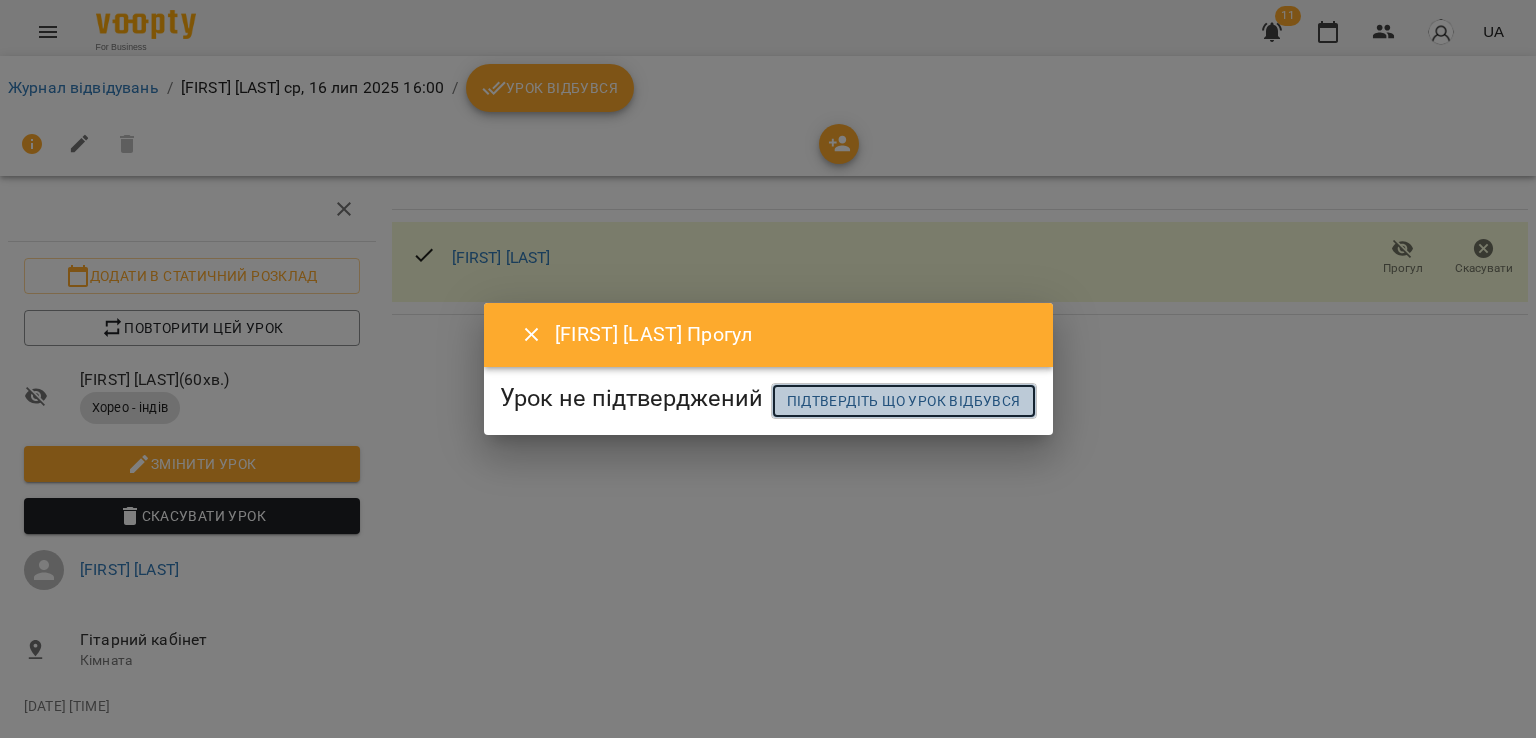click on "Підтвердіть що урок відбувся" at bounding box center (904, 401) 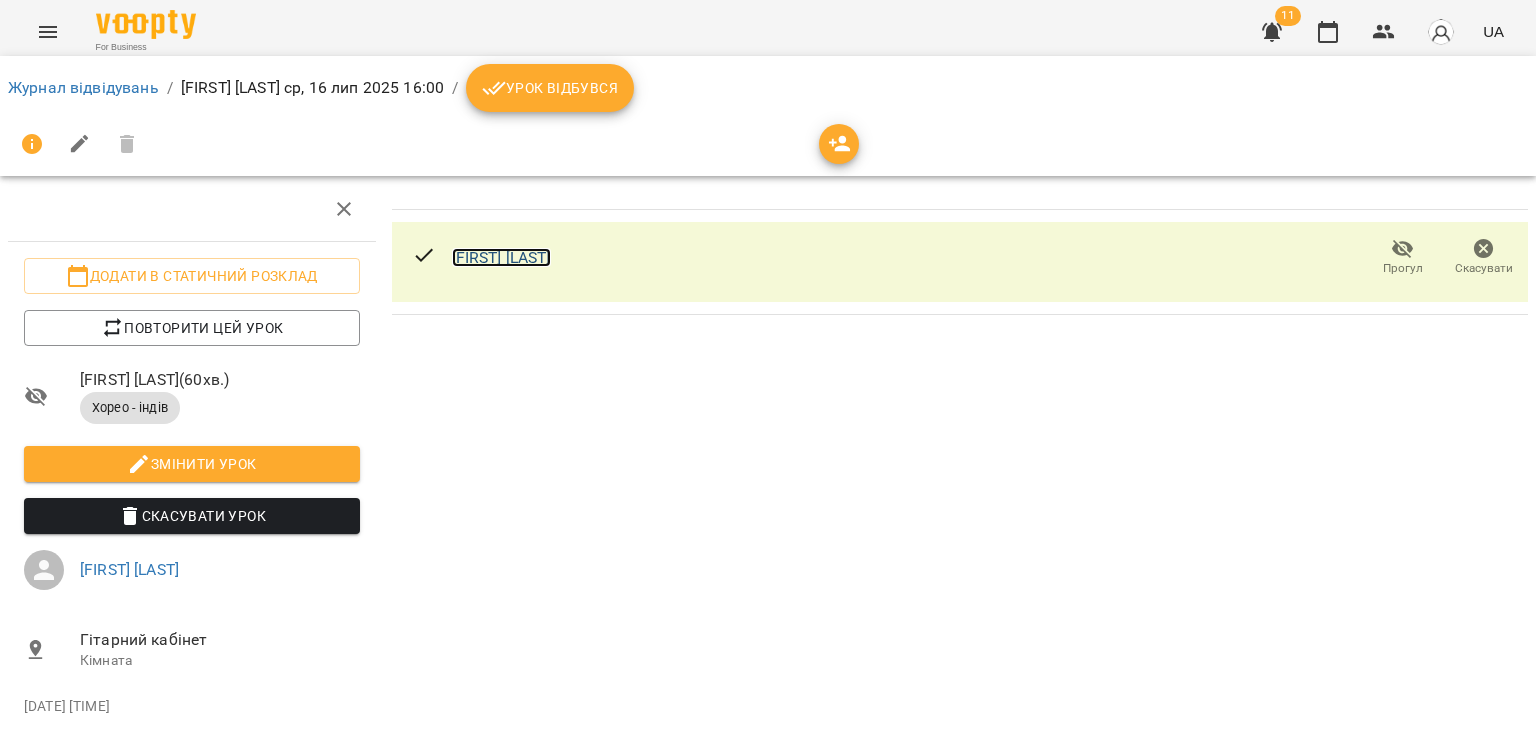click on "[FIRST] [LAST]" at bounding box center [501, 257] 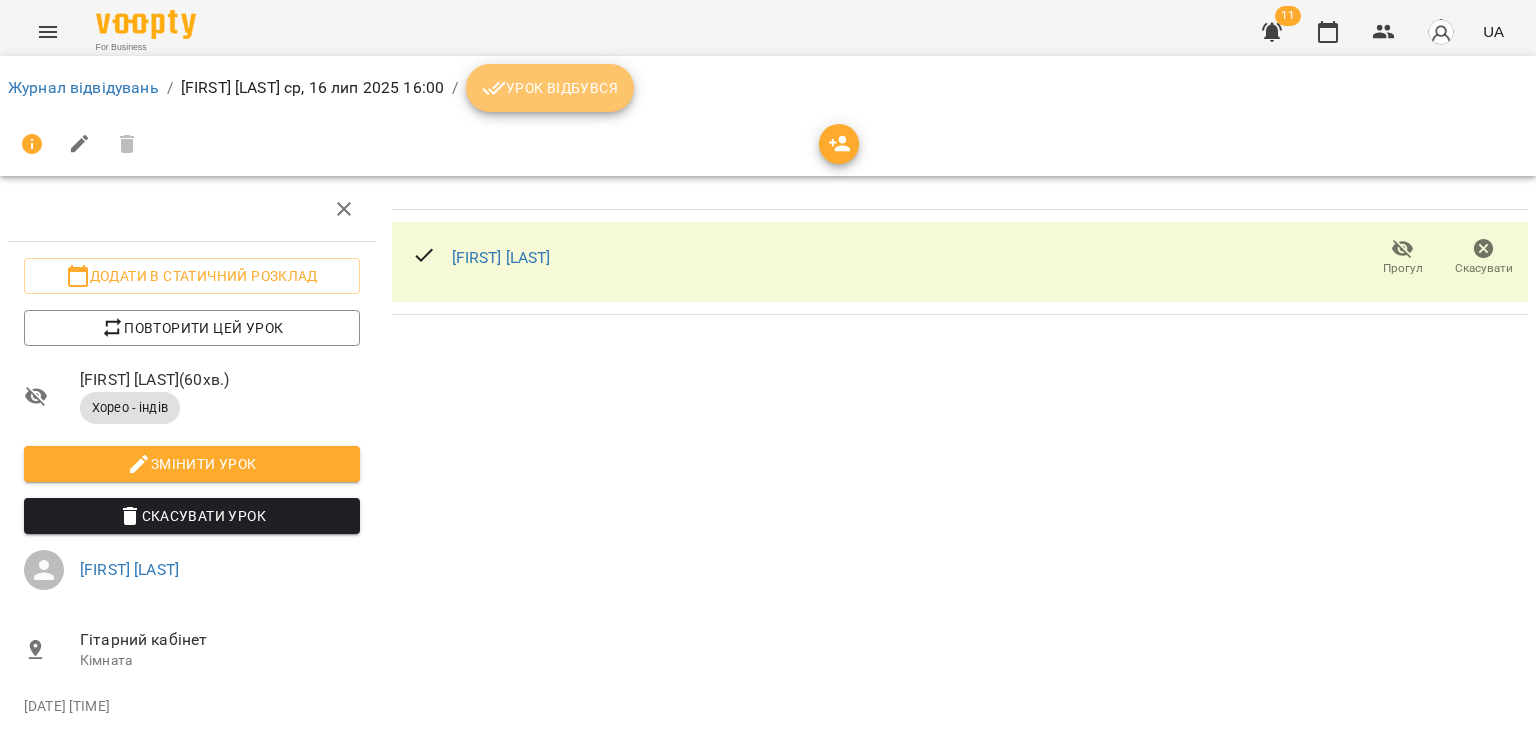 click on "Урок відбувся" at bounding box center [550, 88] 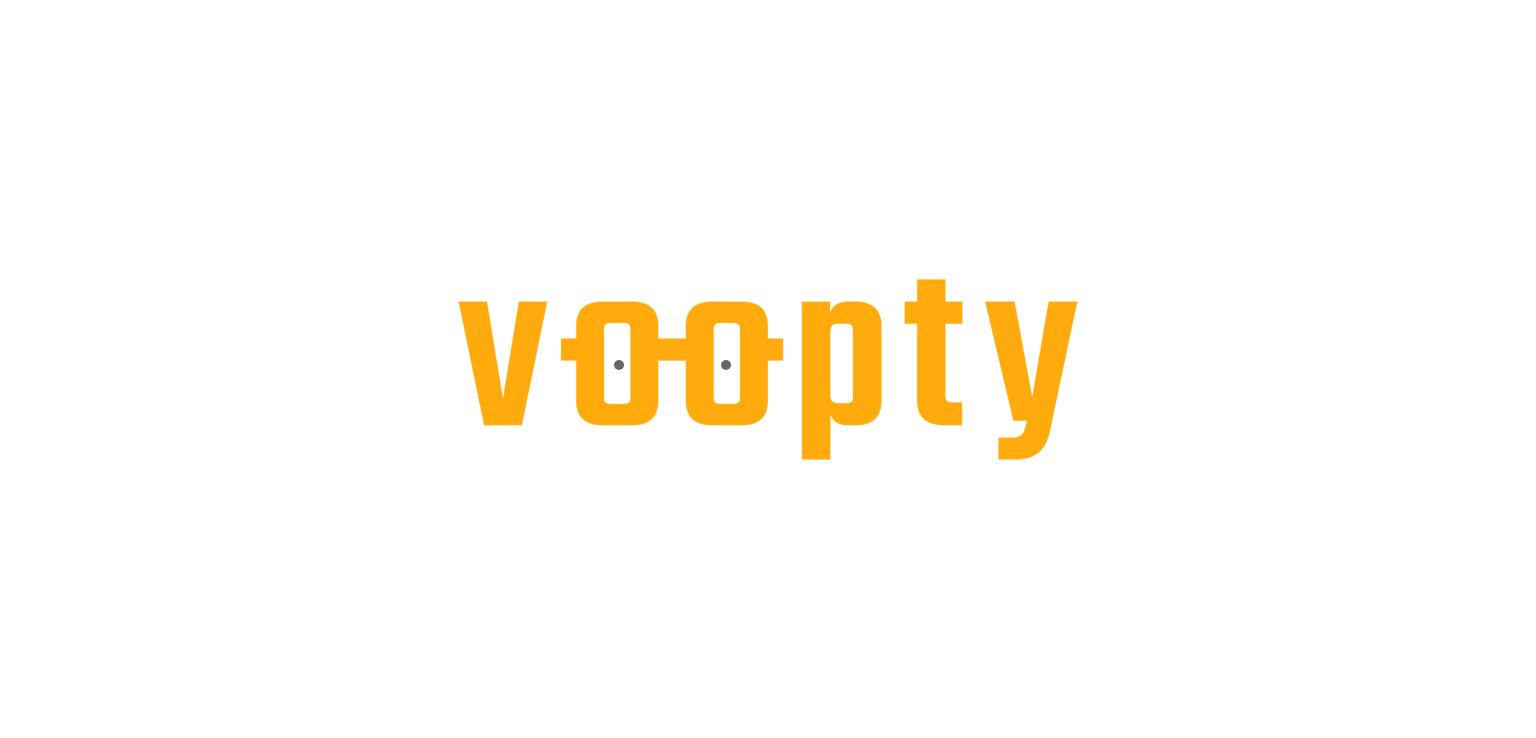 scroll, scrollTop: 0, scrollLeft: 0, axis: both 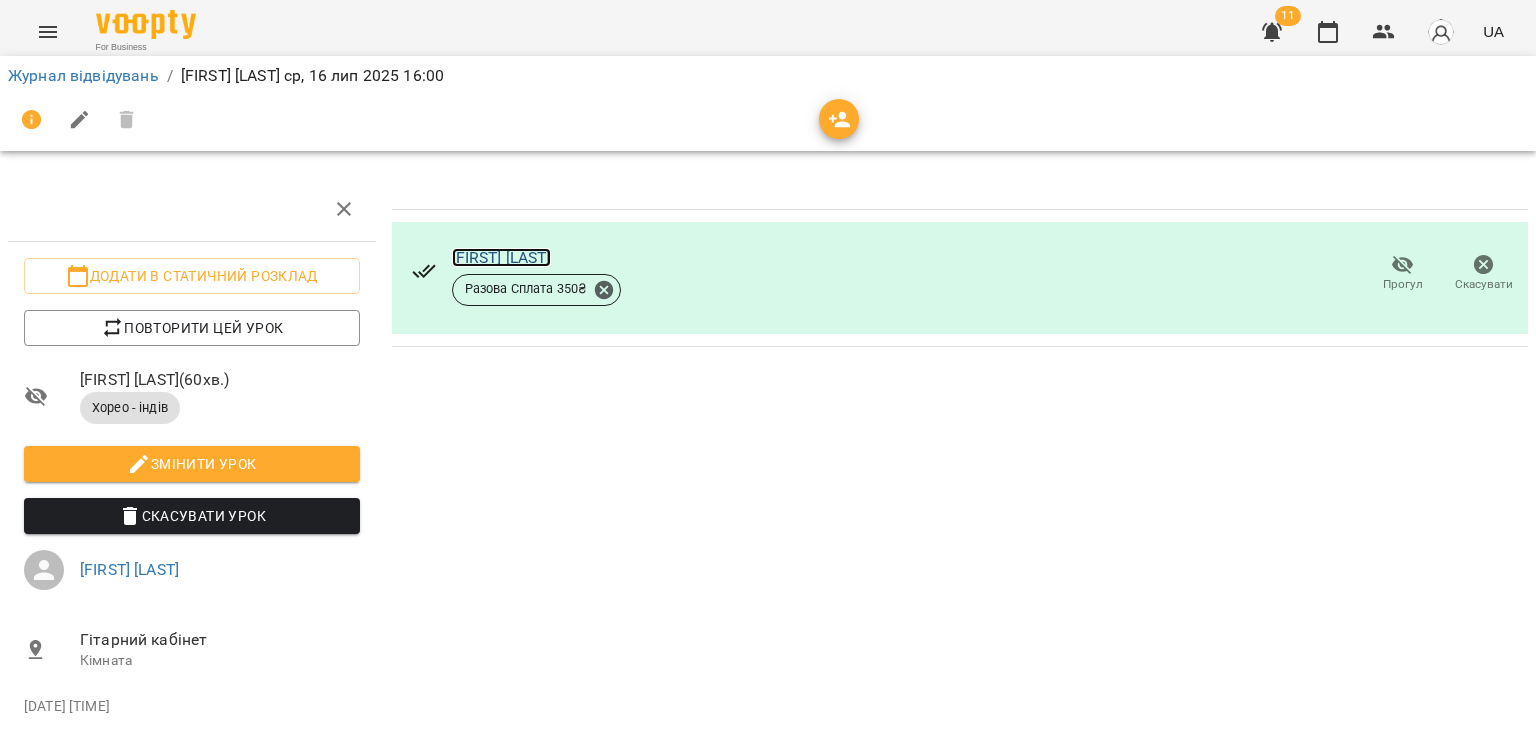 click on "[FIRST] [LAST]" at bounding box center [501, 257] 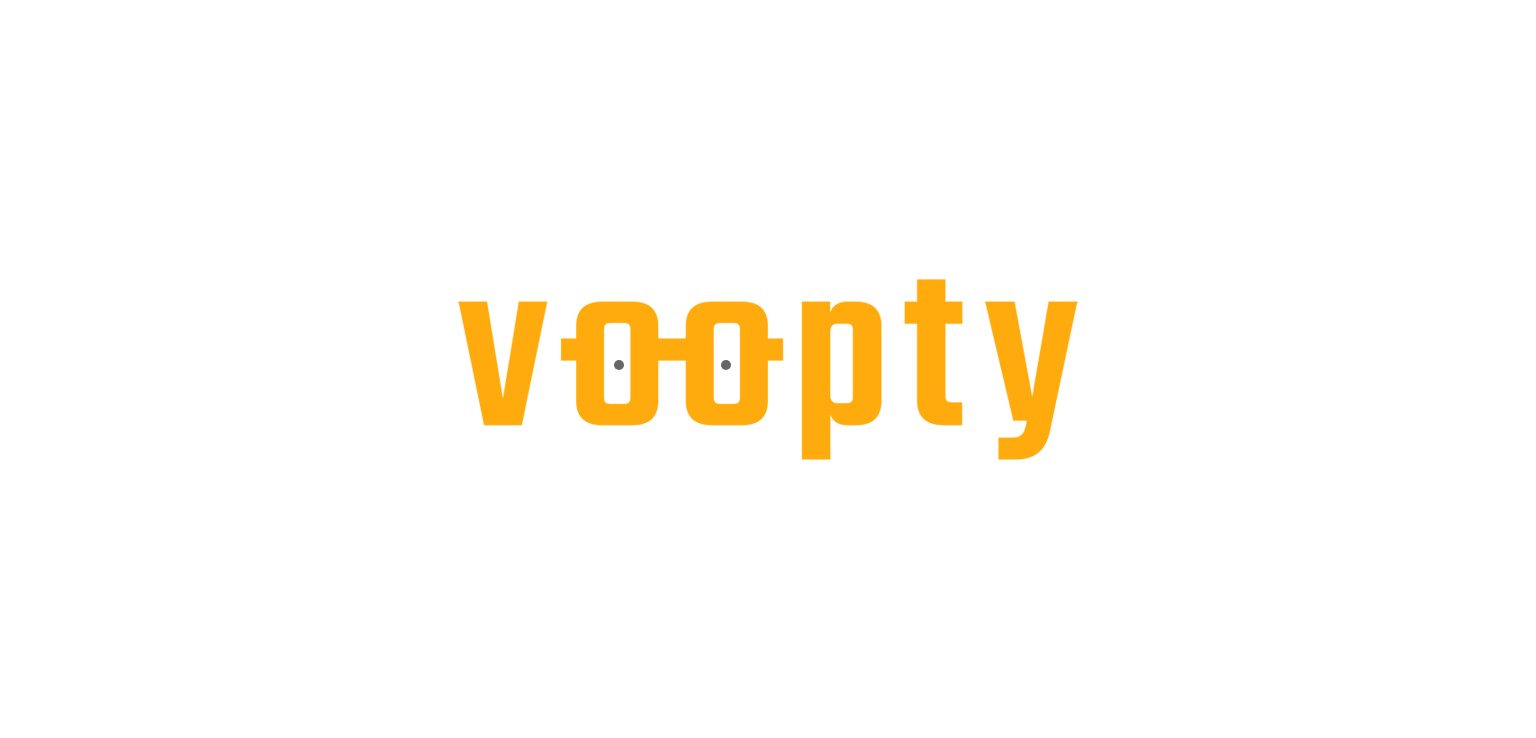 scroll, scrollTop: 0, scrollLeft: 0, axis: both 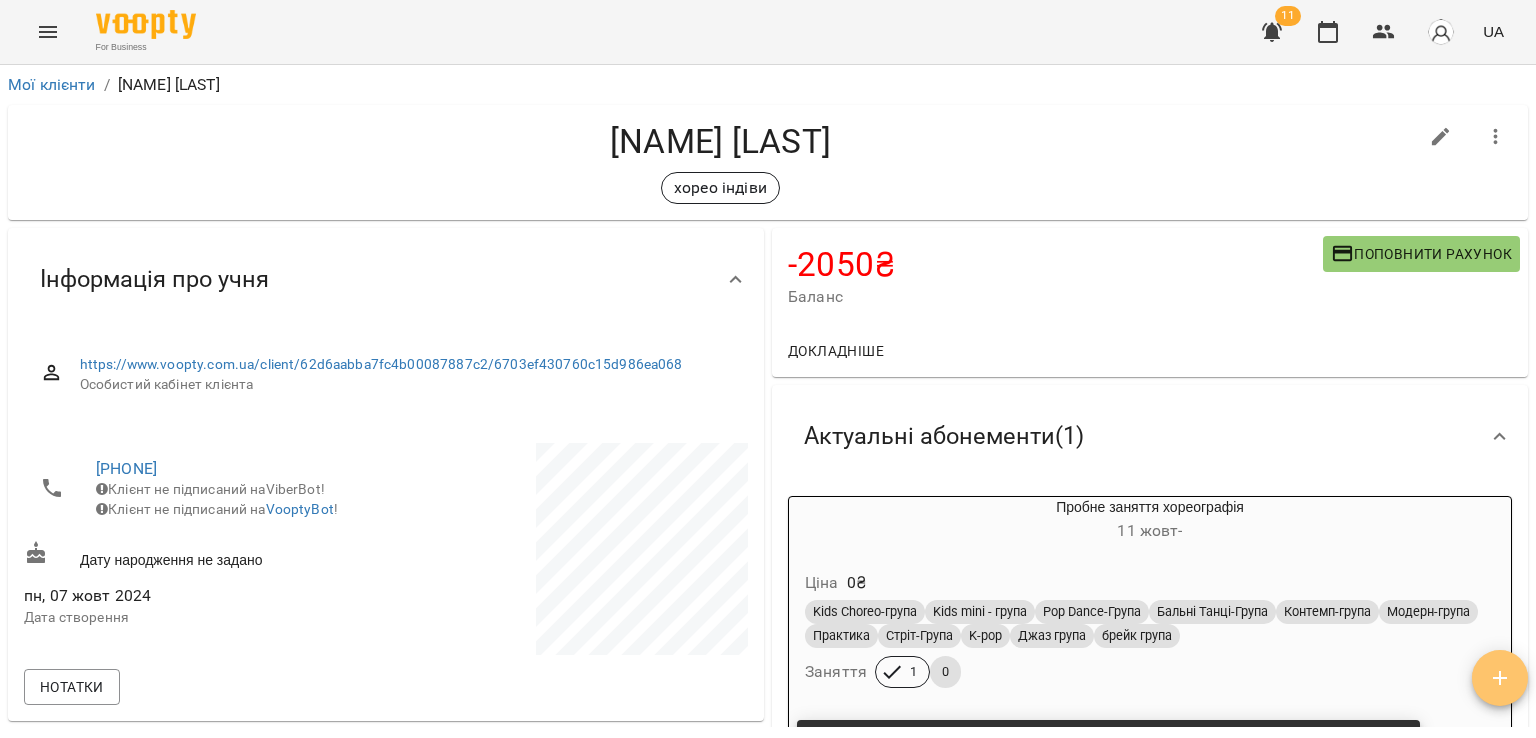 click 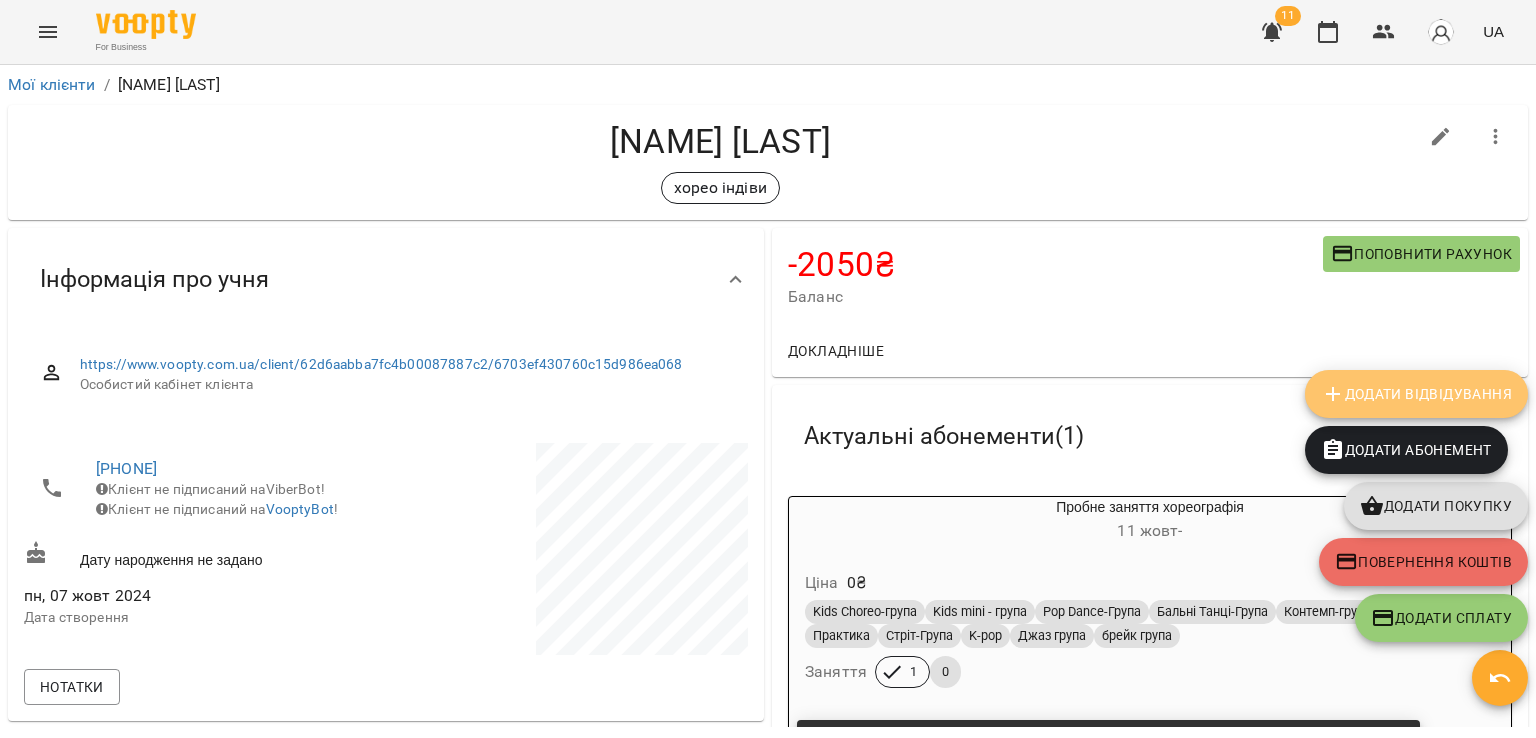 click on "Додати Відвідування" at bounding box center (1416, 394) 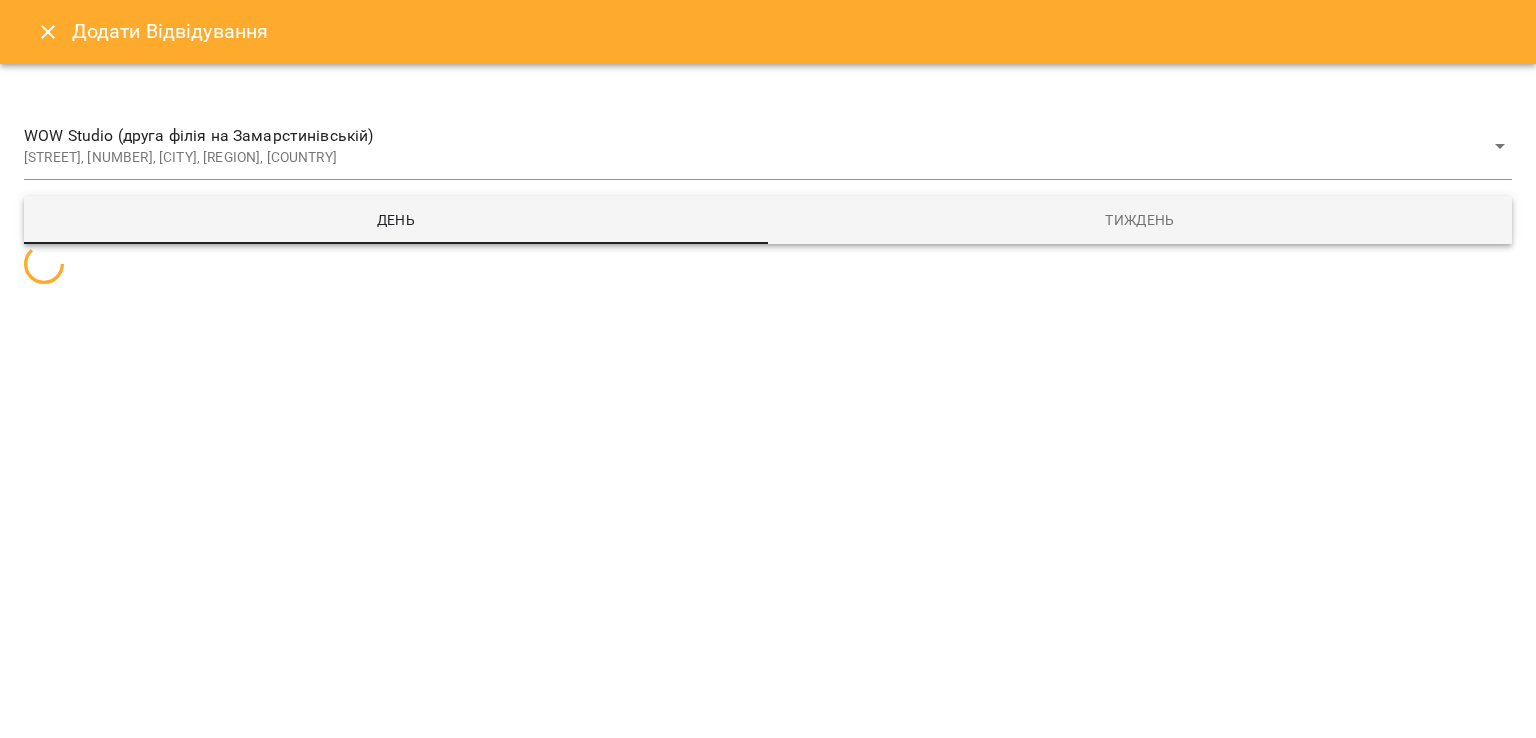 select 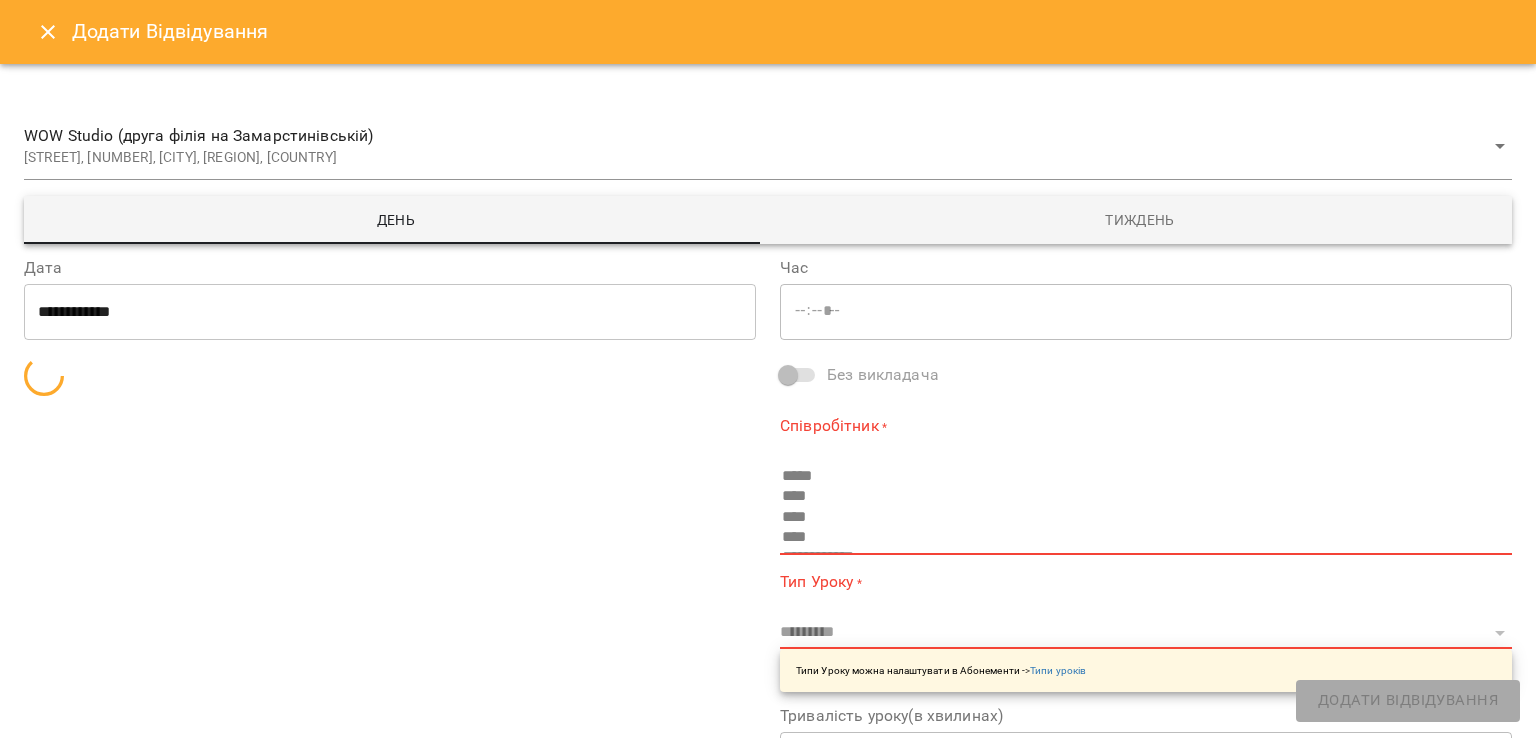 type on "*****" 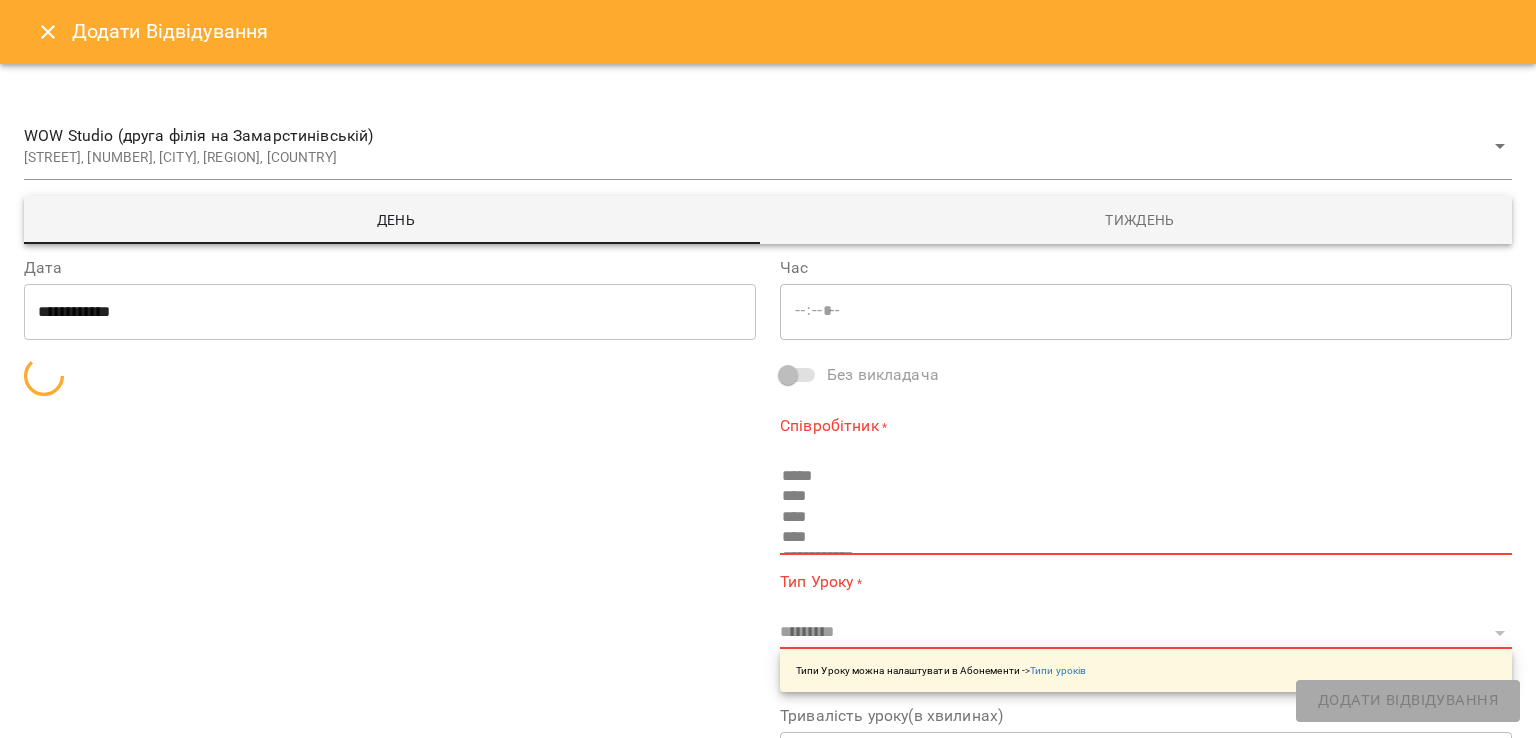type on "**********" 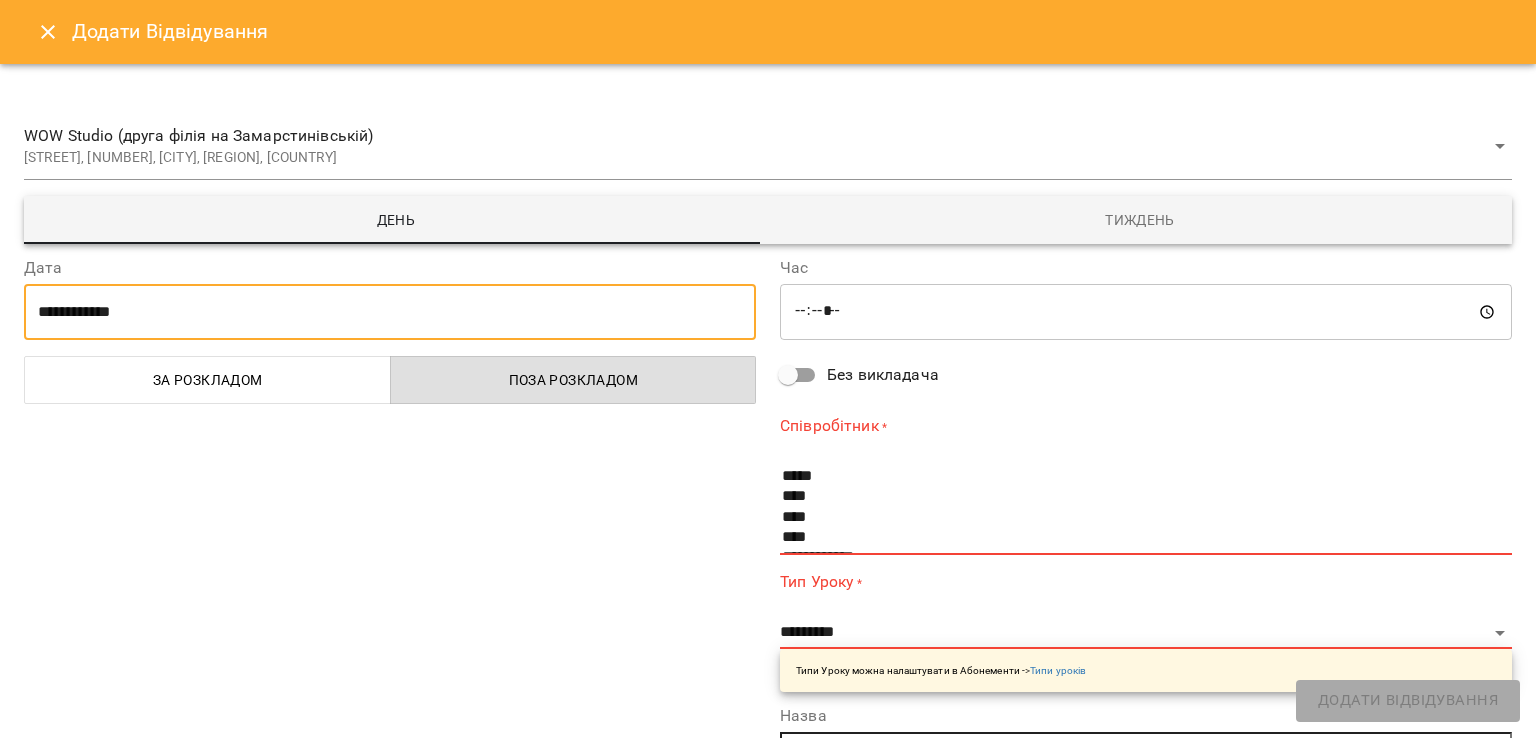 click on "**********" at bounding box center (390, 312) 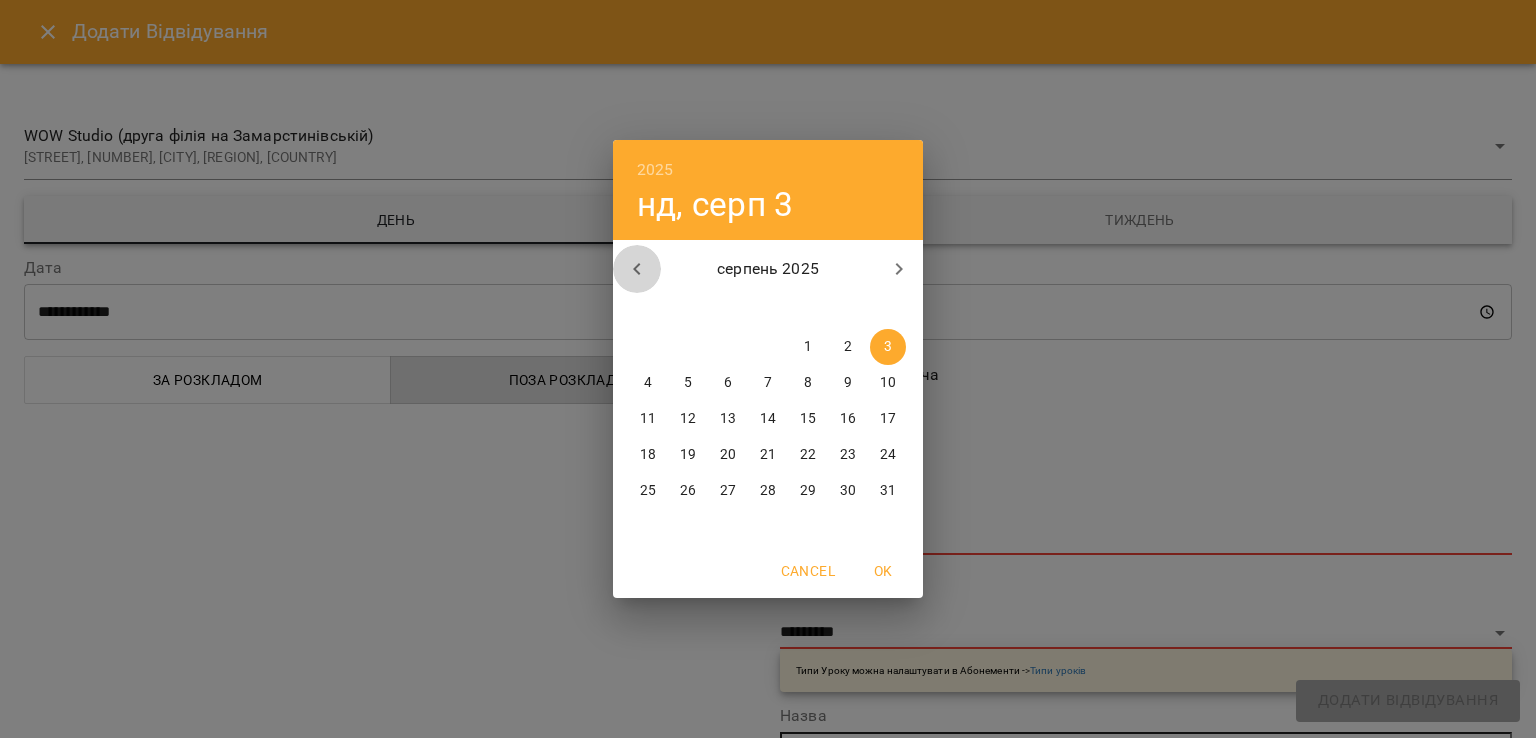 click 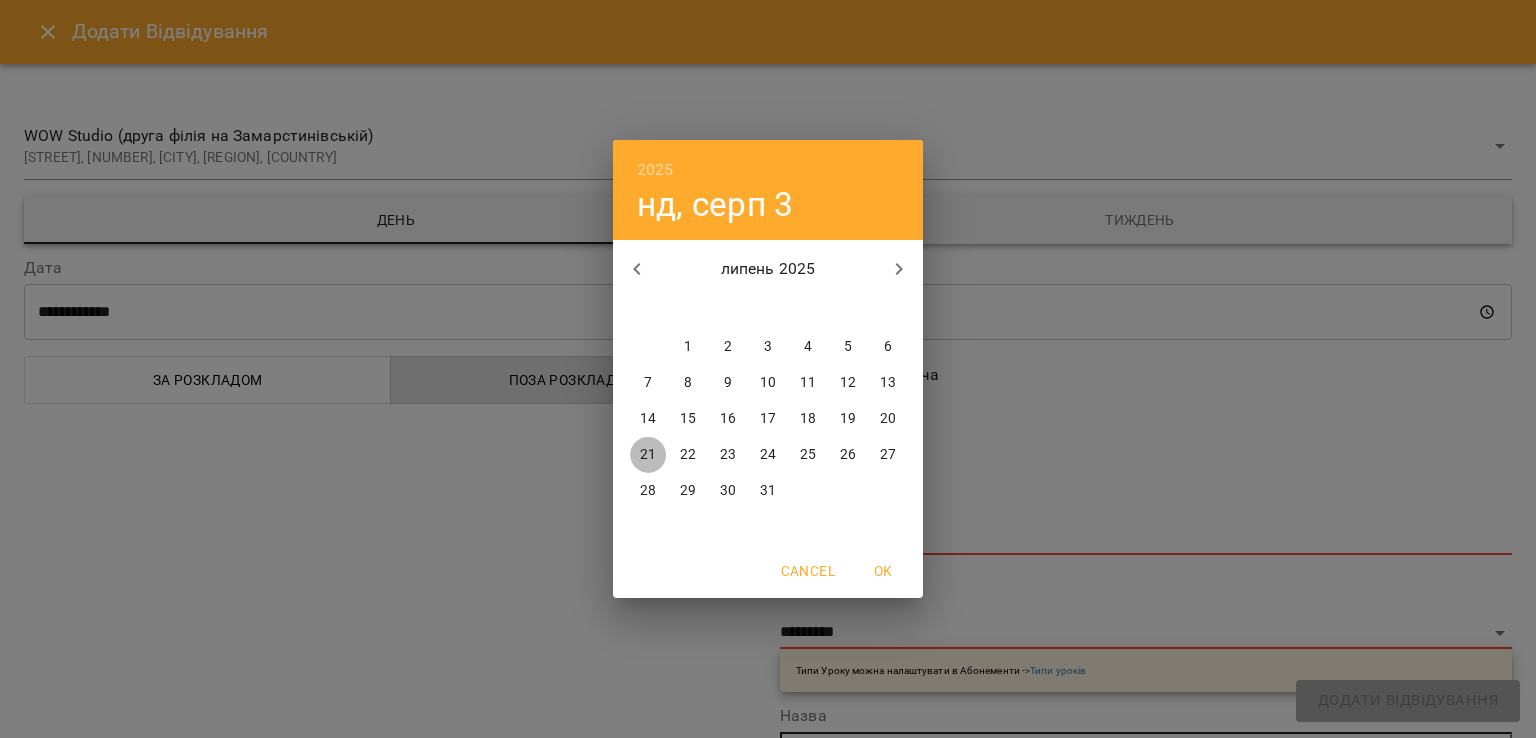 click on "21" at bounding box center (648, 455) 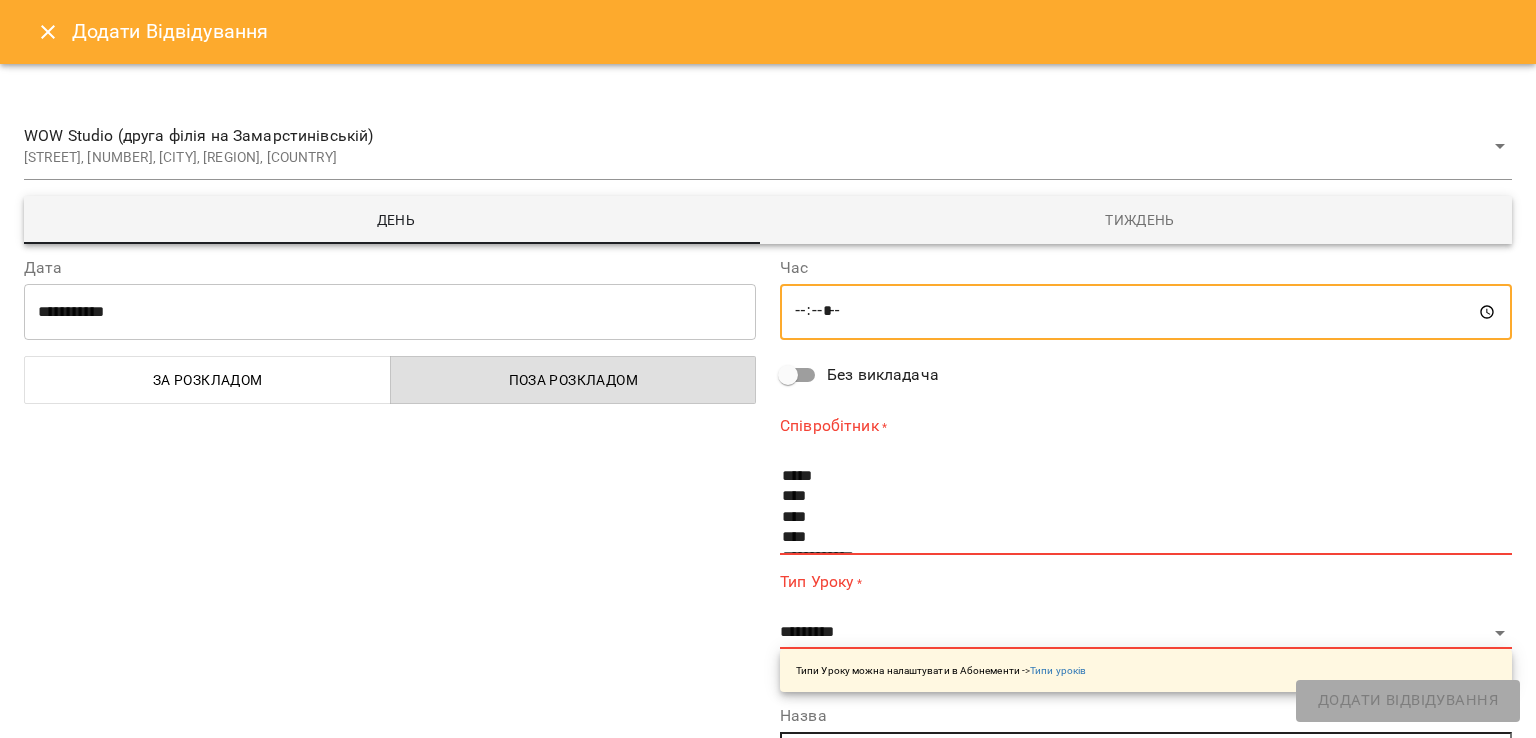 click on "*****" at bounding box center (1146, 312) 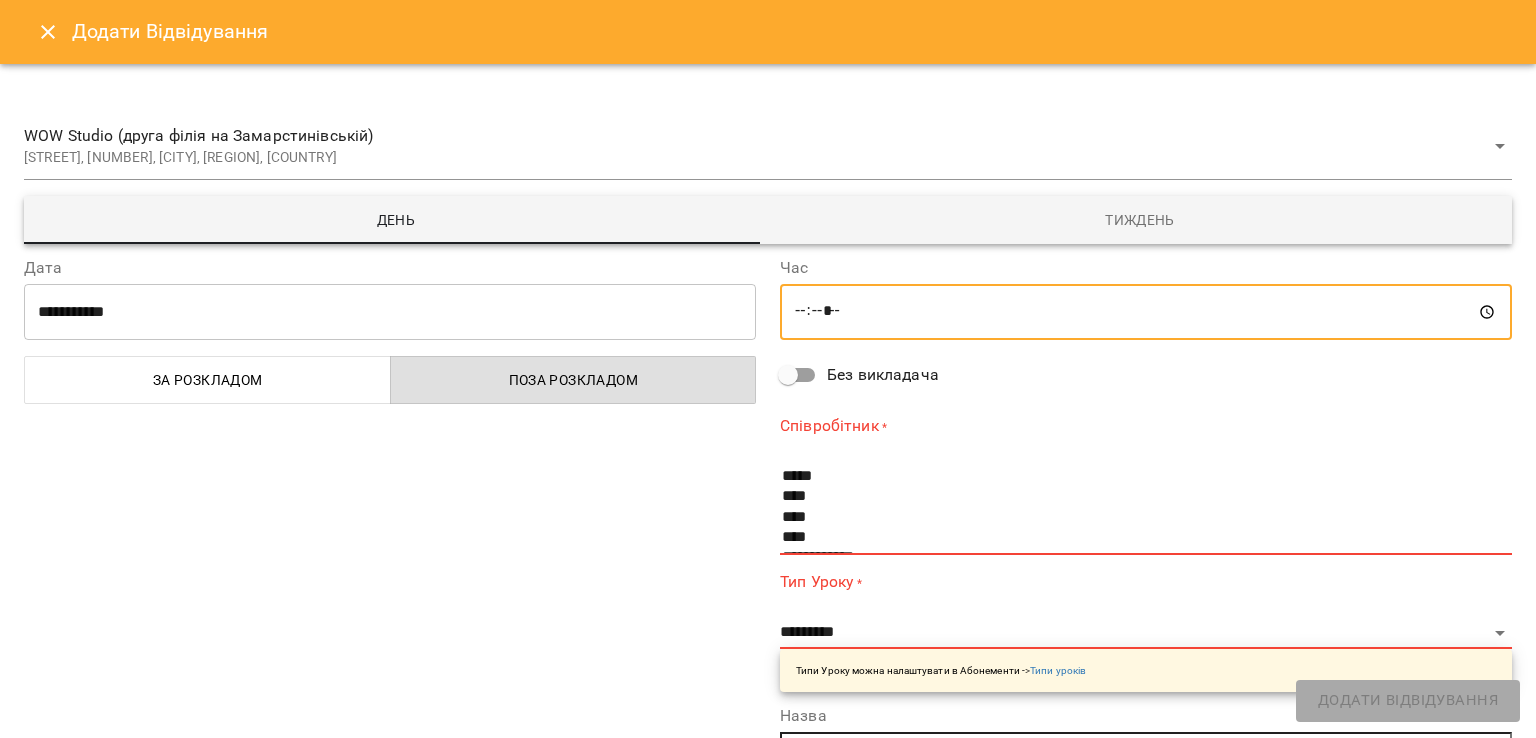 type on "*****" 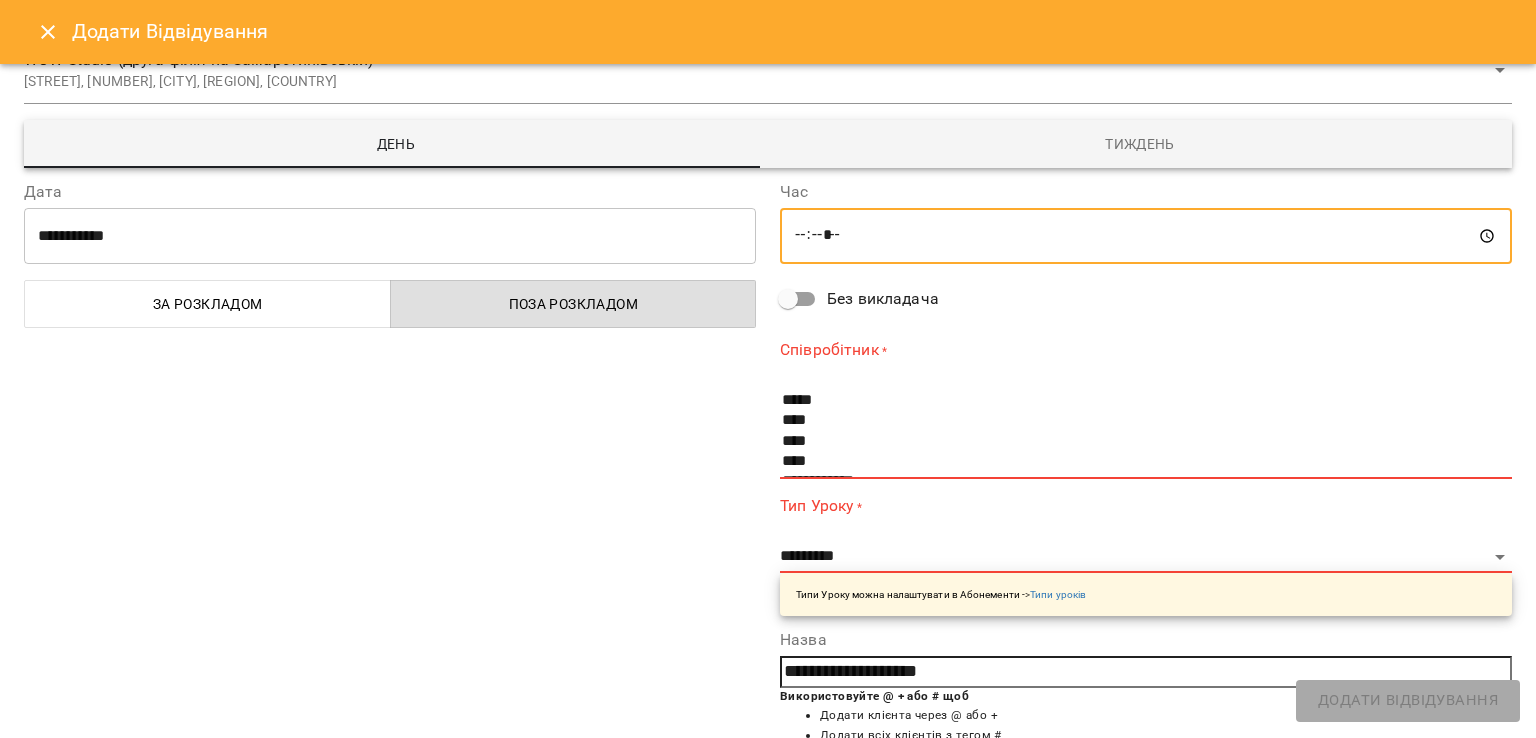 scroll, scrollTop: 90, scrollLeft: 0, axis: vertical 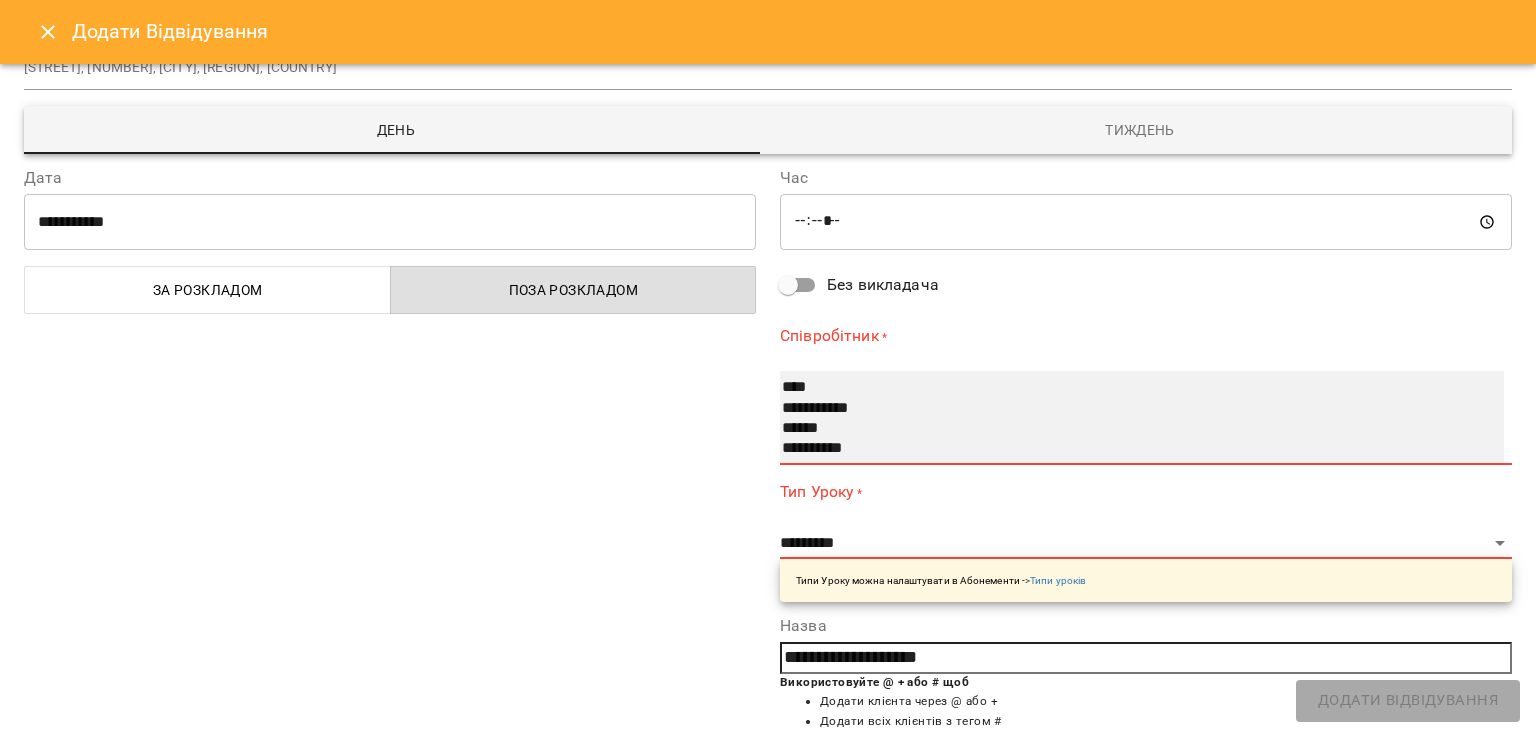 select on "**********" 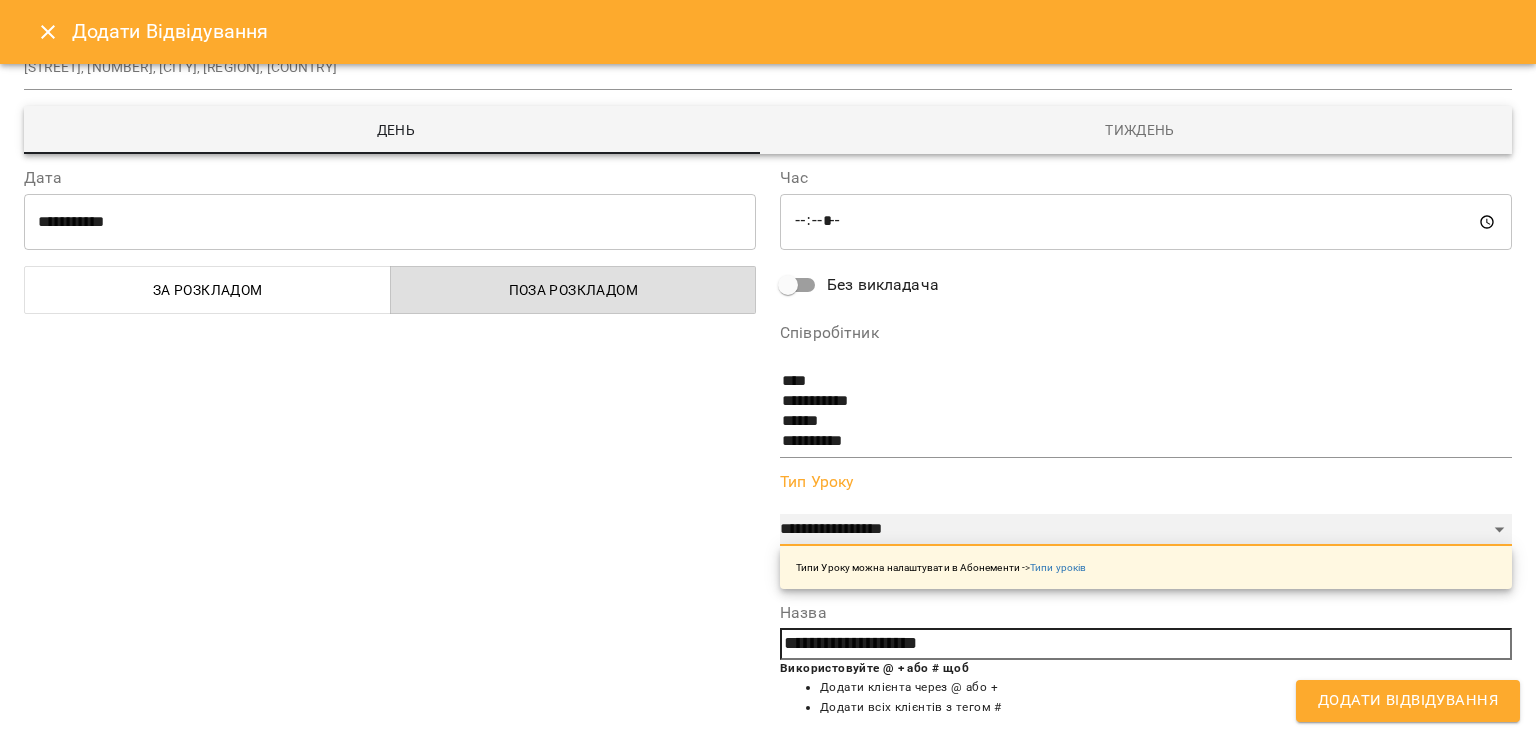 click on "**********" at bounding box center (1146, 530) 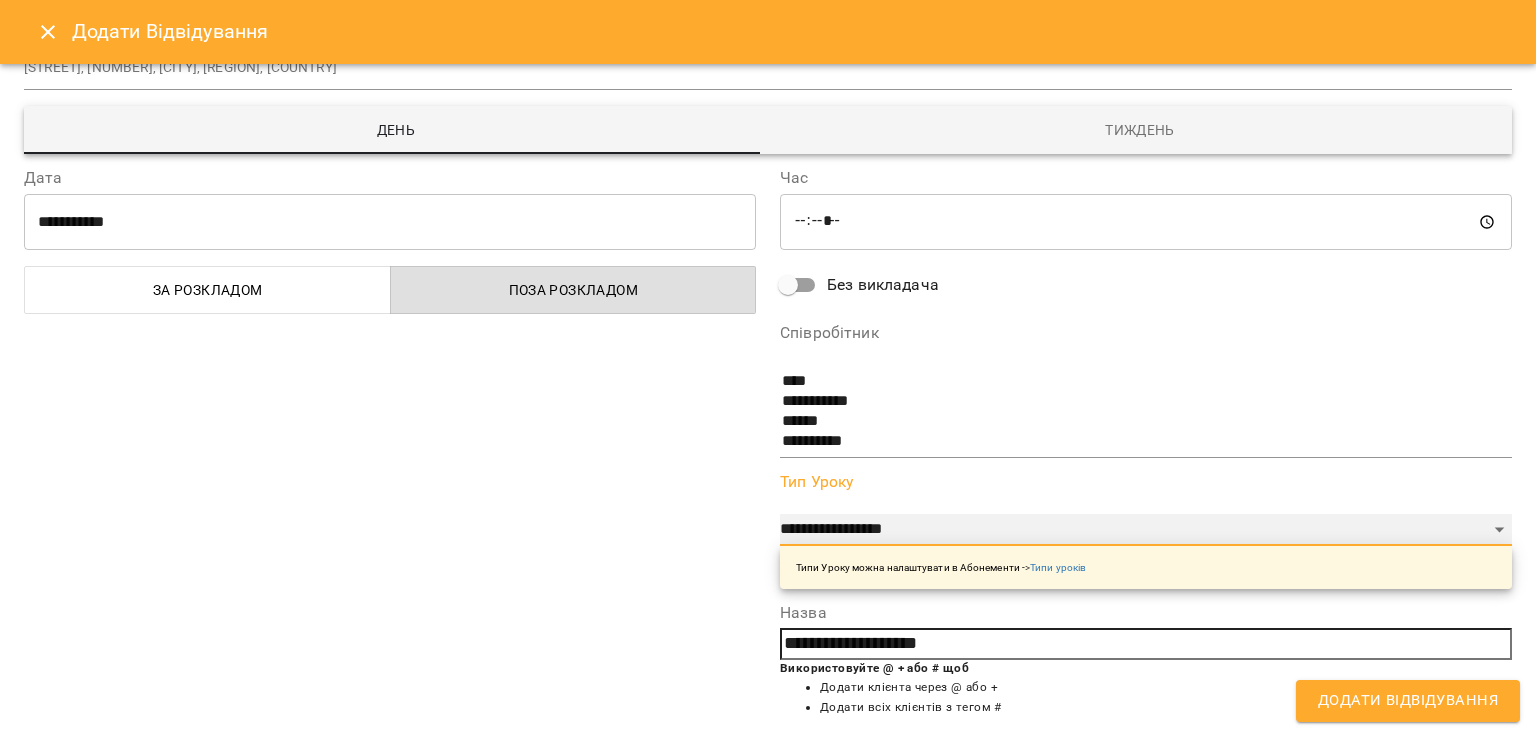 select on "**********" 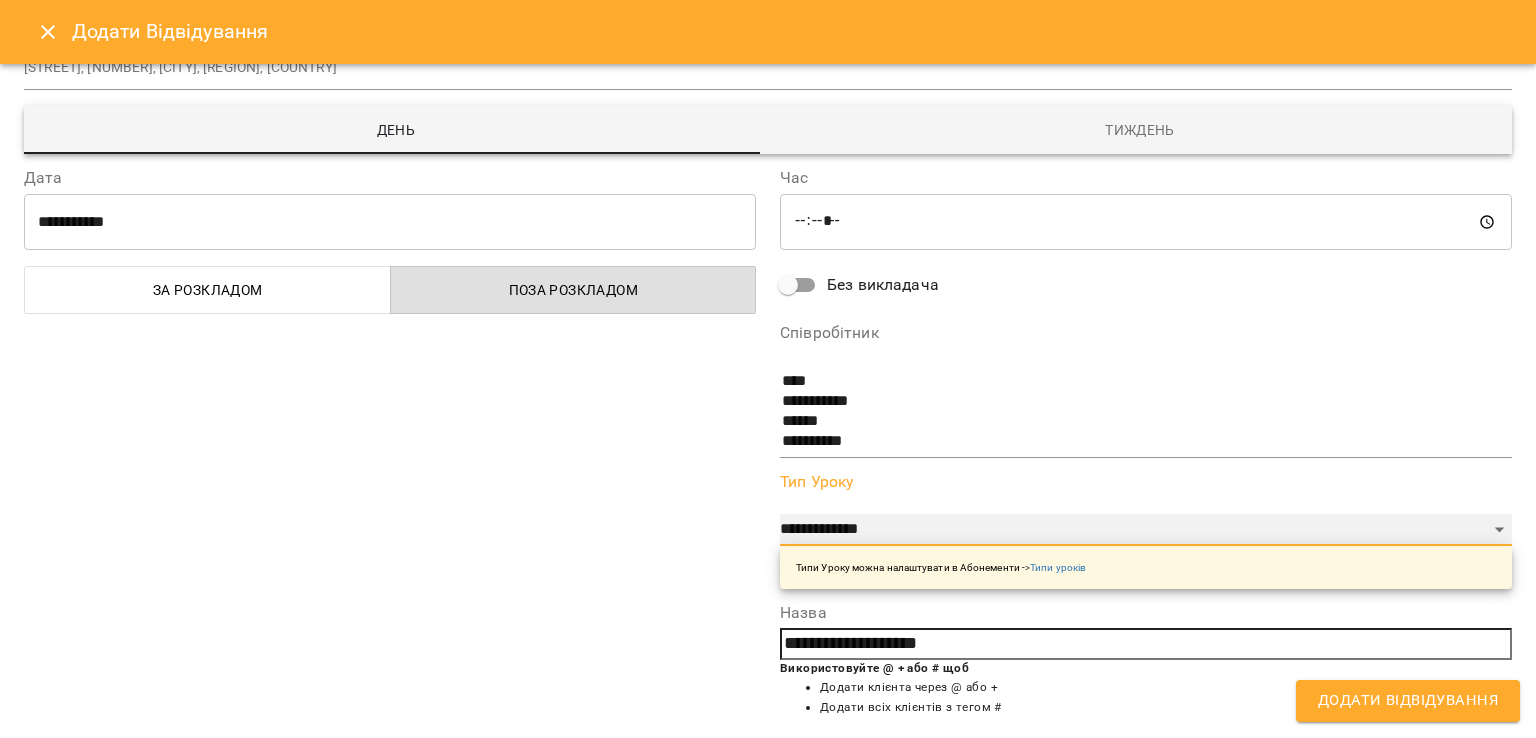 click on "**********" at bounding box center [1146, 530] 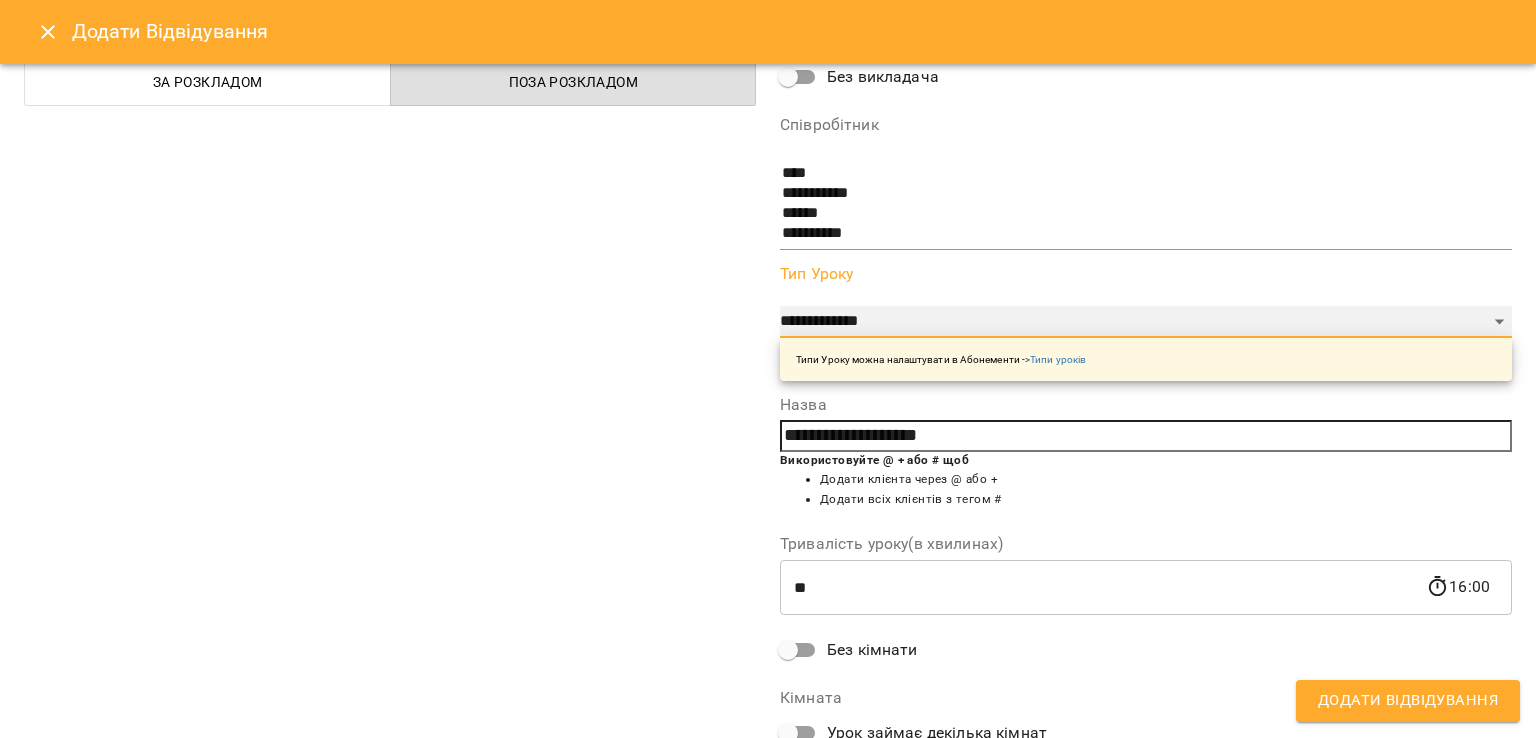 scroll, scrollTop: 432, scrollLeft: 0, axis: vertical 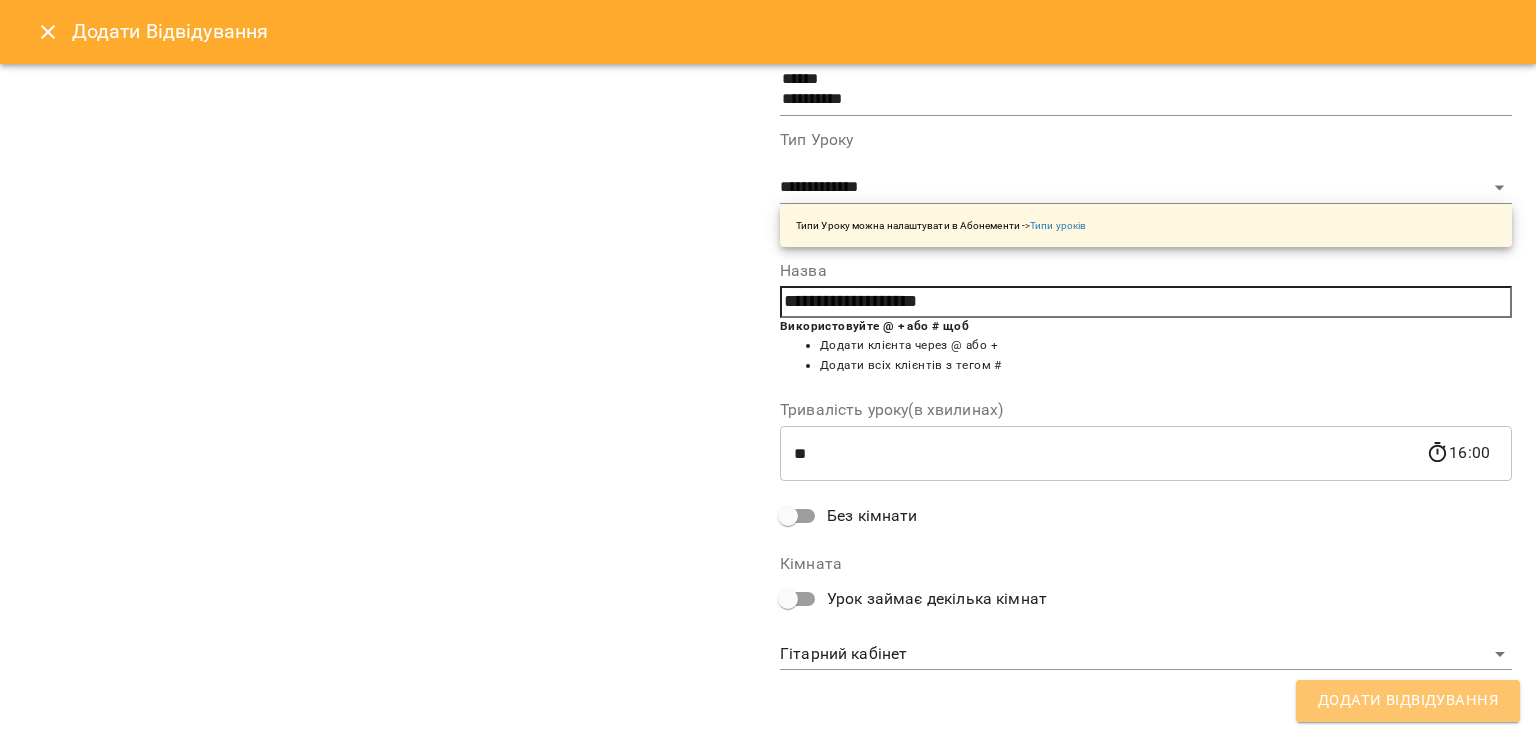 click on "Додати Відвідування" at bounding box center [1408, 701] 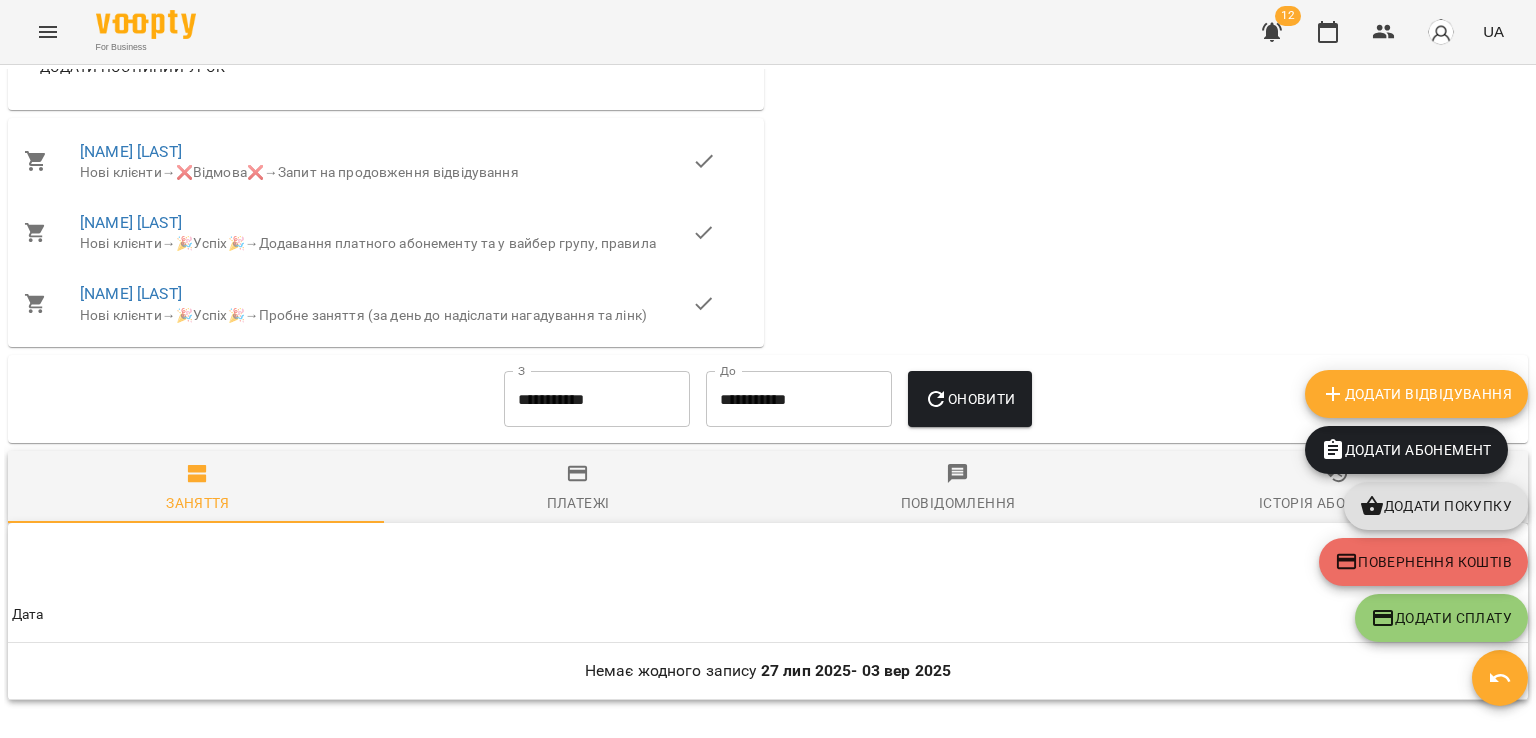 scroll, scrollTop: 1052, scrollLeft: 0, axis: vertical 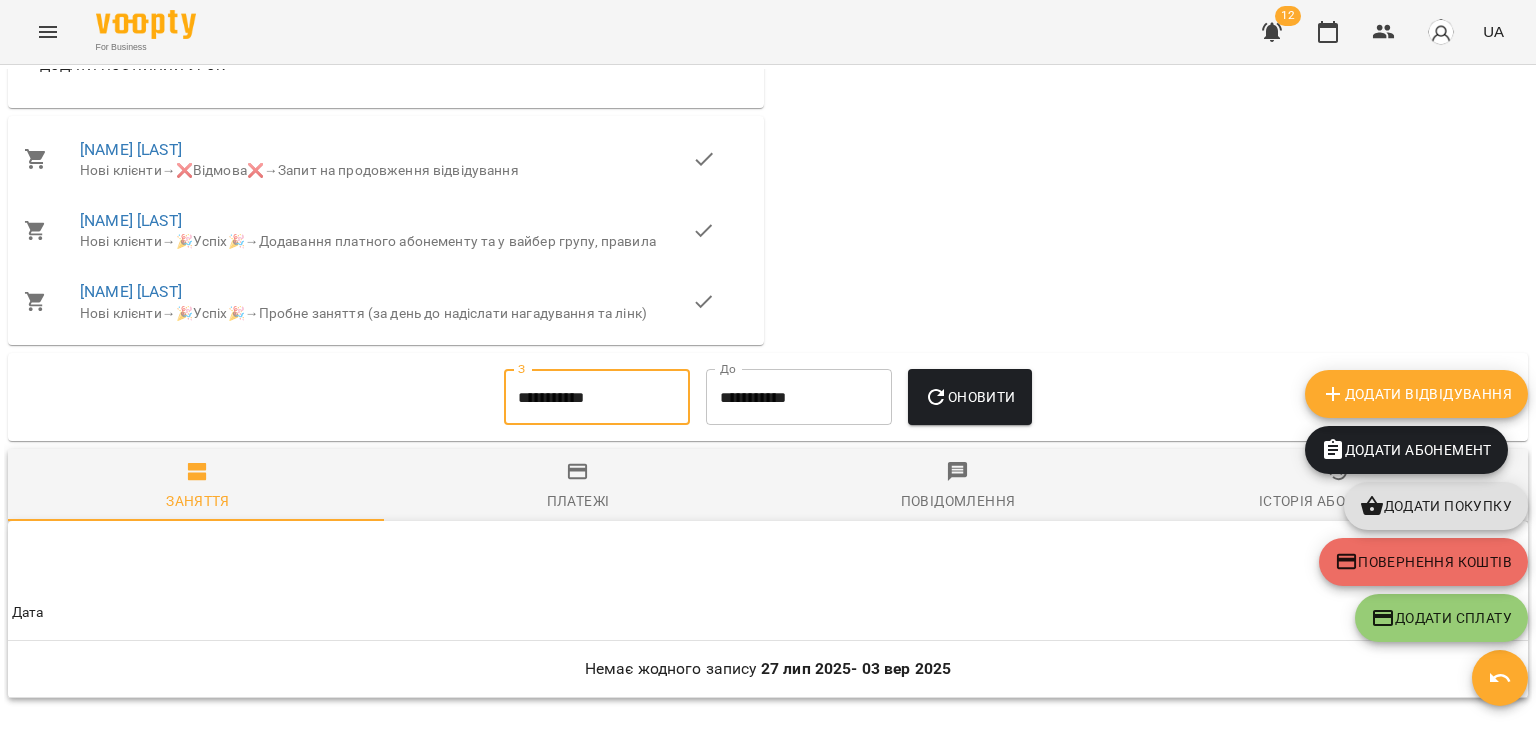 click on "**********" at bounding box center [597, 397] 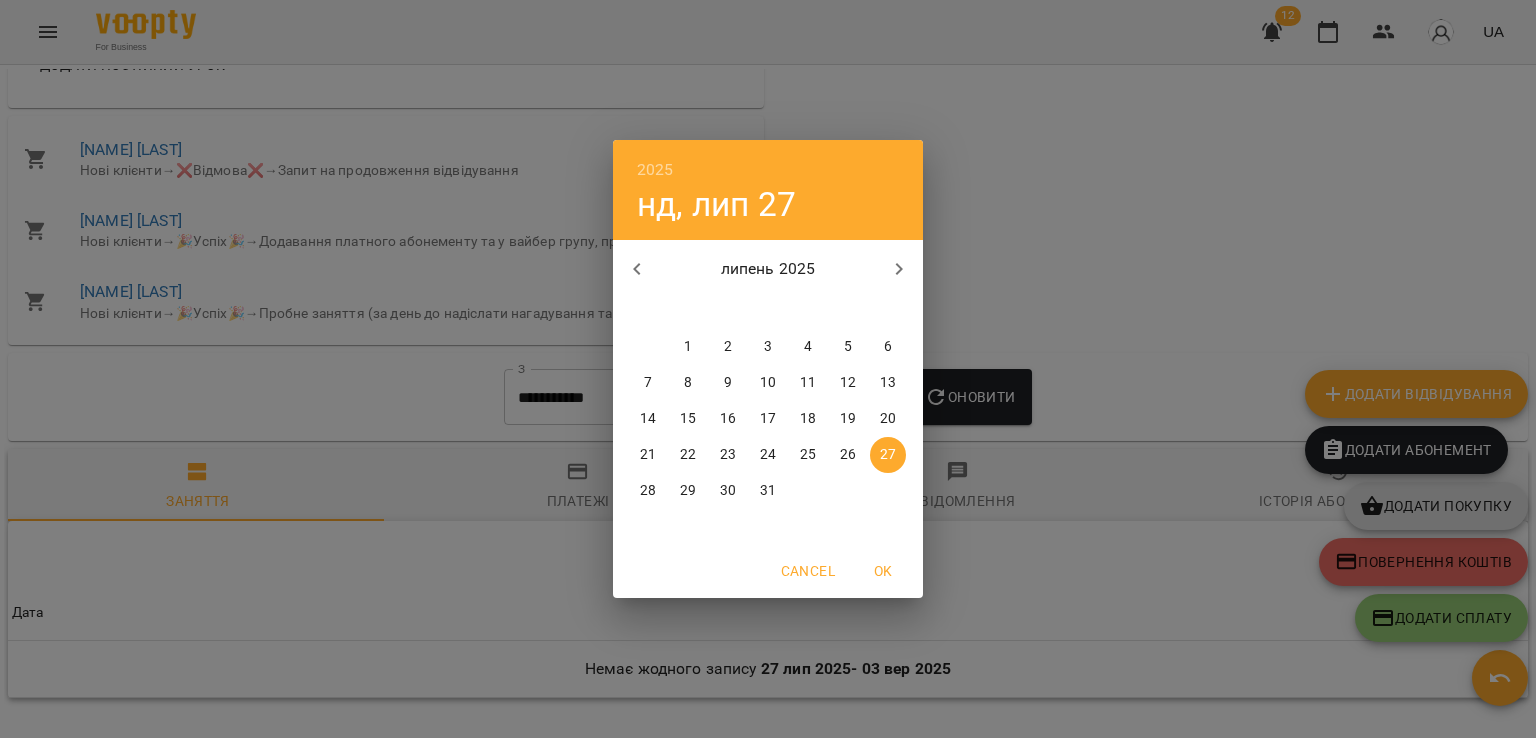 drag, startPoint x: 668, startPoint y: 354, endPoint x: 681, endPoint y: 349, distance: 13.928389 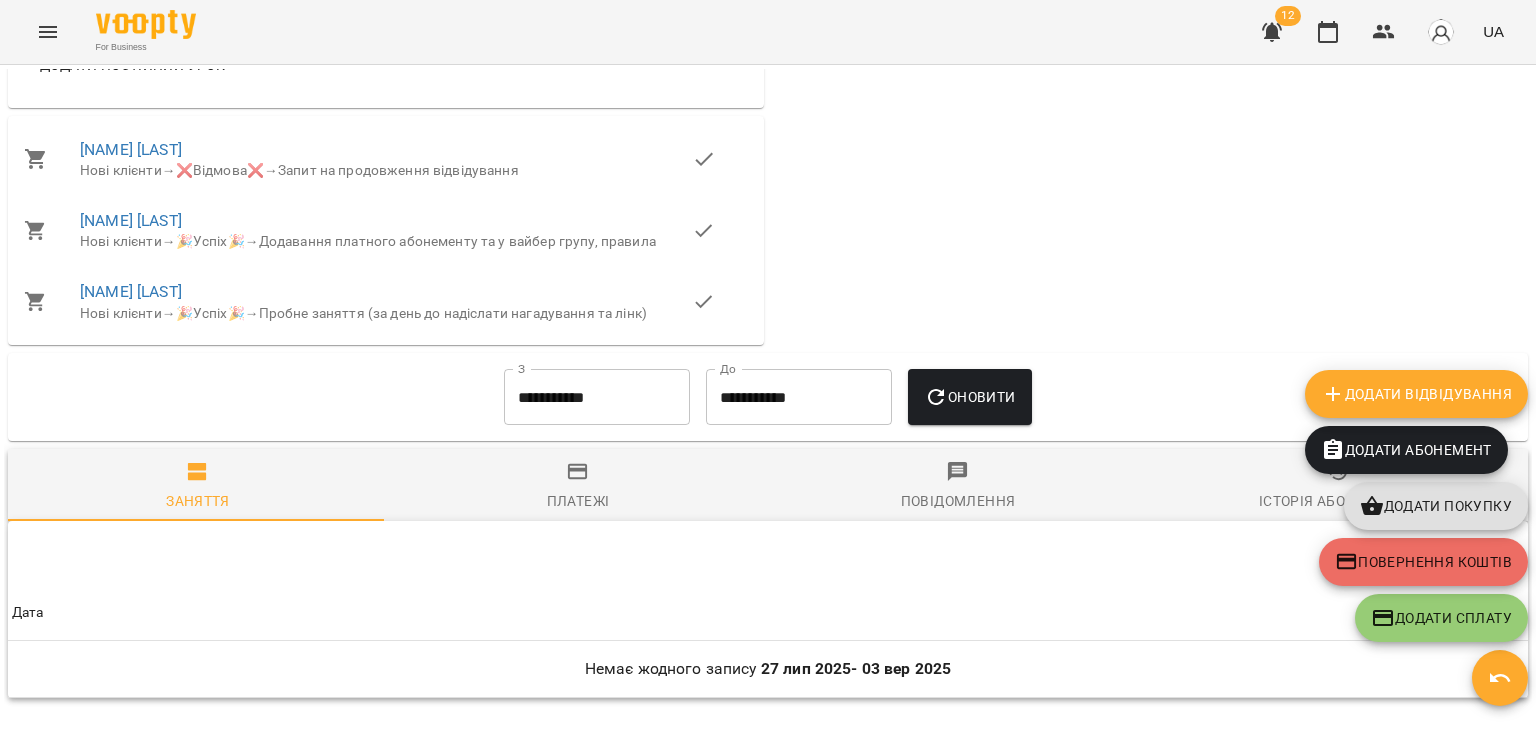 click on "Оновити" at bounding box center [969, 397] 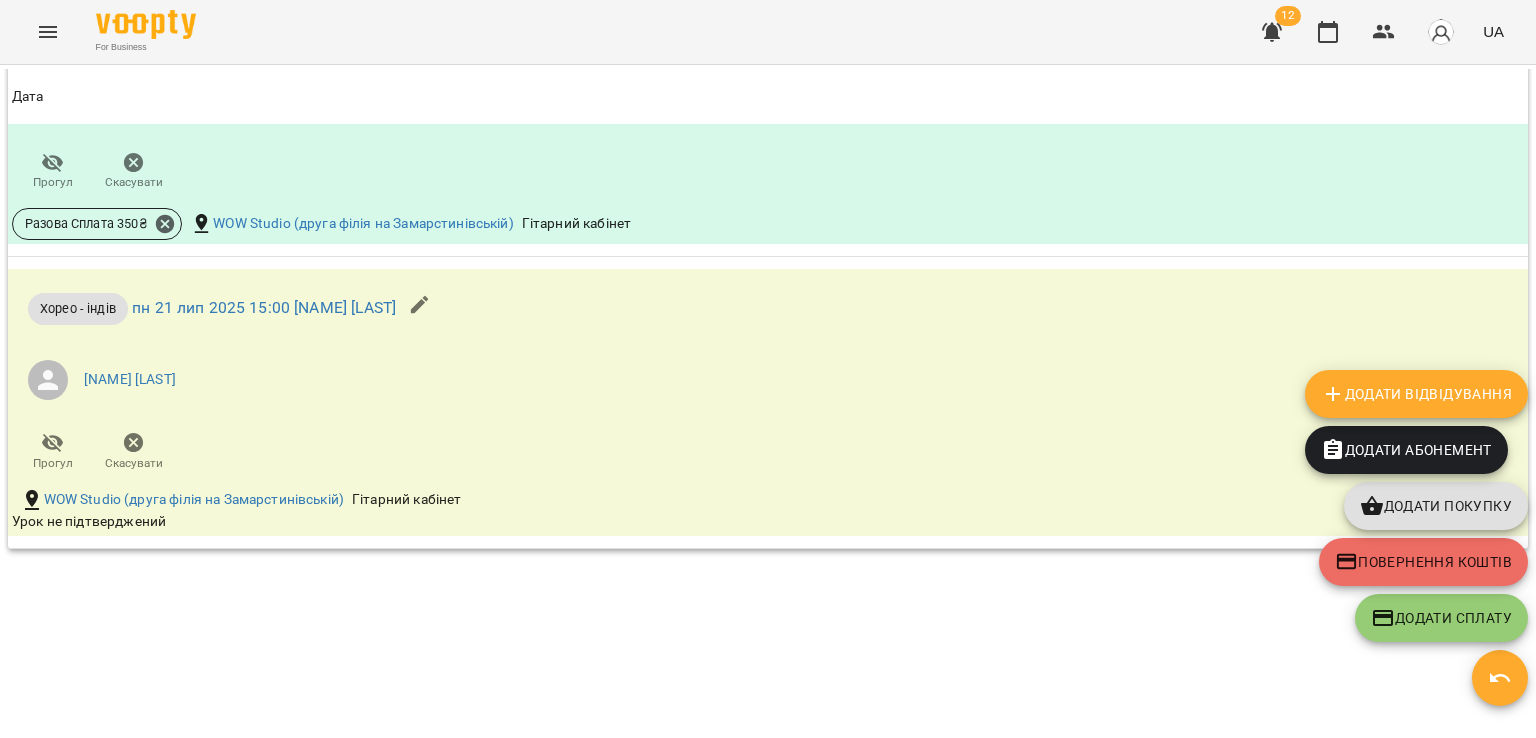 scroll, scrollTop: 2623, scrollLeft: 0, axis: vertical 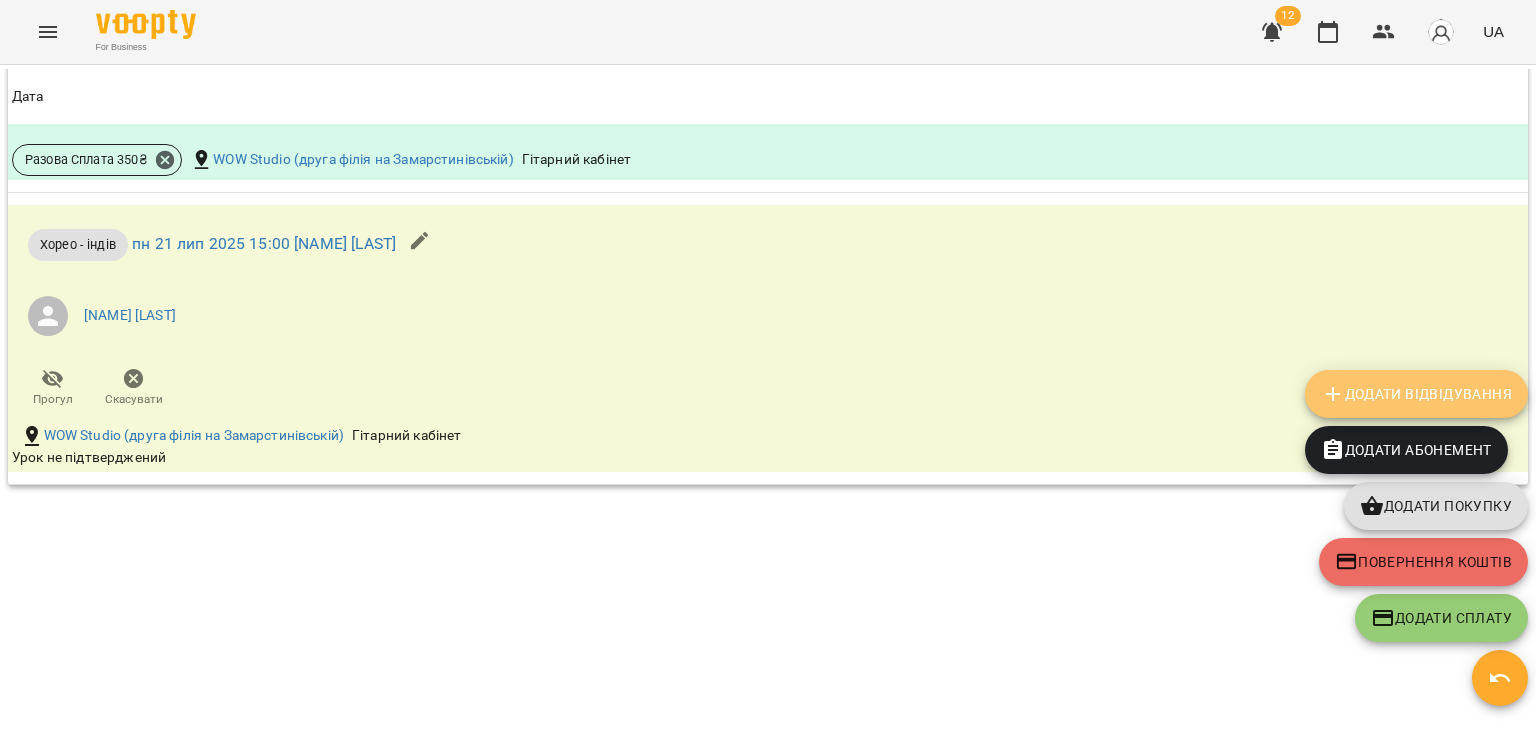 click on "Додати Відвідування" at bounding box center [1416, 394] 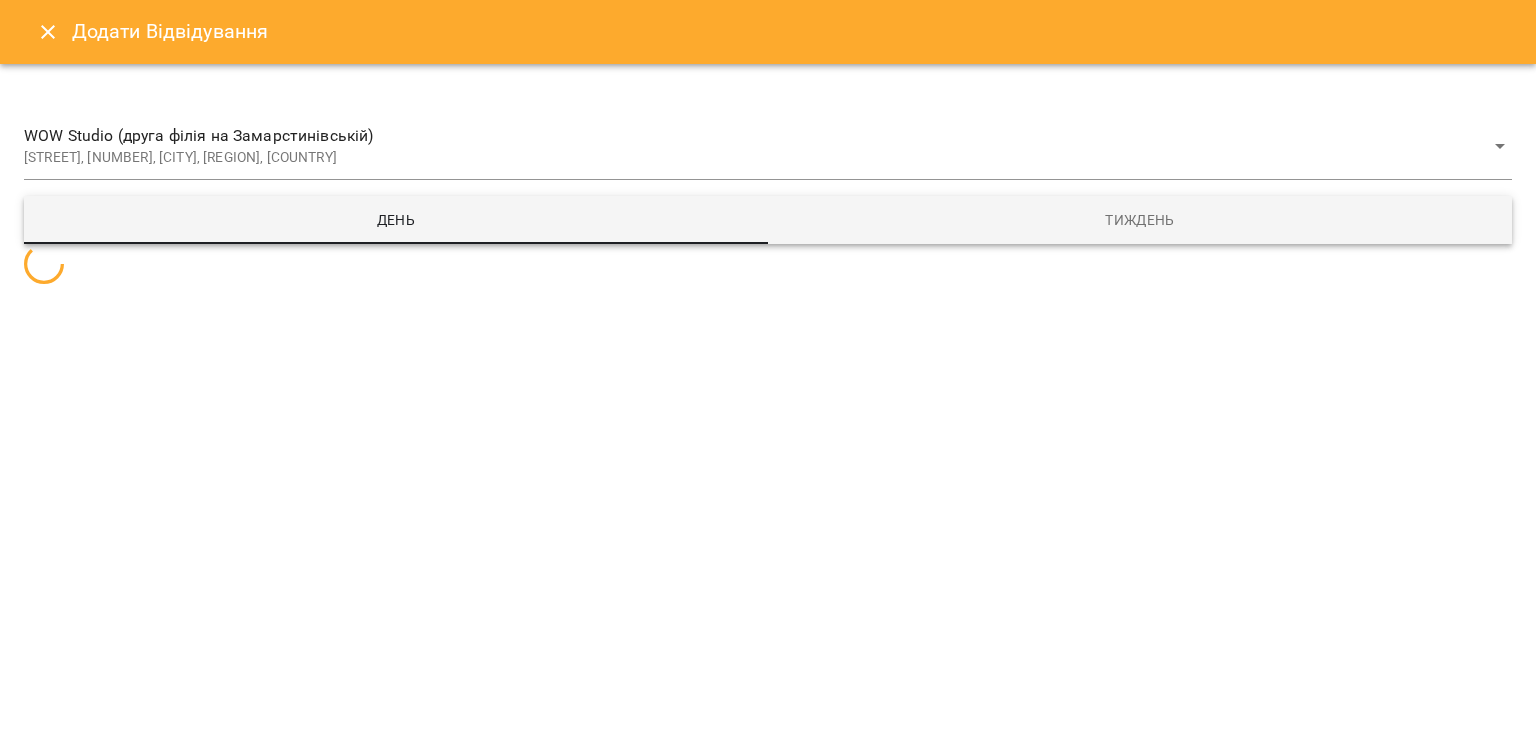select 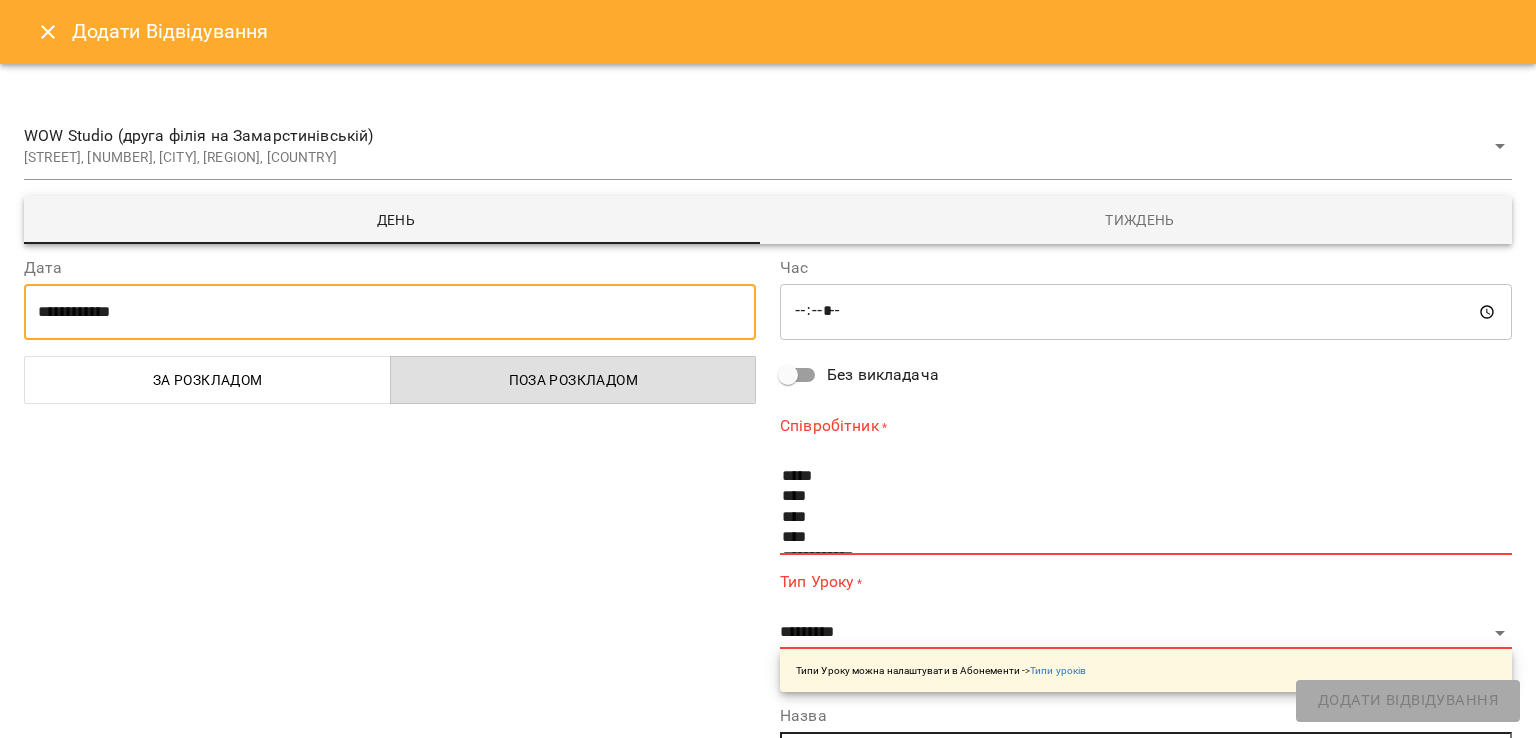 click on "**********" at bounding box center (390, 312) 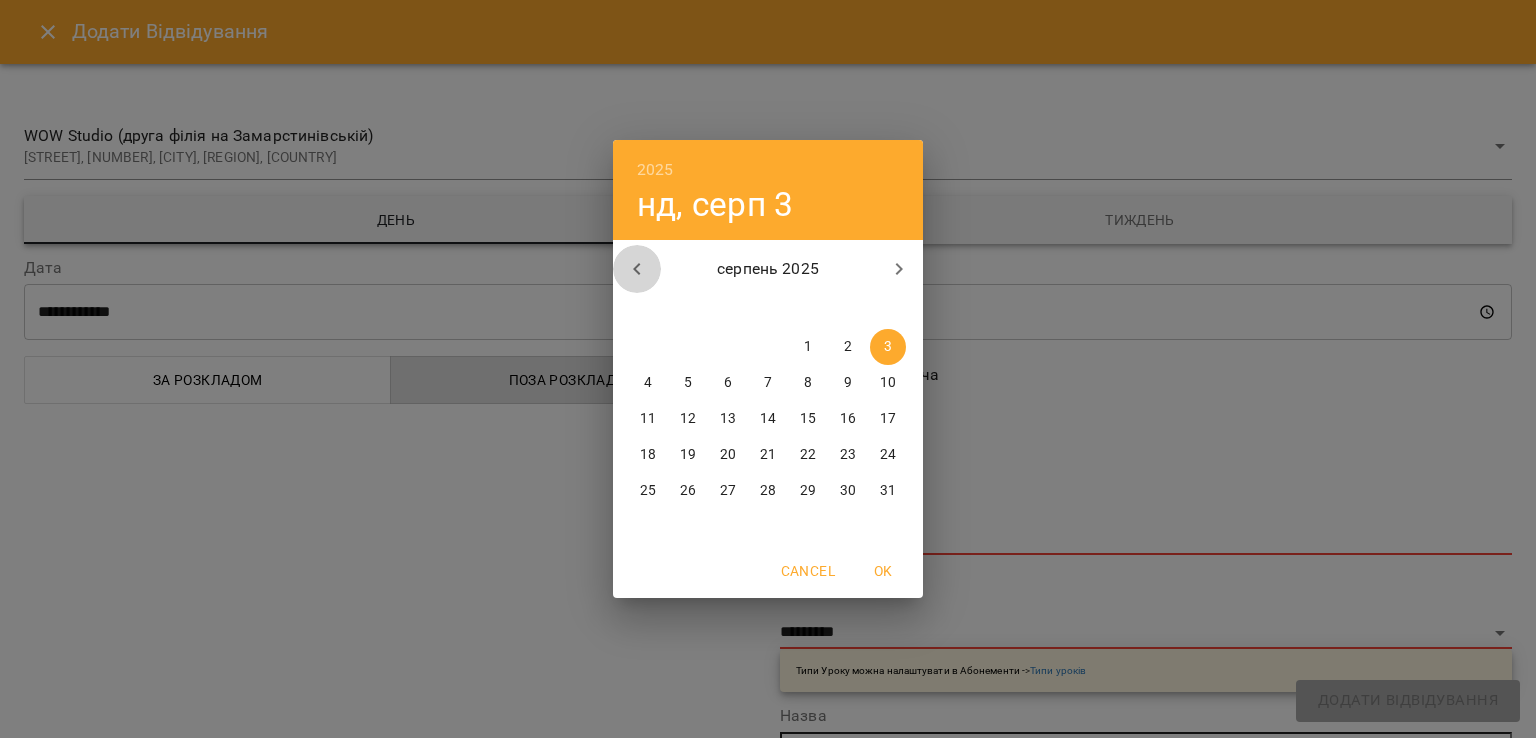 click 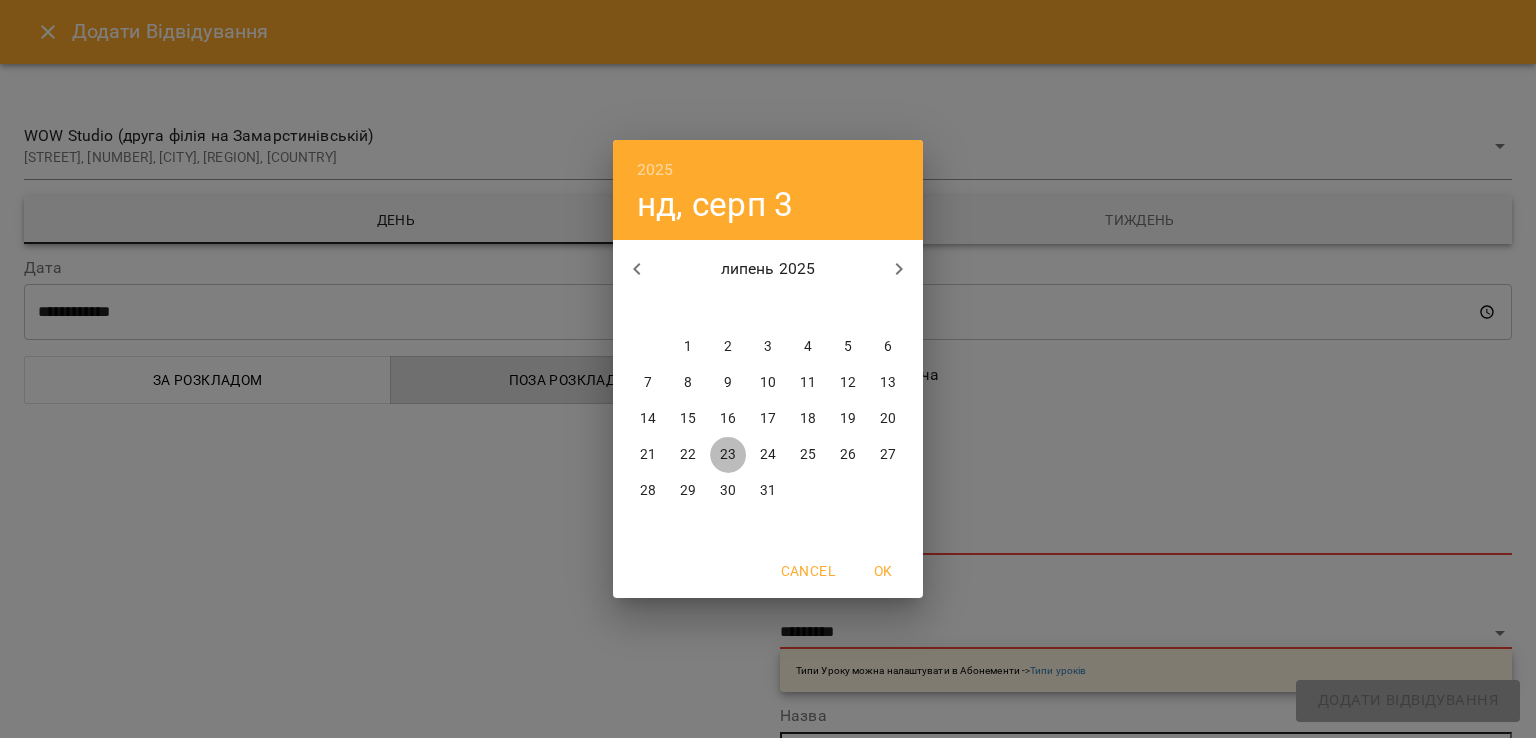 click on "23" at bounding box center (728, 455) 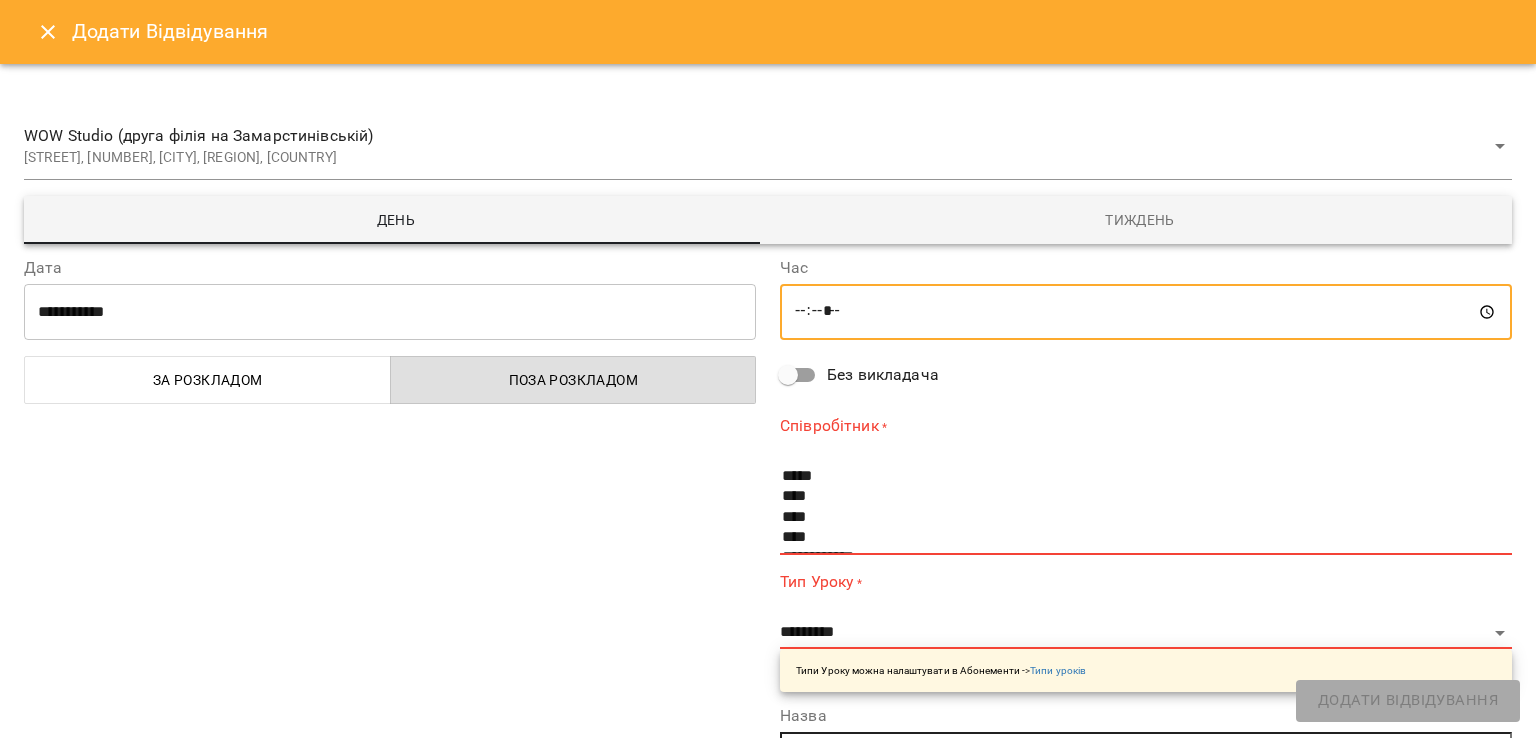 click on "*****" at bounding box center [1146, 312] 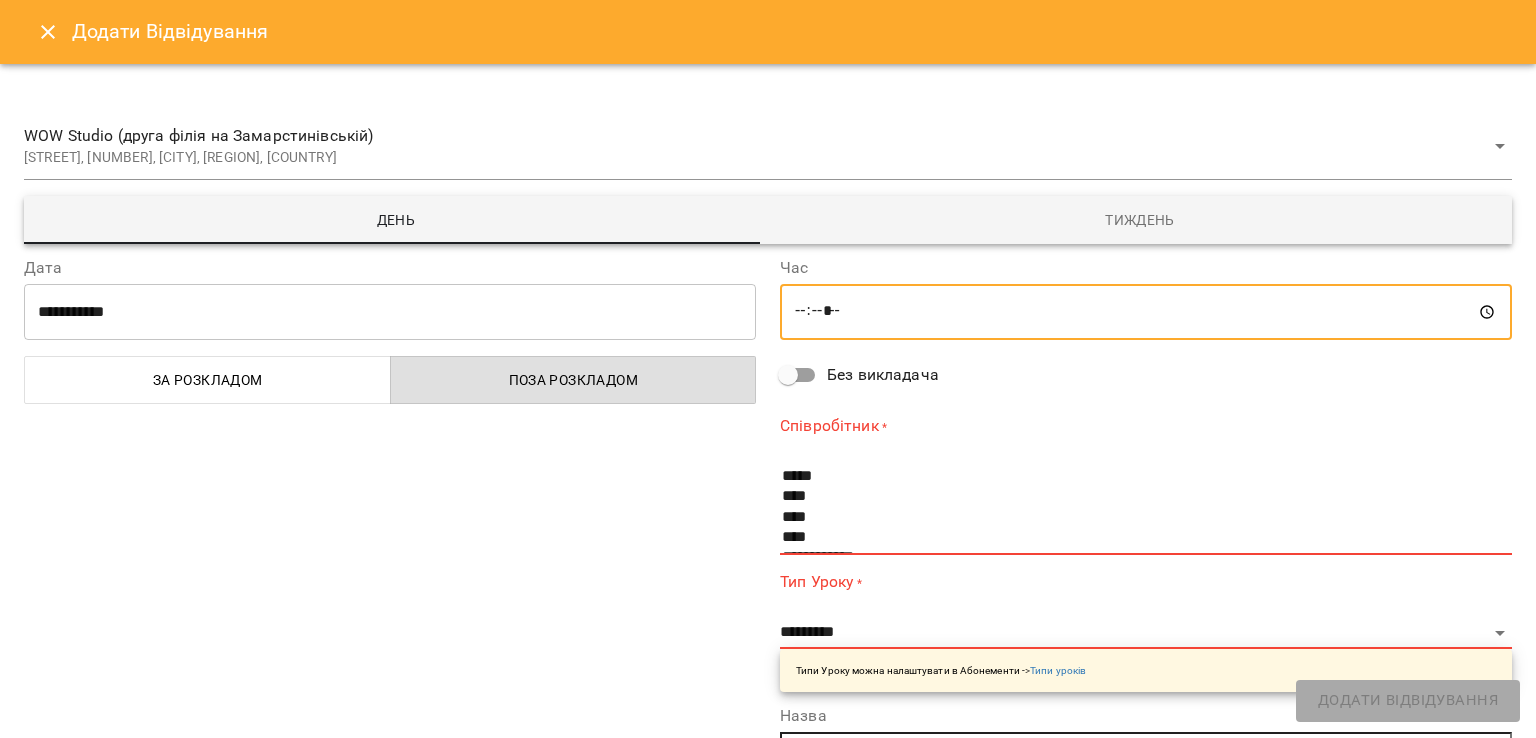 type on "*****" 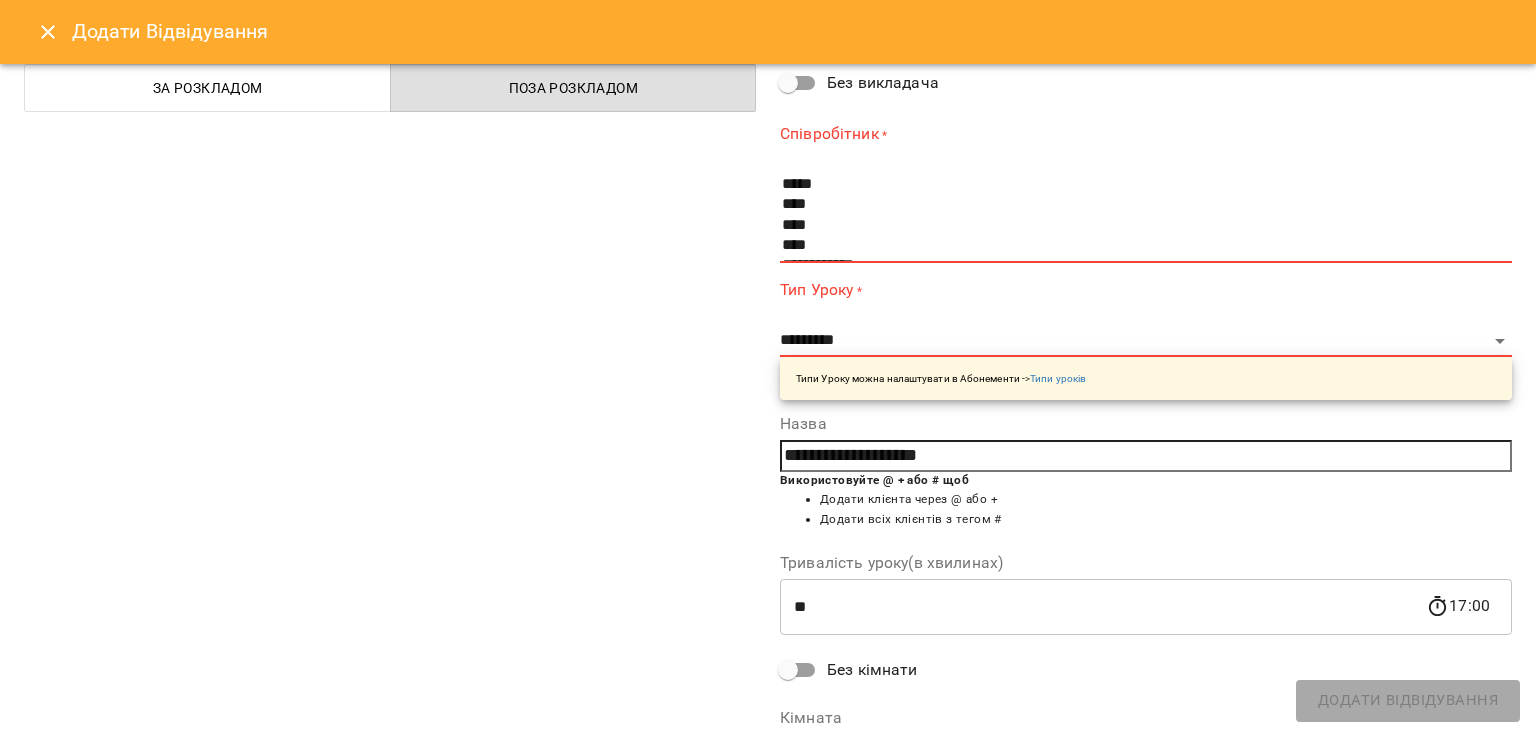 scroll, scrollTop: 302, scrollLeft: 0, axis: vertical 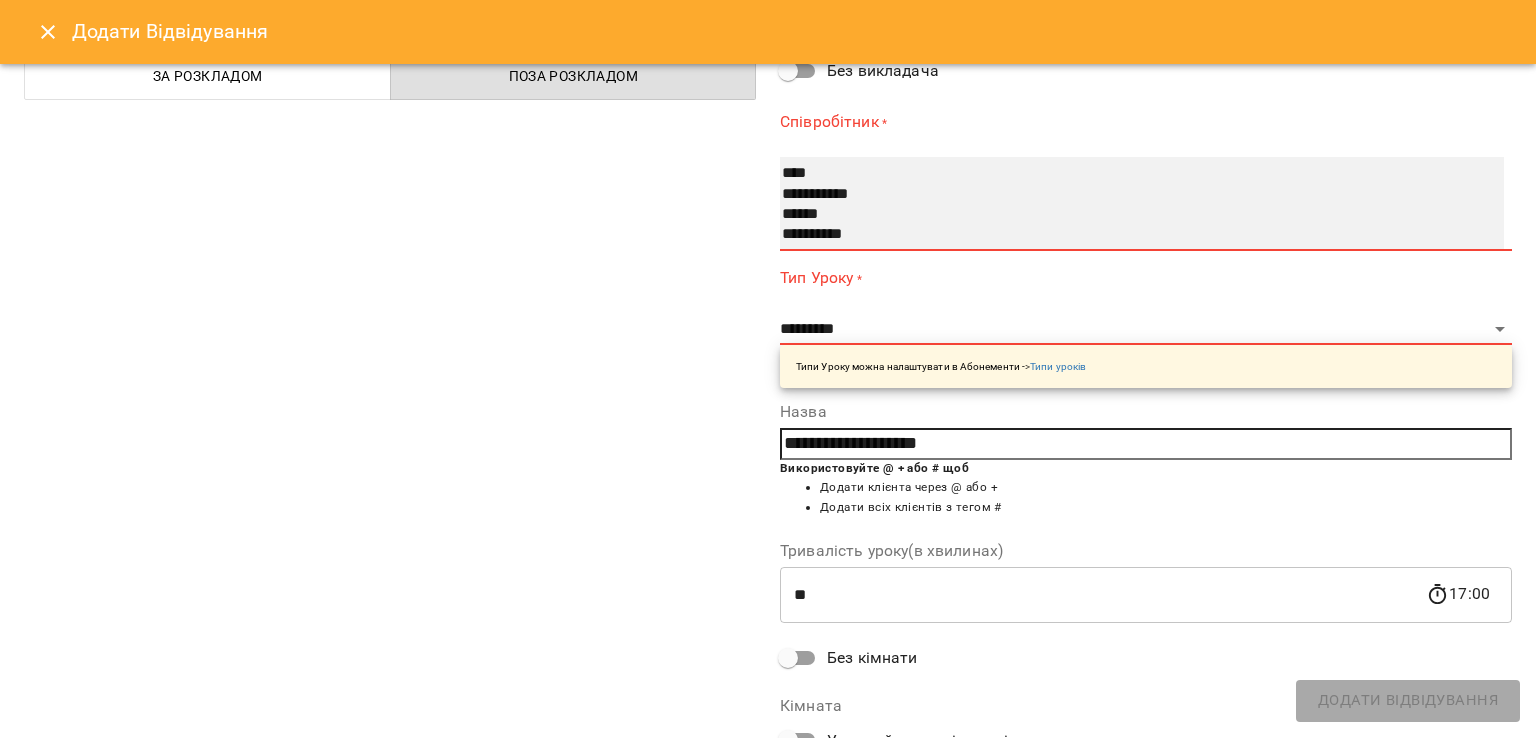 select on "**********" 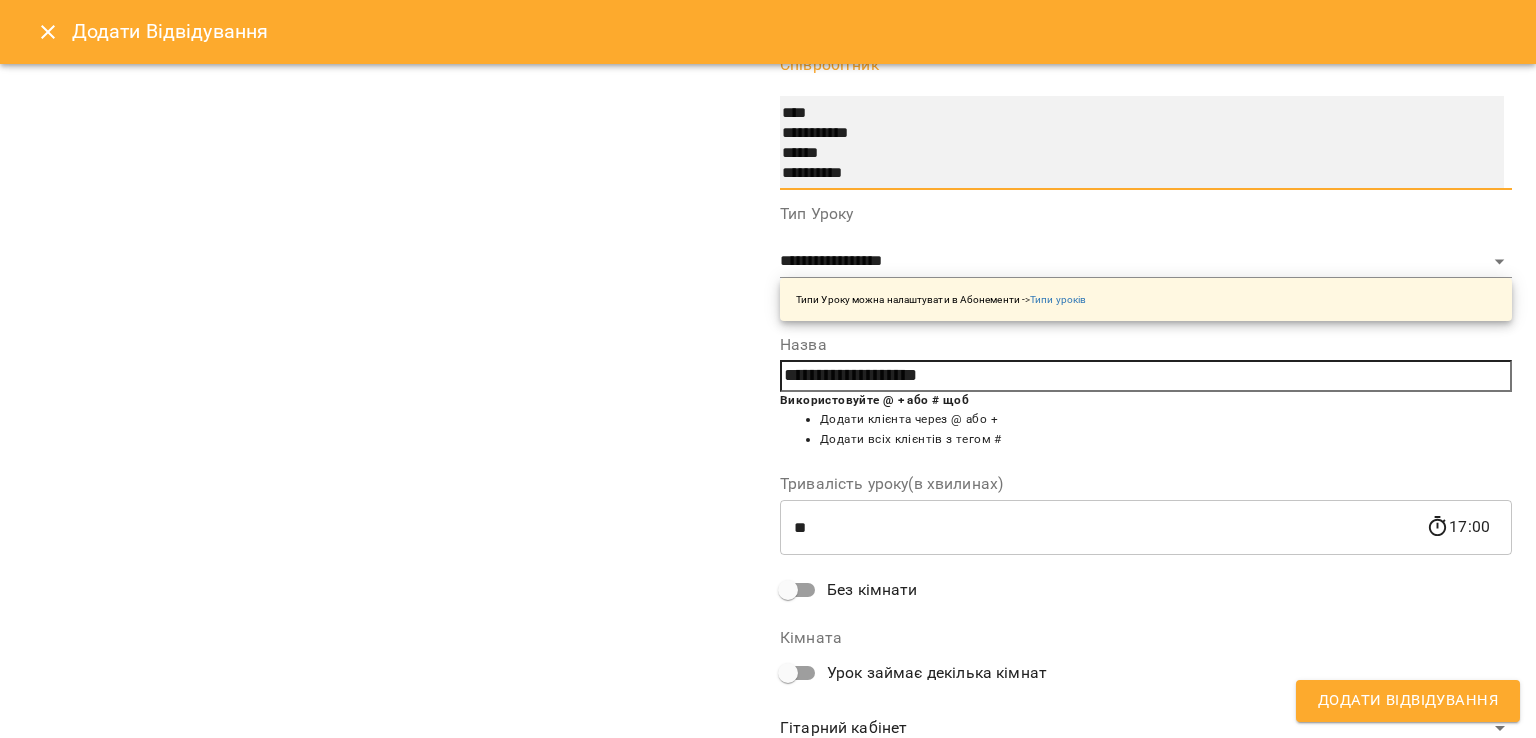 scroll, scrollTop: 370, scrollLeft: 0, axis: vertical 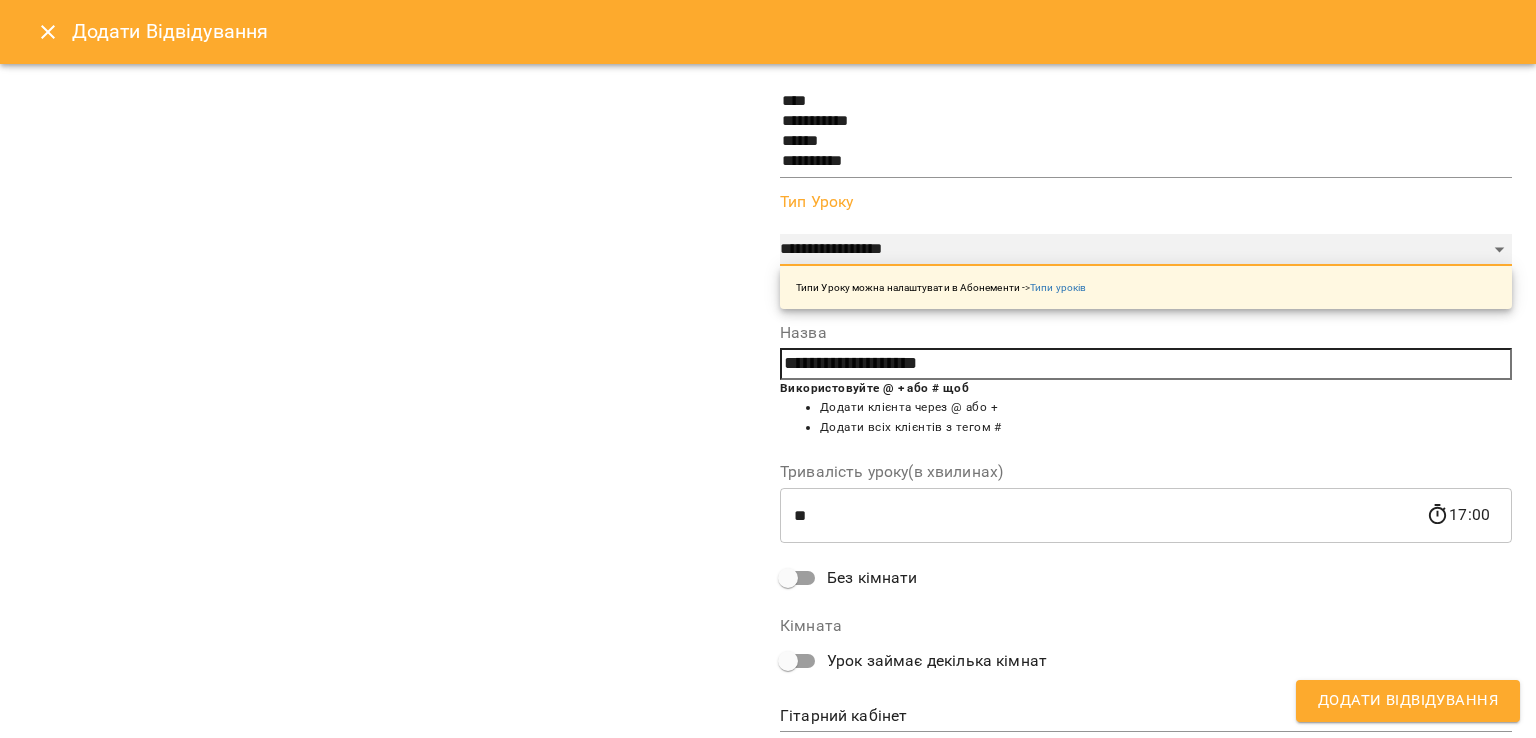 click on "**********" at bounding box center (1146, 250) 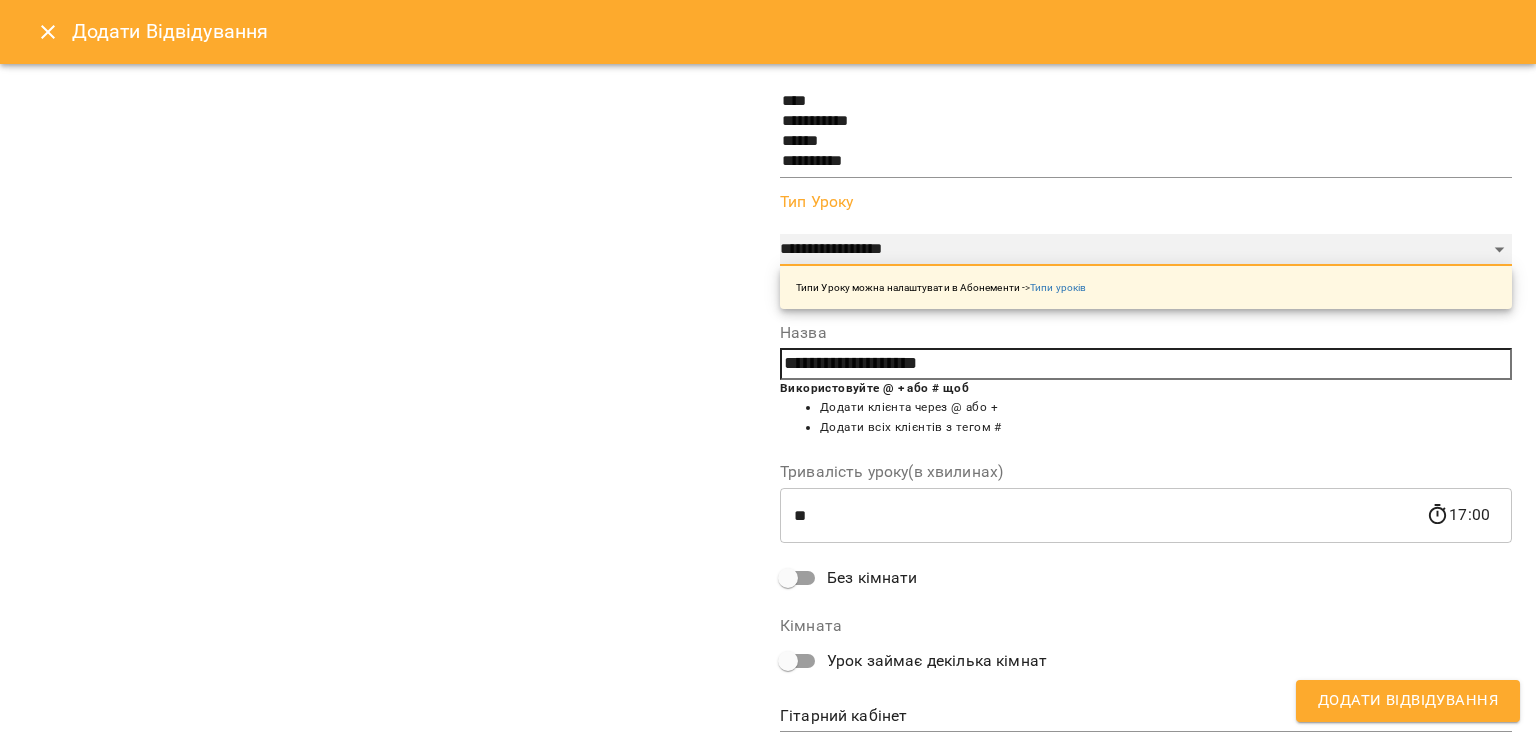 select on "**********" 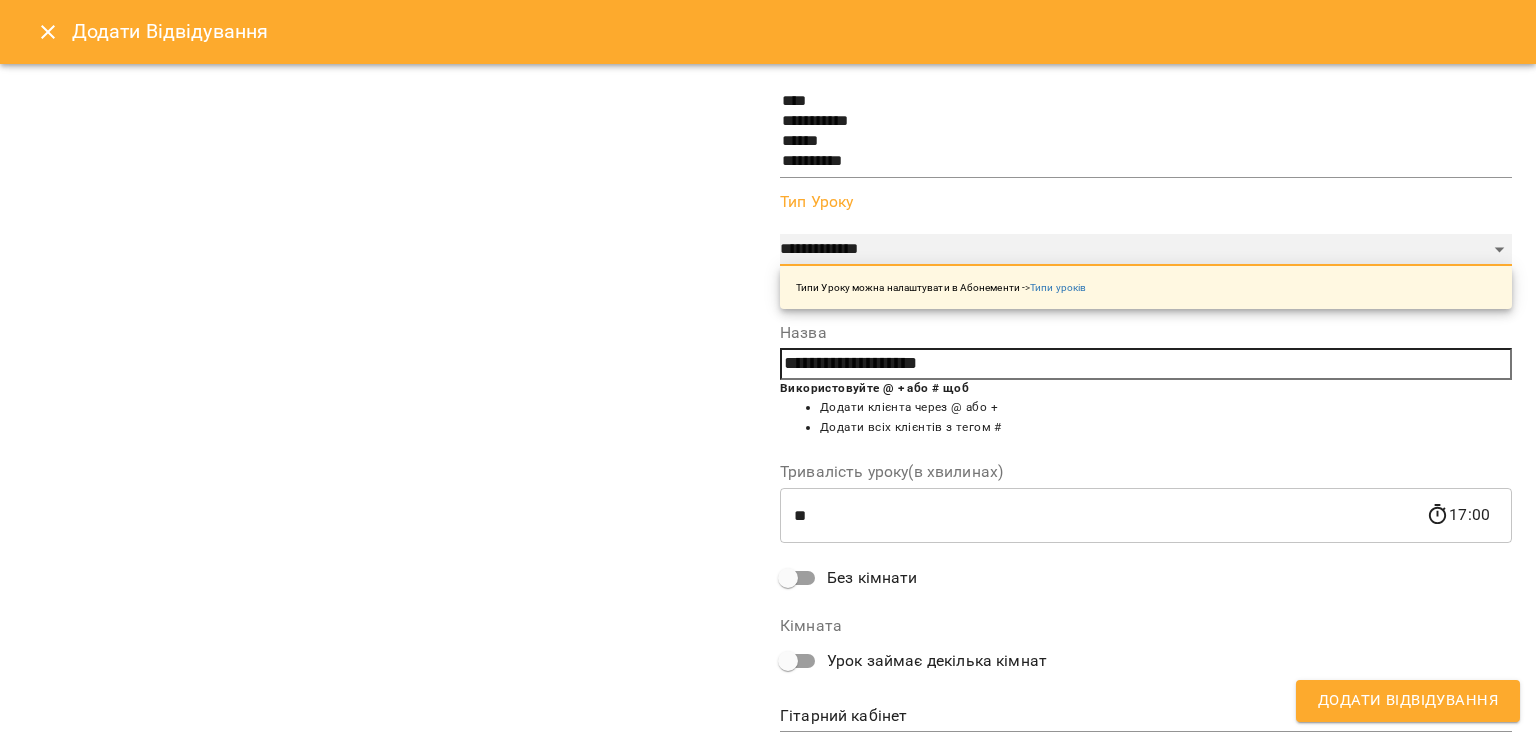 click on "**********" at bounding box center [1146, 250] 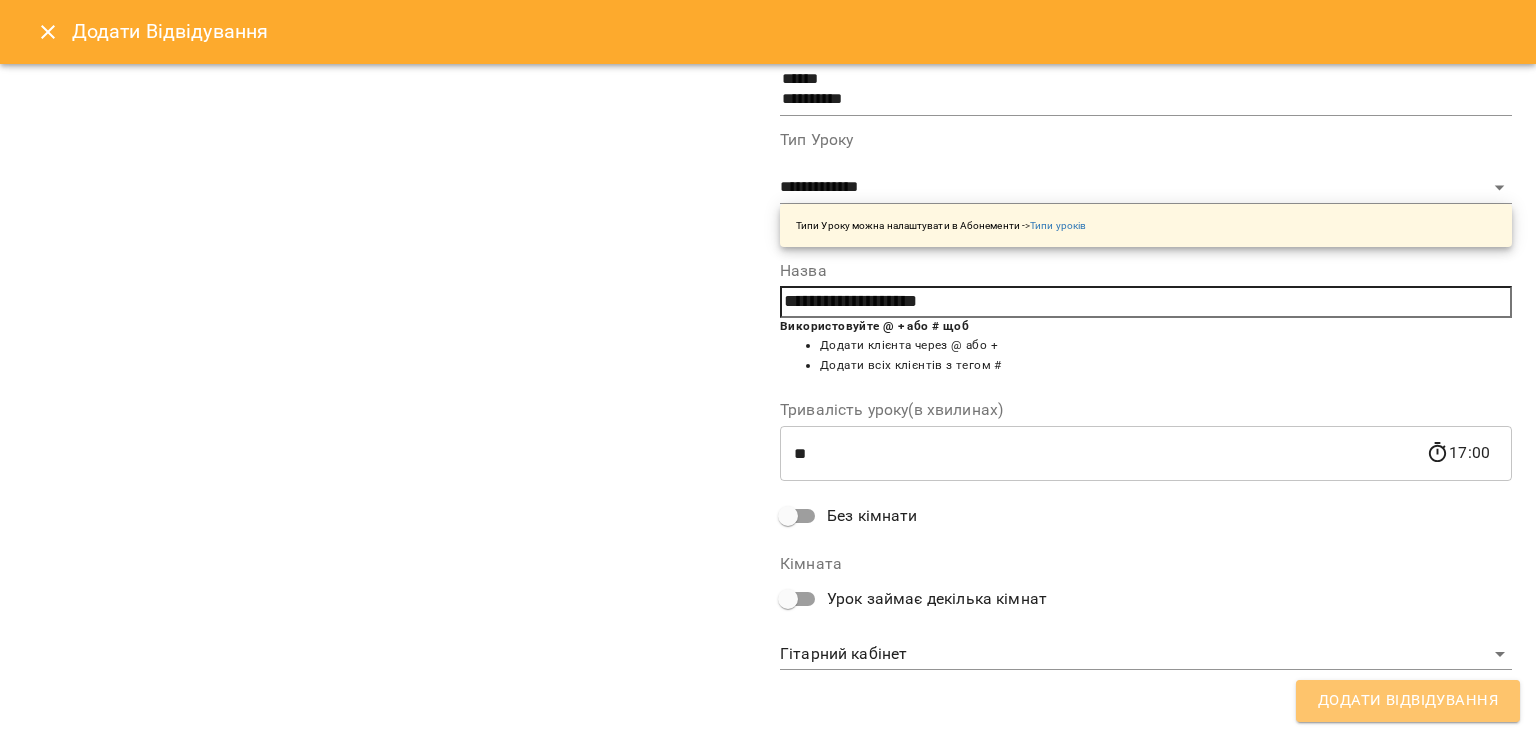 click on "Додати Відвідування" at bounding box center [1408, 701] 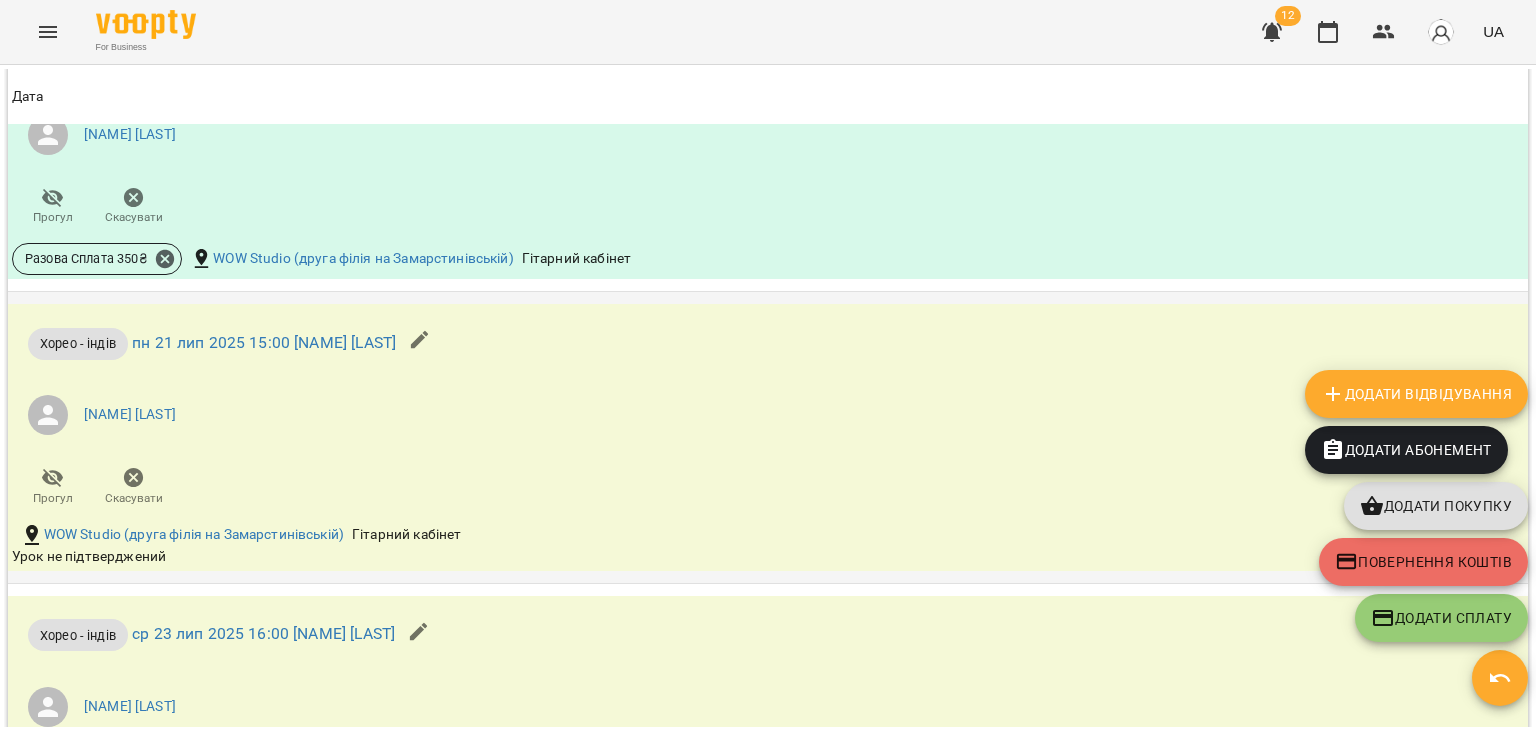 scroll, scrollTop: 2495, scrollLeft: 0, axis: vertical 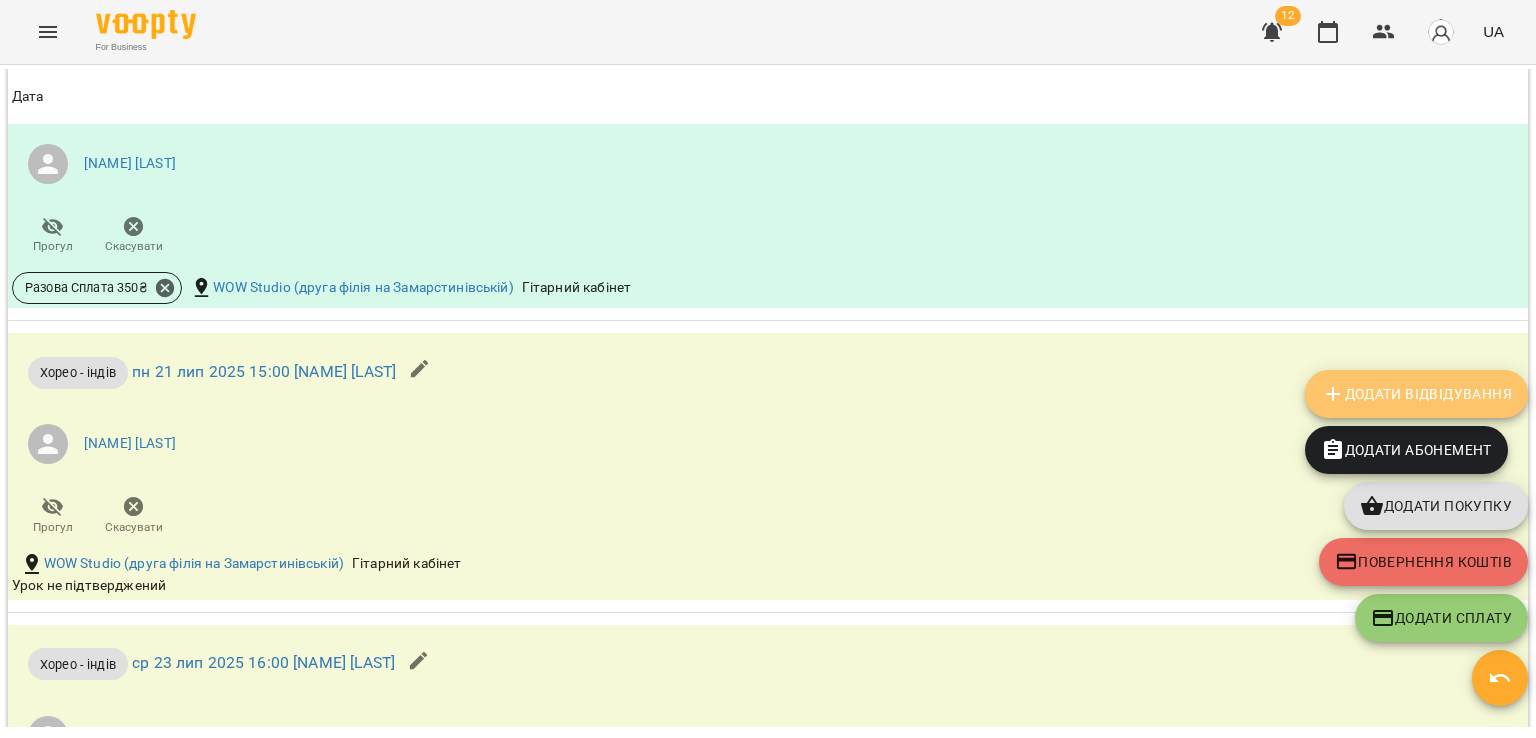 click on "Додати Відвідування" at bounding box center [1416, 394] 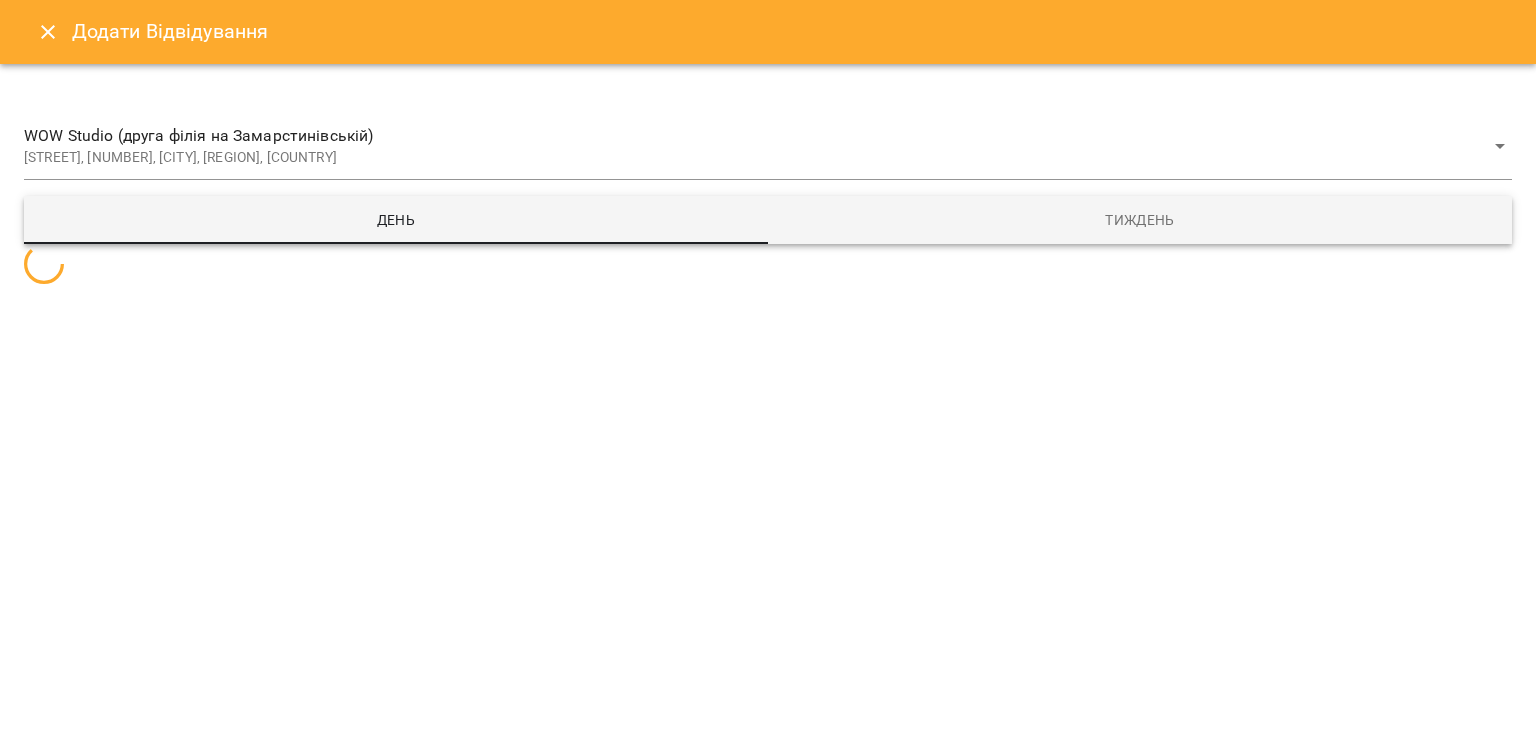 select 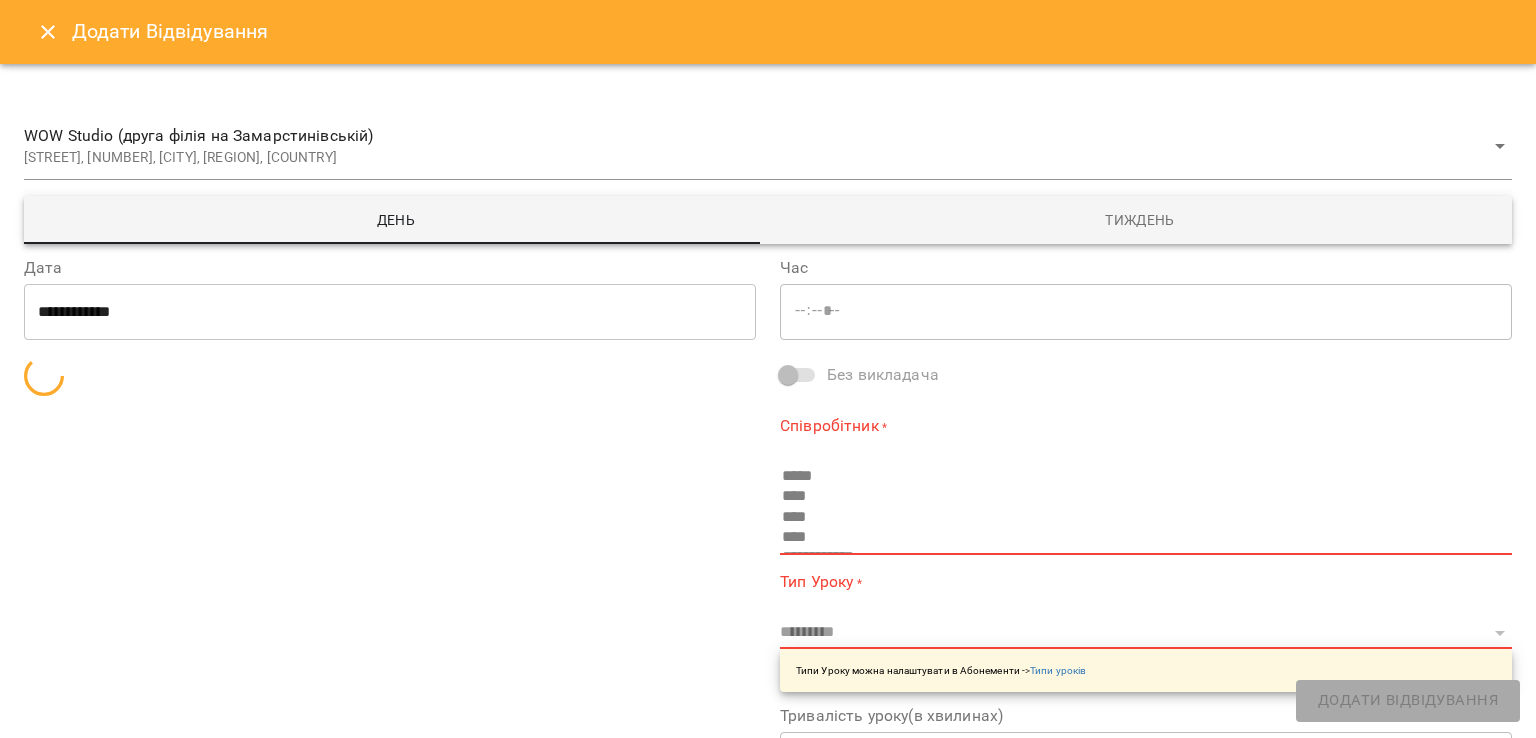 type on "*****" 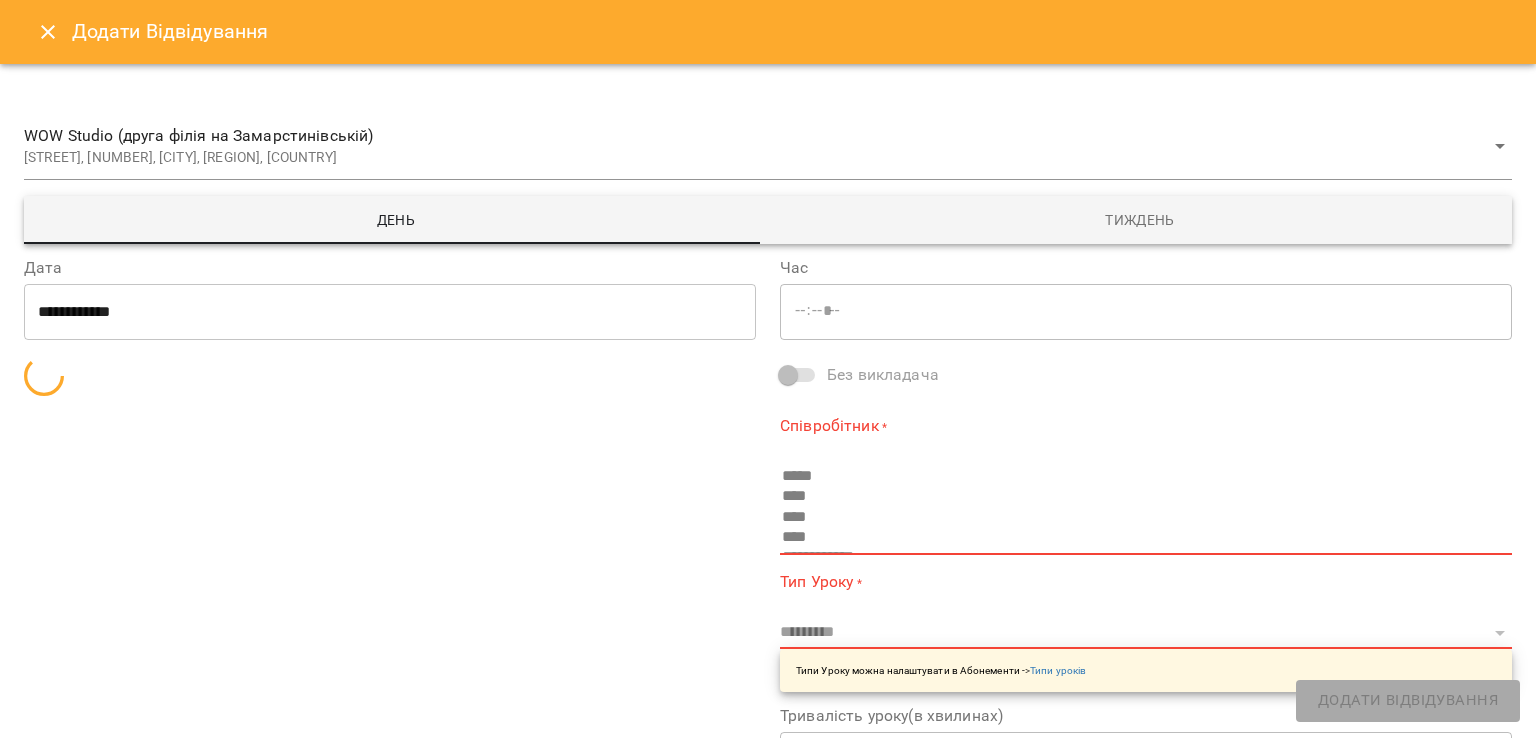 type on "**********" 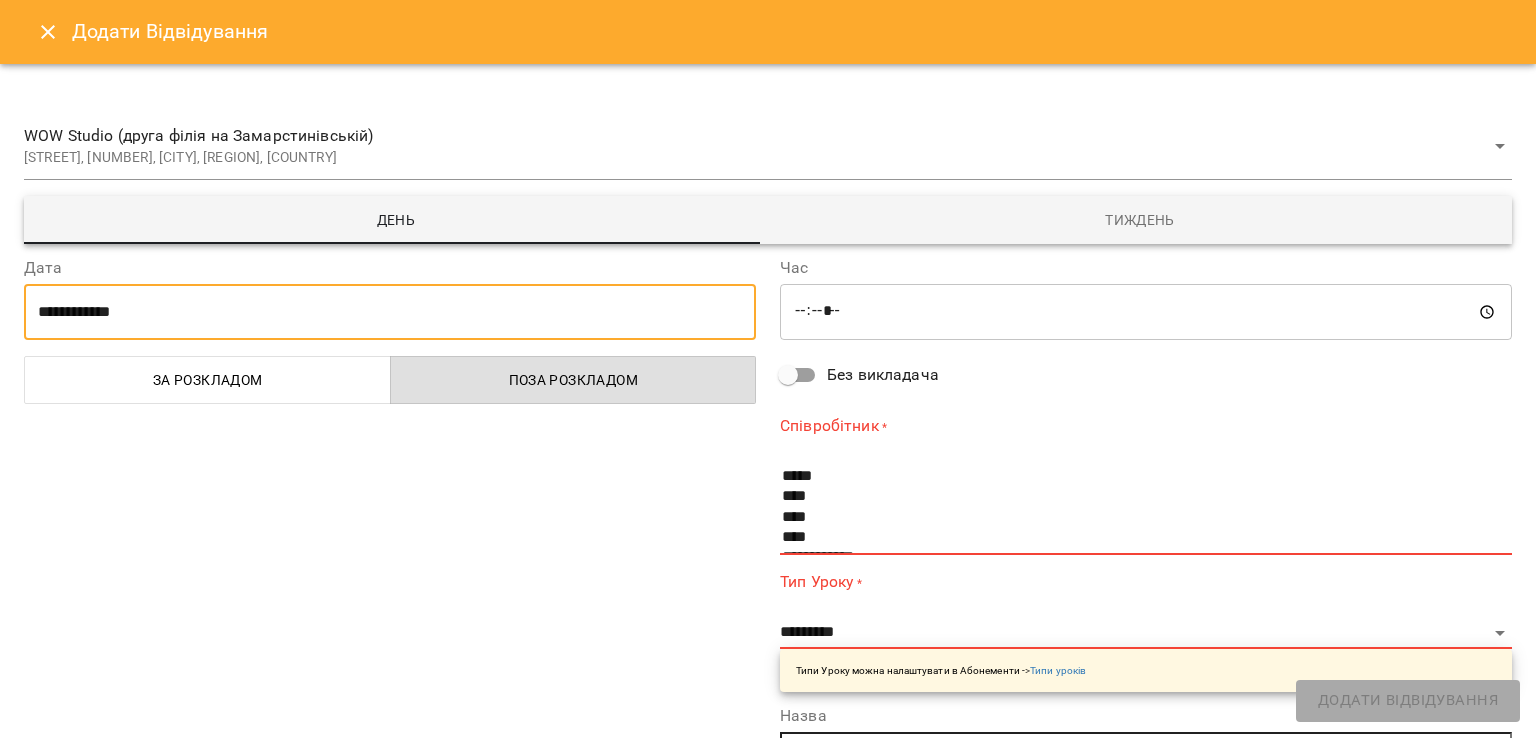click on "**********" at bounding box center [390, 312] 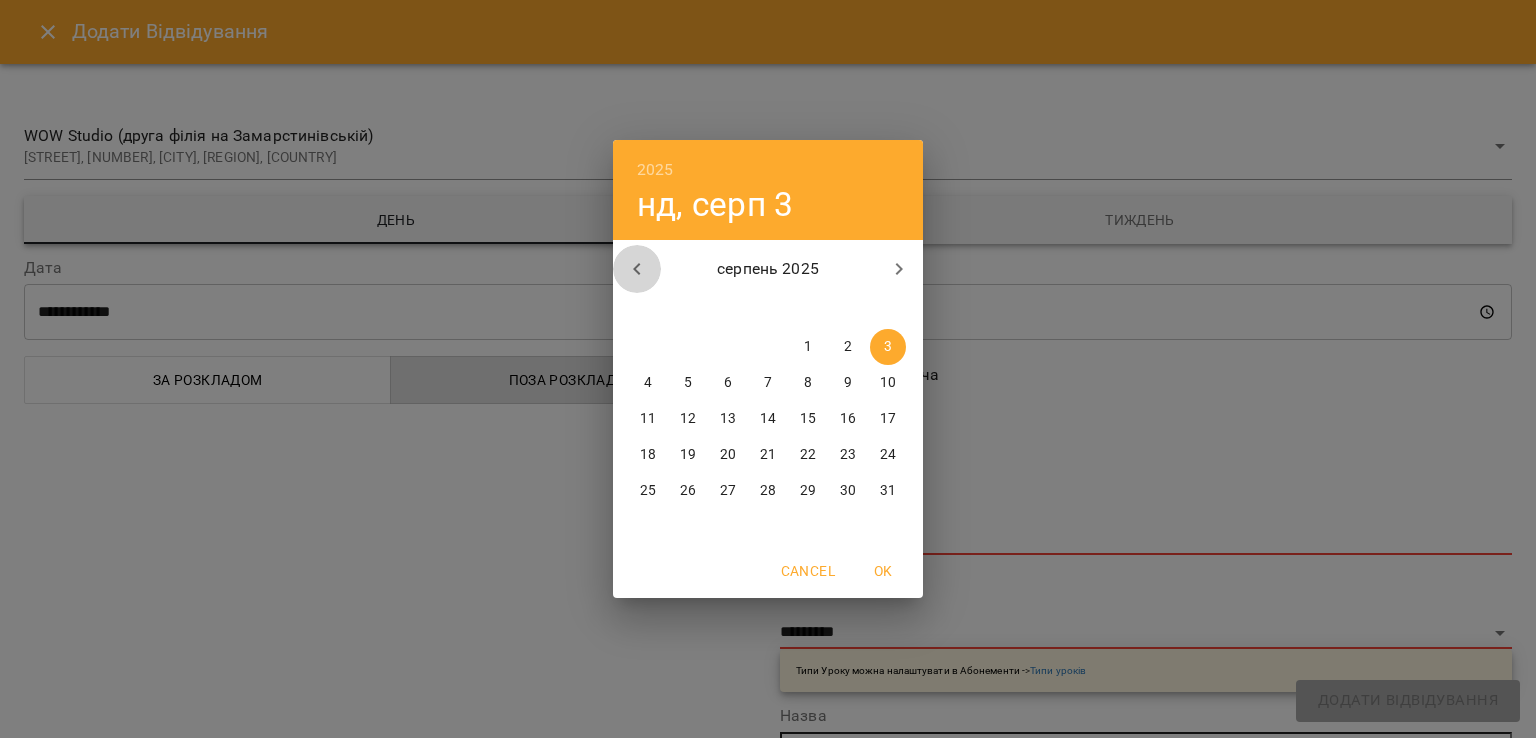 click 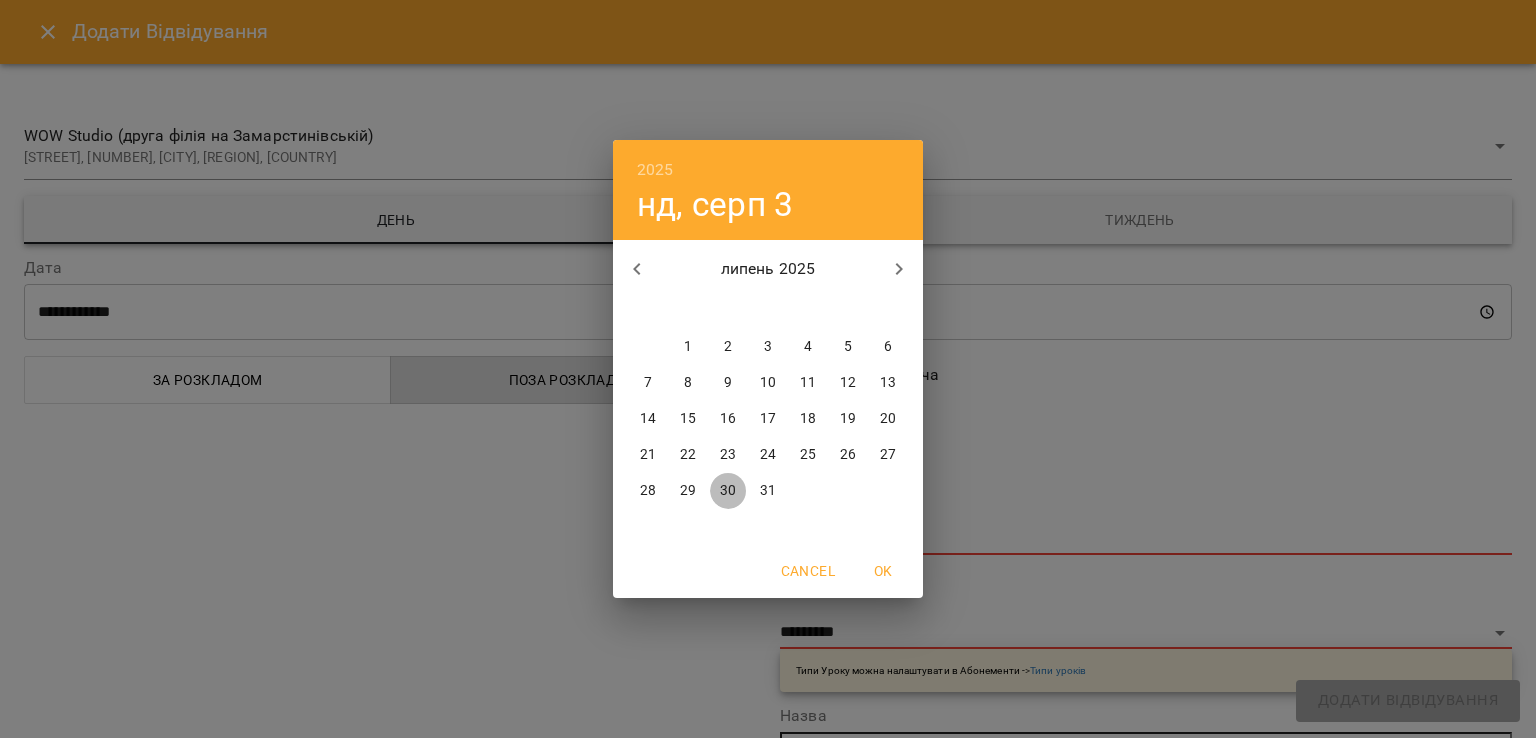 click on "30" at bounding box center [728, 491] 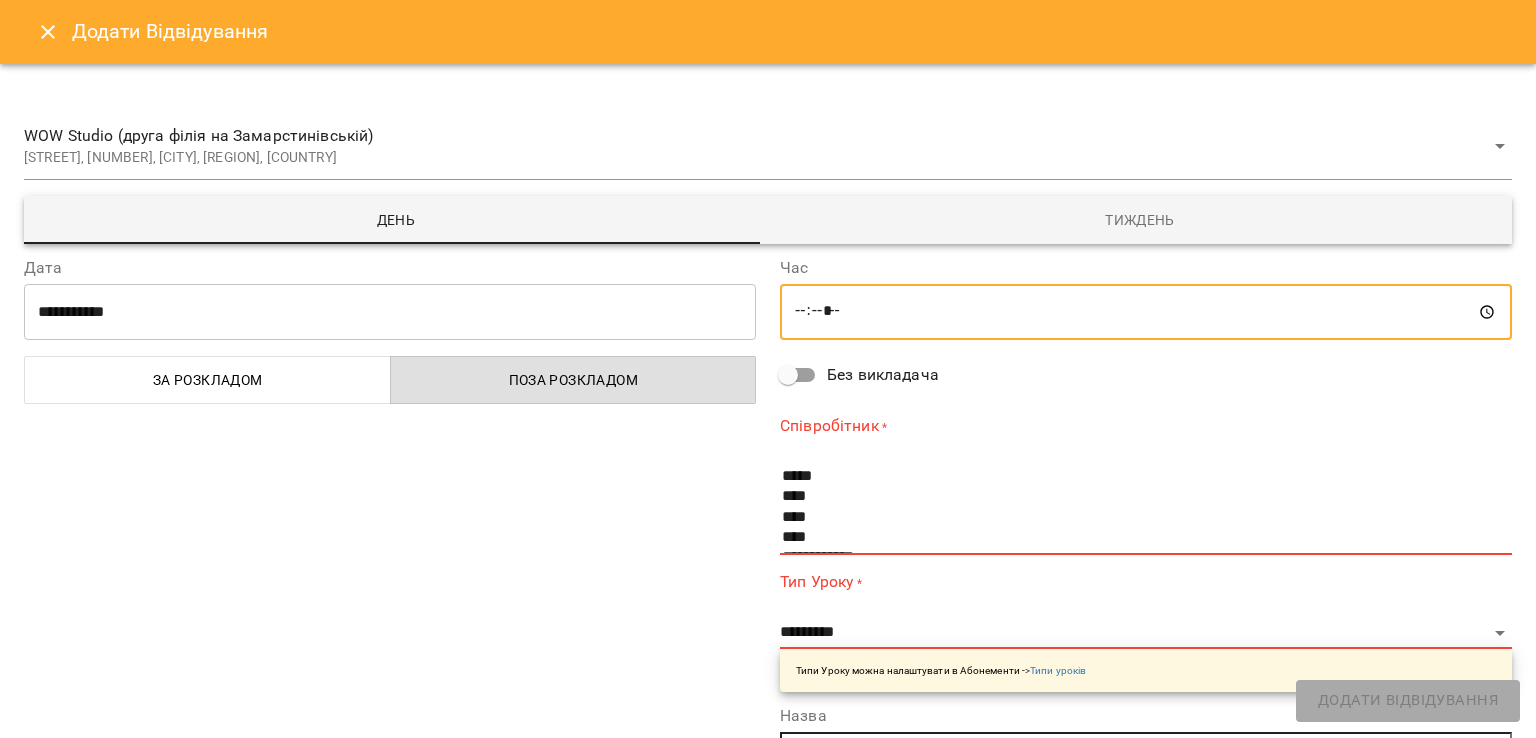 click on "*****" at bounding box center (1146, 312) 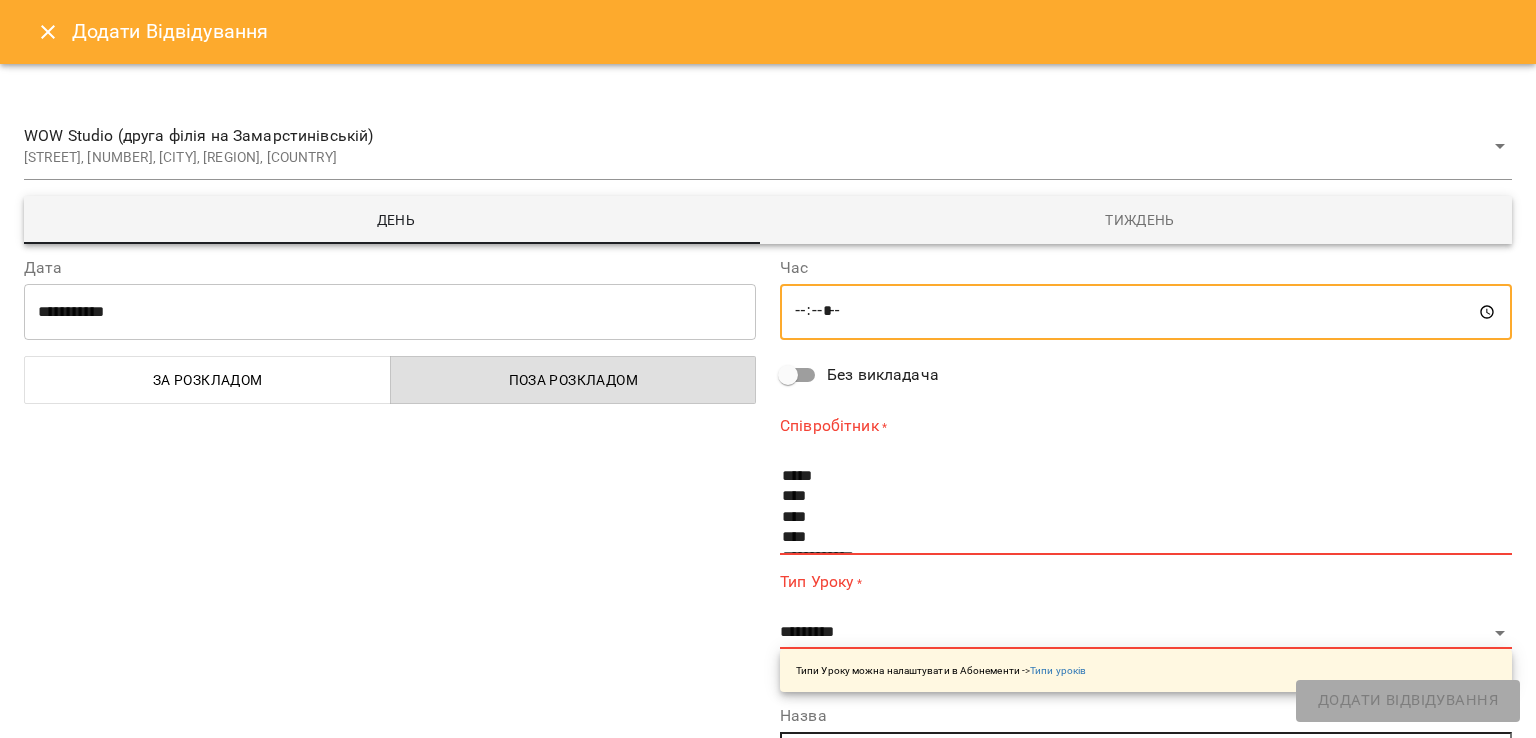 type on "*****" 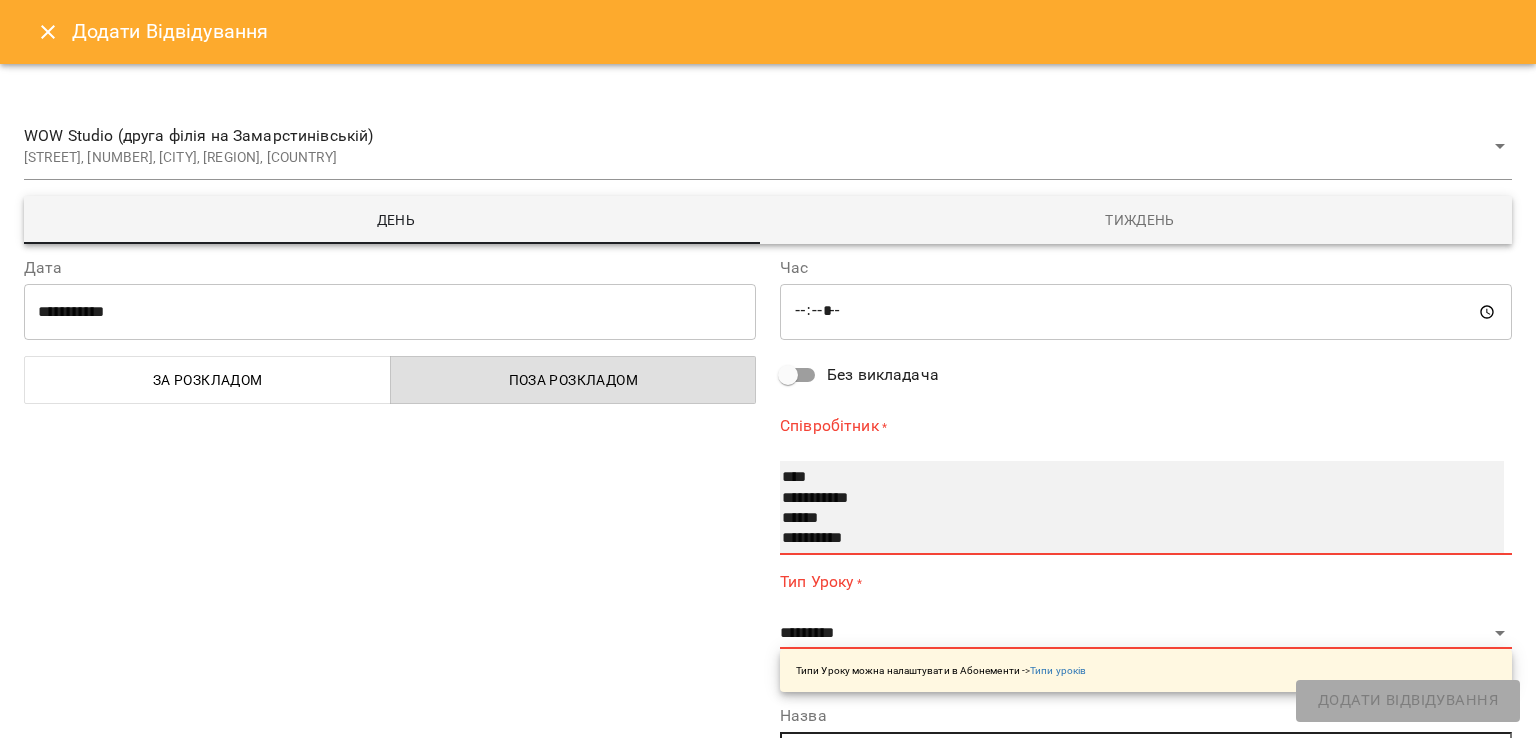 select on "**********" 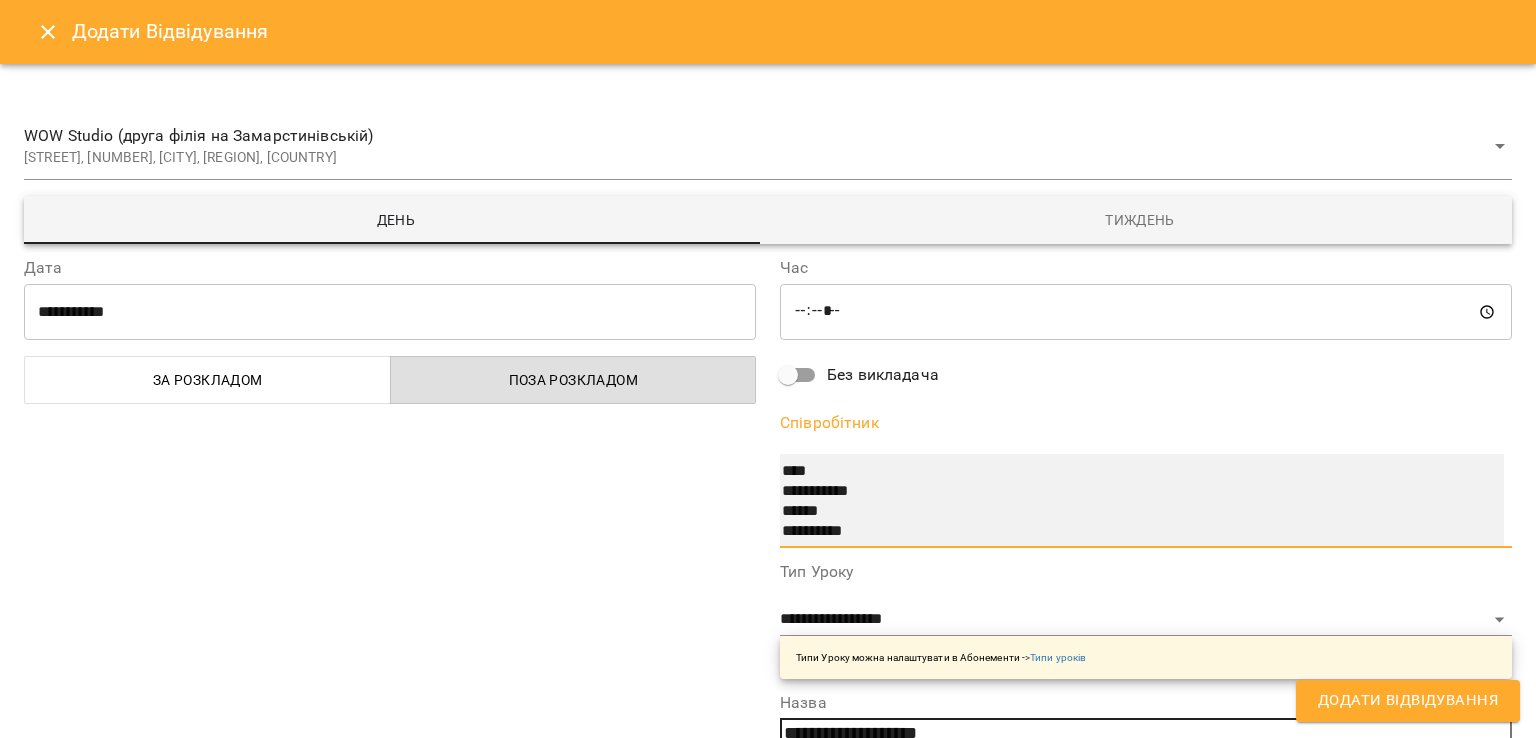 click on "**********" at bounding box center (1122, 532) 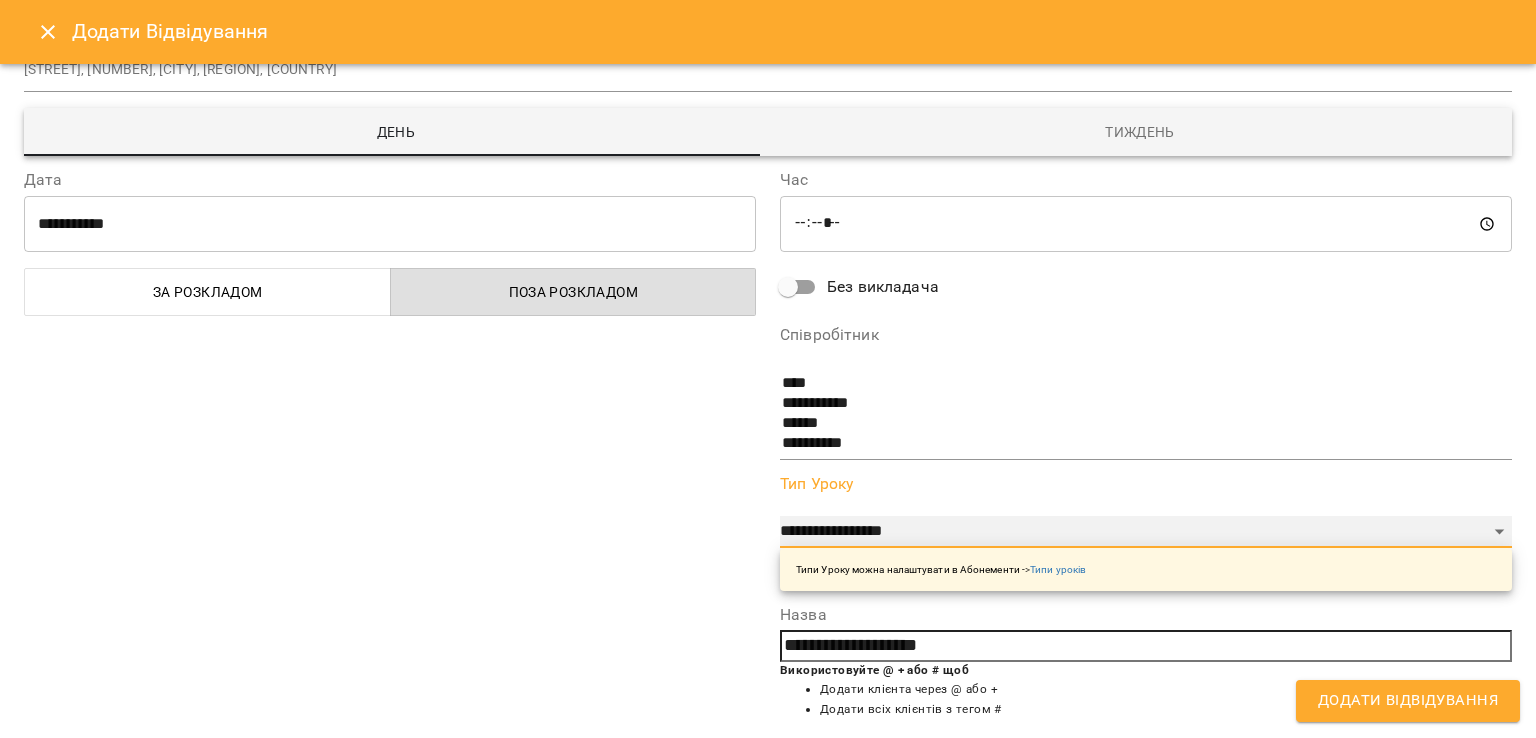 click on "**********" at bounding box center (1146, 532) 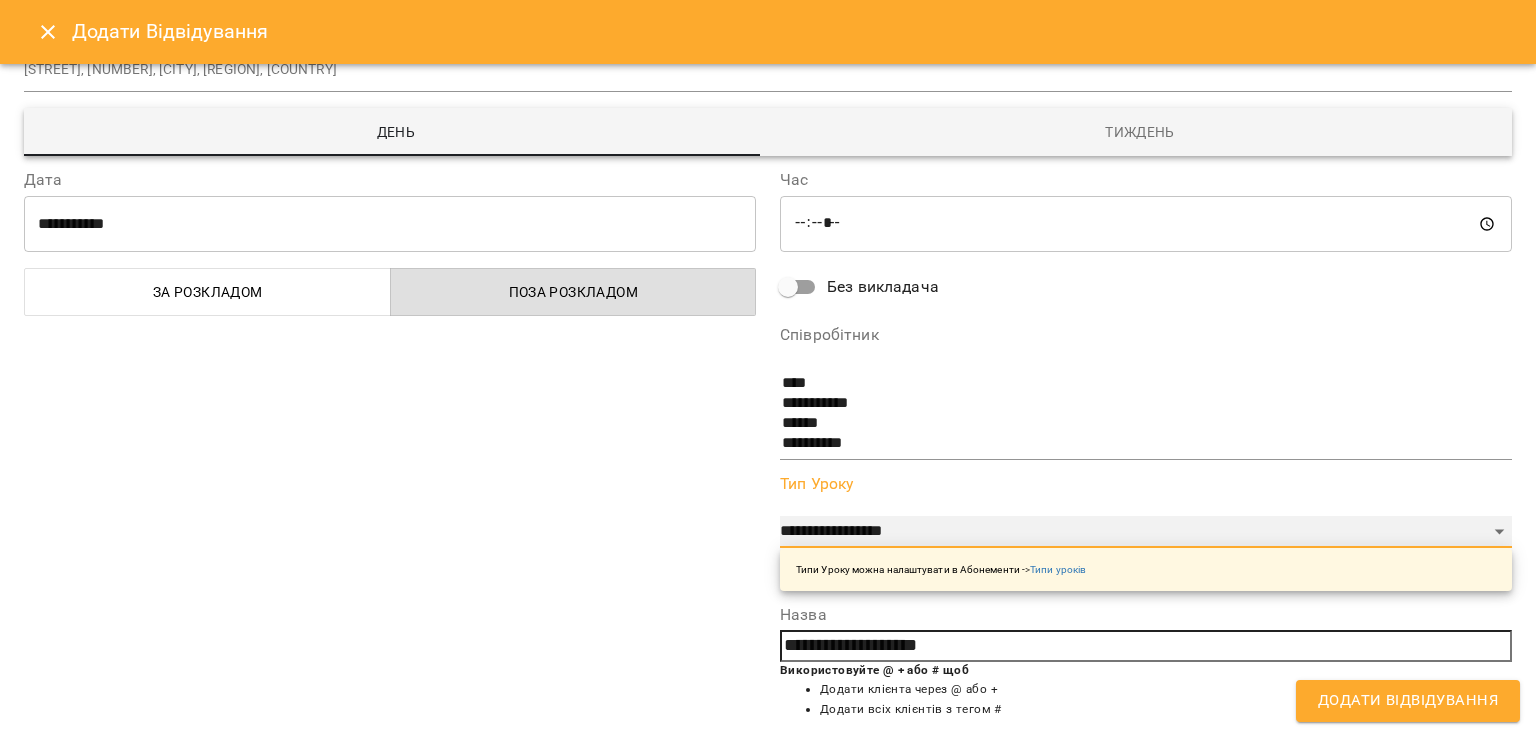 select on "**********" 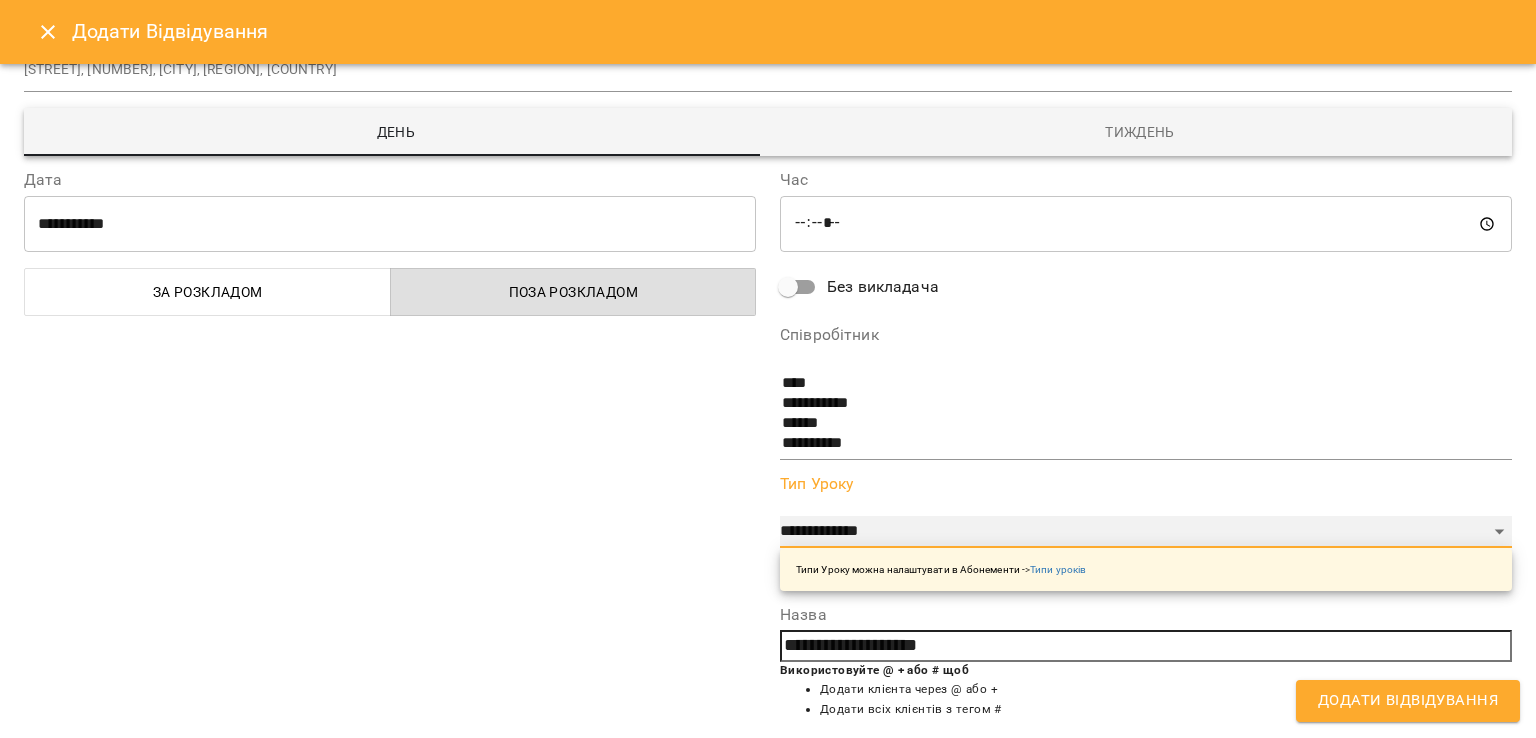 click on "**********" at bounding box center [1146, 532] 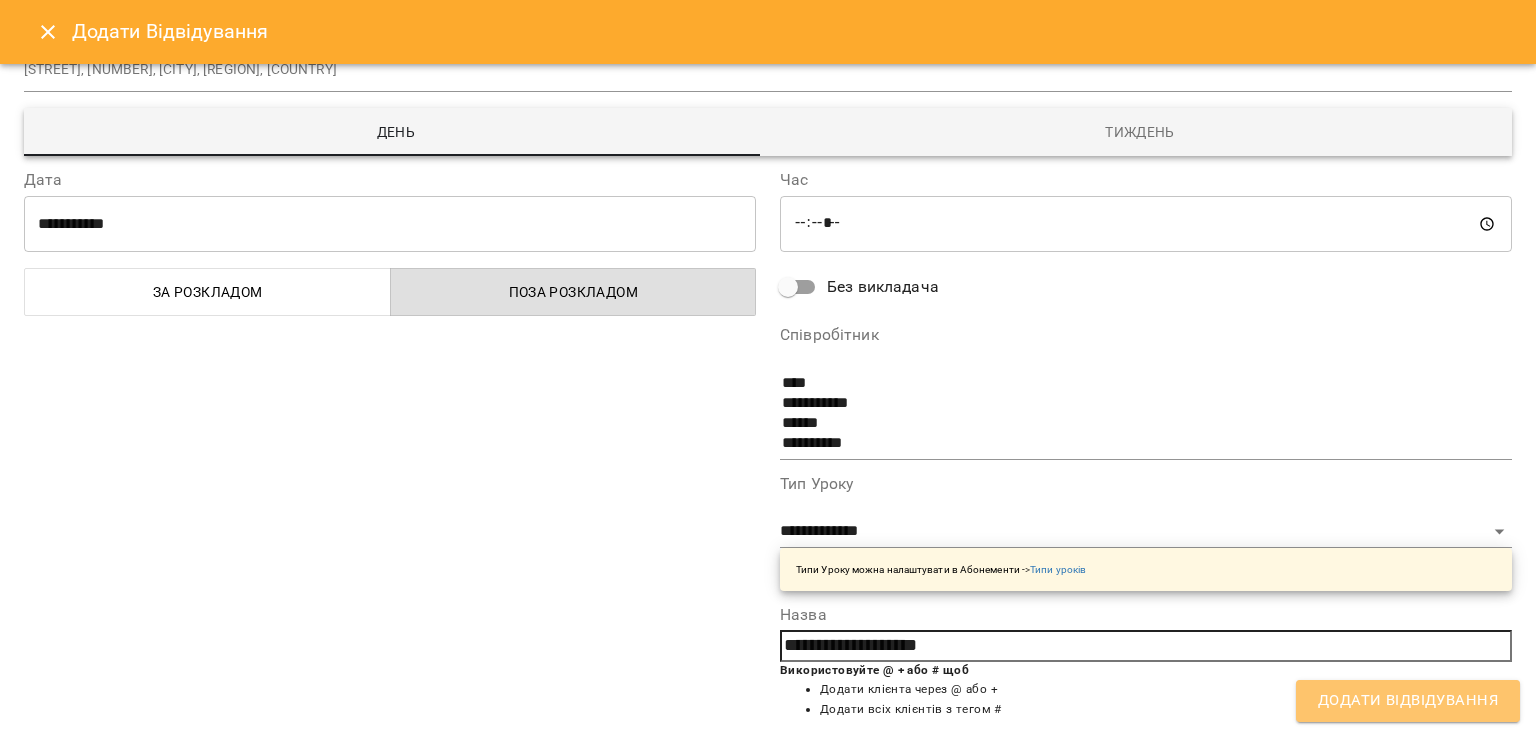 click on "Додати Відвідування" at bounding box center [1408, 701] 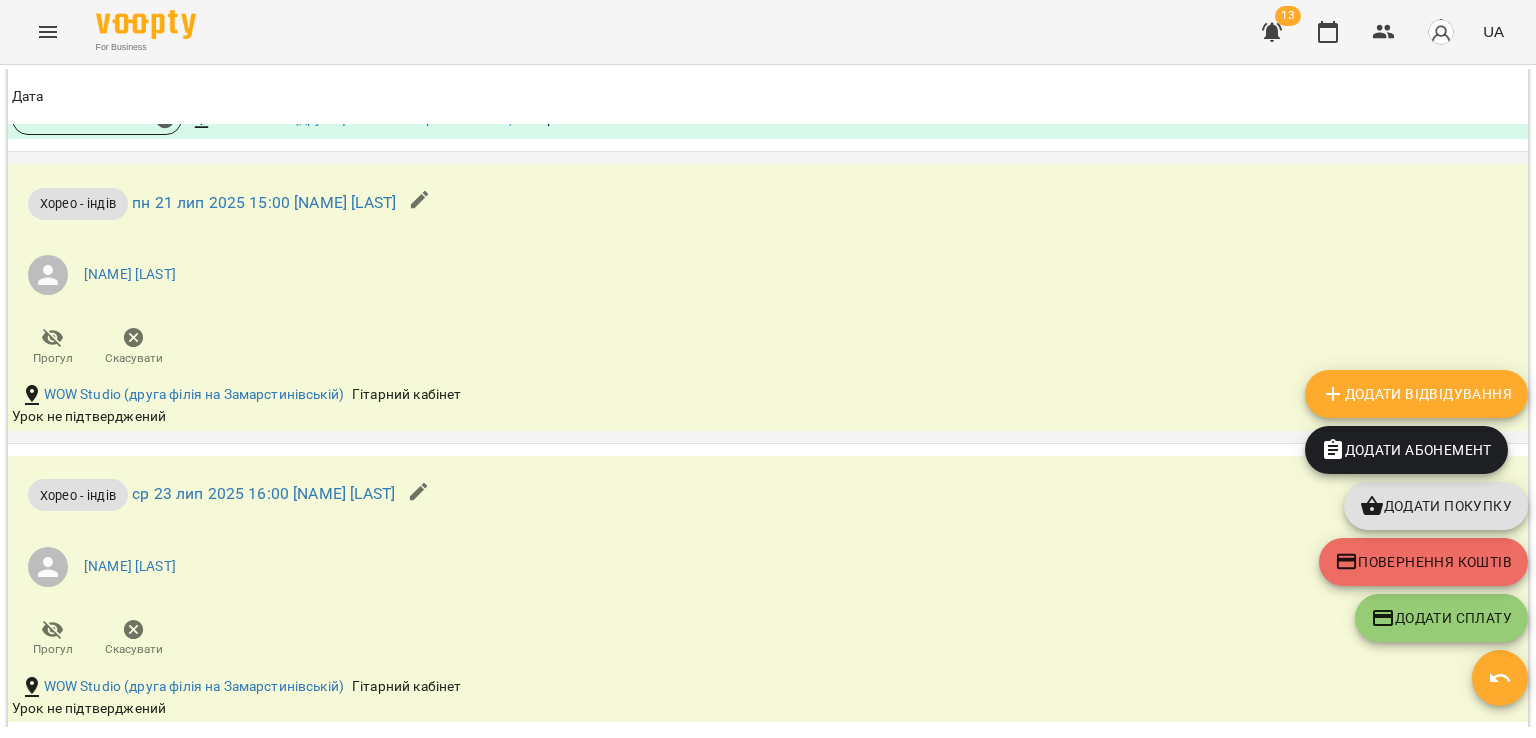 scroll, scrollTop: 2662, scrollLeft: 0, axis: vertical 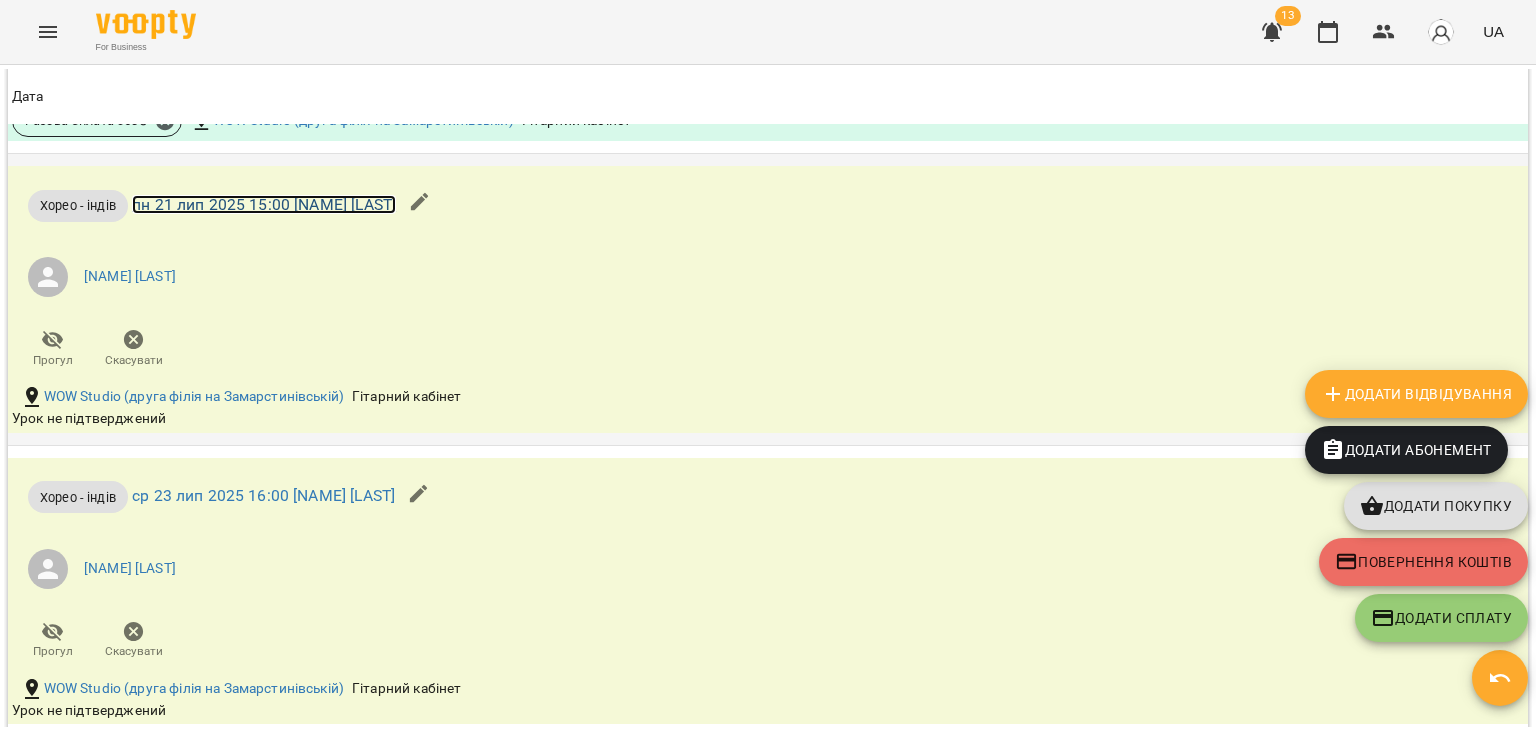 click on "пн 21 лип 2025 15:00 Хасхачих Анастасія" at bounding box center (264, 204) 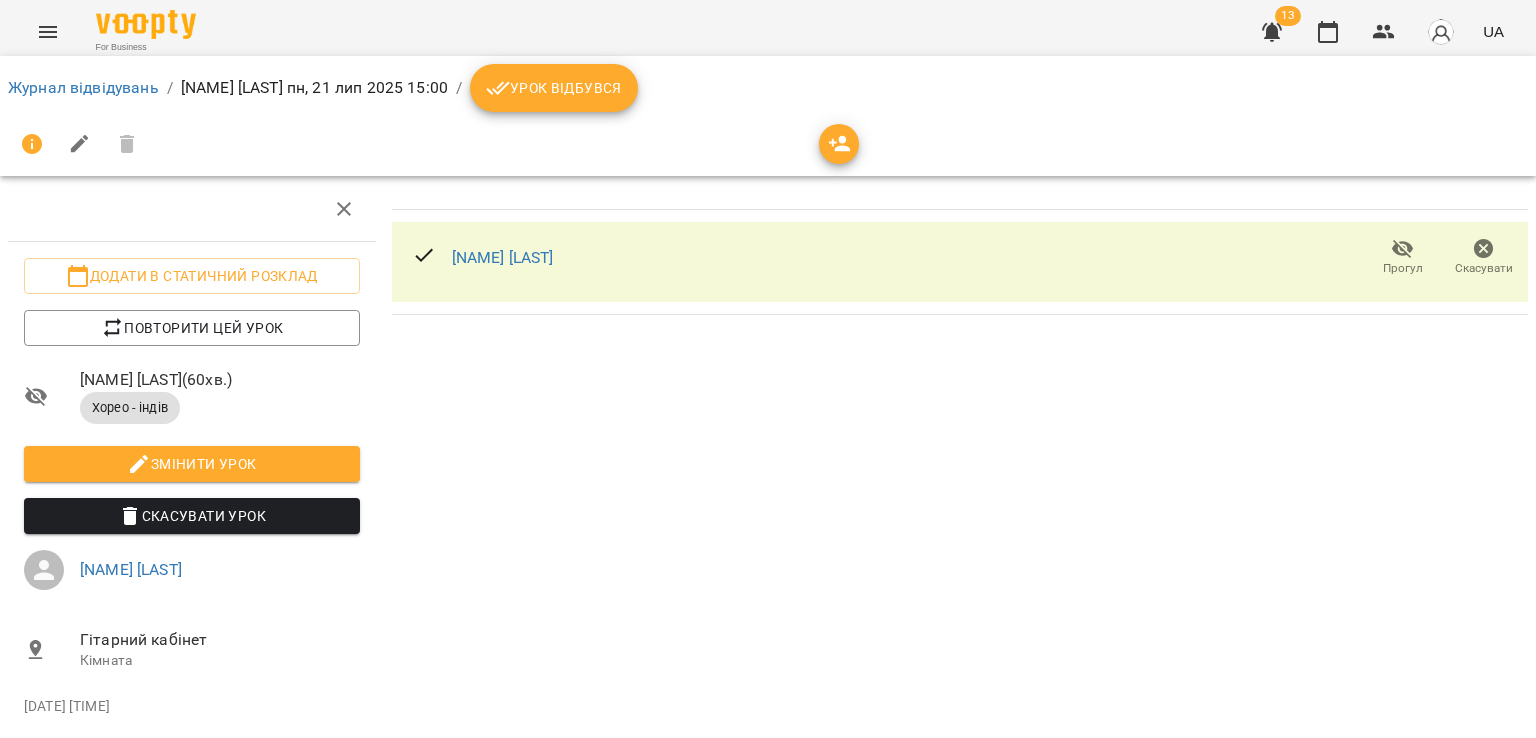 click on "Урок відбувся" at bounding box center [554, 88] 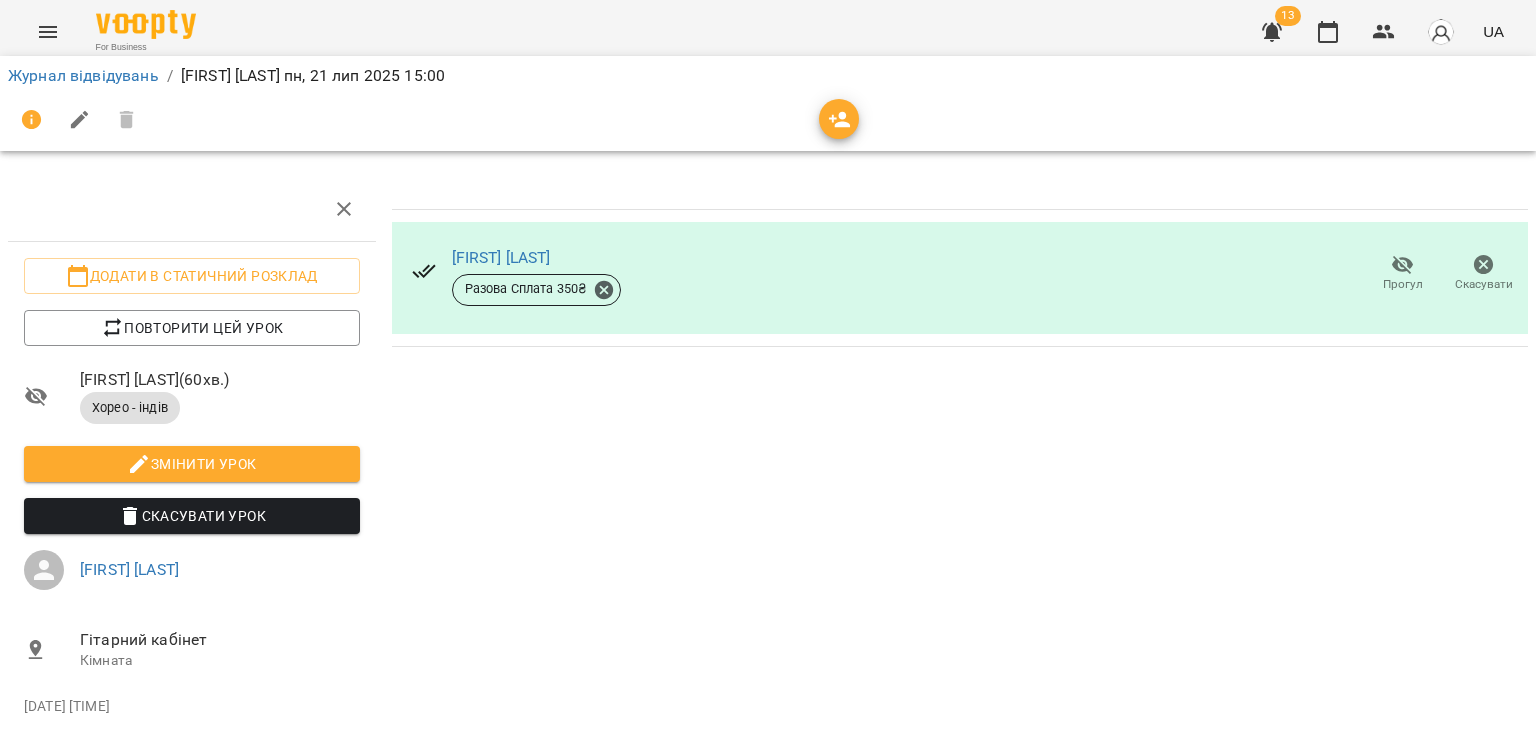 scroll, scrollTop: 0, scrollLeft: 0, axis: both 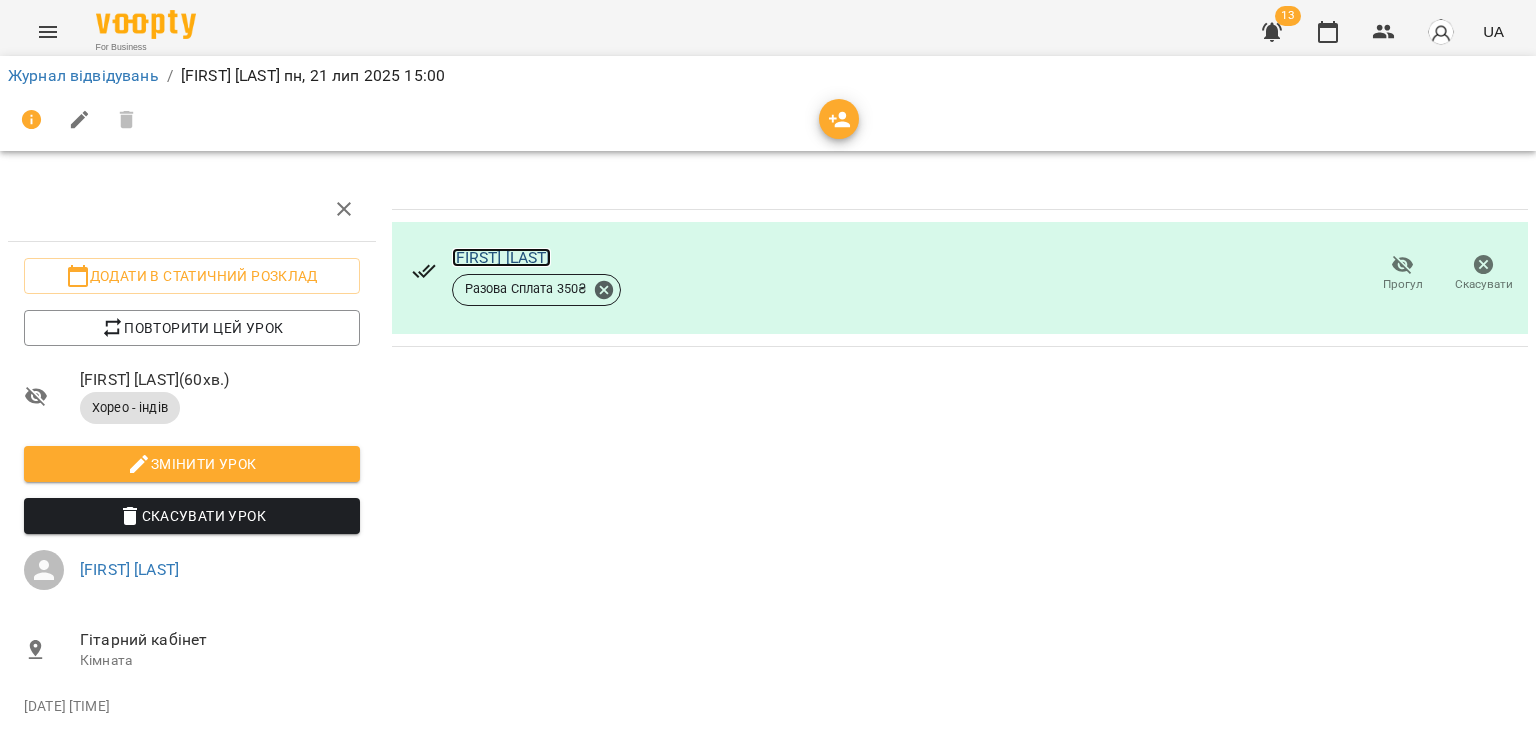 click on "[FIRST] [LAST]" at bounding box center [501, 257] 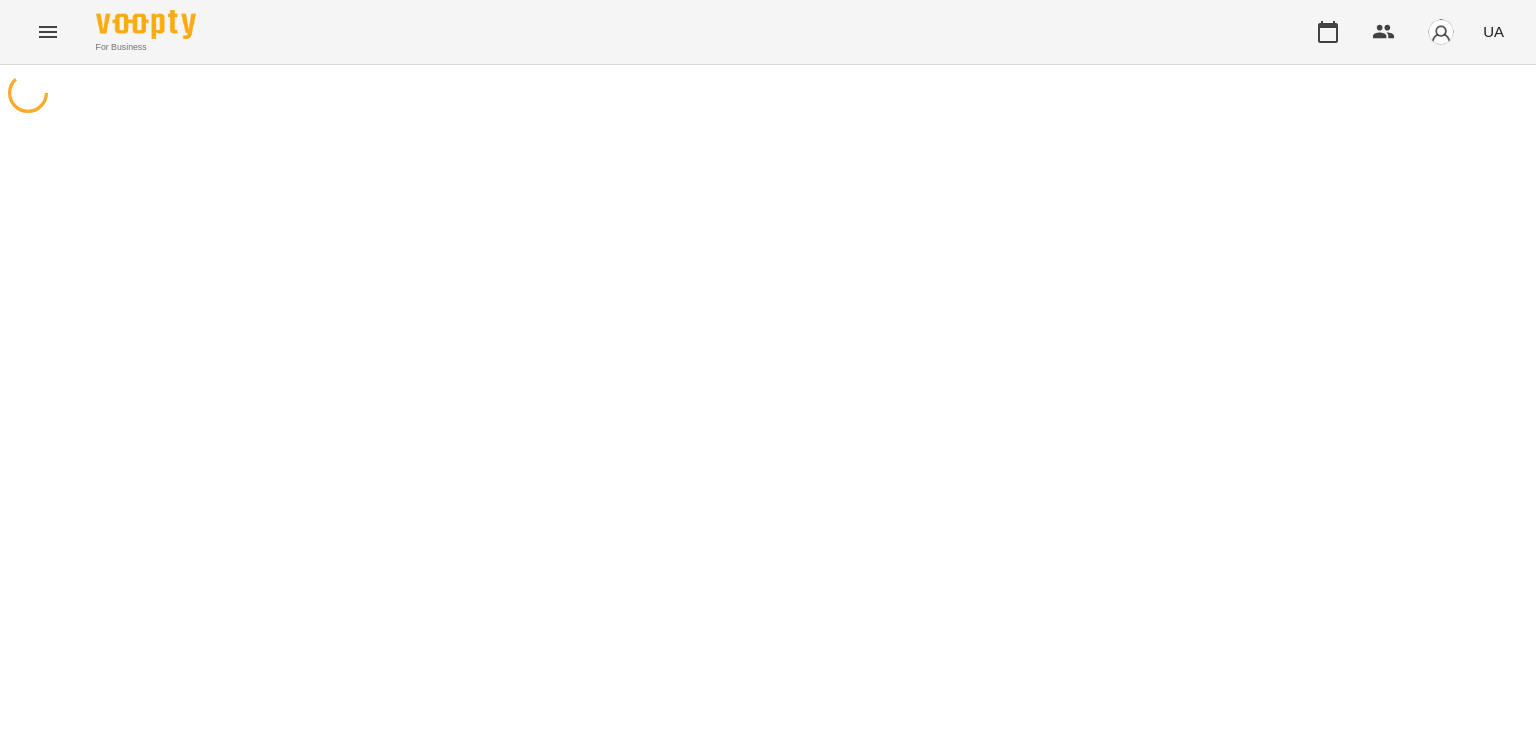 scroll, scrollTop: 0, scrollLeft: 0, axis: both 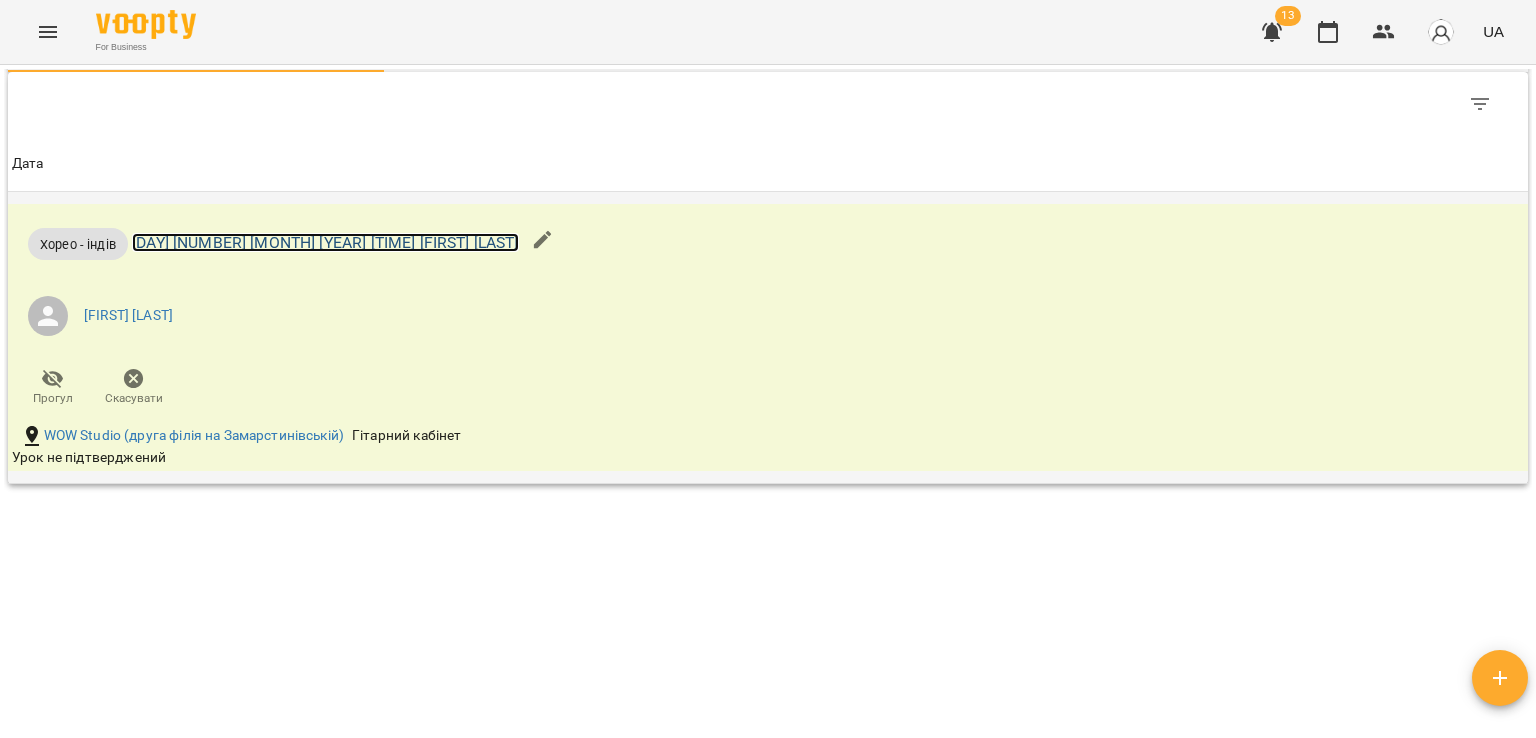 click on "[DAY] [NUMBER] [MONTH] [YEAR] [TIME] [FIRST] [LAST]" at bounding box center (325, 242) 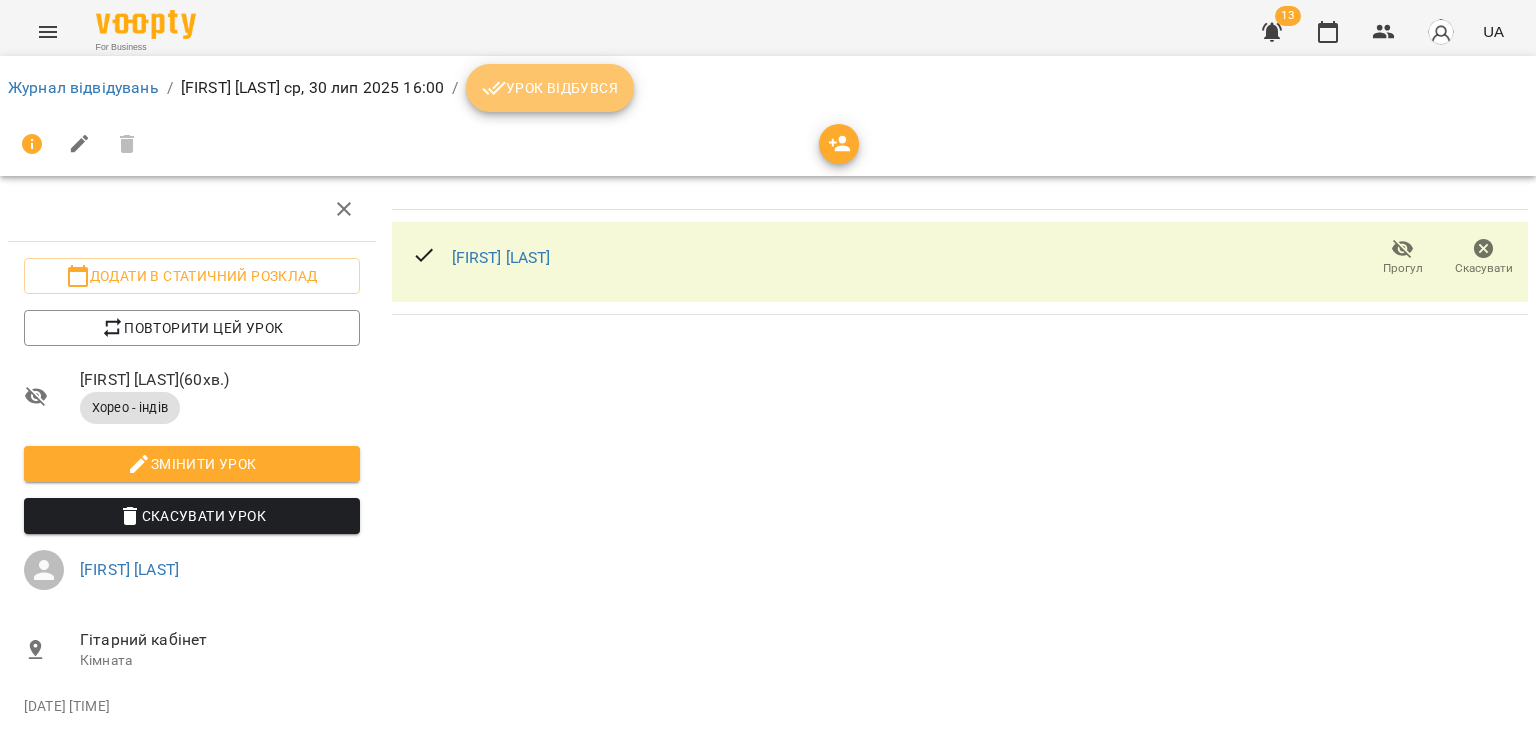 click on "Урок відбувся" at bounding box center [550, 88] 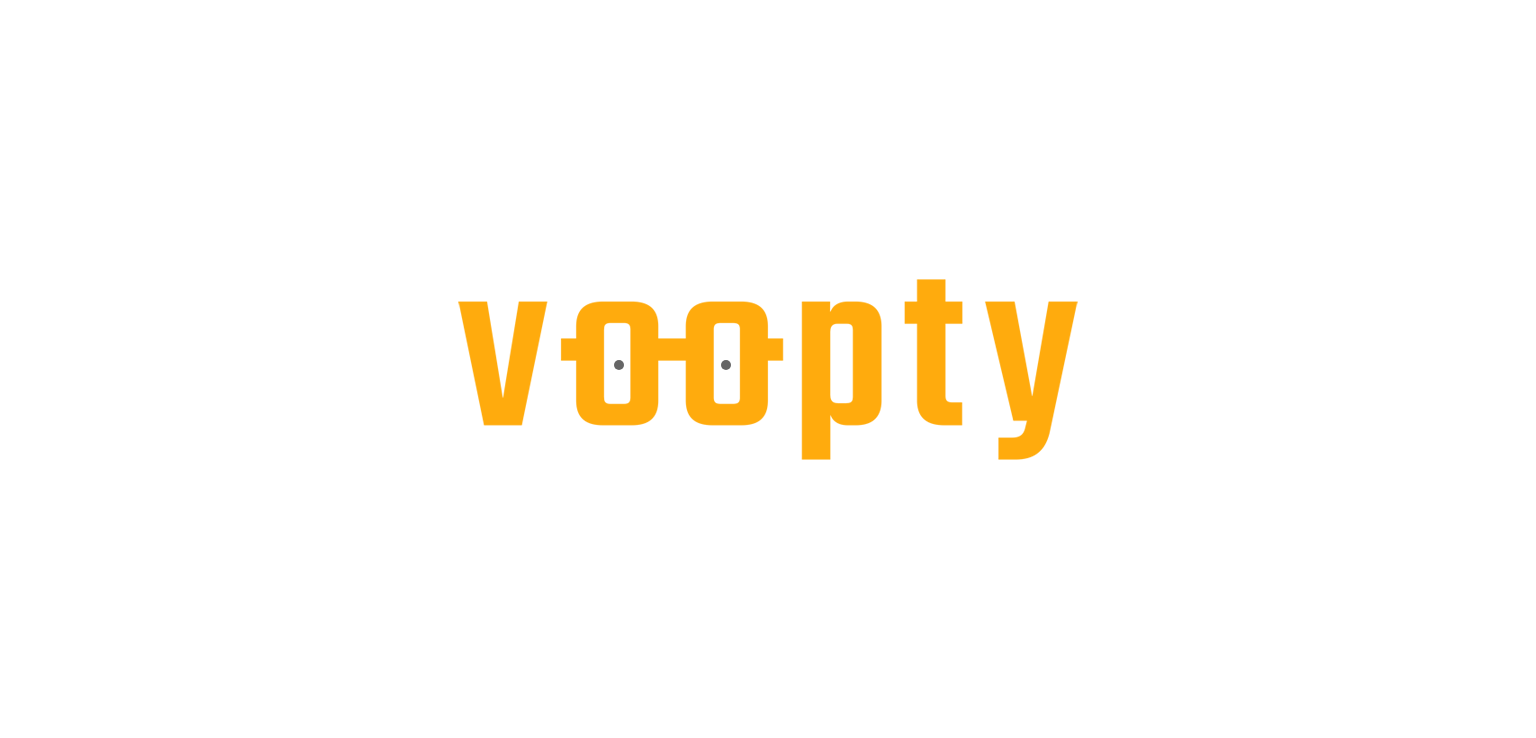 scroll, scrollTop: 0, scrollLeft: 0, axis: both 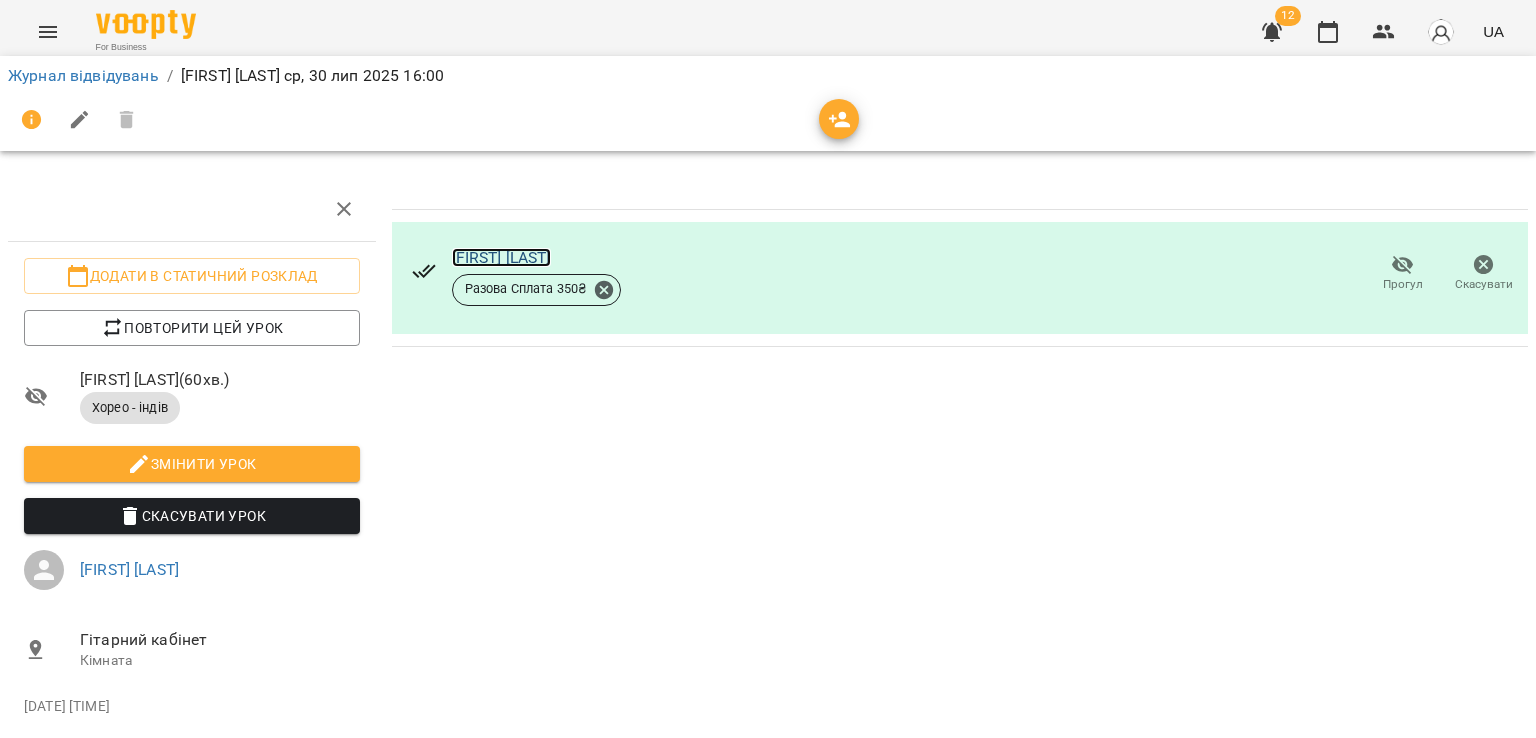 click on "[FIRST] [LAST]" at bounding box center (501, 257) 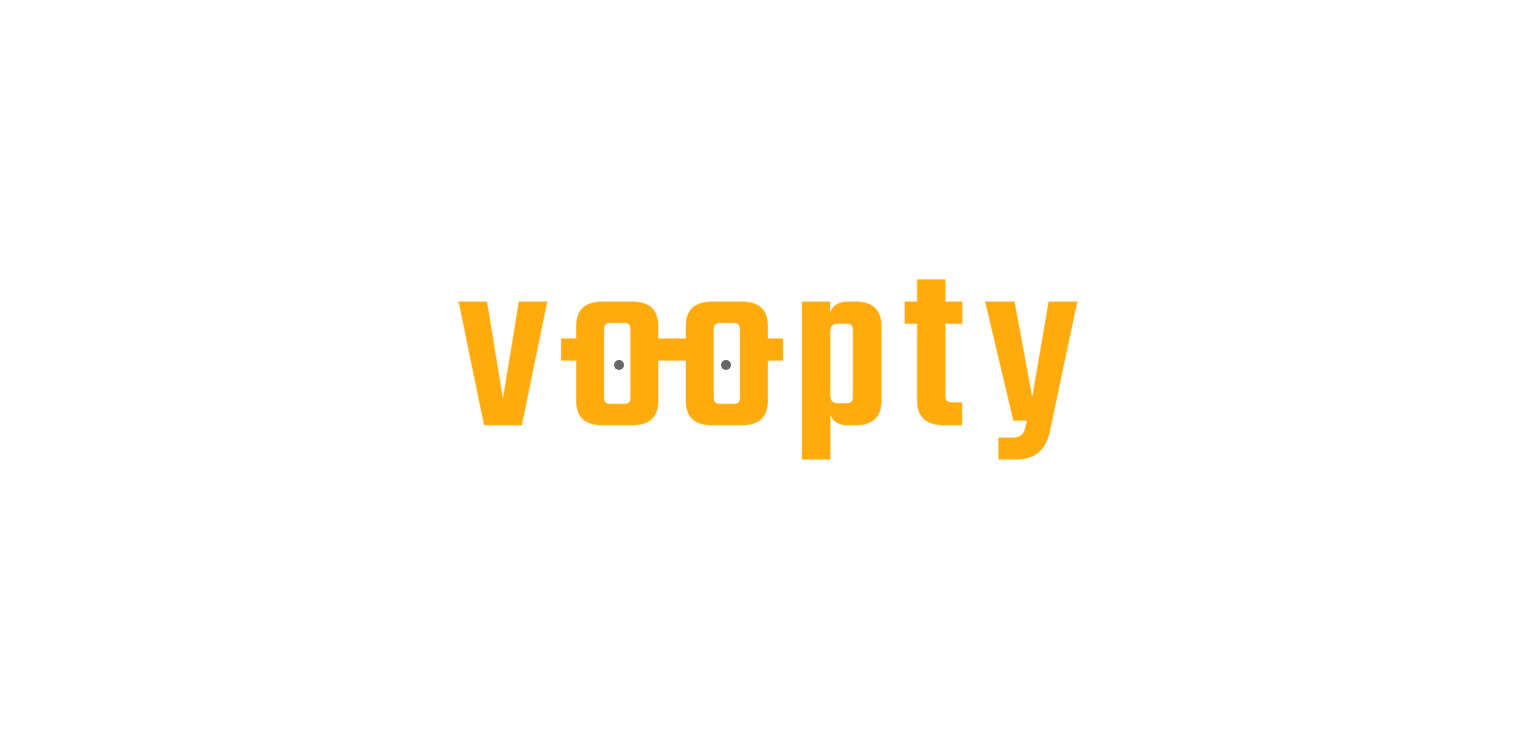 scroll, scrollTop: 0, scrollLeft: 0, axis: both 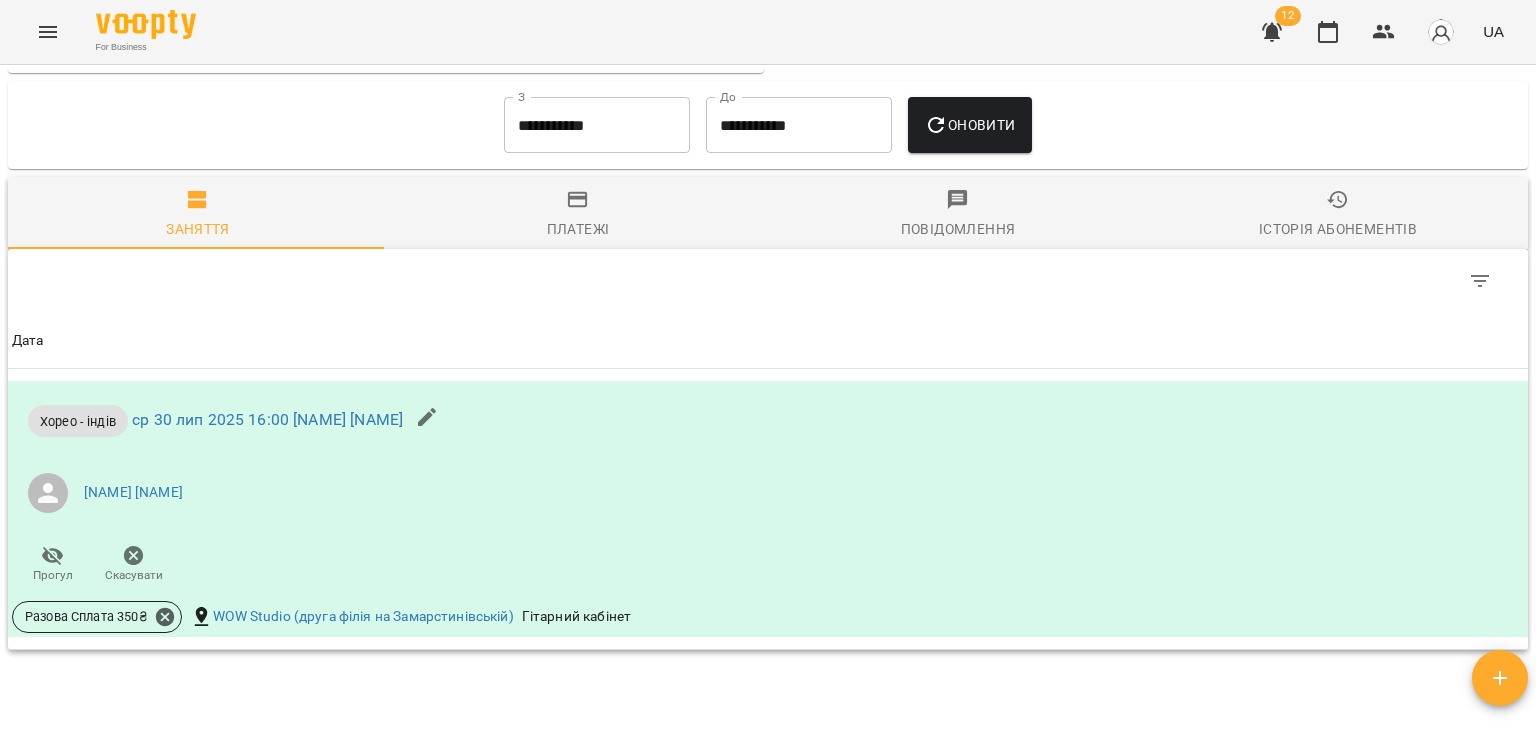 click on "**********" at bounding box center [597, 125] 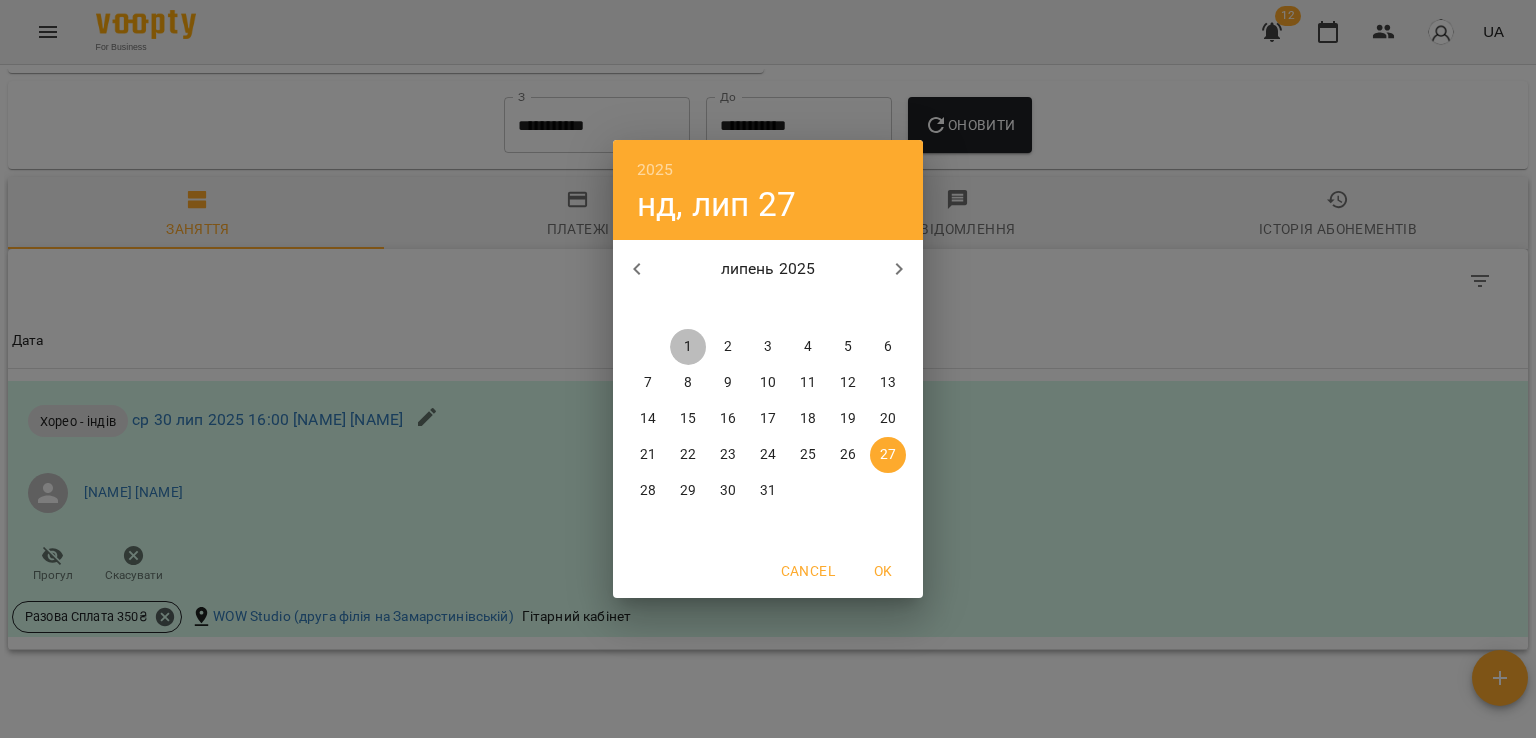 click on "1" at bounding box center [688, 347] 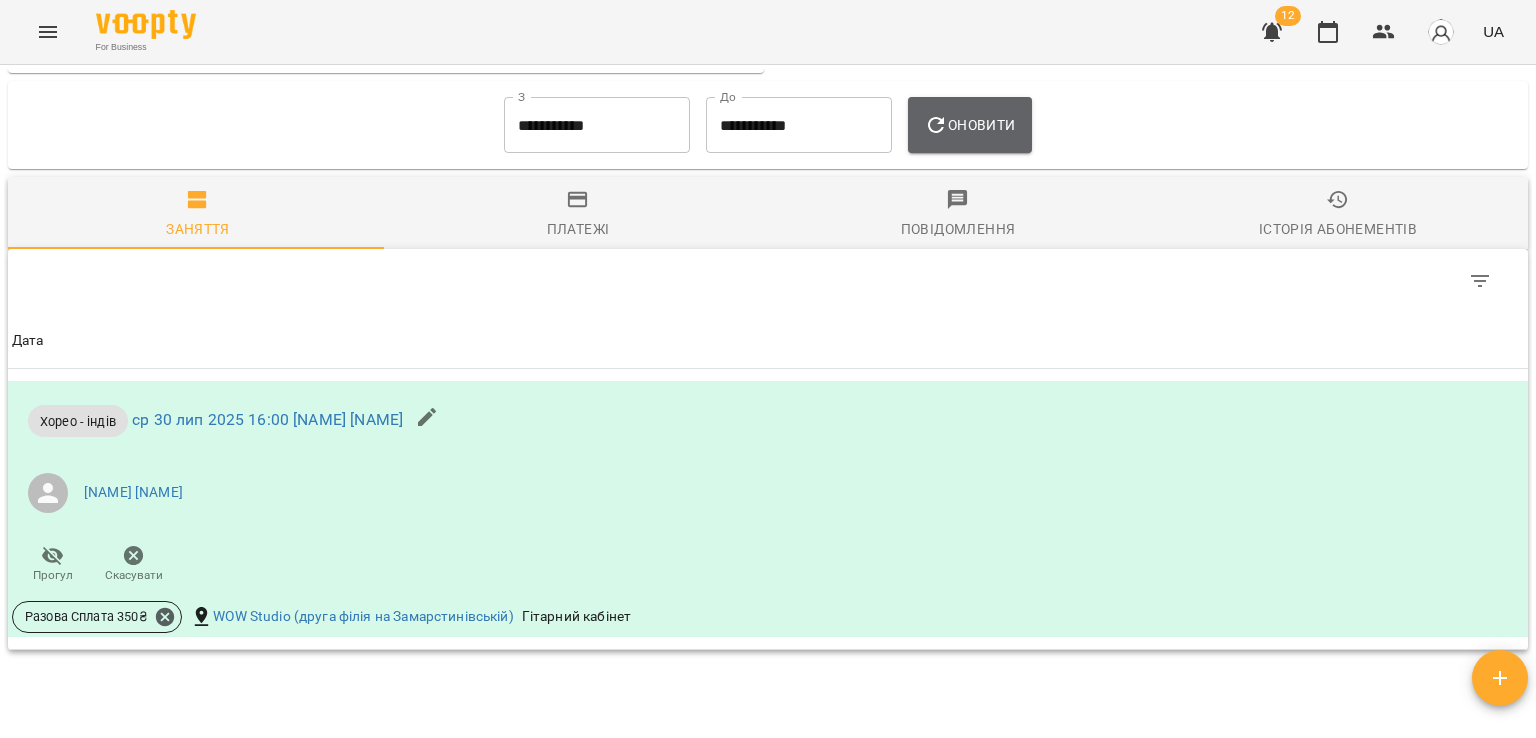 click on "Оновити" at bounding box center (969, 125) 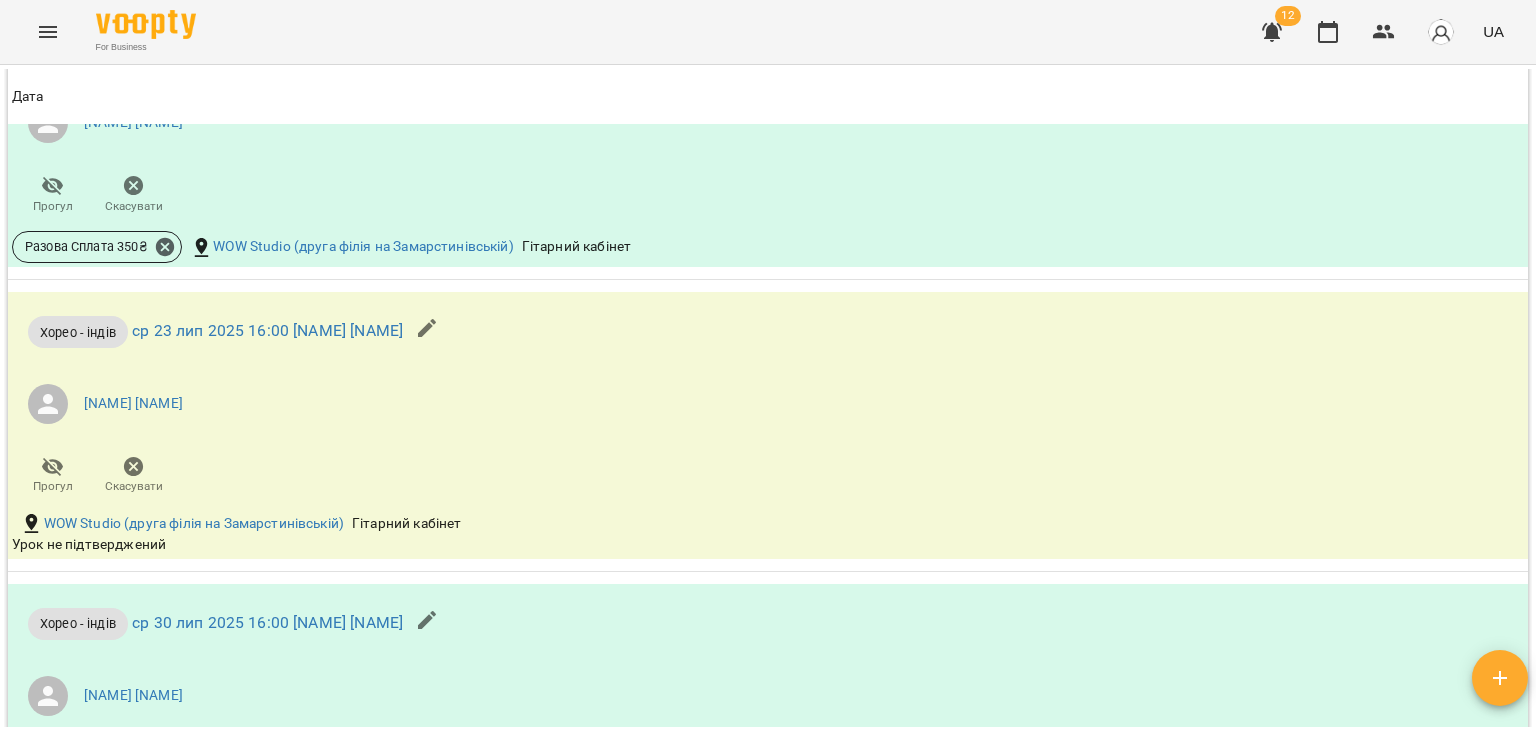 scroll, scrollTop: 2927, scrollLeft: 0, axis: vertical 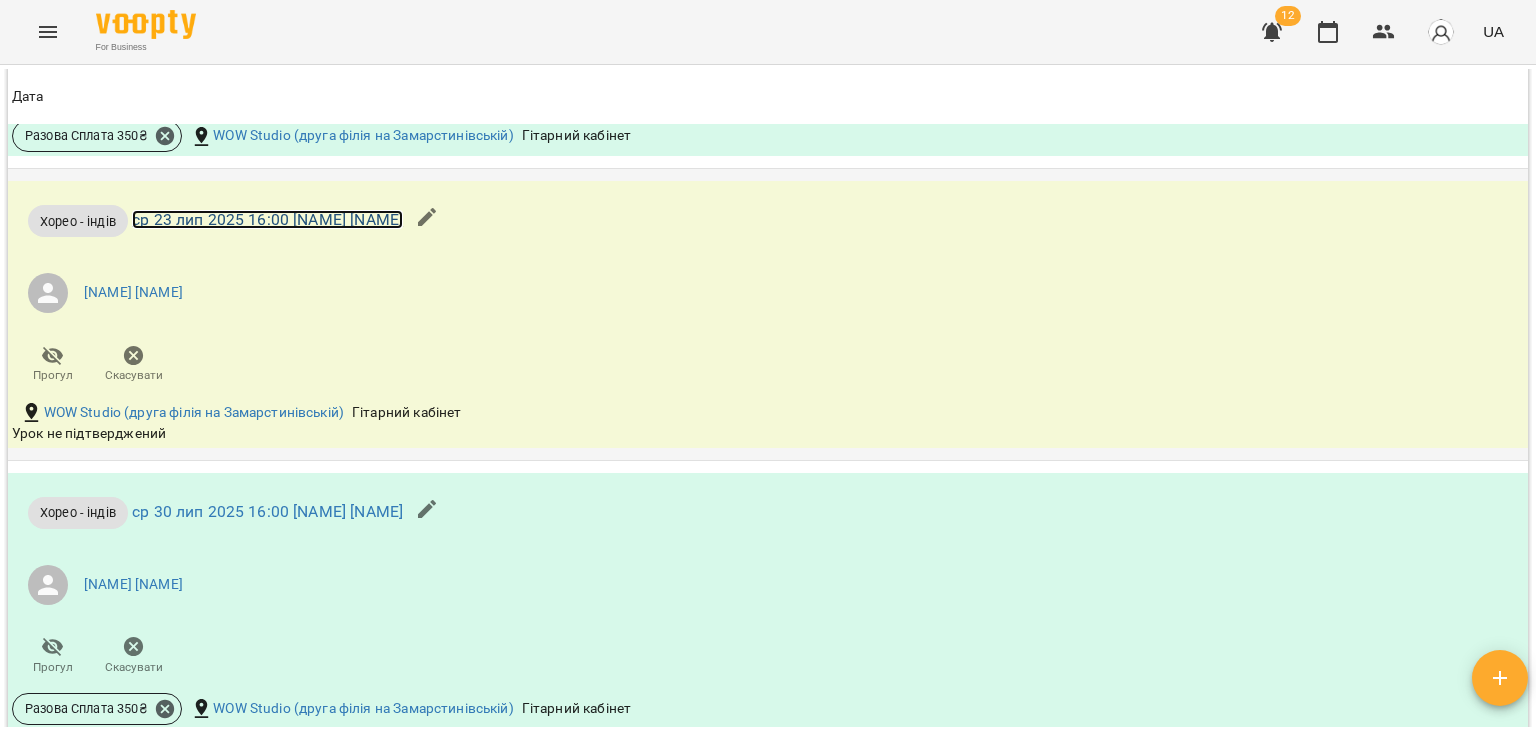 click on "ср 23 лип 2025 16:00 [NAME] [NAME]" at bounding box center (267, 219) 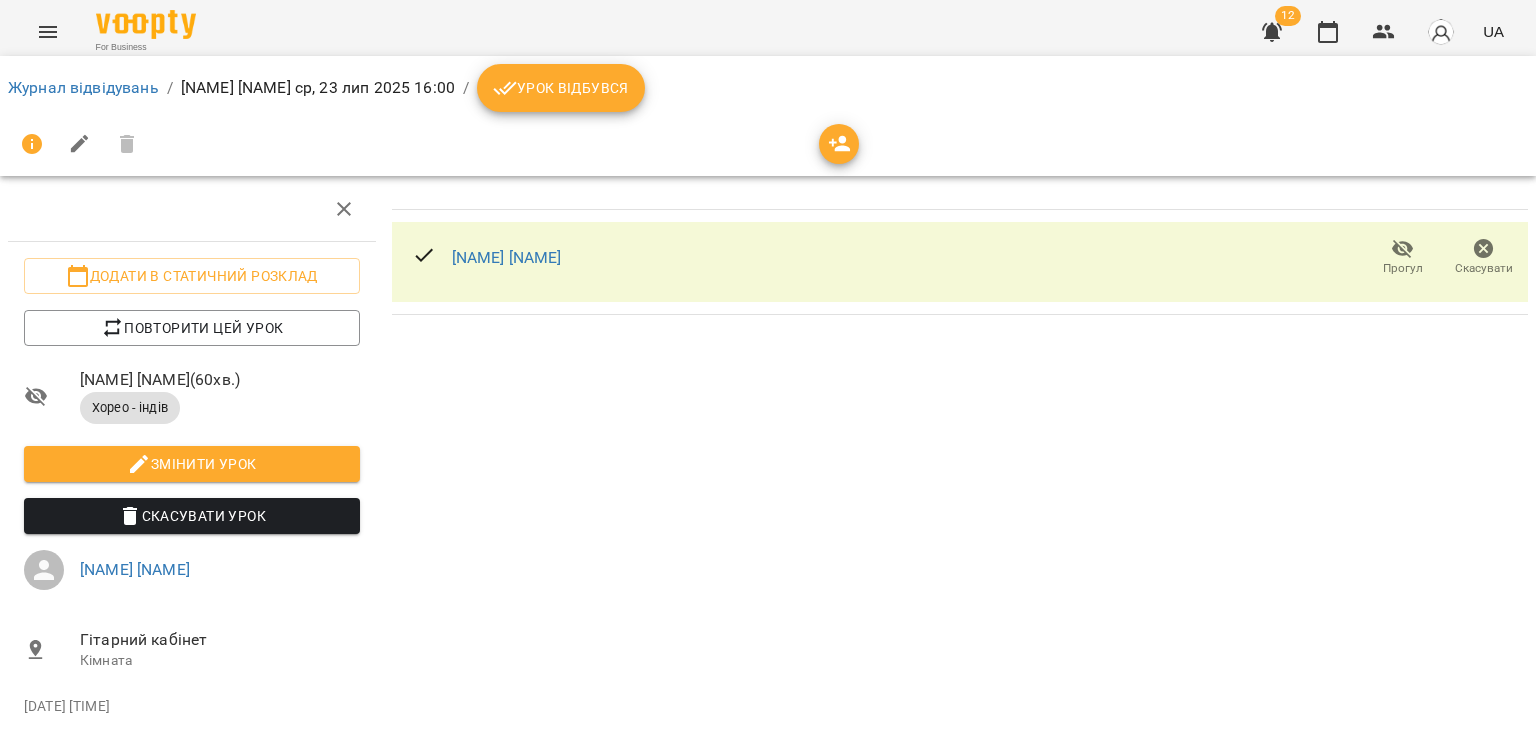 scroll, scrollTop: 81, scrollLeft: 0, axis: vertical 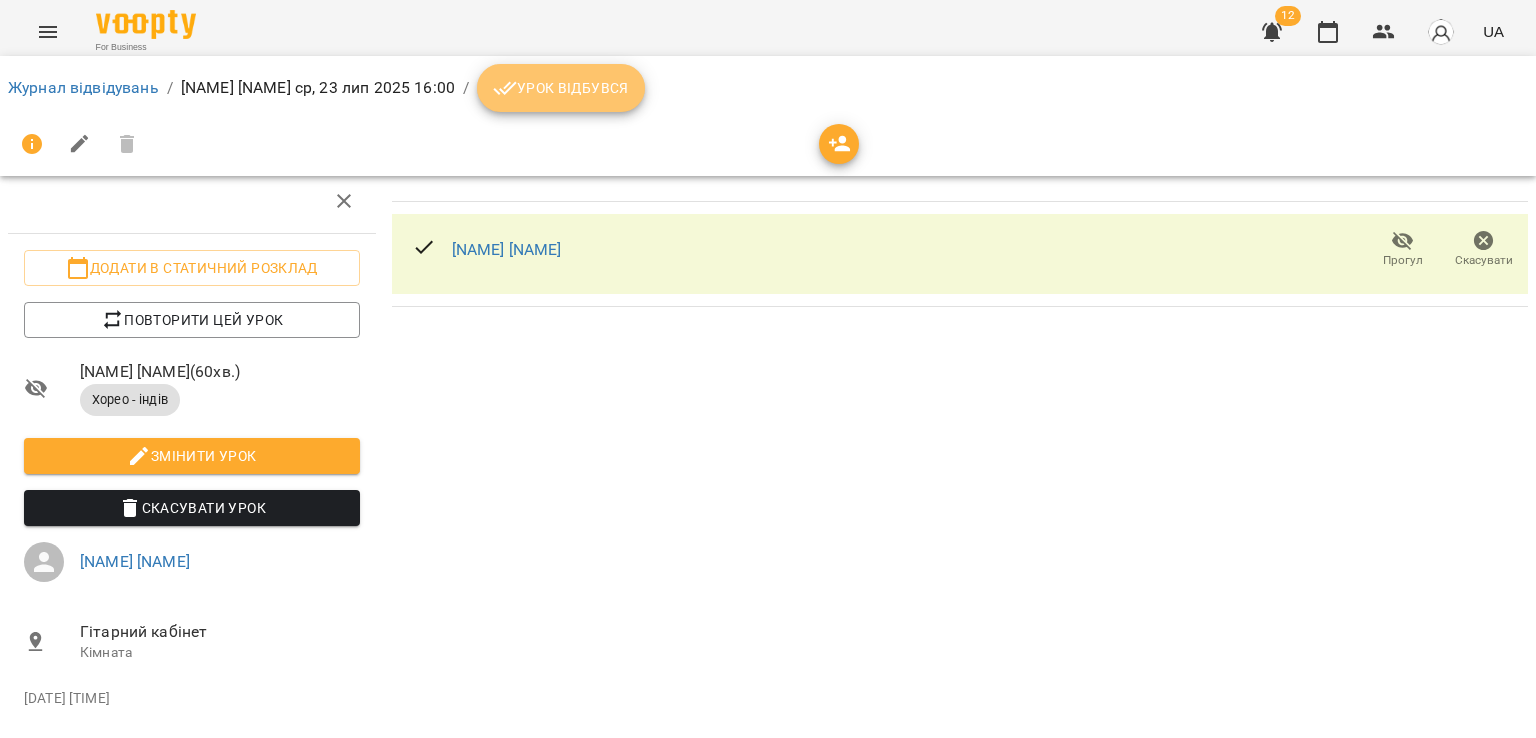 click on "Урок відбувся" at bounding box center (561, 88) 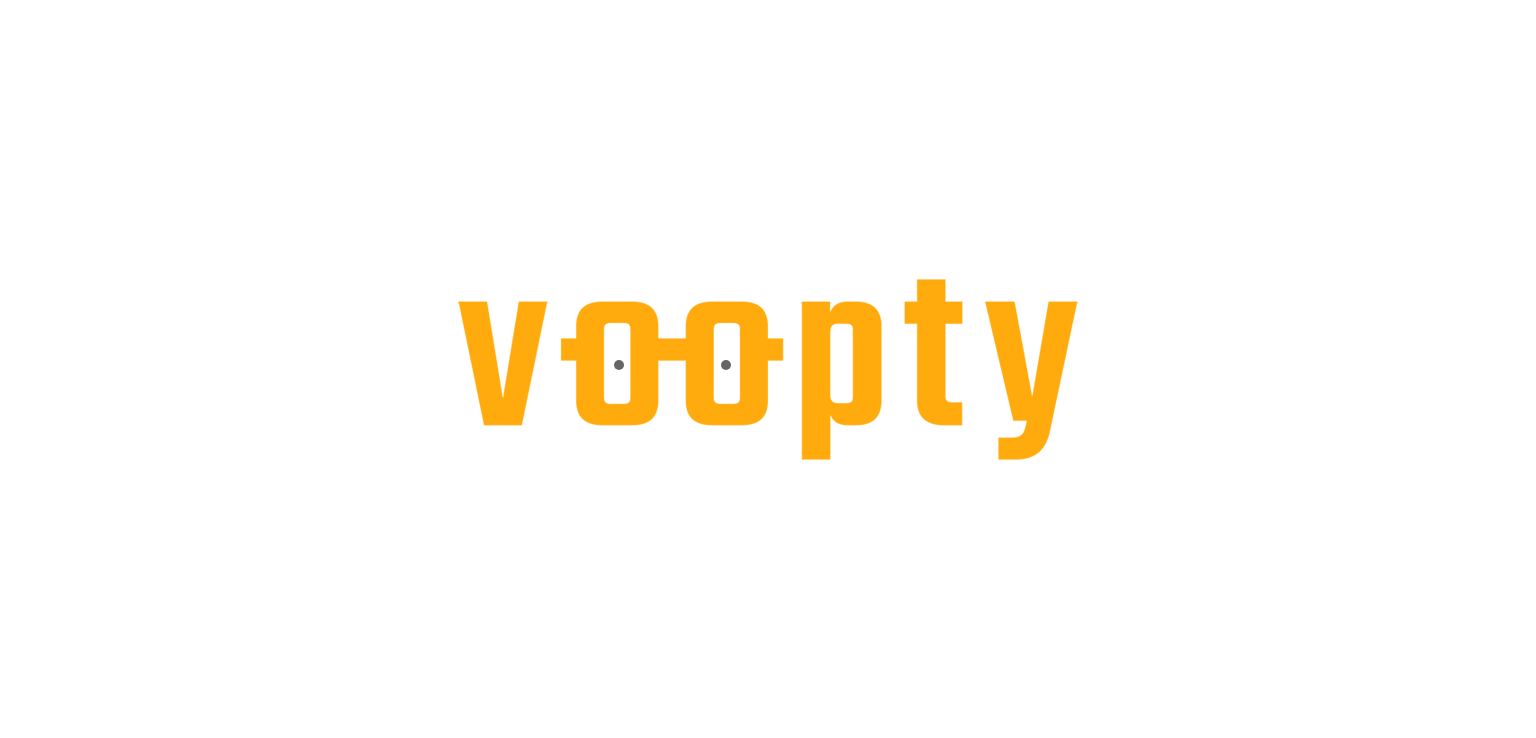 scroll, scrollTop: 0, scrollLeft: 0, axis: both 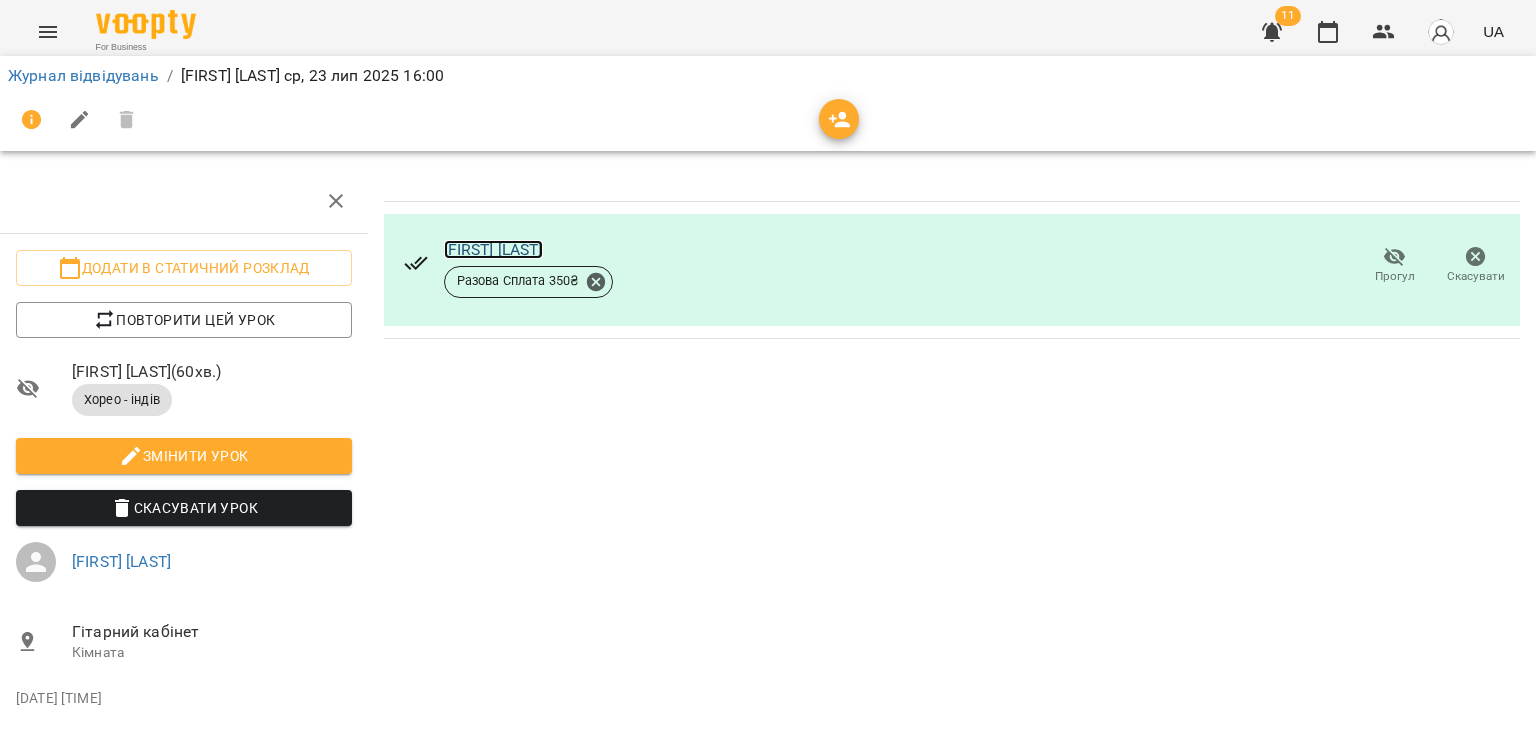 click on "[FIRST] [LAST]" at bounding box center [493, 249] 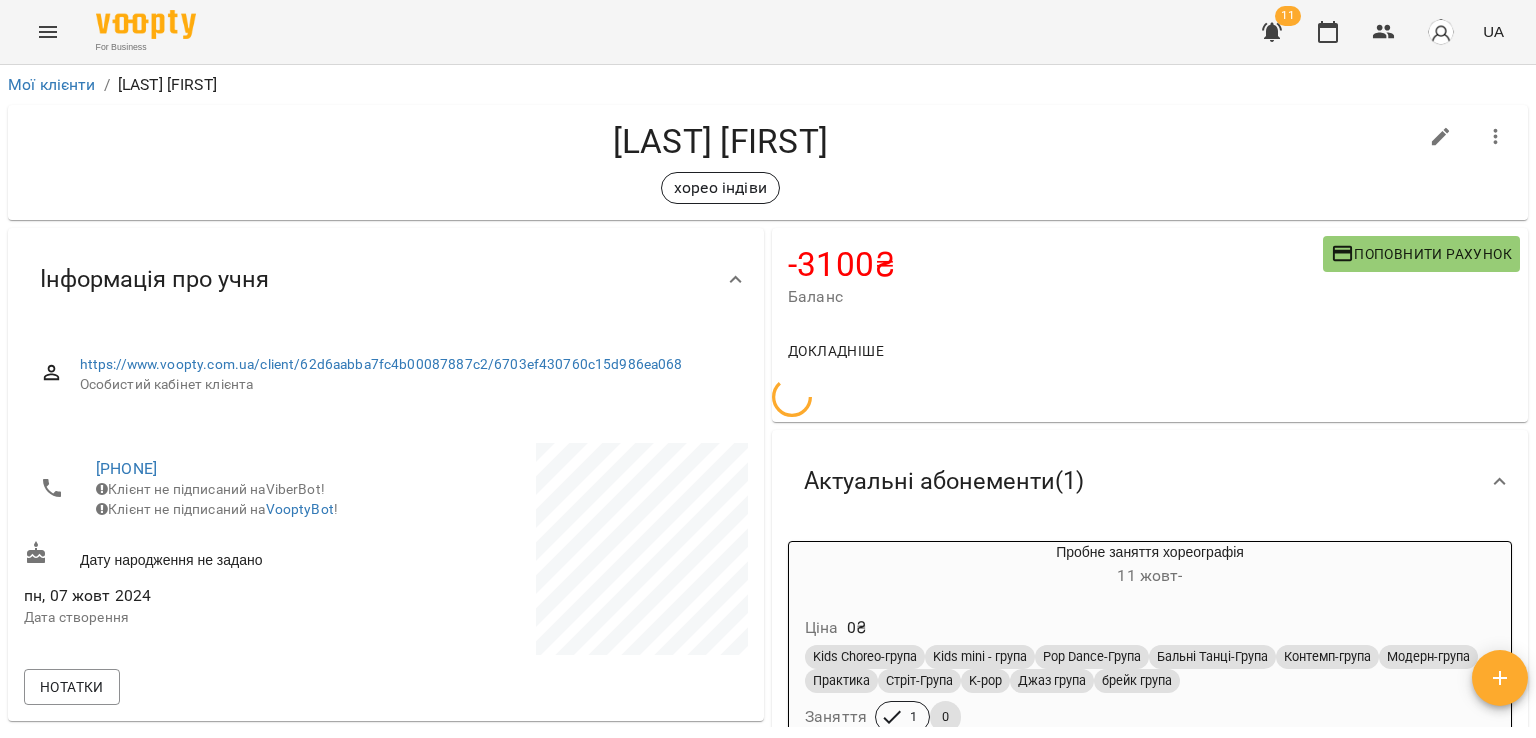 scroll, scrollTop: 0, scrollLeft: 0, axis: both 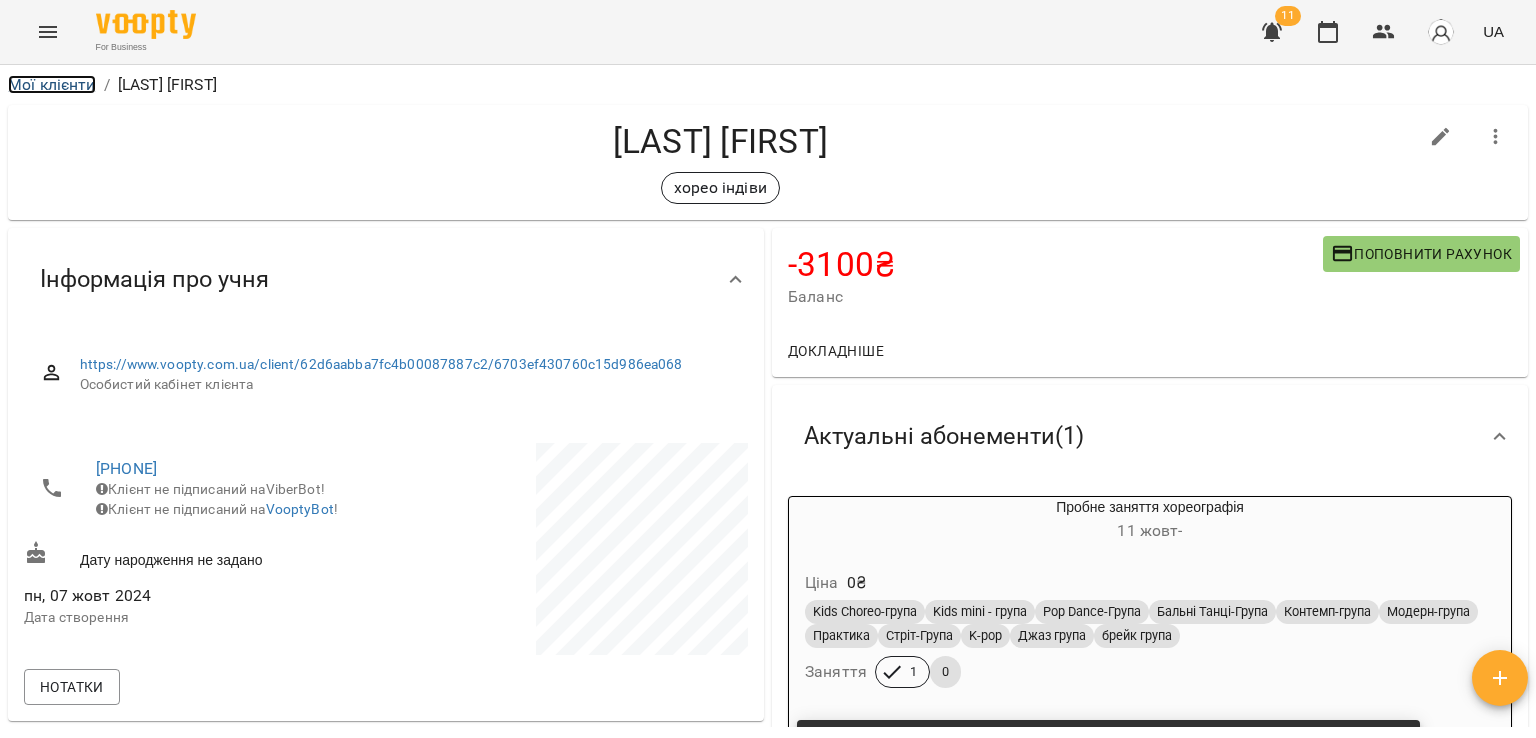 click on "Мої клієнти" at bounding box center (52, 84) 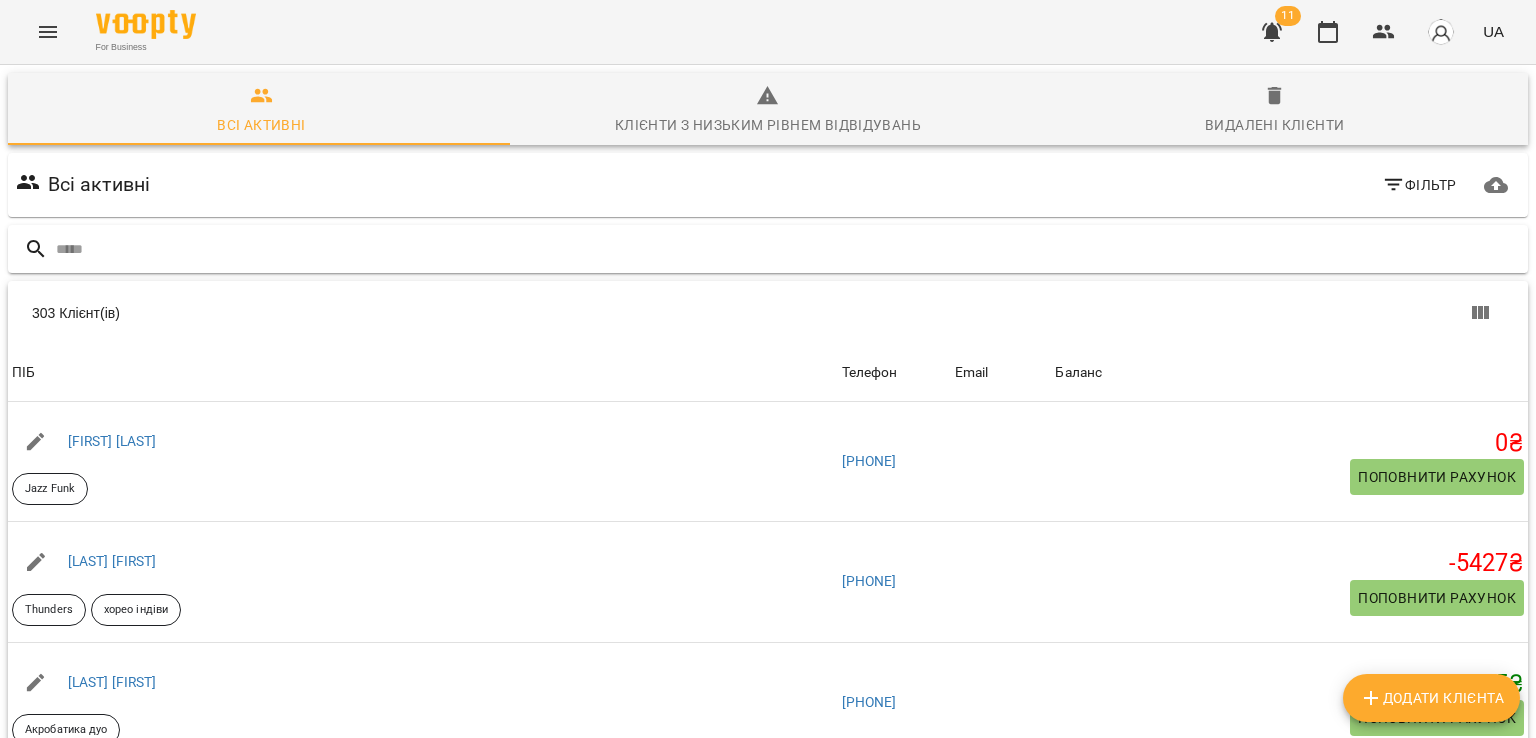 click at bounding box center (788, 249) 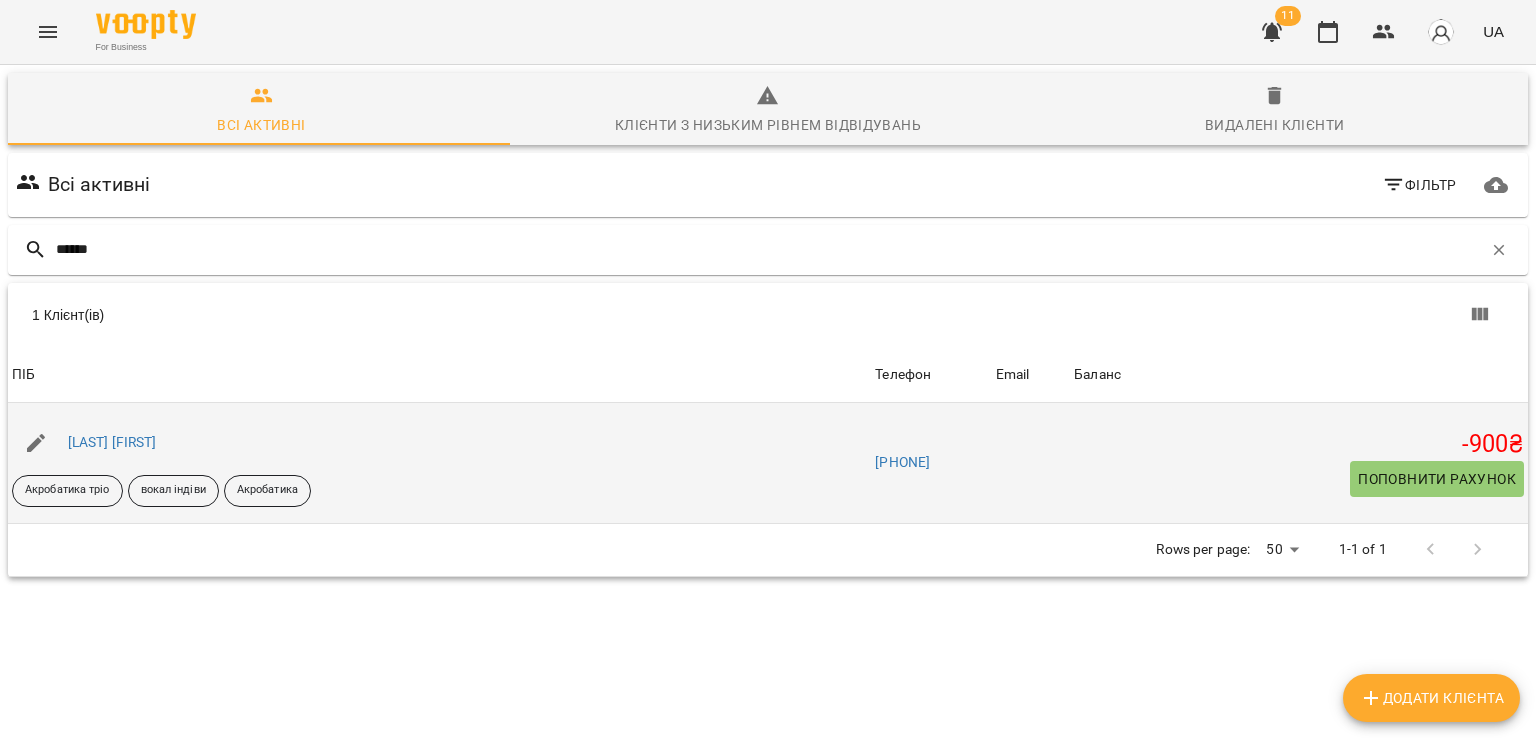 type on "******" 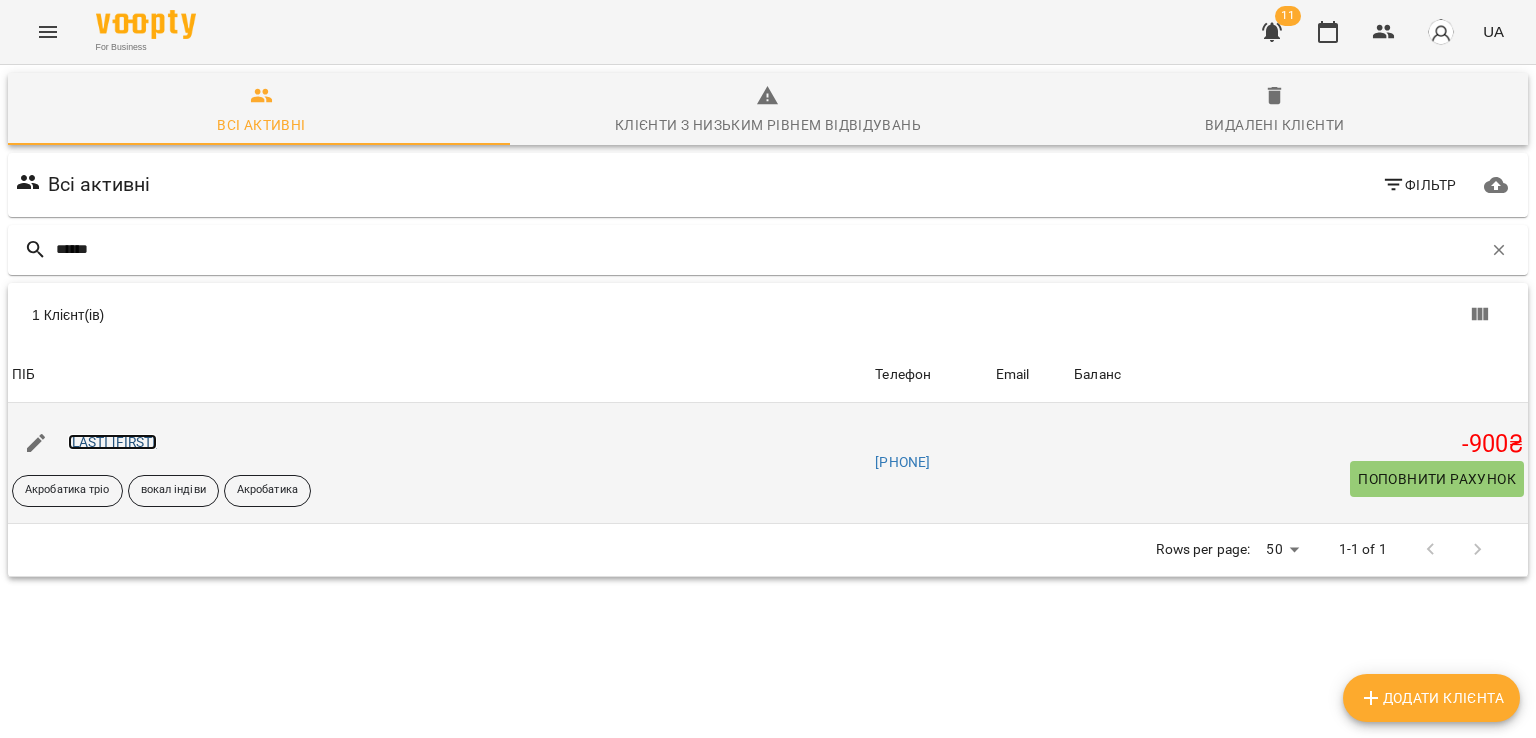 click on "[LAST] [FIRST]" at bounding box center [112, 442] 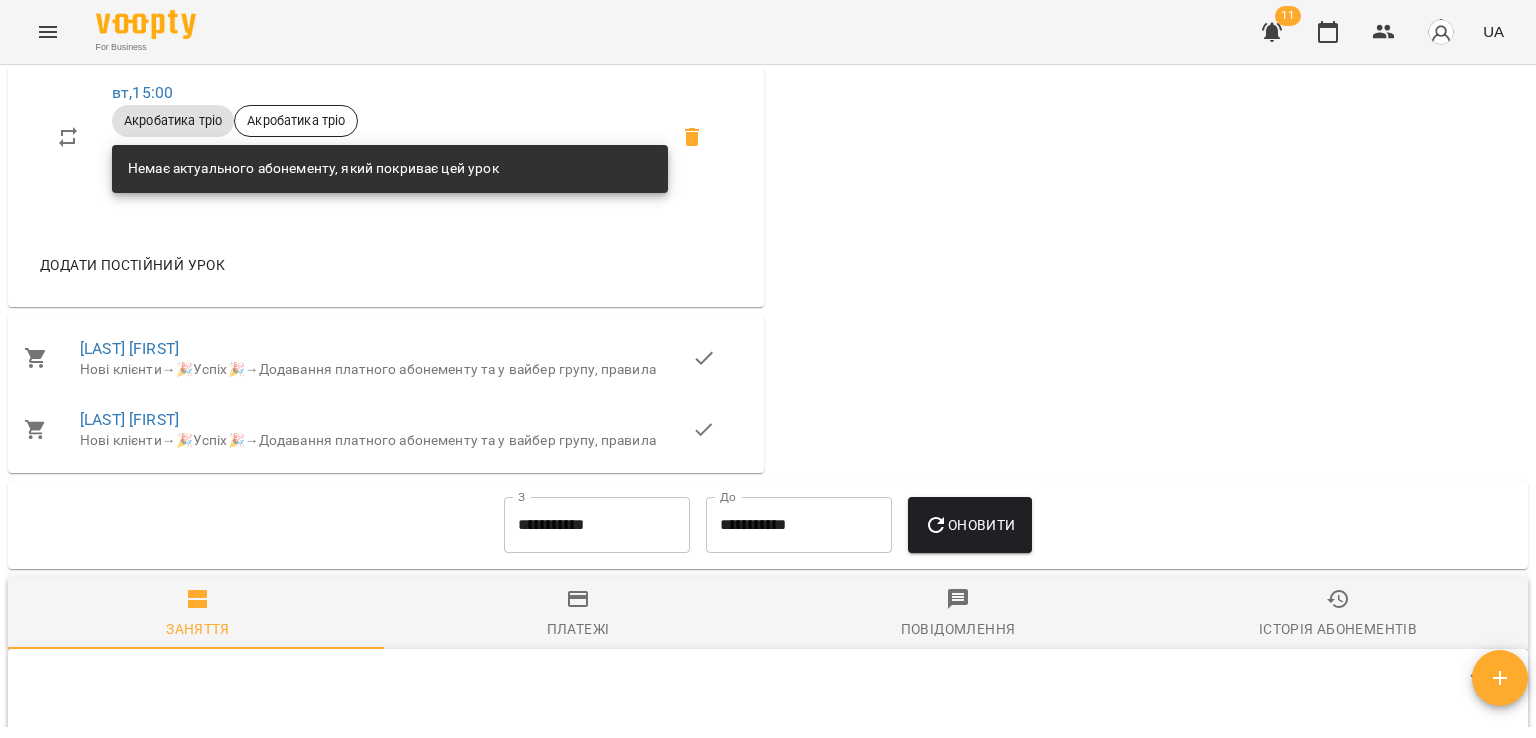scroll, scrollTop: 2142, scrollLeft: 0, axis: vertical 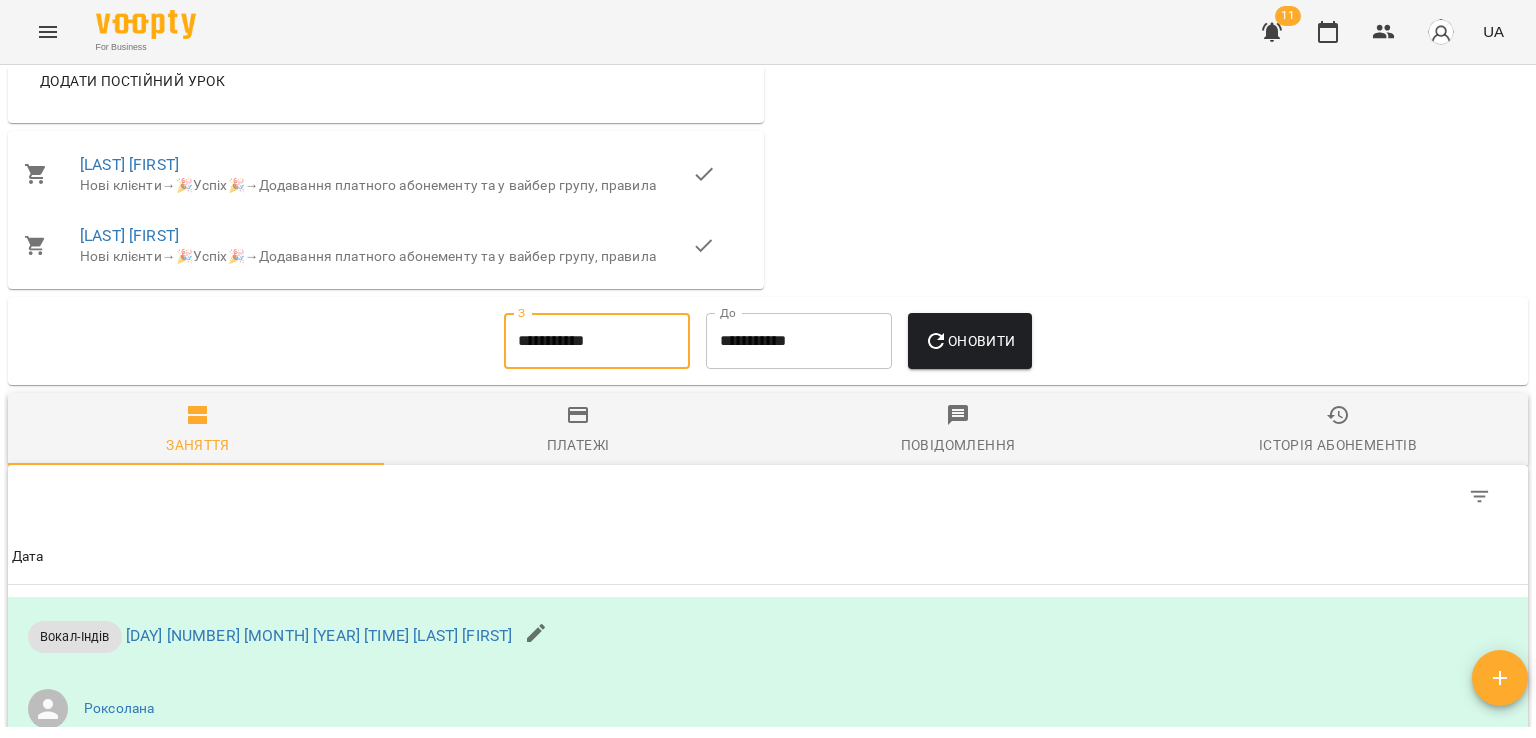 click on "**********" at bounding box center (597, 341) 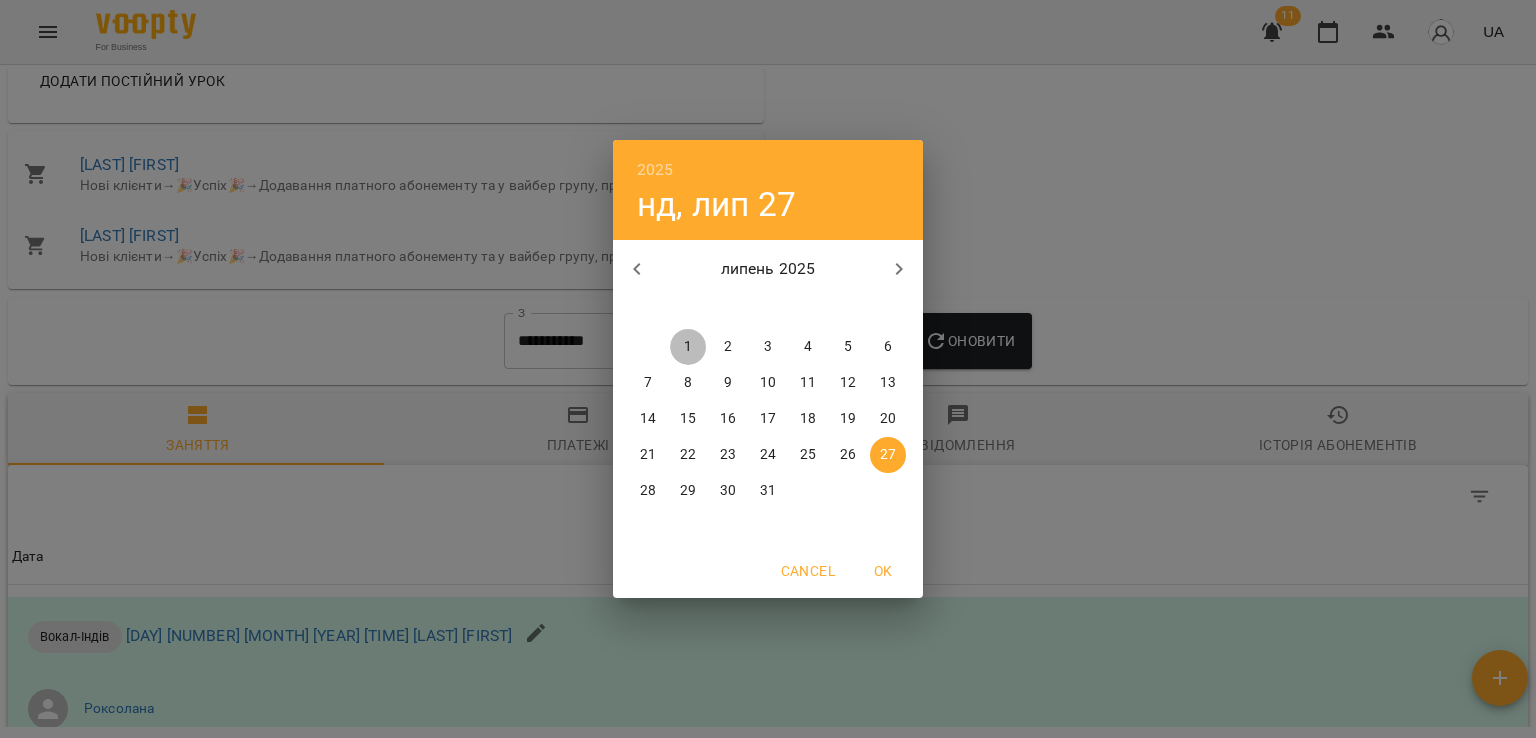 click on "1" at bounding box center [688, 347] 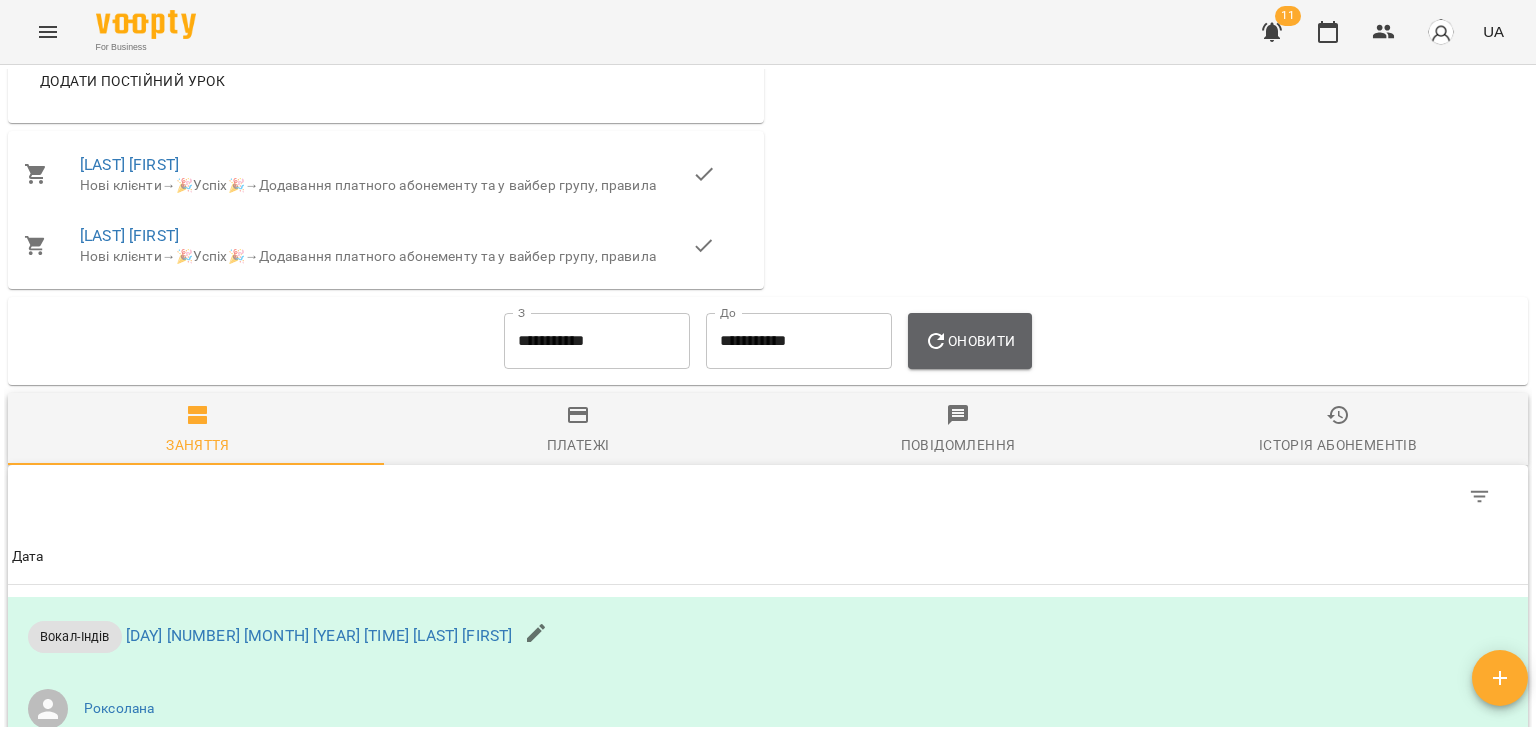 click on "Оновити" at bounding box center [969, 341] 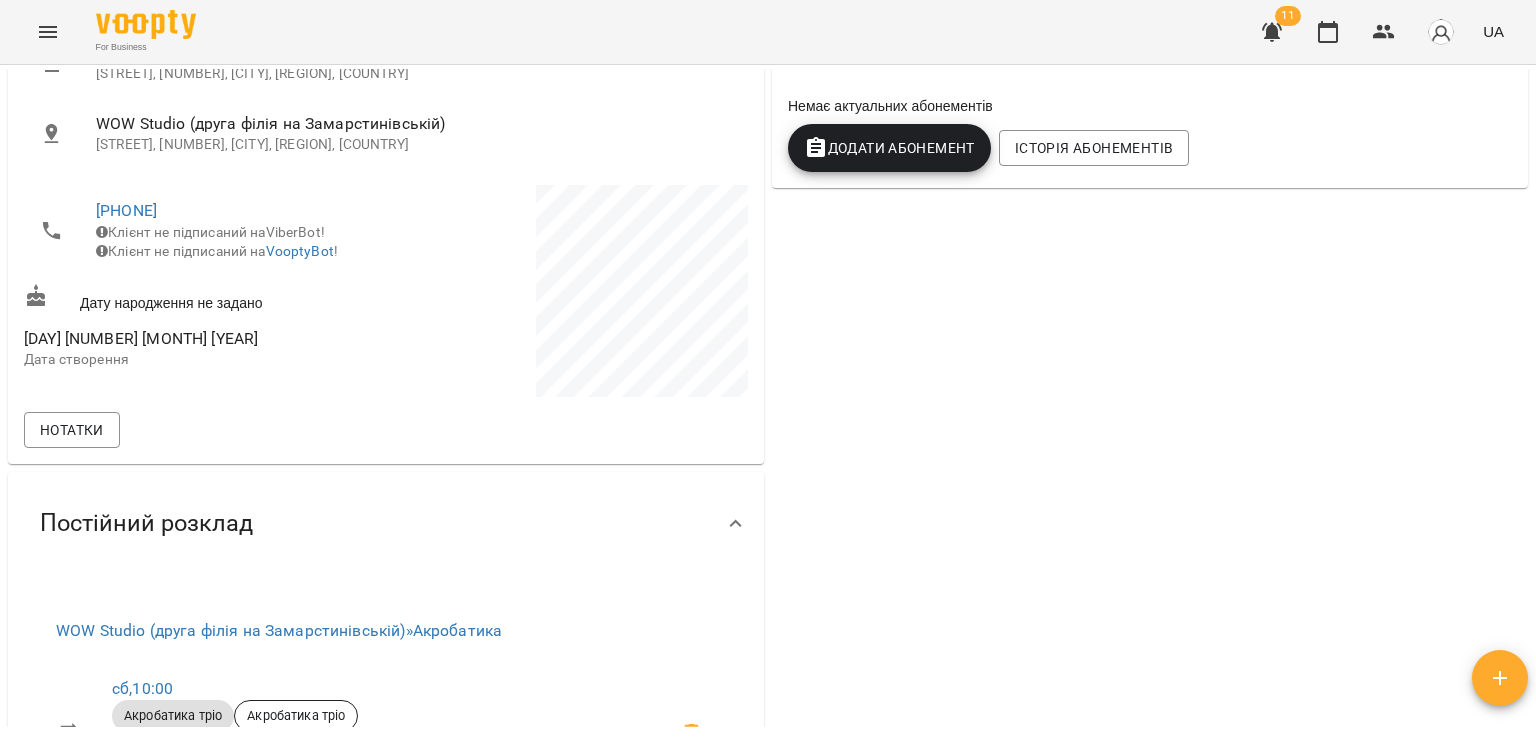 scroll, scrollTop: 362, scrollLeft: 0, axis: vertical 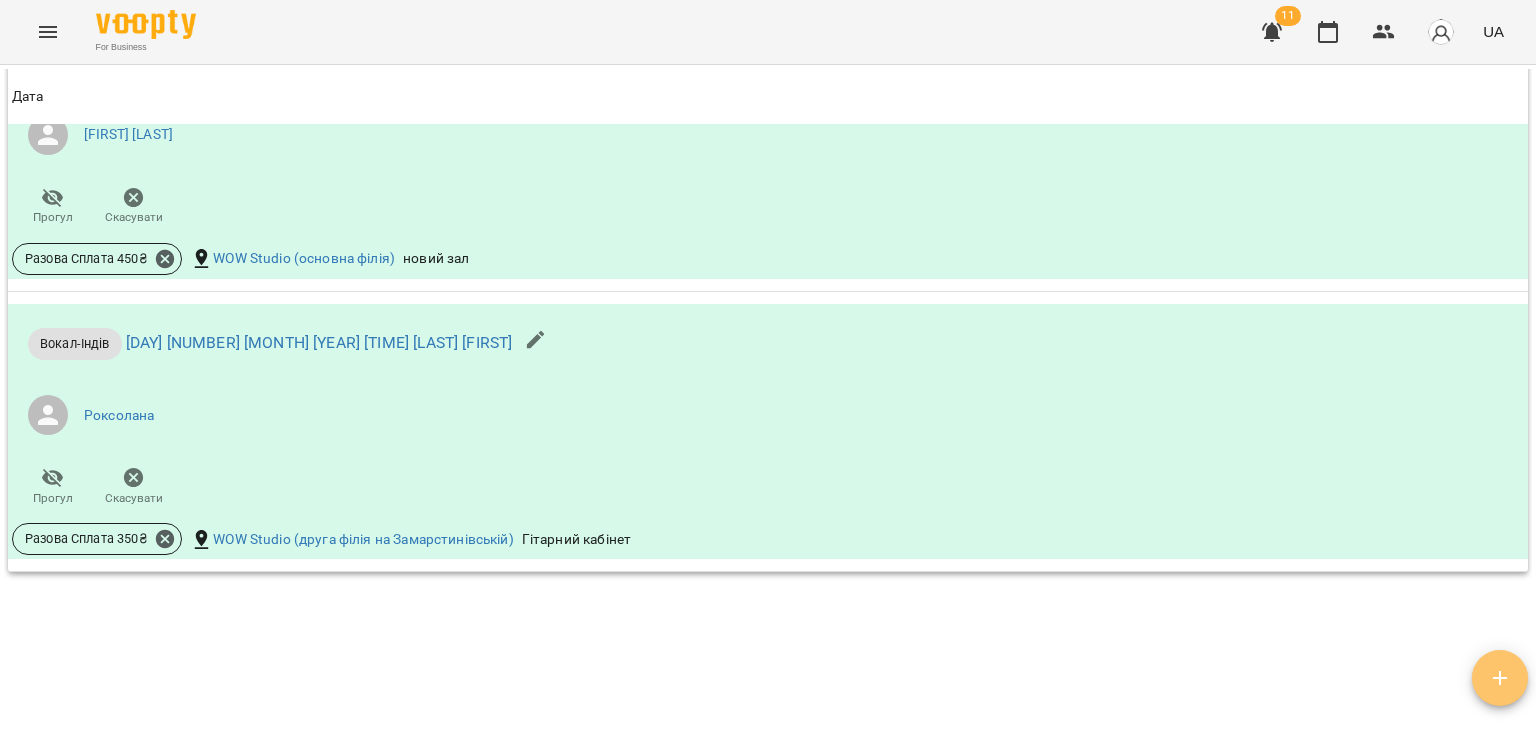 click 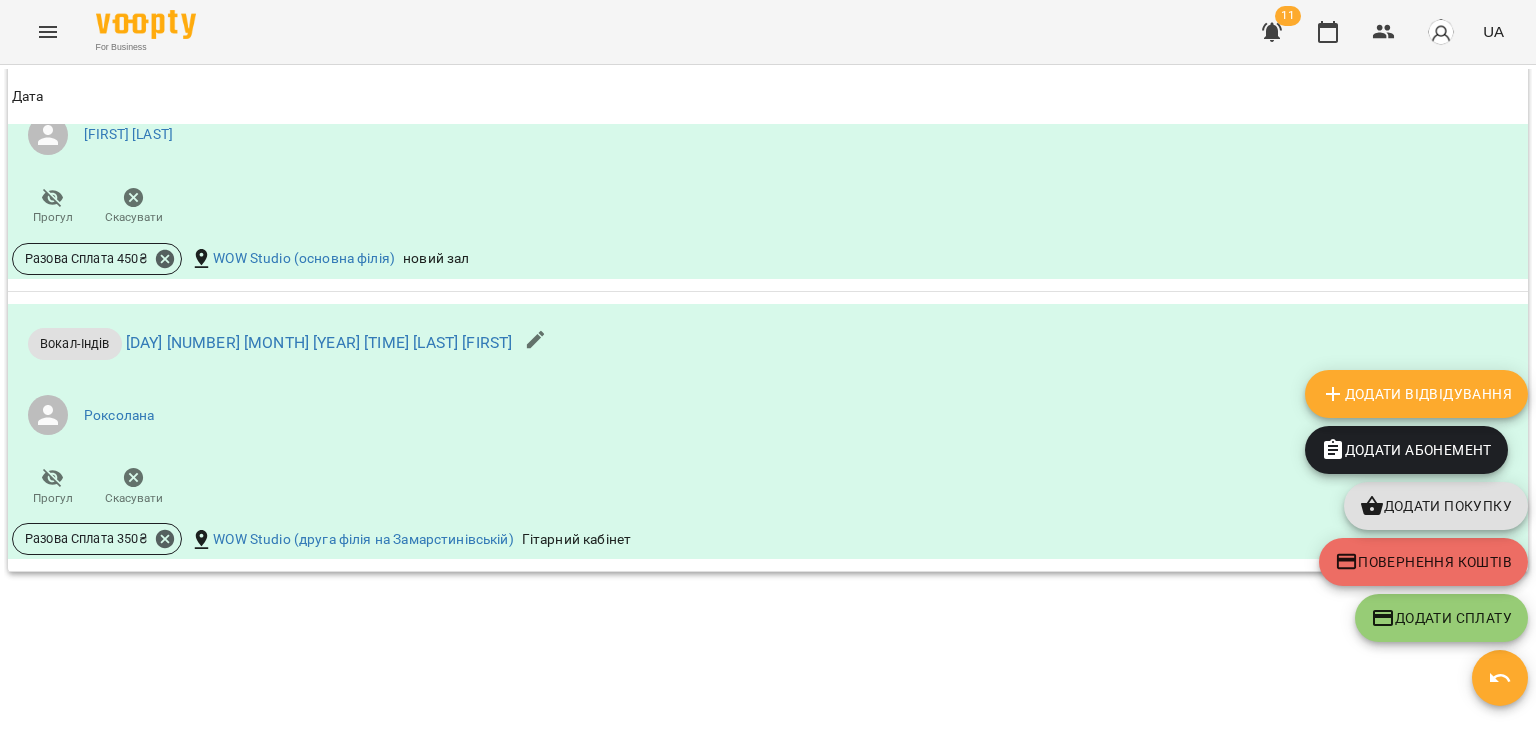 click on "Додати Відвідування" at bounding box center (1416, 394) 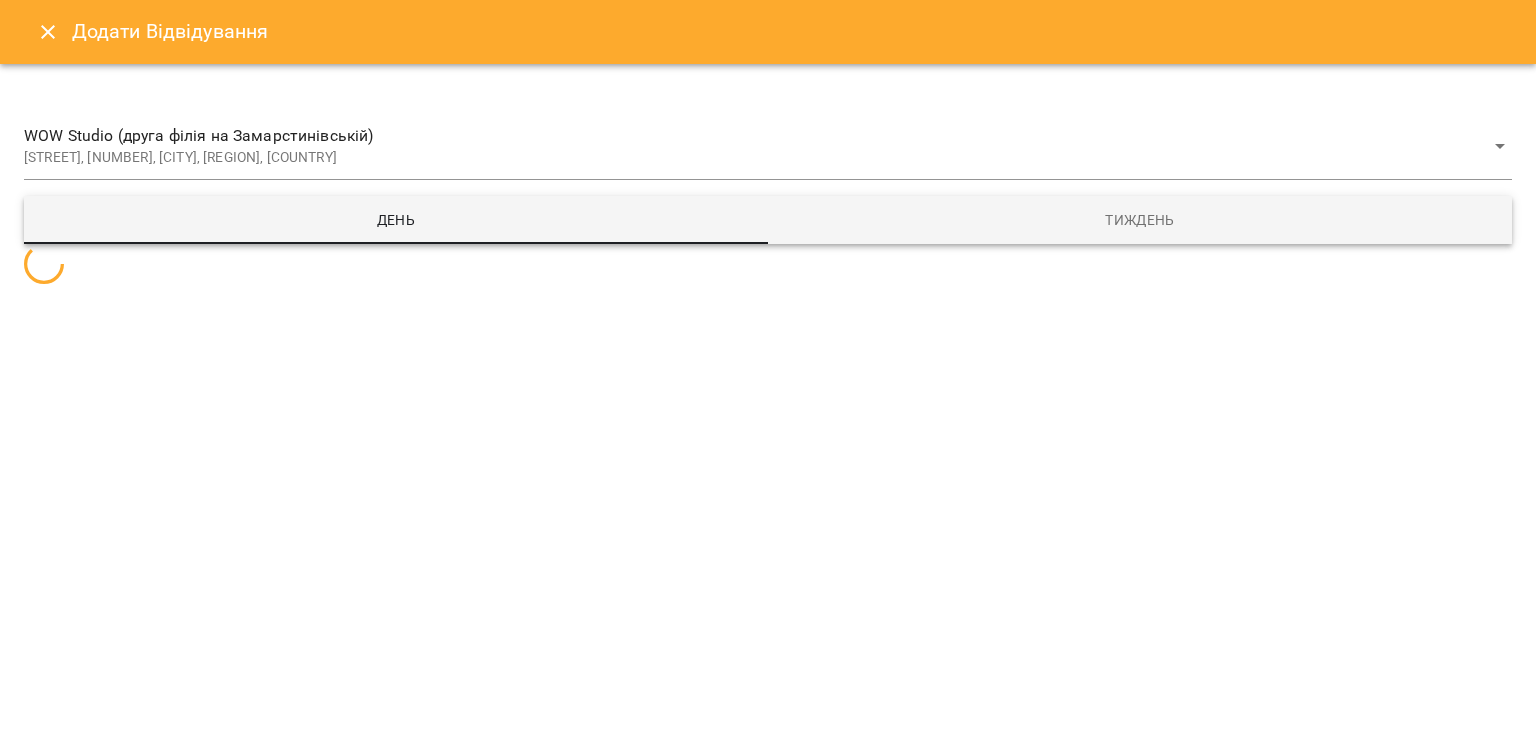 select 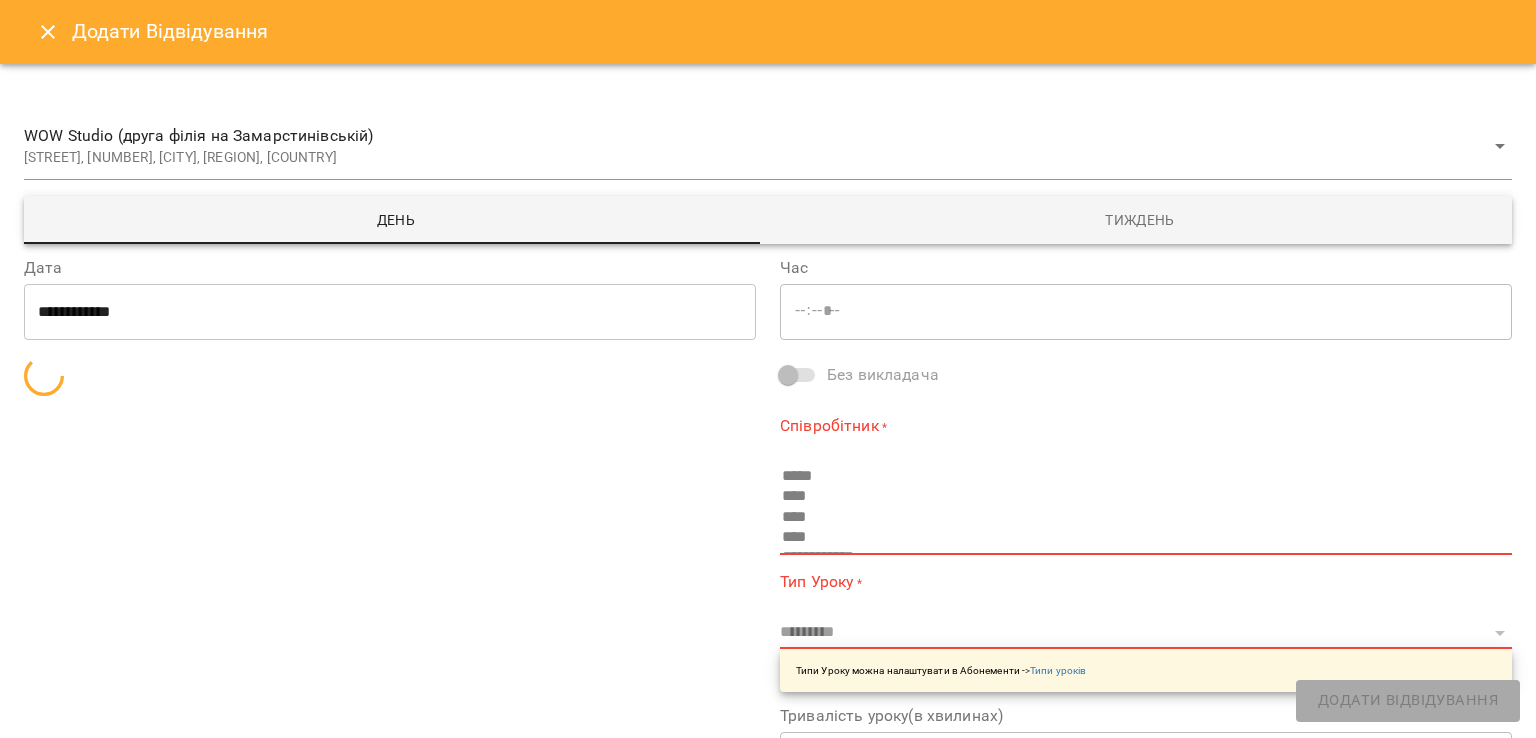 type on "*****" 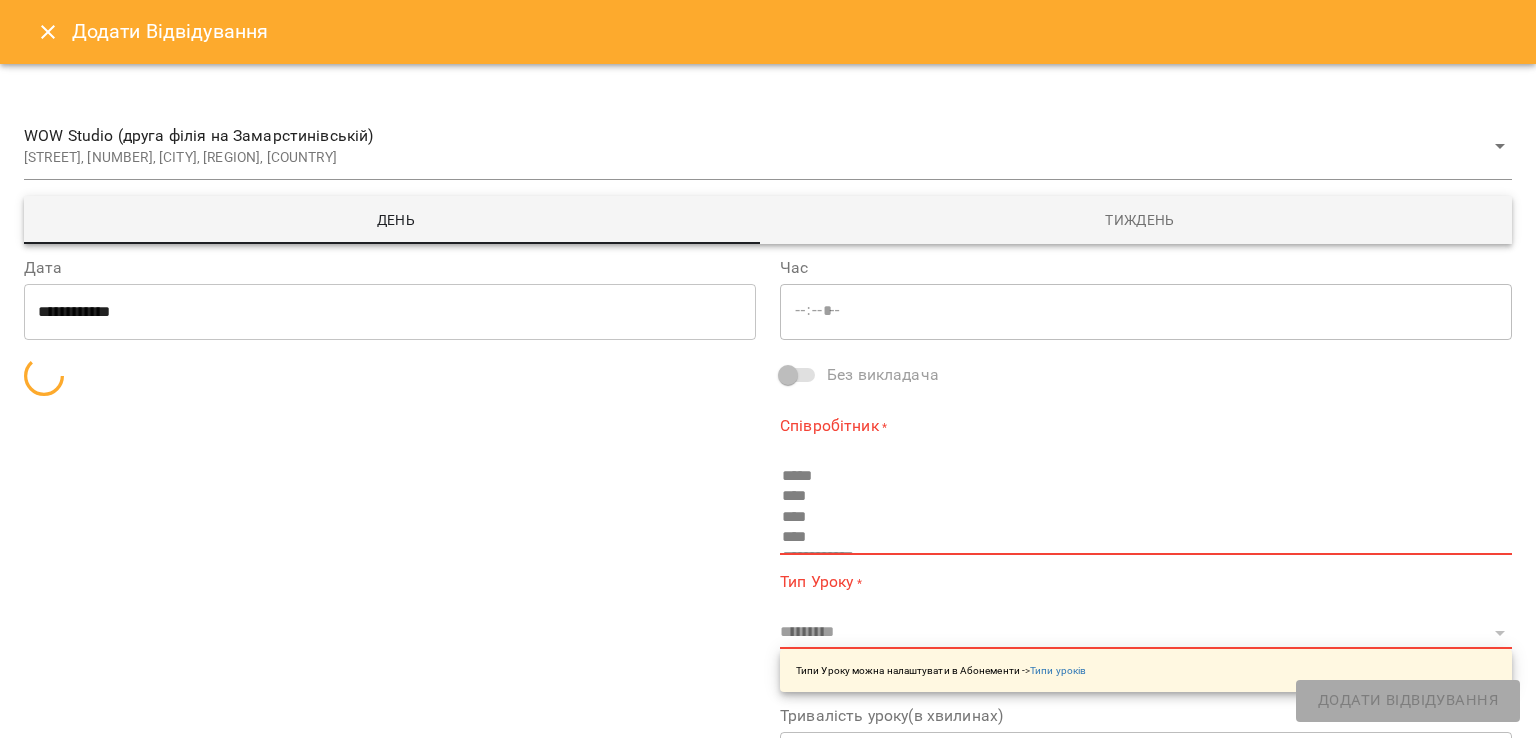 type on "**********" 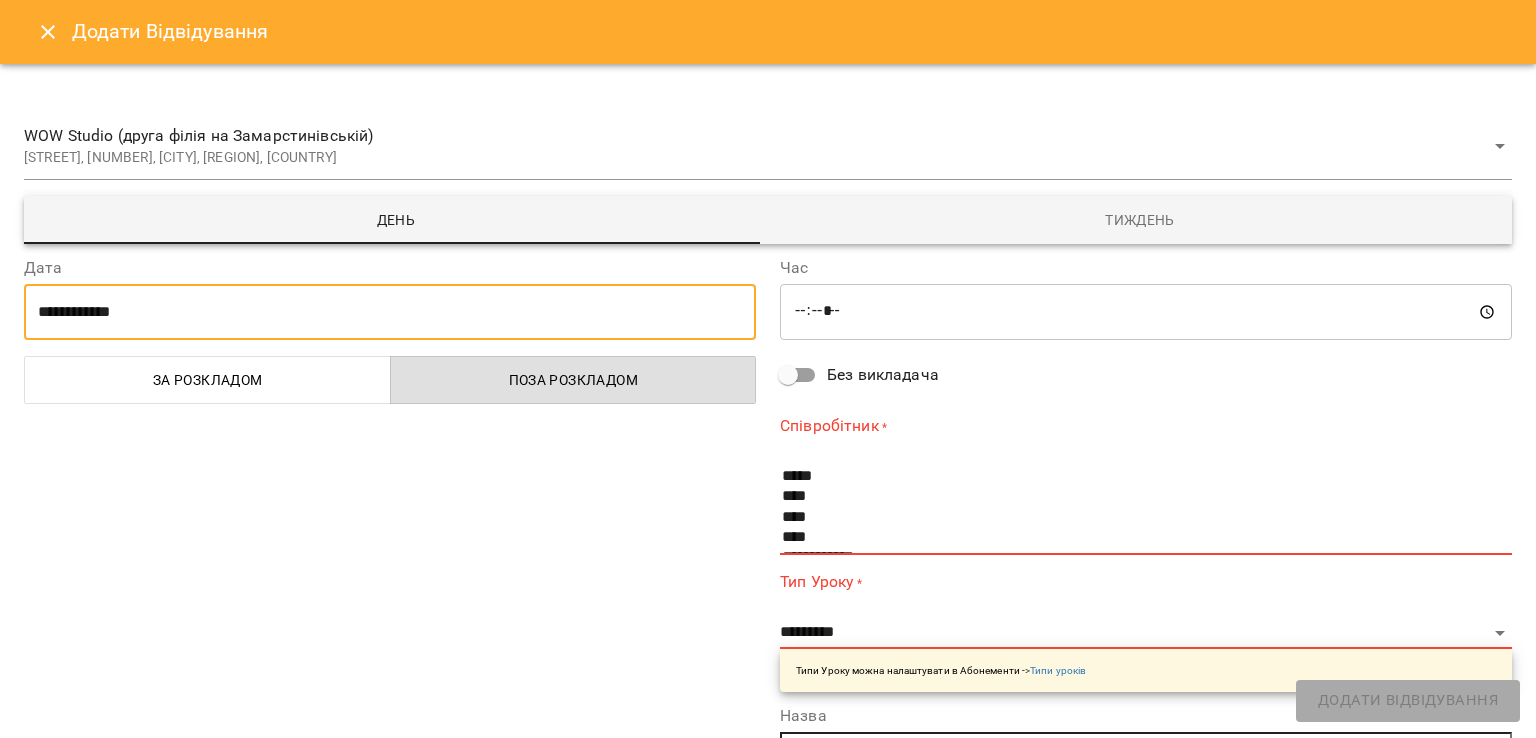 click on "**********" at bounding box center (390, 312) 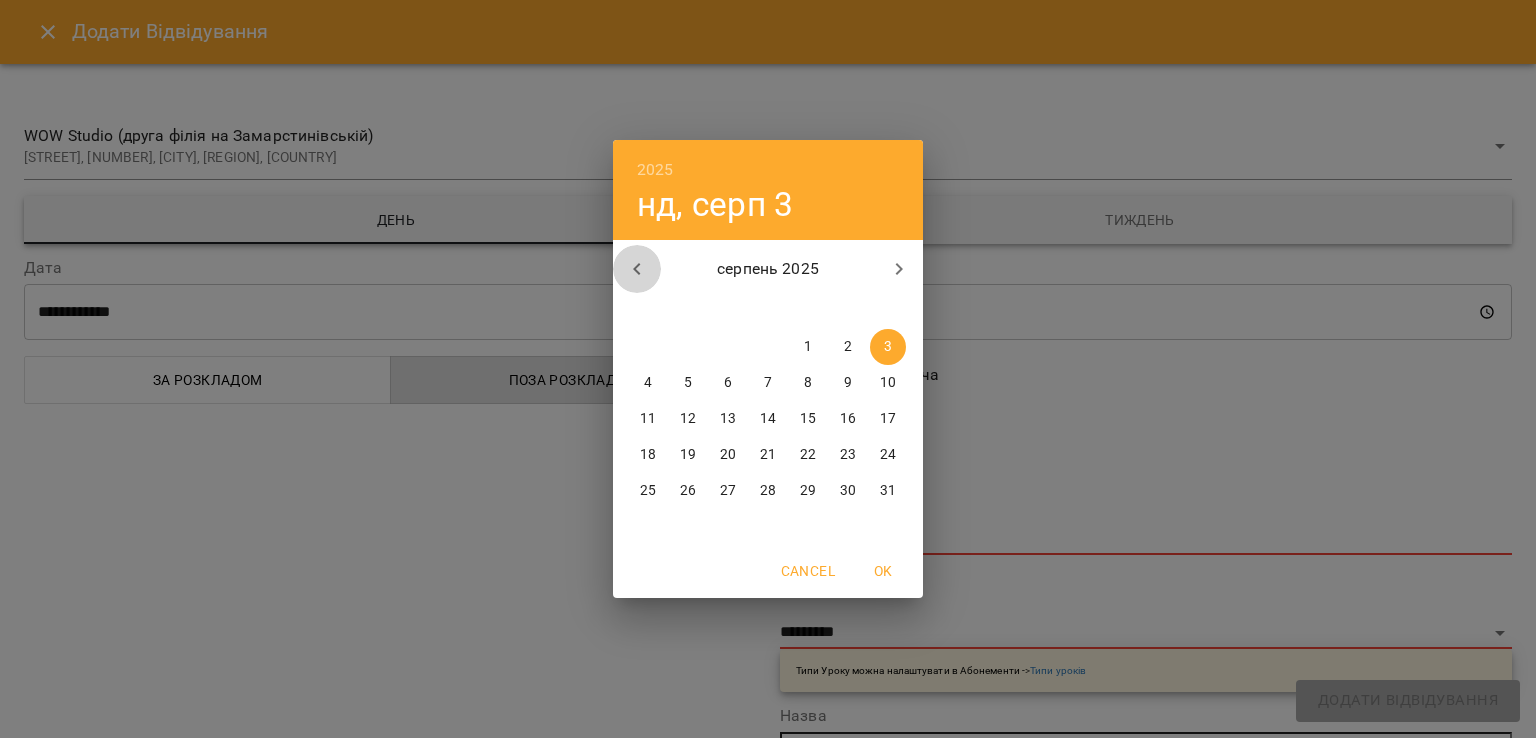 click 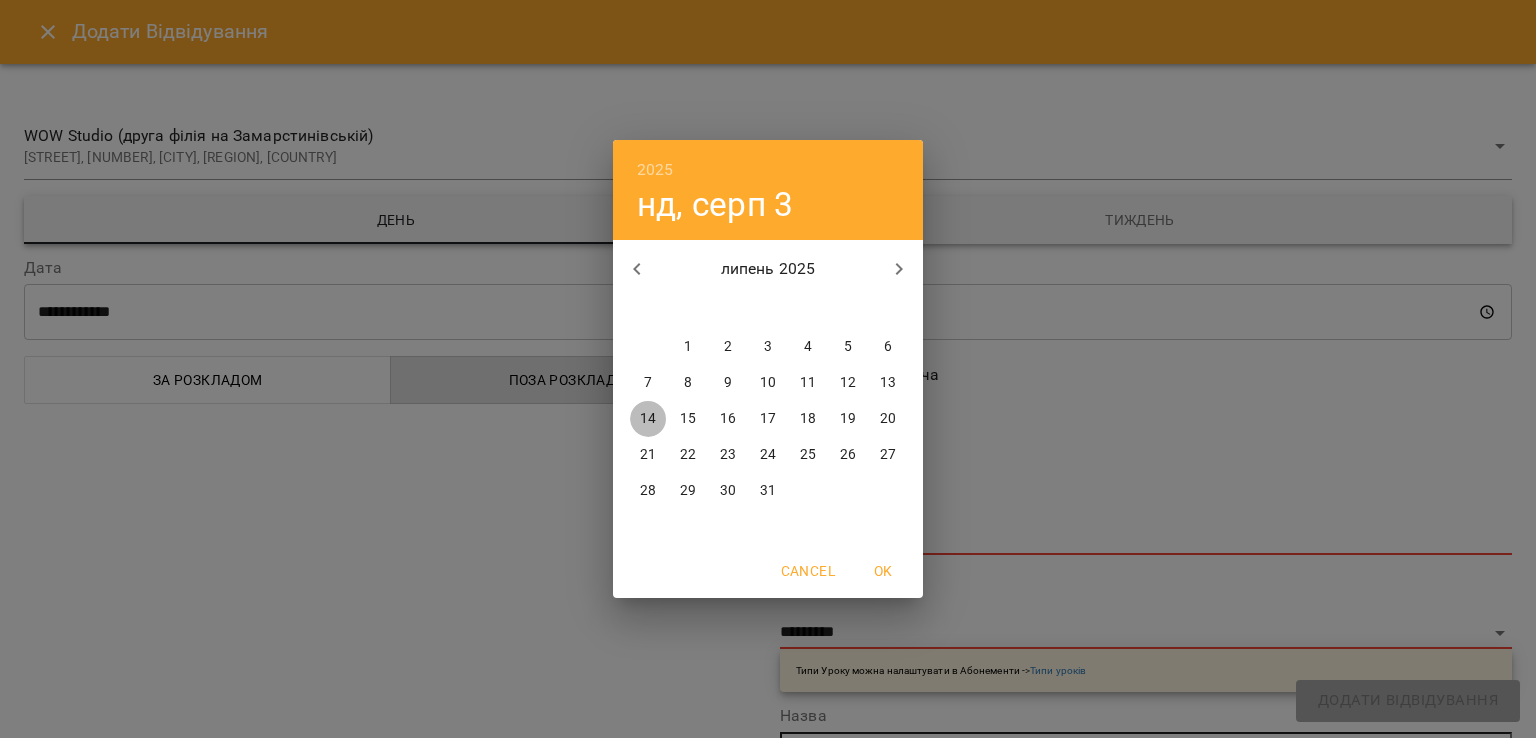 click on "14" at bounding box center [648, 419] 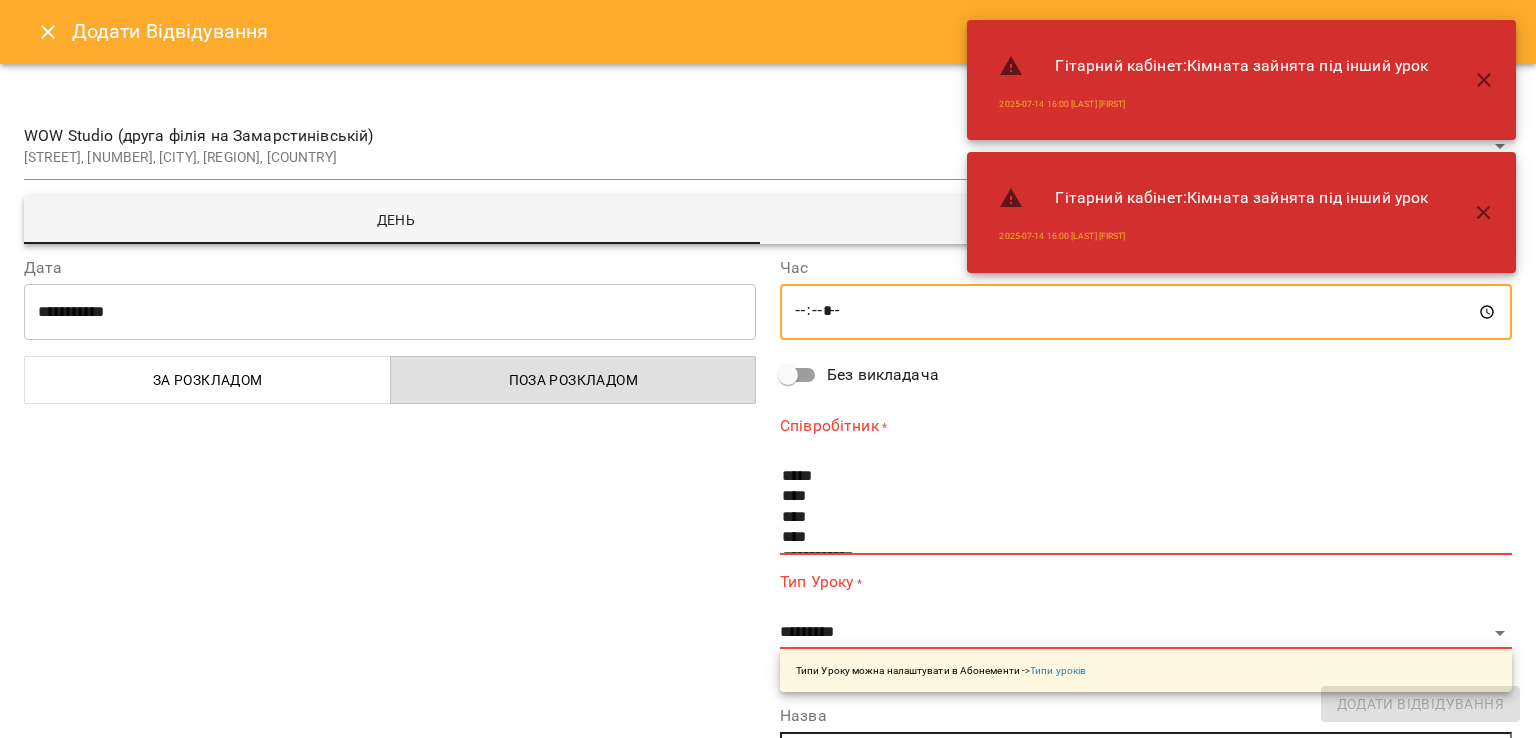 click on "*****" at bounding box center (1146, 312) 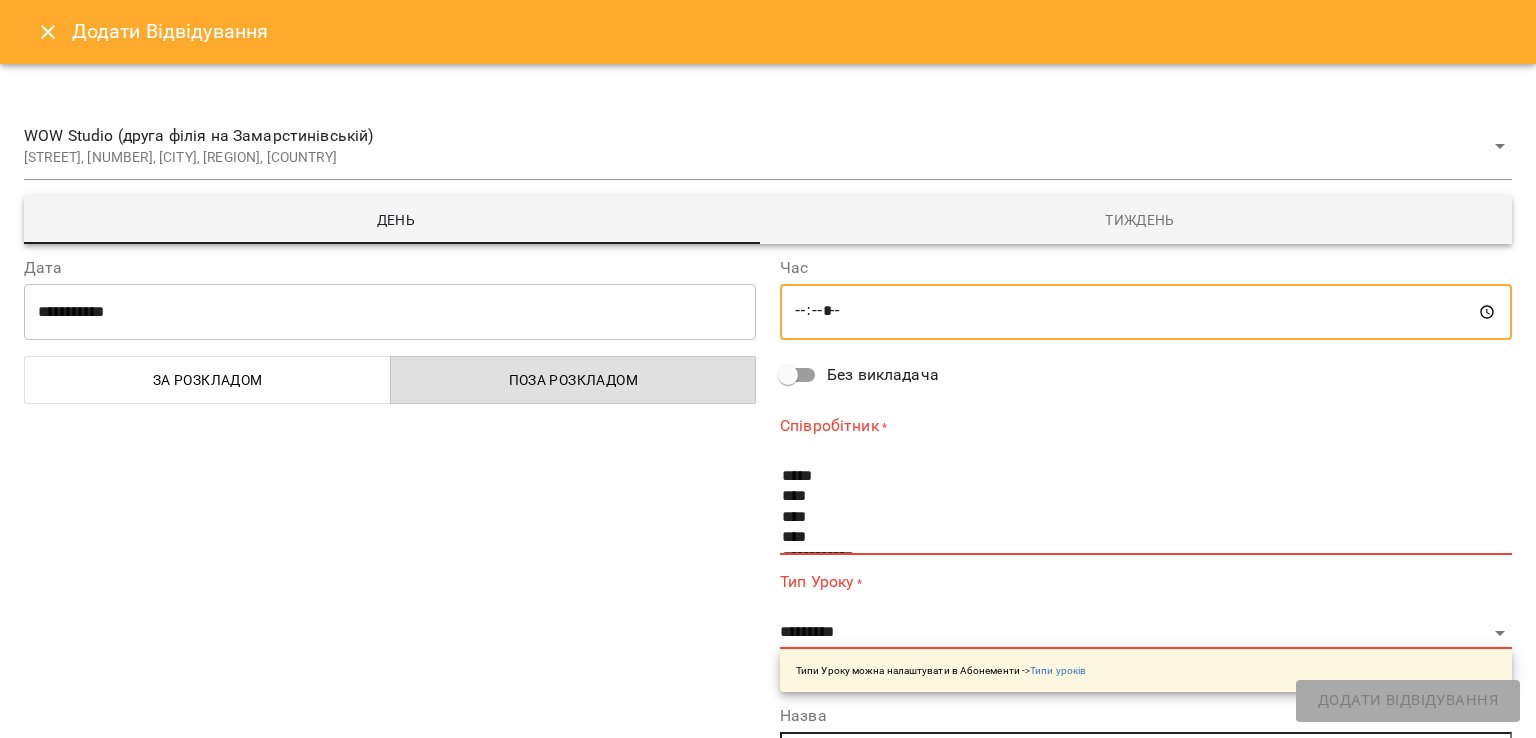 type on "*****" 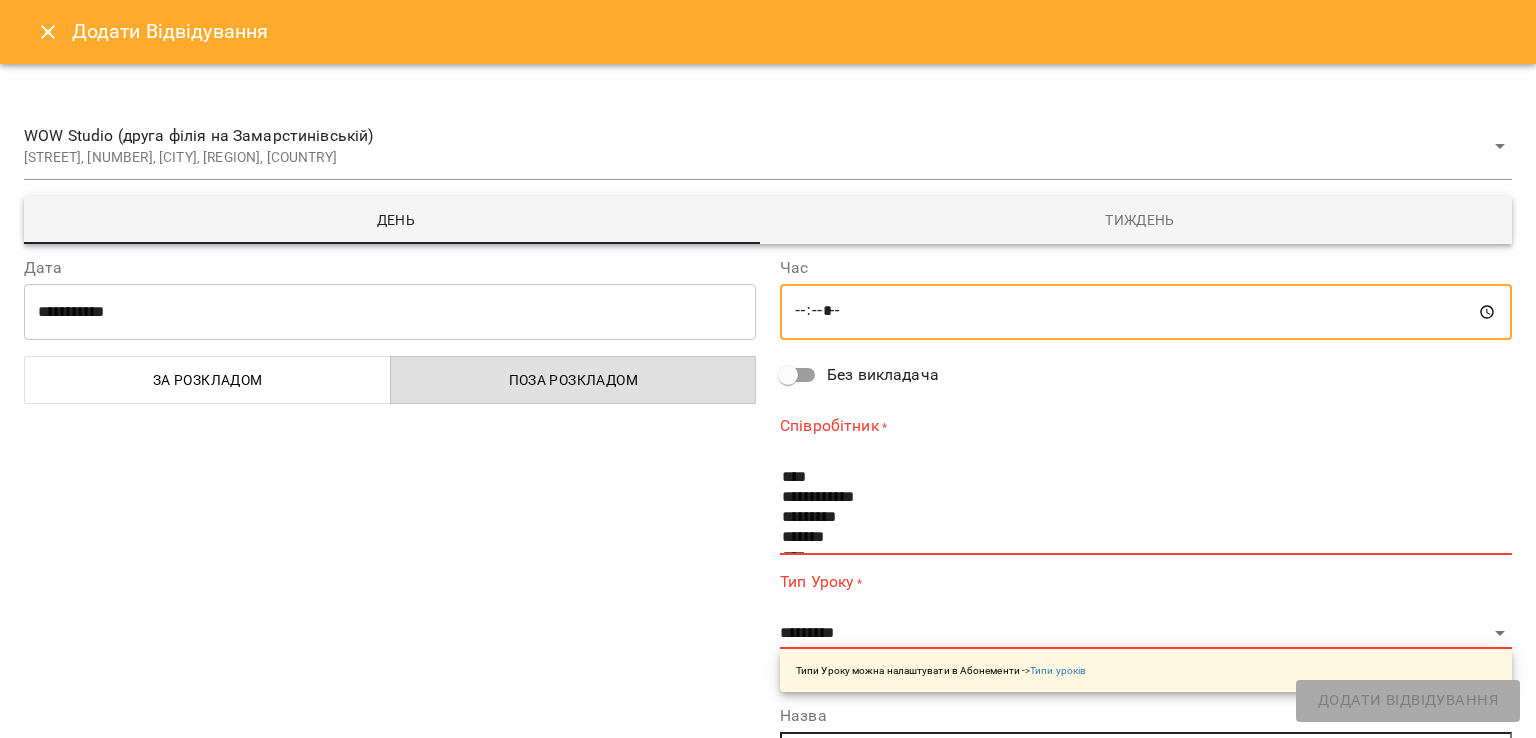 scroll, scrollTop: 64, scrollLeft: 0, axis: vertical 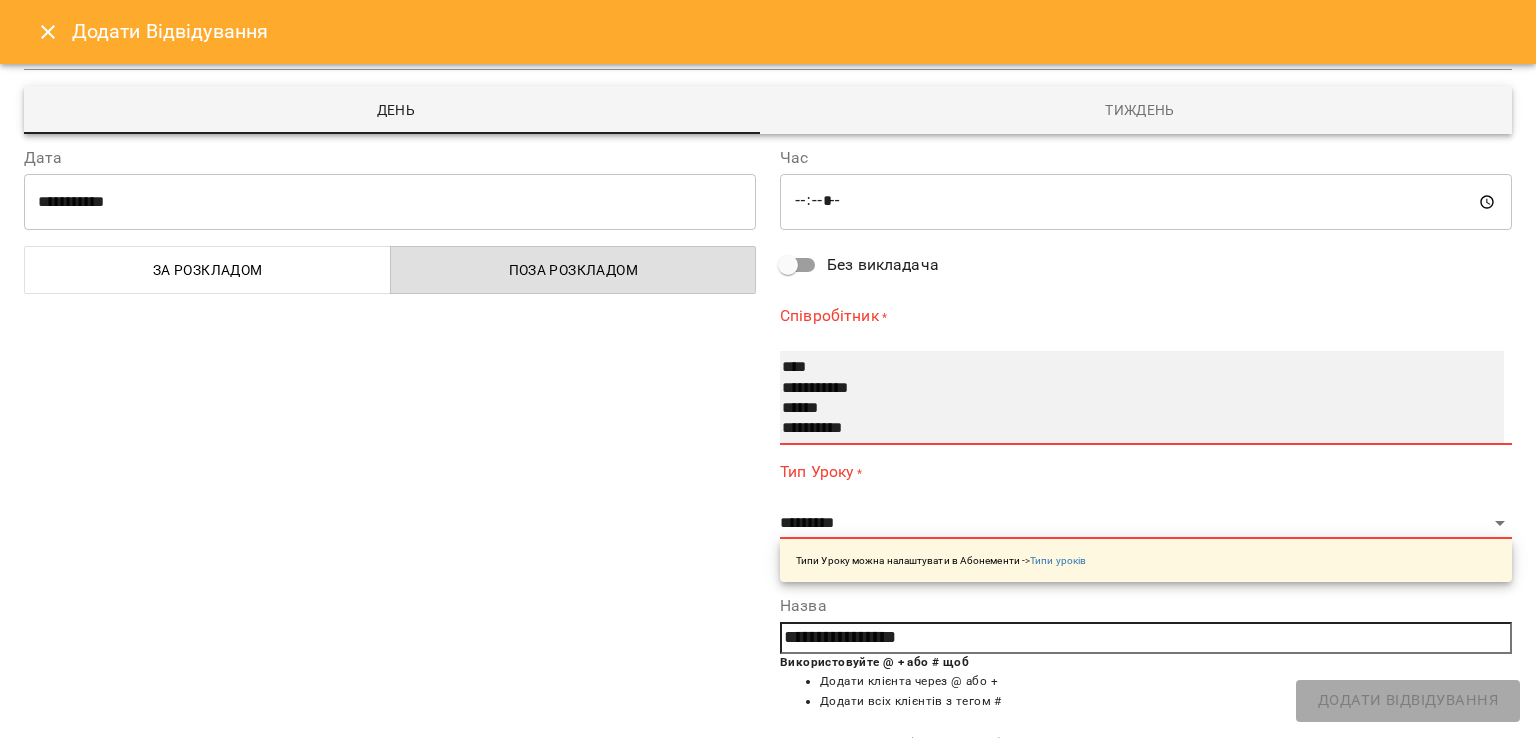 select on "**********" 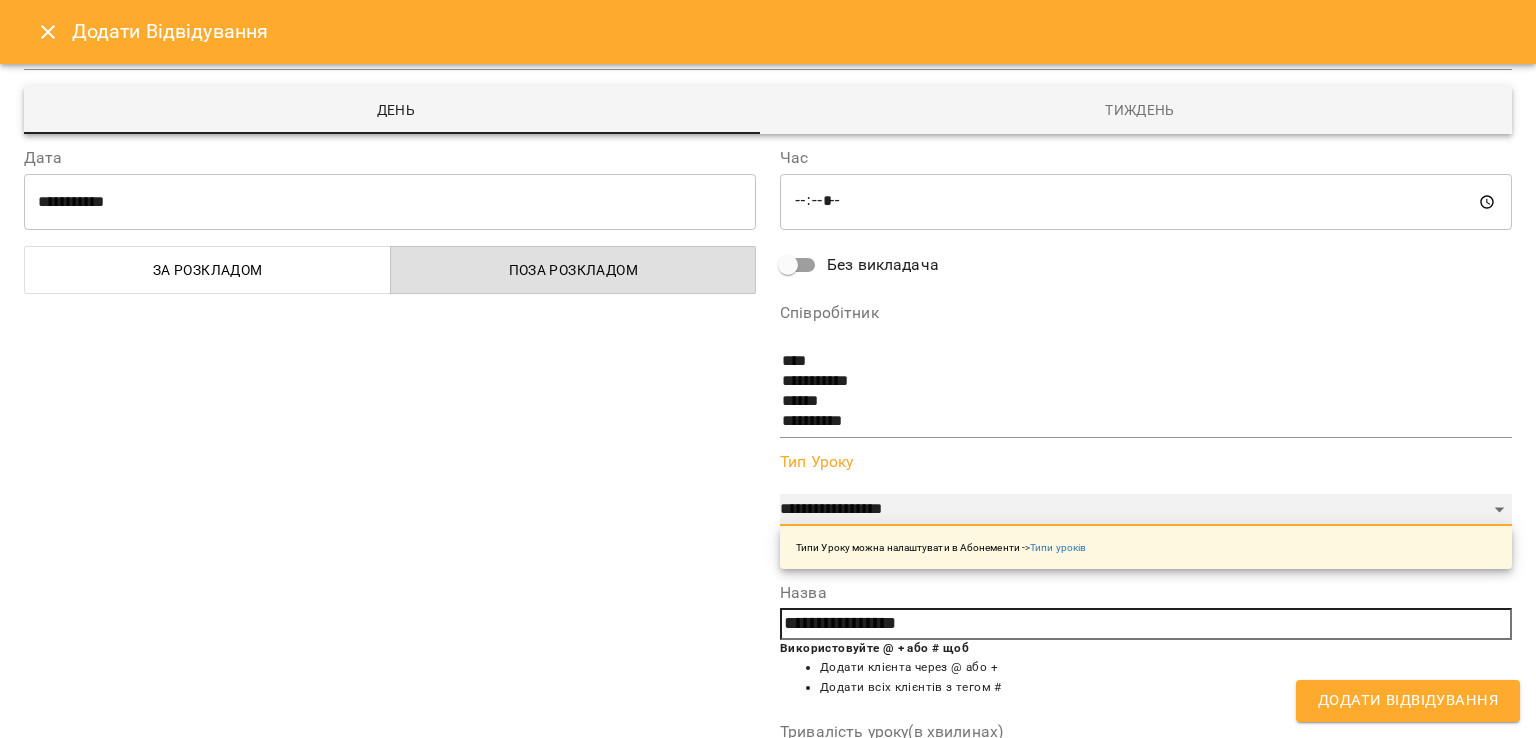 click on "**********" at bounding box center [1146, 510] 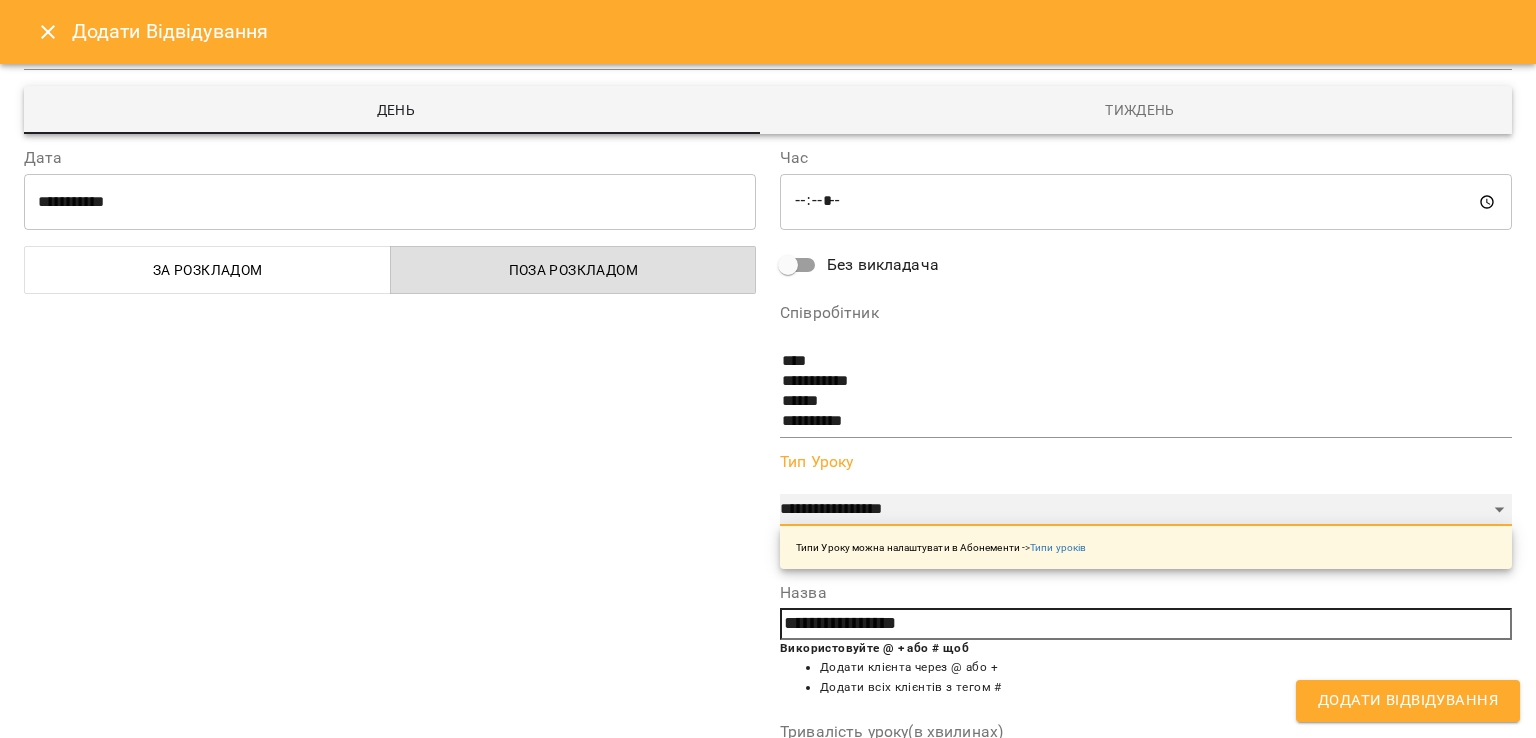 select on "**********" 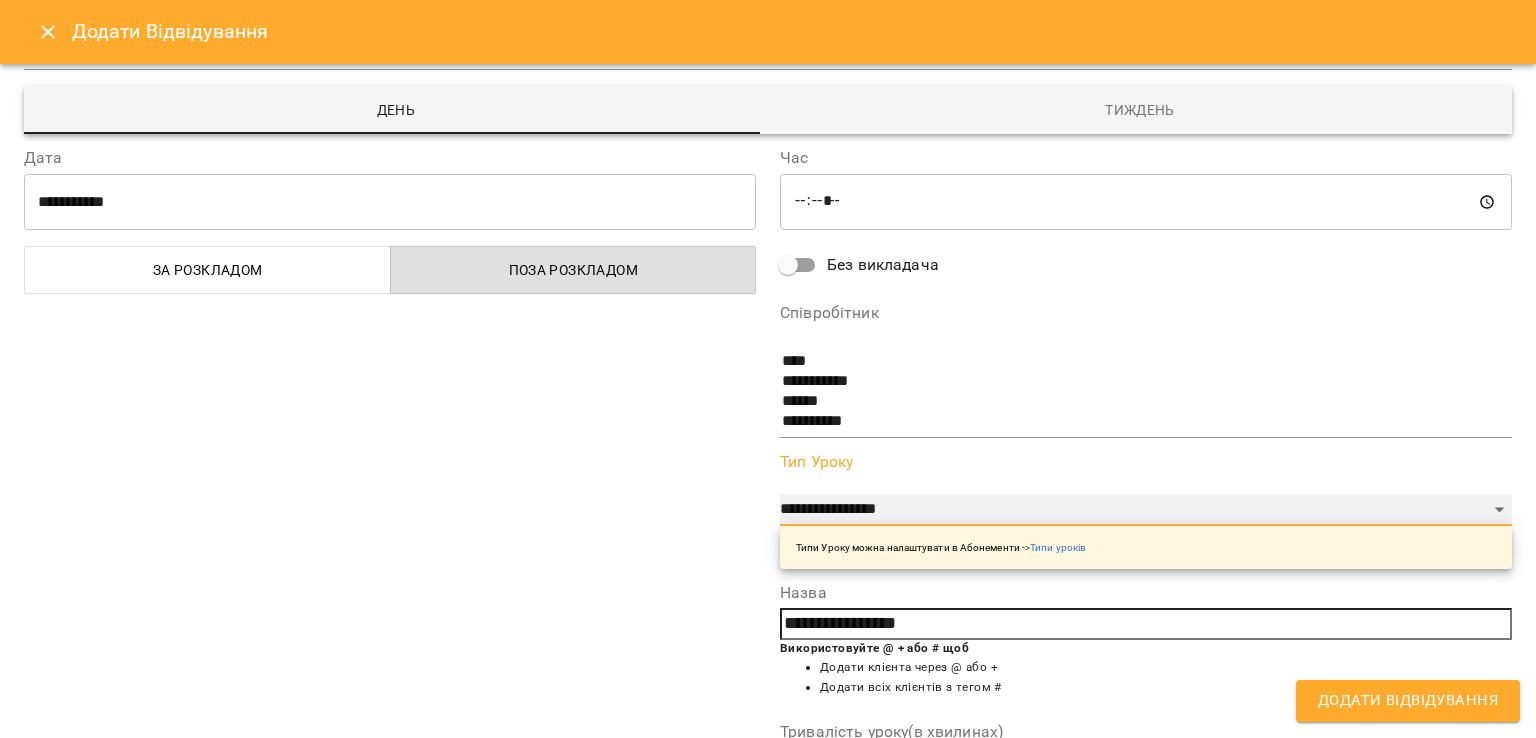 click on "**********" at bounding box center (1146, 510) 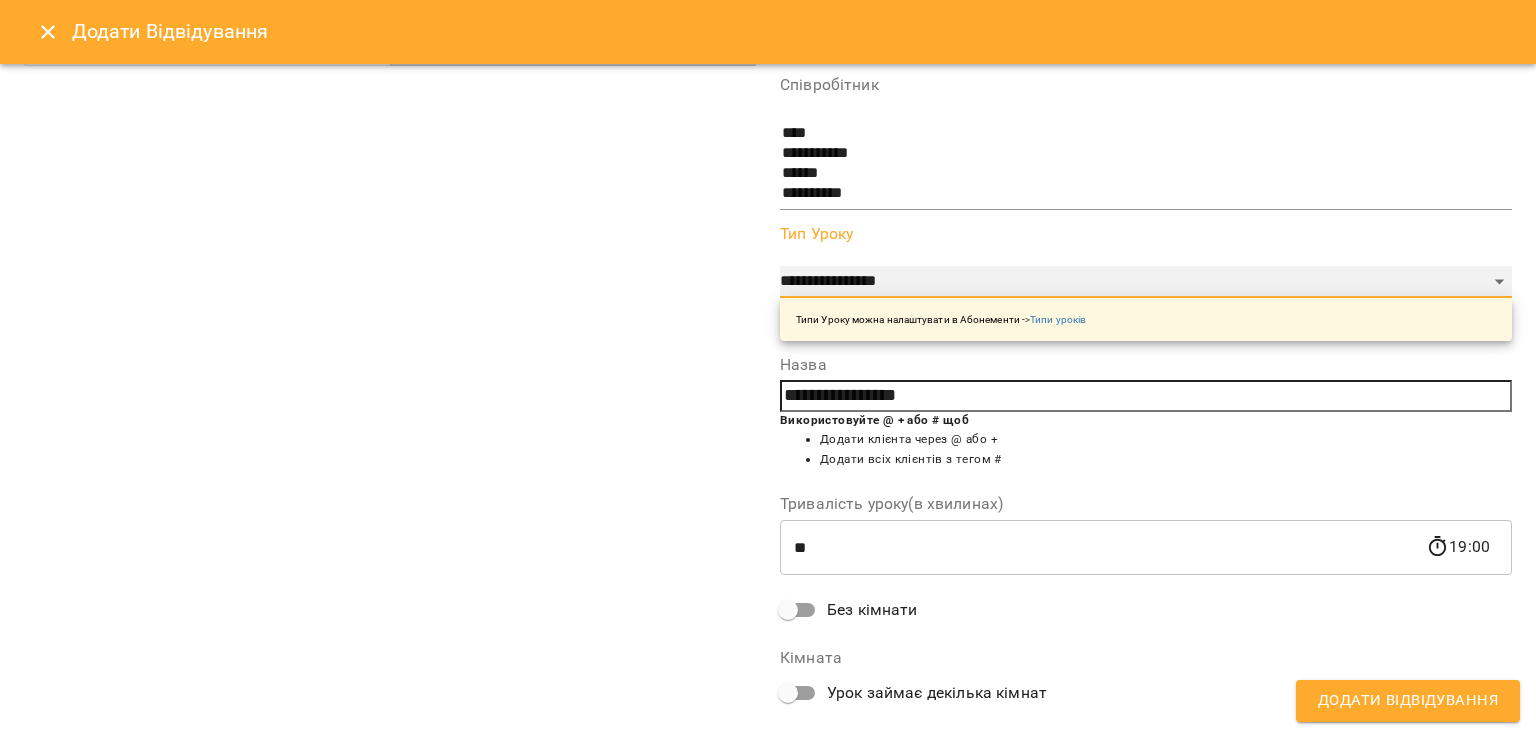 scroll, scrollTop: 432, scrollLeft: 0, axis: vertical 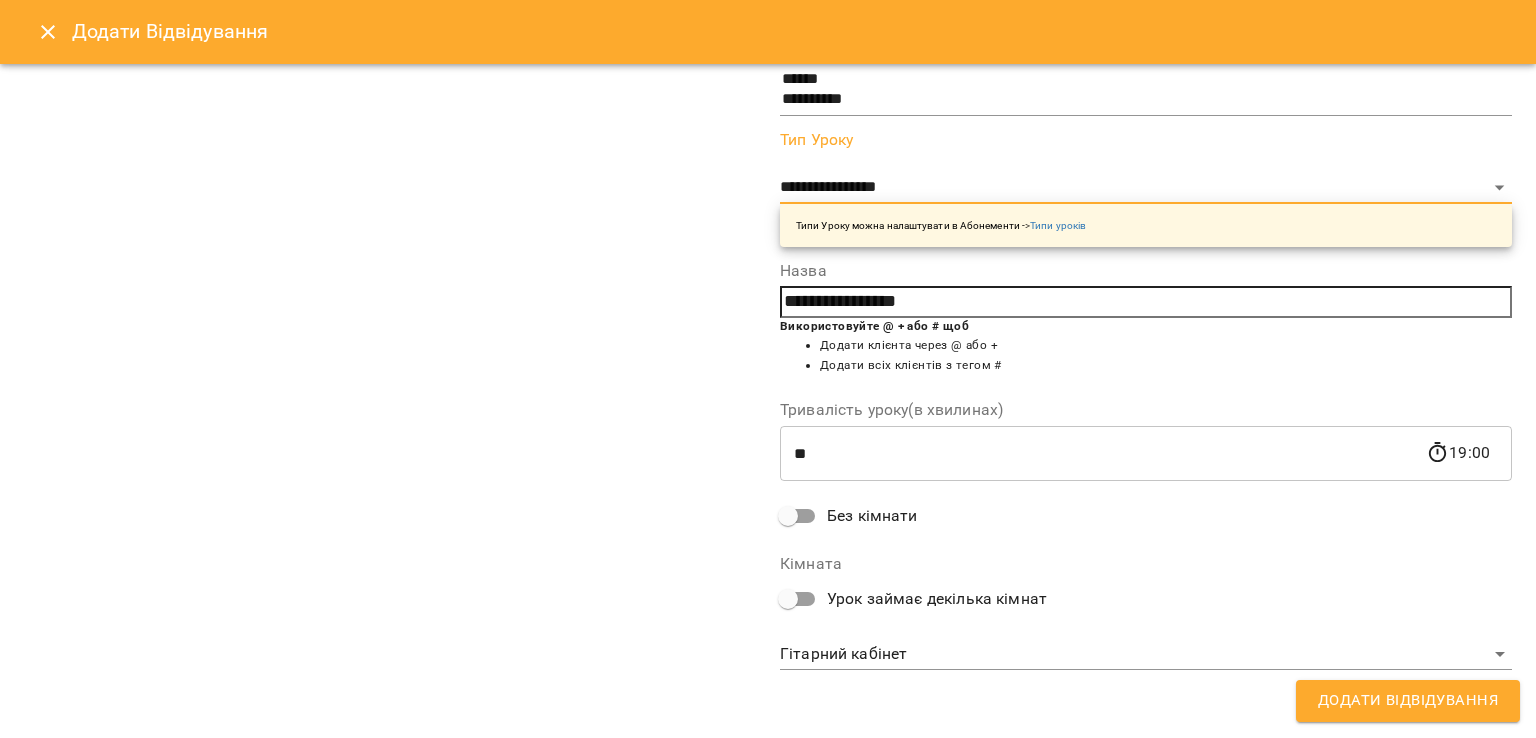 click on "Додати Відвідування" at bounding box center (1408, 701) 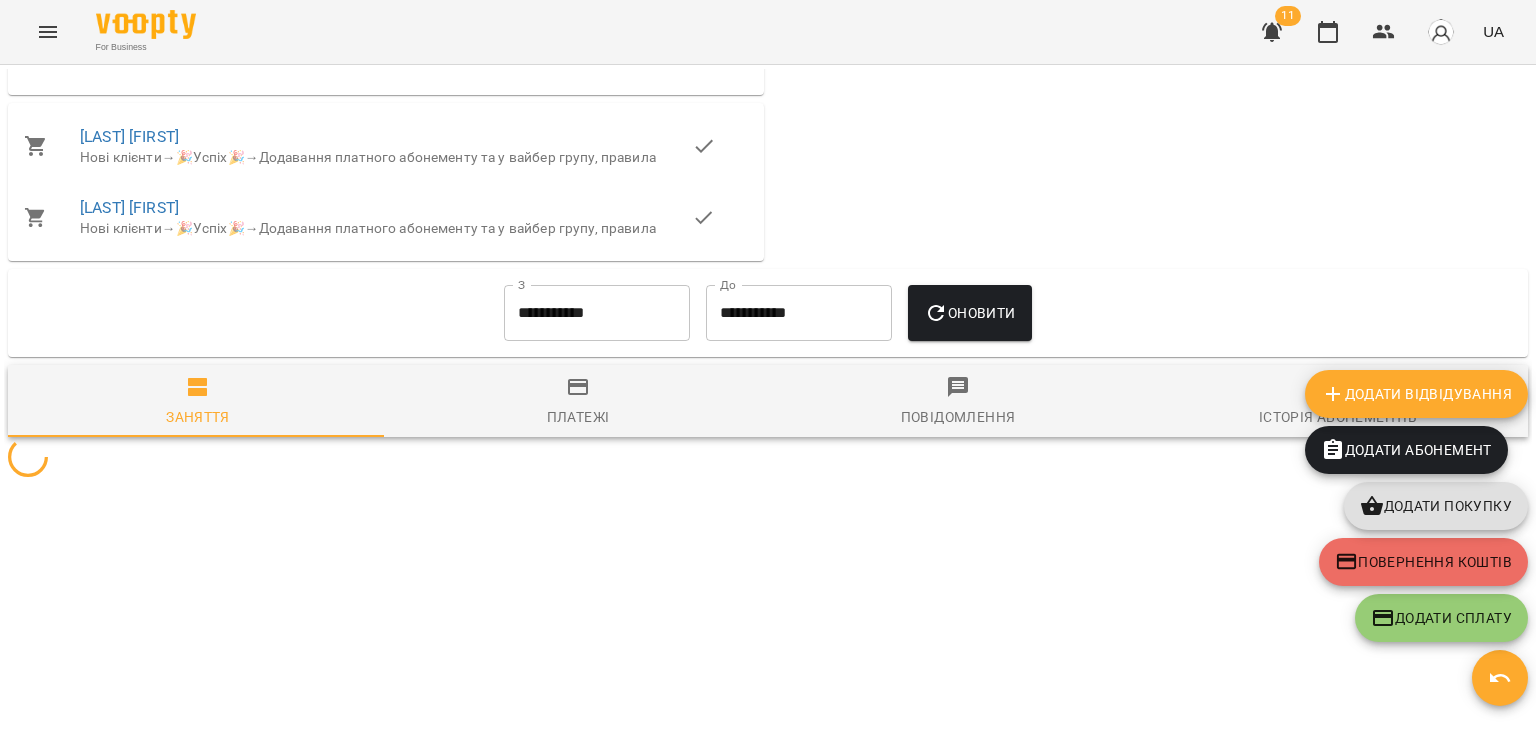 scroll, scrollTop: 2716, scrollLeft: 0, axis: vertical 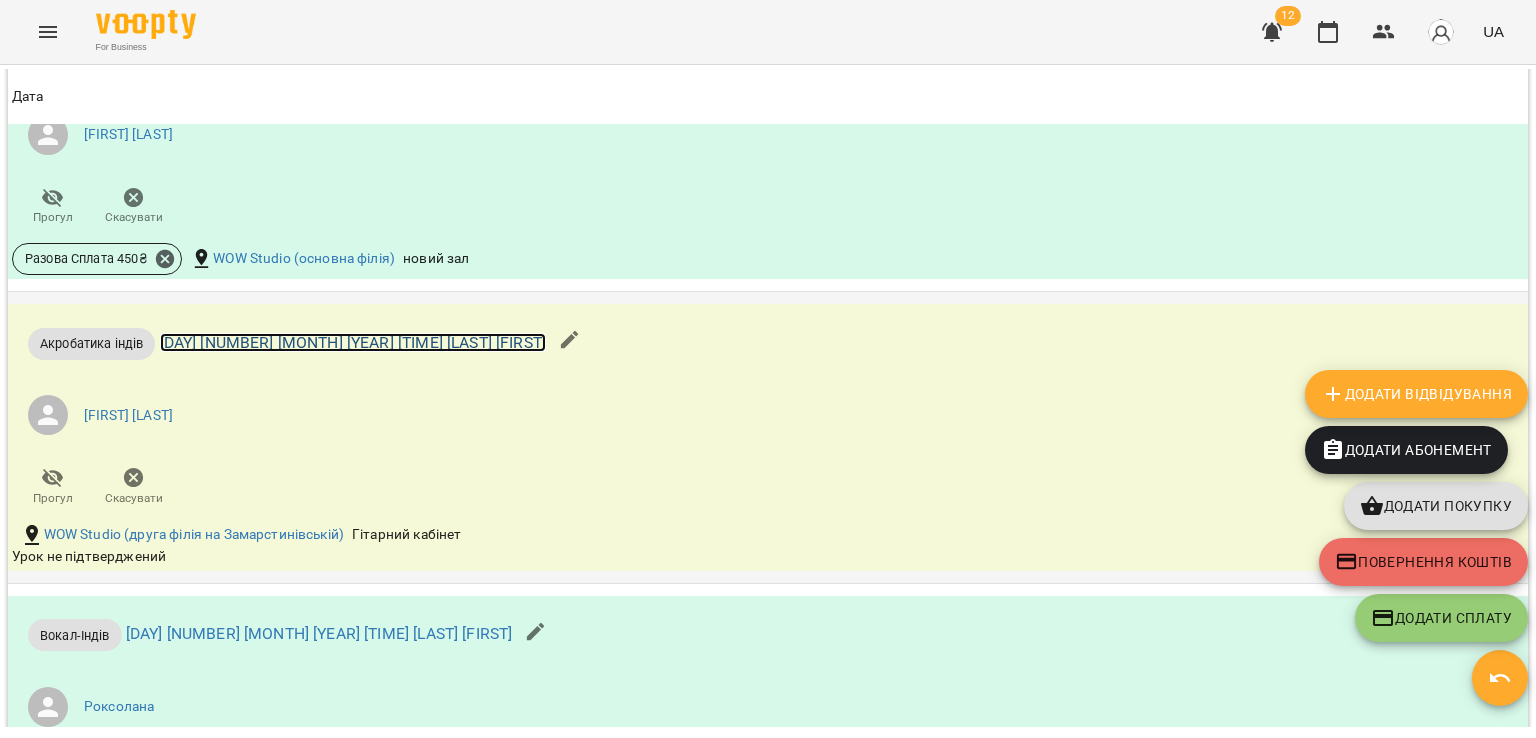 click on "[DAY] [NUMBER] [MONTH] [YEAR] [TIME] [LAST] [FIRST]" at bounding box center [353, 342] 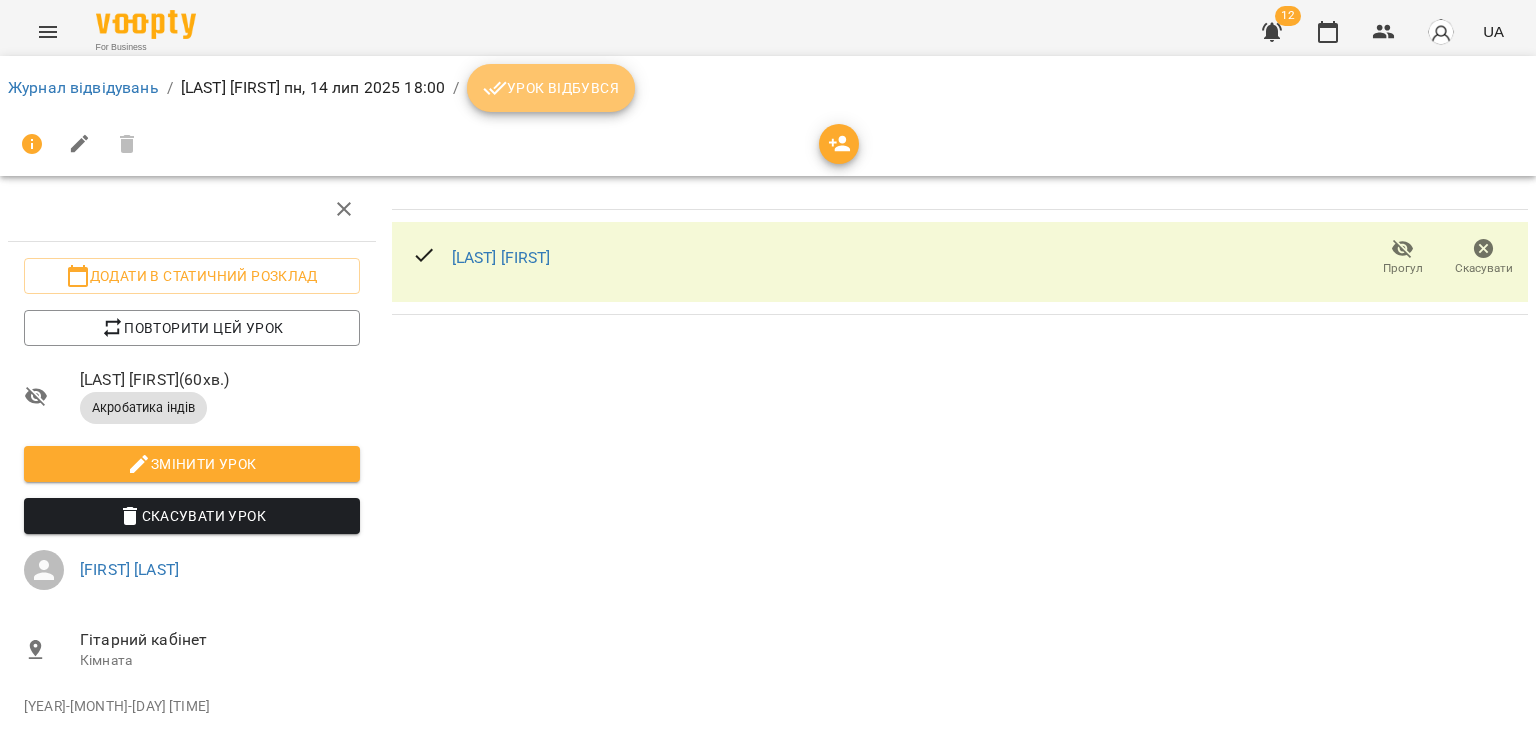 click on "Урок відбувся" at bounding box center (551, 88) 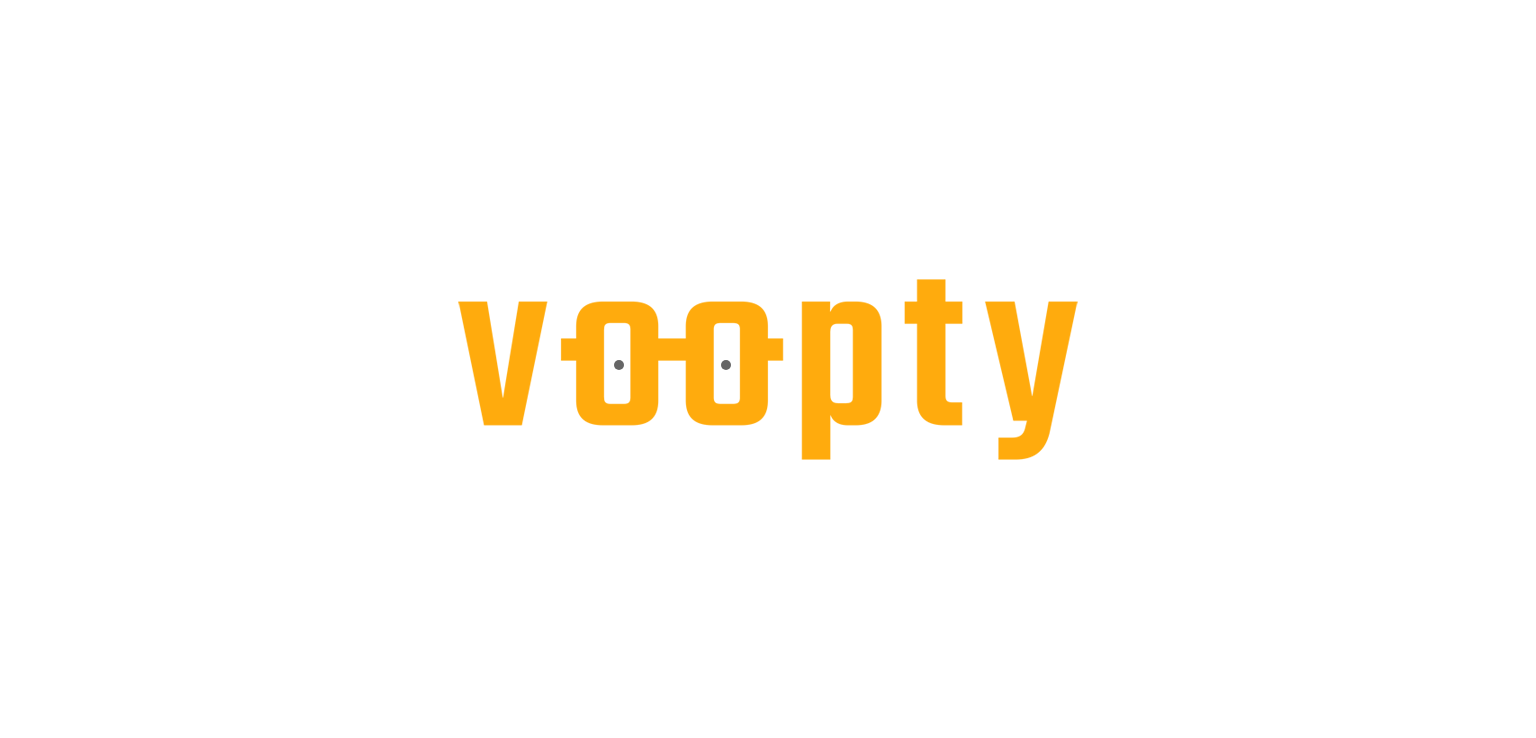 scroll, scrollTop: 0, scrollLeft: 0, axis: both 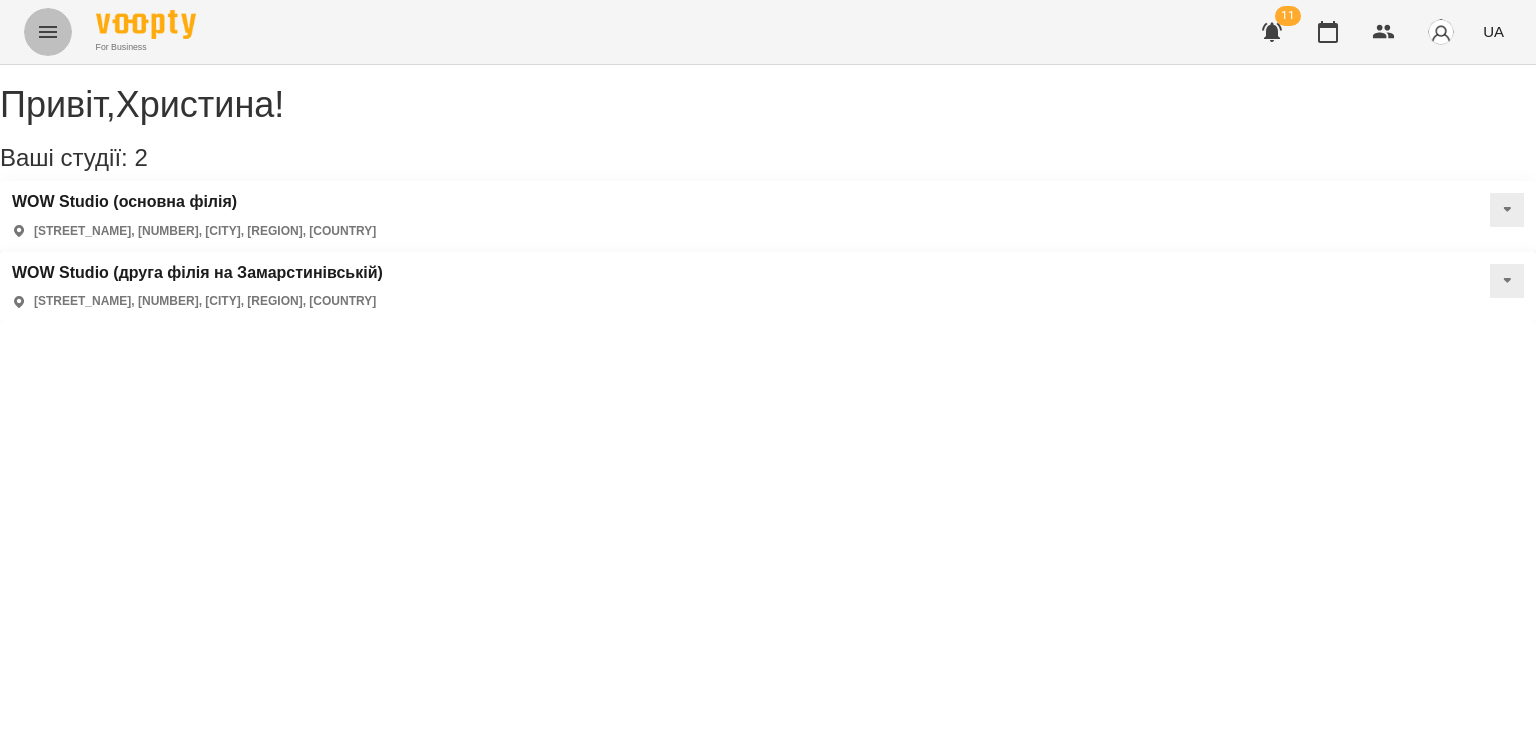 click at bounding box center [48, 32] 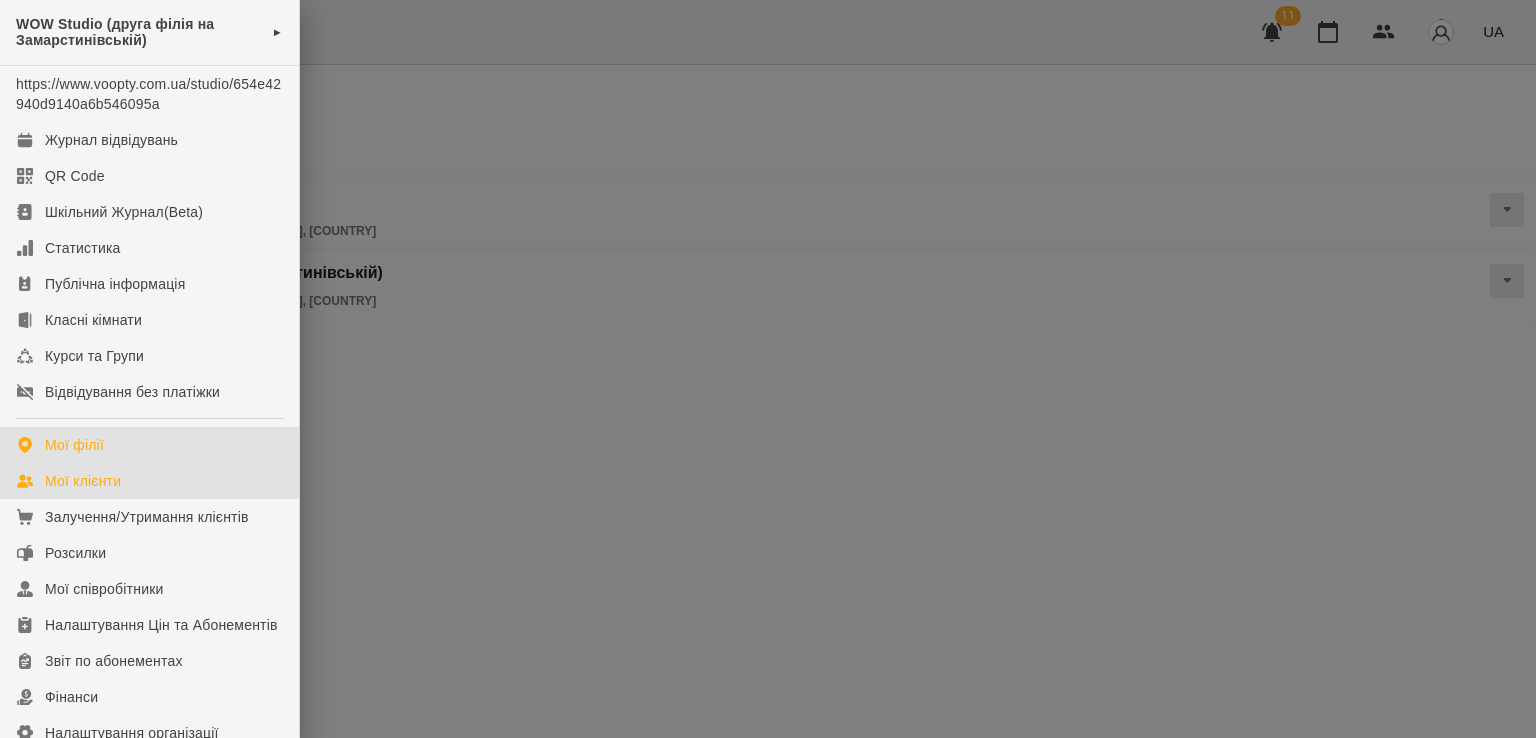 click on "Мої клієнти" at bounding box center (83, 481) 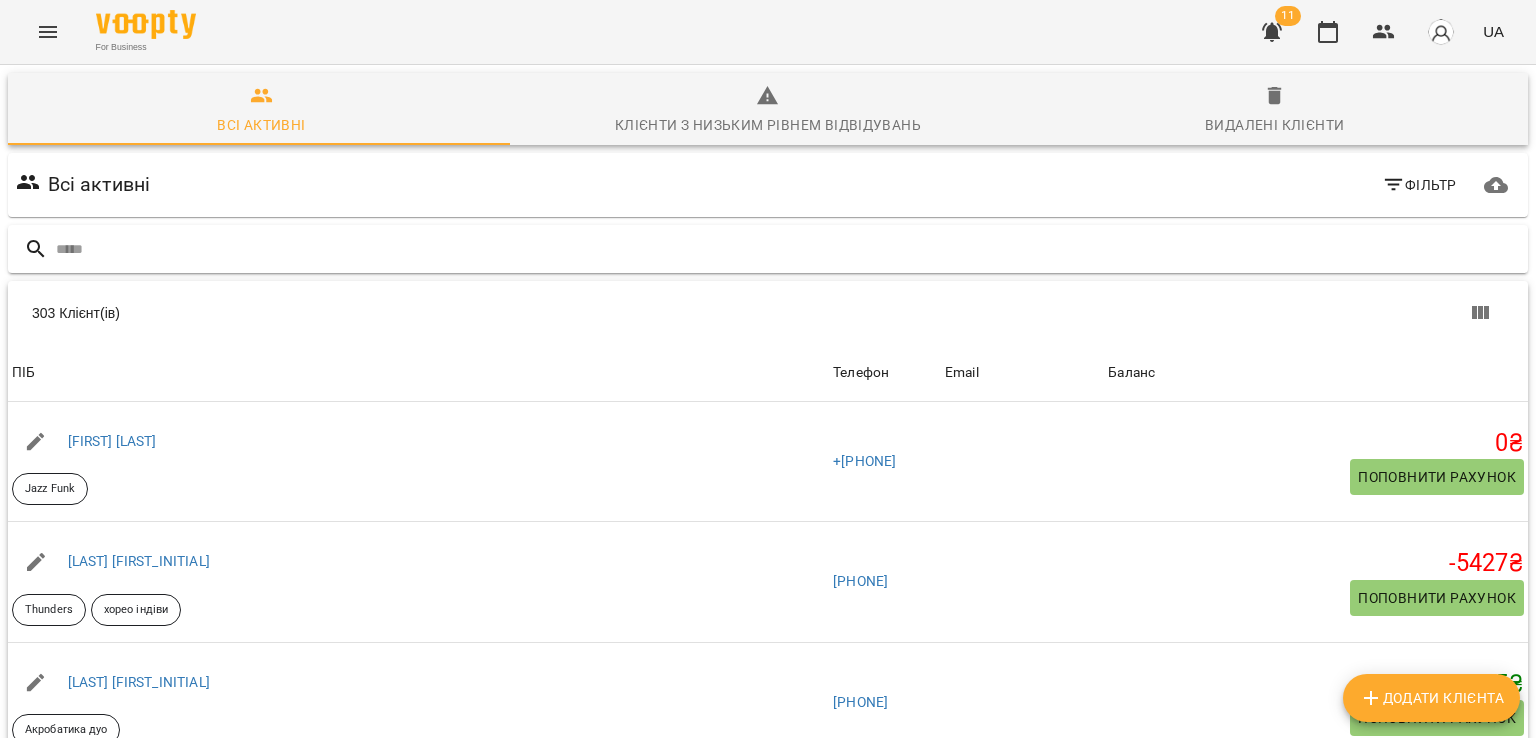 click at bounding box center (768, 249) 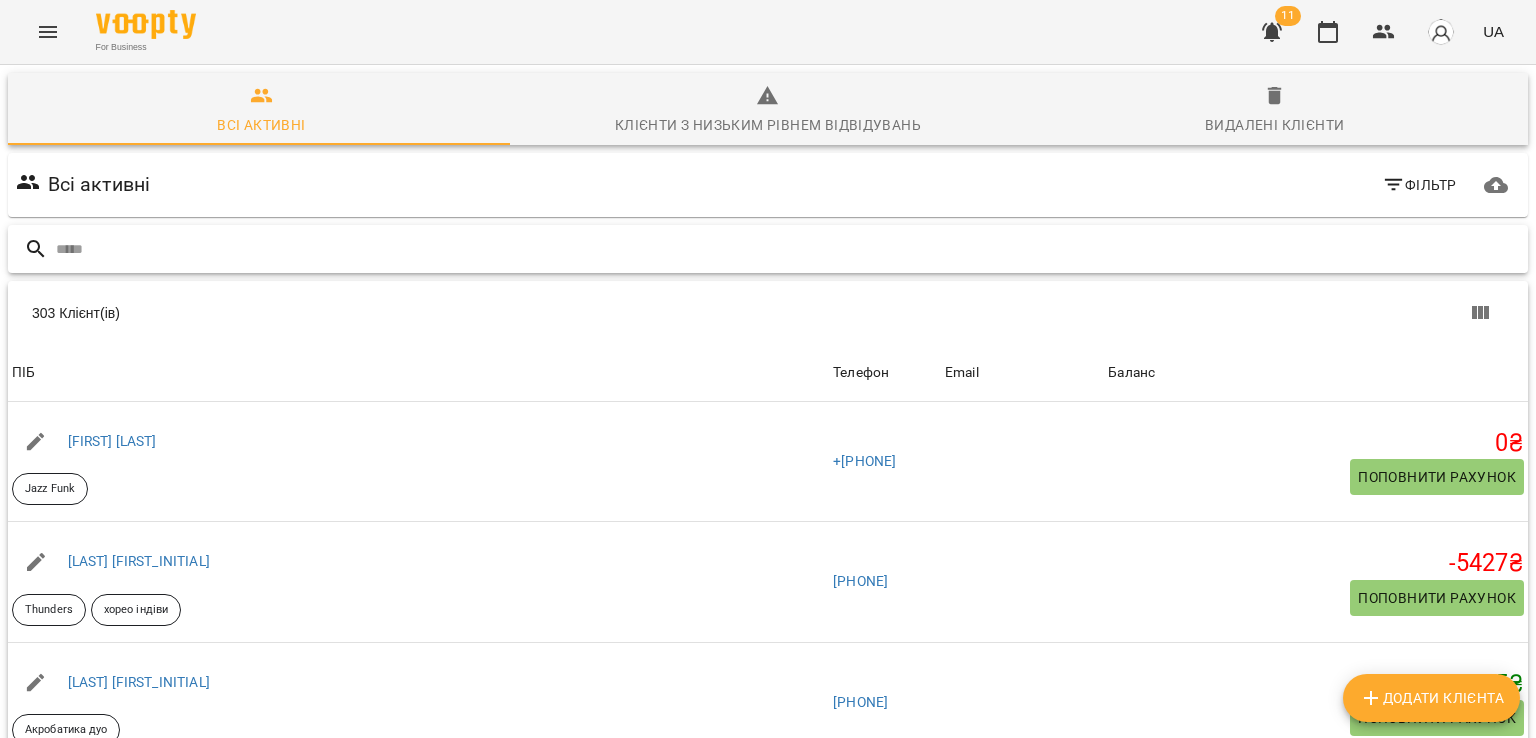 click at bounding box center (788, 249) 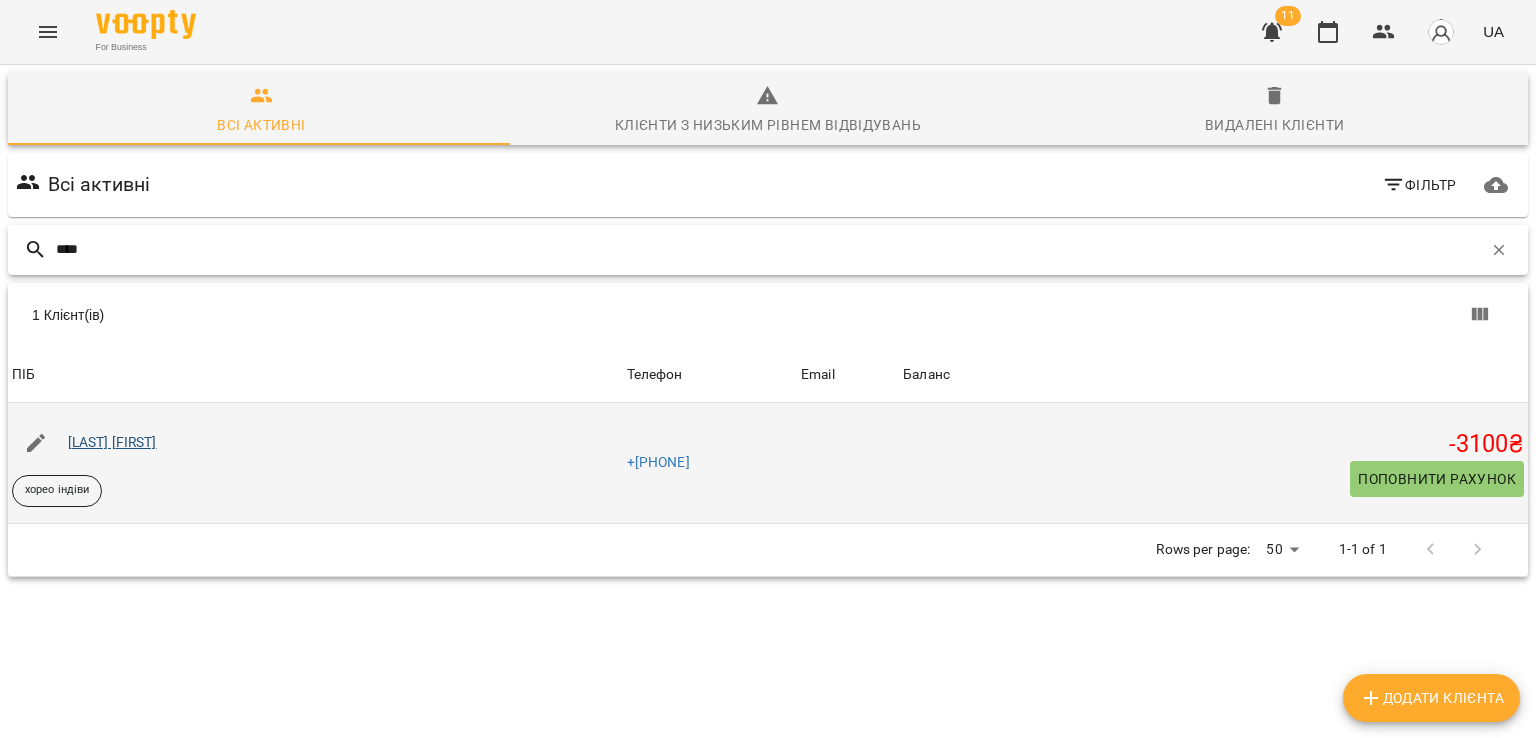 type on "****" 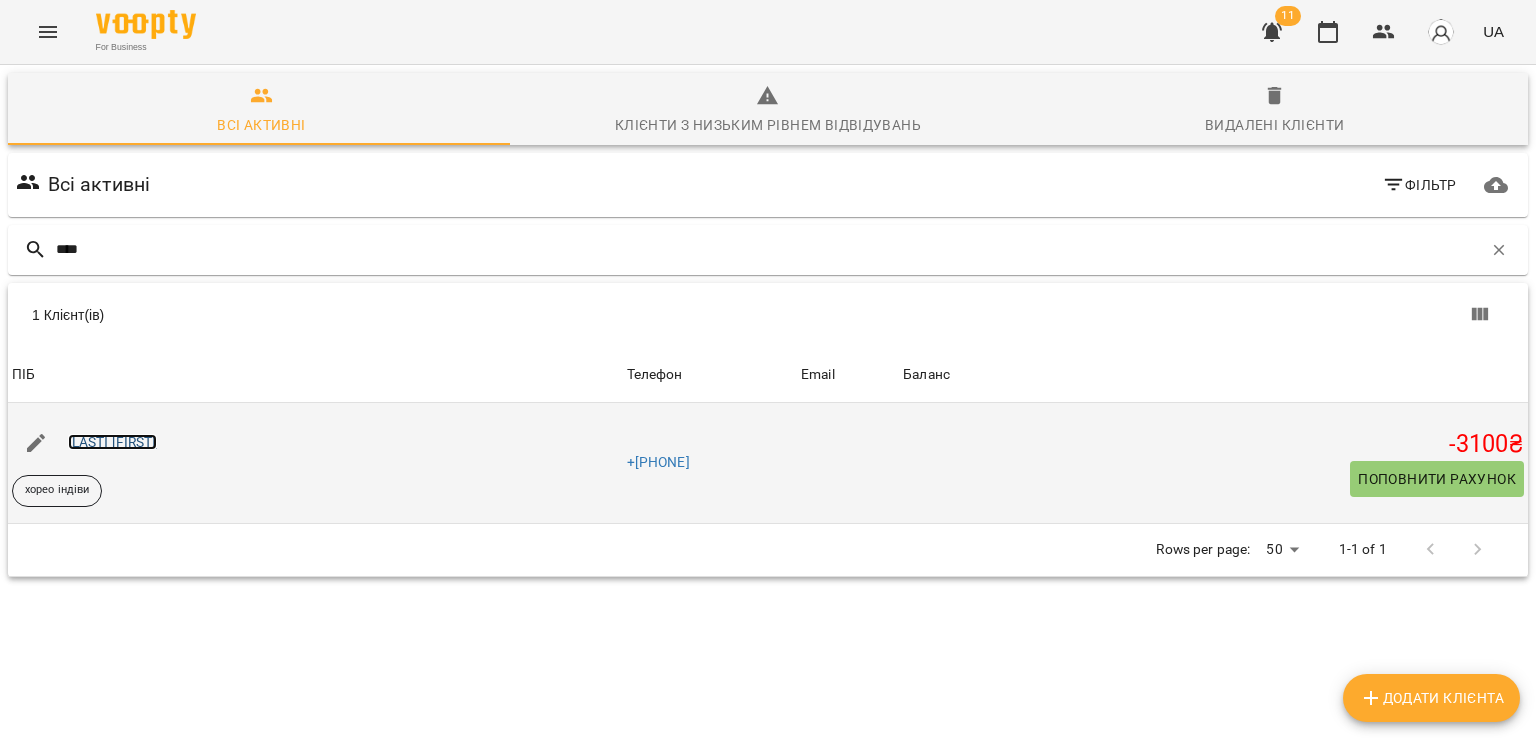 click on "Хасхачих Анастасія" at bounding box center [112, 442] 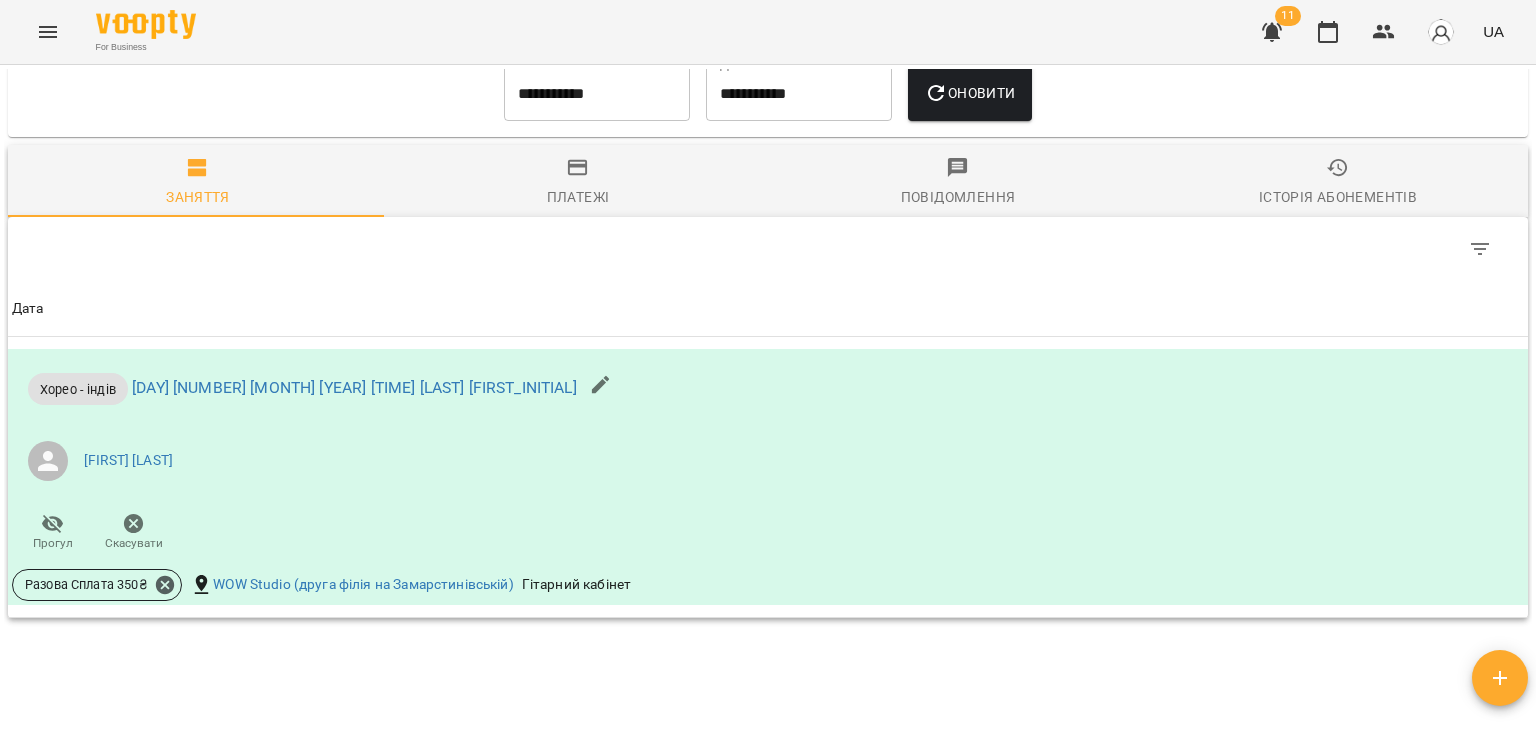 scroll, scrollTop: 1356, scrollLeft: 0, axis: vertical 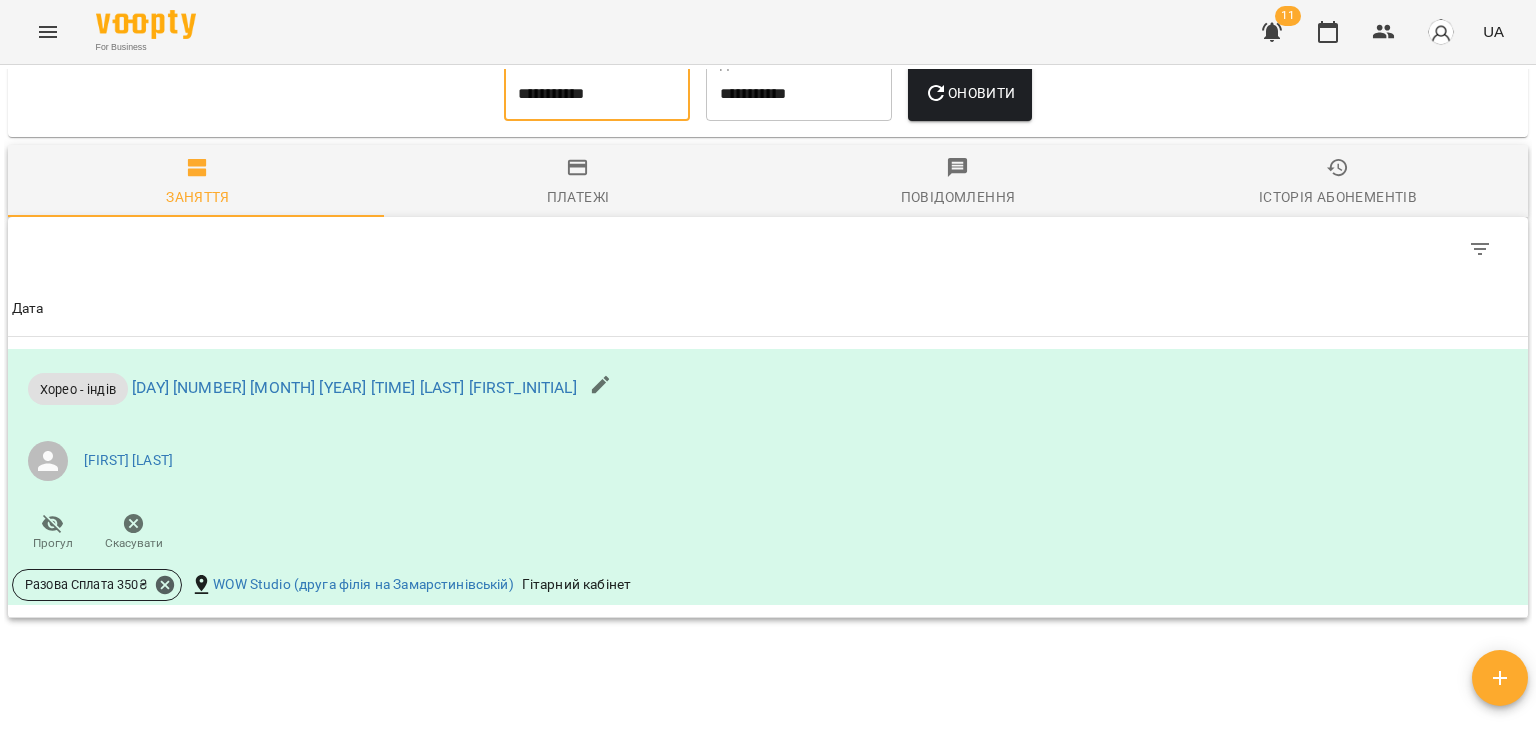 click on "**********" at bounding box center [597, 93] 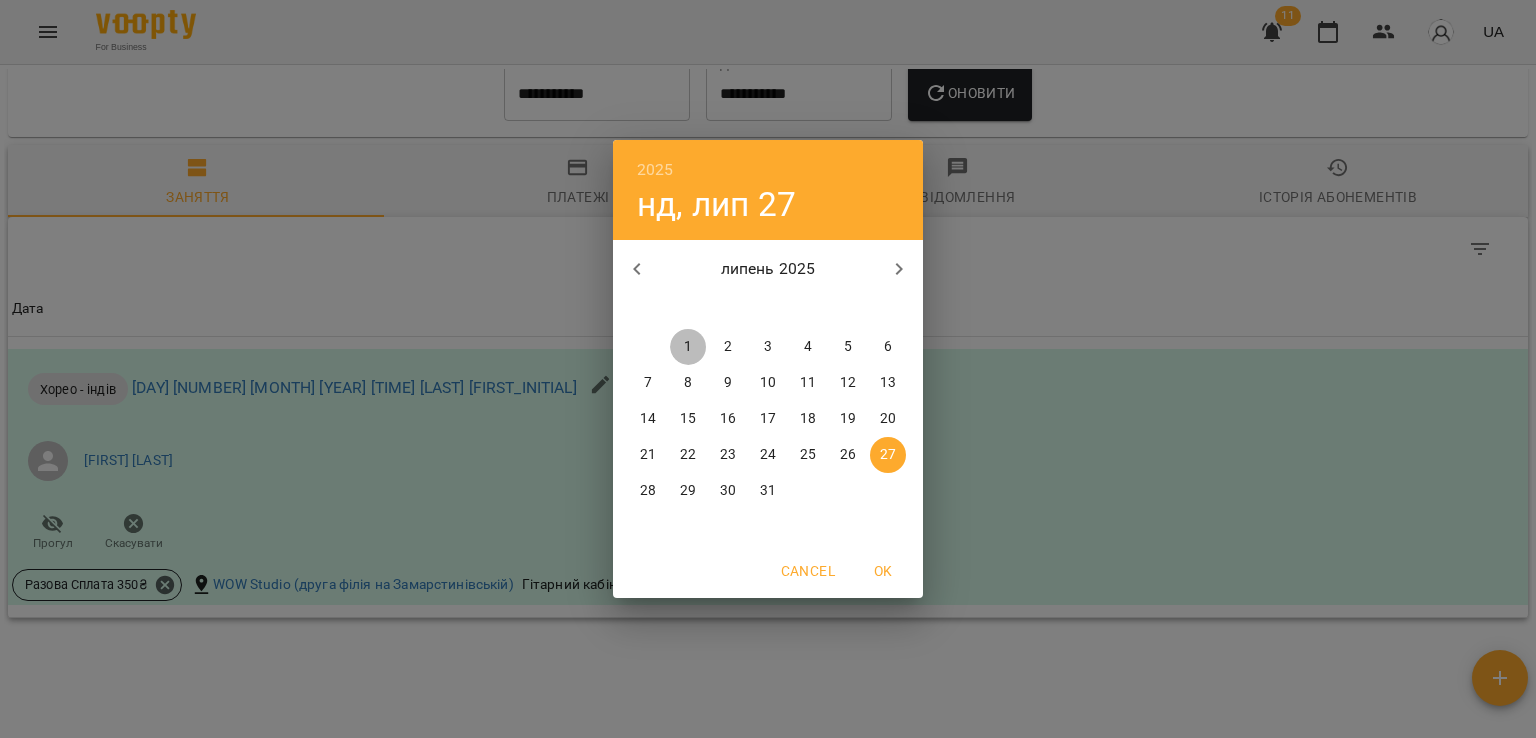 click on "1" at bounding box center [688, 347] 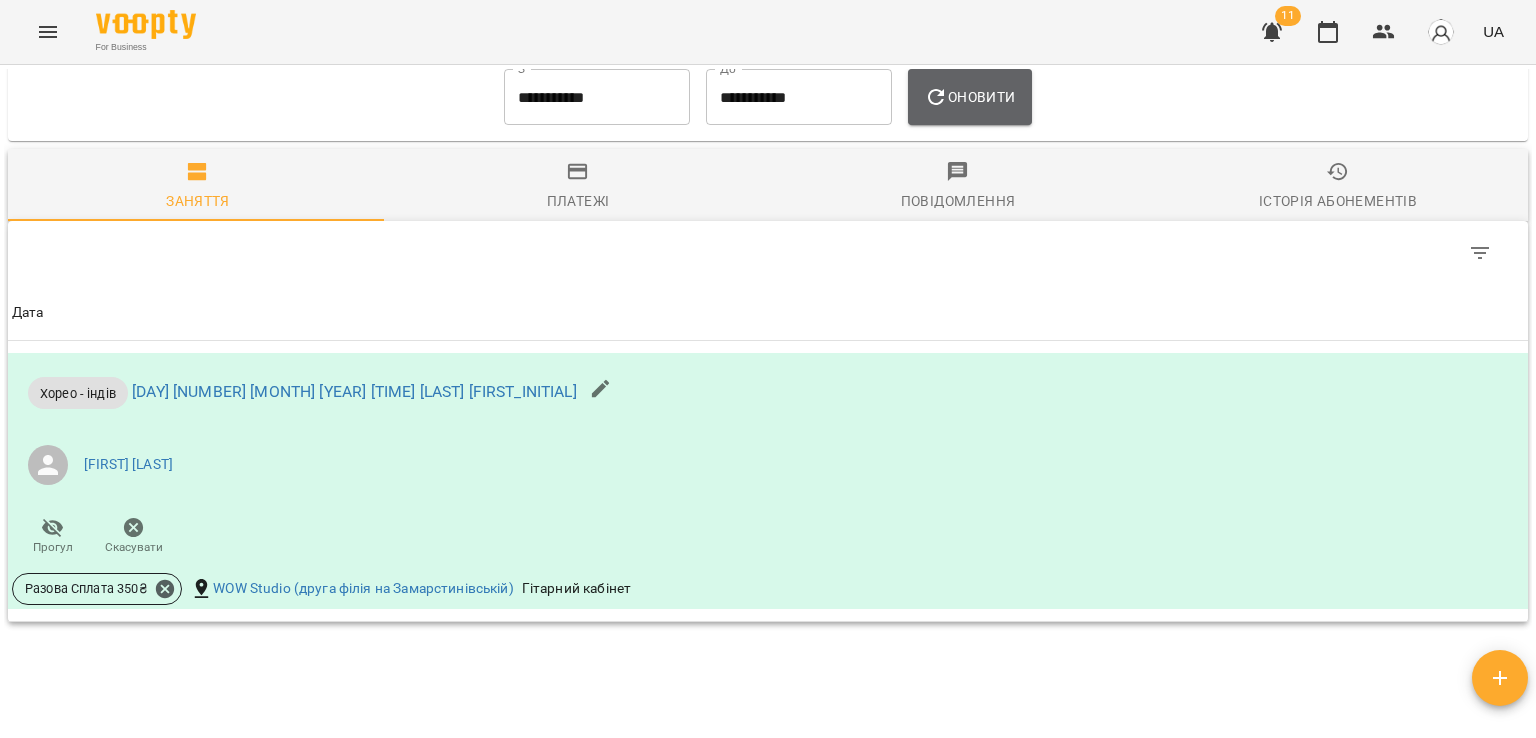 click on "Оновити" at bounding box center (969, 97) 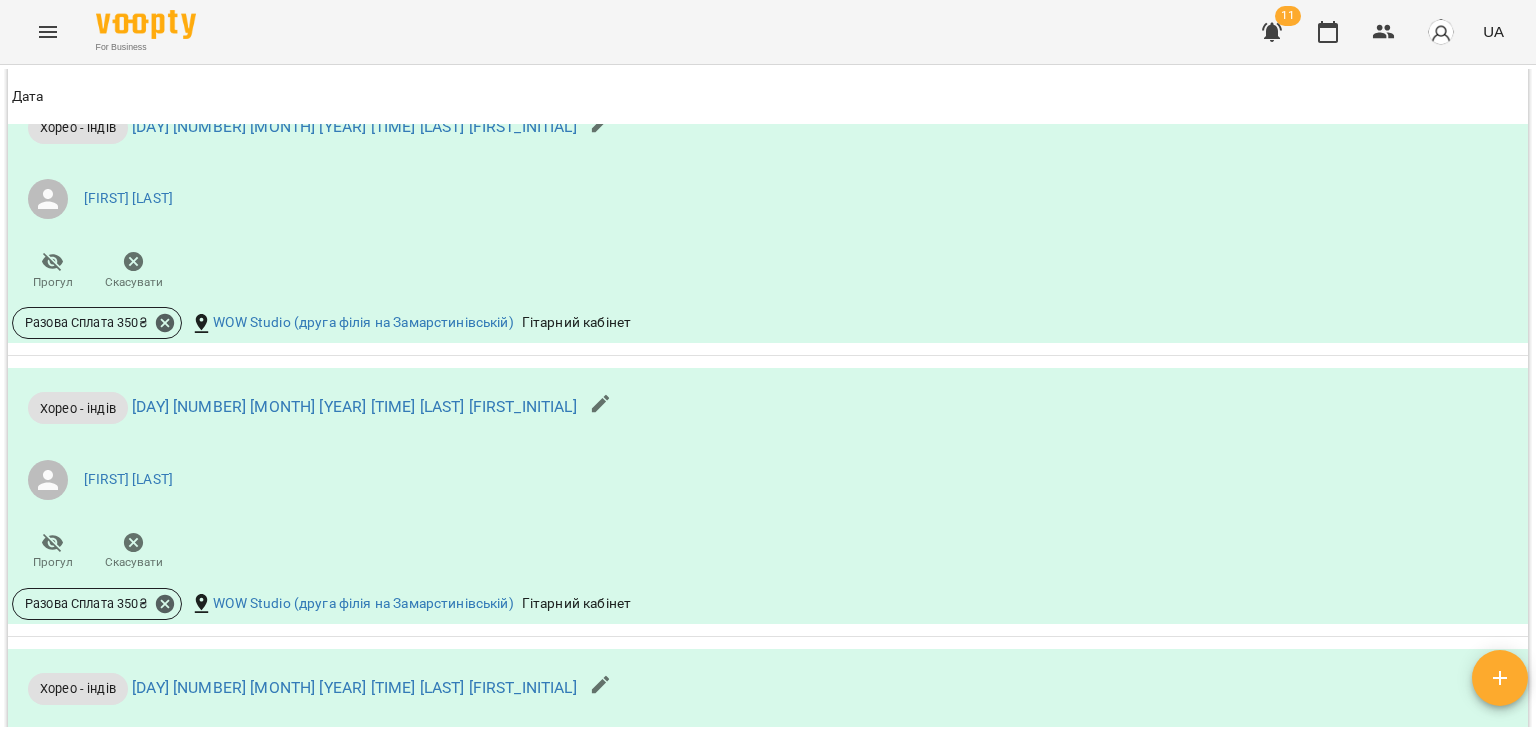 scroll, scrollTop: 1936, scrollLeft: 0, axis: vertical 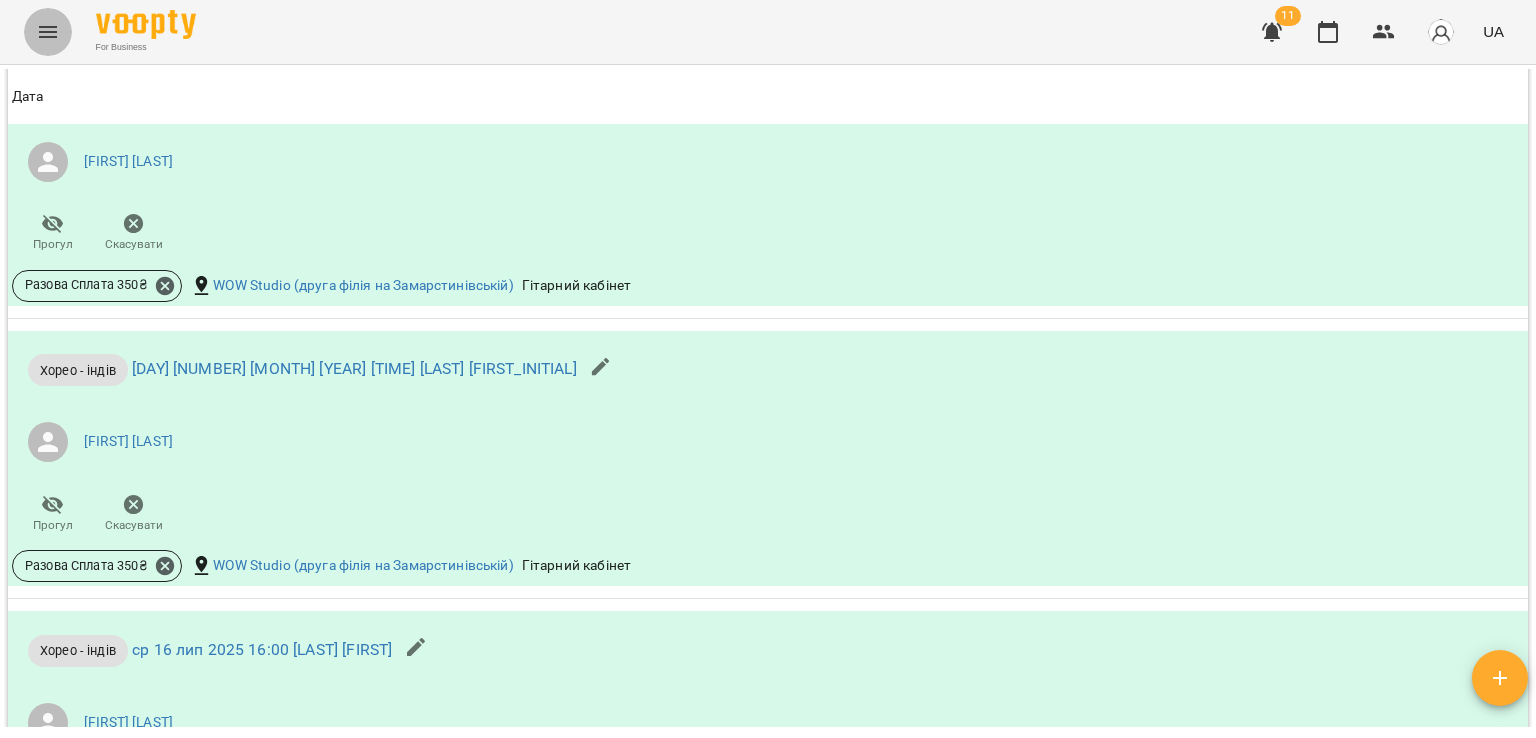 click 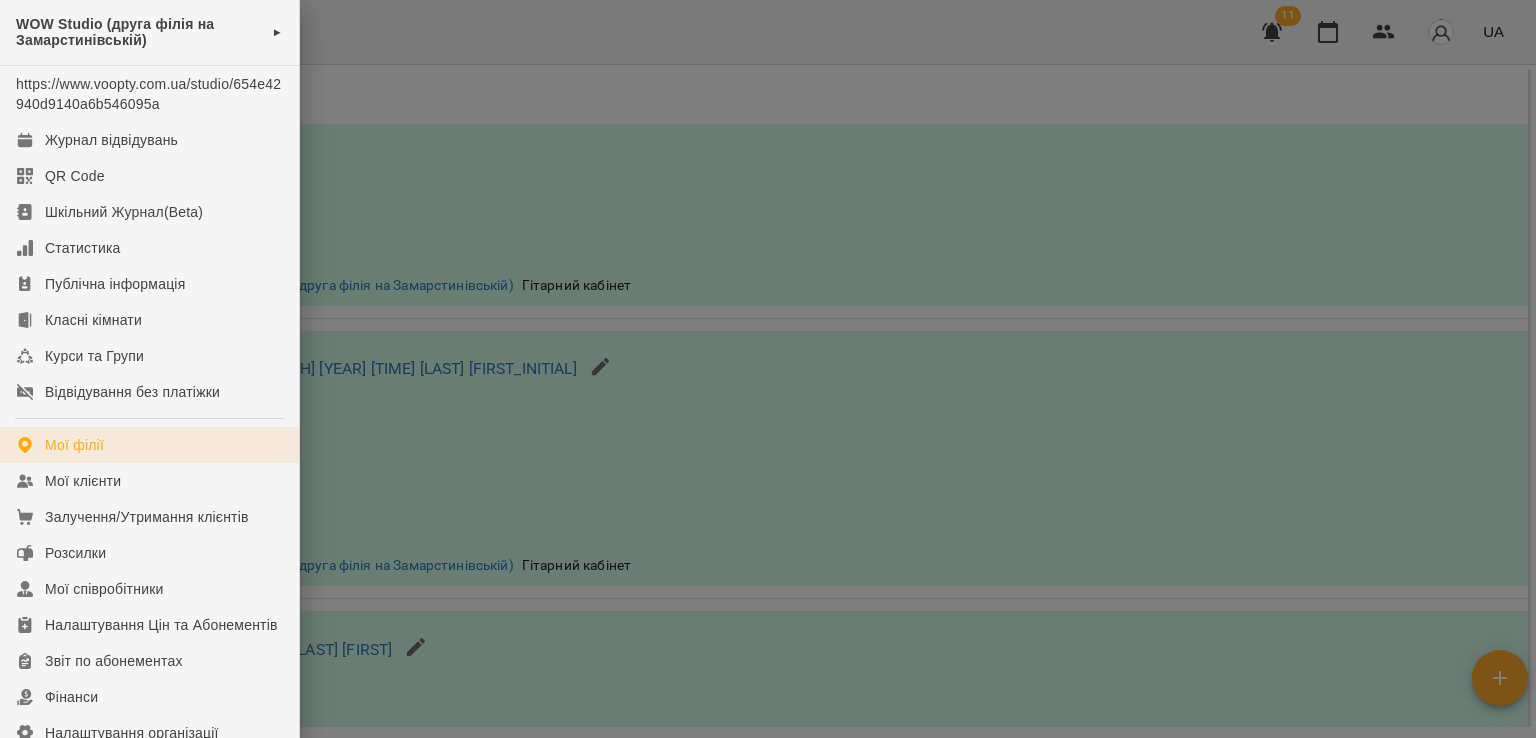 click on "Мої філії" at bounding box center [74, 445] 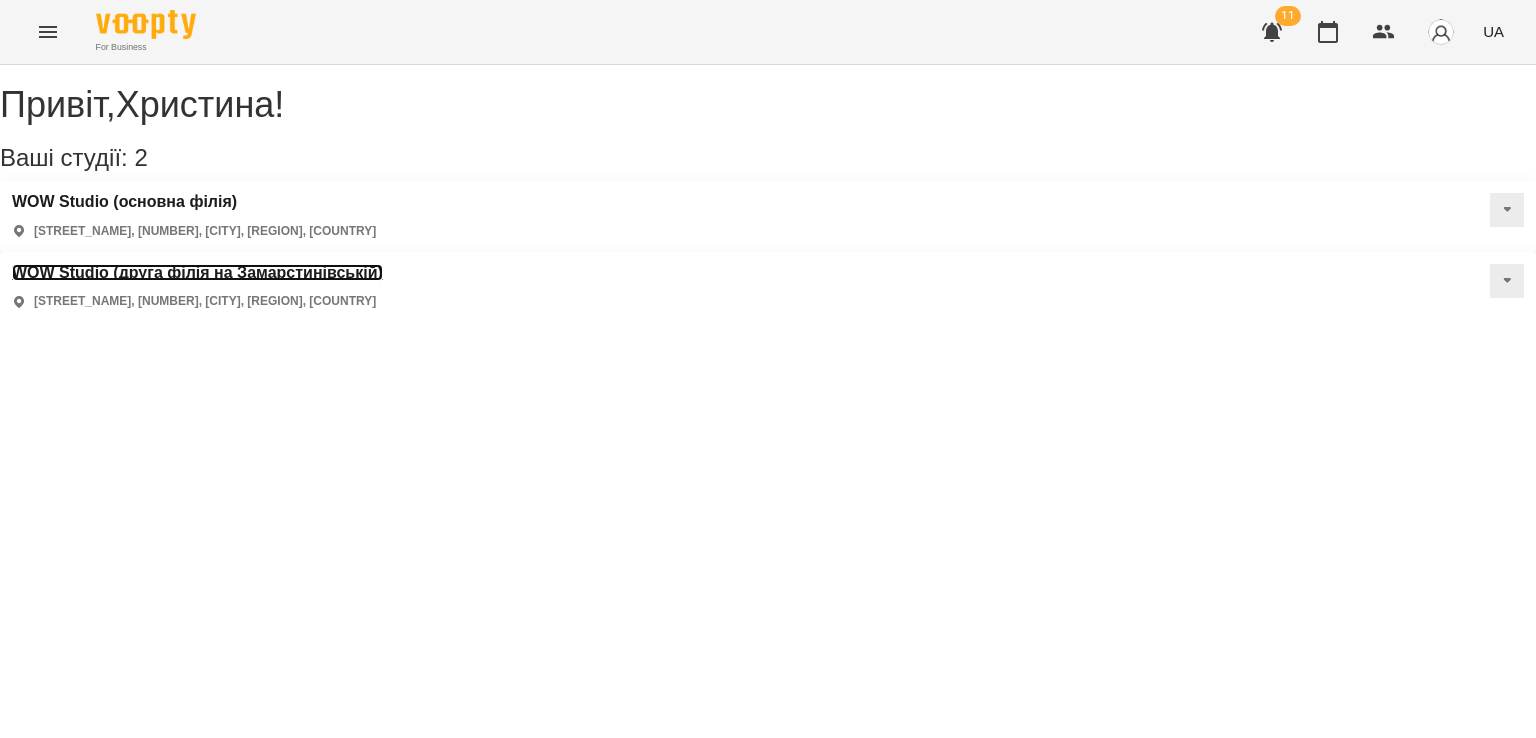 click on "WOW Studio (друга філія на Замарстинівській)" at bounding box center (197, 273) 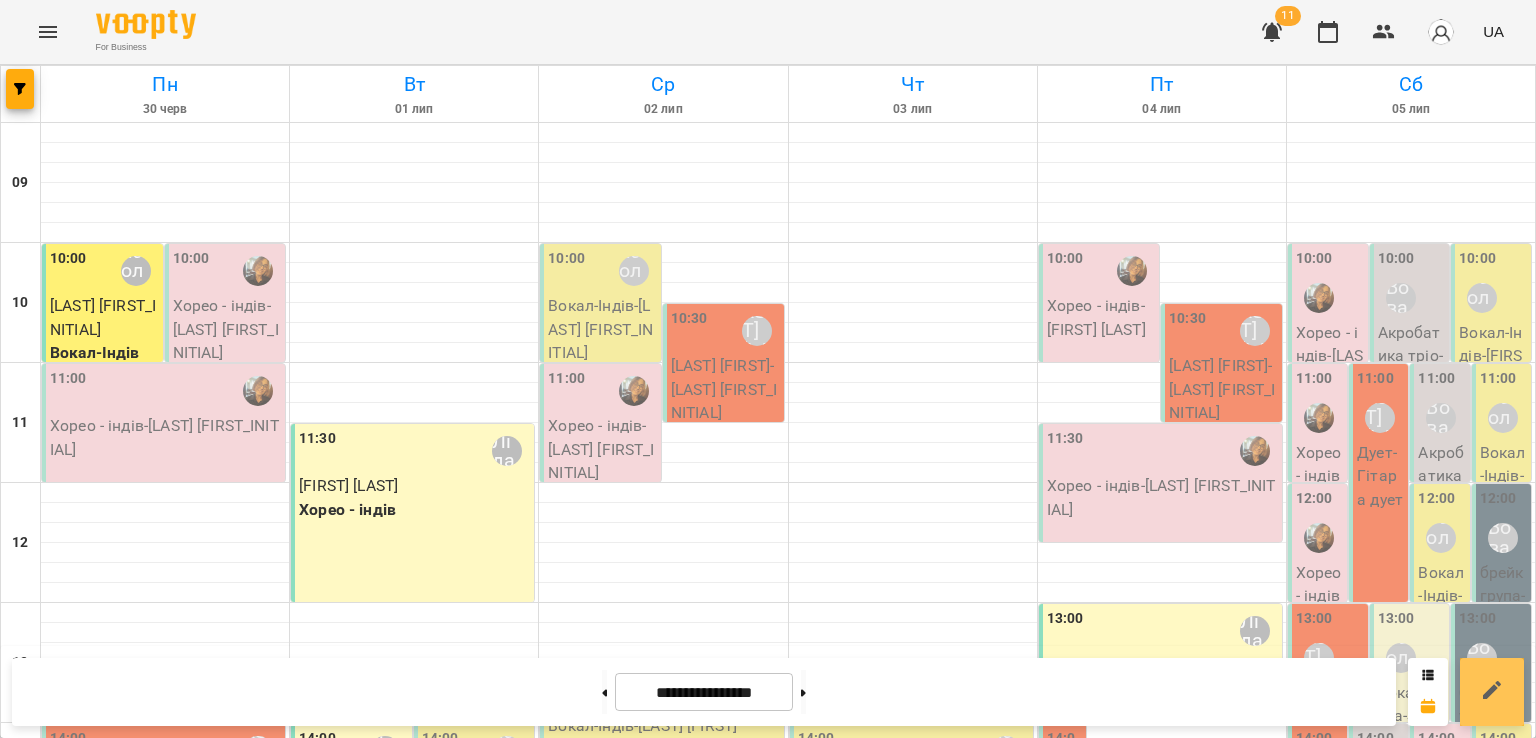 click at bounding box center (1492, 692) 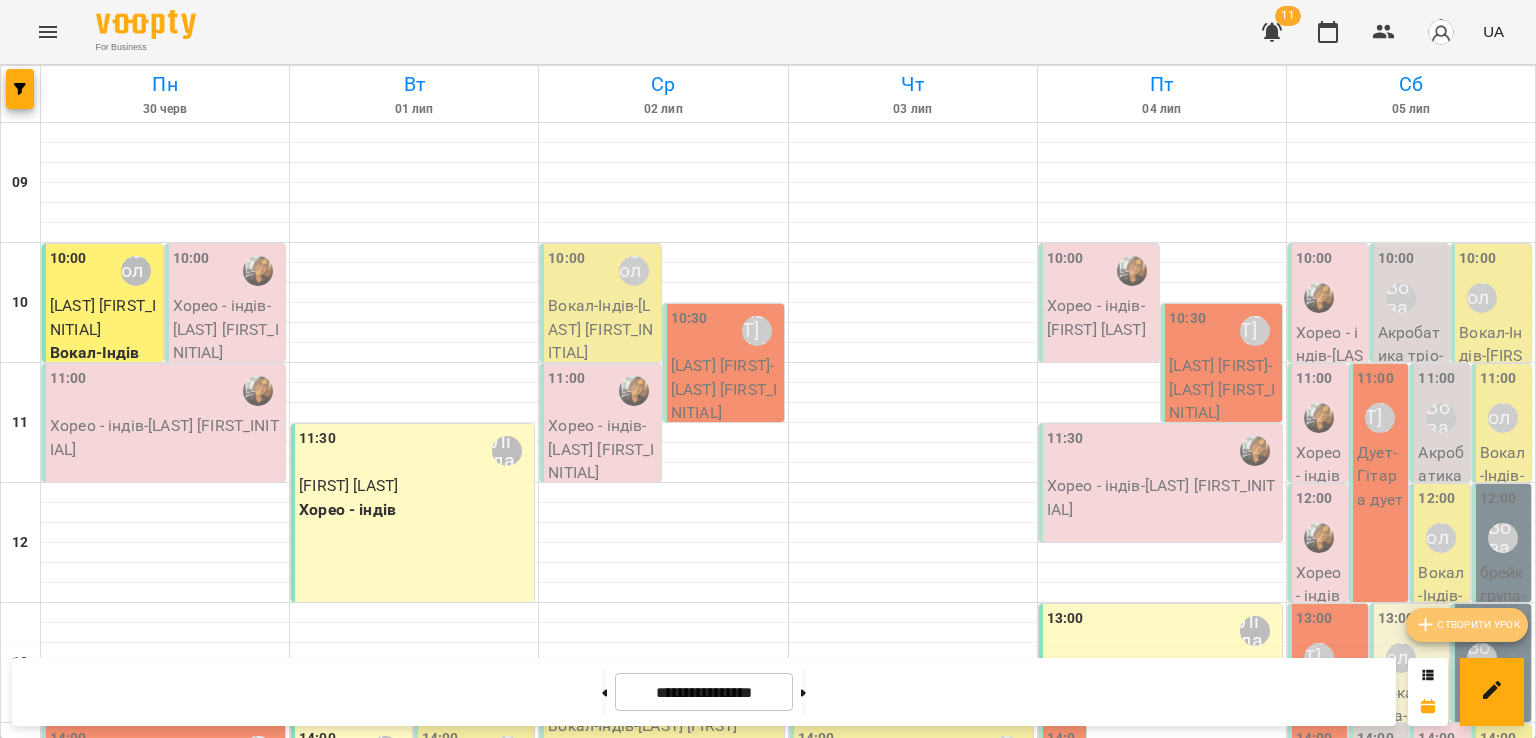 click on "Створити урок" at bounding box center (1467, 625) 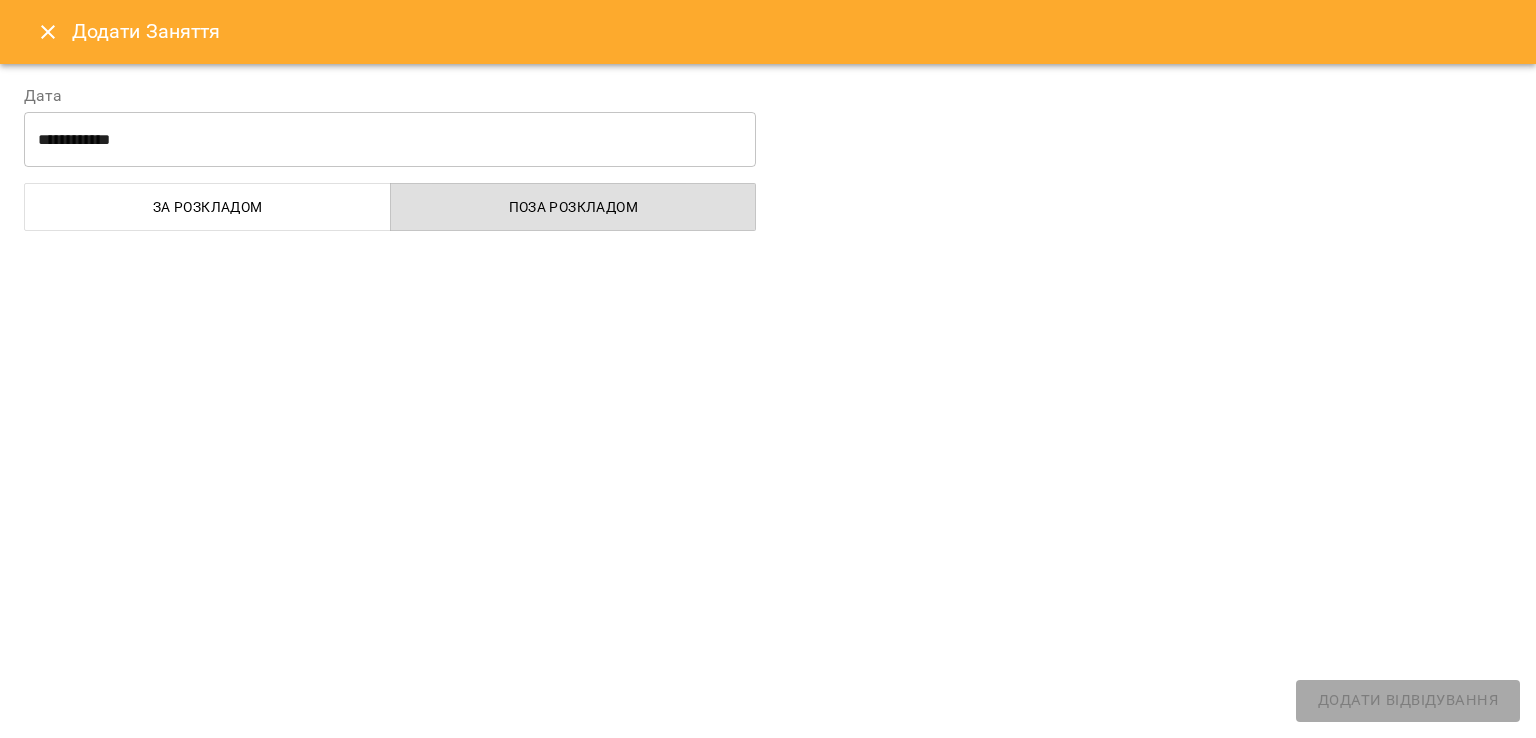 select 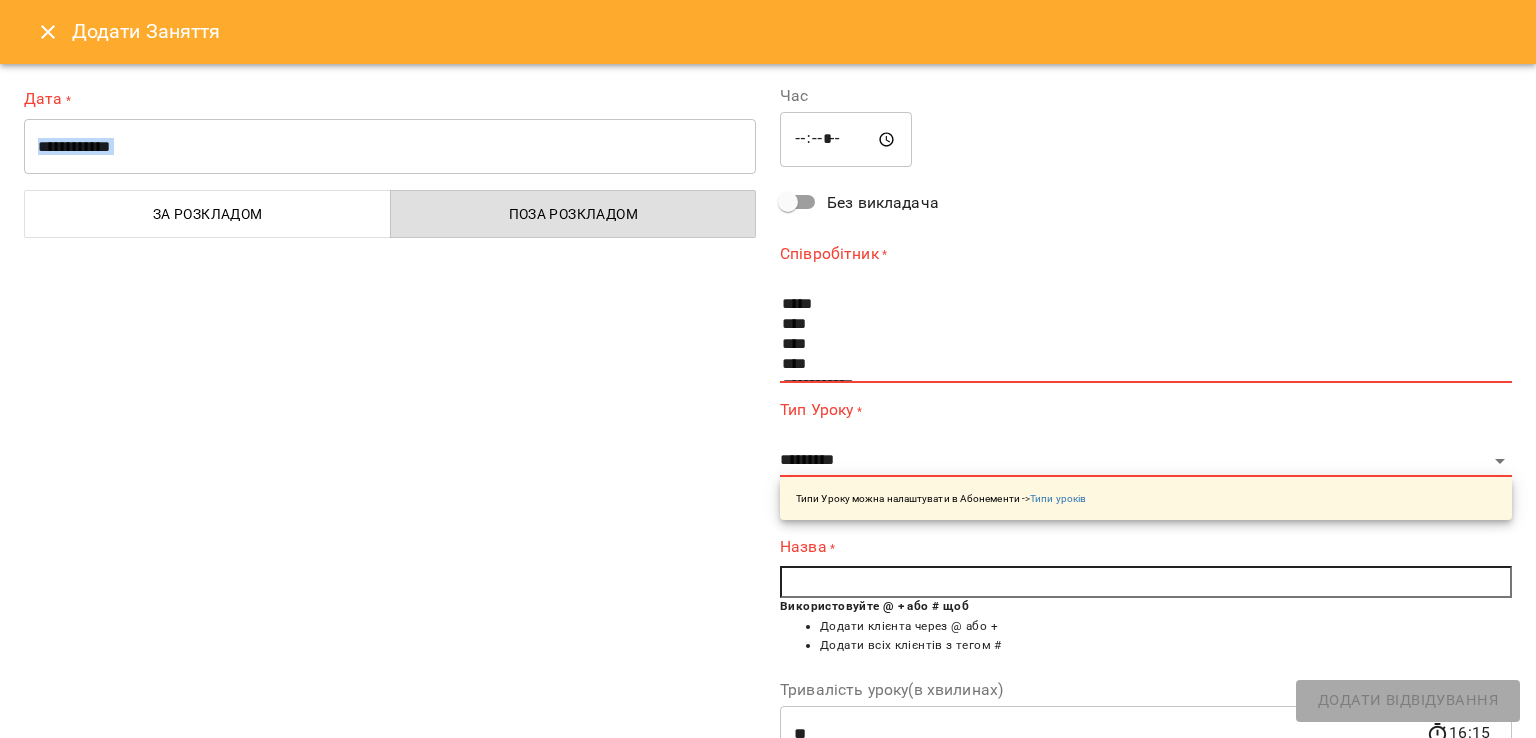 drag, startPoint x: 194, startPoint y: 179, endPoint x: 198, endPoint y: 144, distance: 35.22783 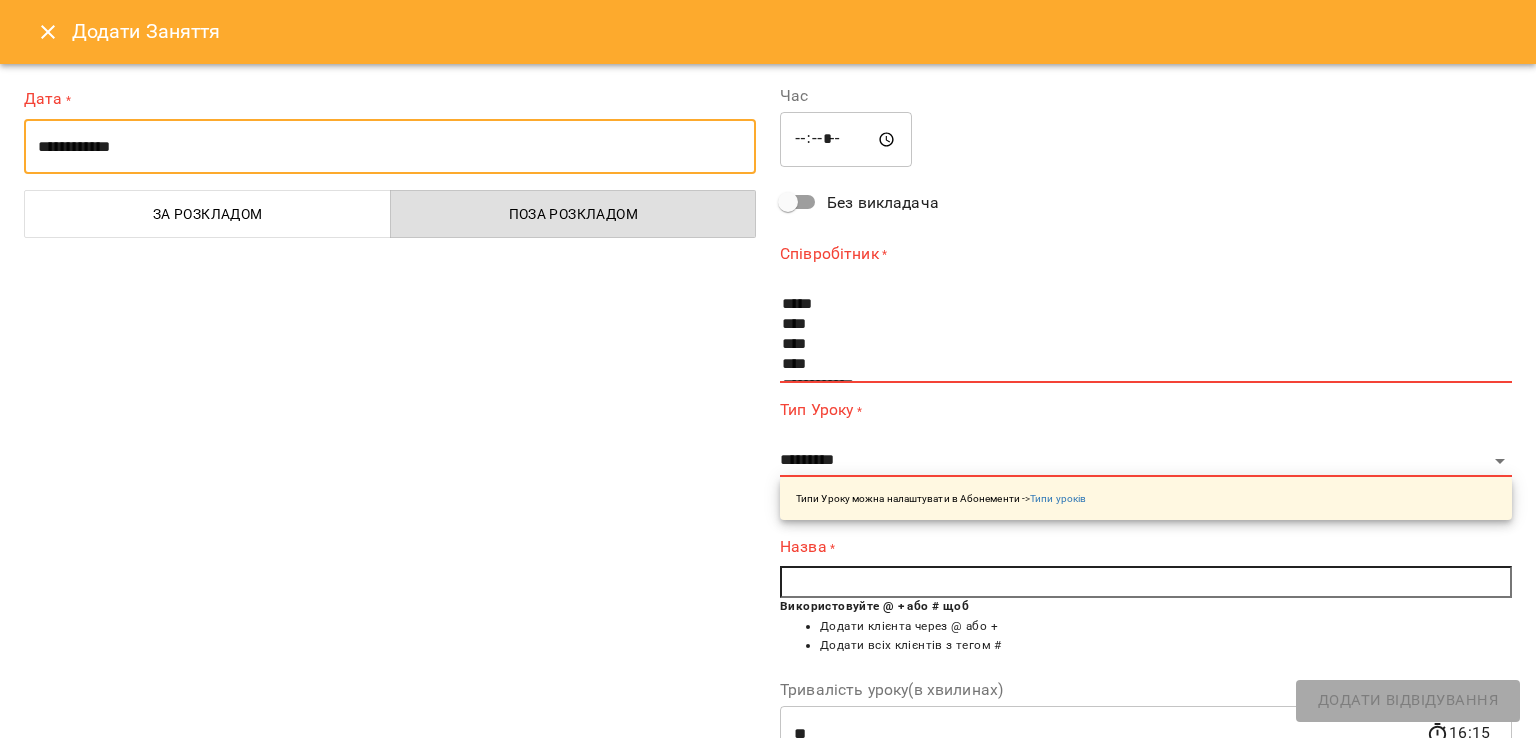 click on "**********" at bounding box center [390, 147] 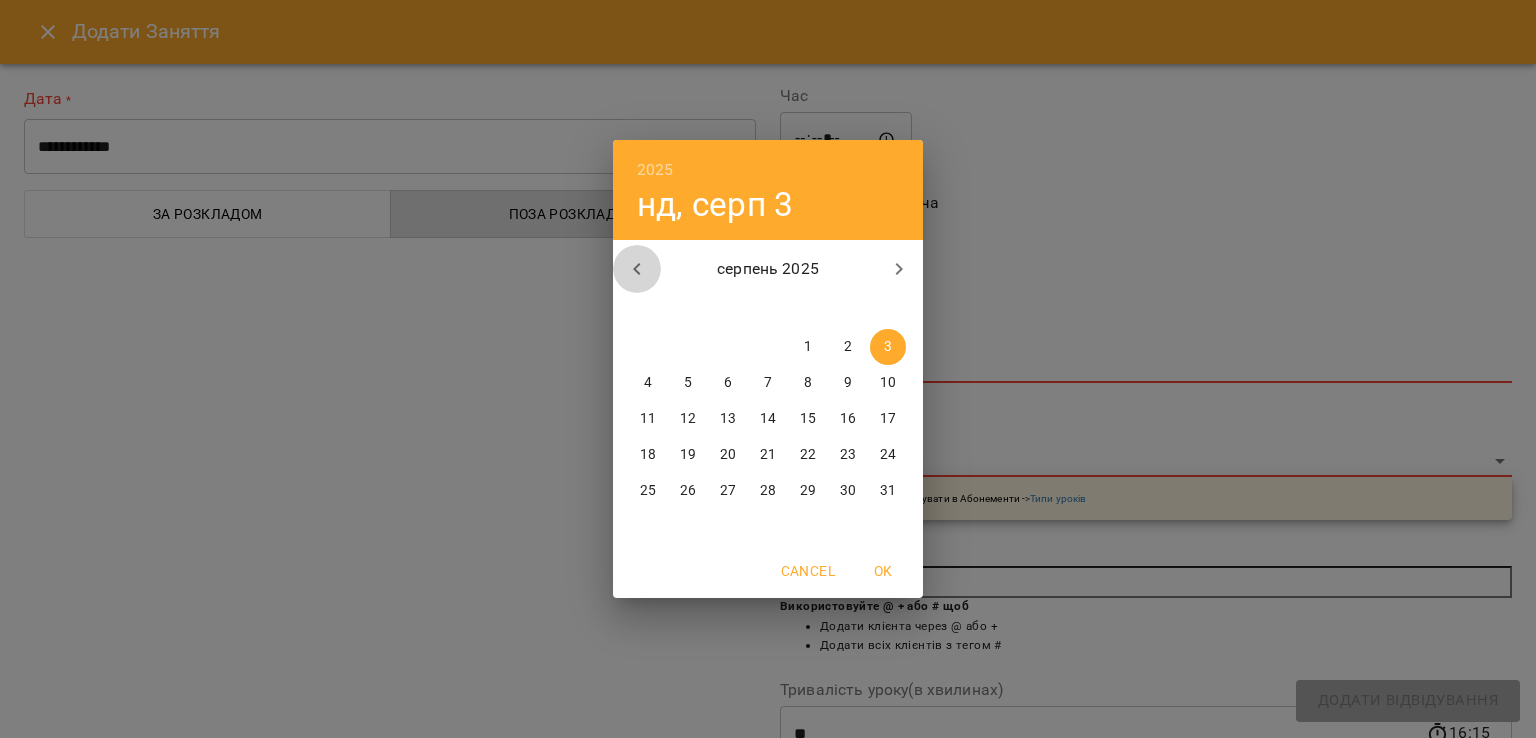 click 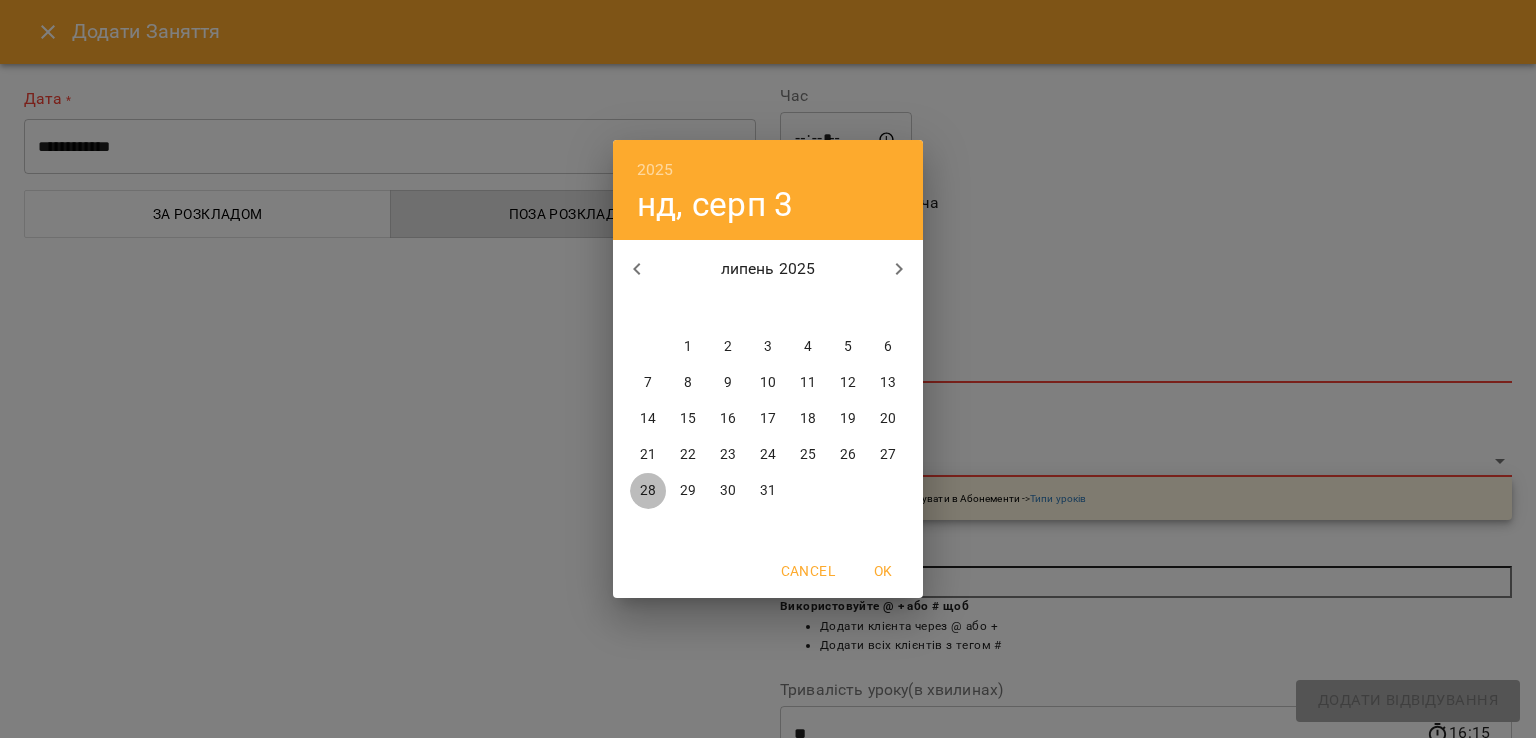 click on "28" at bounding box center (648, 491) 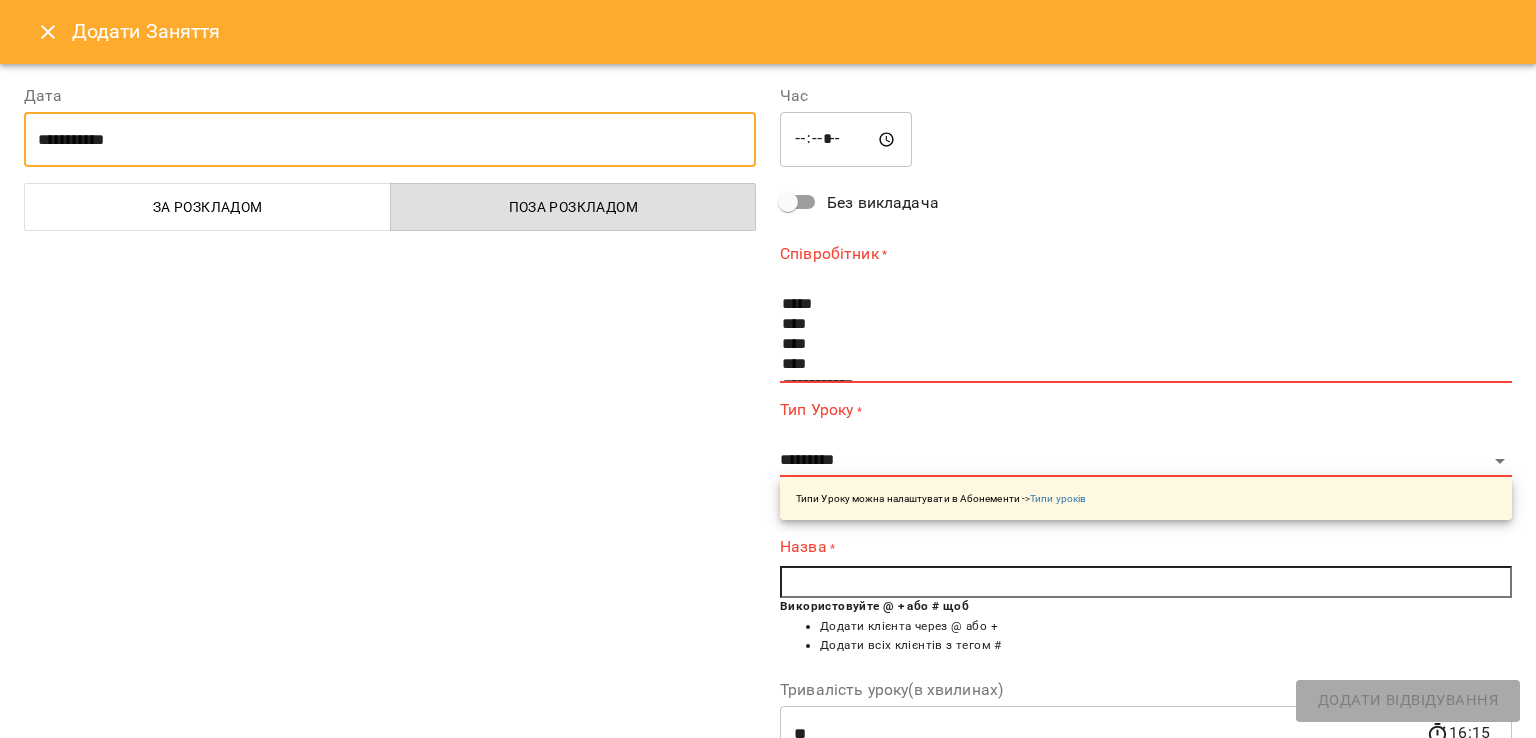 click on "*****" at bounding box center [846, 140] 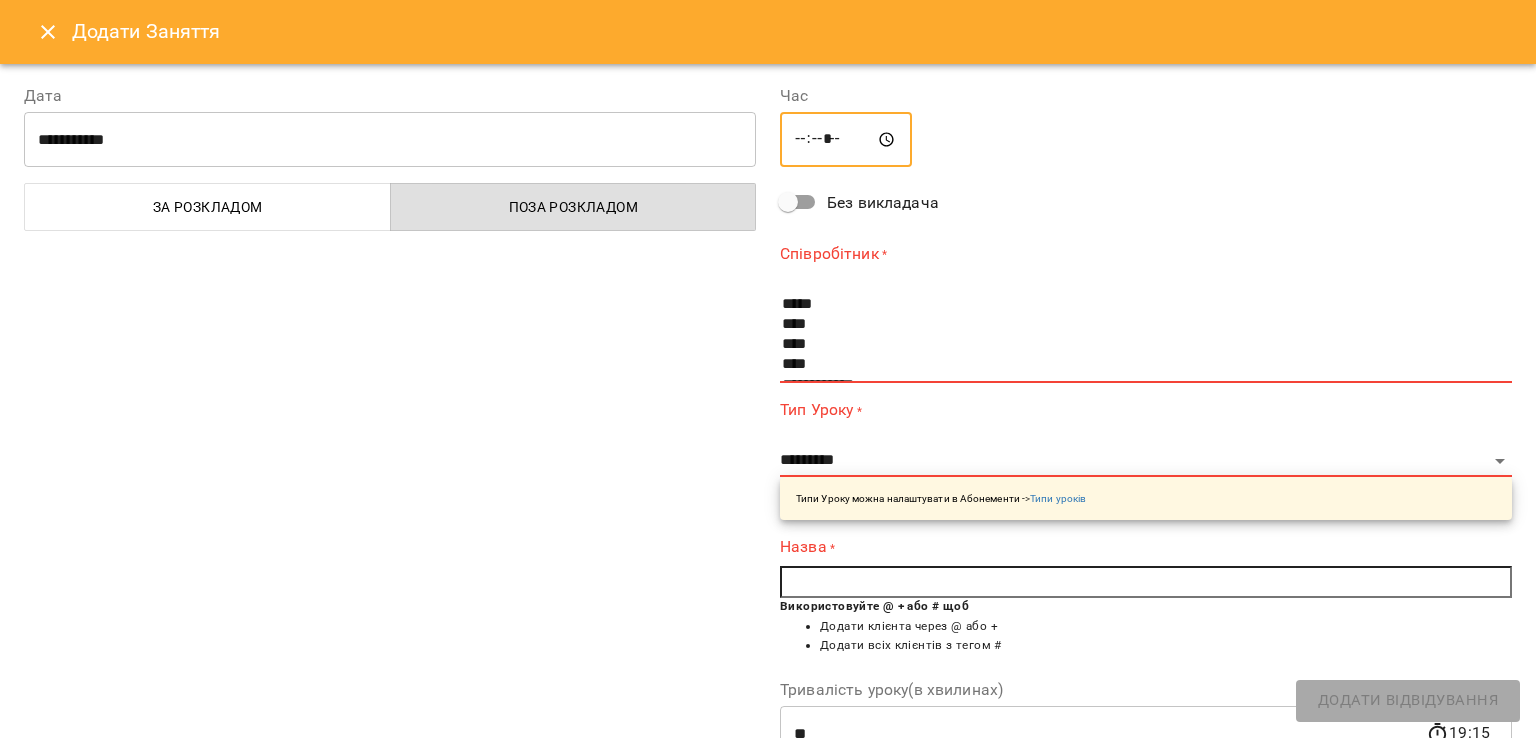 type on "*****" 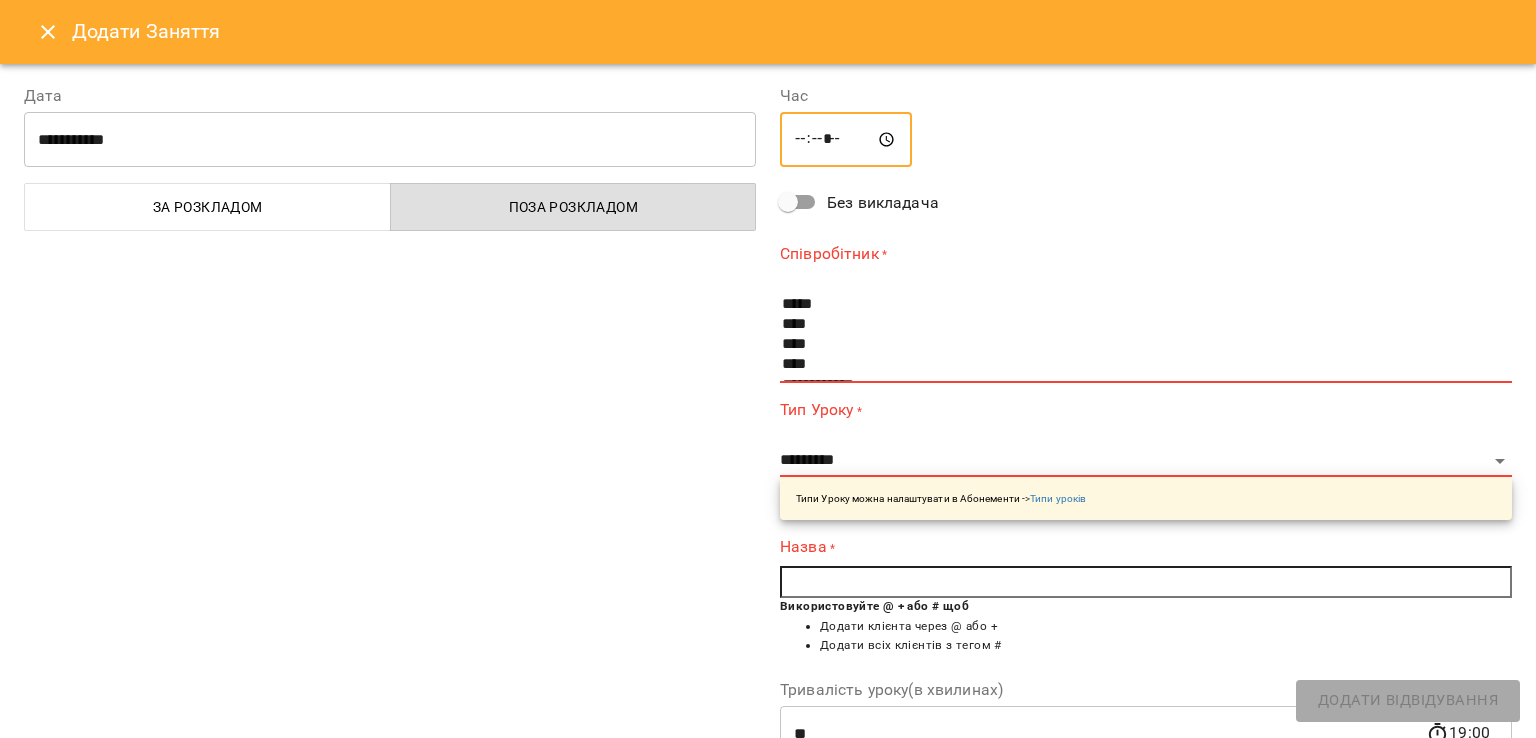 scroll, scrollTop: 141, scrollLeft: 0, axis: vertical 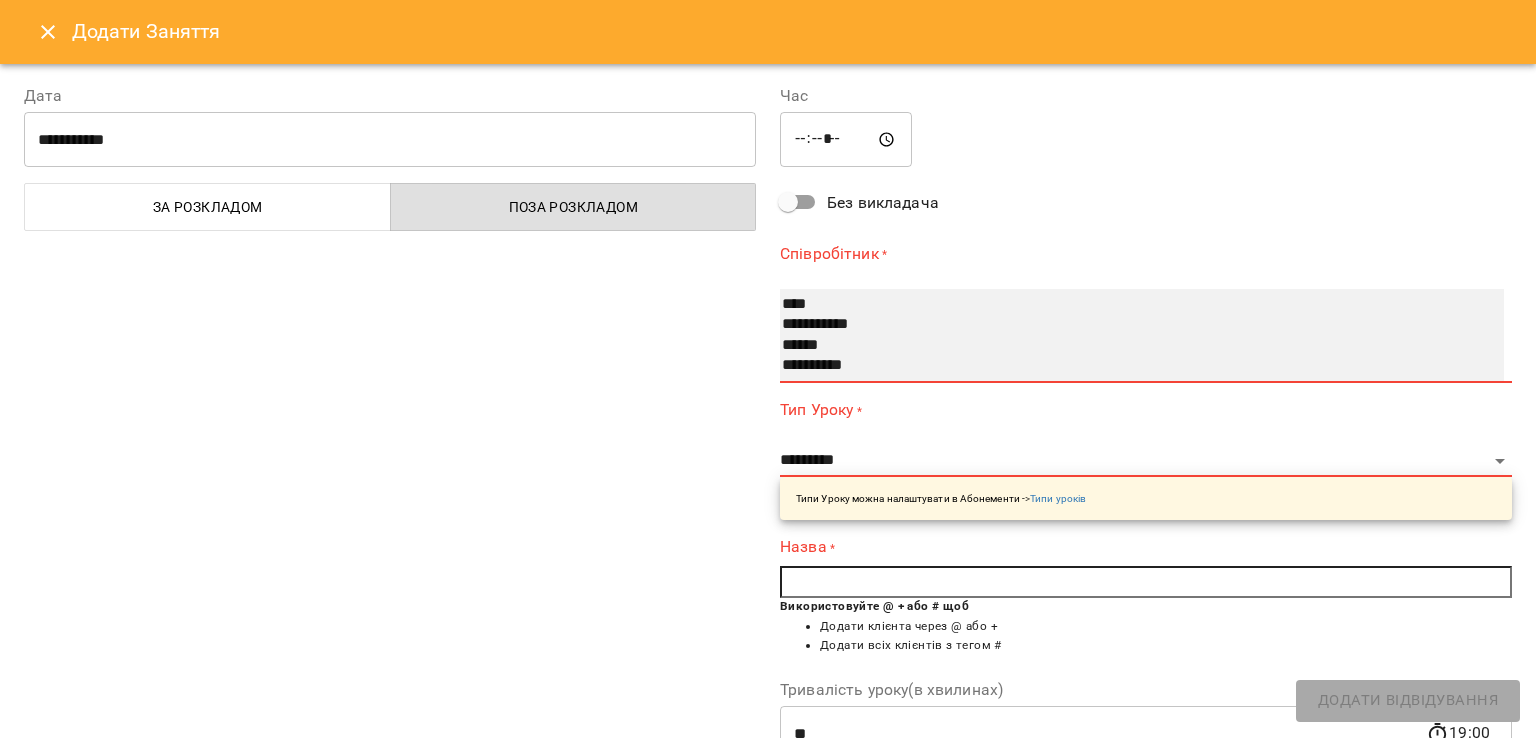select on "**********" 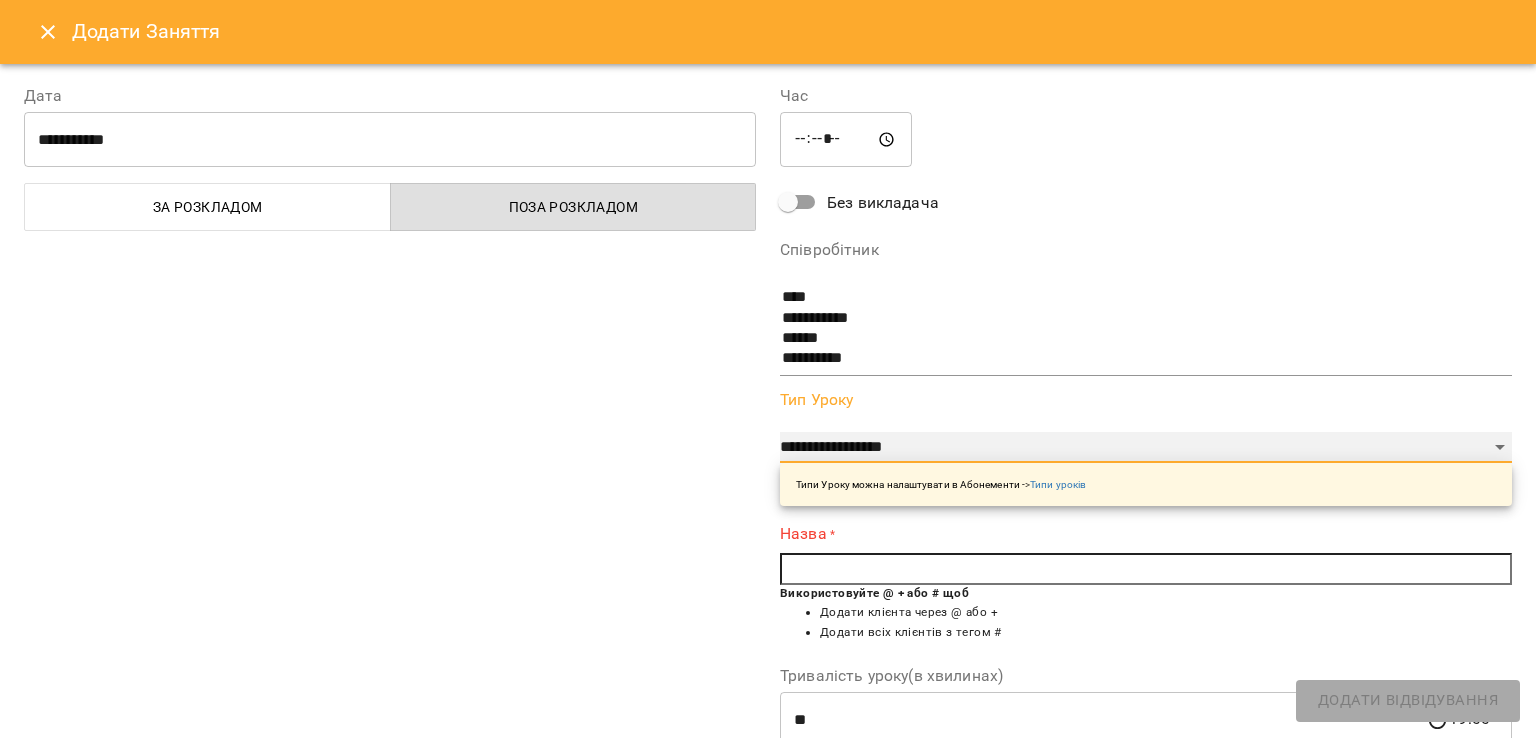 click on "**********" at bounding box center (1146, 448) 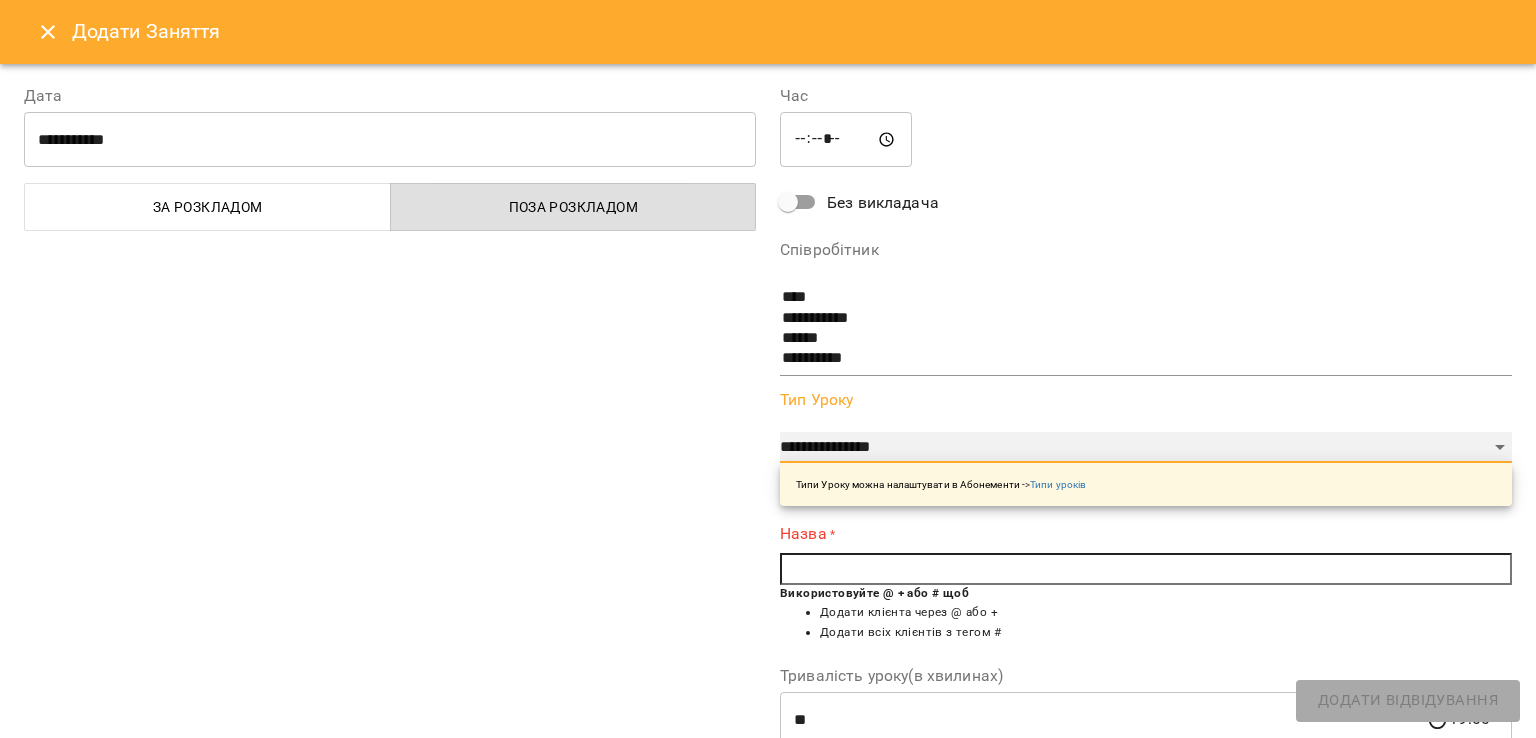 click on "**********" at bounding box center [1146, 448] 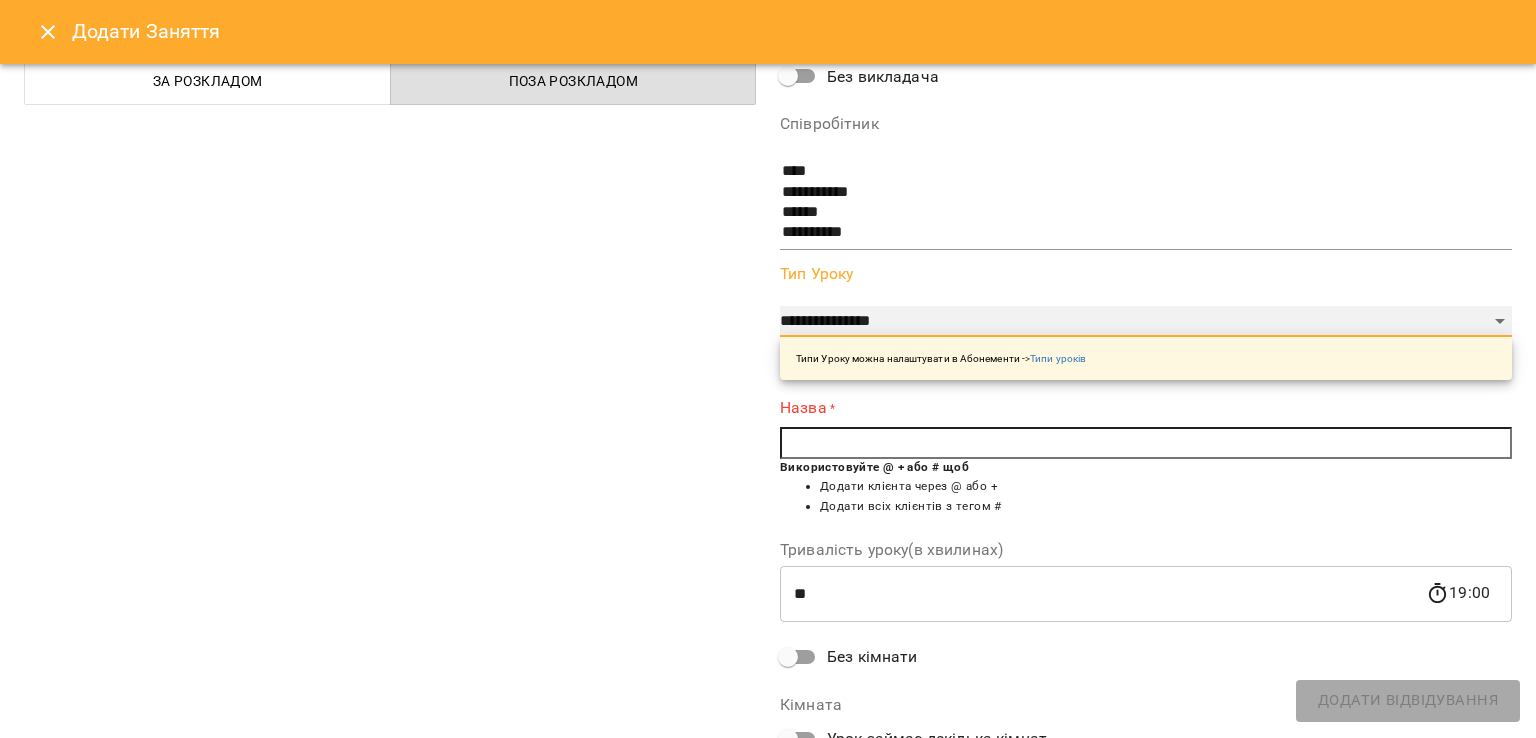 scroll, scrollTop: 127, scrollLeft: 0, axis: vertical 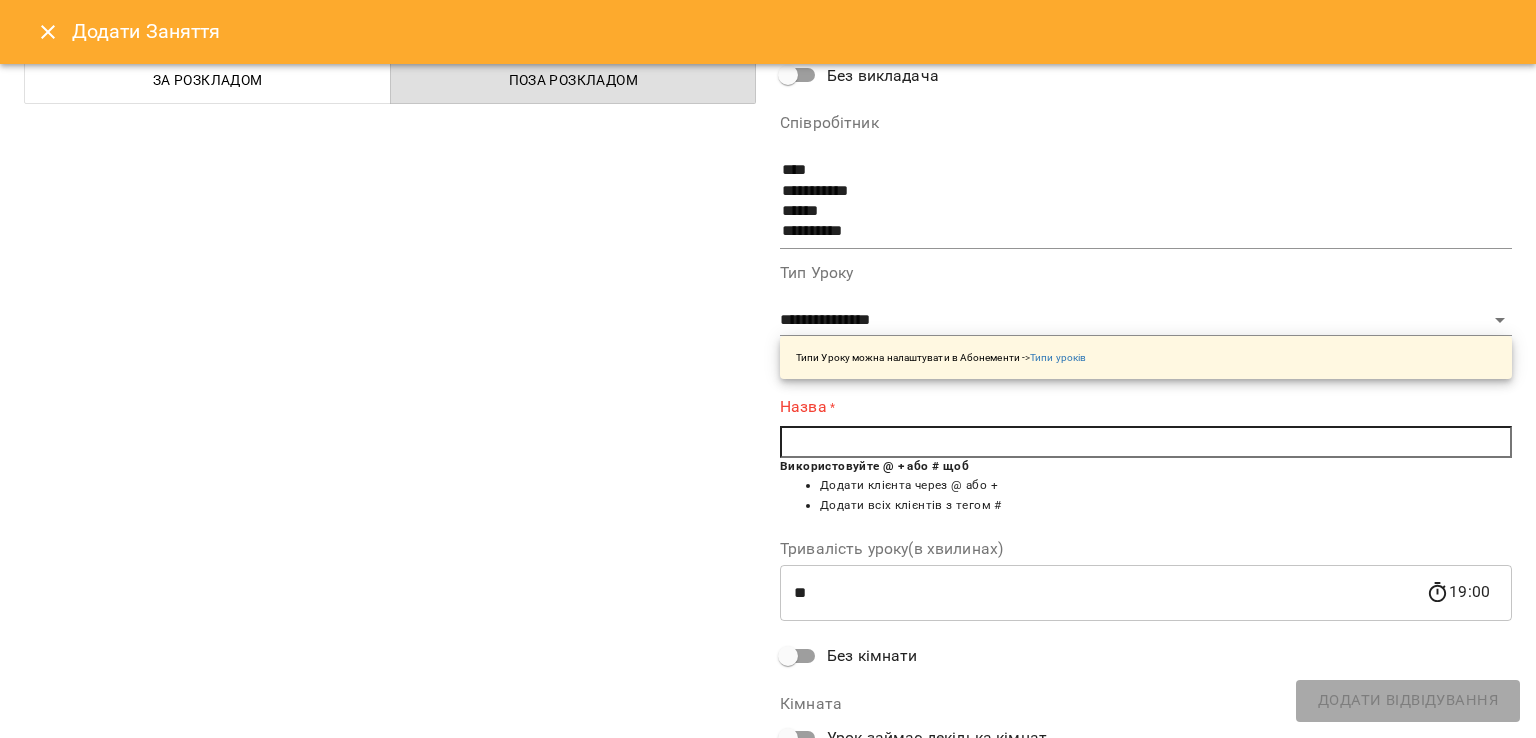 click at bounding box center (1146, 442) 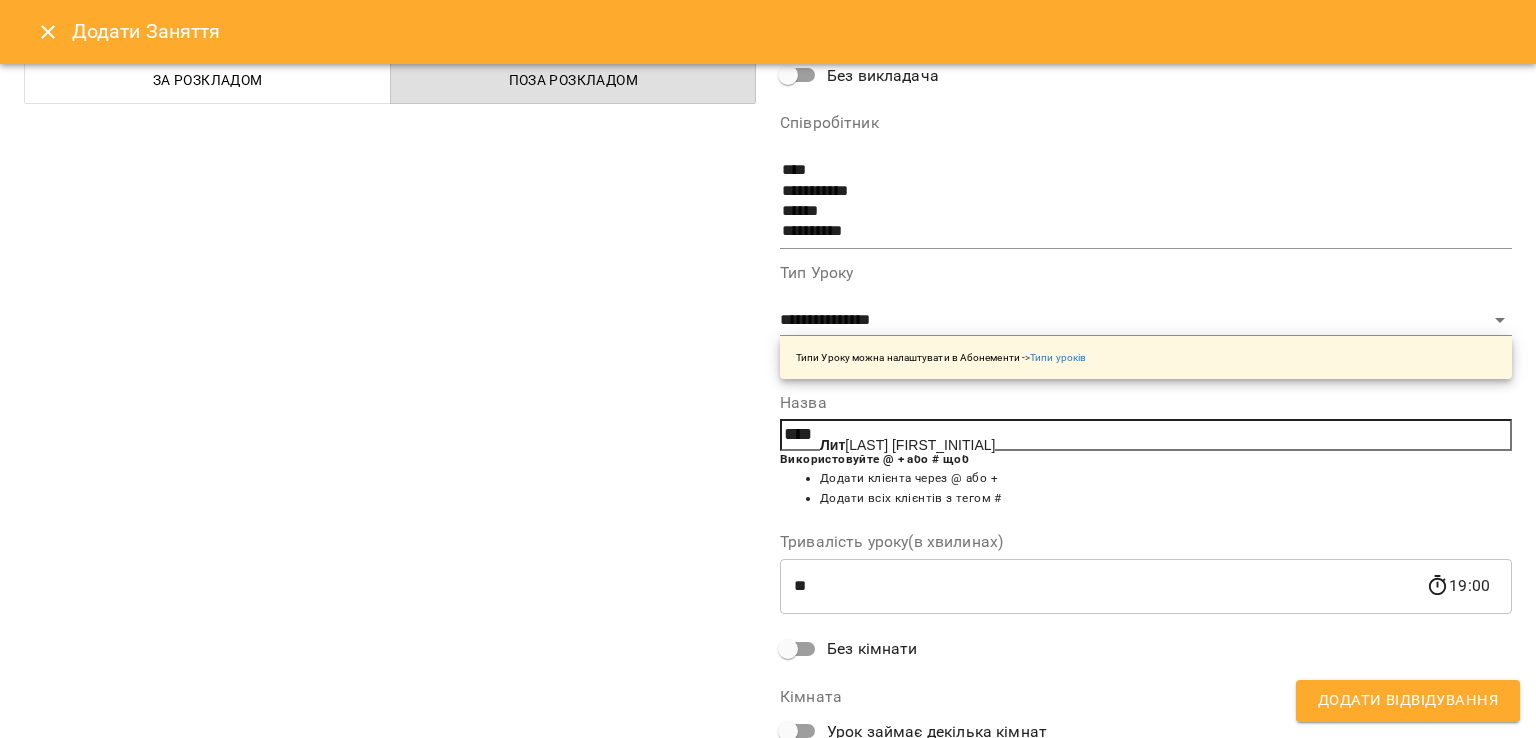 click on "Лит вин Вероніка" at bounding box center [907, 445] 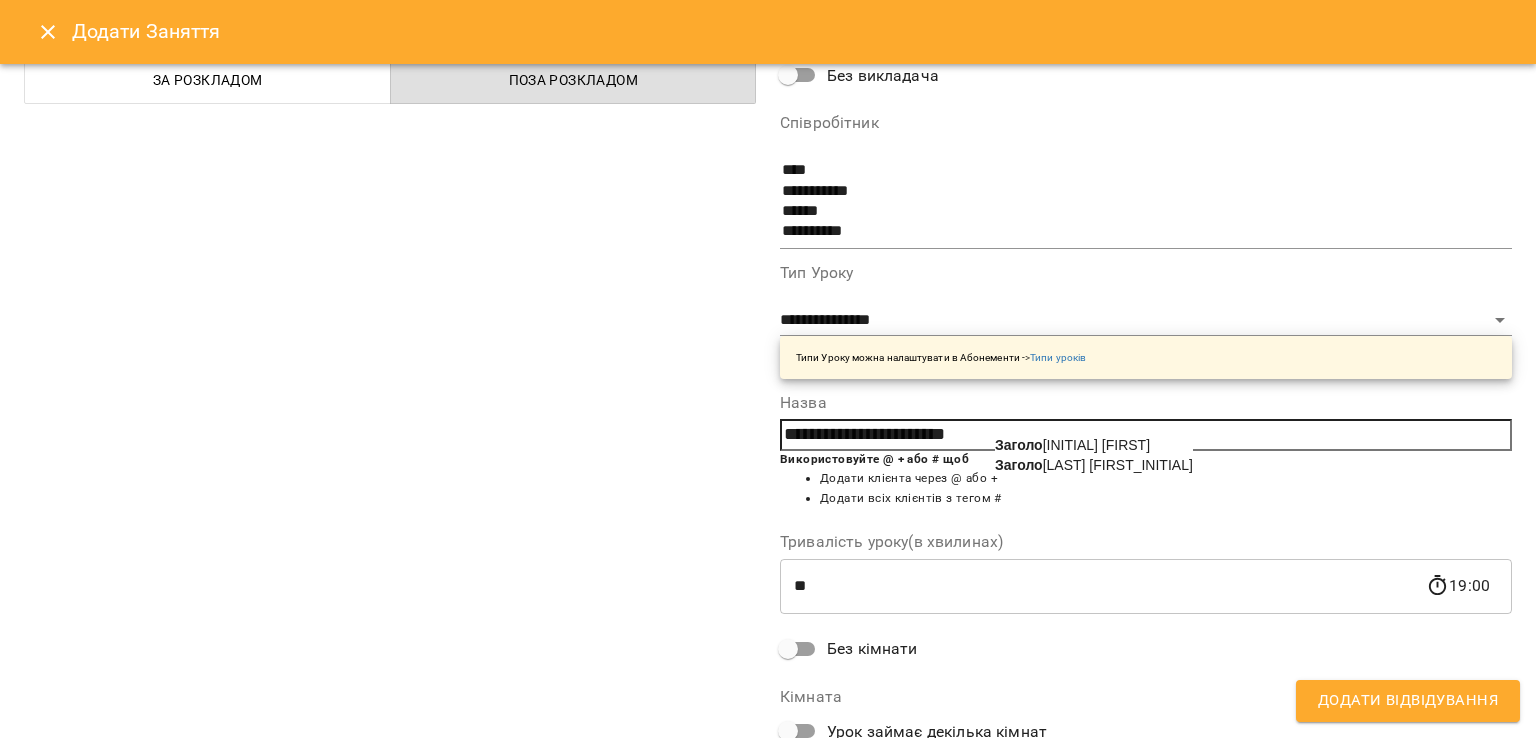 click on "Заголо вська Соломія" at bounding box center (1094, 465) 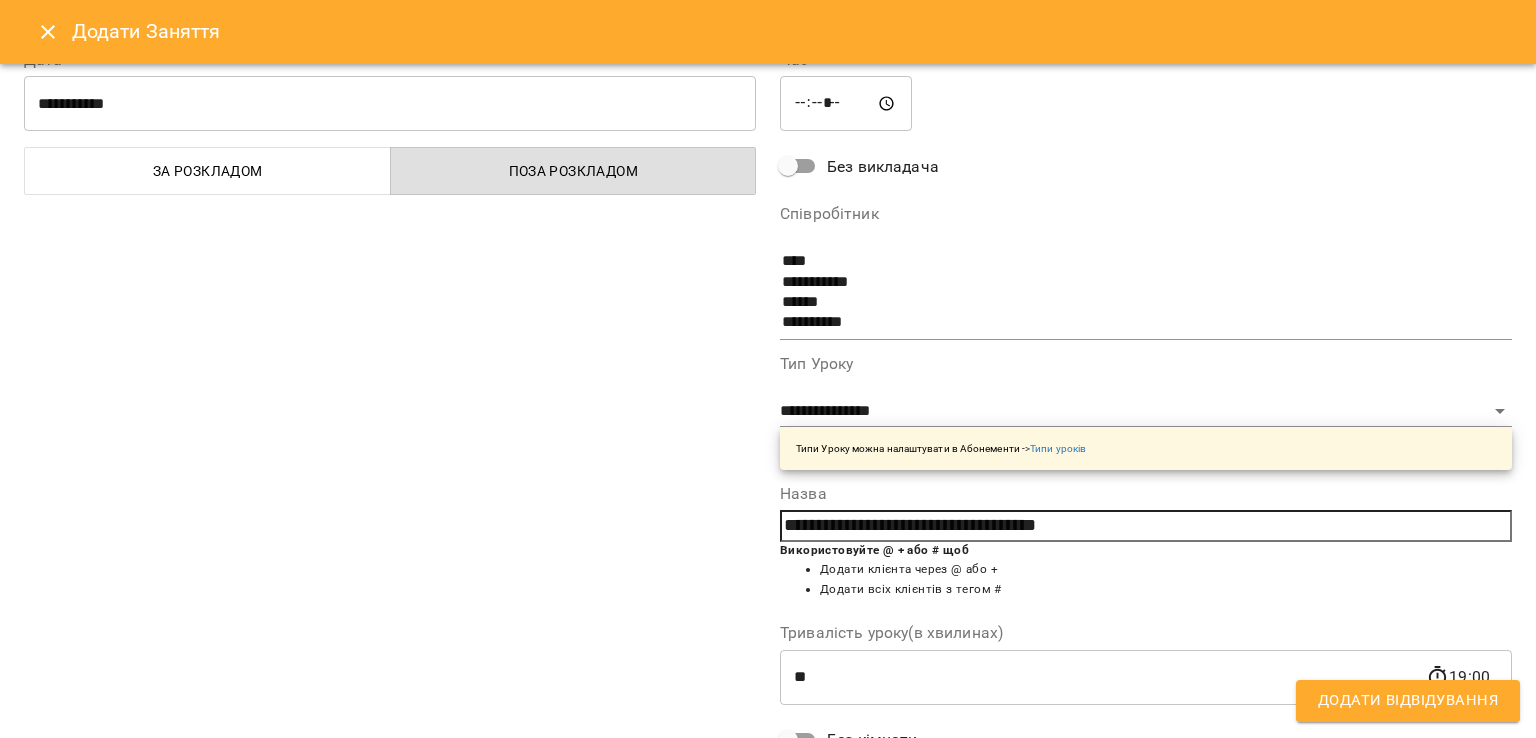 scroll, scrollTop: 0, scrollLeft: 0, axis: both 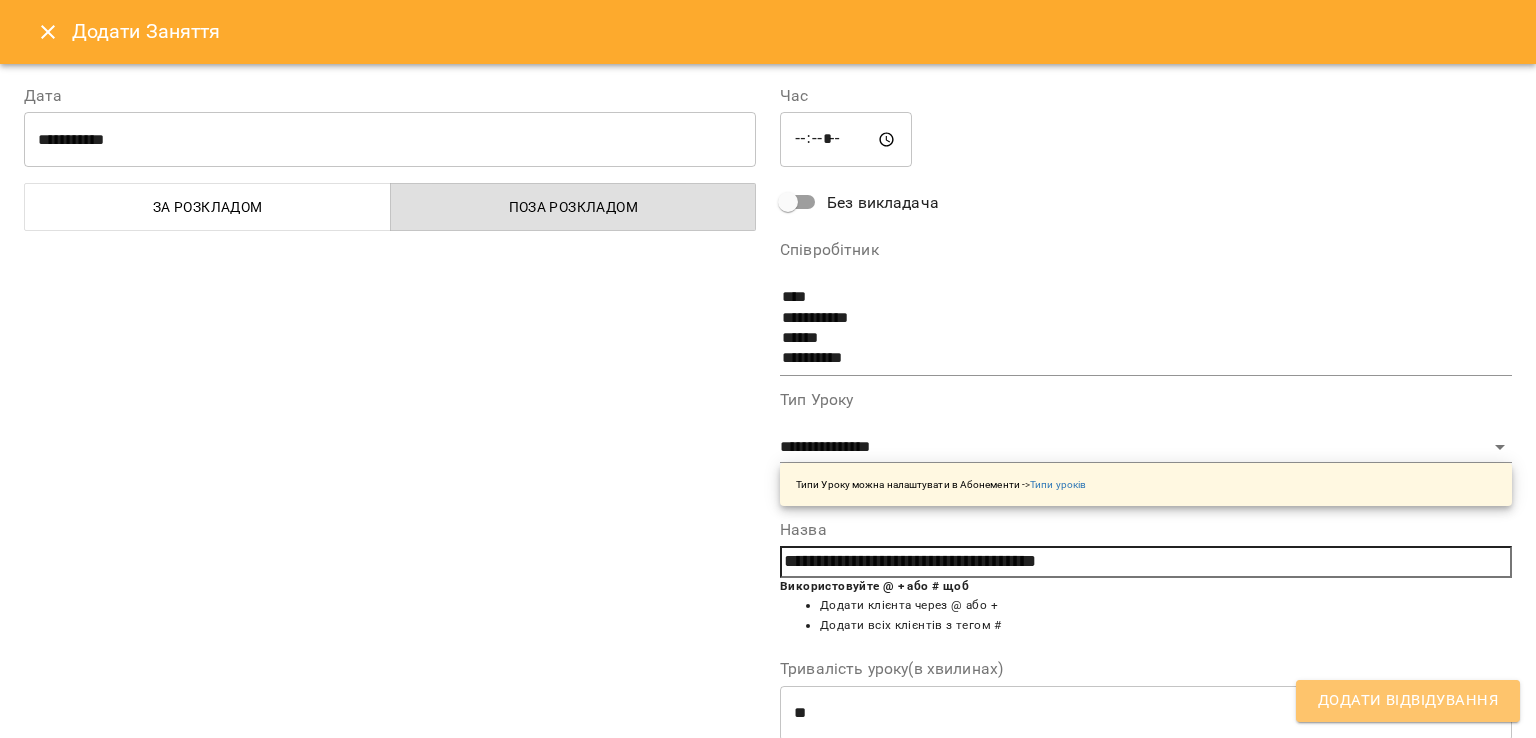 click on "Додати Відвідування" at bounding box center [1408, 701] 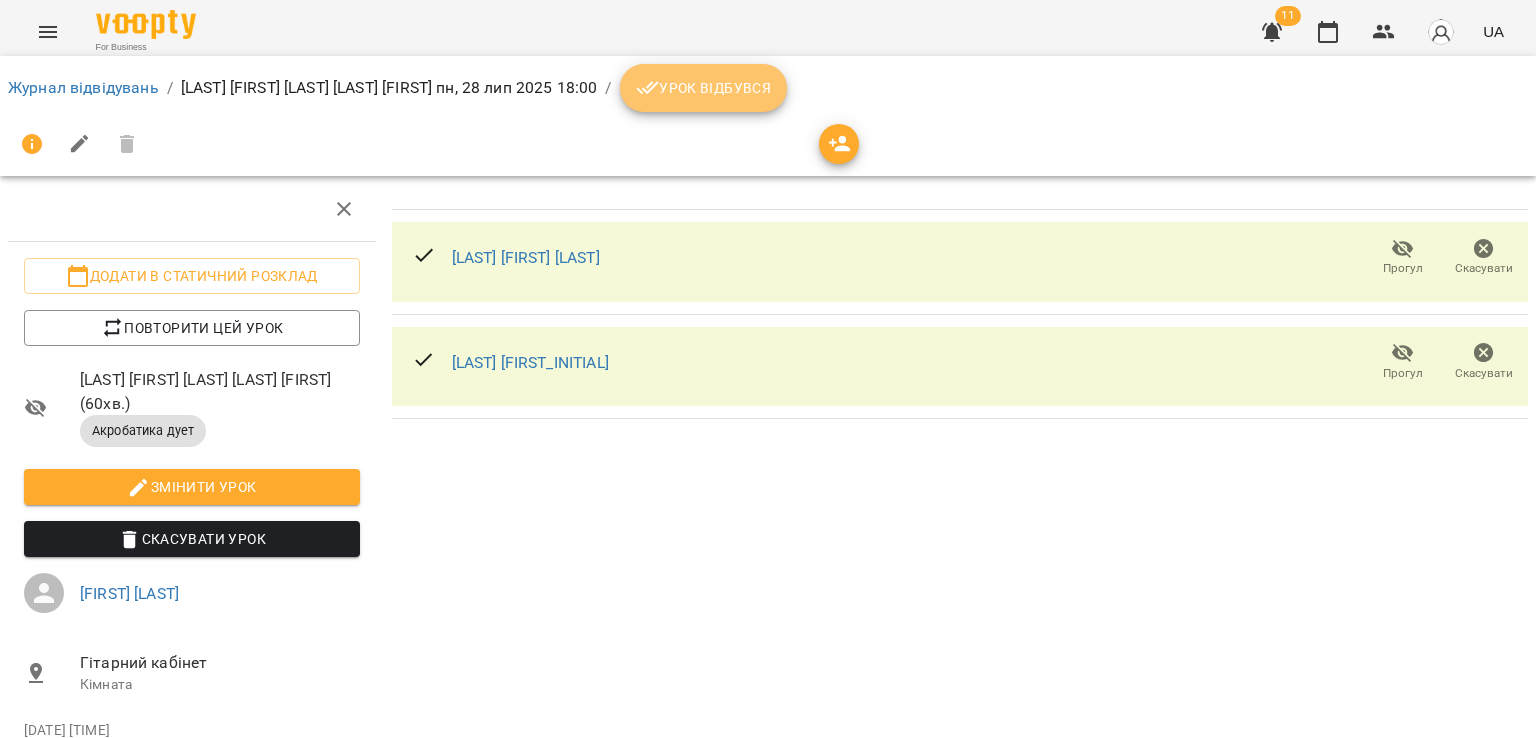click 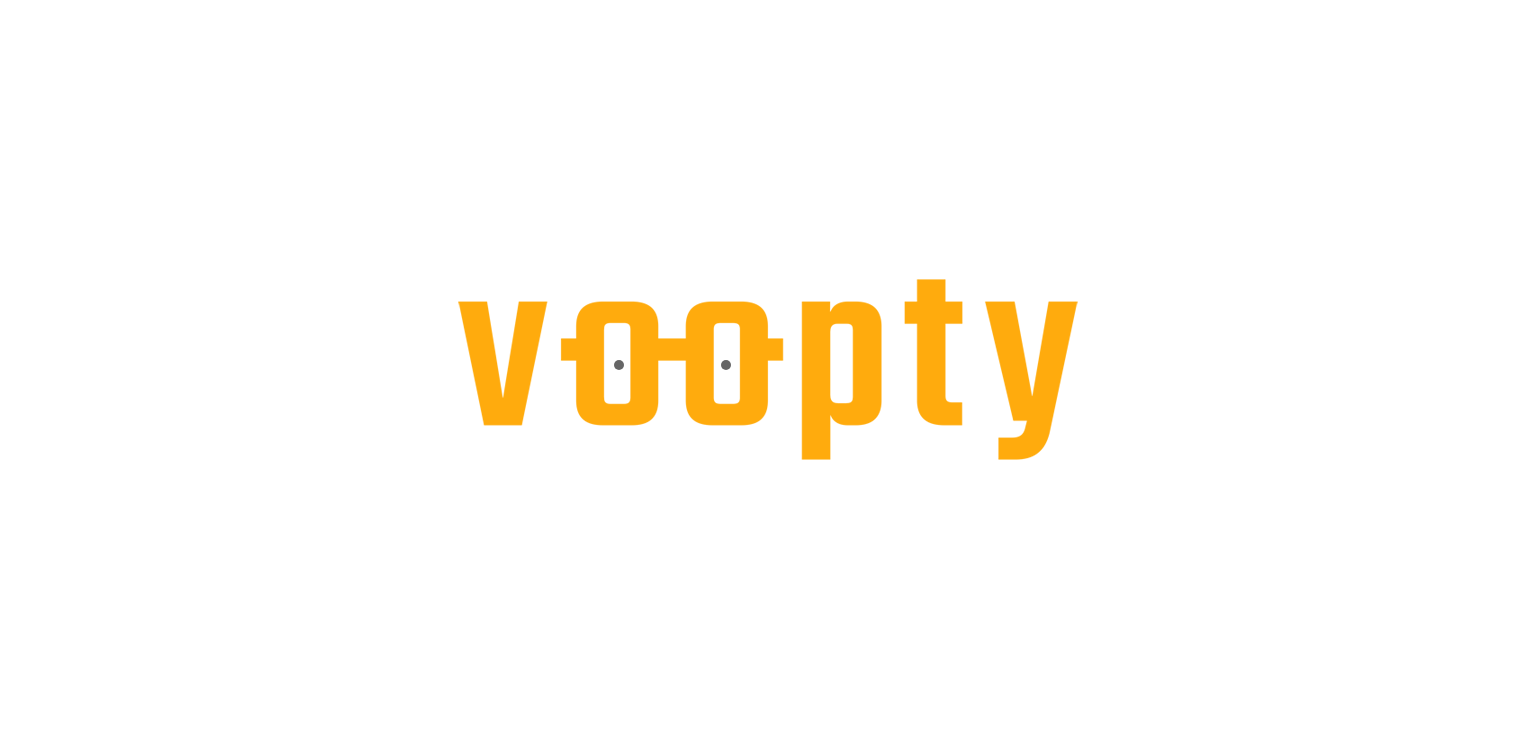 scroll, scrollTop: 0, scrollLeft: 0, axis: both 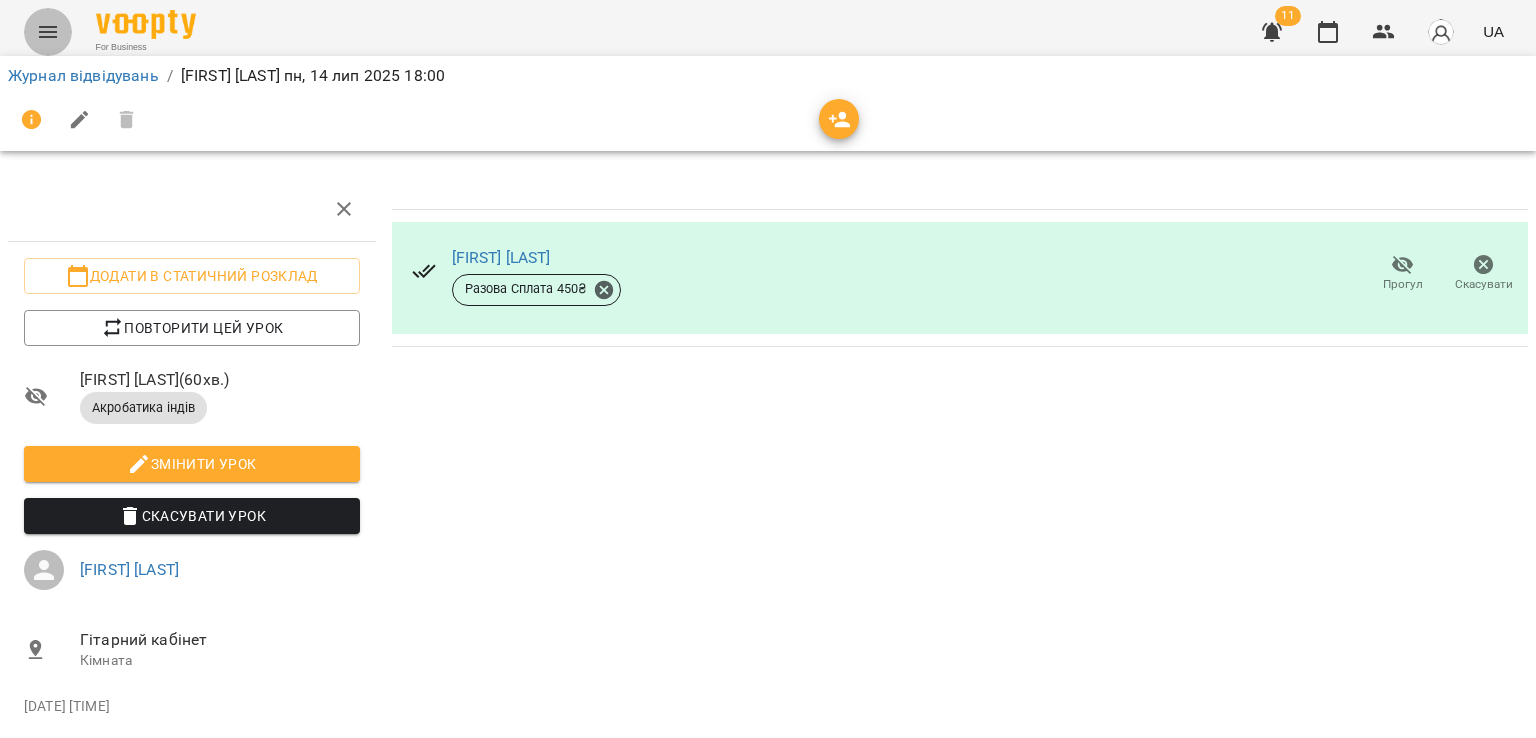 click 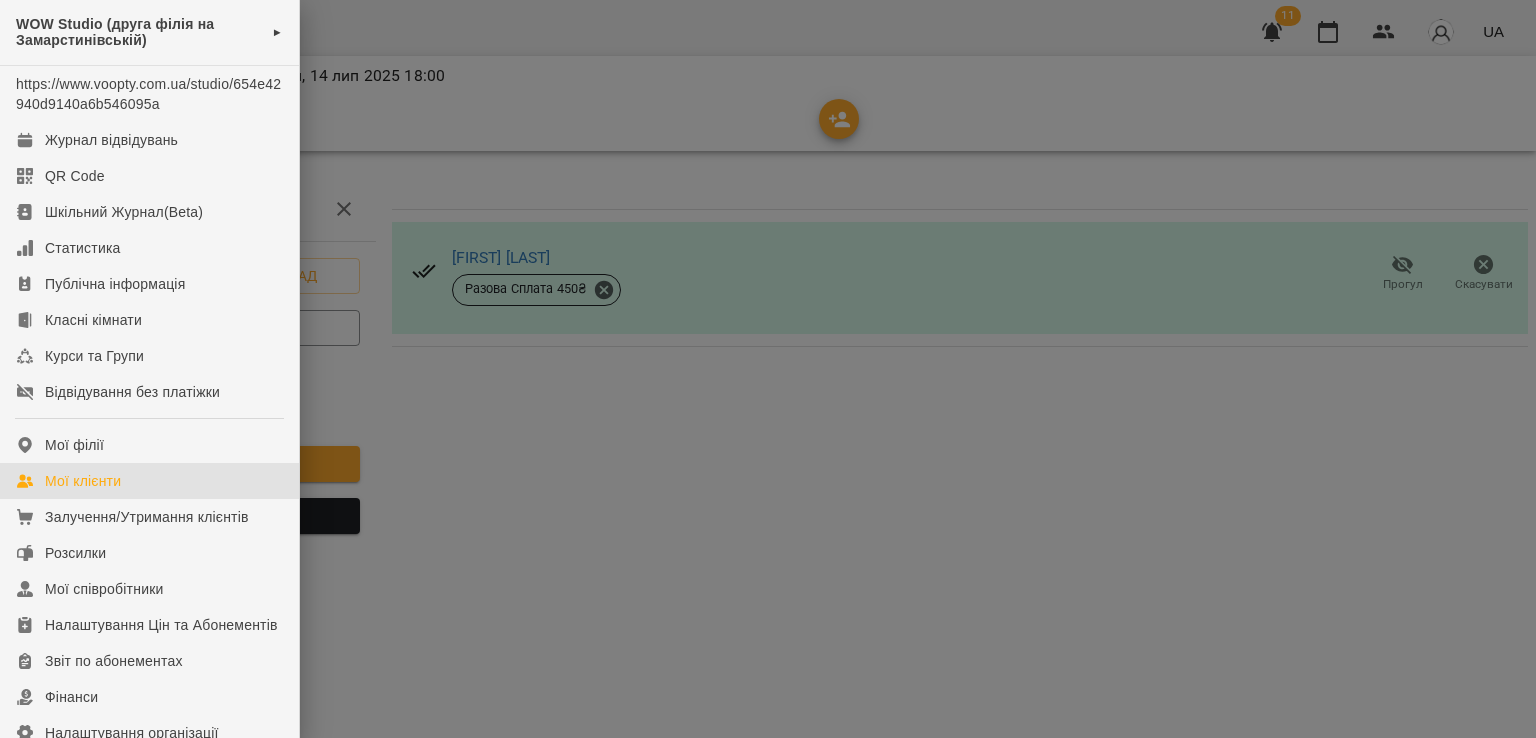 click on "Мої клієнти" at bounding box center (149, 481) 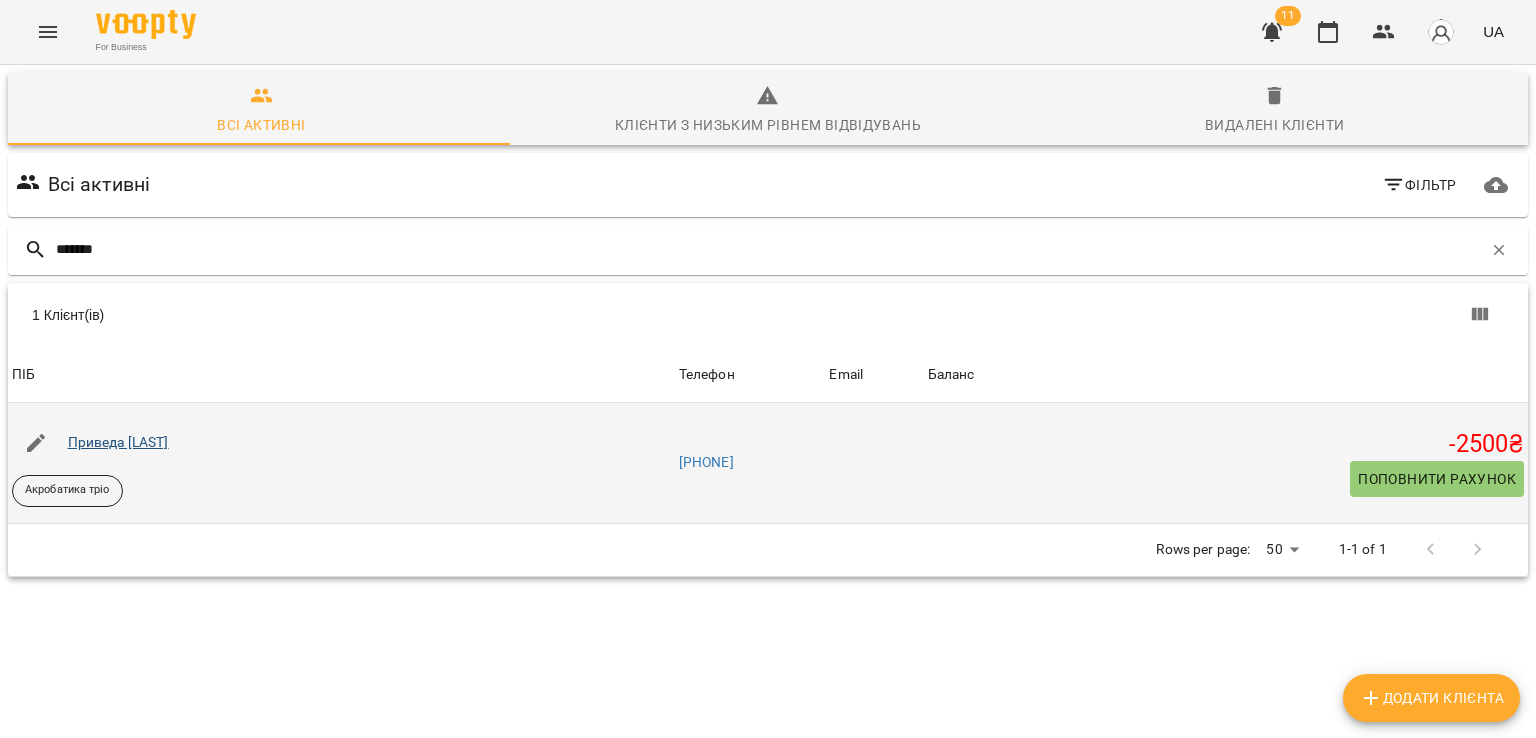 type on "*******" 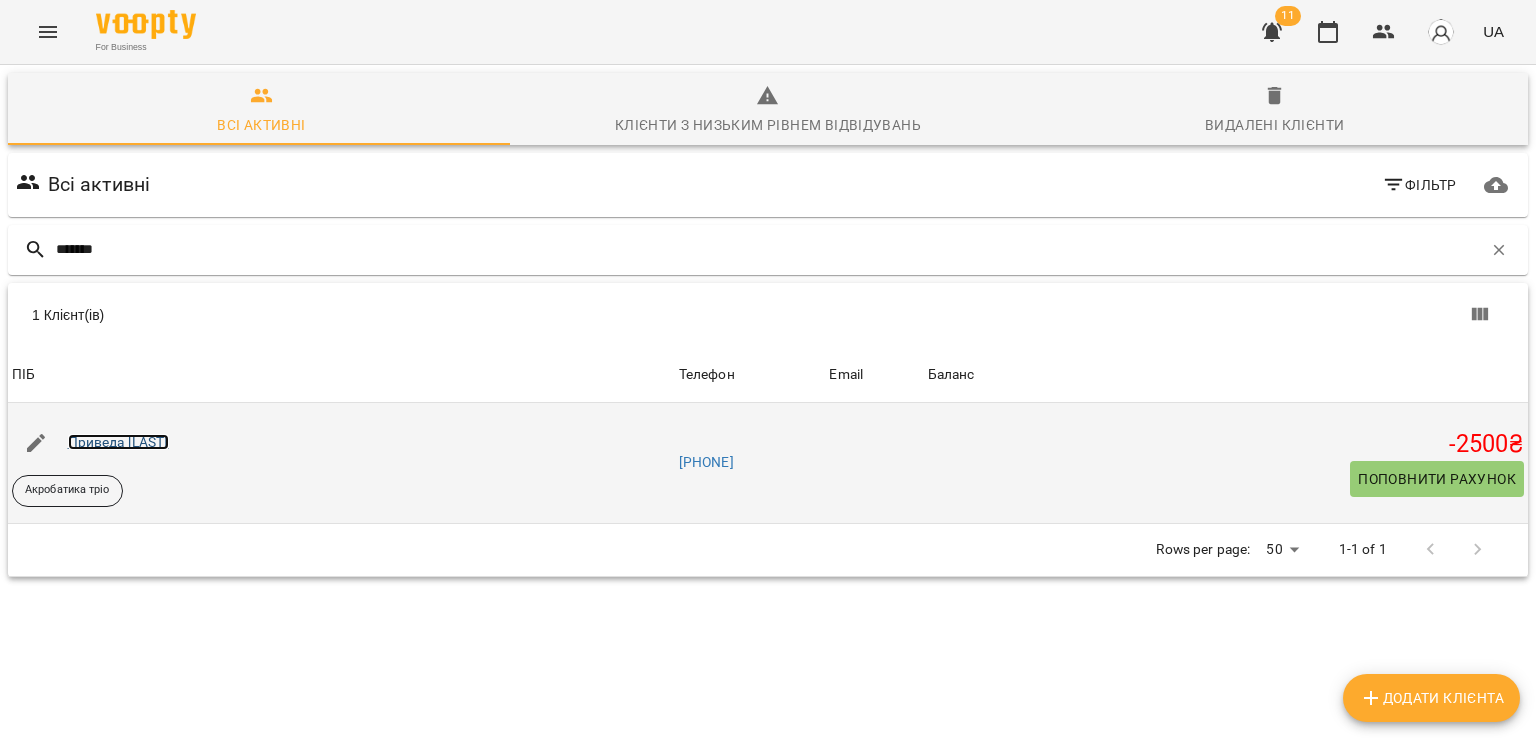 click on "Приведа Вероніка" at bounding box center [118, 442] 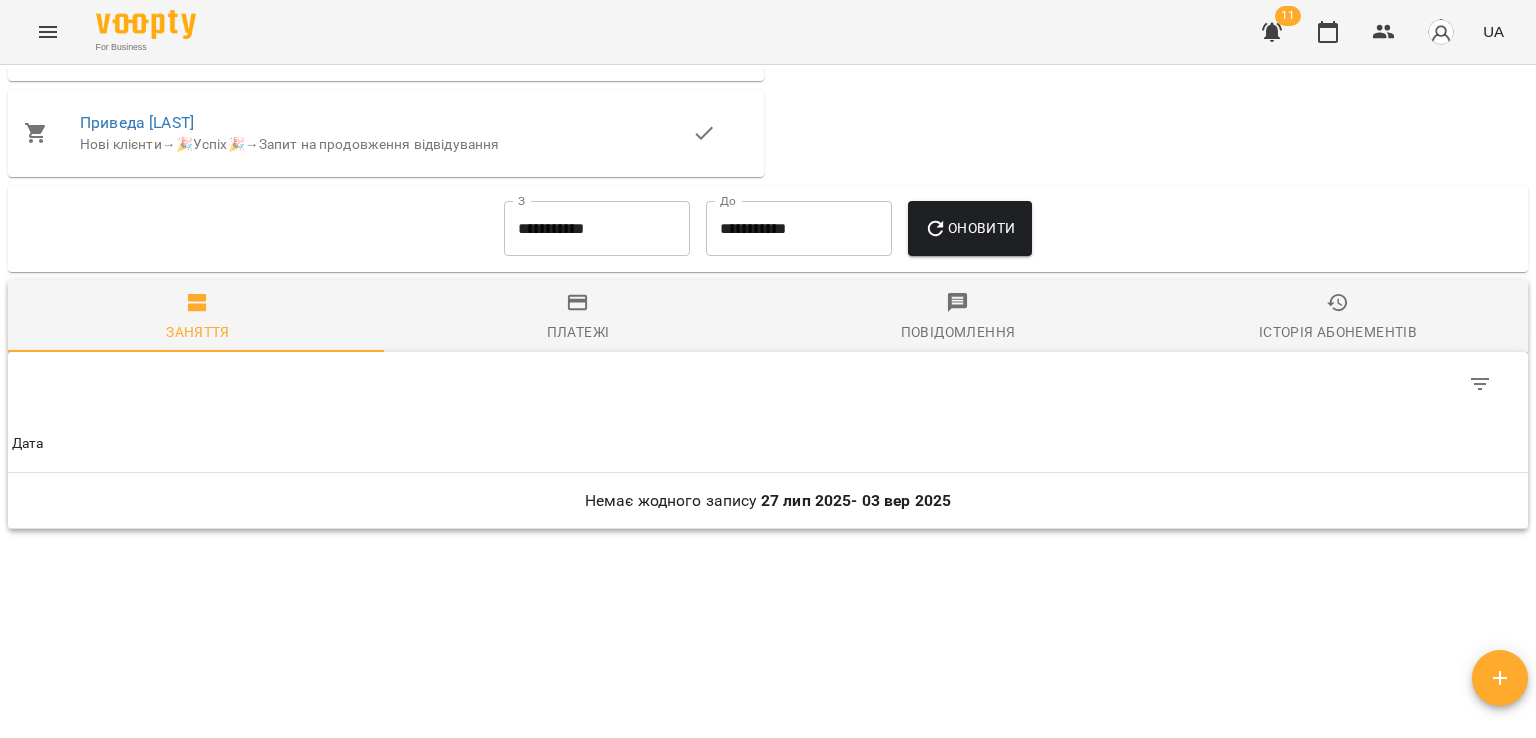scroll, scrollTop: 2143, scrollLeft: 0, axis: vertical 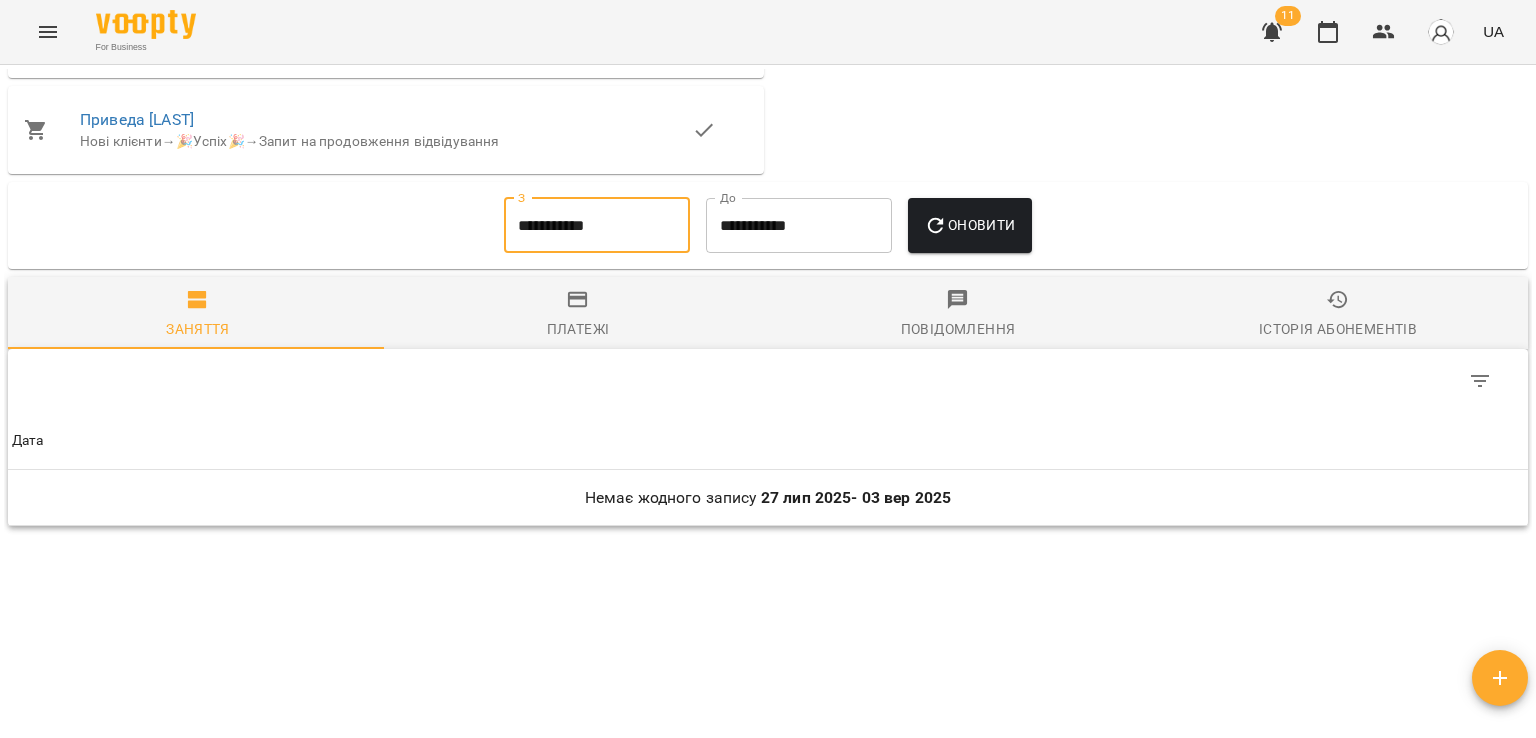 click on "**********" at bounding box center [597, 226] 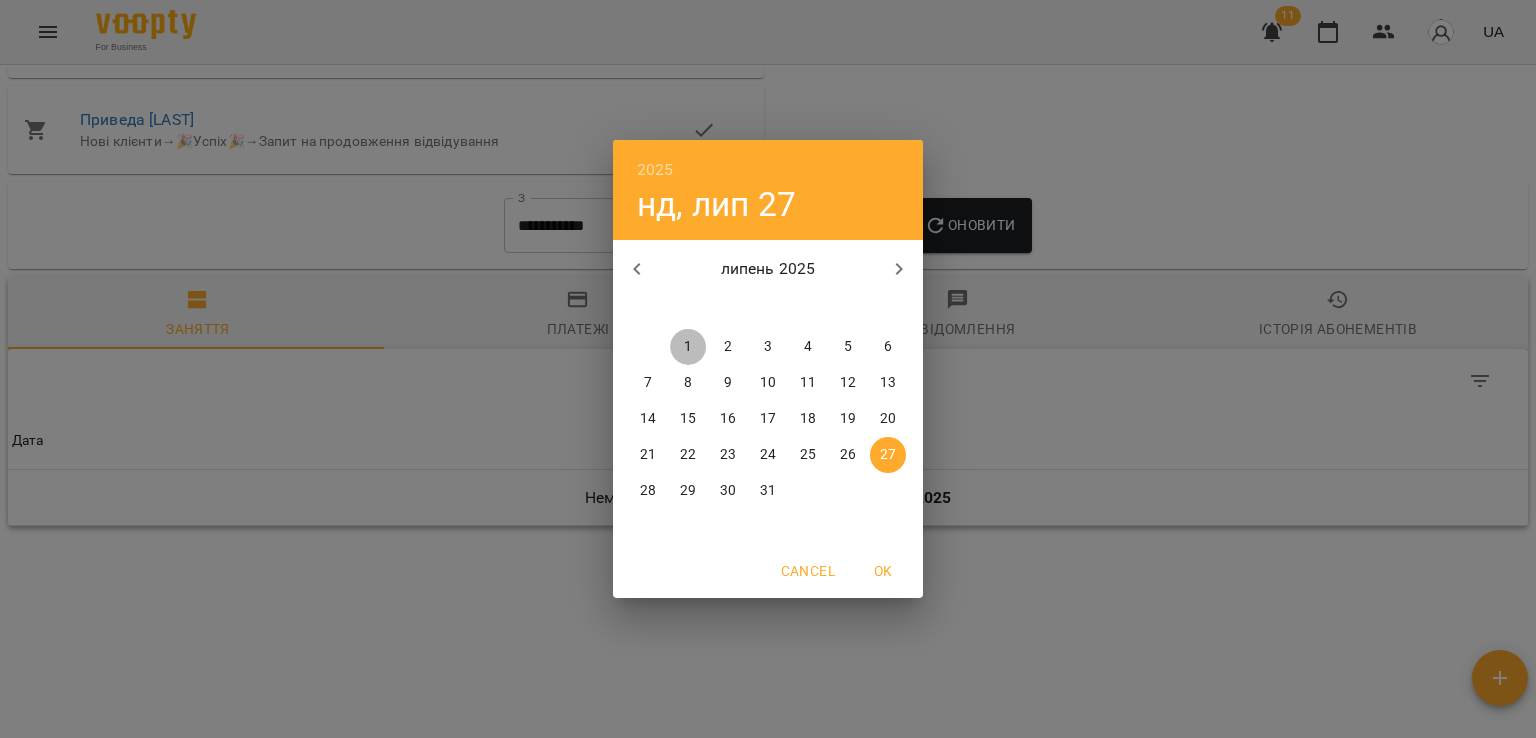 click on "1" at bounding box center (688, 347) 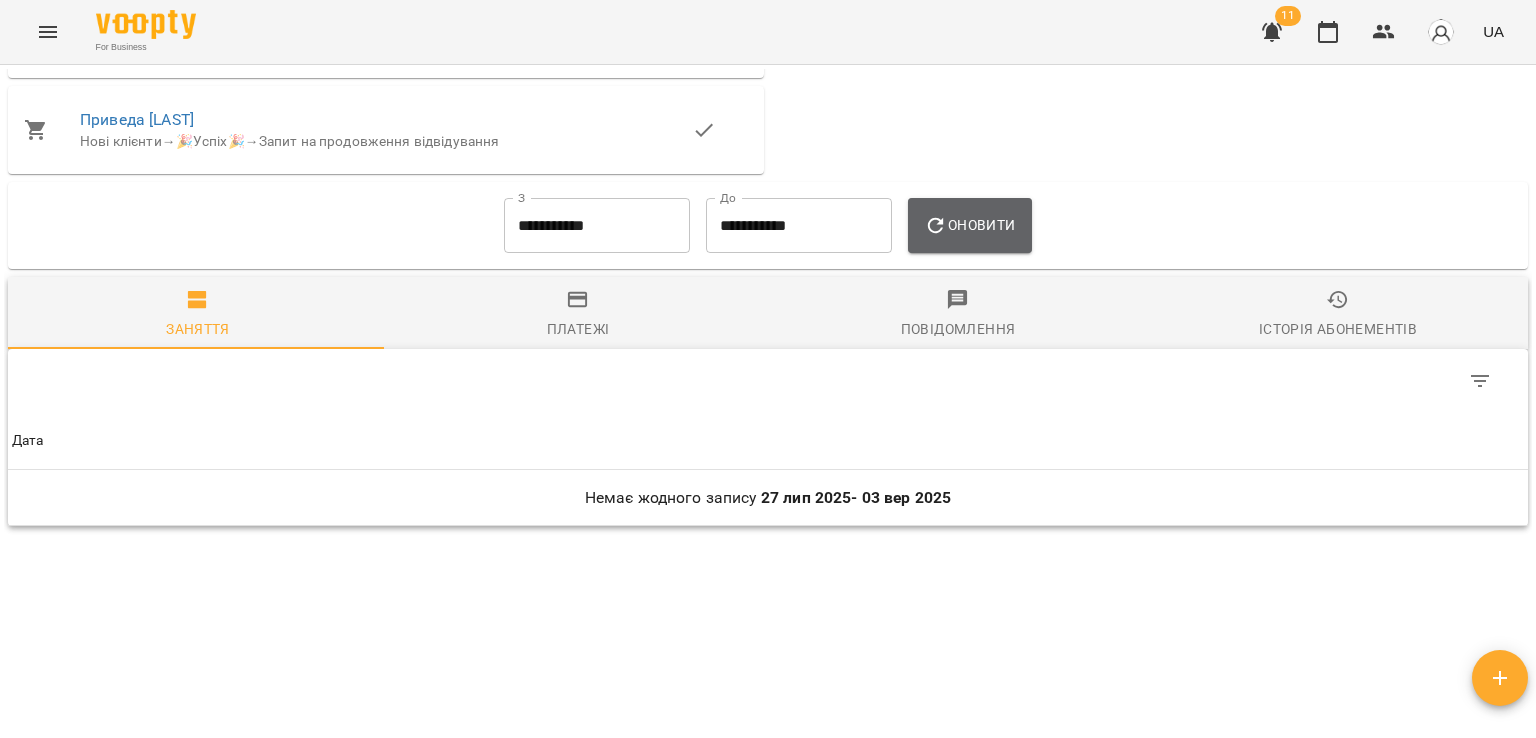 click 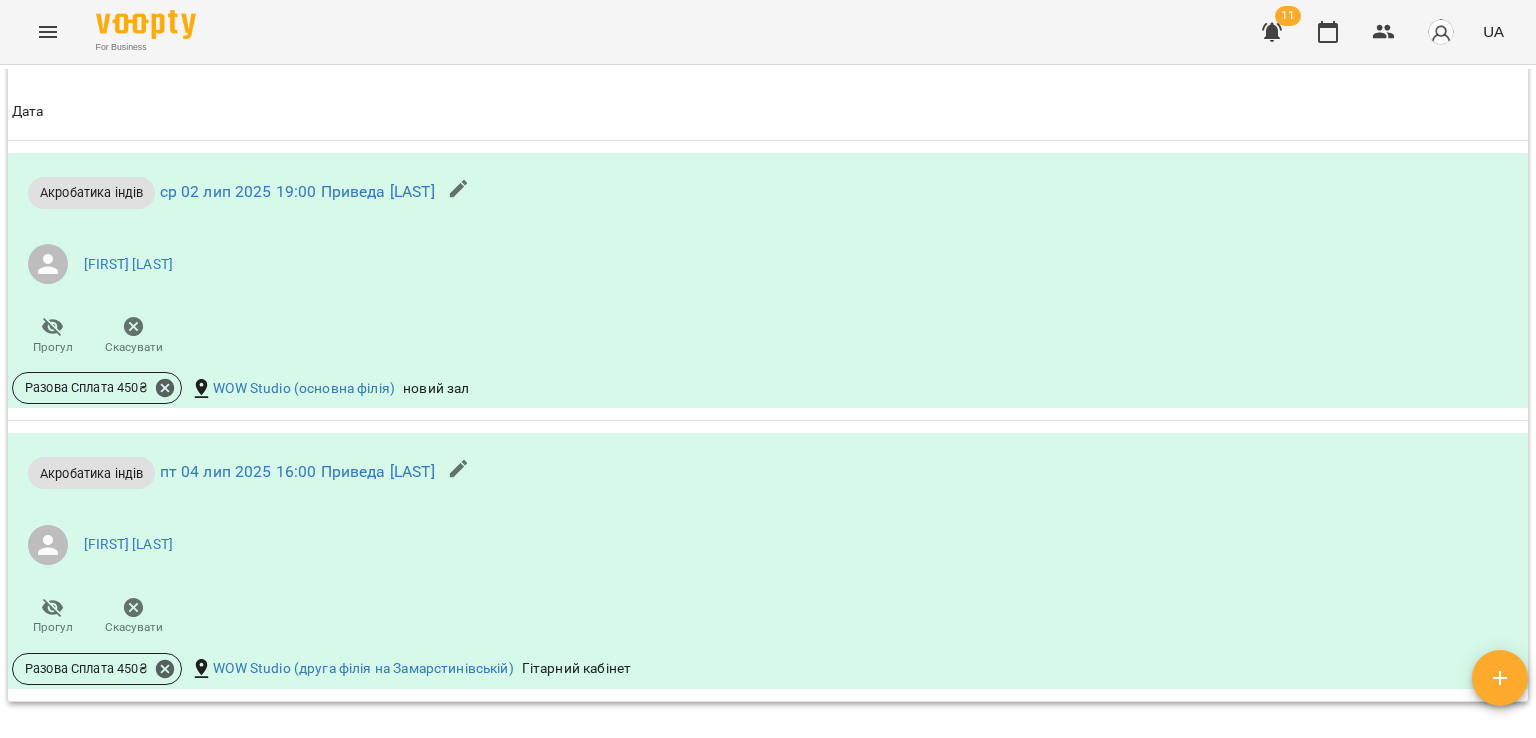 scroll, scrollTop: 2461, scrollLeft: 0, axis: vertical 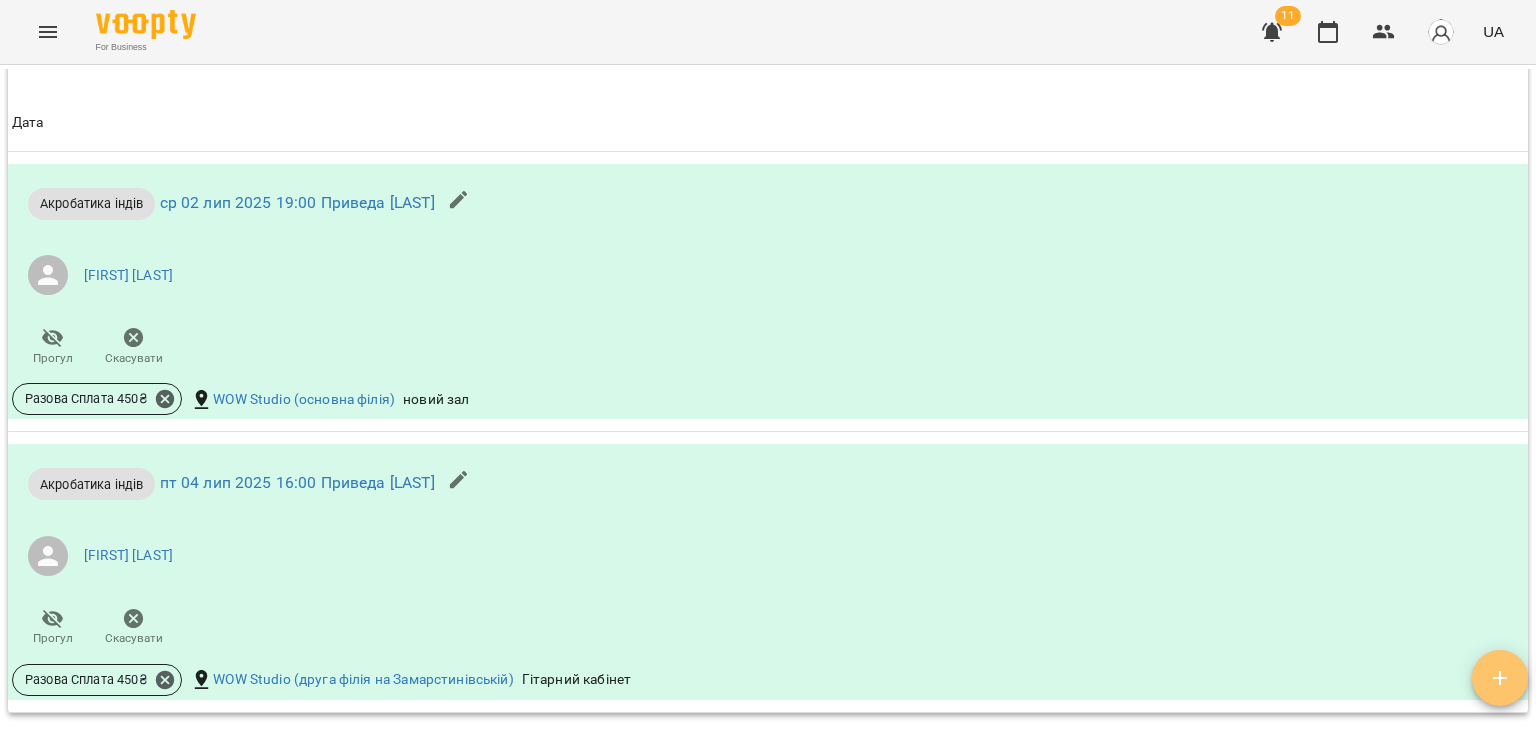 click 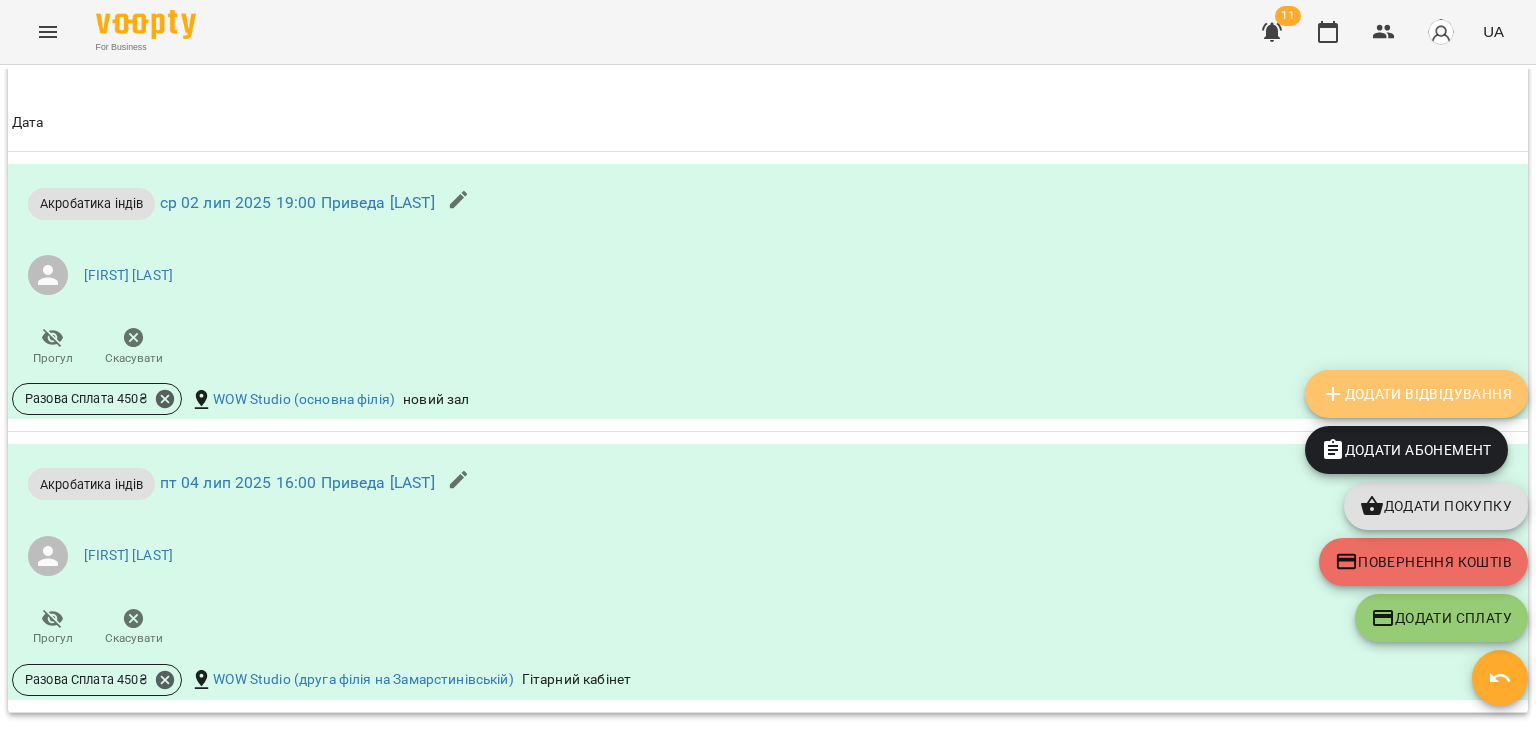 click on "Додати Відвідування" at bounding box center [1416, 394] 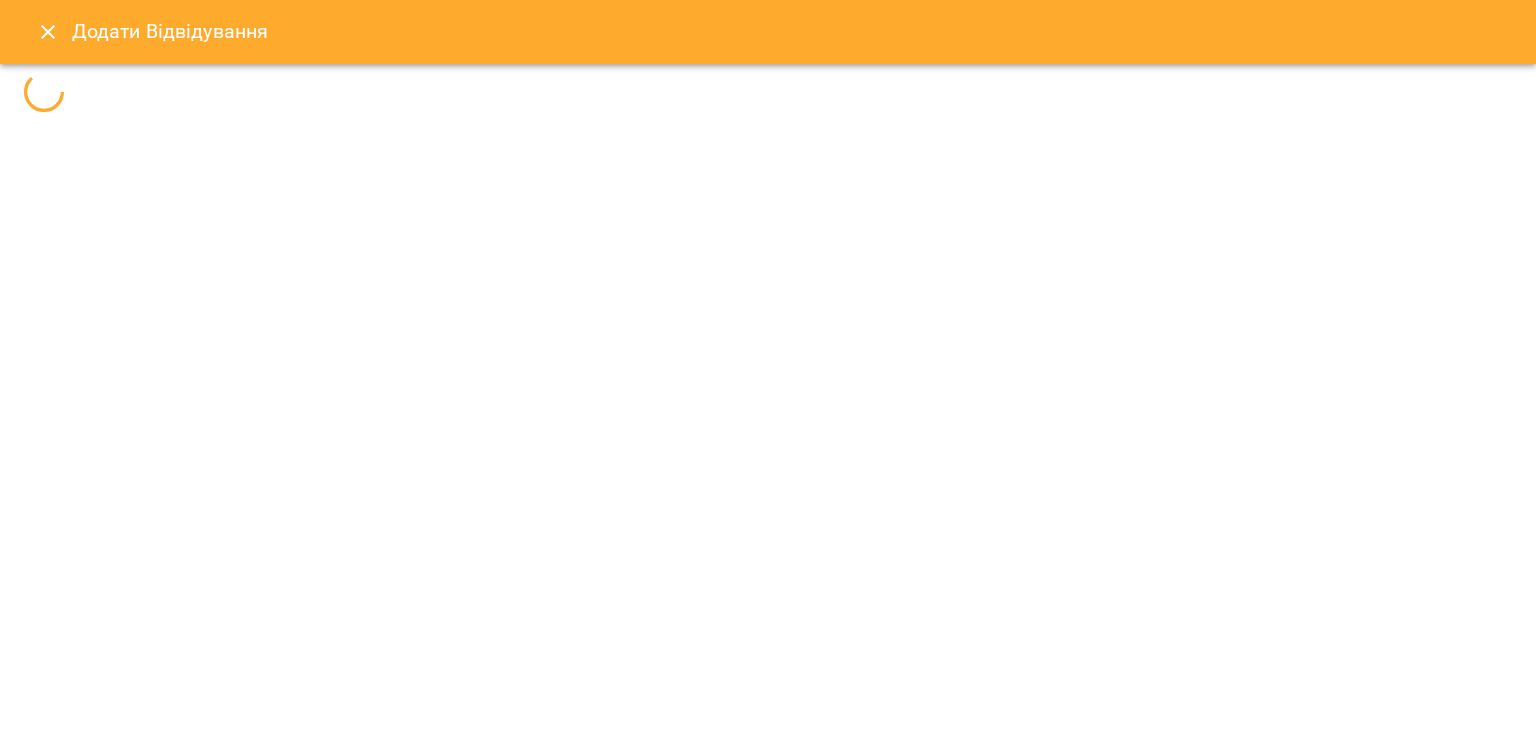 select 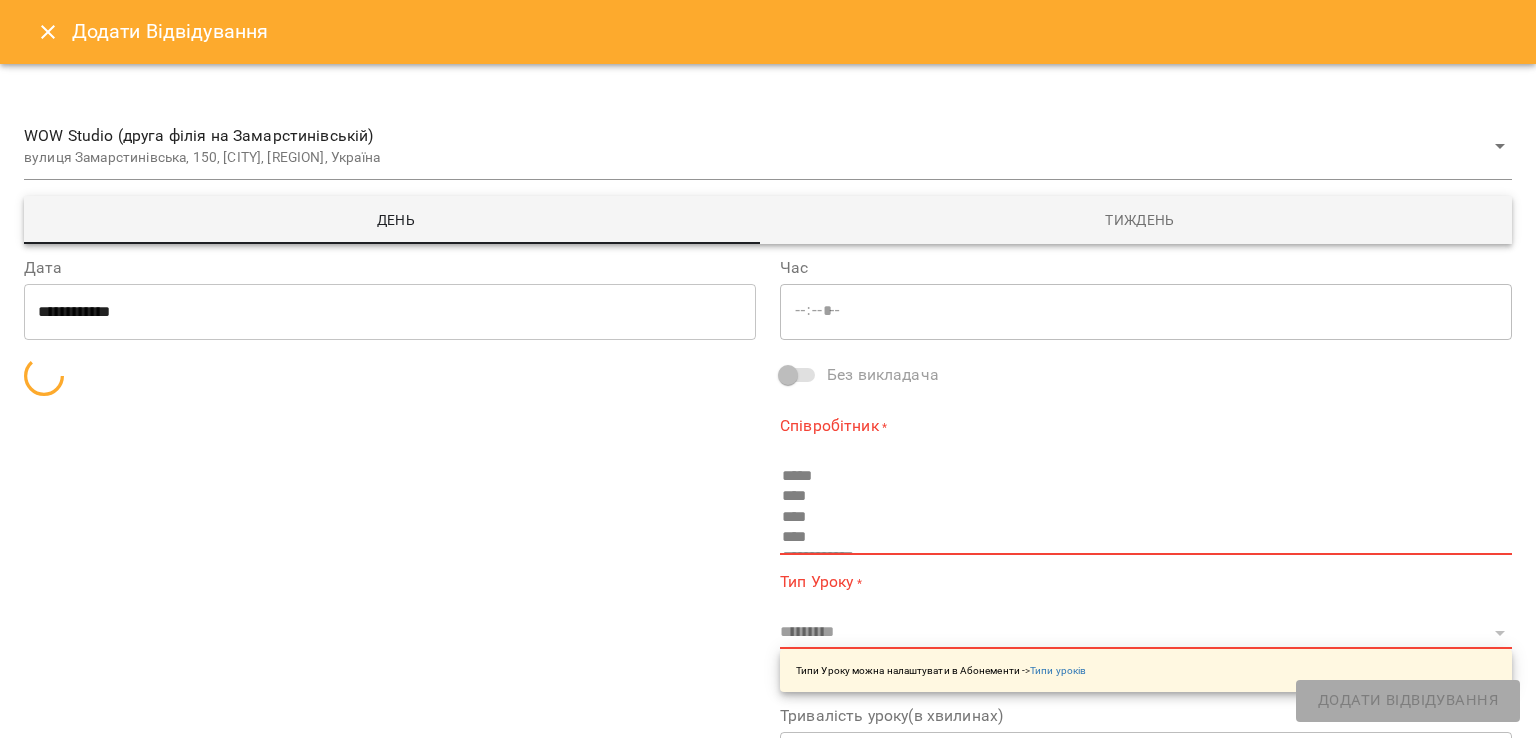 type on "*****" 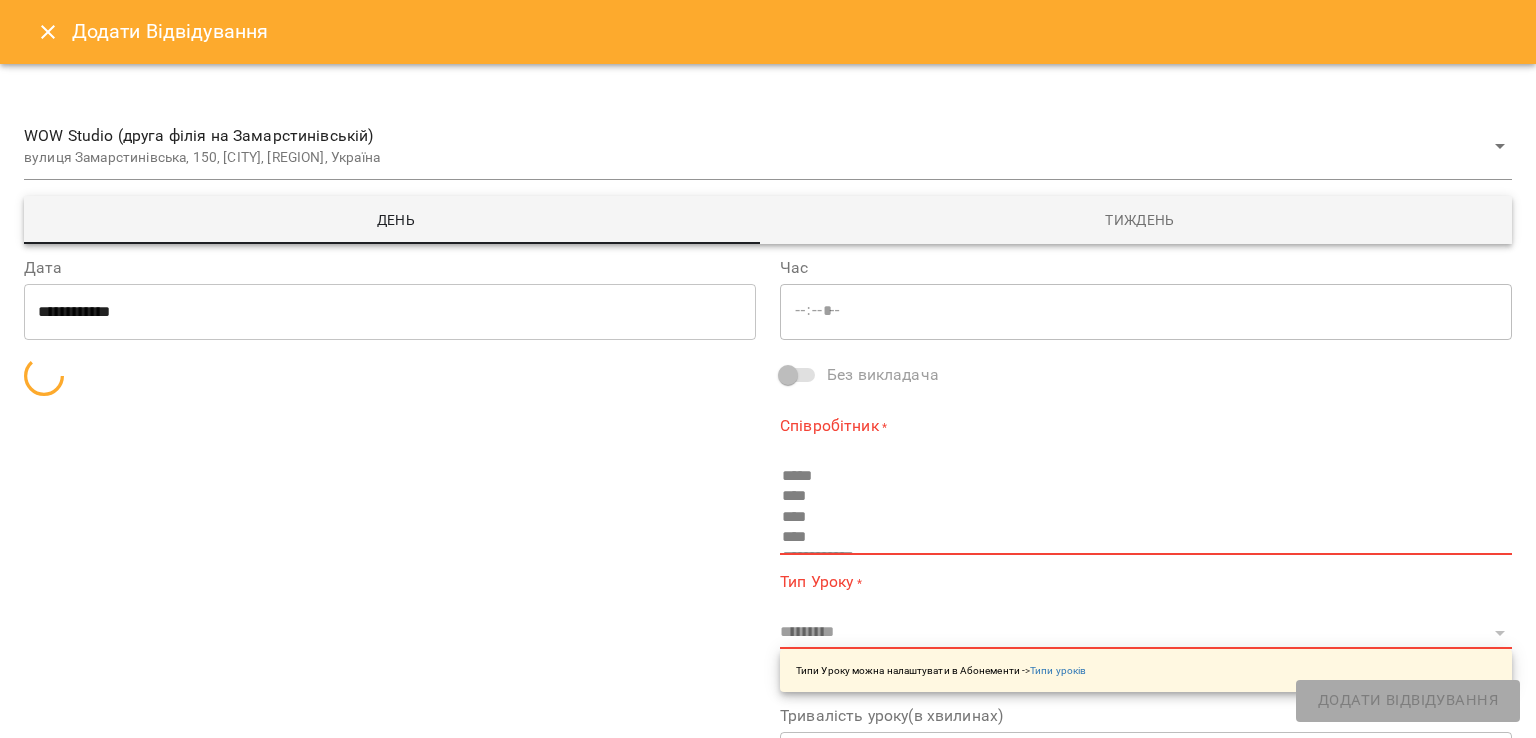 type on "**********" 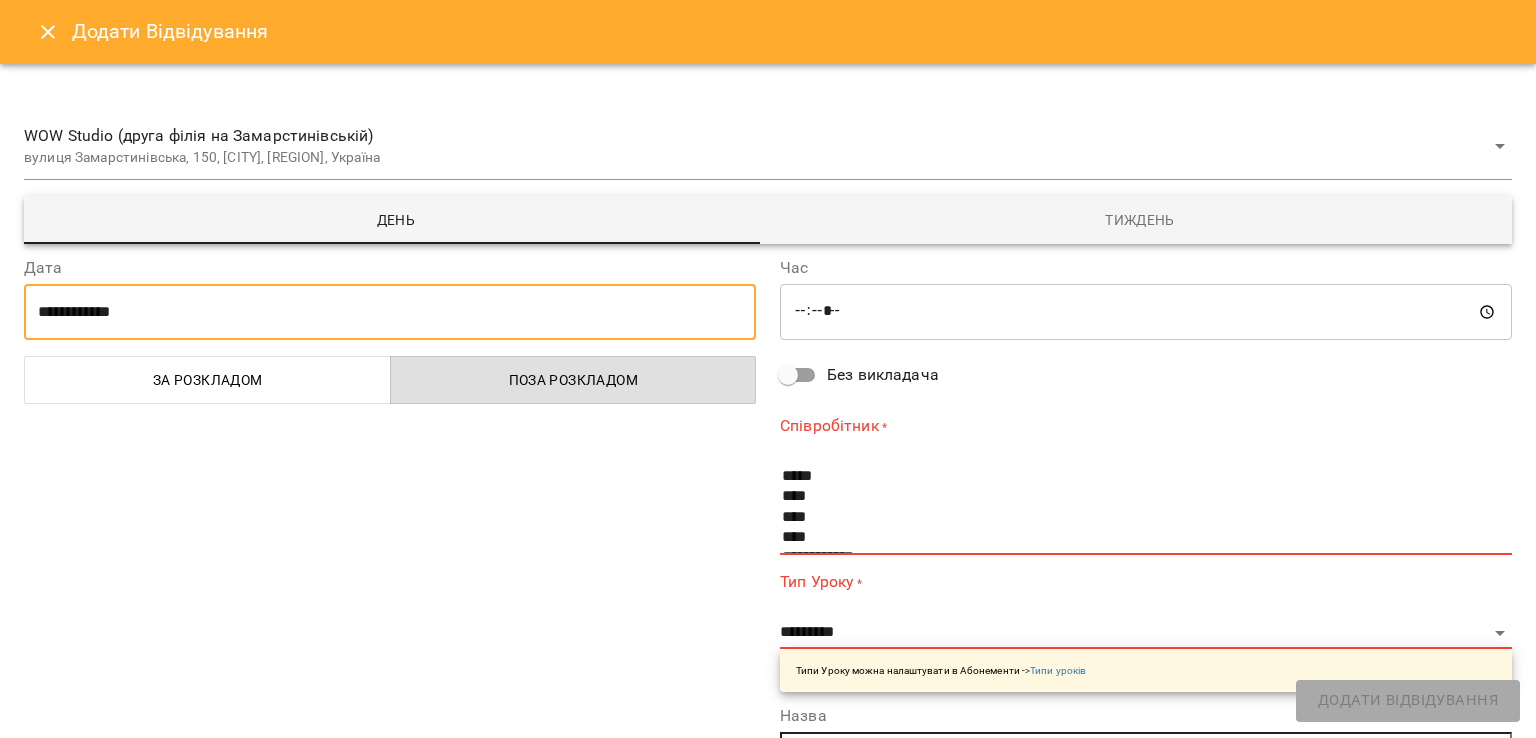 click on "**********" at bounding box center (390, 312) 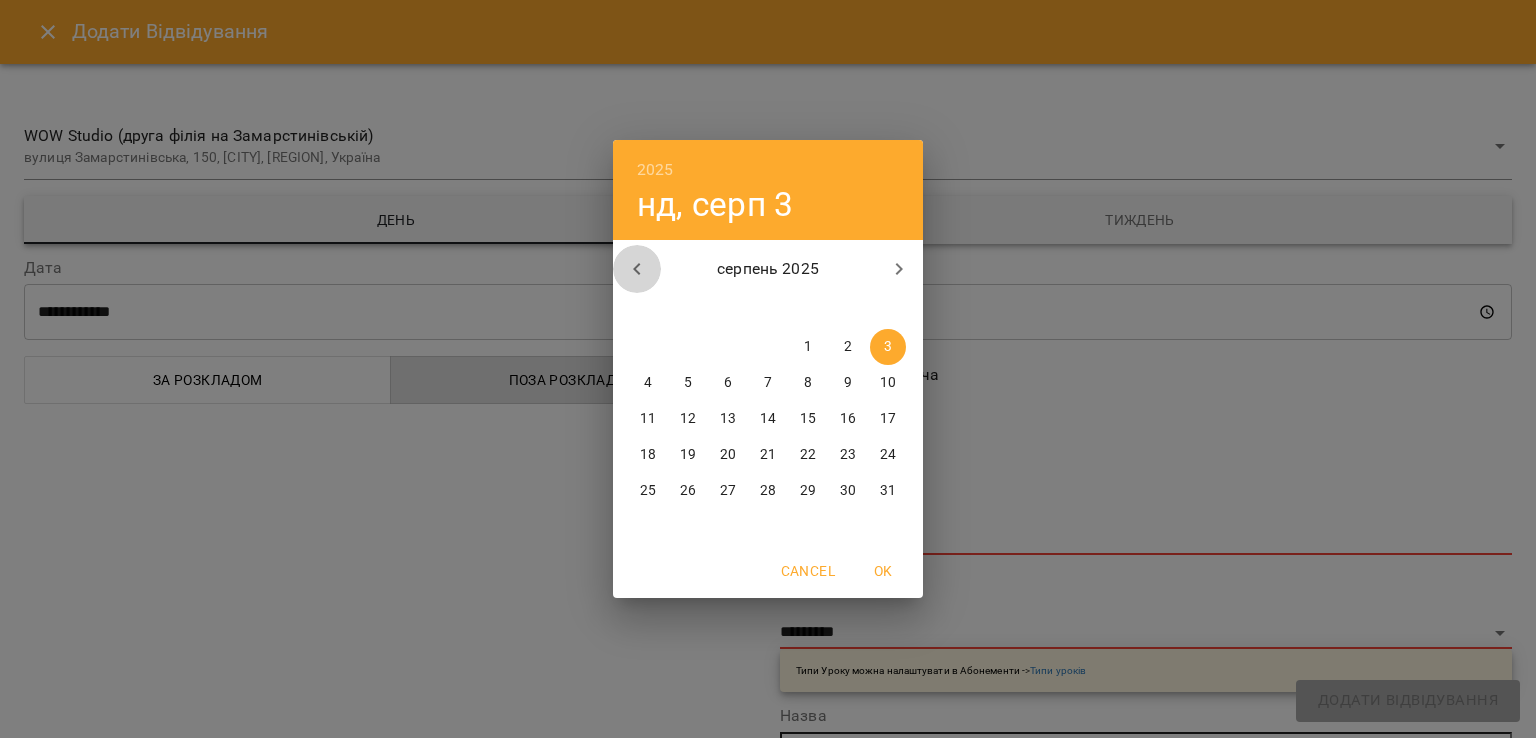 click at bounding box center (637, 269) 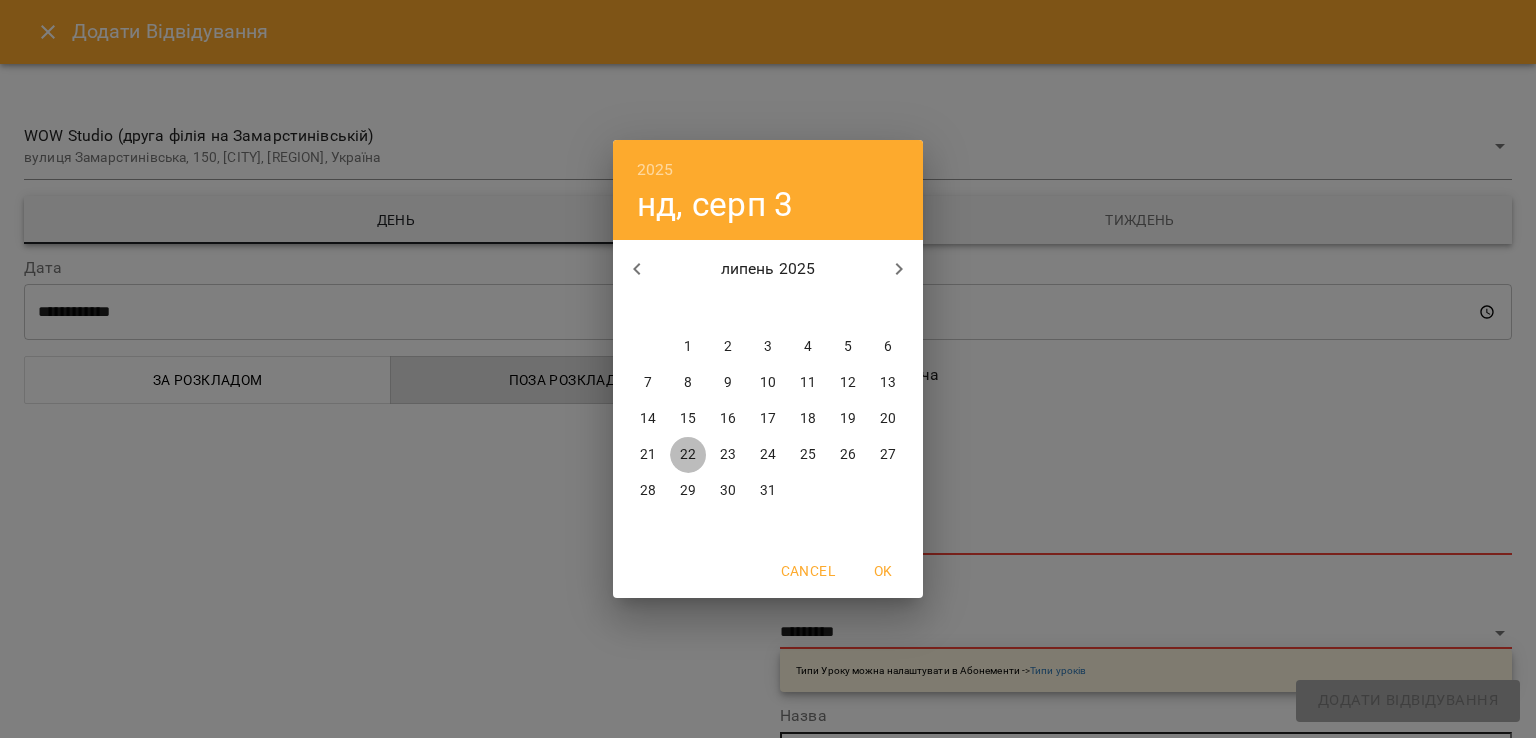 click on "22" at bounding box center [688, 455] 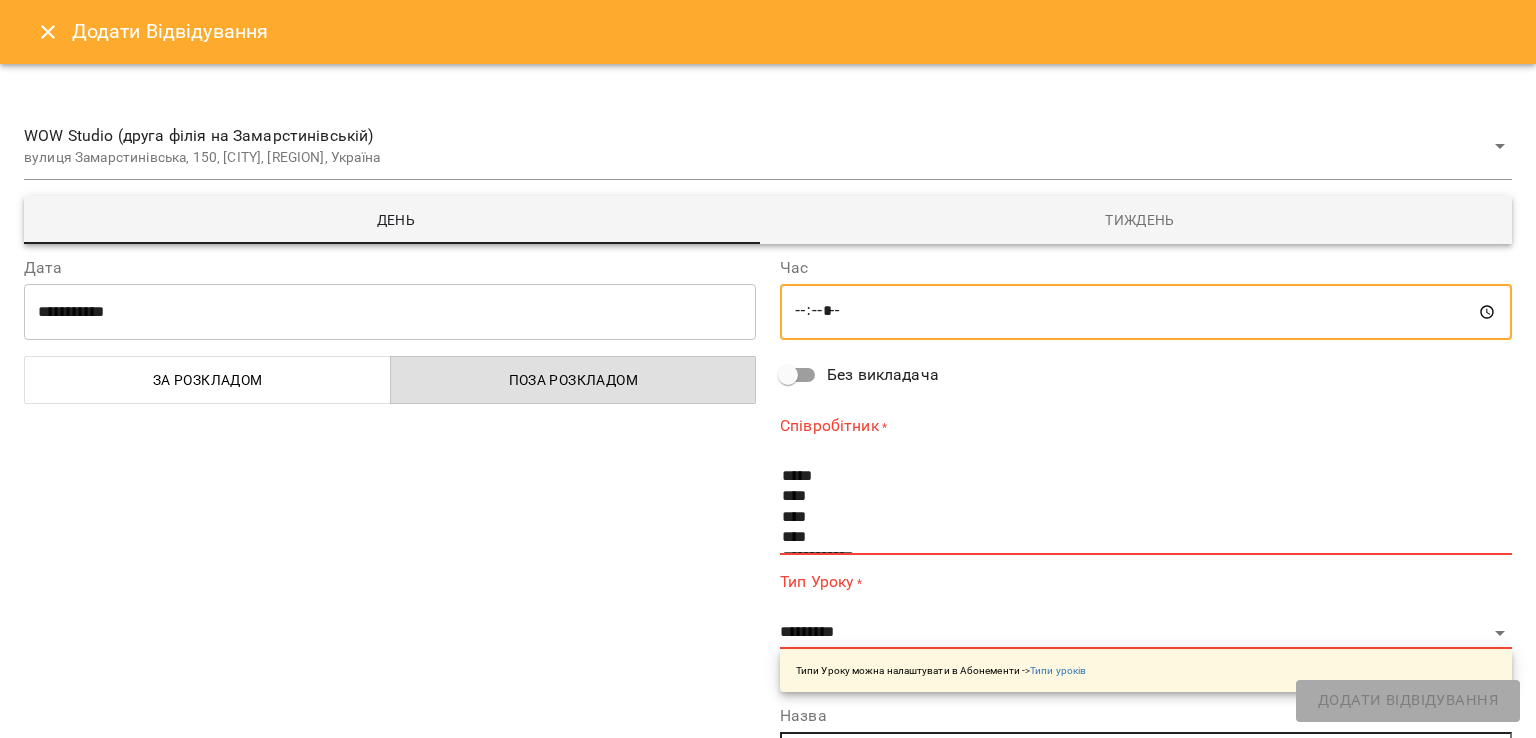 click on "*****" at bounding box center [1146, 312] 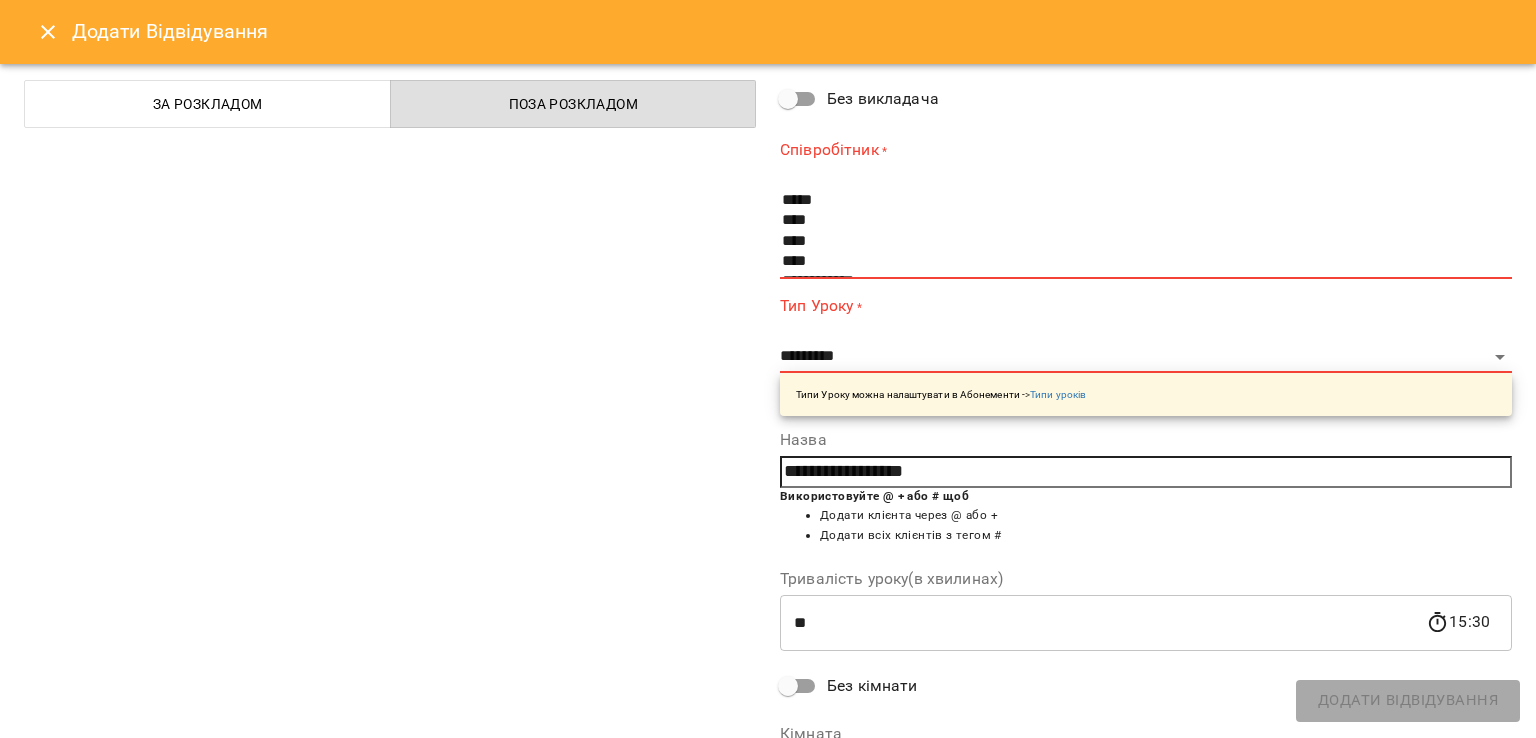 scroll, scrollTop: 299, scrollLeft: 0, axis: vertical 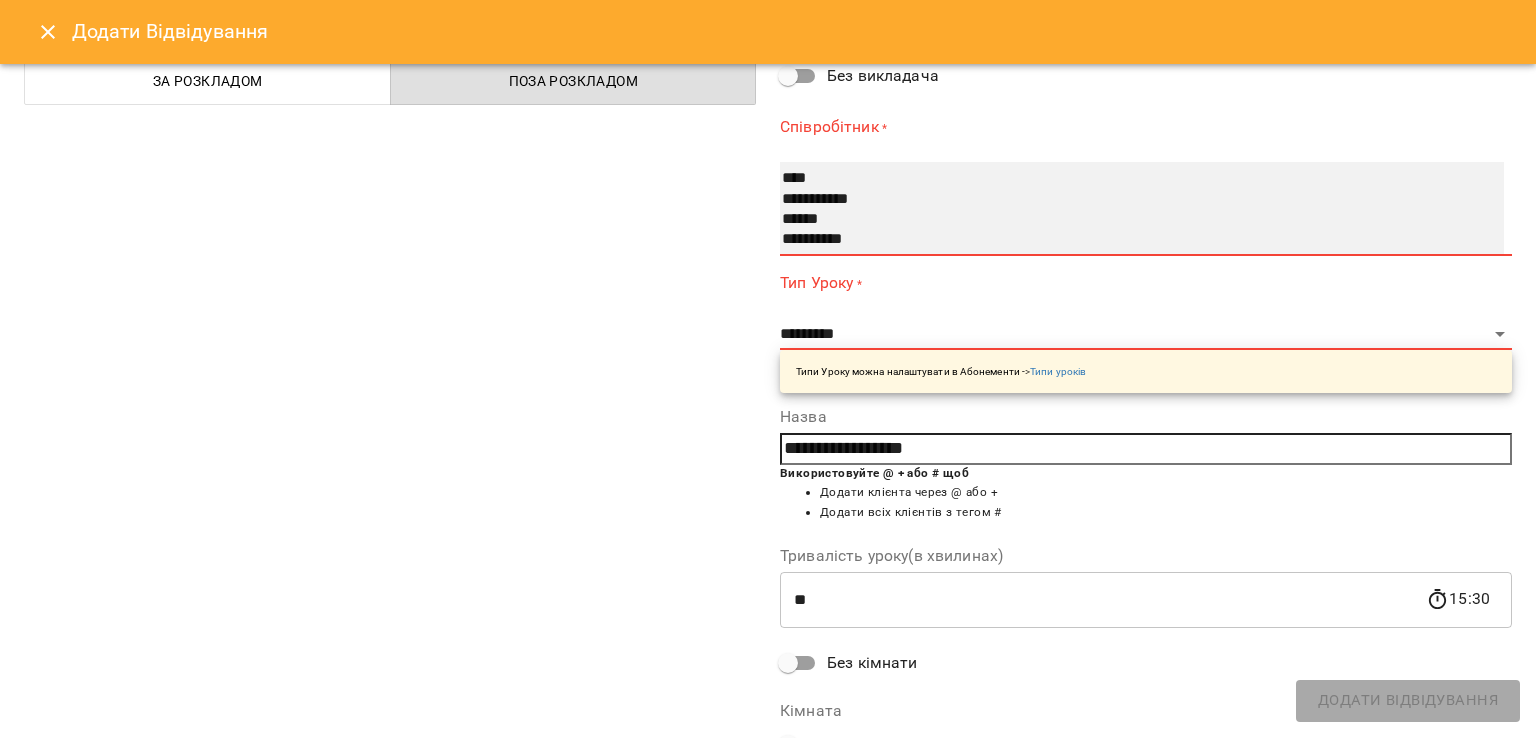 select on "**********" 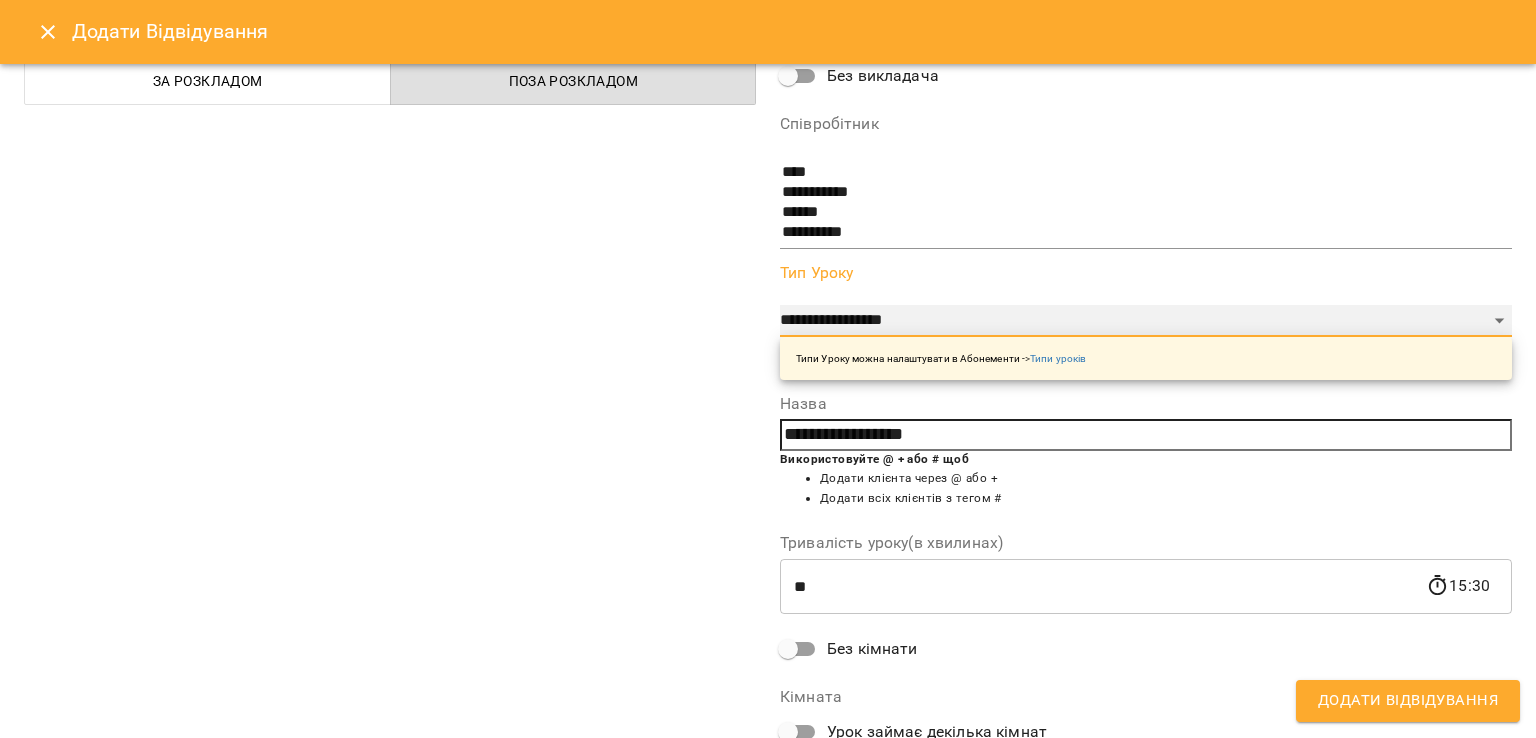 click on "**********" at bounding box center (1146, 321) 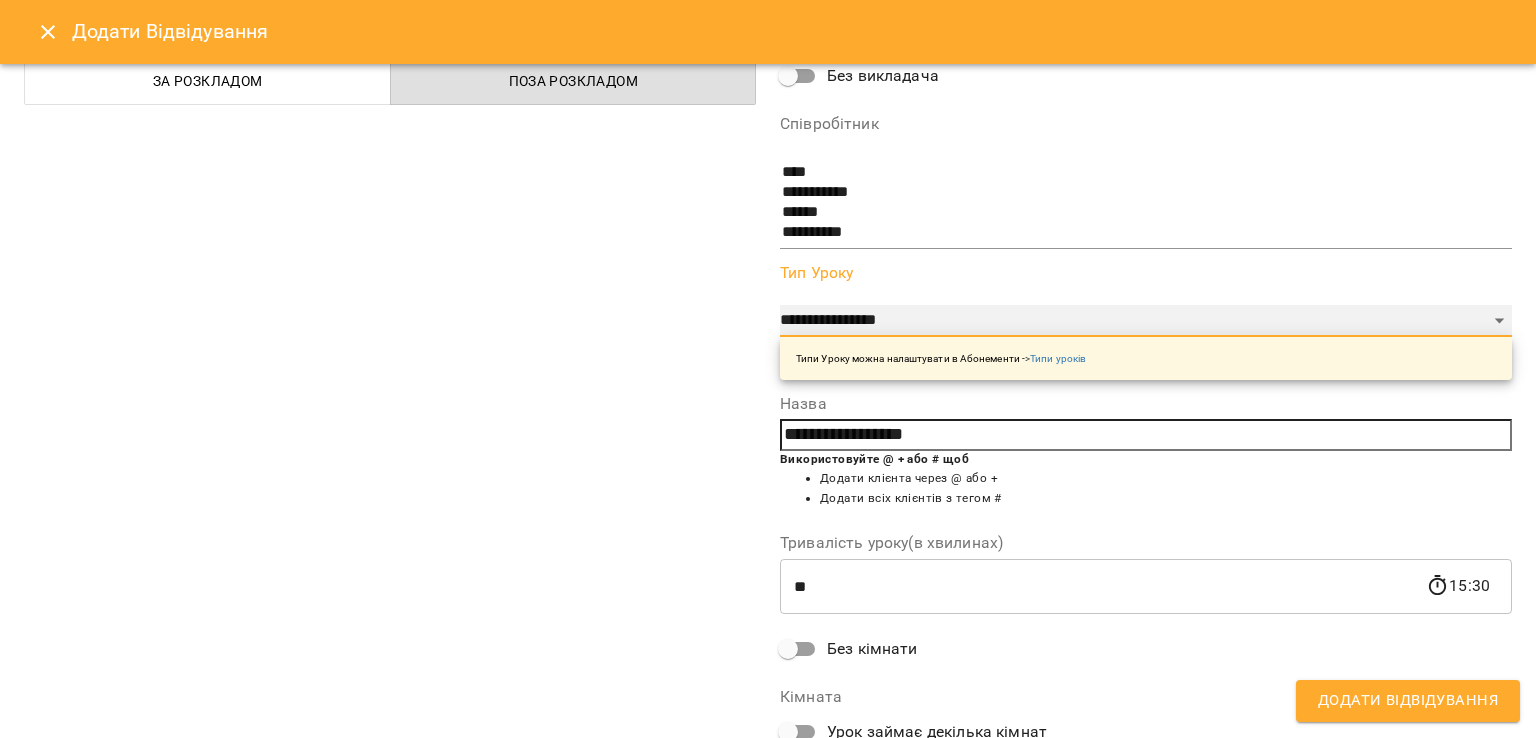 click on "**********" at bounding box center [1146, 321] 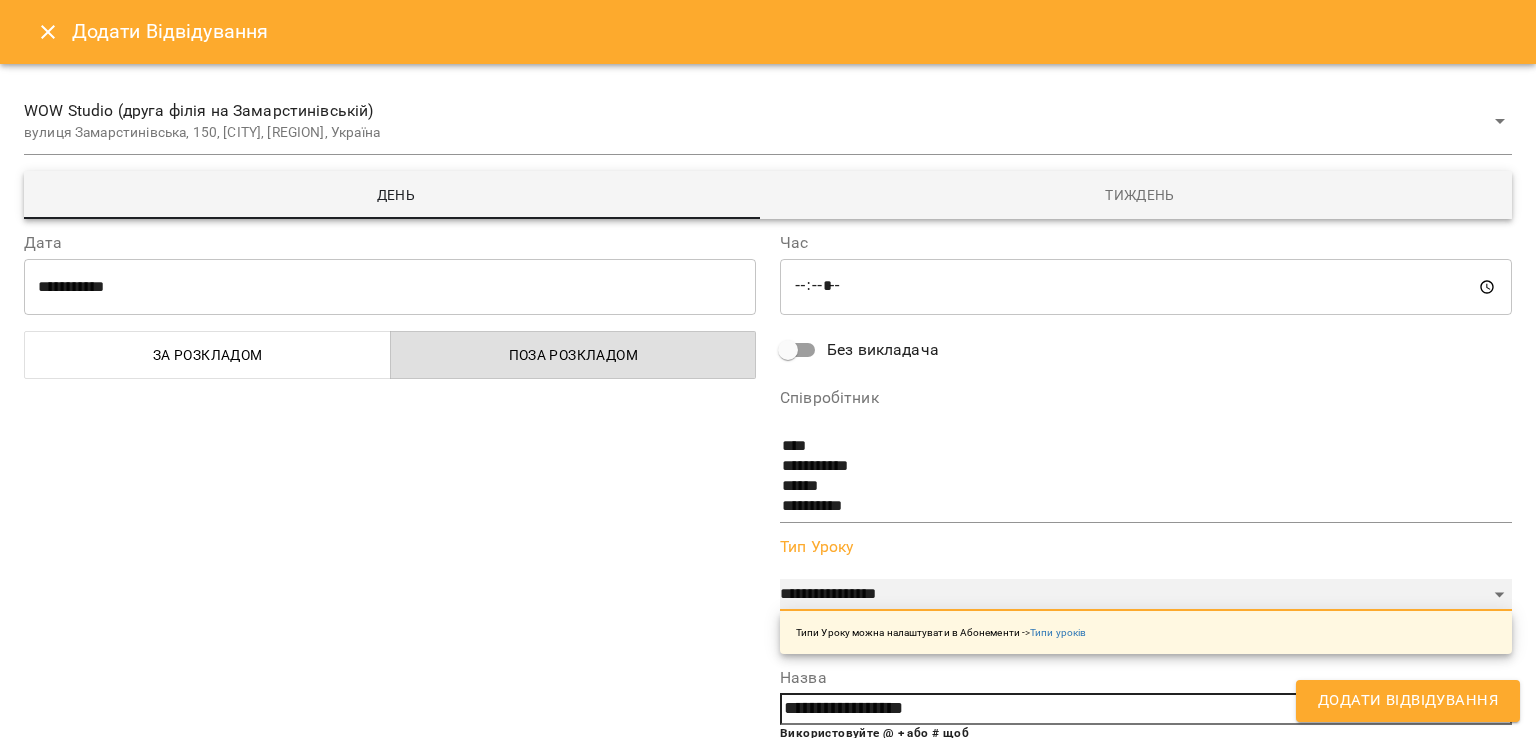 scroll, scrollTop: 0, scrollLeft: 0, axis: both 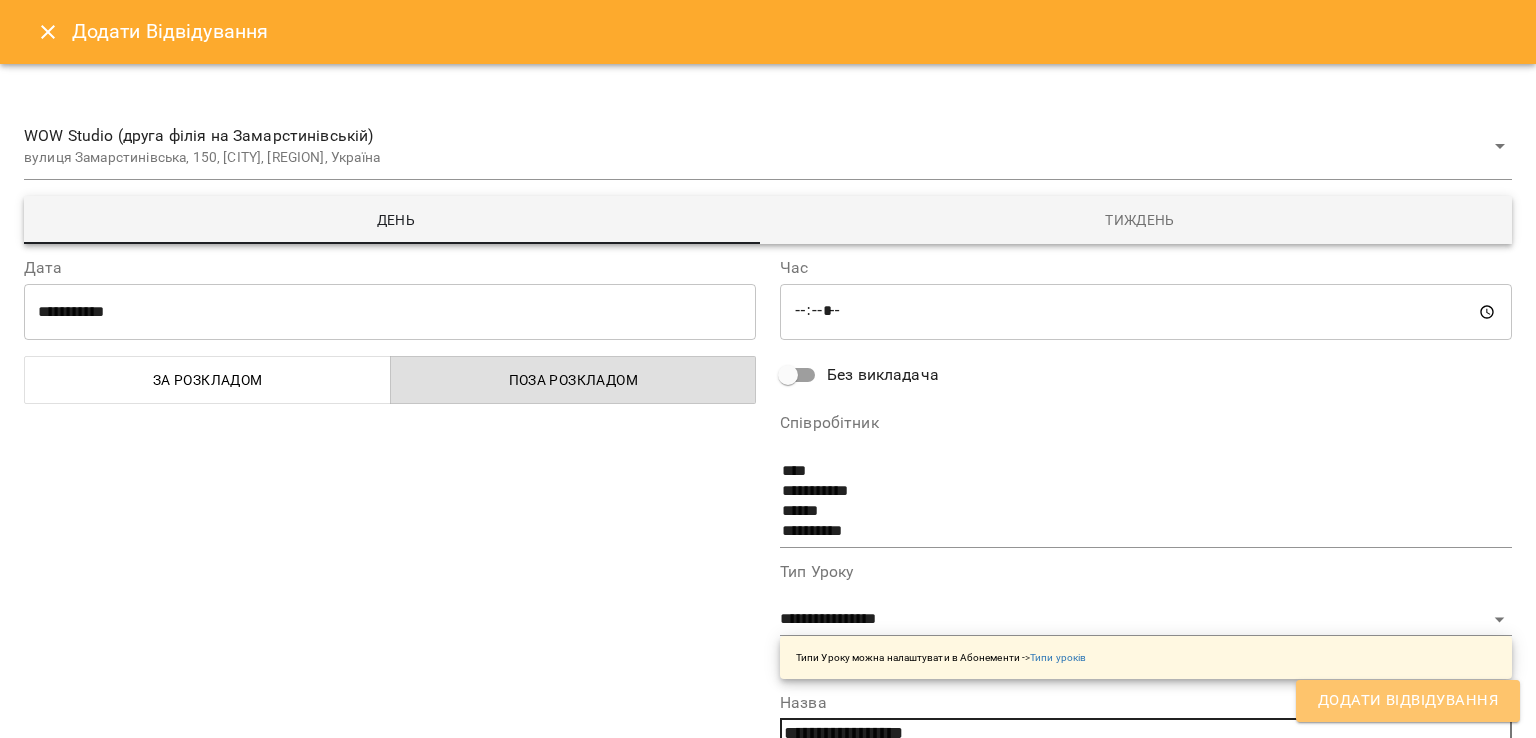 click on "Додати Відвідування" at bounding box center (1408, 701) 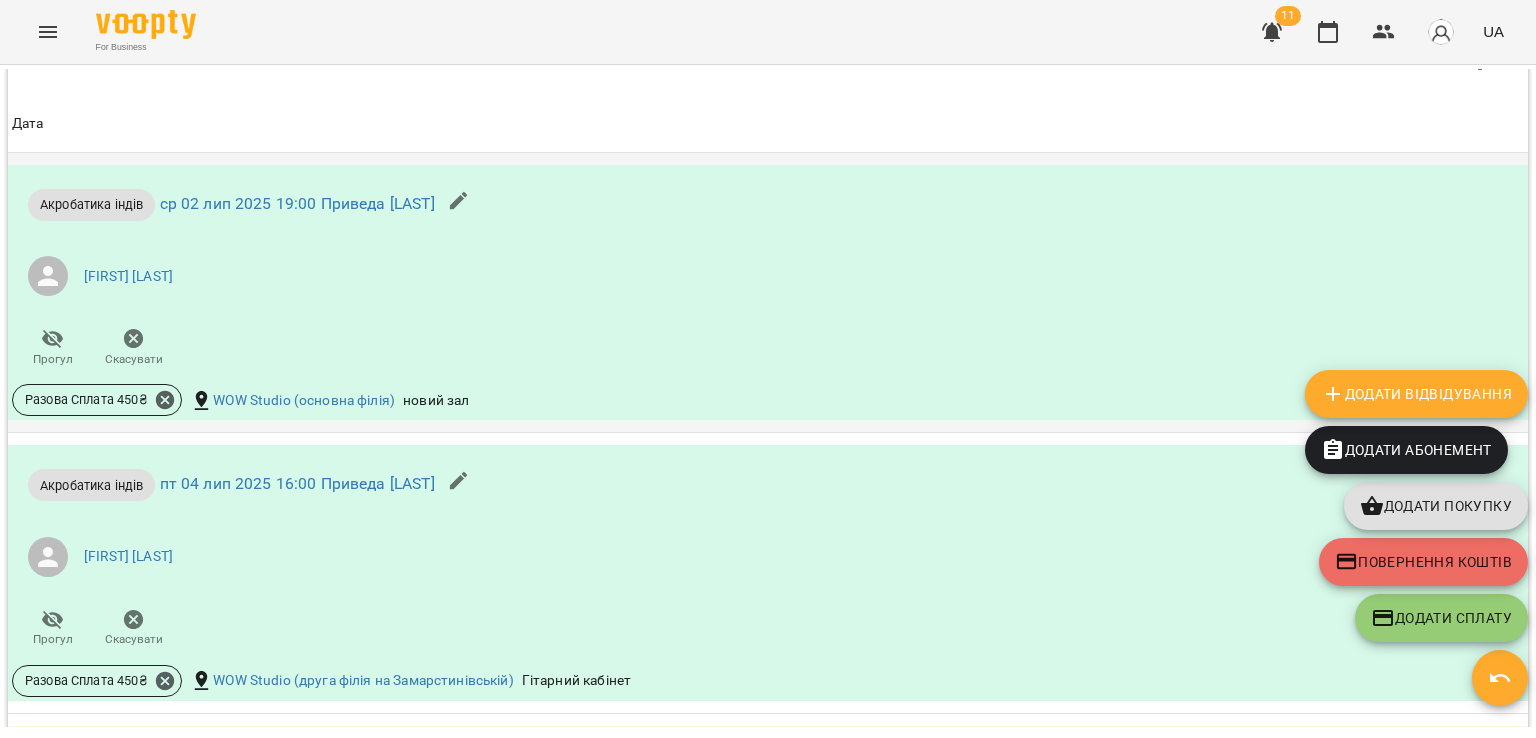 scroll, scrollTop: 2984, scrollLeft: 0, axis: vertical 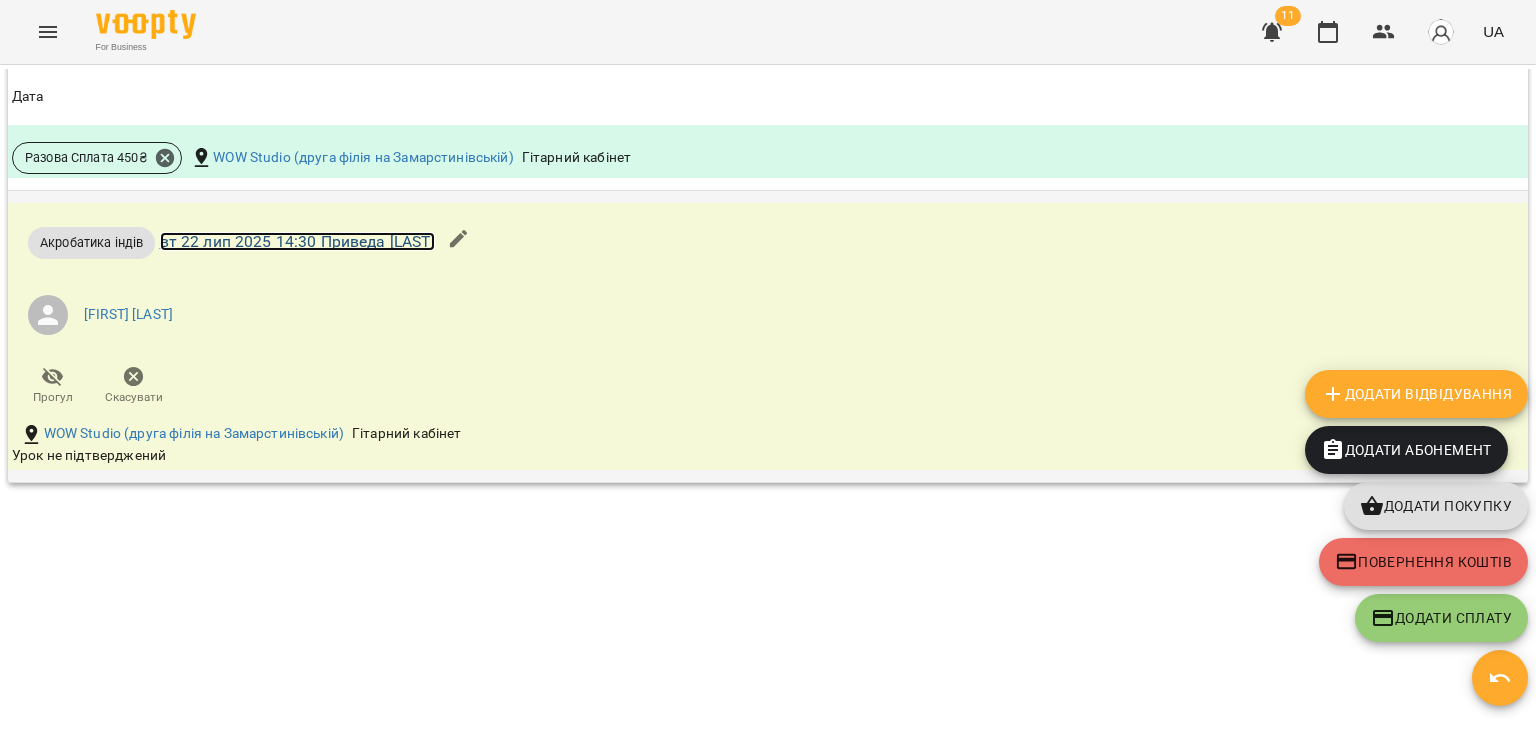 click on "вт 22 лип 2025 14:30 Приведа Вероніка" at bounding box center (297, 241) 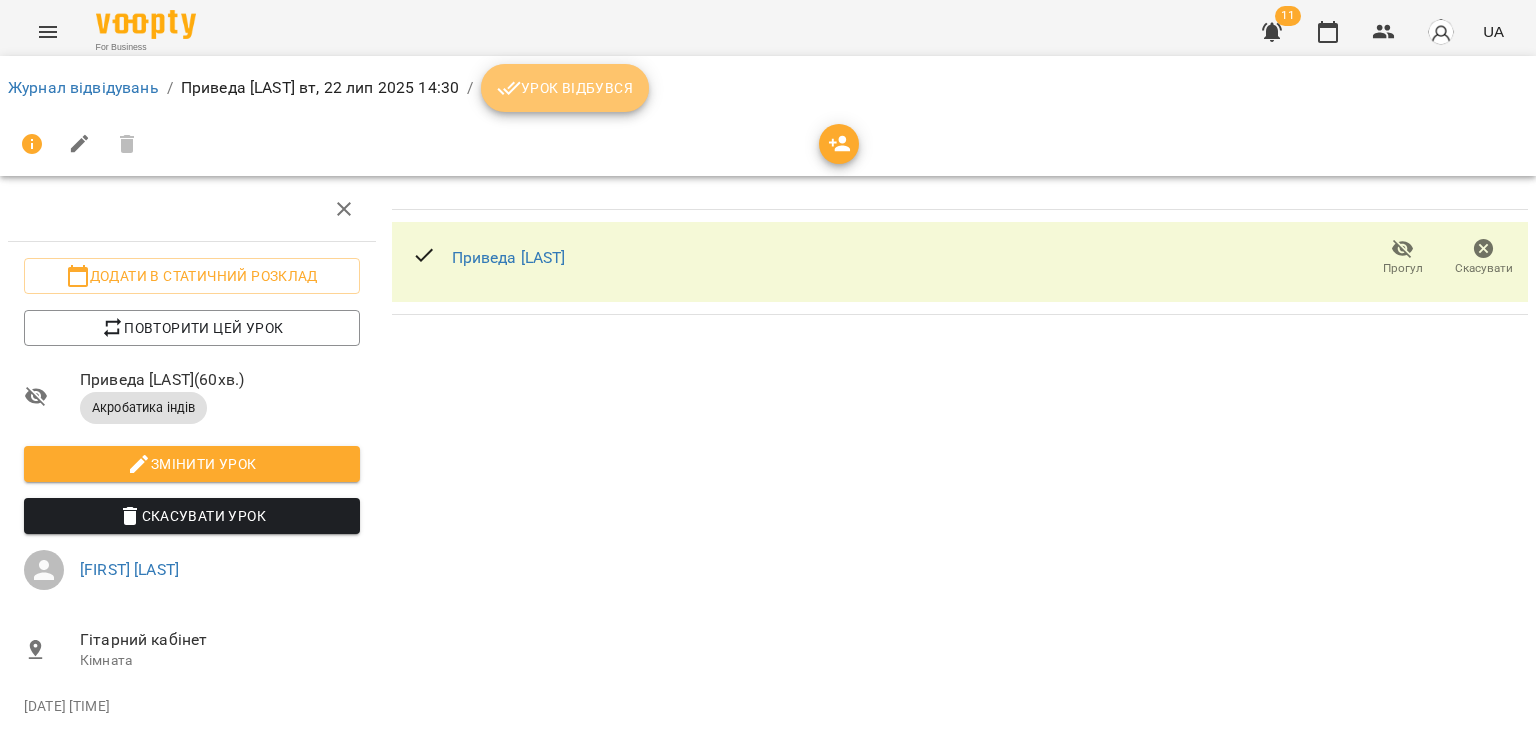 click on "Урок відбувся" at bounding box center [565, 88] 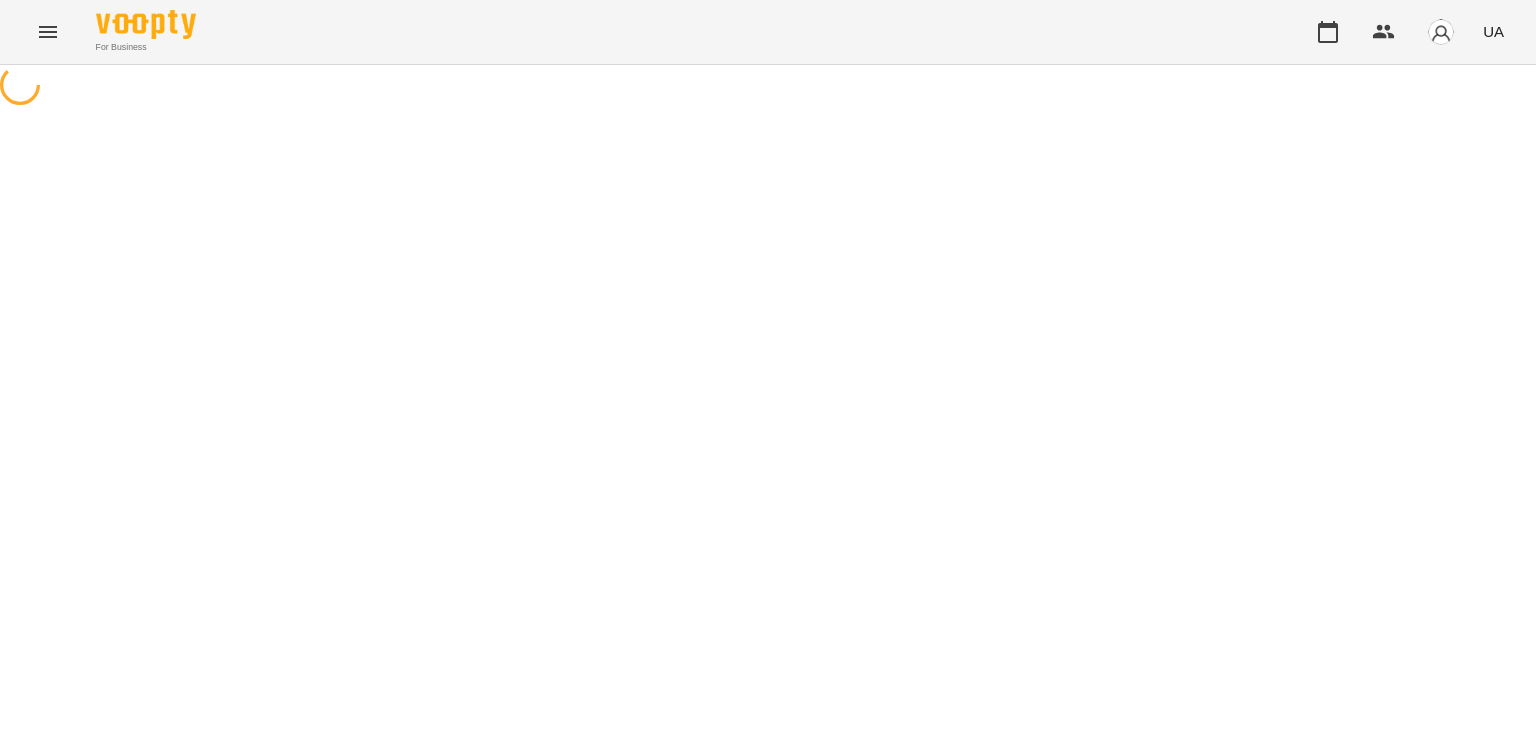 scroll, scrollTop: 0, scrollLeft: 0, axis: both 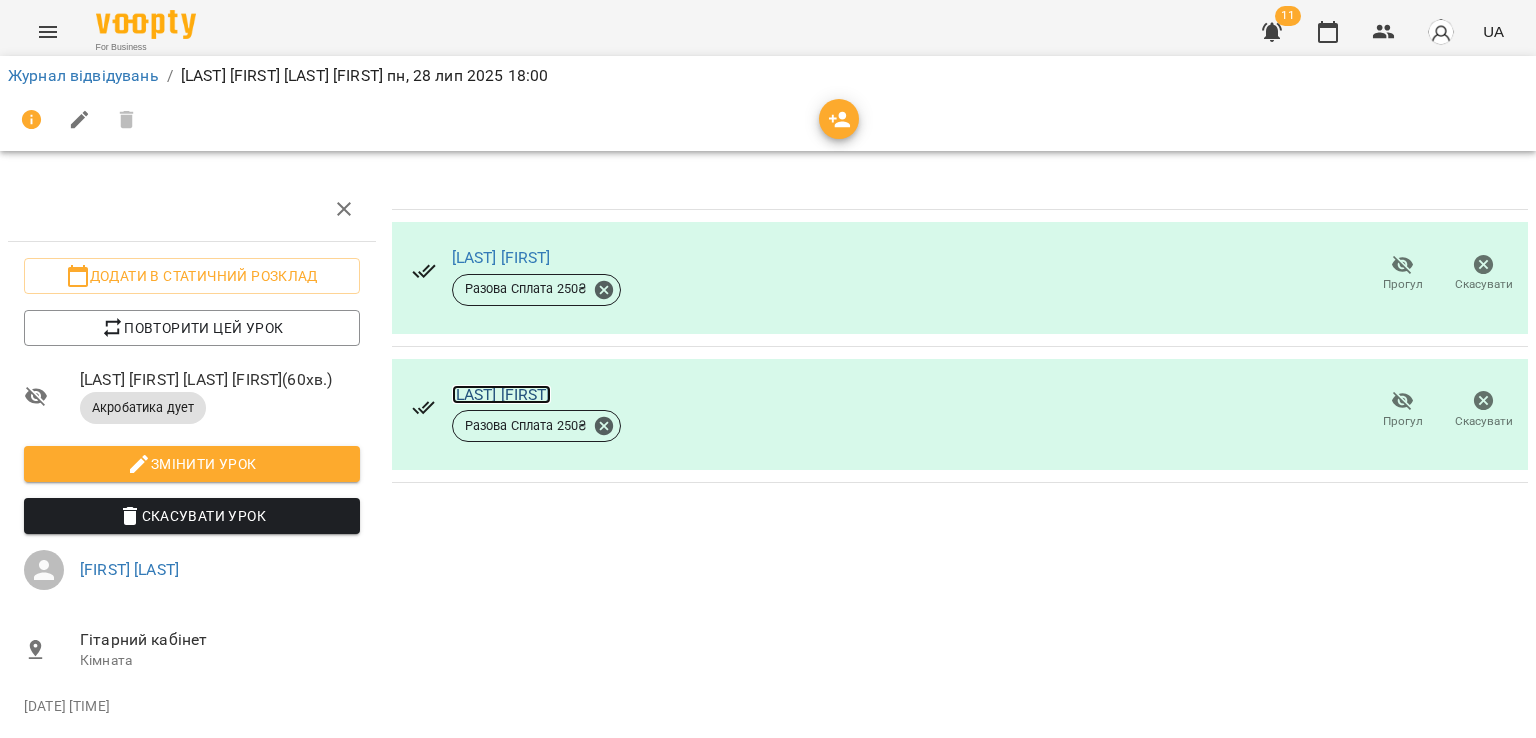 click on "[FIRST] [LAST]" at bounding box center (501, 394) 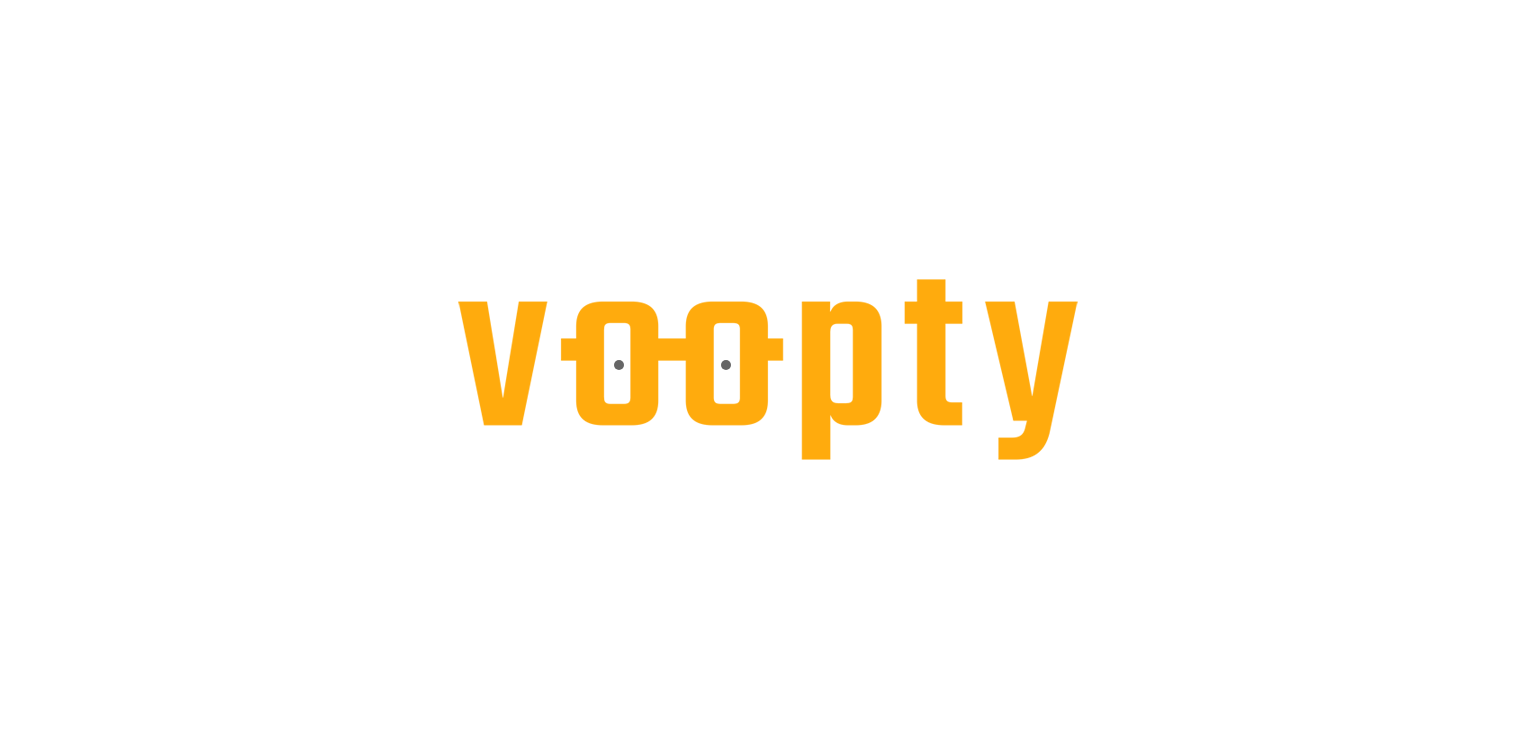 scroll, scrollTop: 0, scrollLeft: 0, axis: both 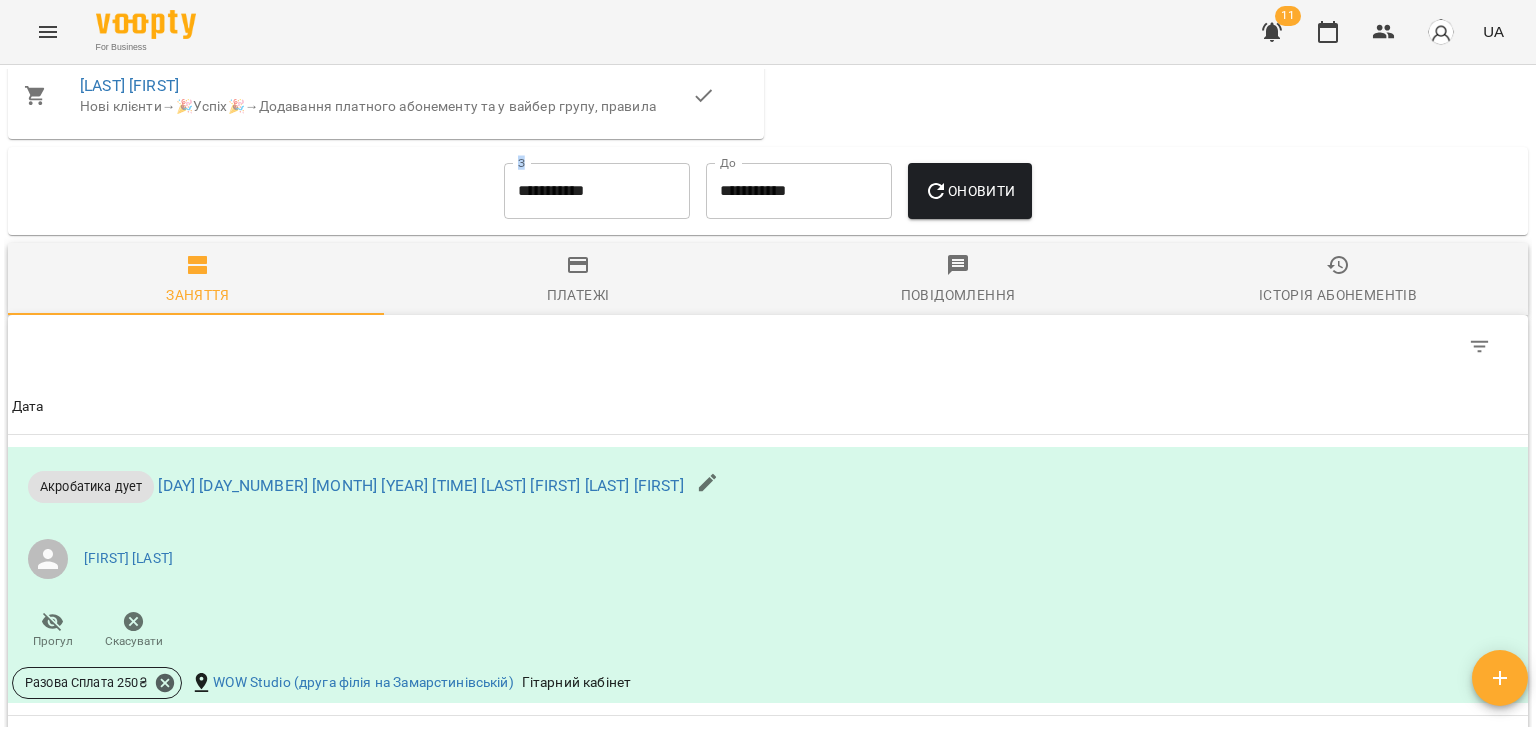 drag, startPoint x: 617, startPoint y: 141, endPoint x: 615, endPoint y: 187, distance: 46.043457 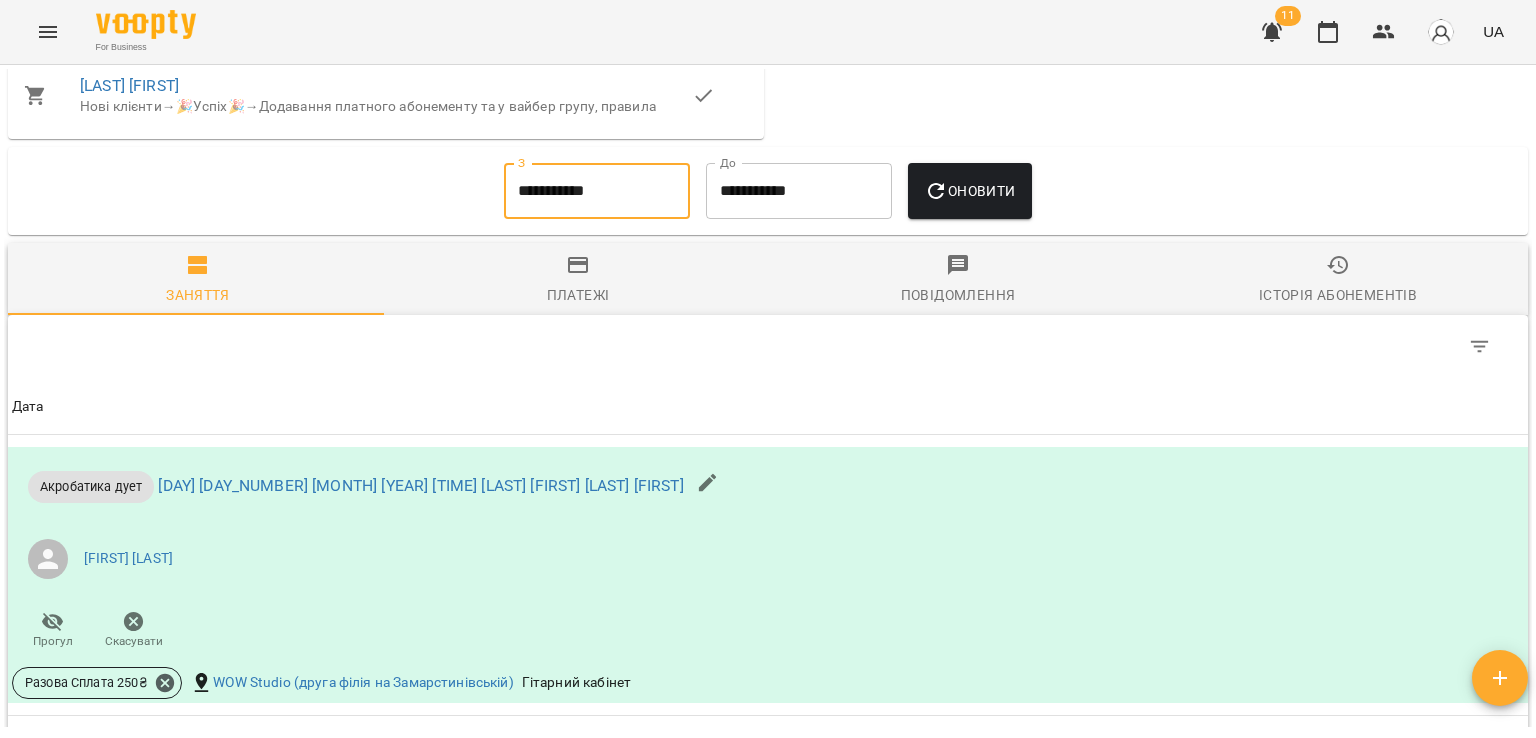 click on "**********" at bounding box center [597, 191] 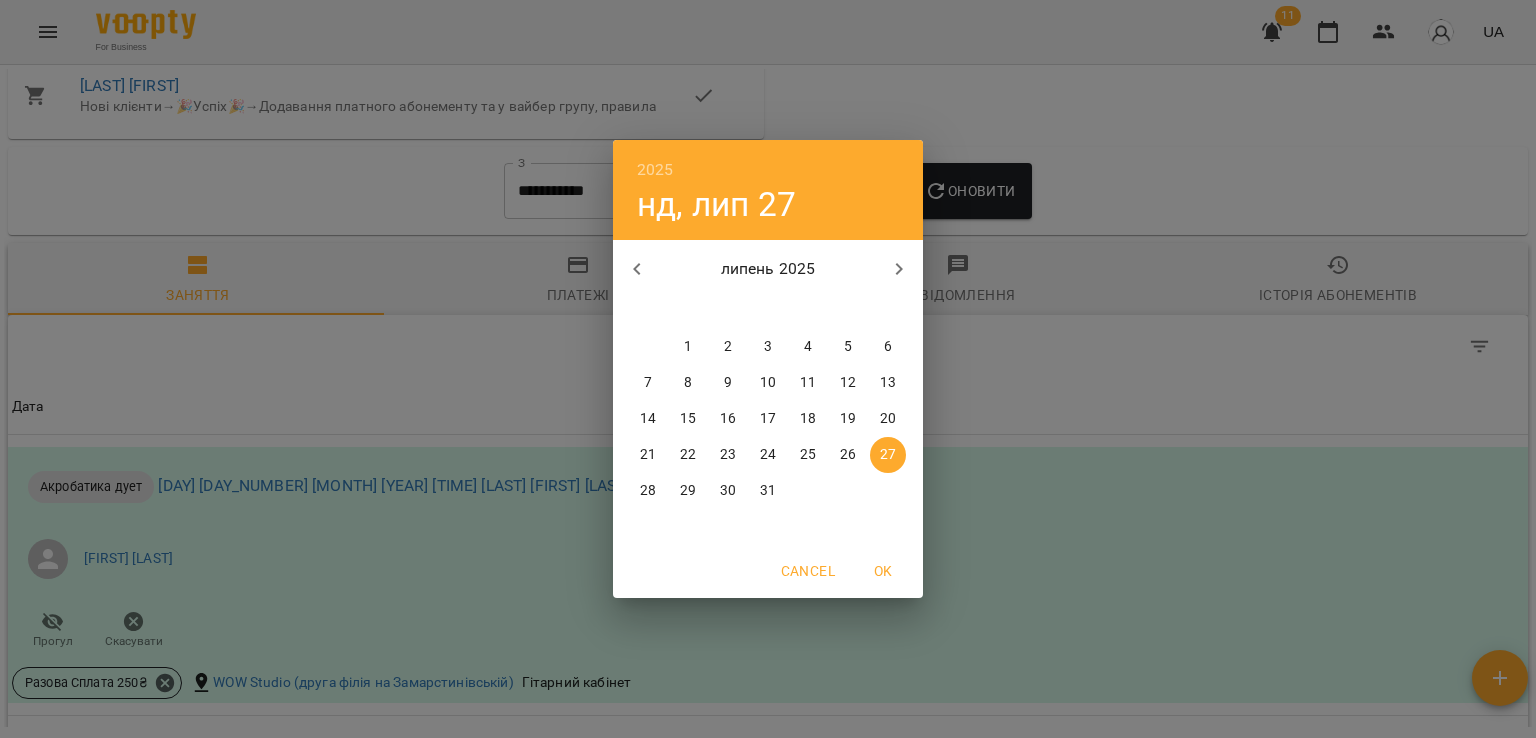 click on "1" at bounding box center (688, 347) 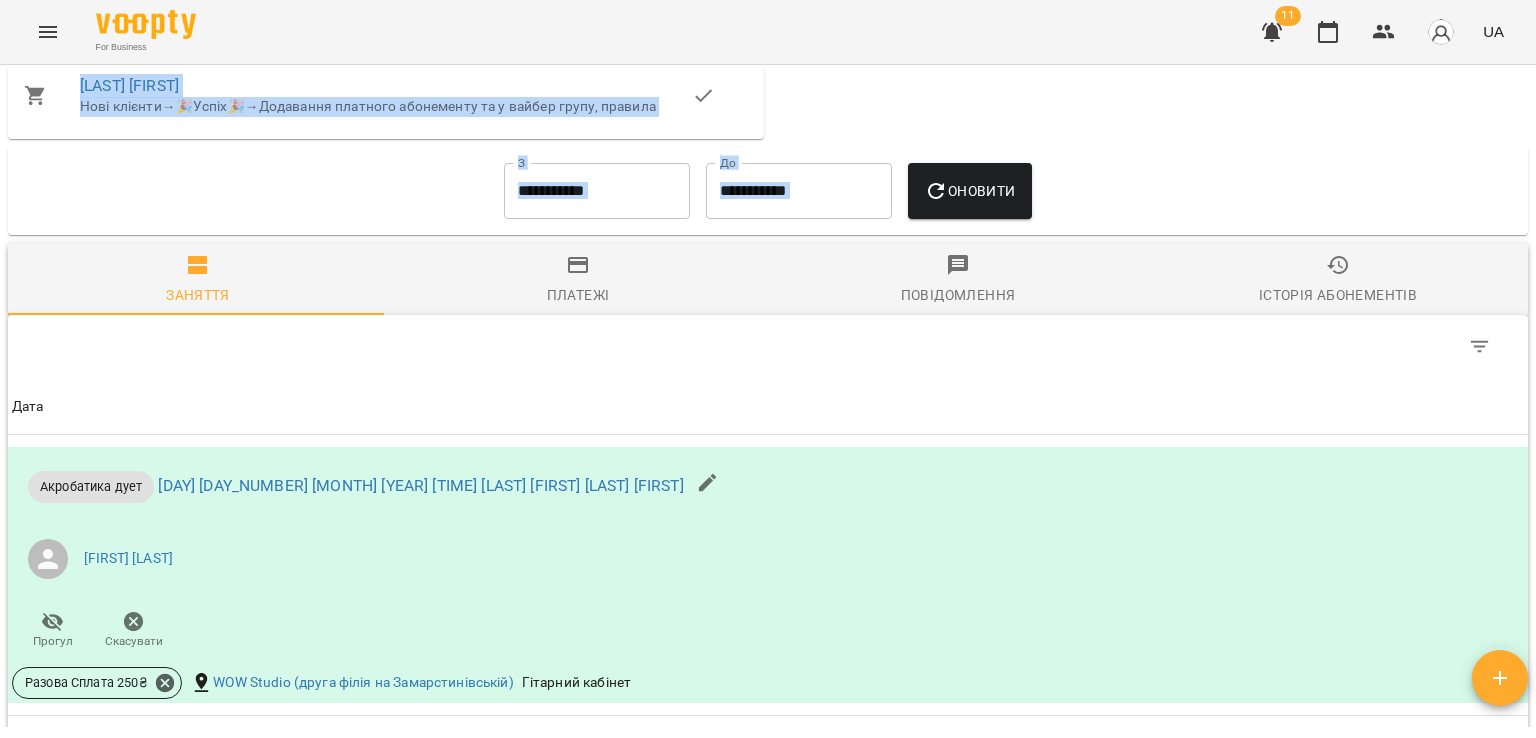 drag, startPoint x: 688, startPoint y: 341, endPoint x: 1004, endPoint y: 140, distance: 374.509 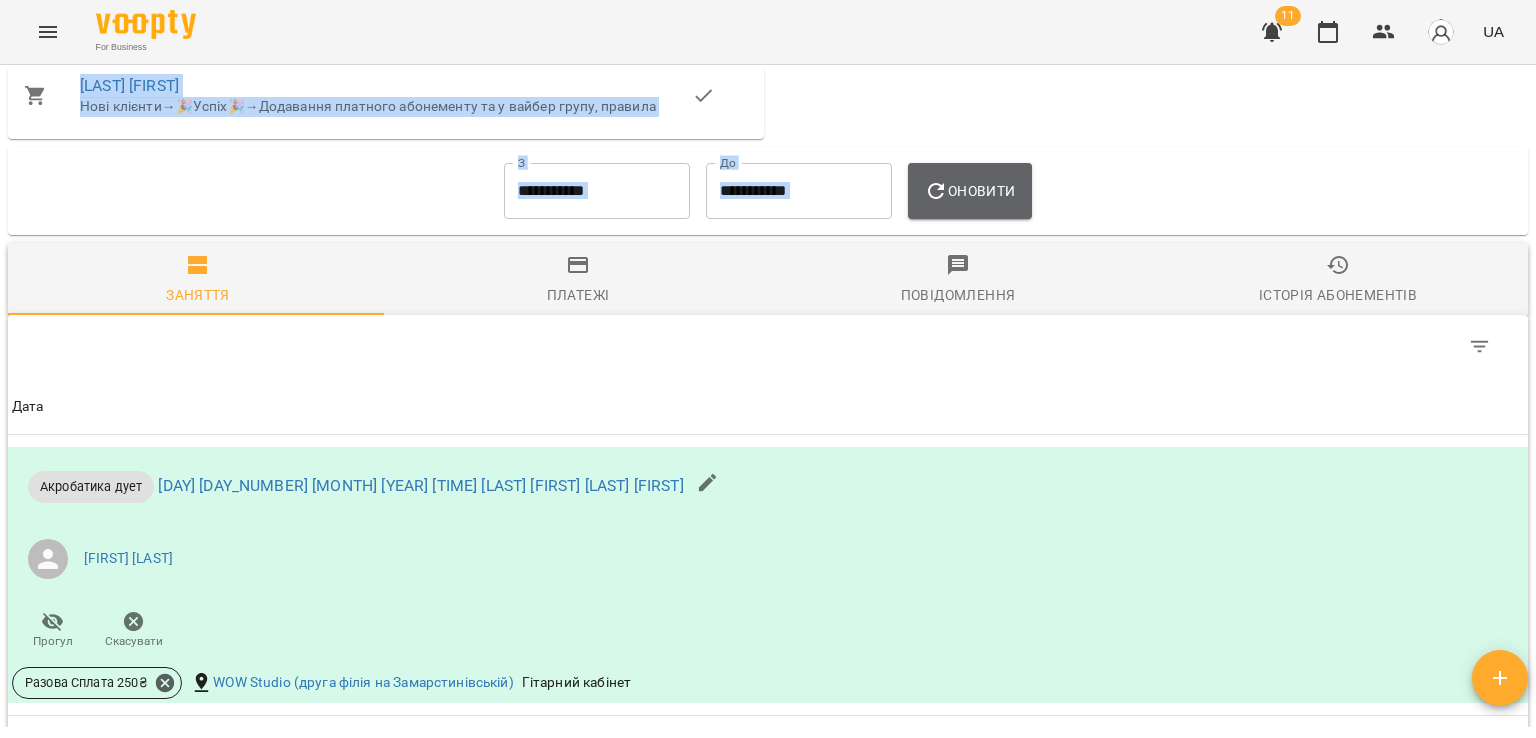 click on "Оновити" at bounding box center [969, 191] 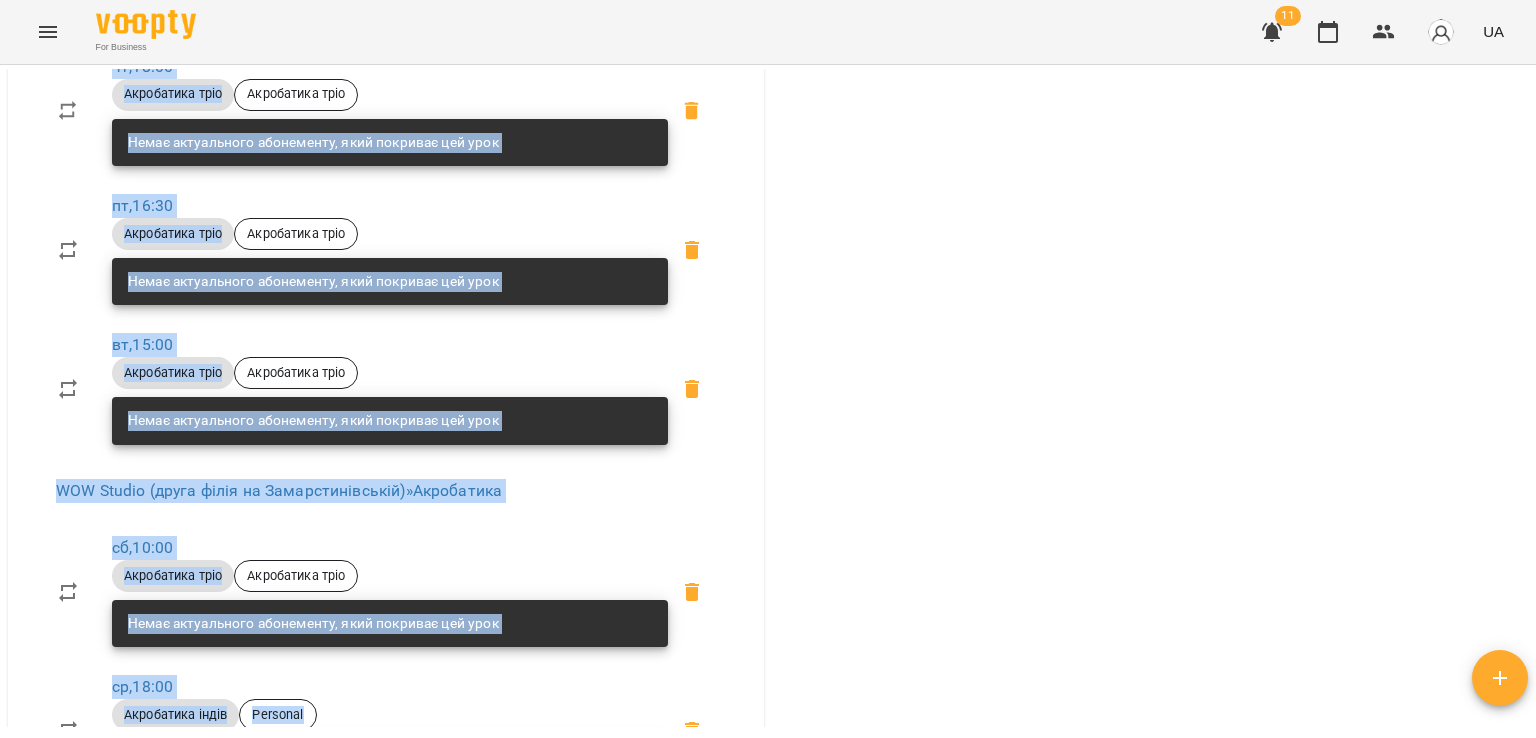 scroll, scrollTop: 1117, scrollLeft: 0, axis: vertical 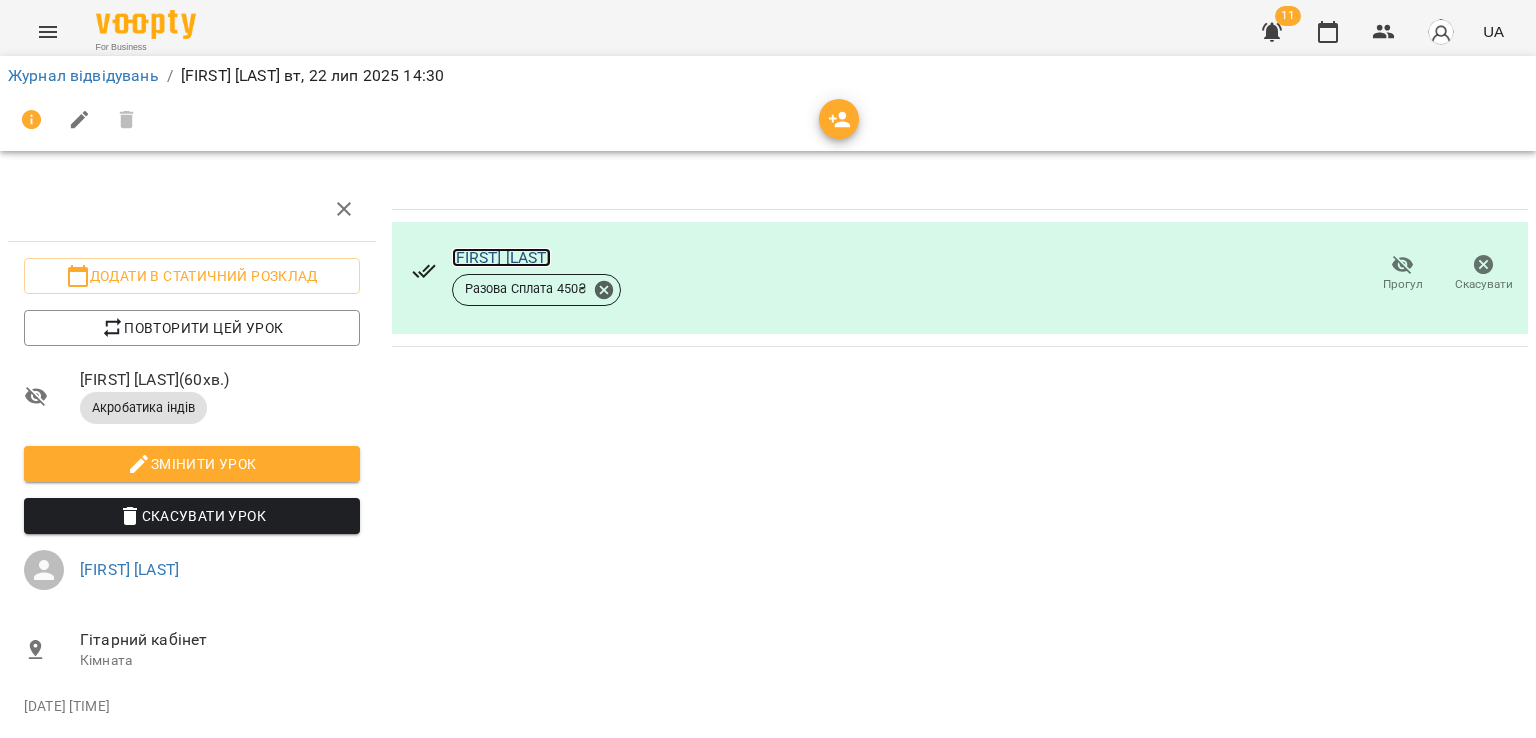 click on "[FIRST] [LAST]" at bounding box center (501, 257) 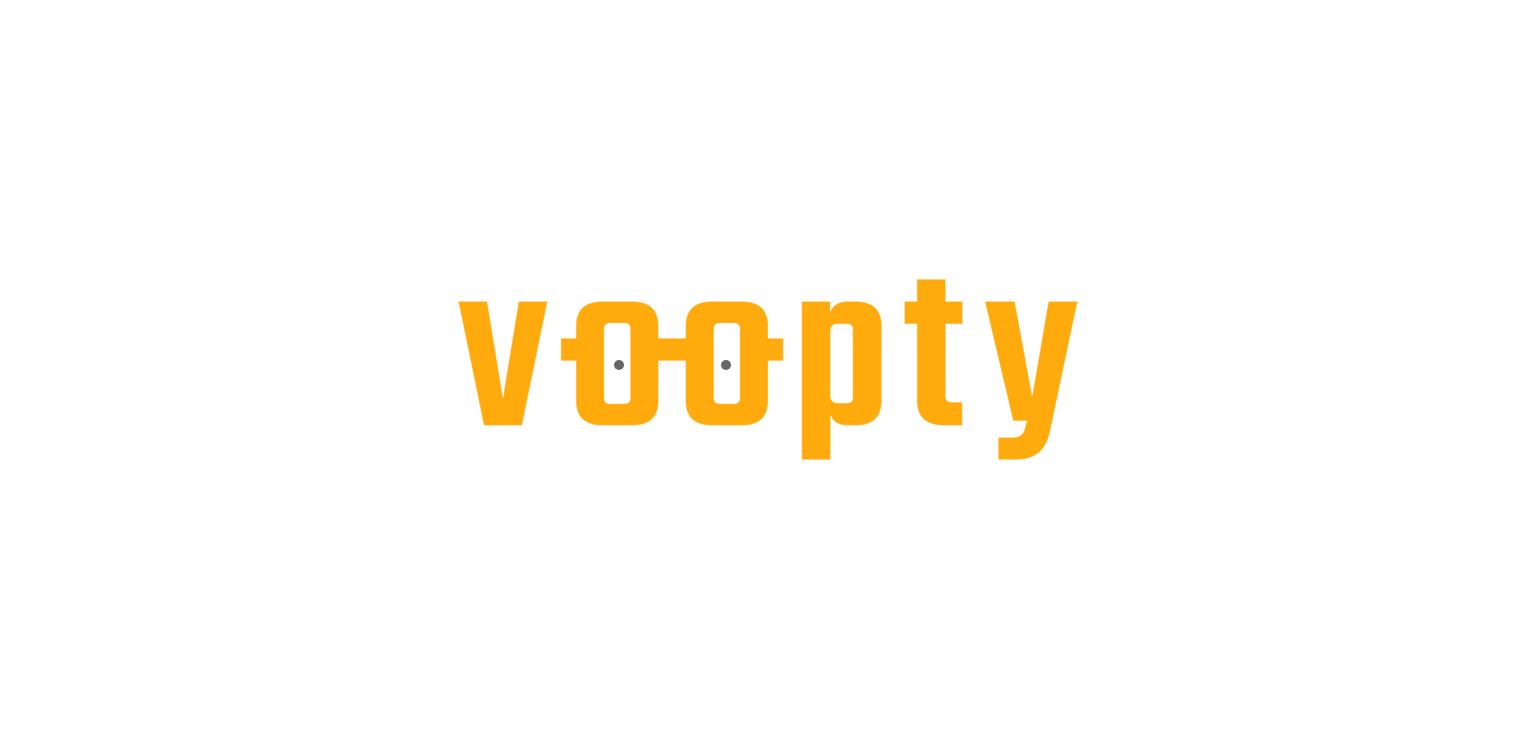 scroll, scrollTop: 0, scrollLeft: 0, axis: both 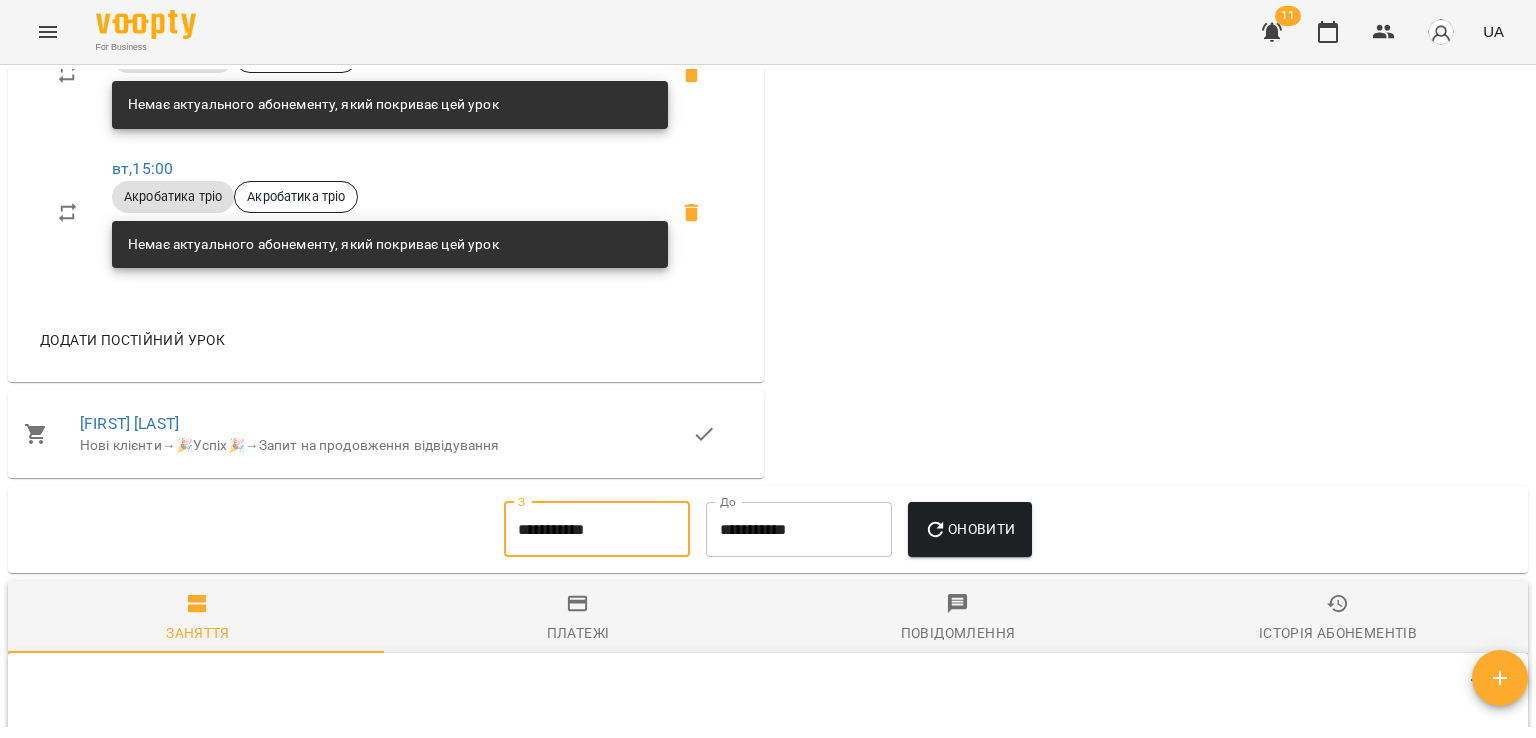 click on "**********" at bounding box center [597, 530] 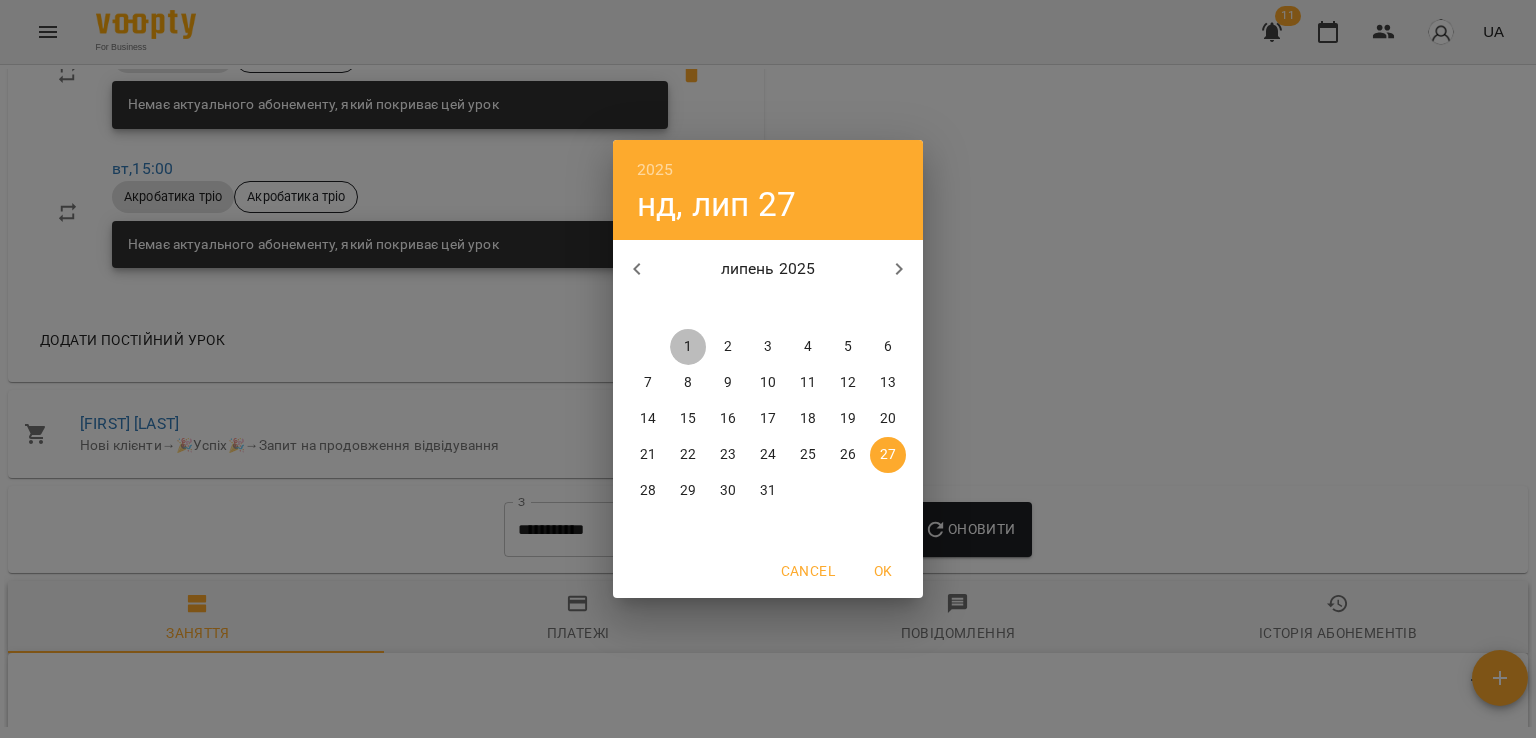 click on "1" at bounding box center [688, 347] 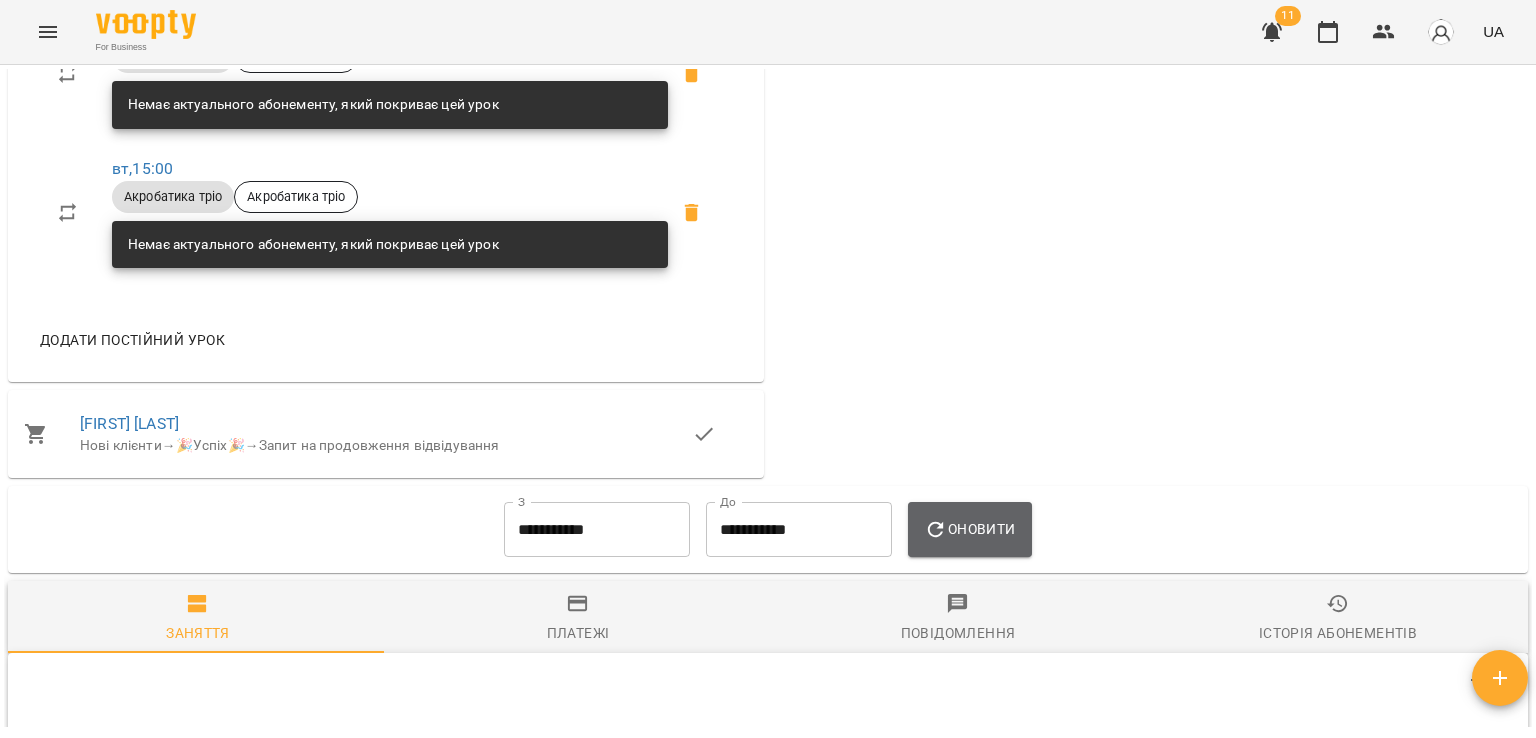 click on "Оновити" at bounding box center [969, 529] 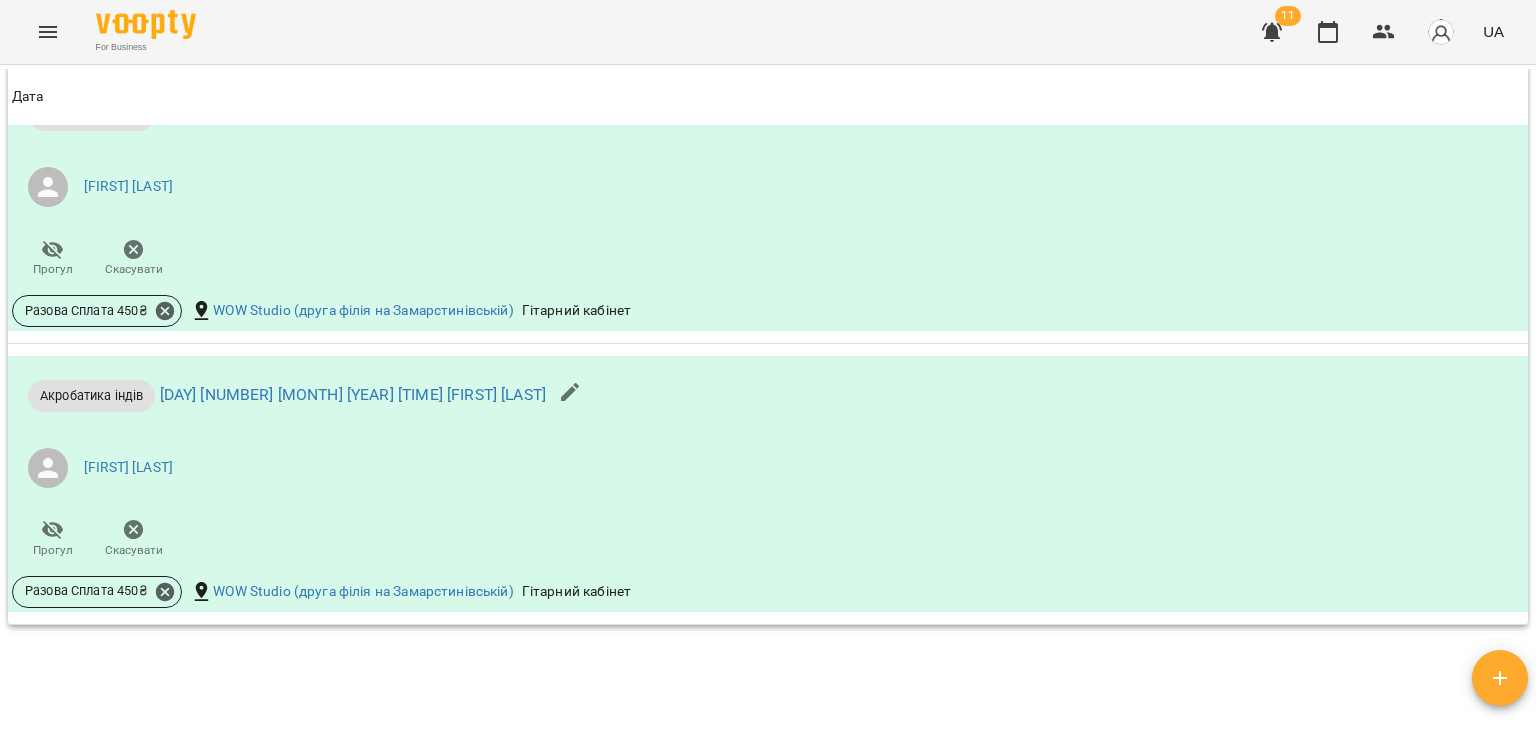 scroll, scrollTop: 2831, scrollLeft: 0, axis: vertical 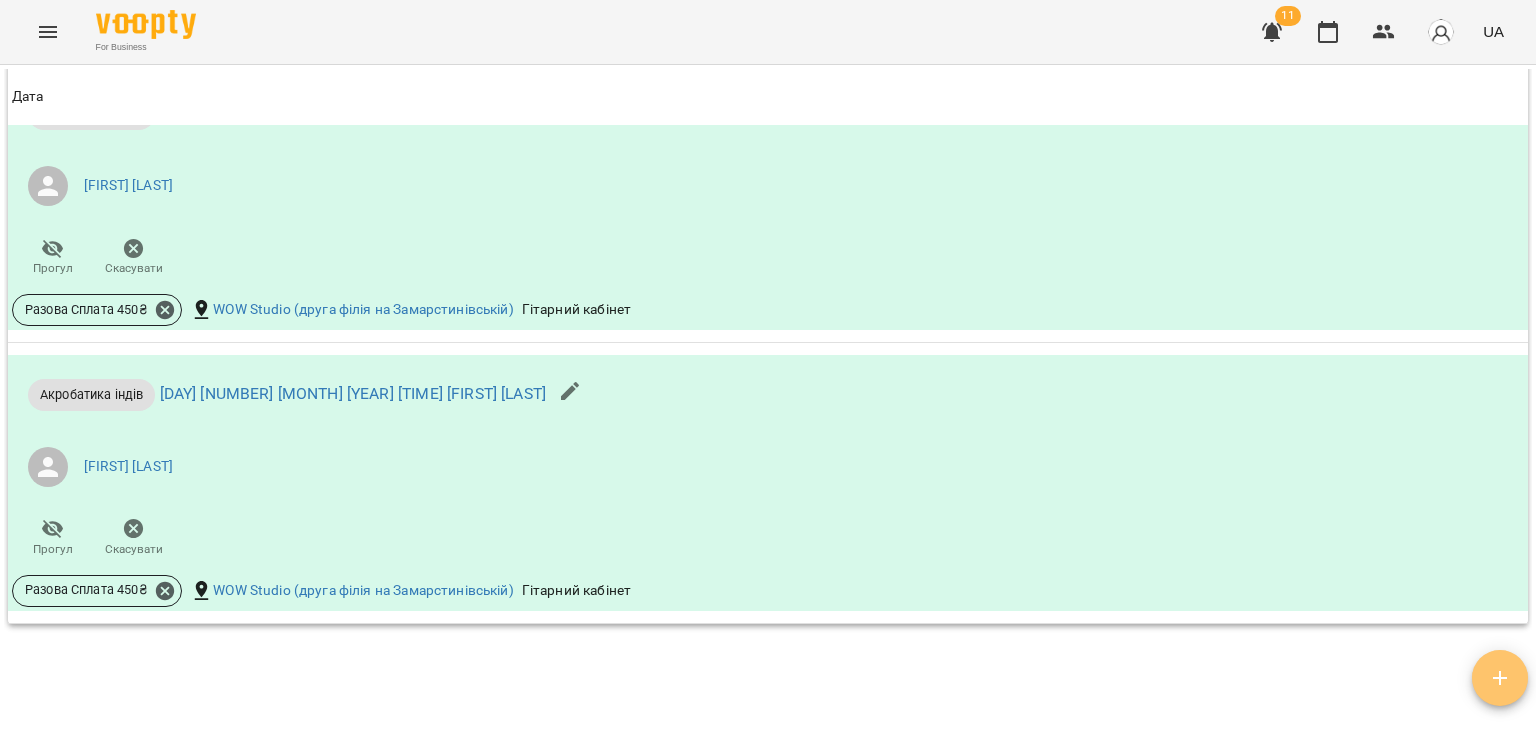 click at bounding box center [1500, 678] 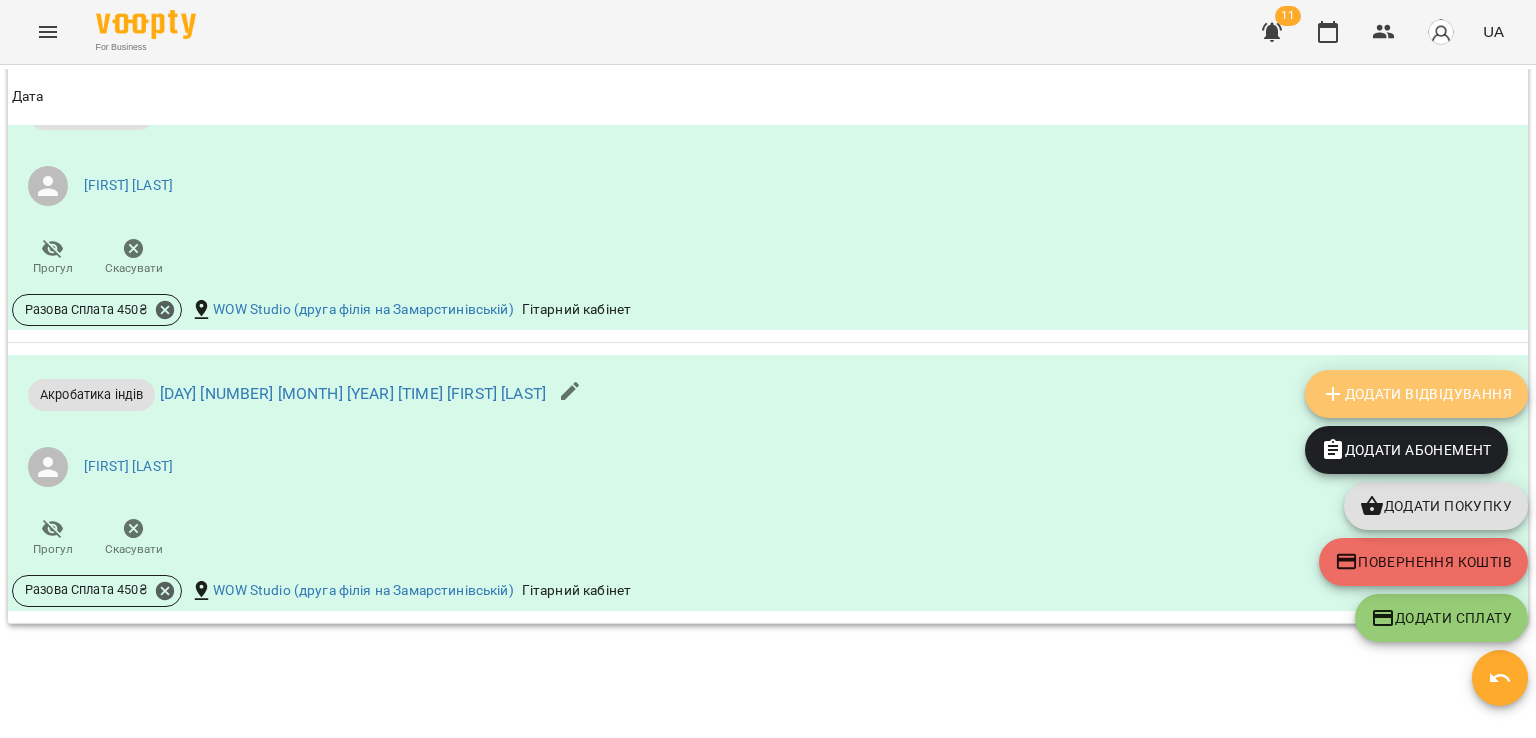 click on "Додати Відвідування" at bounding box center [1416, 394] 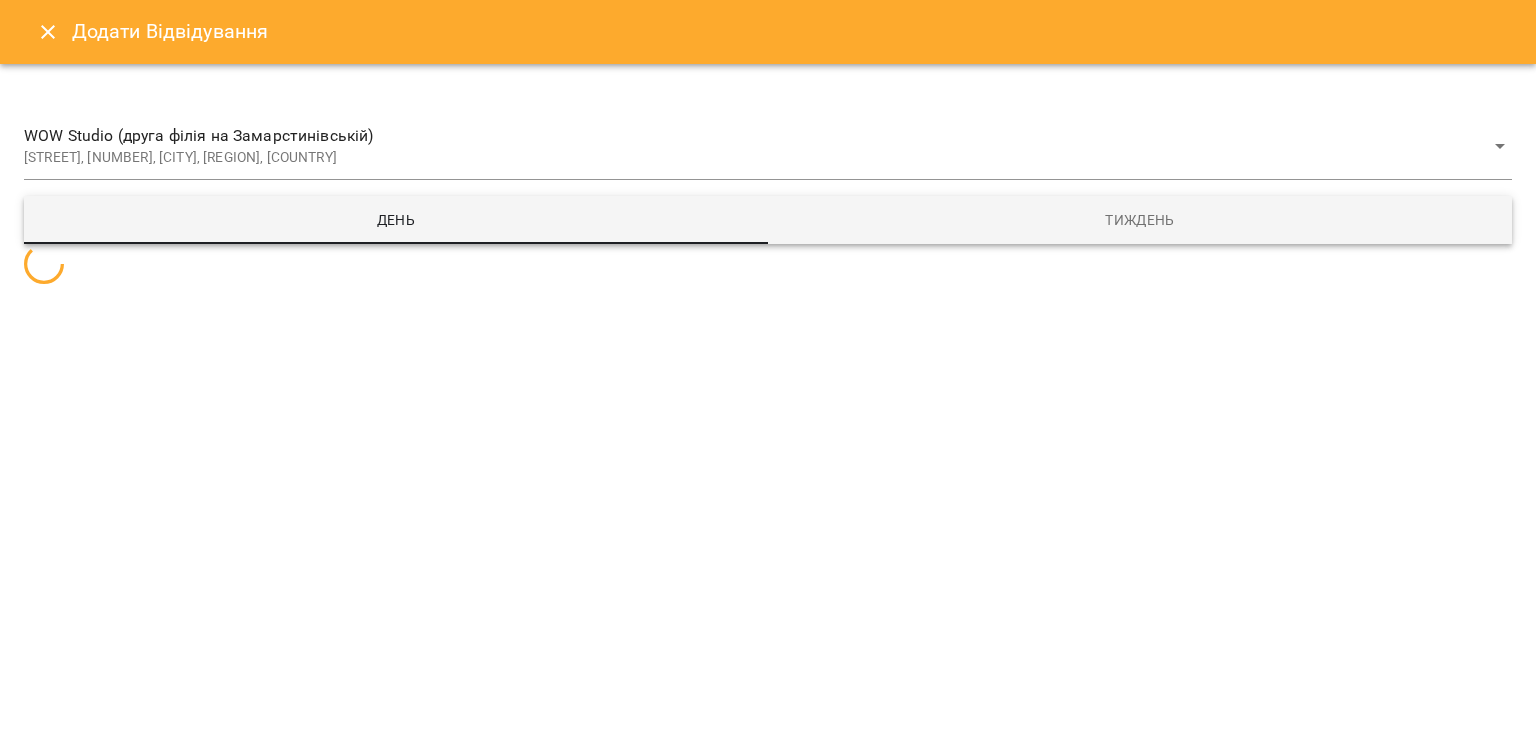 select 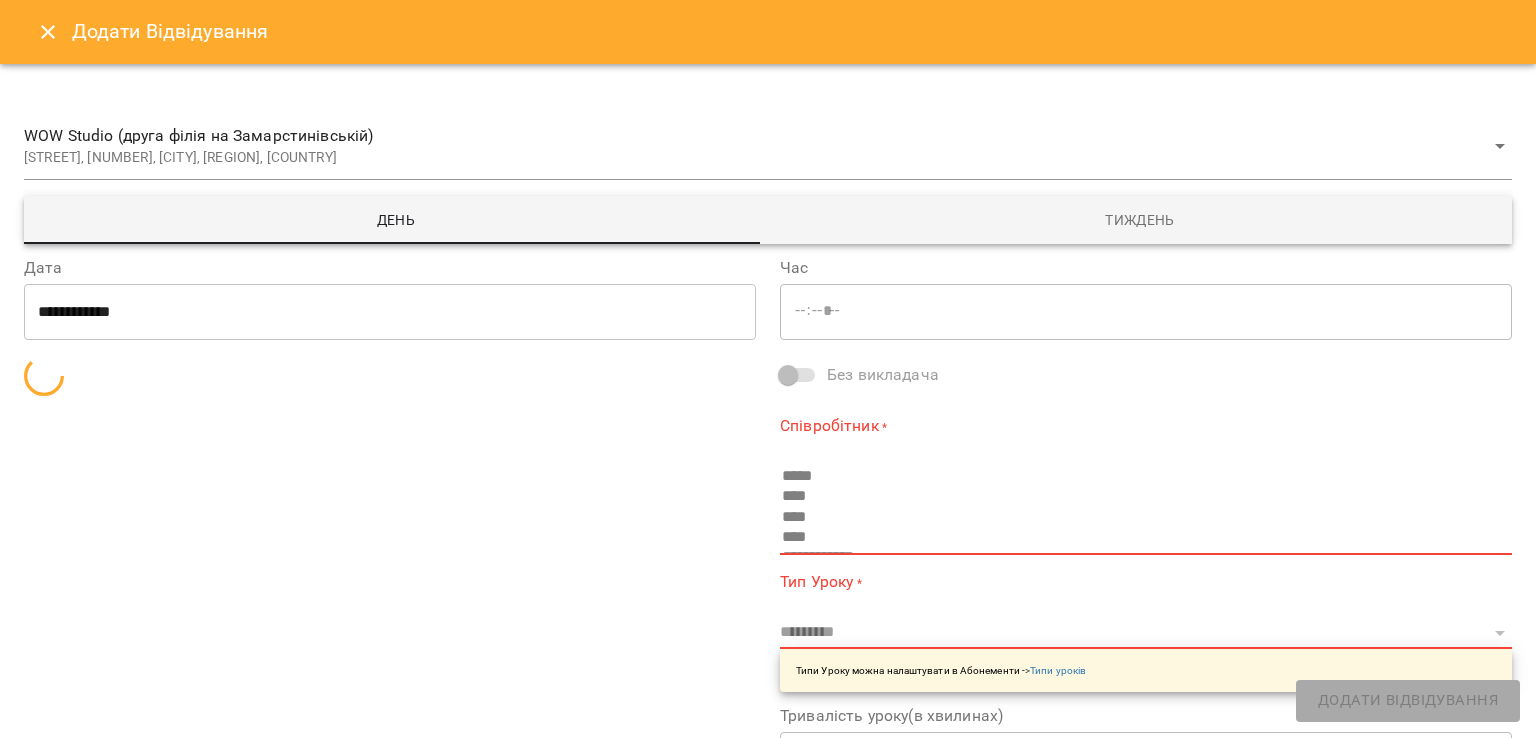 type on "*****" 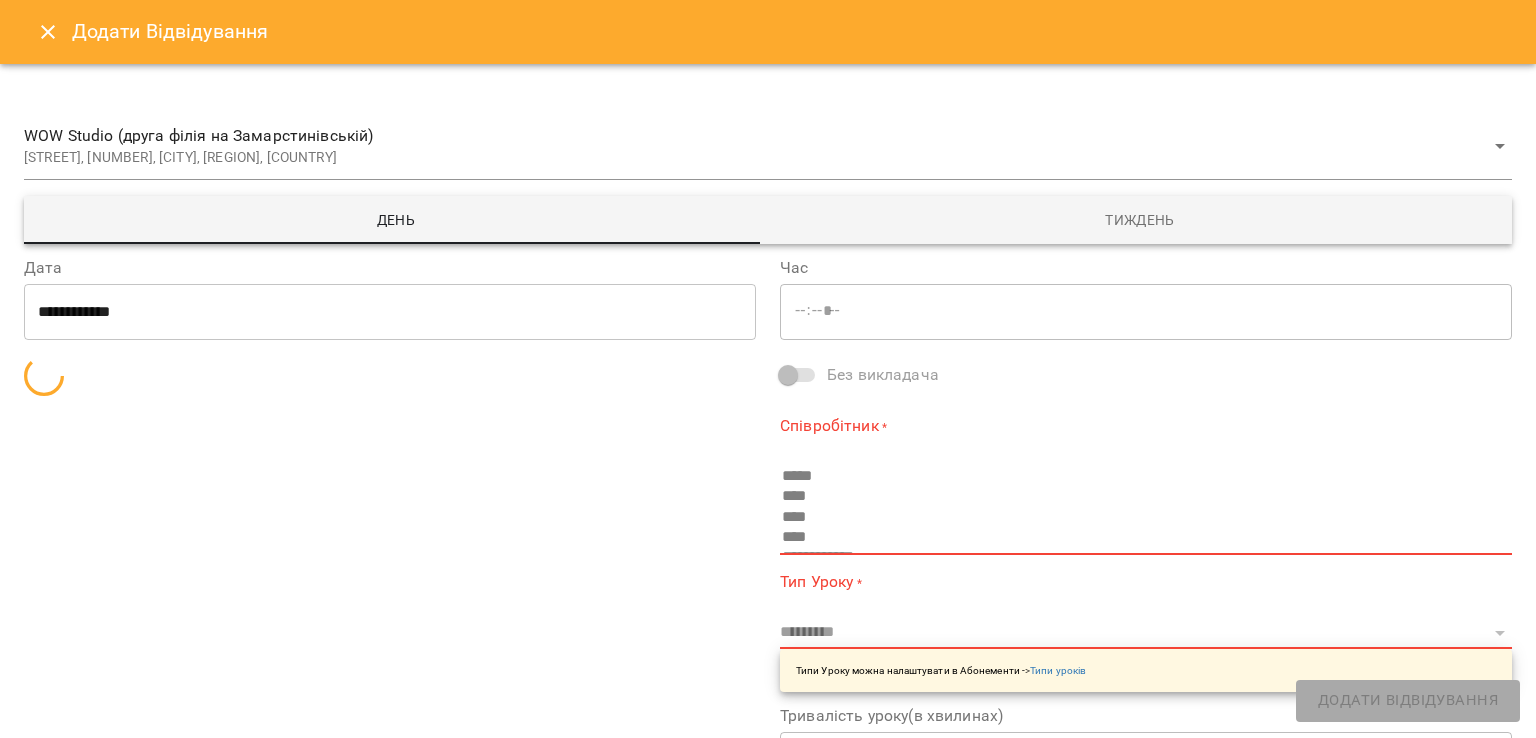 type on "**********" 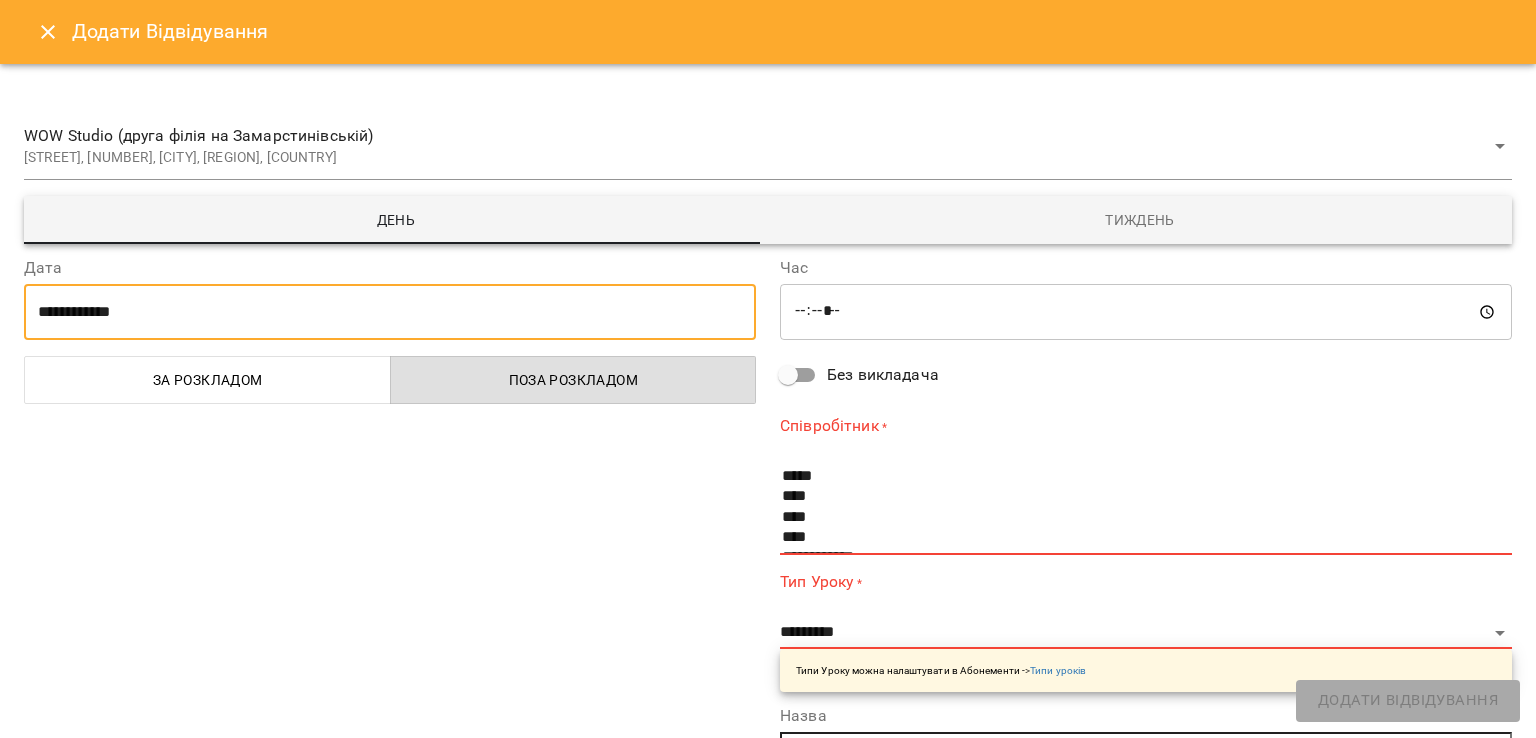 click on "**********" at bounding box center (390, 312) 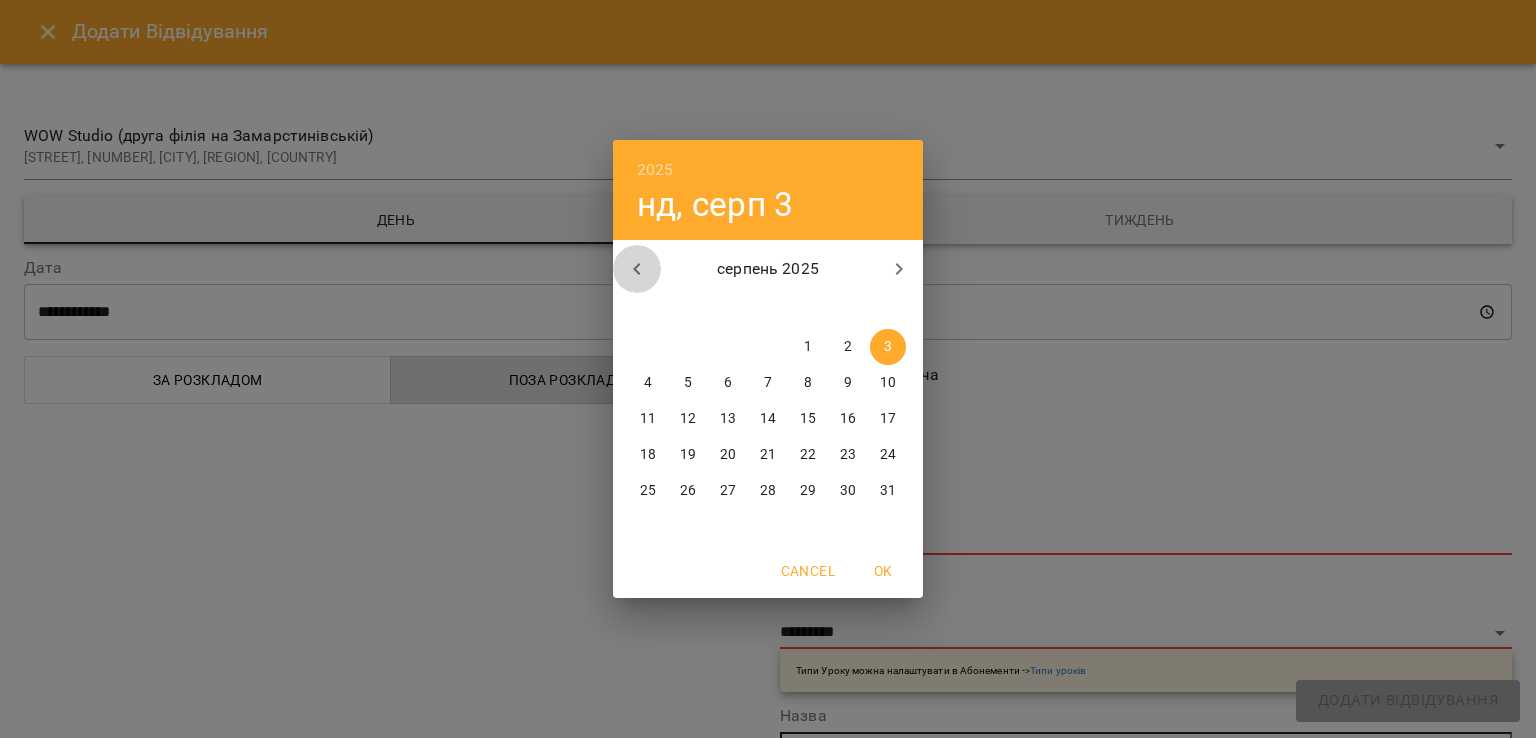 click 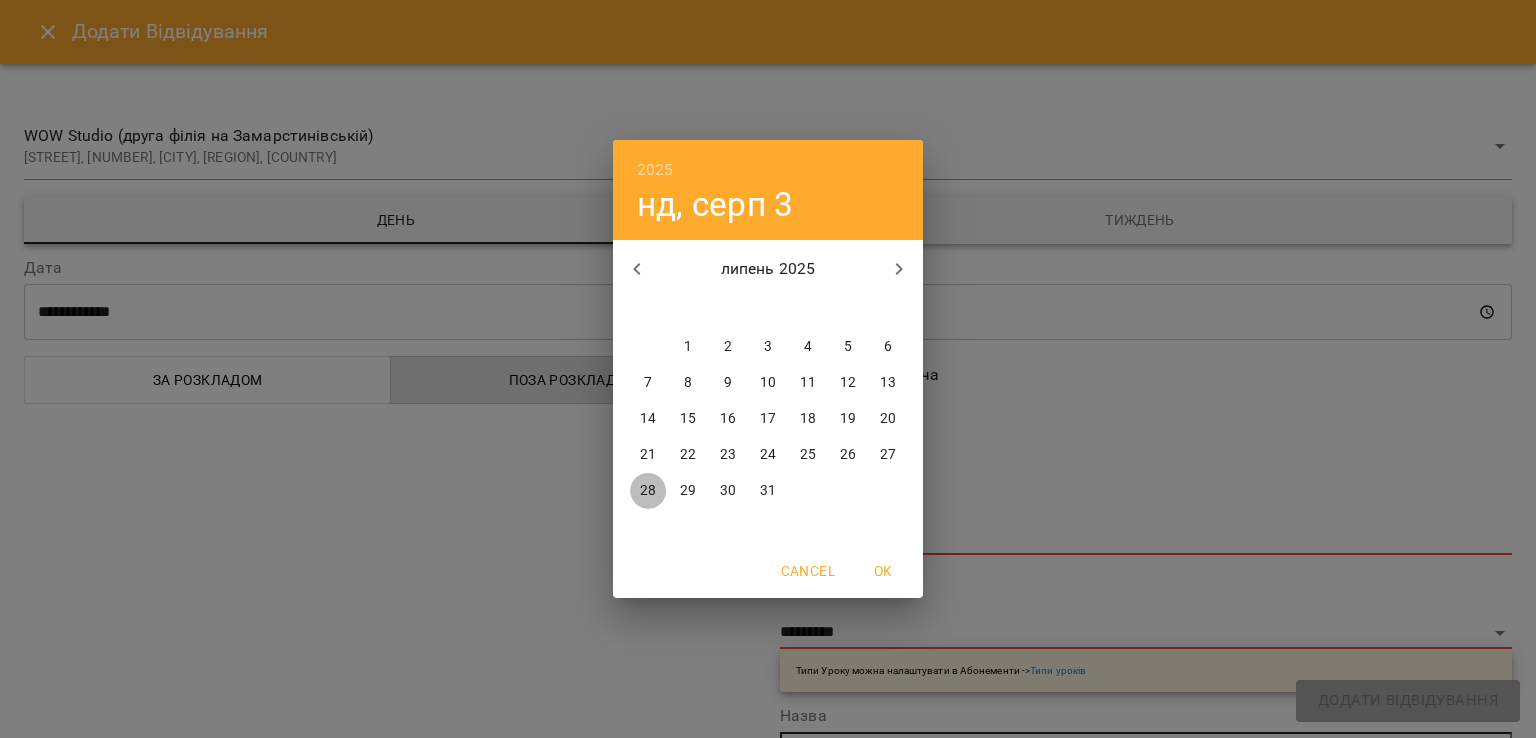 click on "28" at bounding box center [648, 491] 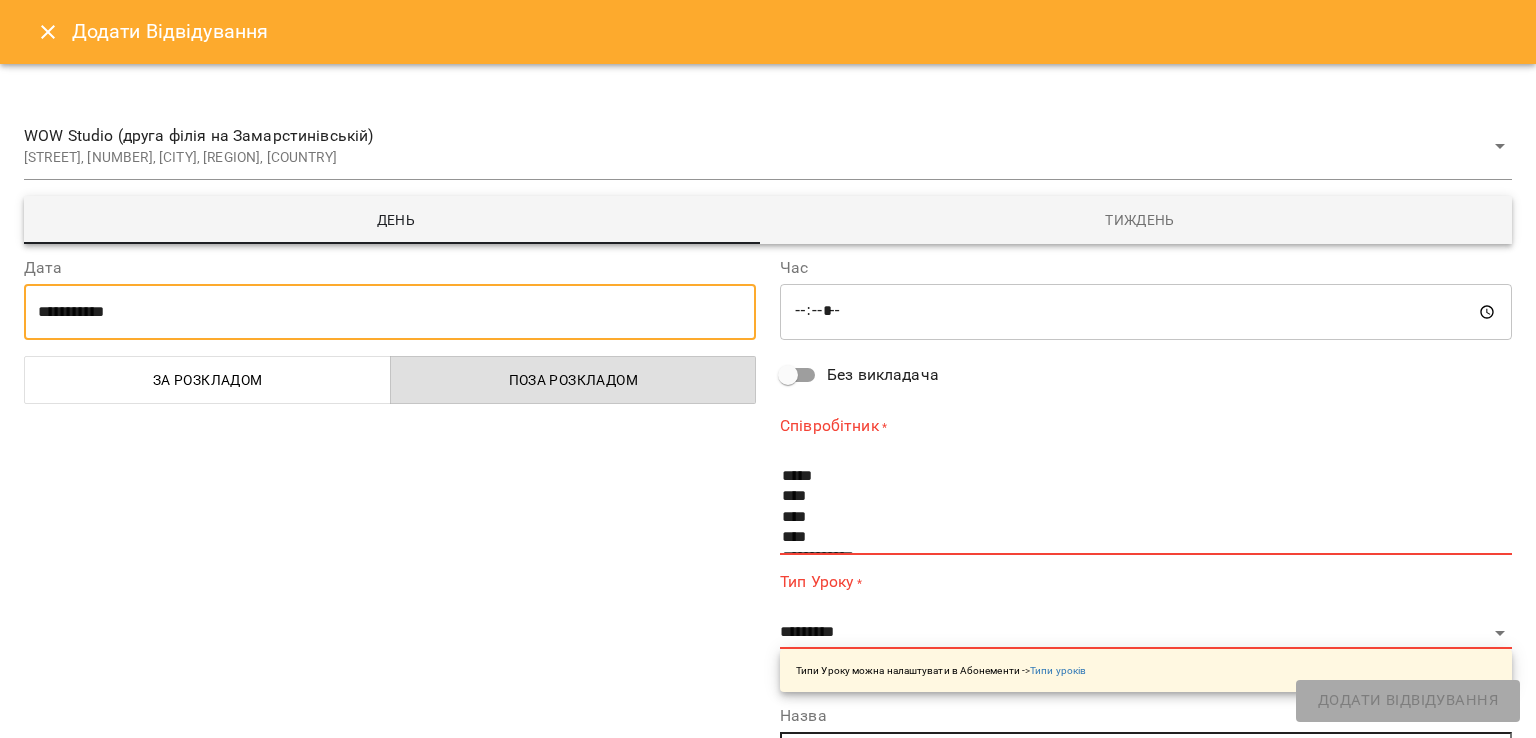 click on "*****" at bounding box center (1146, 312) 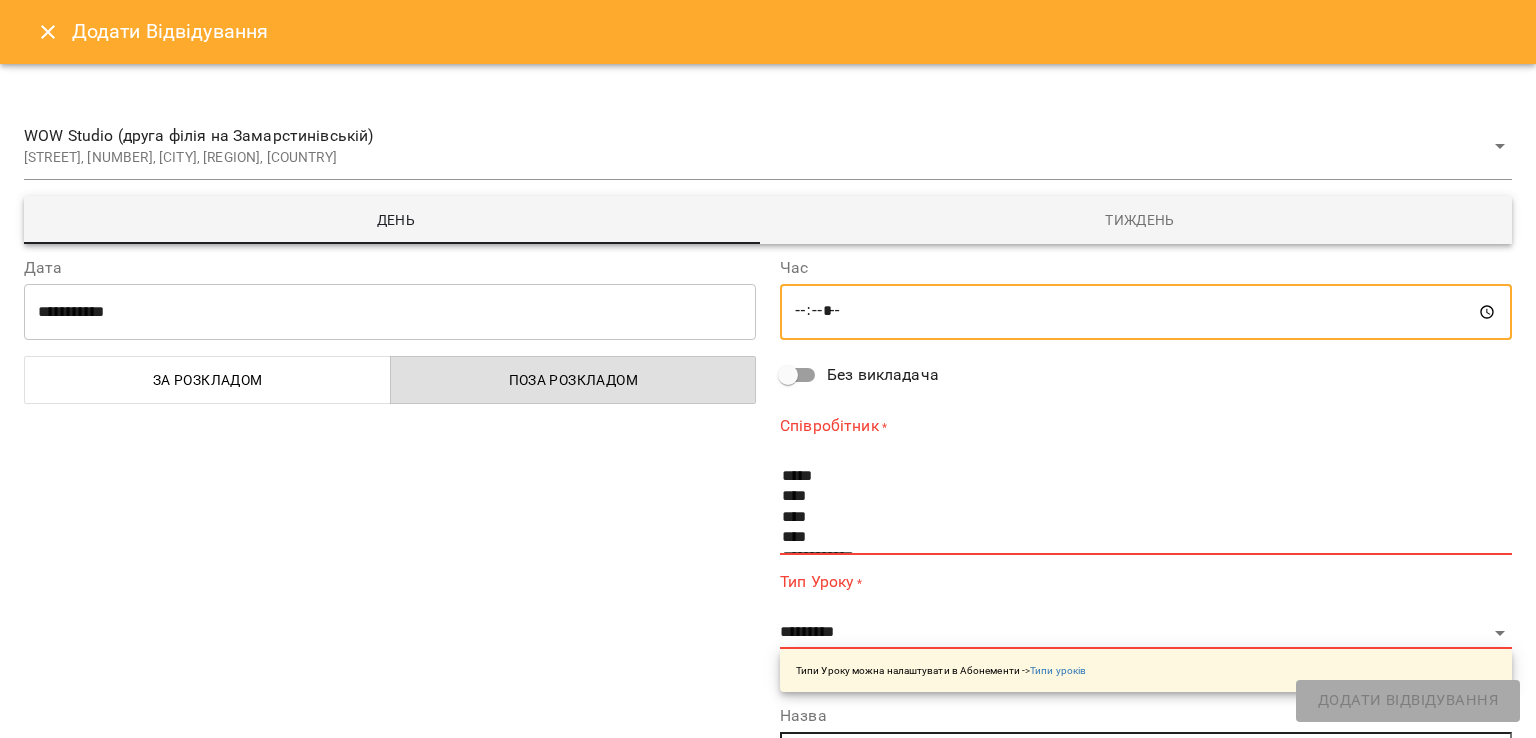 type on "*****" 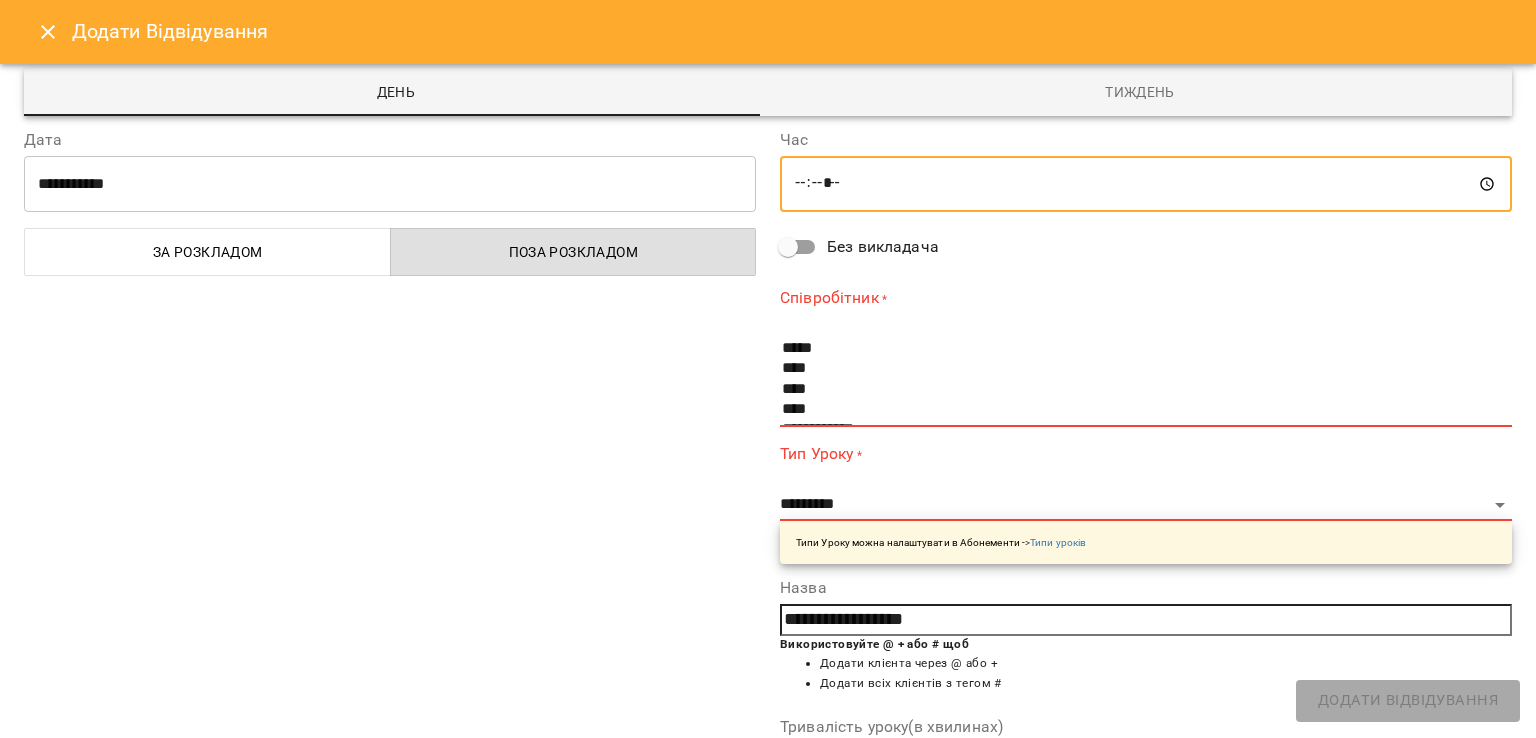 scroll, scrollTop: 134, scrollLeft: 0, axis: vertical 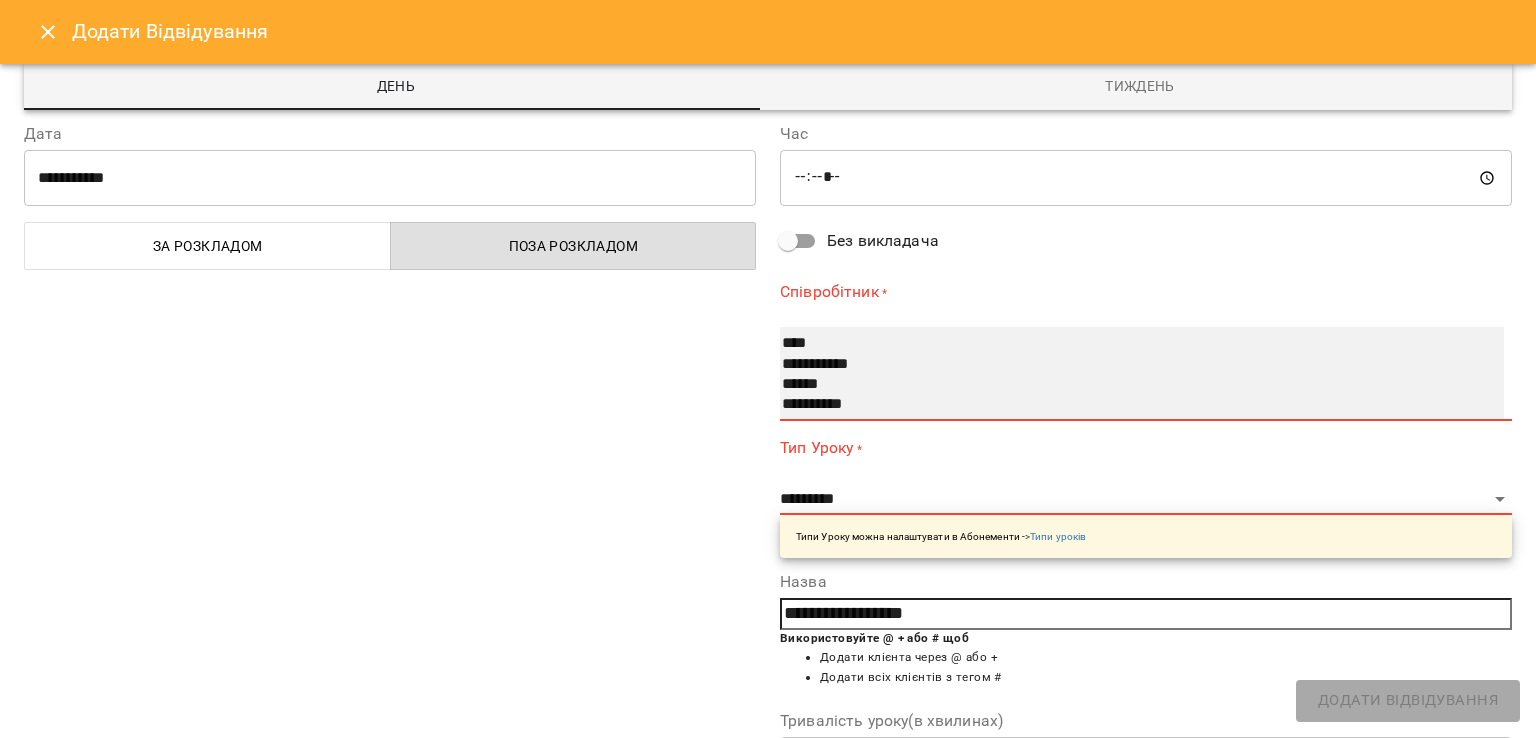 select on "**********" 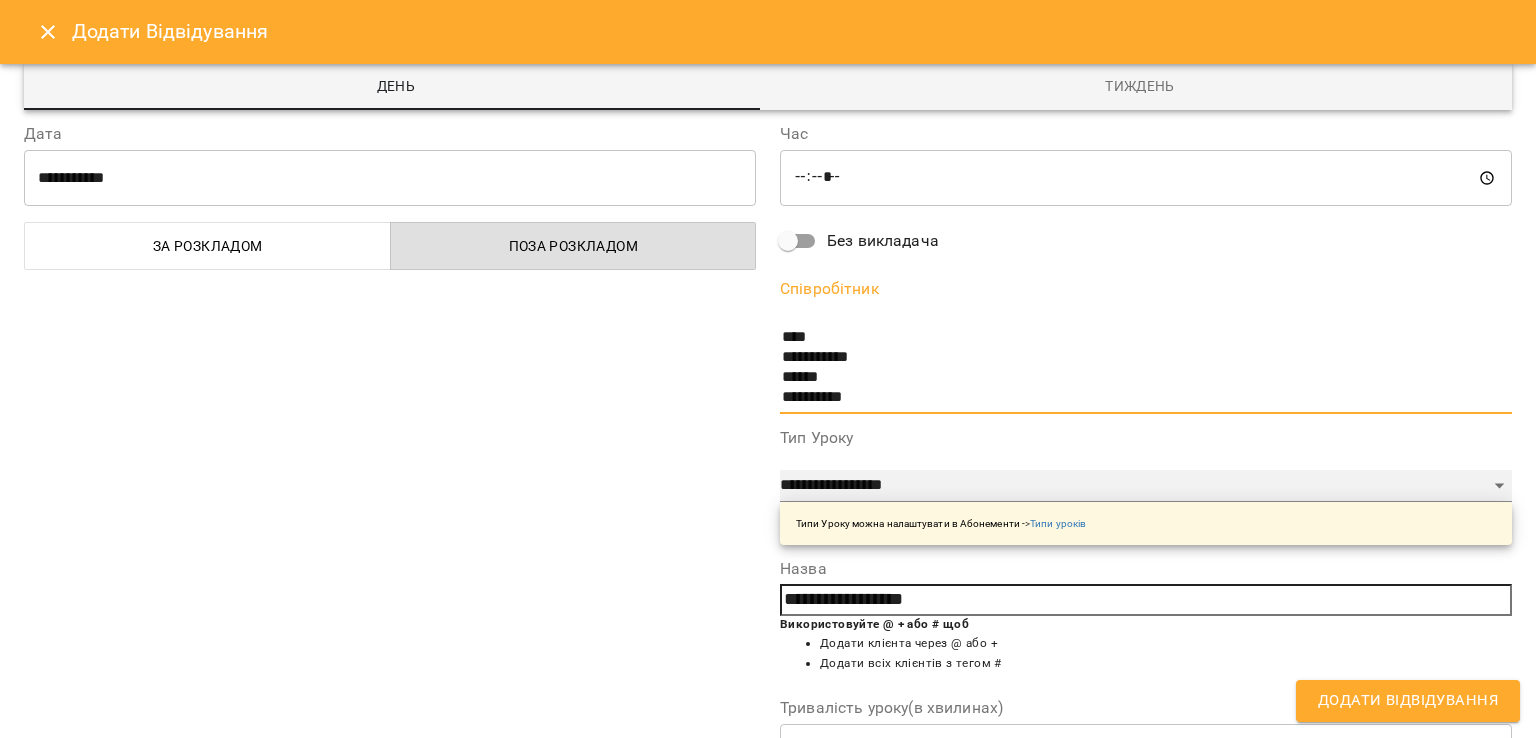 click on "**********" at bounding box center [1146, 486] 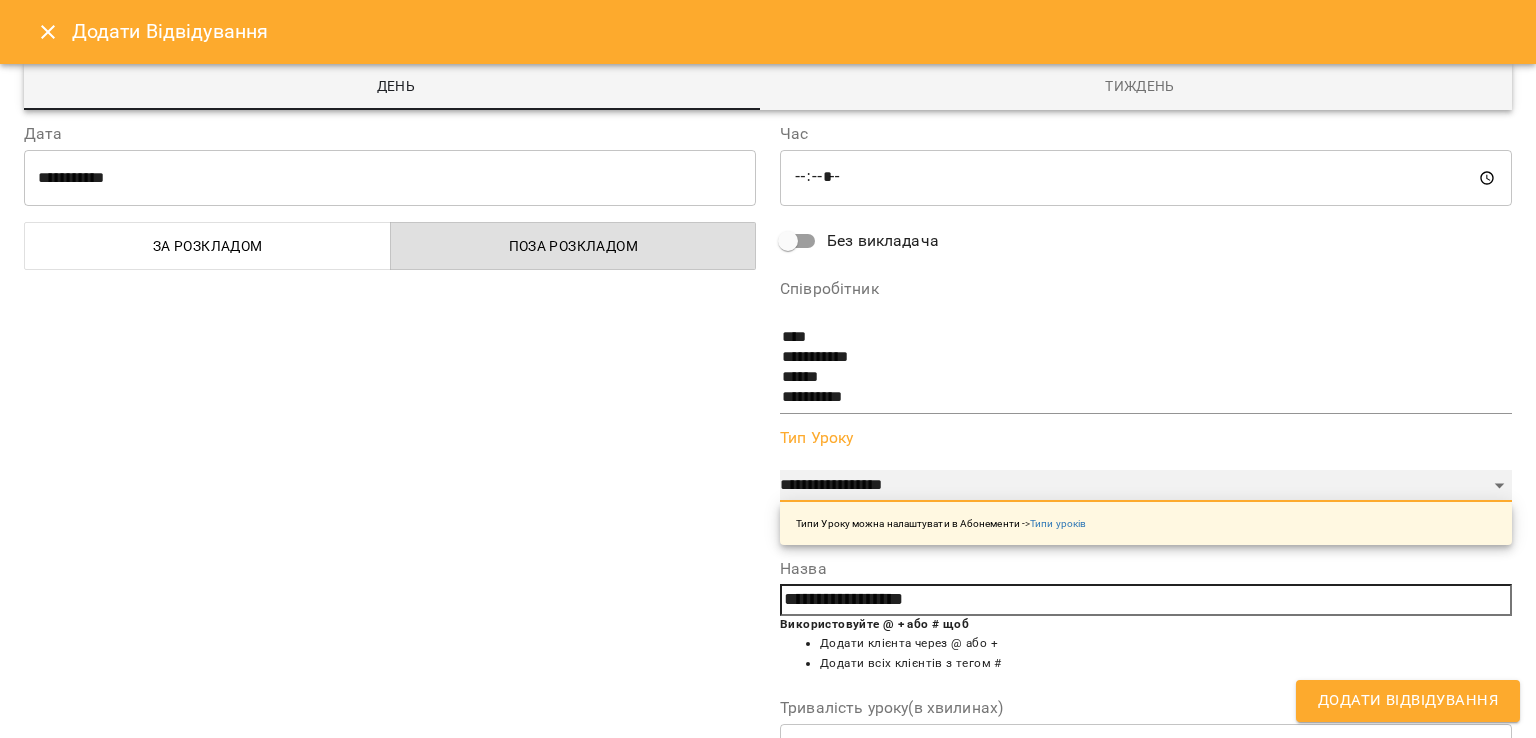 select on "**********" 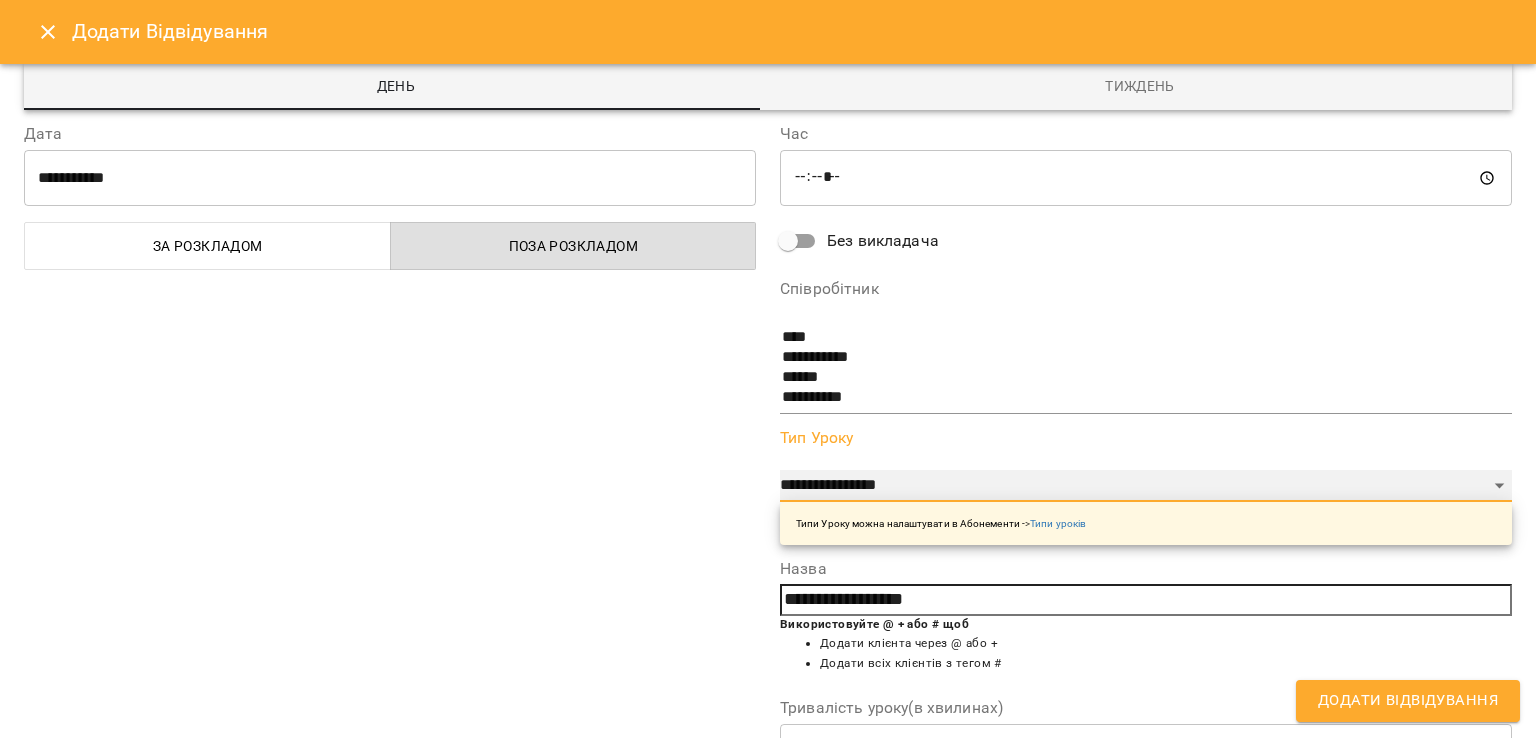 click on "**********" at bounding box center (1146, 486) 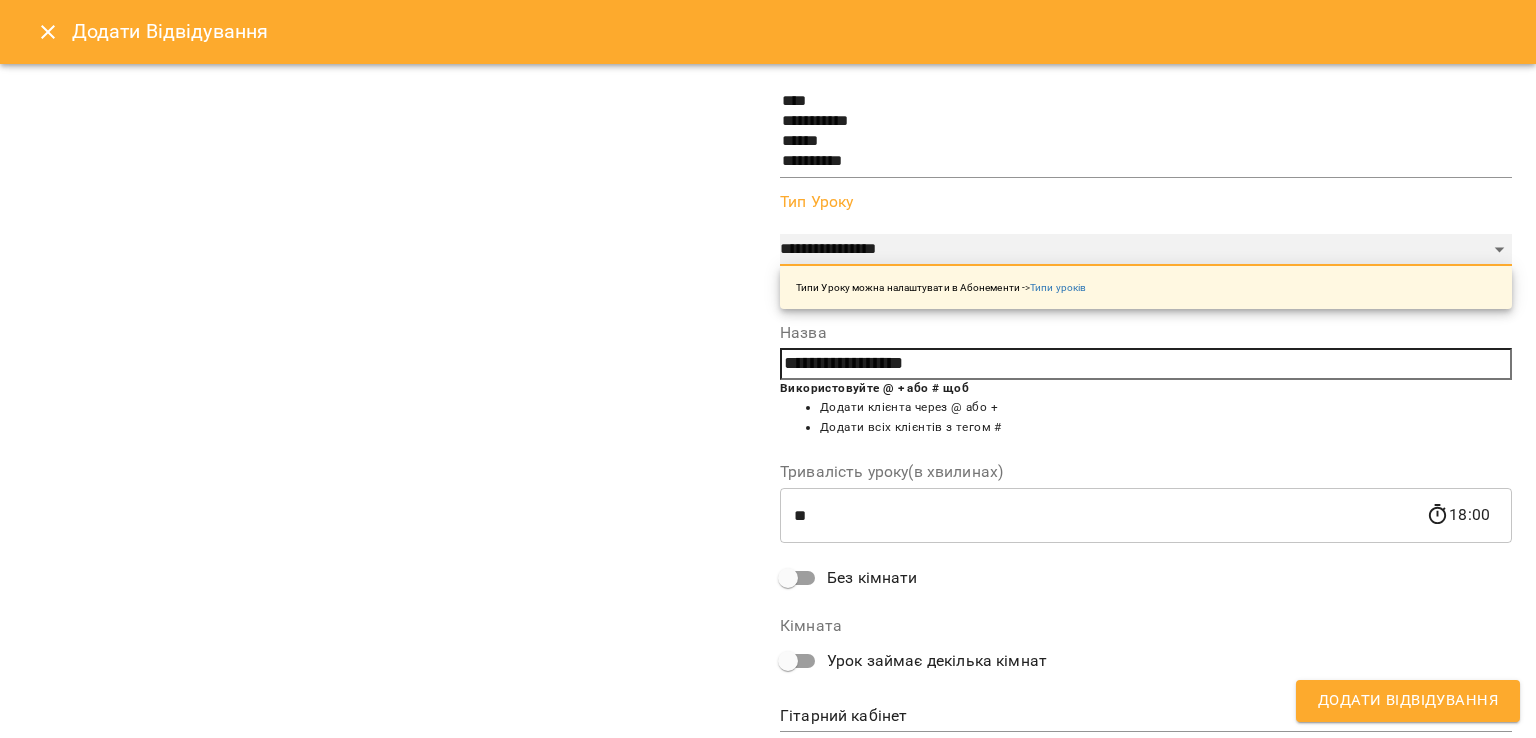 scroll, scrollTop: 432, scrollLeft: 0, axis: vertical 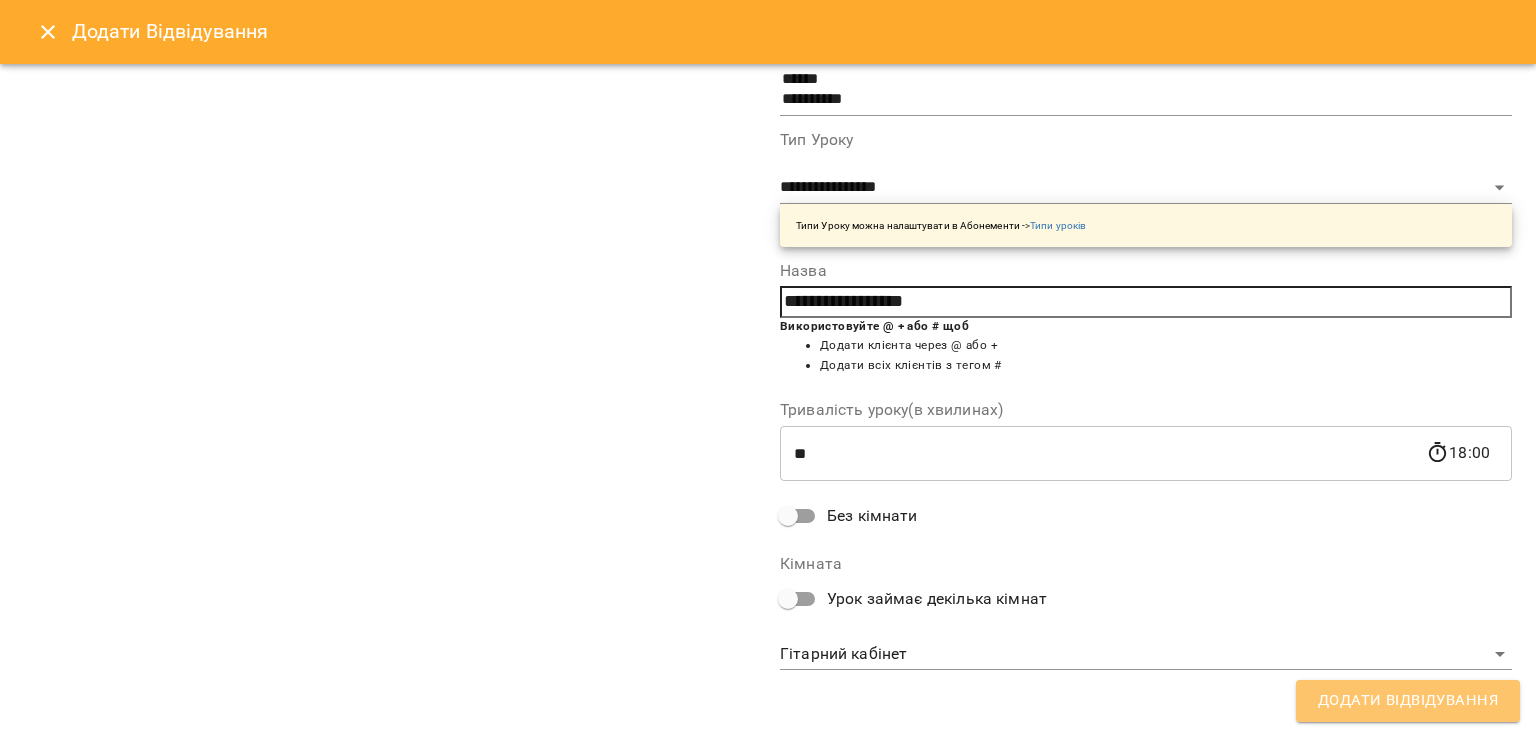 click on "Додати Відвідування" at bounding box center (1408, 701) 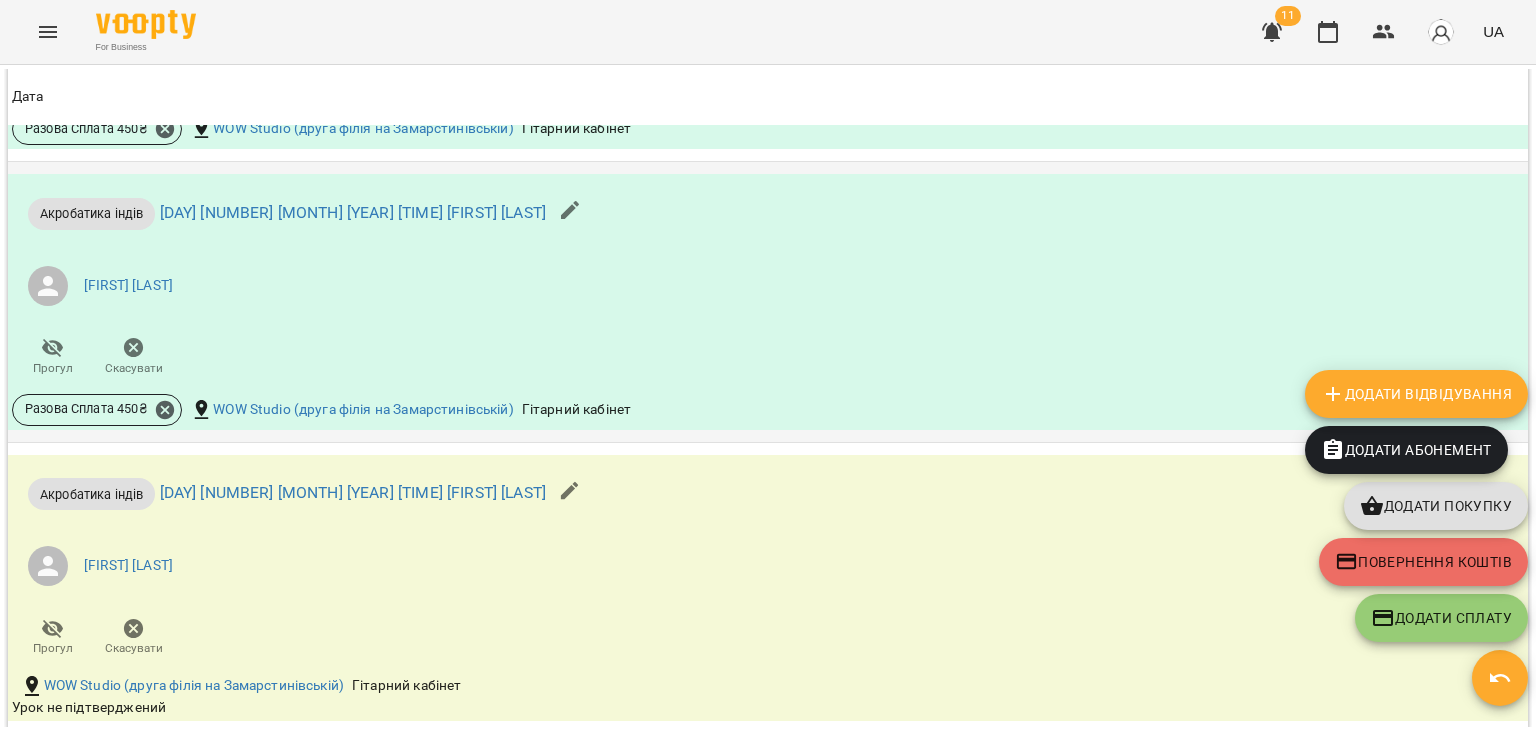 scroll, scrollTop: 3016, scrollLeft: 0, axis: vertical 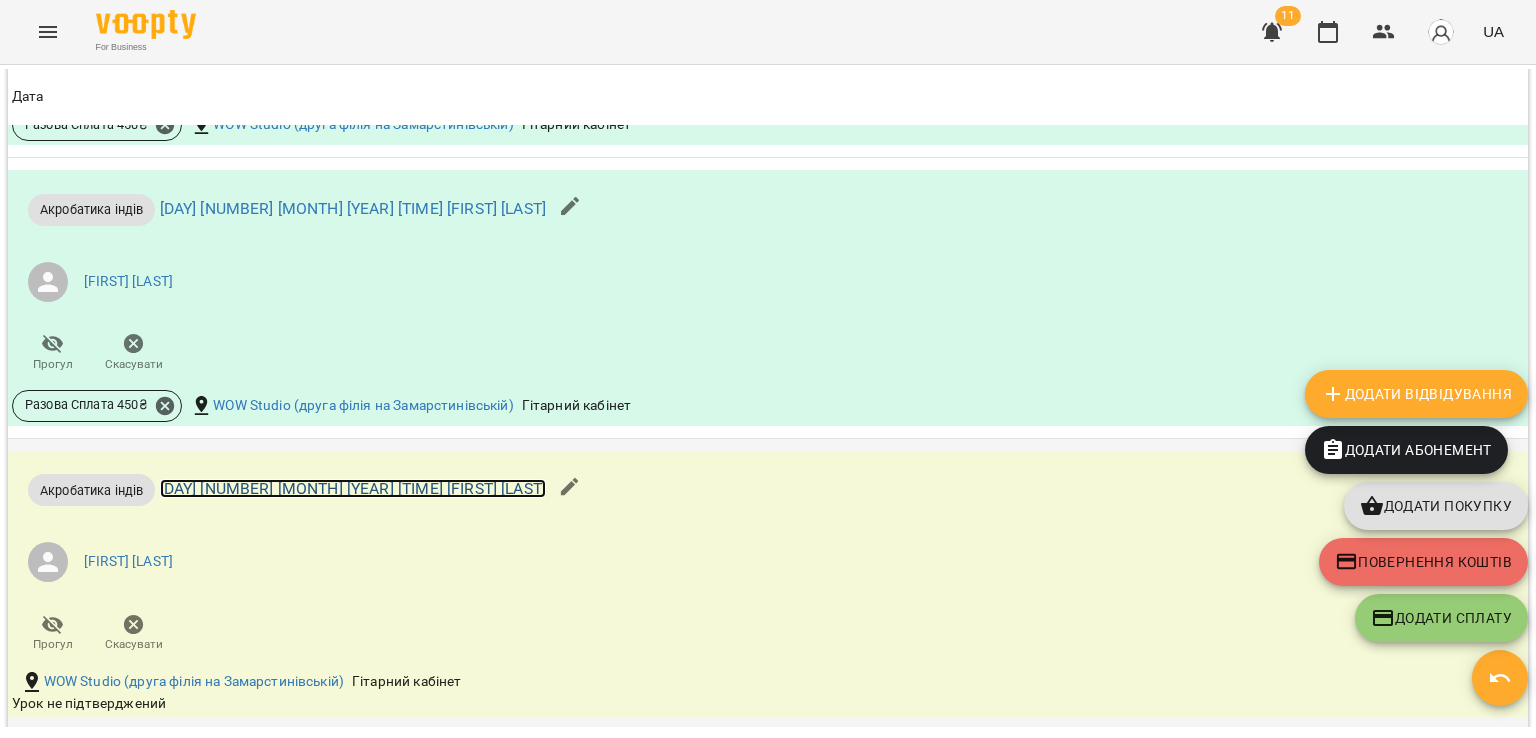 click on "[DAY] [NUMBER] [MONTH] [YEAR] [TIME] [FIRST] [LAST]" at bounding box center [353, 488] 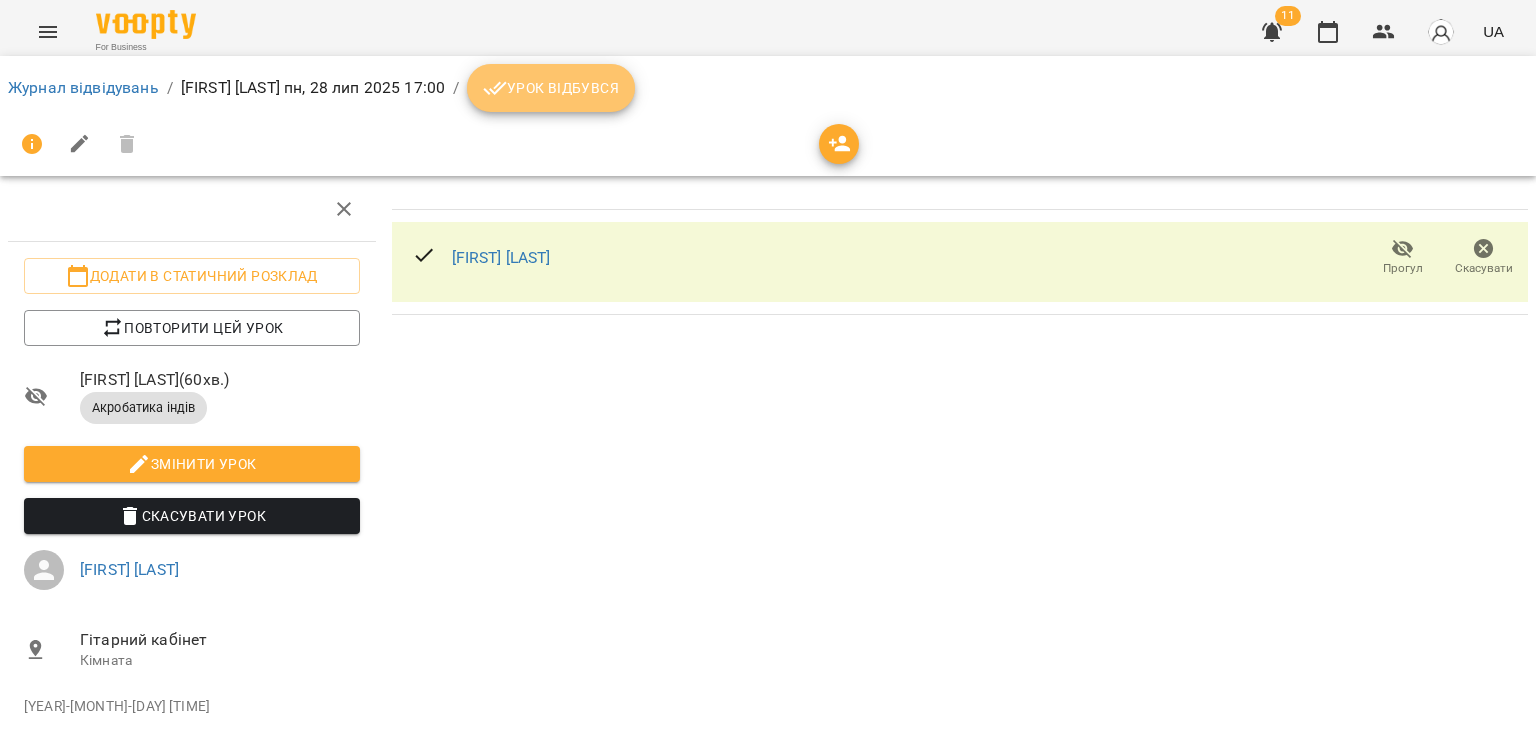 click on "Урок відбувся" at bounding box center (551, 88) 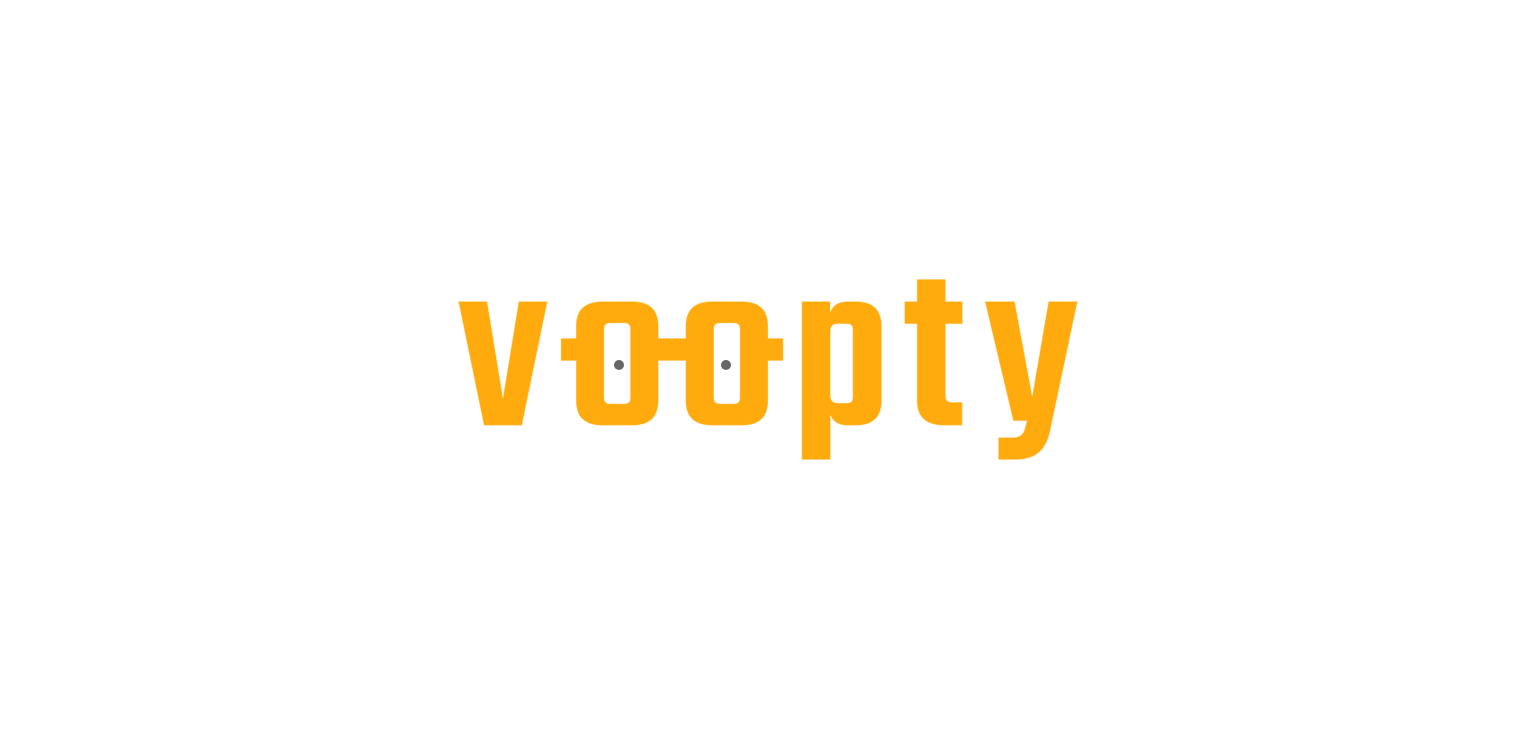 scroll, scrollTop: 0, scrollLeft: 0, axis: both 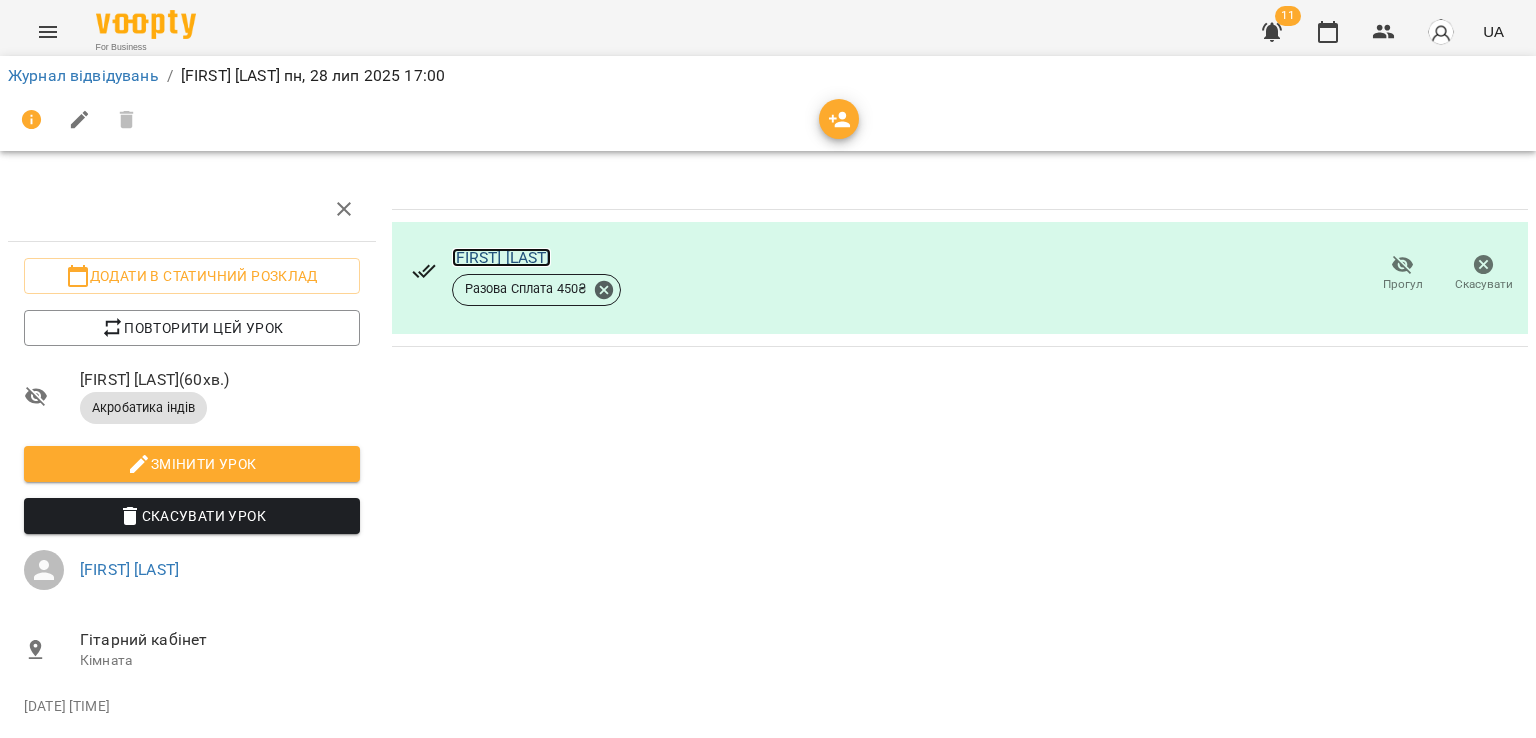 click on "[FIRST] [LAST]" at bounding box center (501, 257) 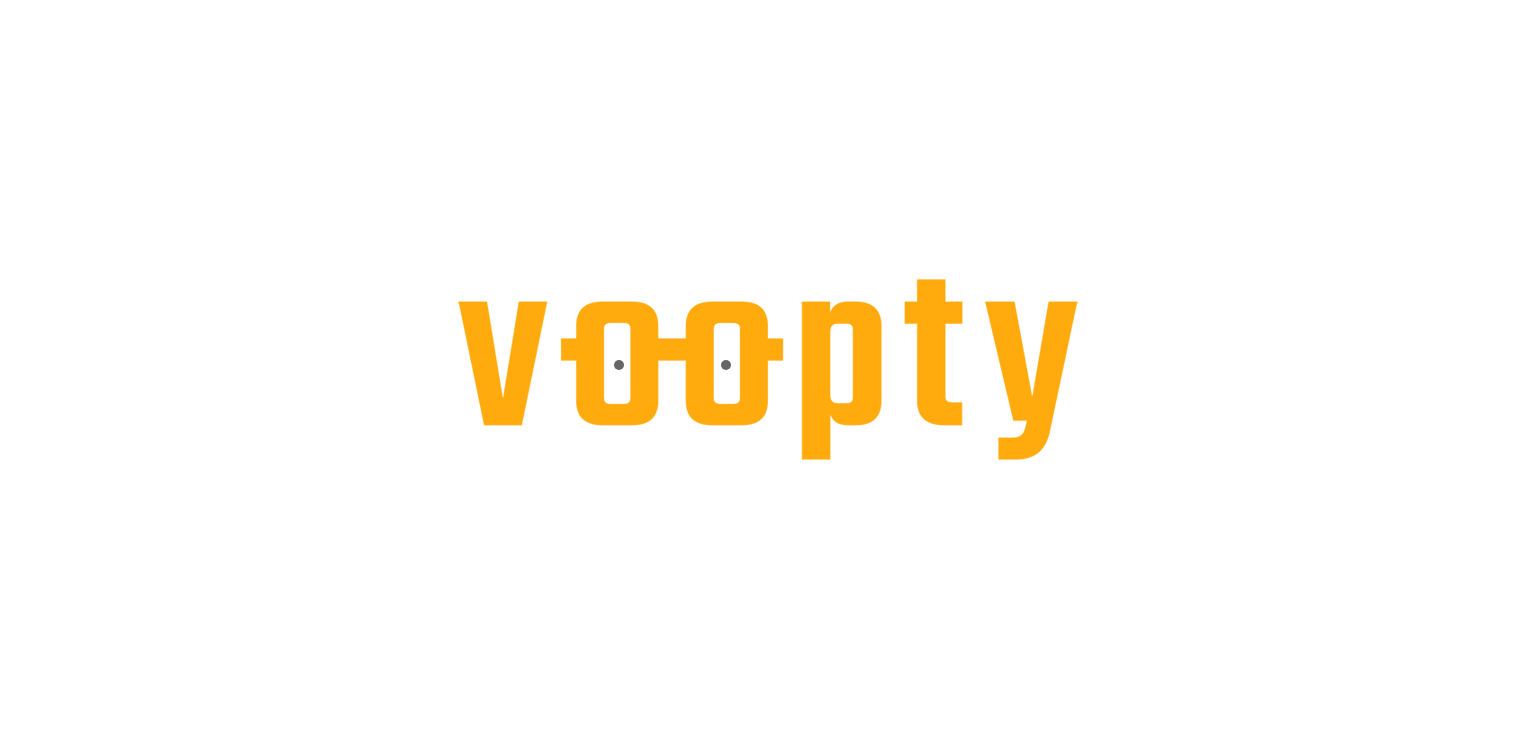 scroll, scrollTop: 0, scrollLeft: 0, axis: both 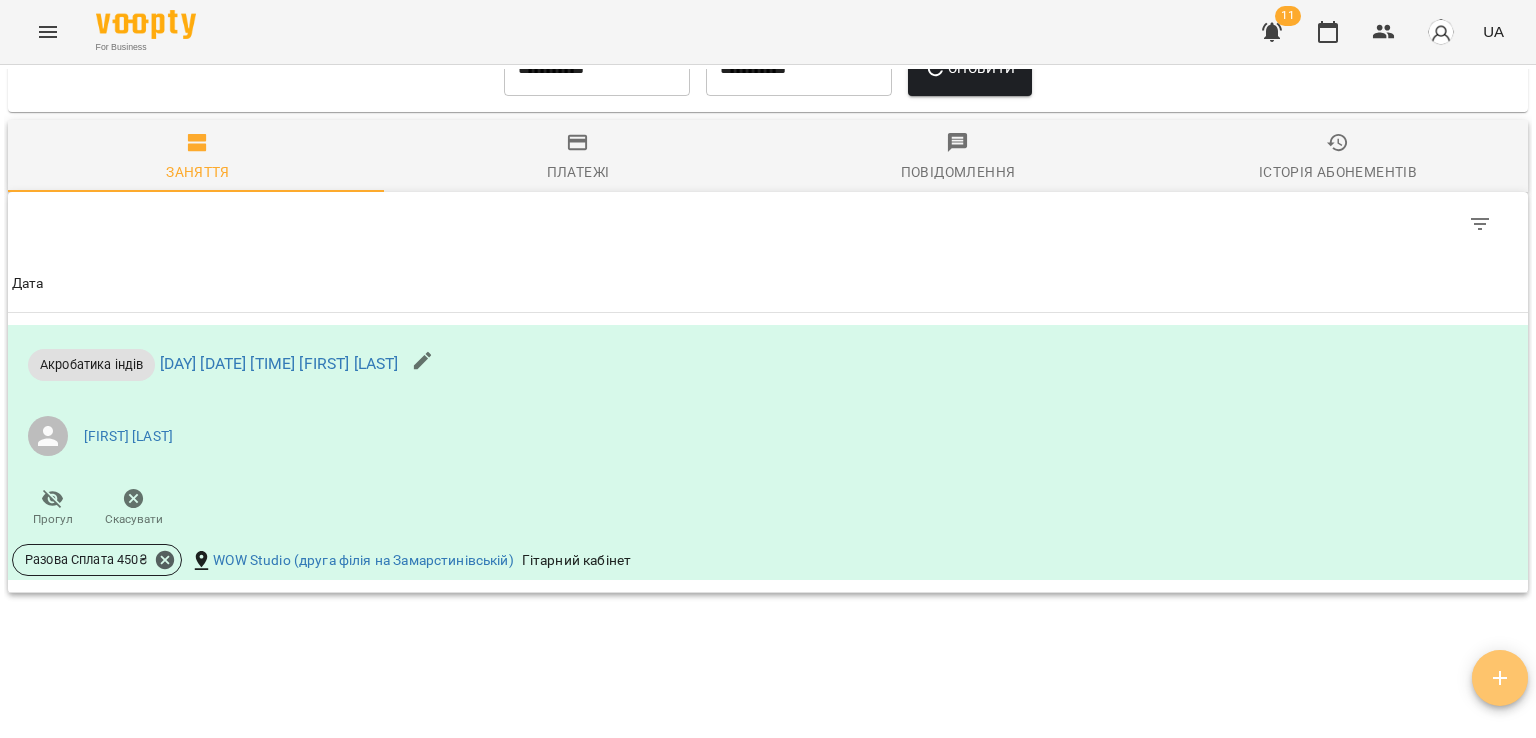 click 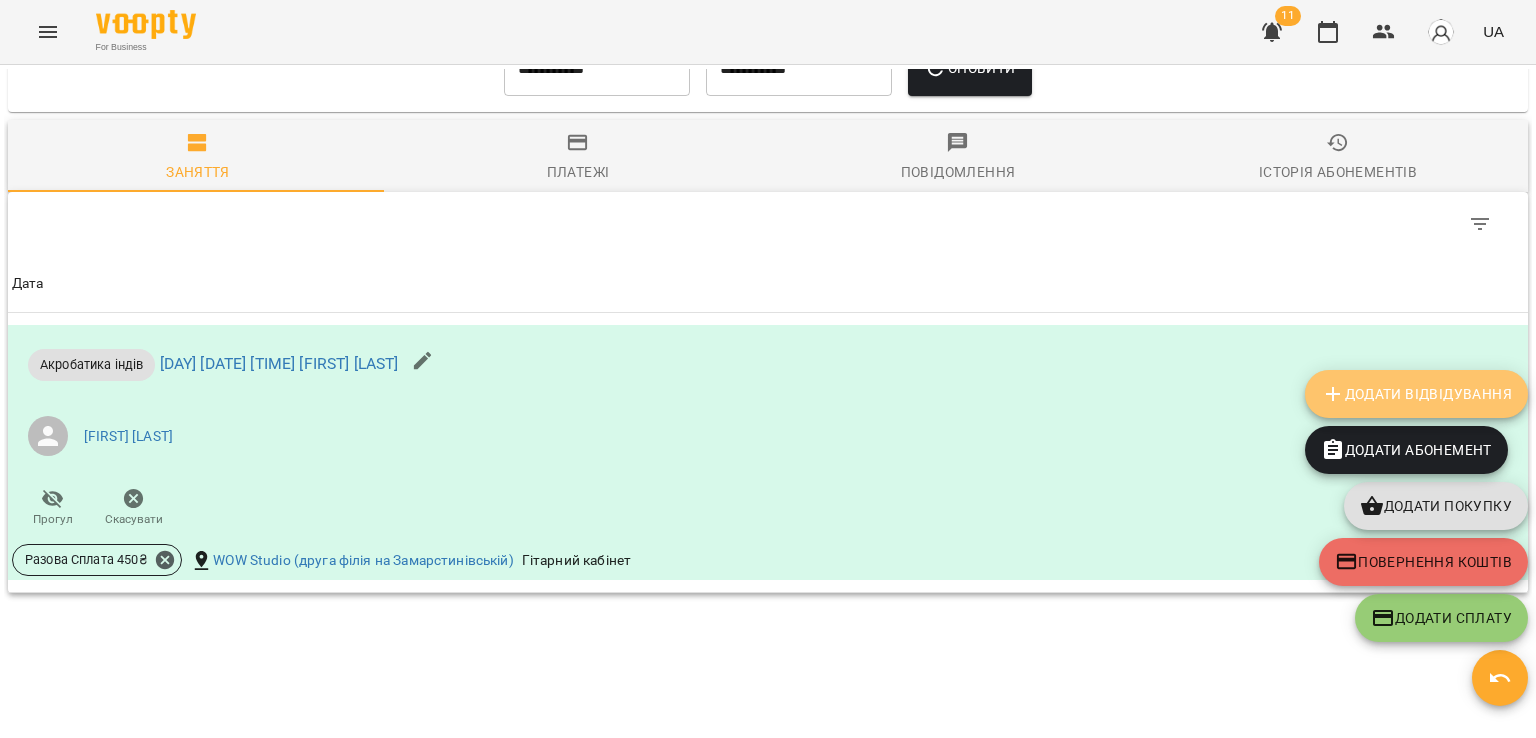click on "Додати Відвідування" at bounding box center [1416, 394] 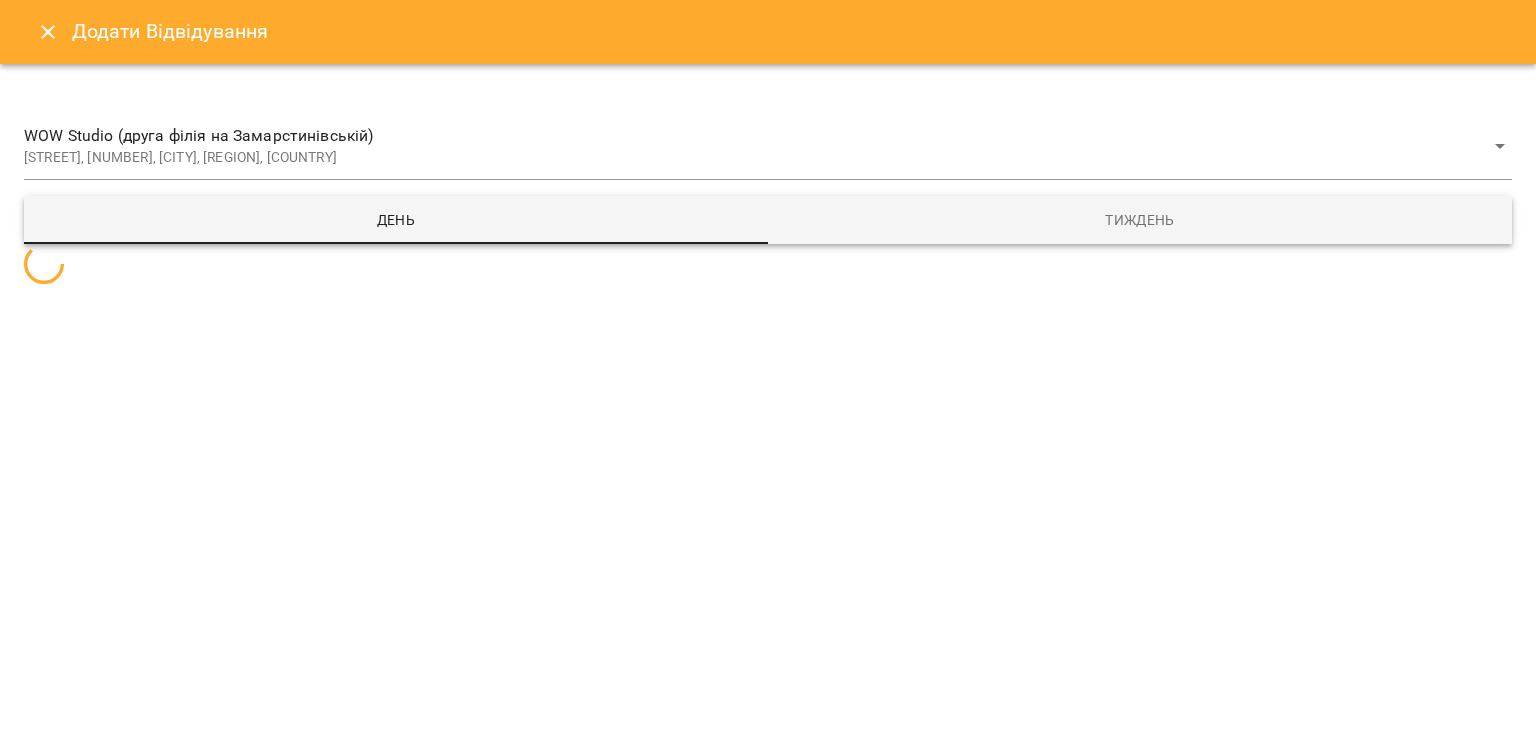 select 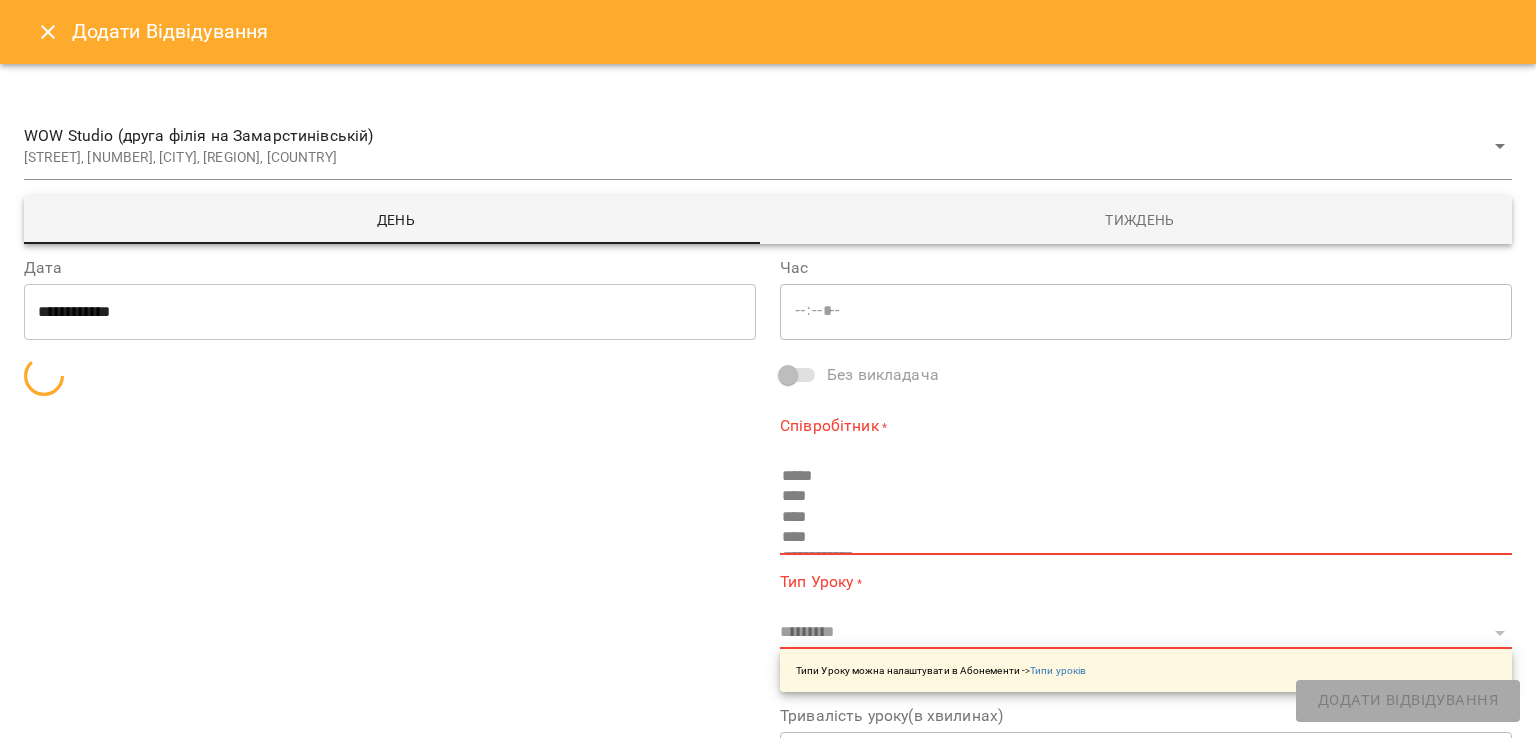 type on "*****" 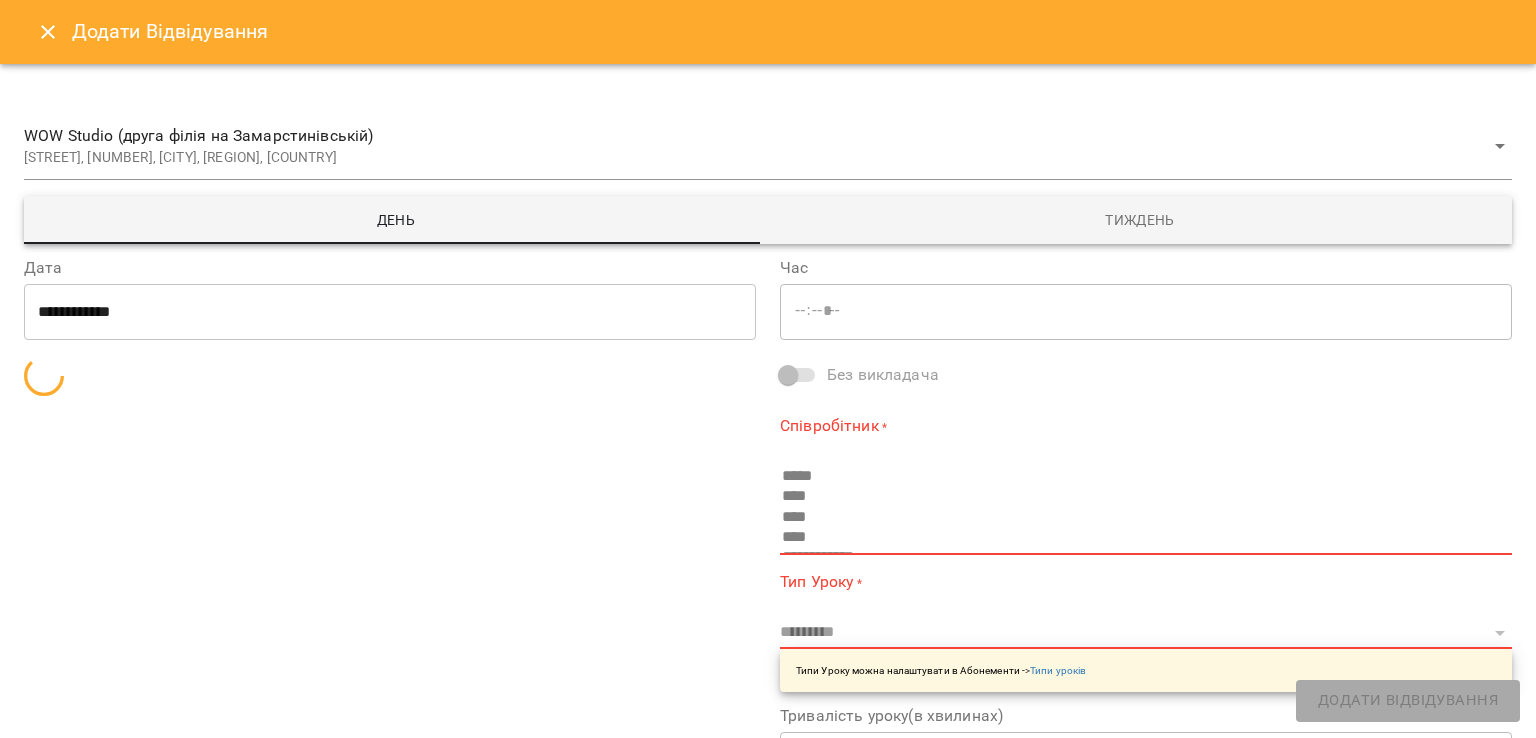type on "**********" 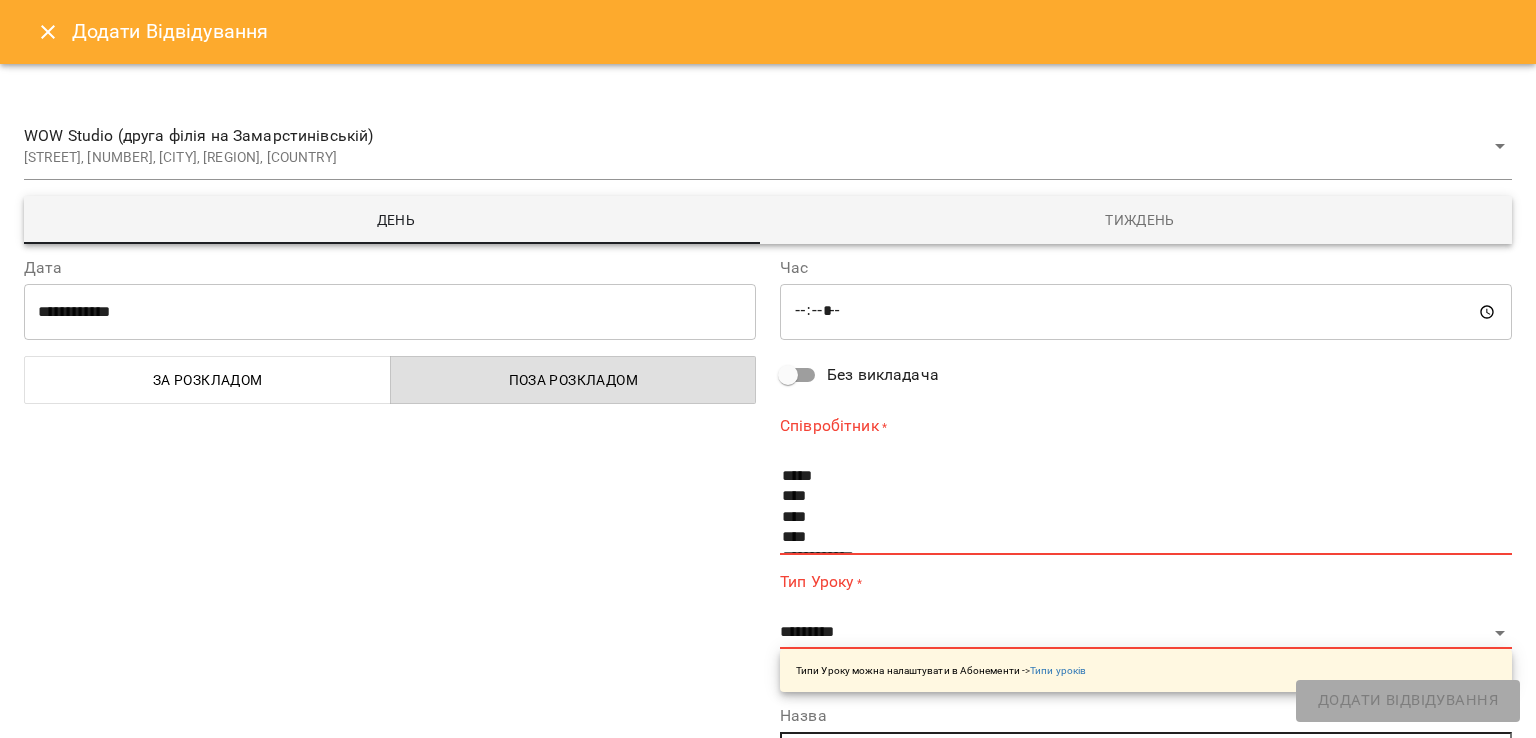 click on "**********" at bounding box center [390, 312] 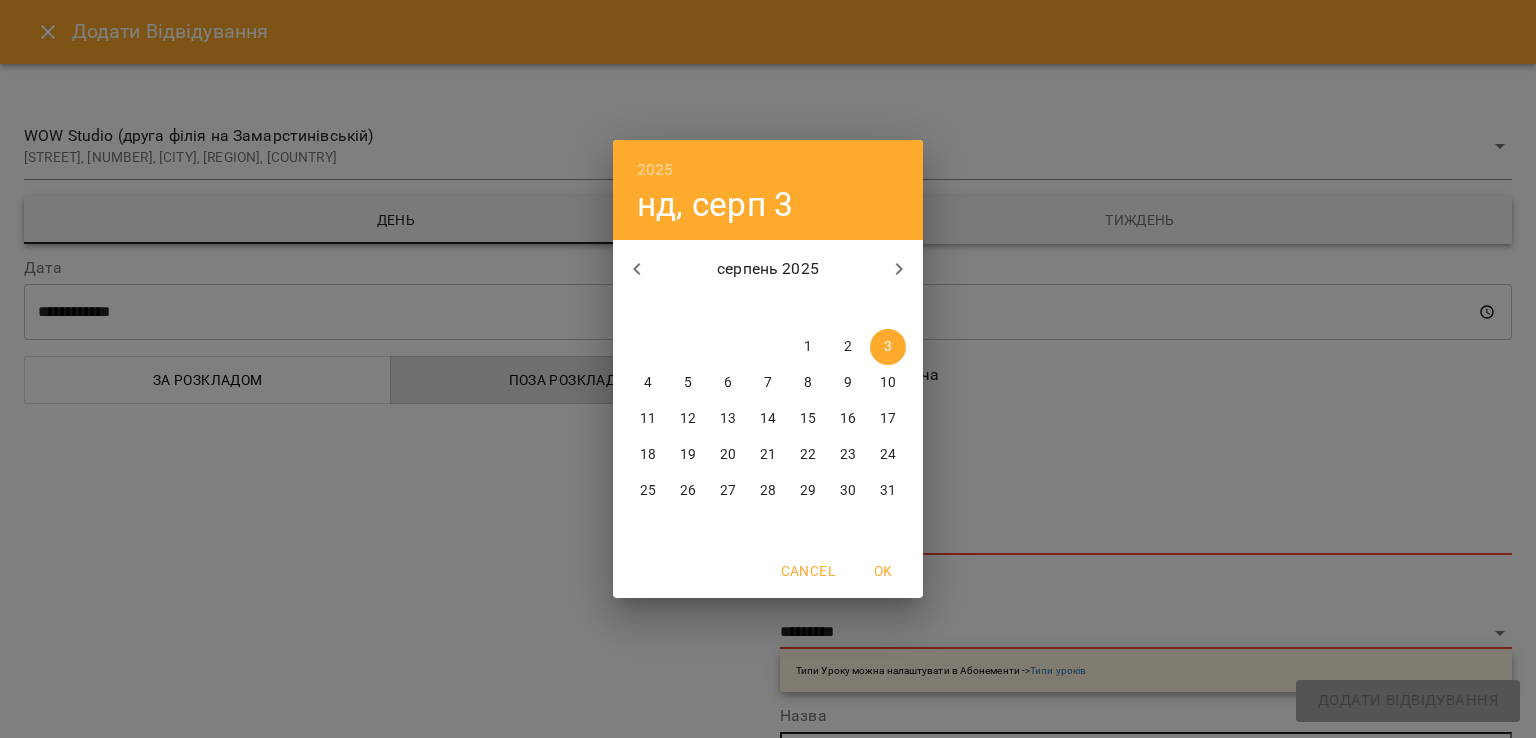 click 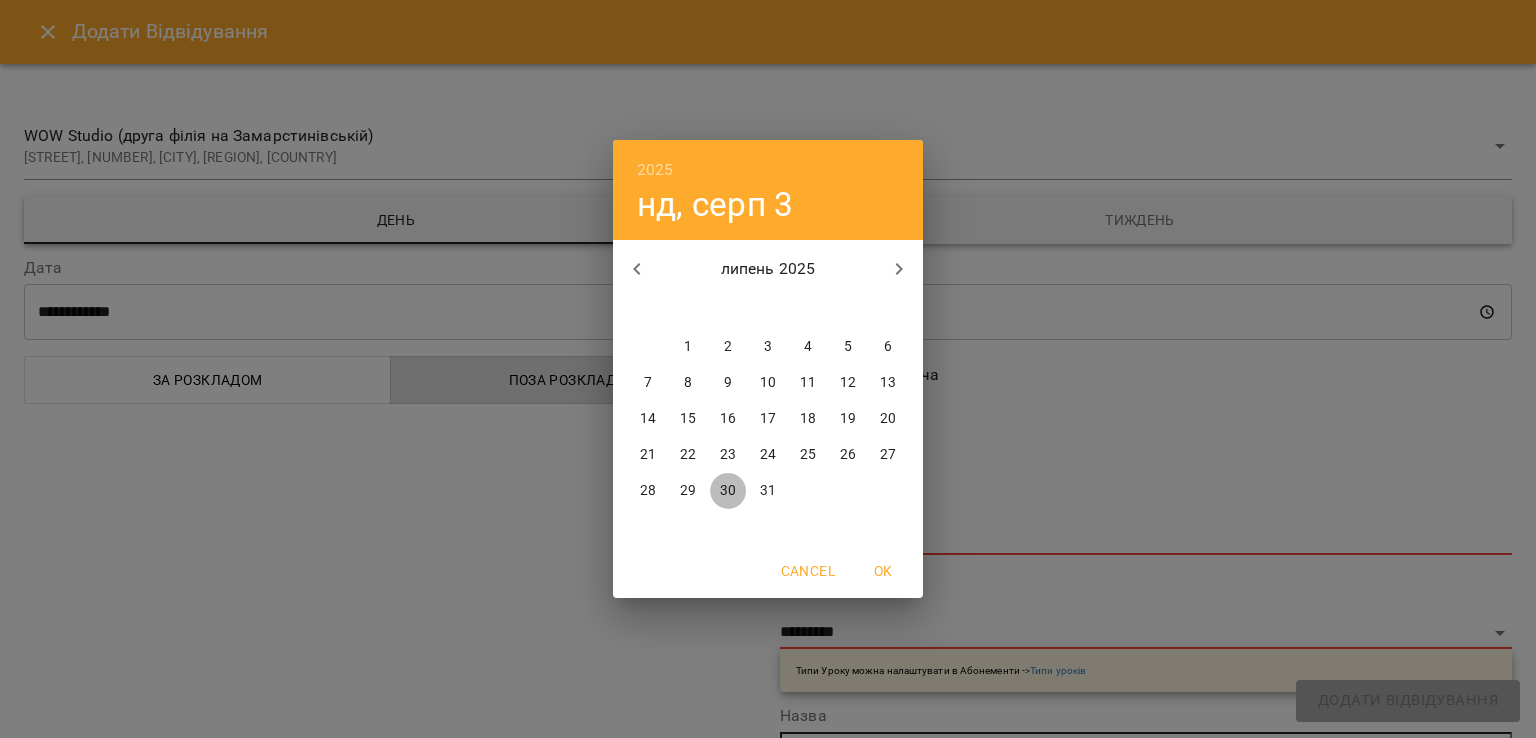 click on "30" at bounding box center [728, 491] 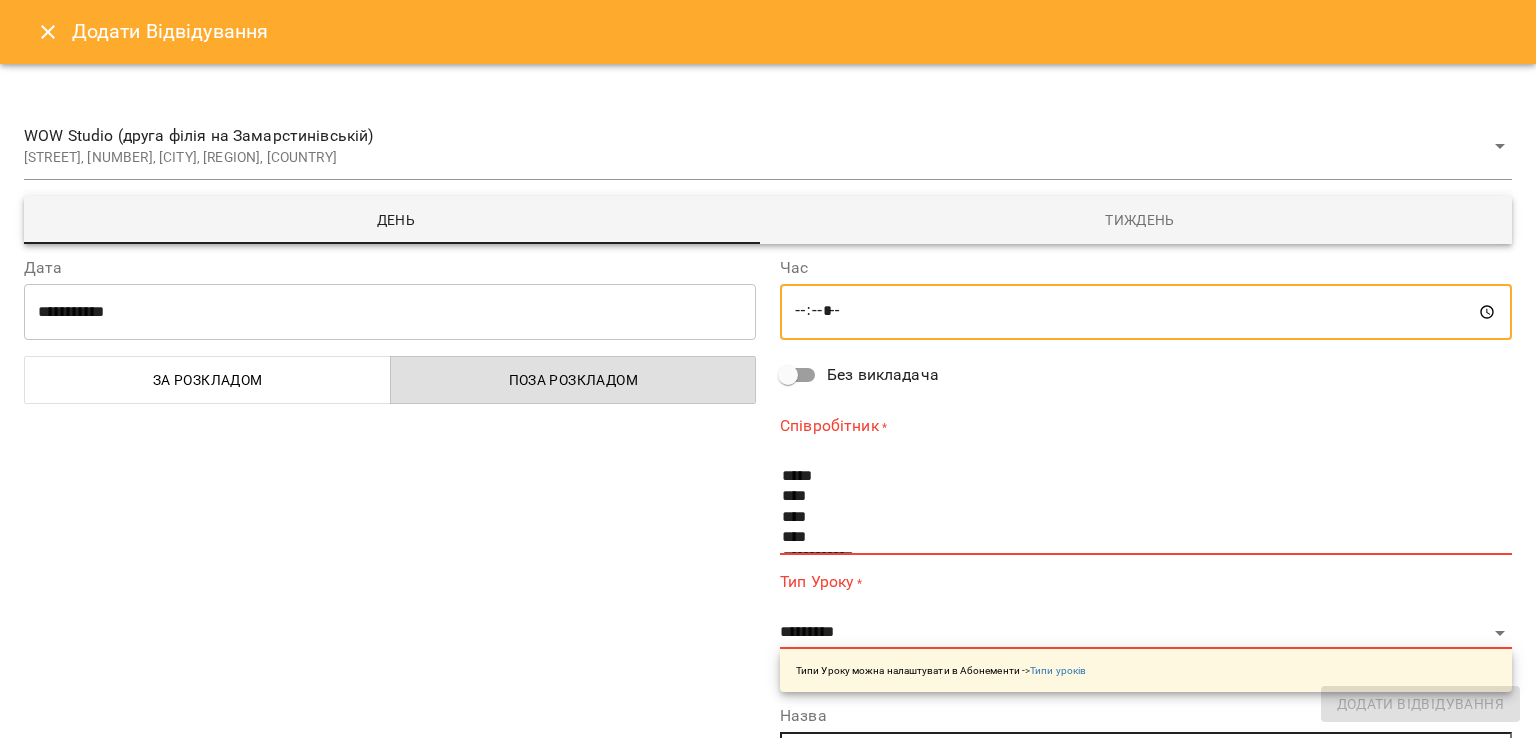 click on "*****" at bounding box center (1146, 312) 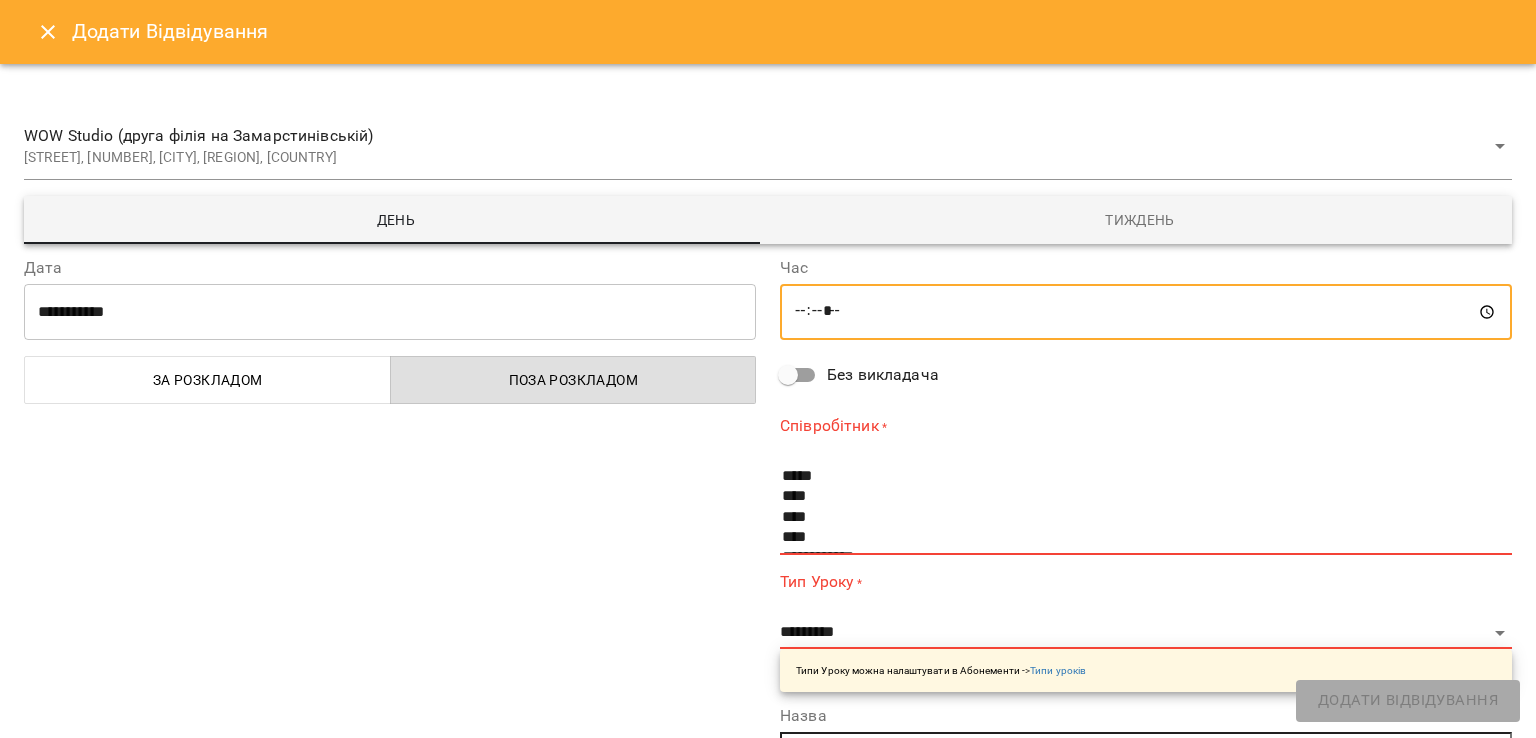 type on "*****" 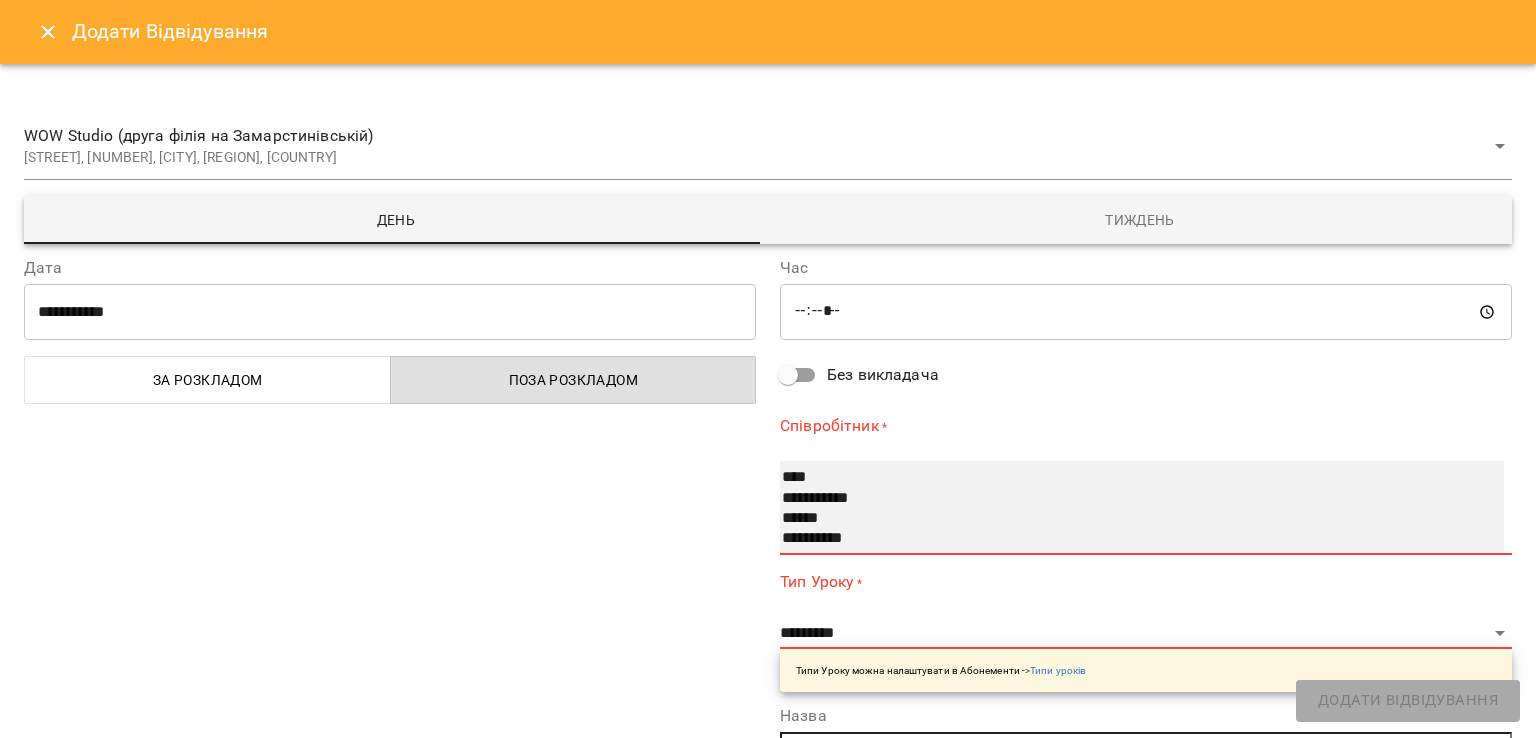 select on "**********" 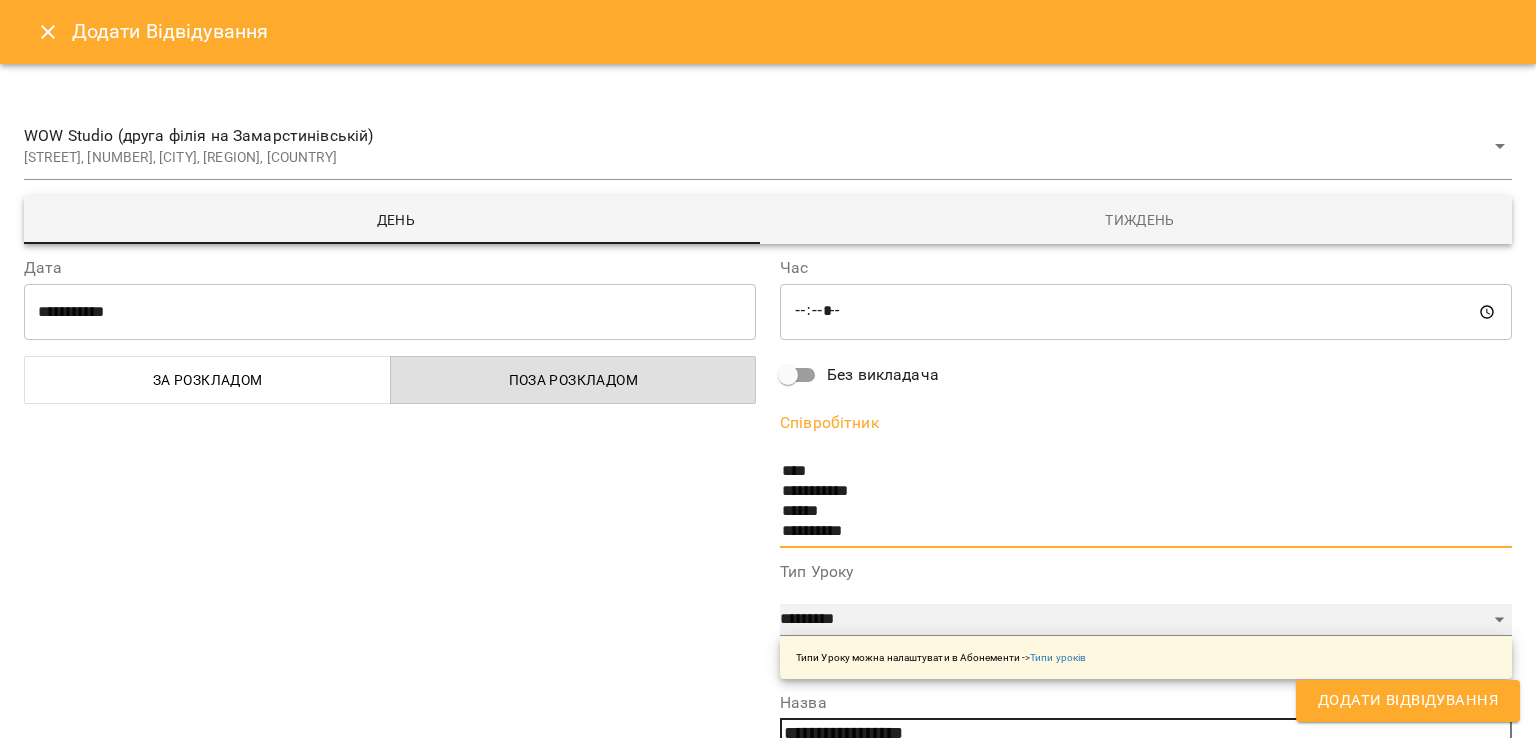click on "**********" at bounding box center (1146, 620) 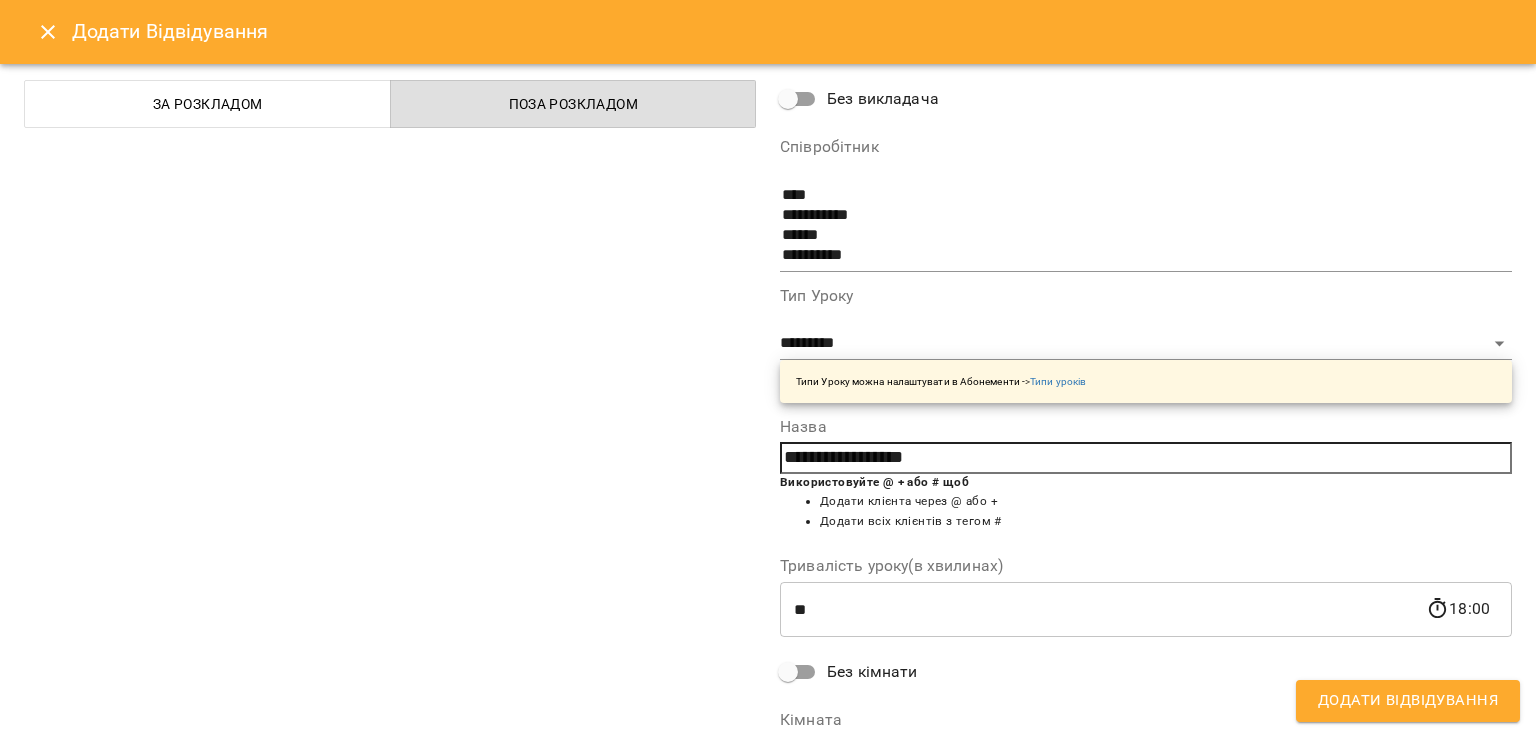 scroll, scrollTop: 275, scrollLeft: 0, axis: vertical 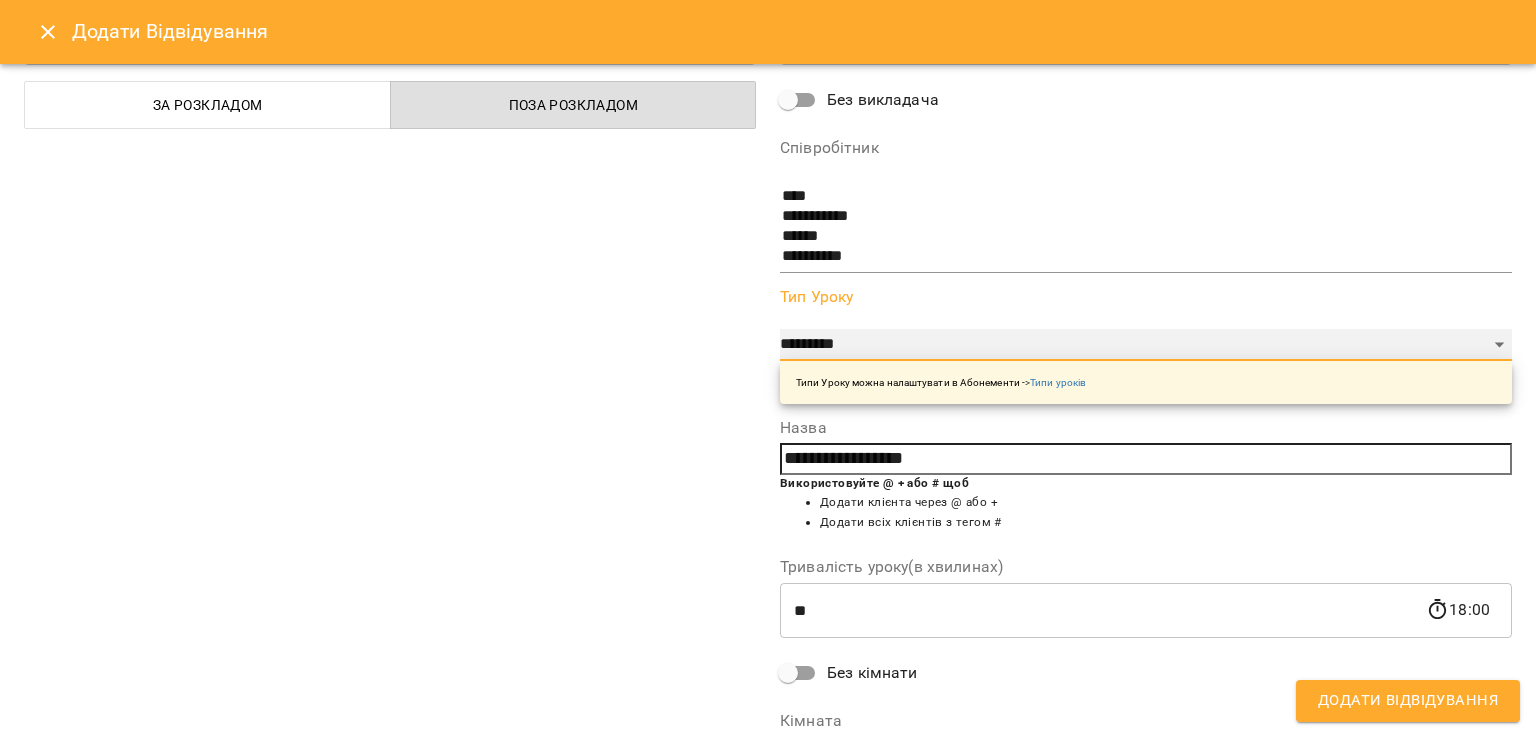 click on "**********" at bounding box center [1146, 345] 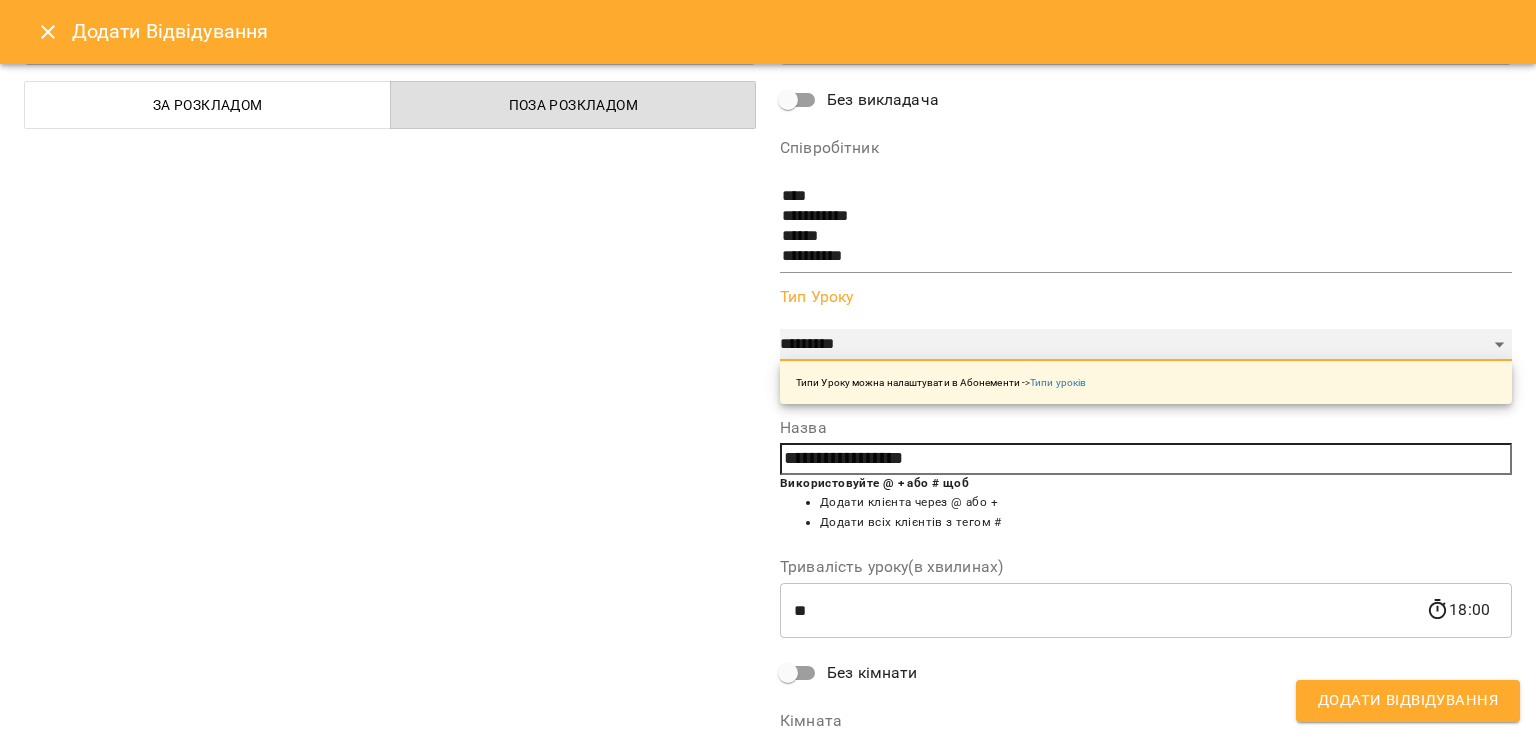 select on "**********" 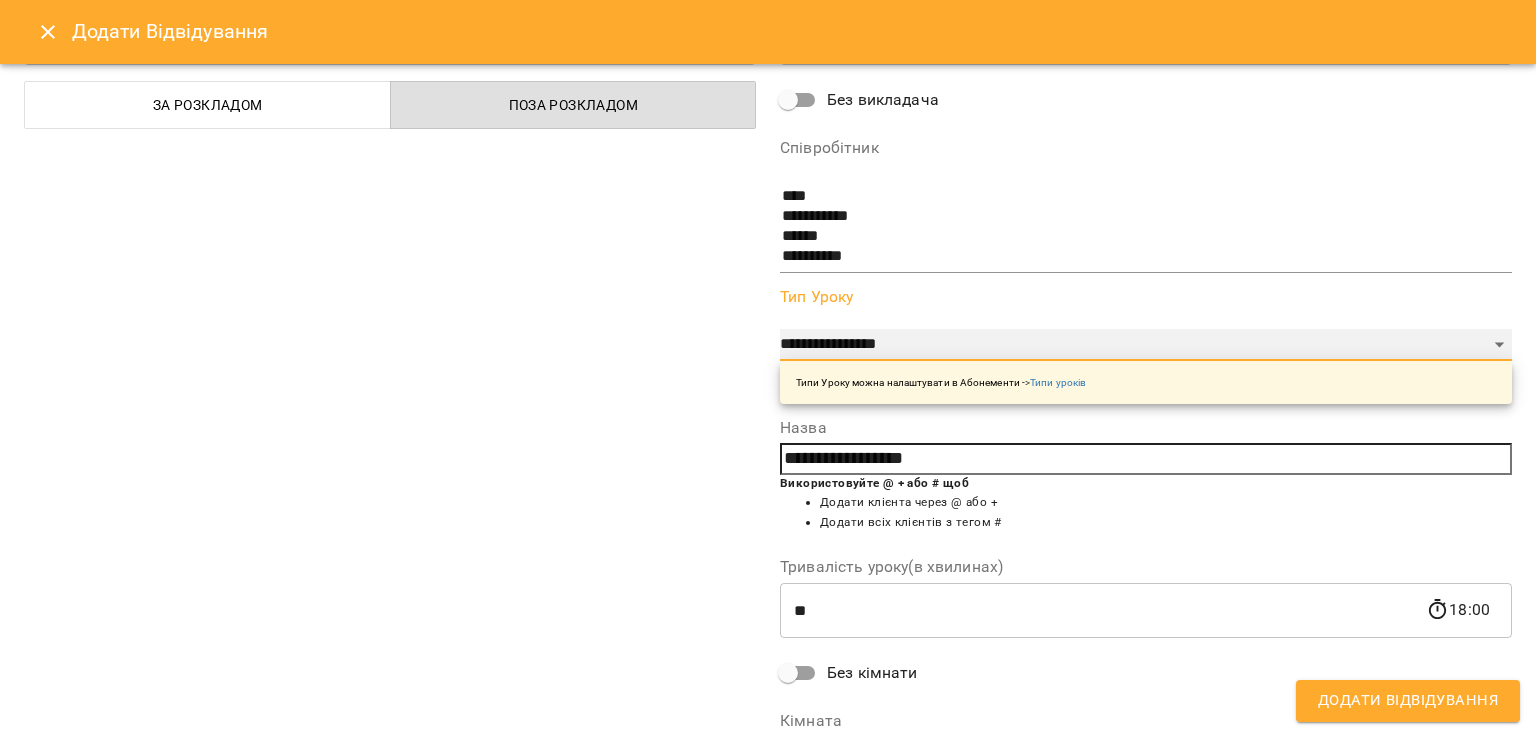 click on "**********" at bounding box center (1146, 345) 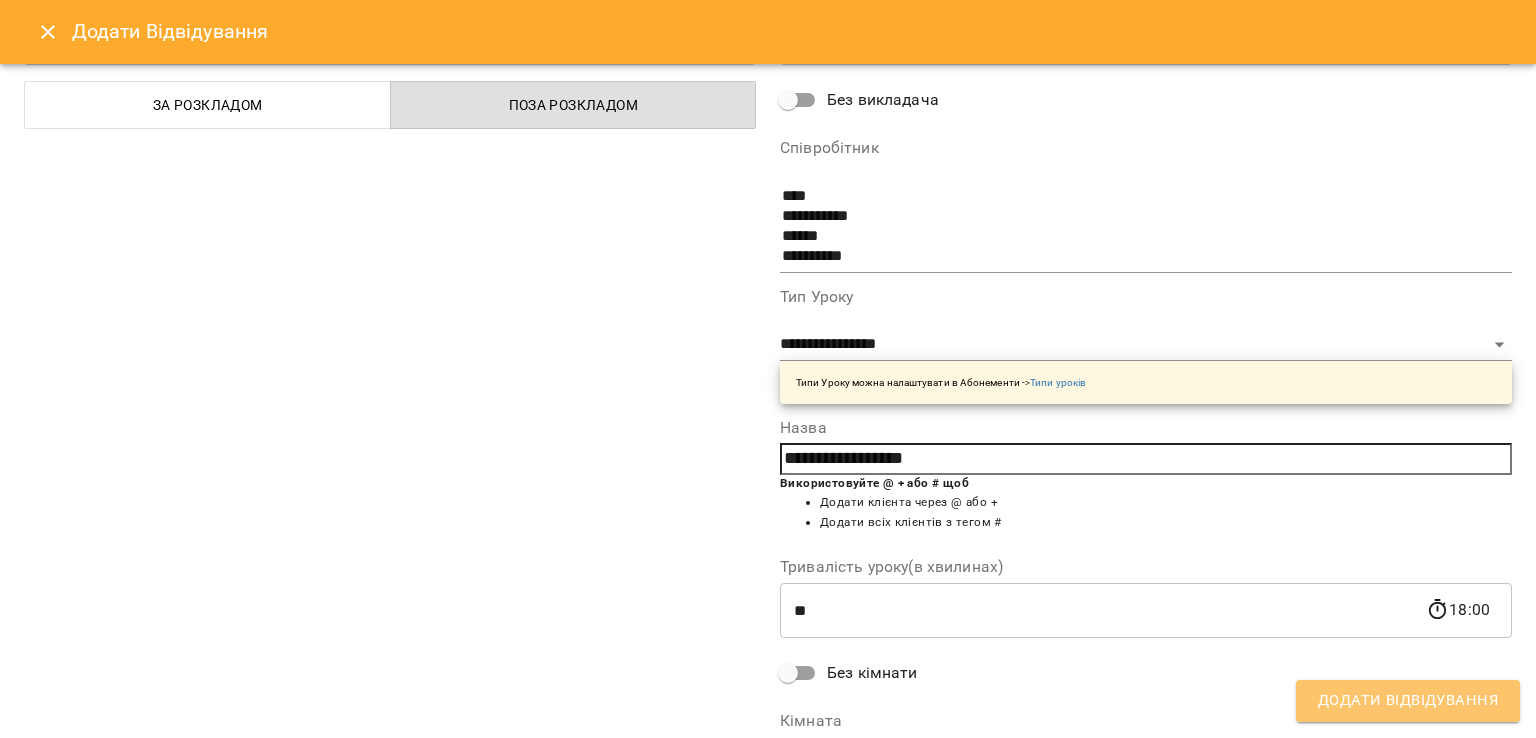 click on "Додати Відвідування" at bounding box center [1408, 701] 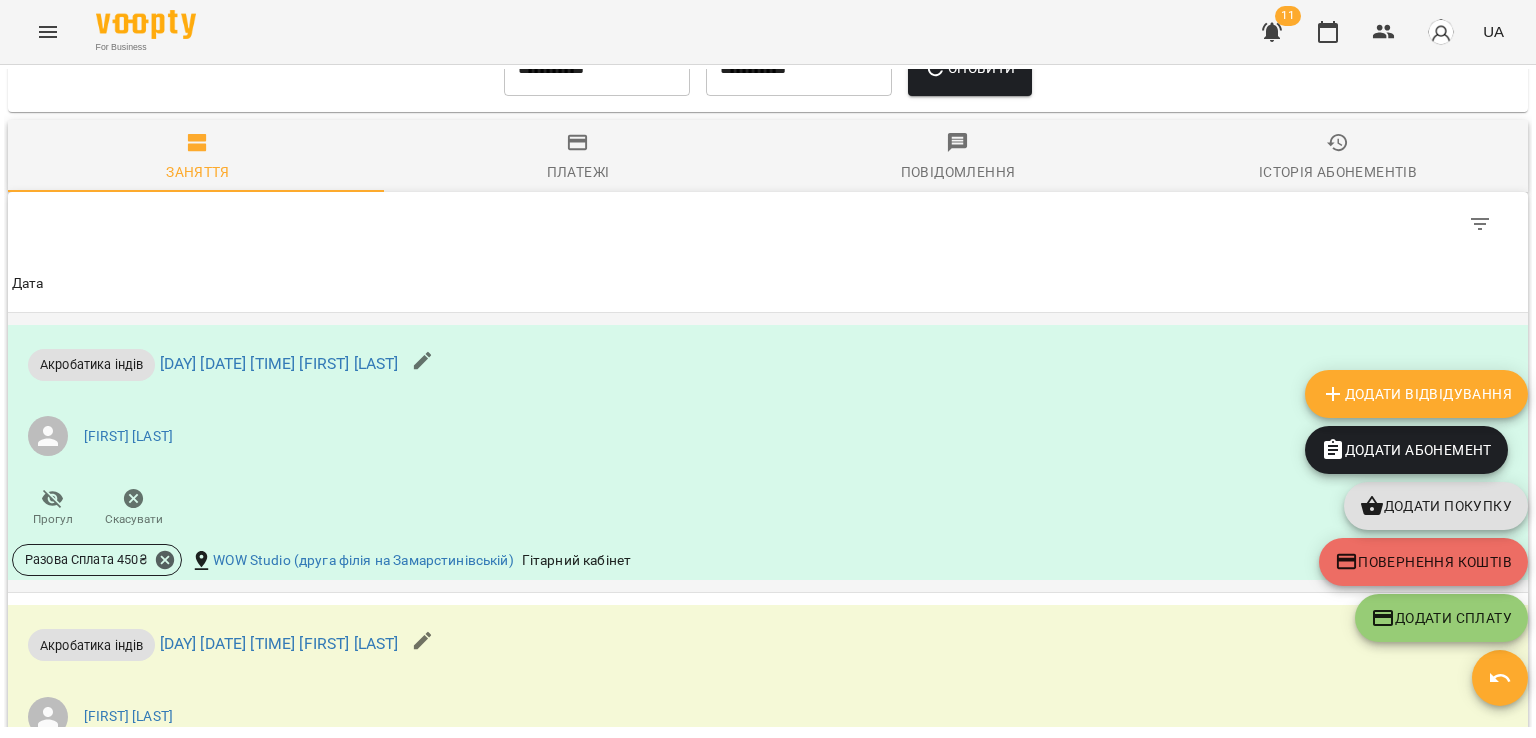 scroll, scrollTop: 2607, scrollLeft: 0, axis: vertical 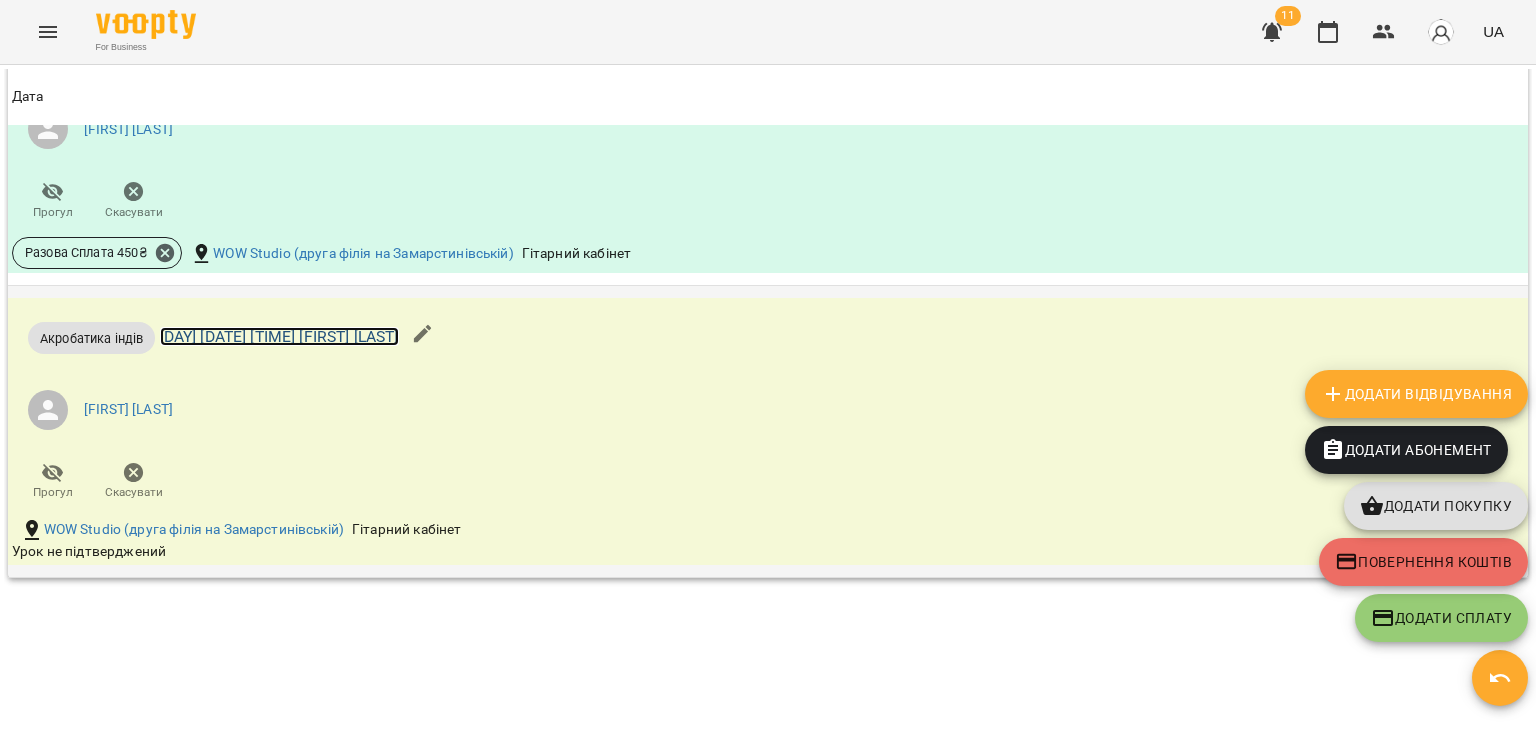 click on "[DAY] [DATE] [YEAR] [TIME] [FIRST] [LAST]" at bounding box center [279, 336] 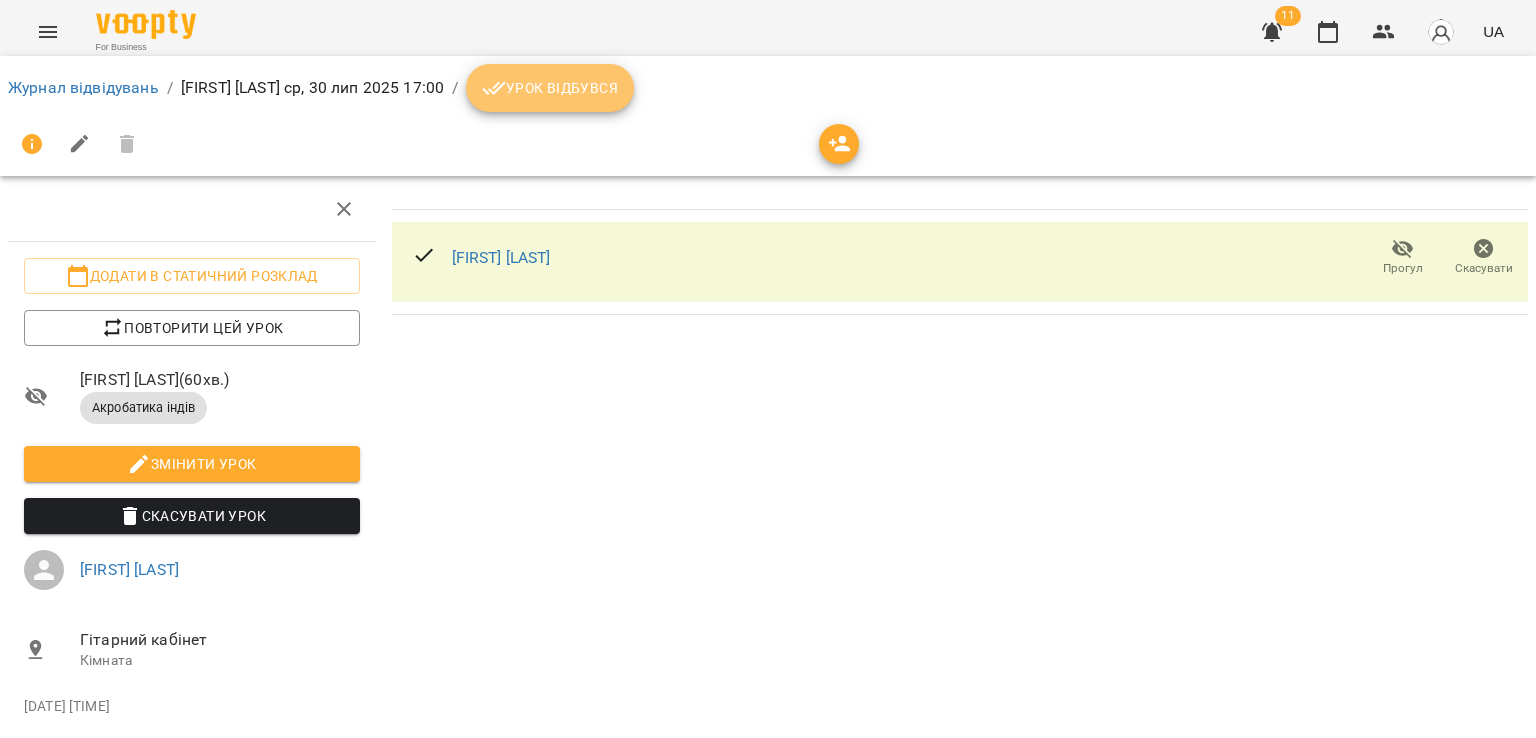 click on "Урок відбувся" at bounding box center (550, 88) 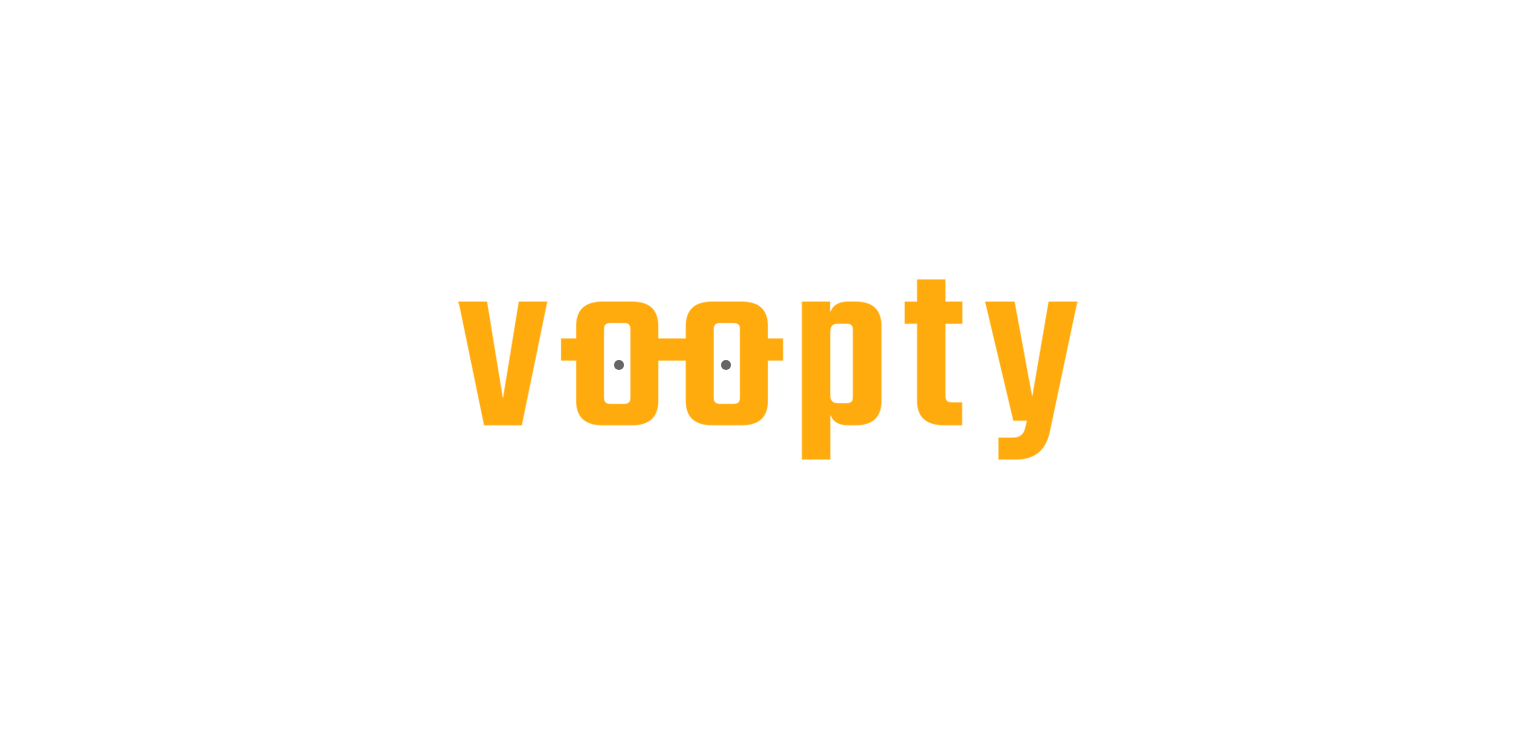 scroll, scrollTop: 0, scrollLeft: 0, axis: both 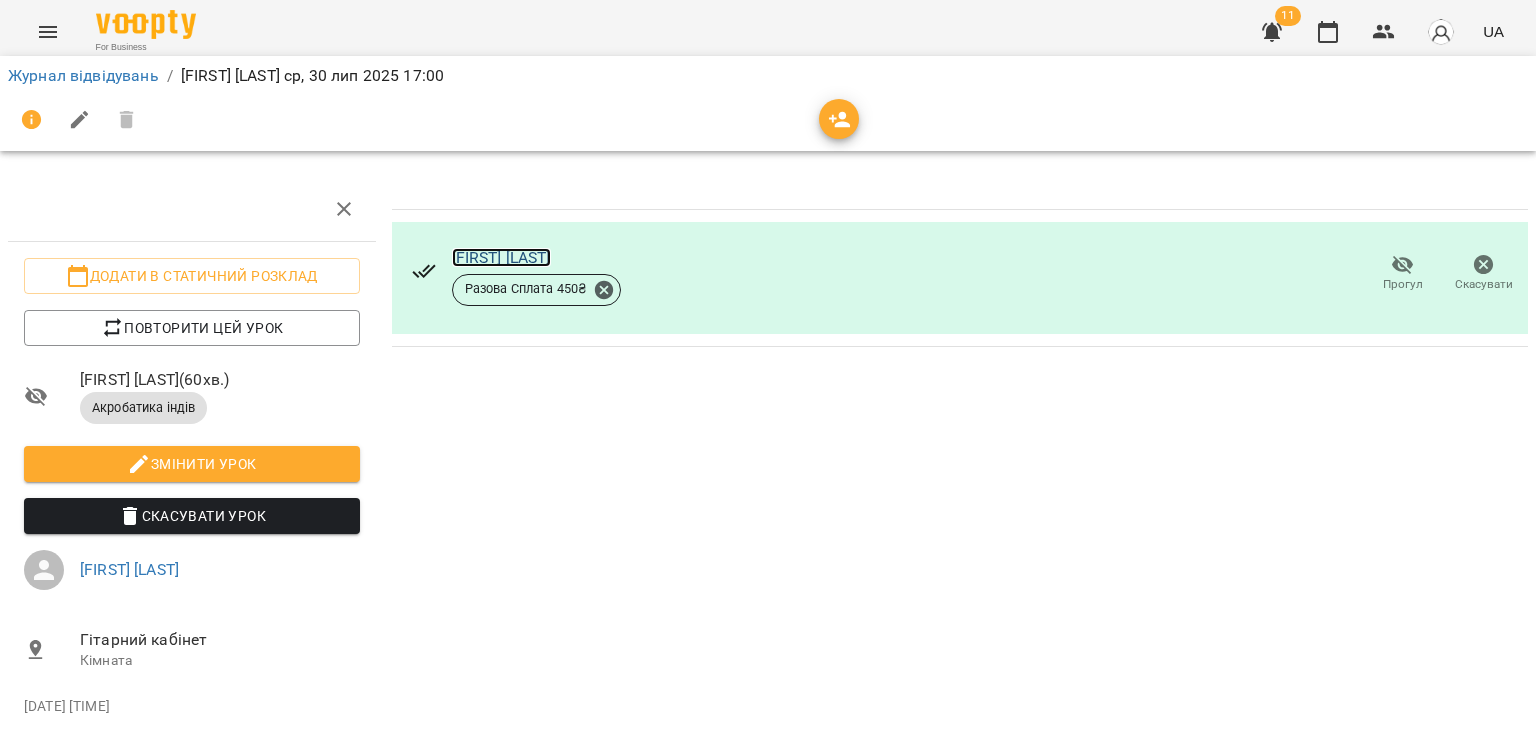 click on "[FIRST] [LAST]" at bounding box center (501, 257) 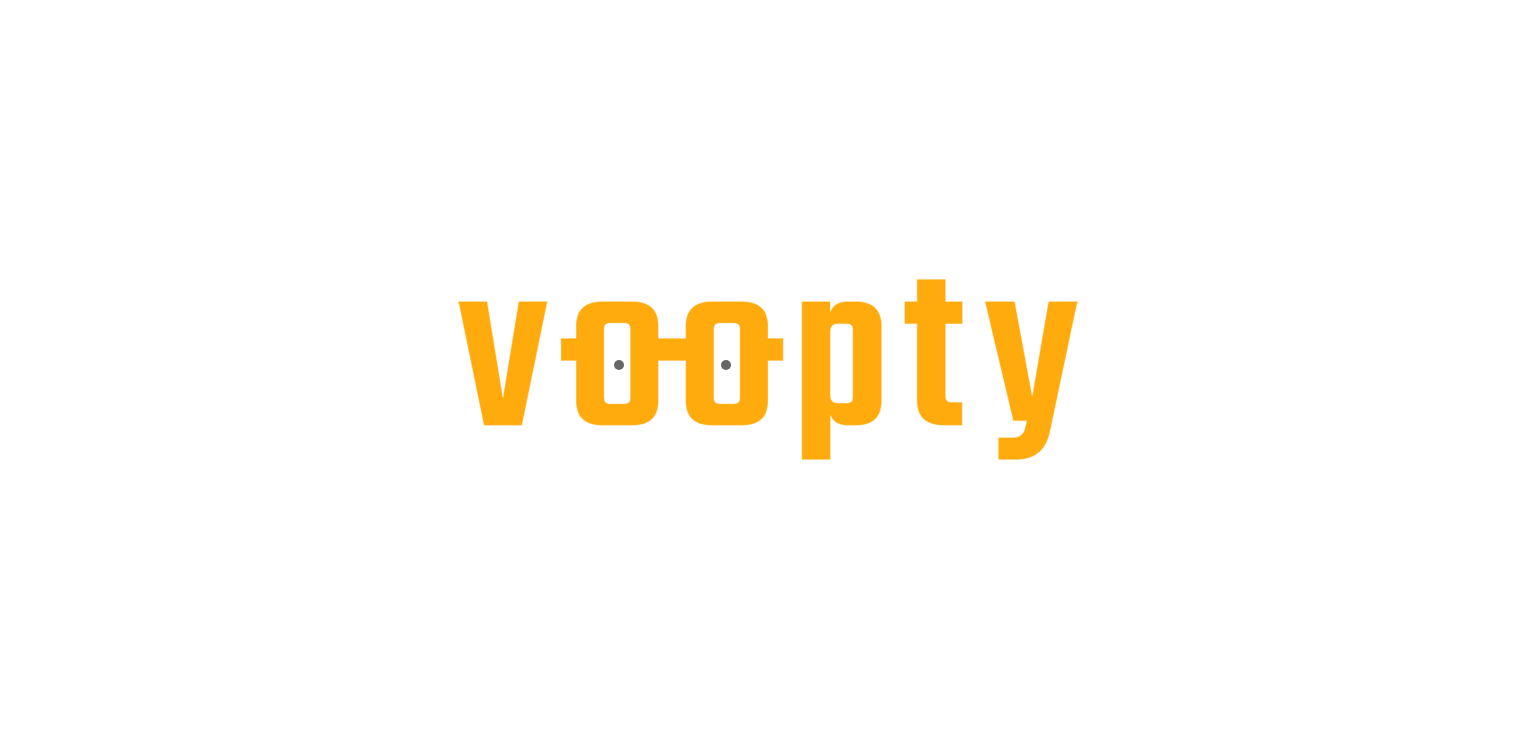 scroll, scrollTop: 0, scrollLeft: 0, axis: both 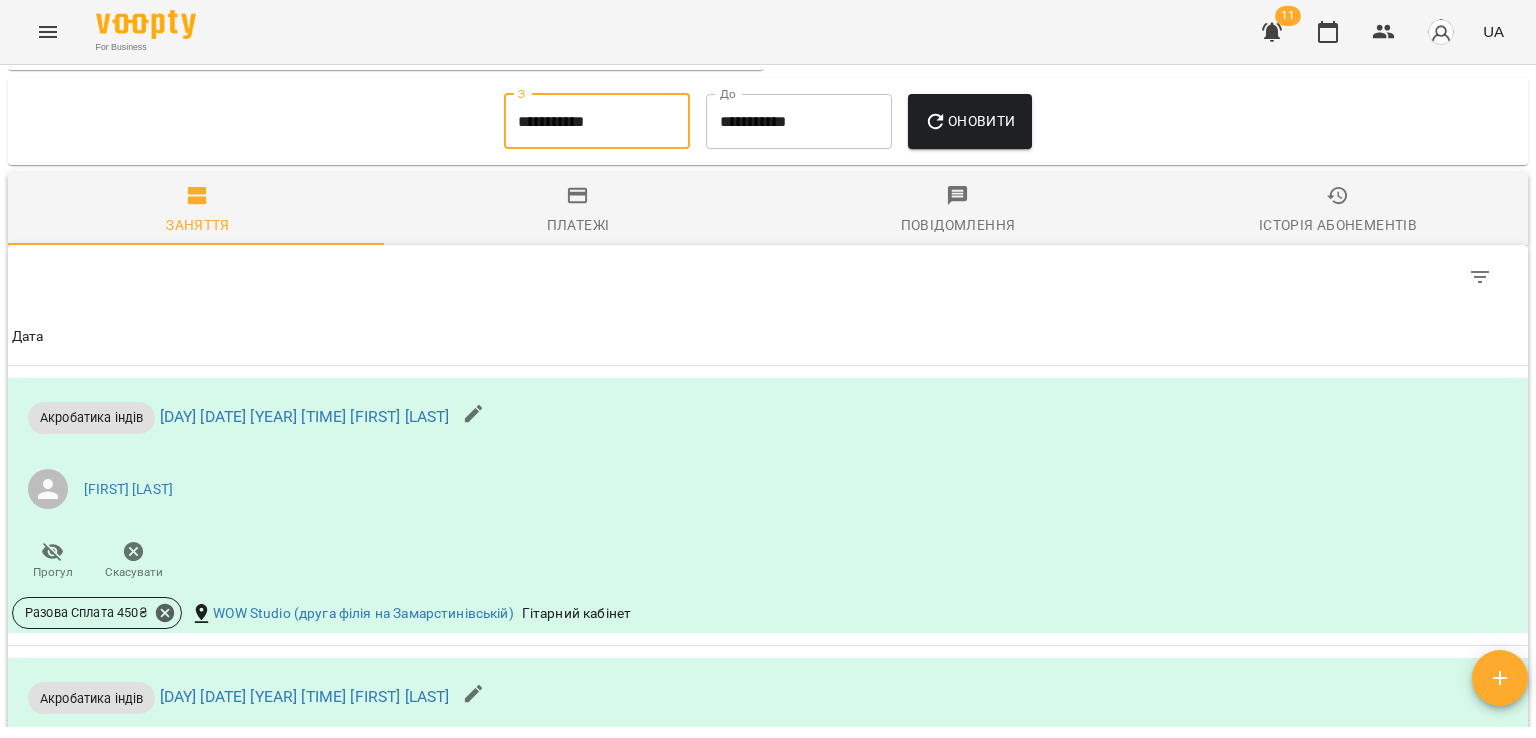 click on "**********" at bounding box center [597, 122] 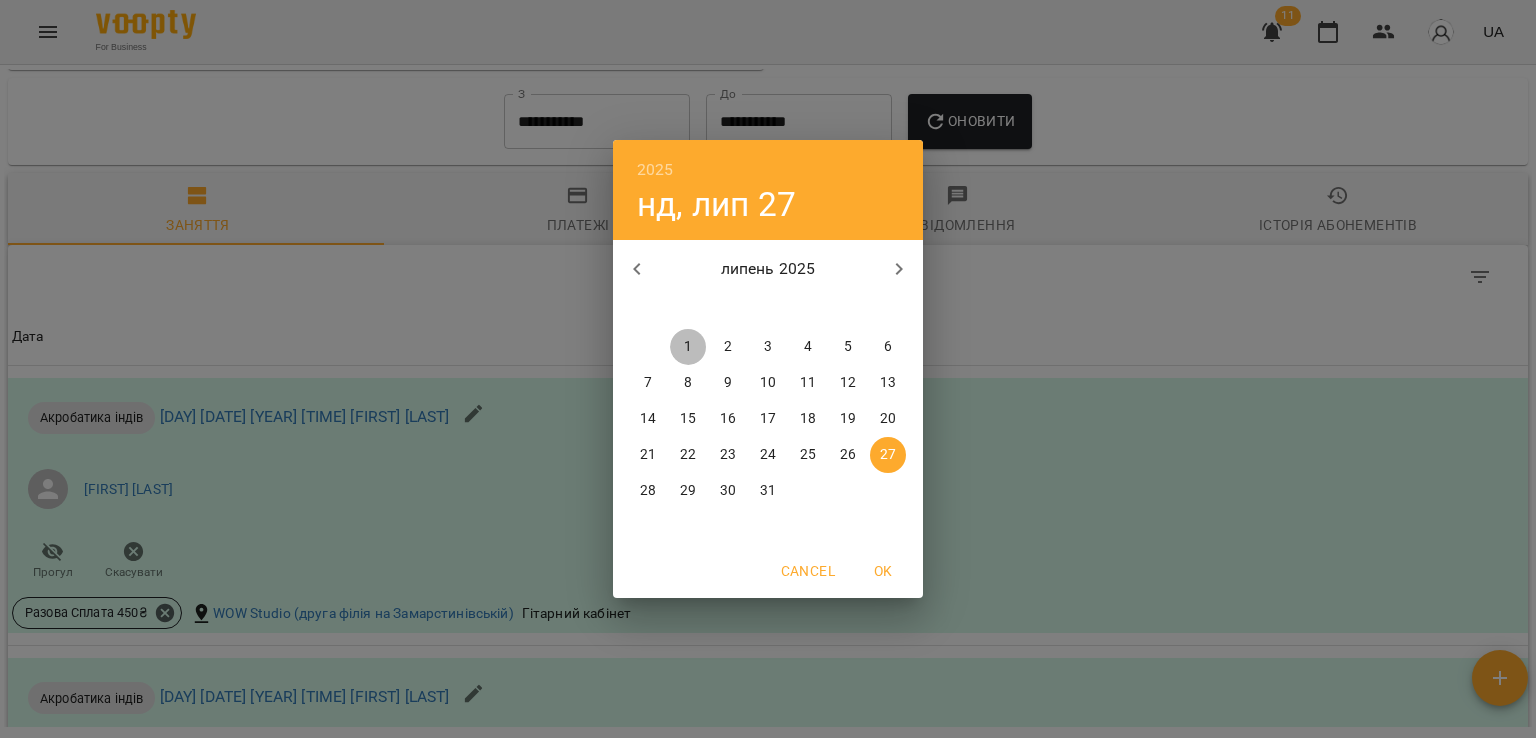 click on "1" at bounding box center [688, 347] 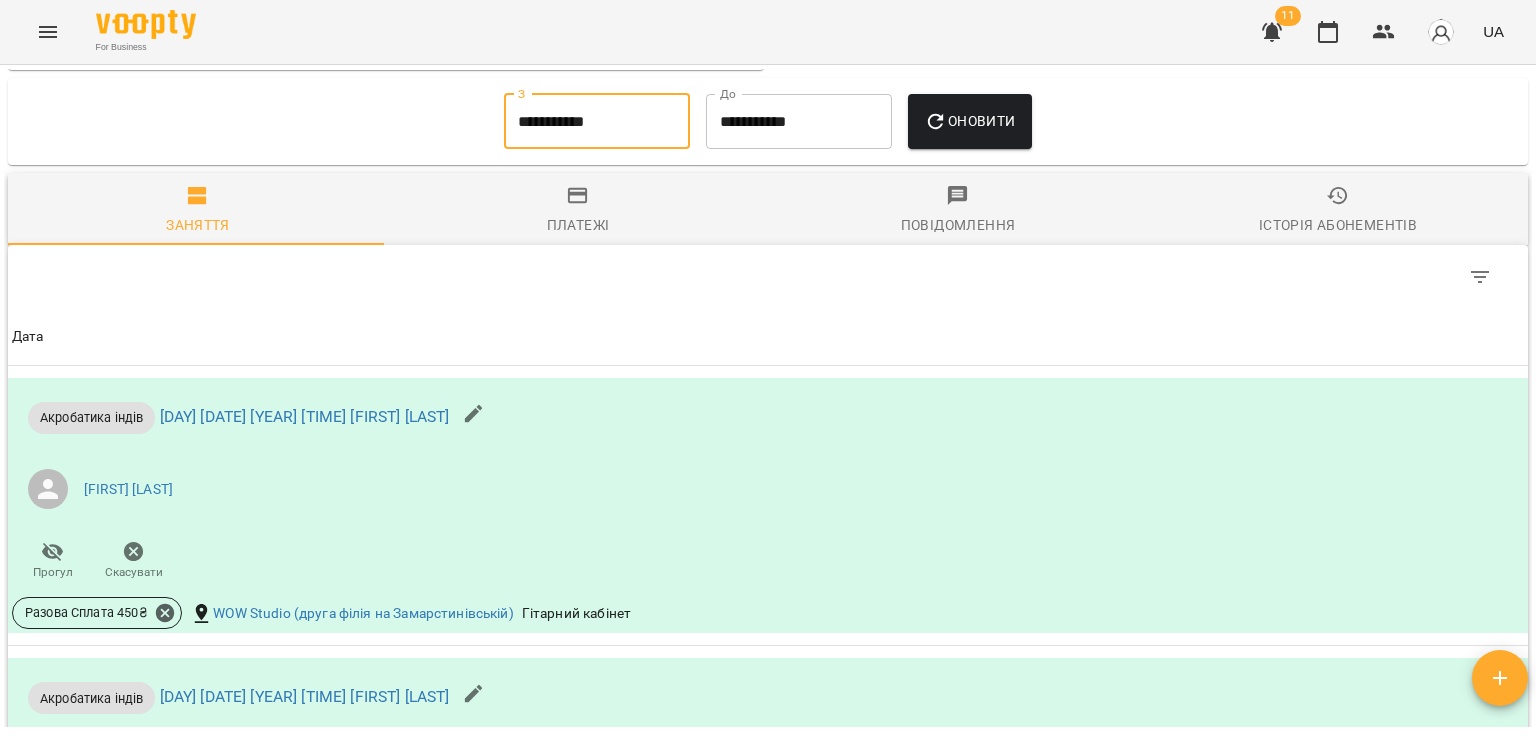 click on "Оновити" at bounding box center [969, 121] 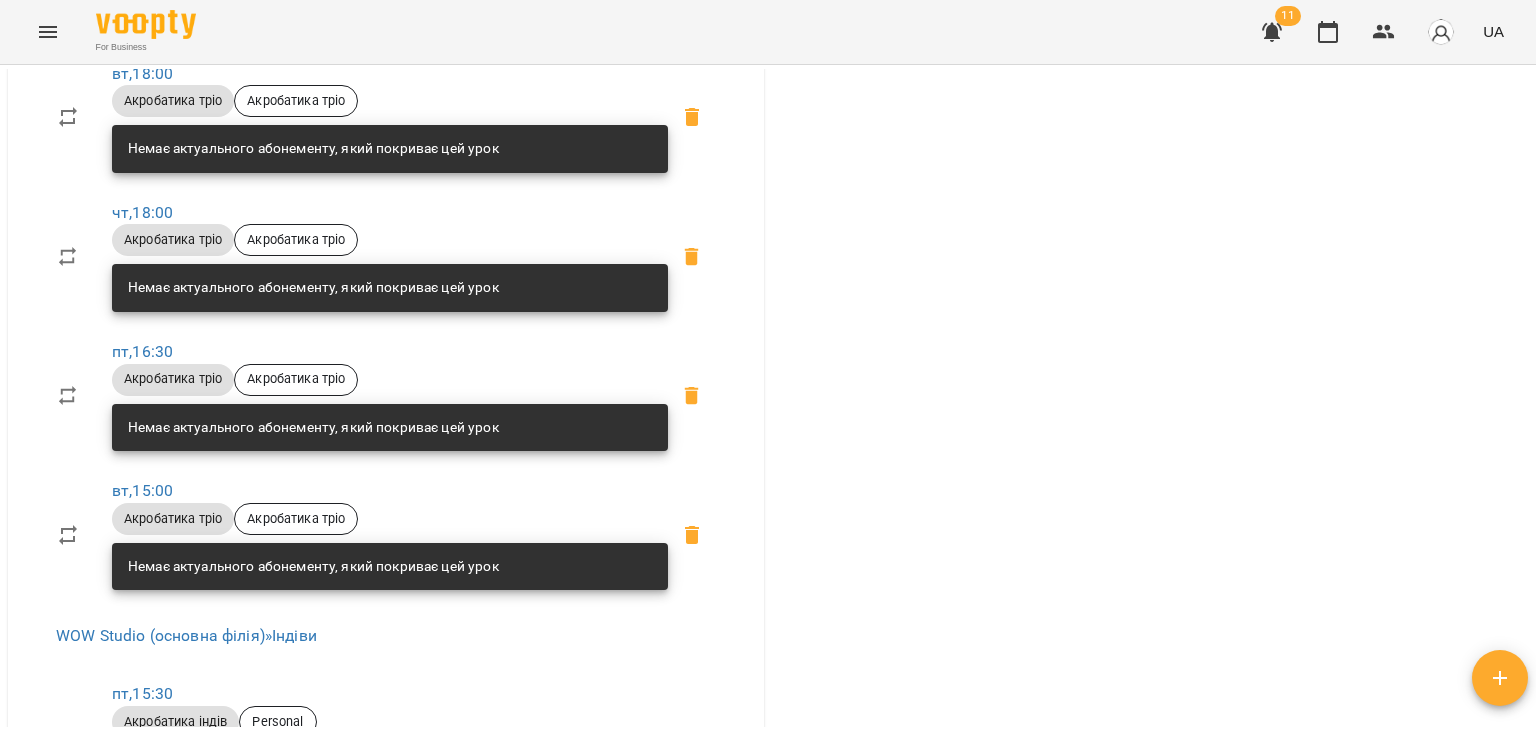 scroll, scrollTop: 1312, scrollLeft: 0, axis: vertical 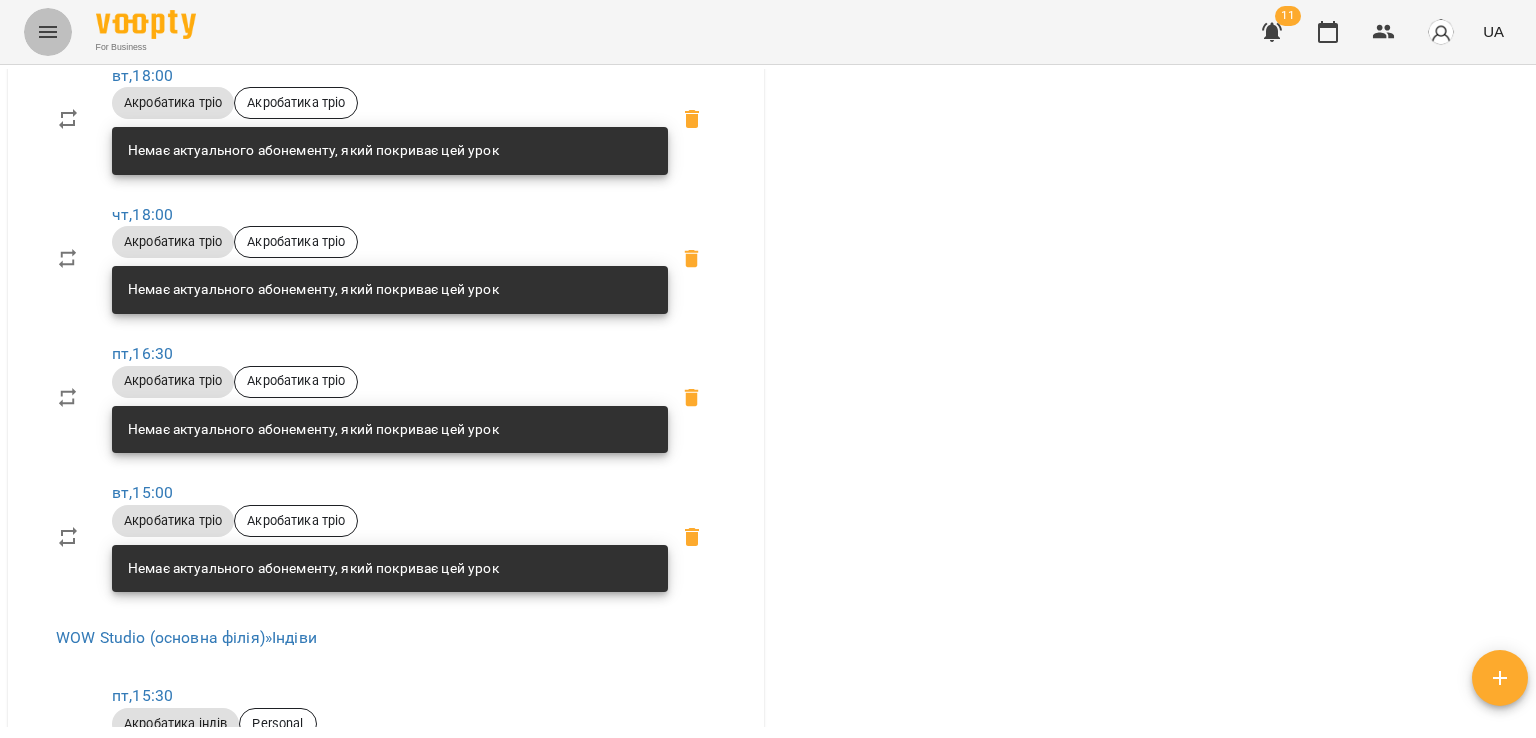 click 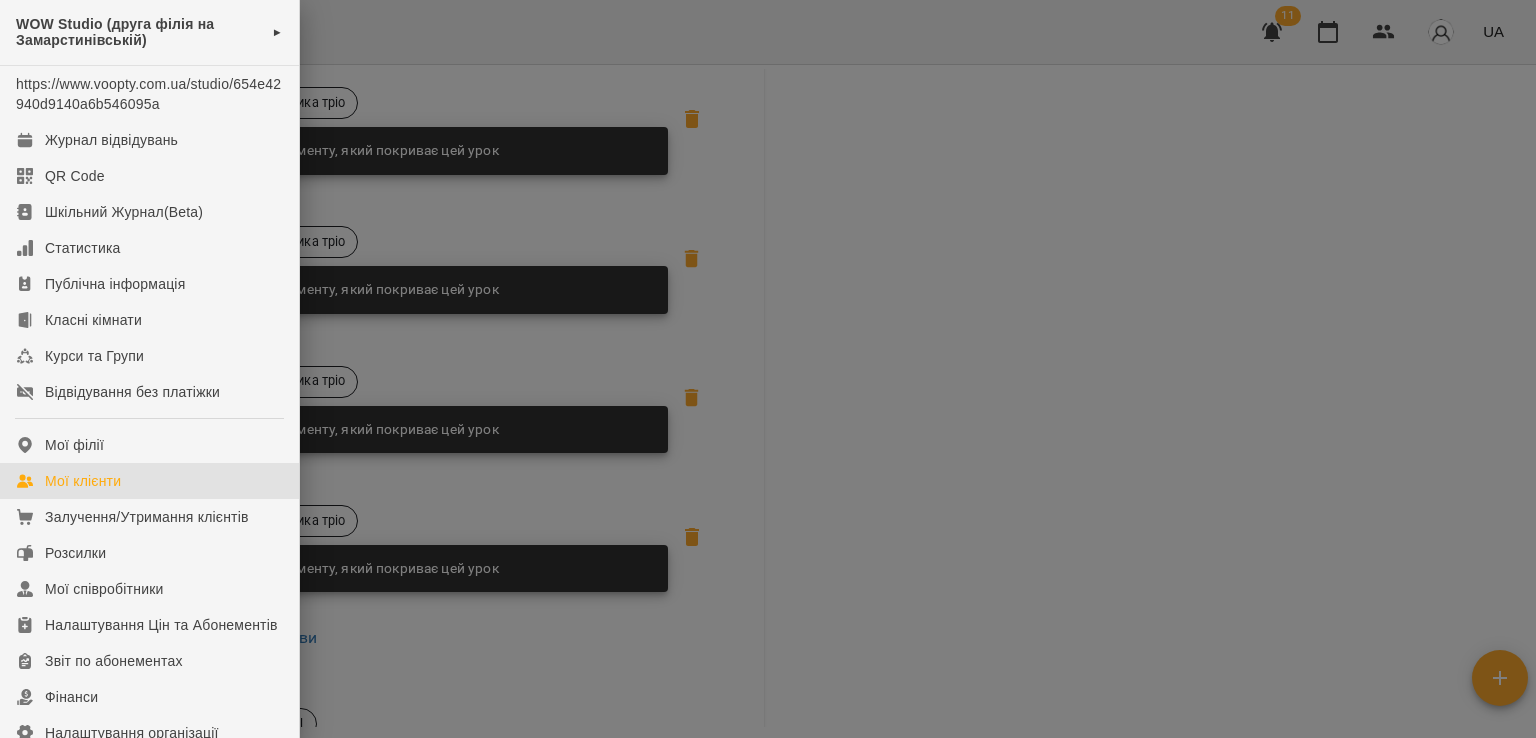 click on "Мої клієнти" at bounding box center [149, 481] 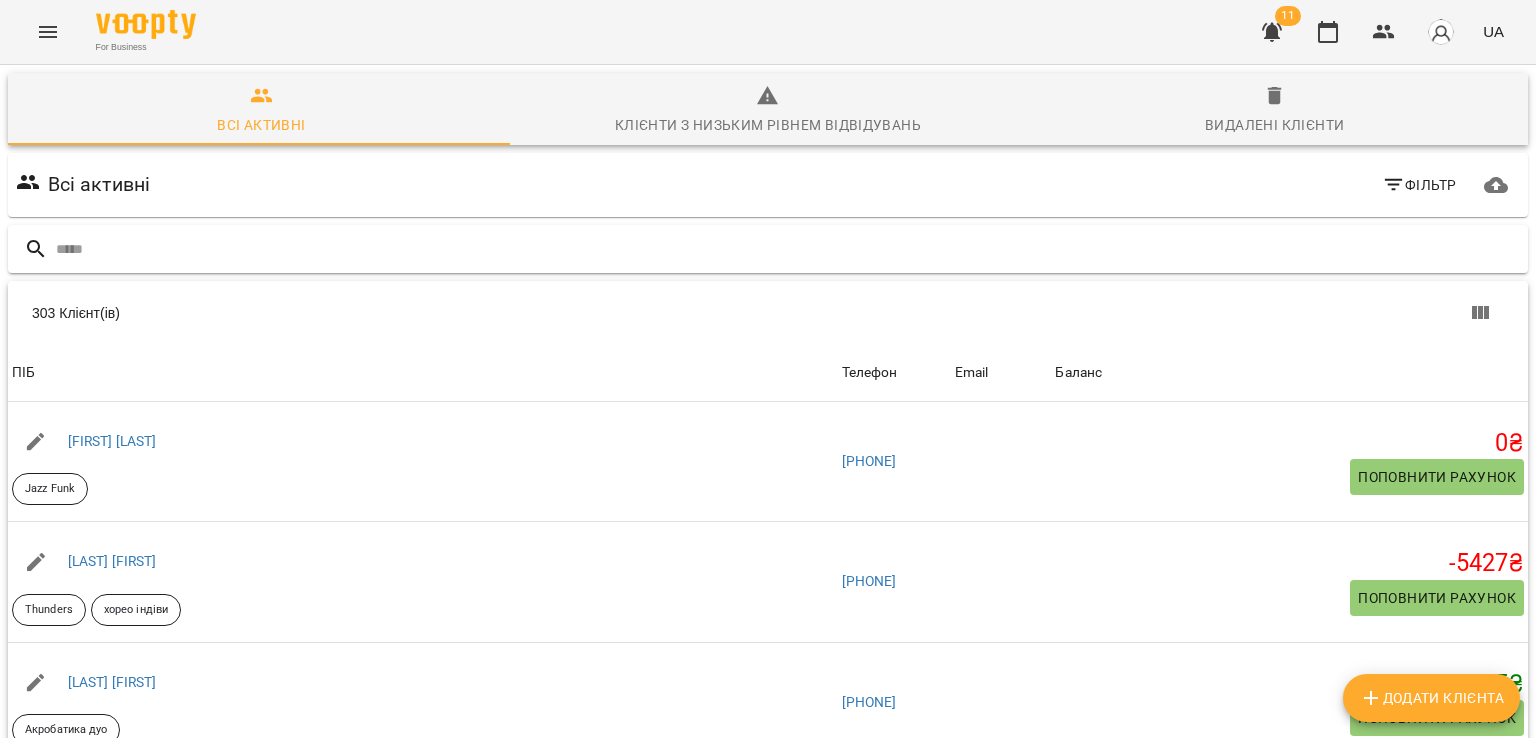 click at bounding box center [788, 249] 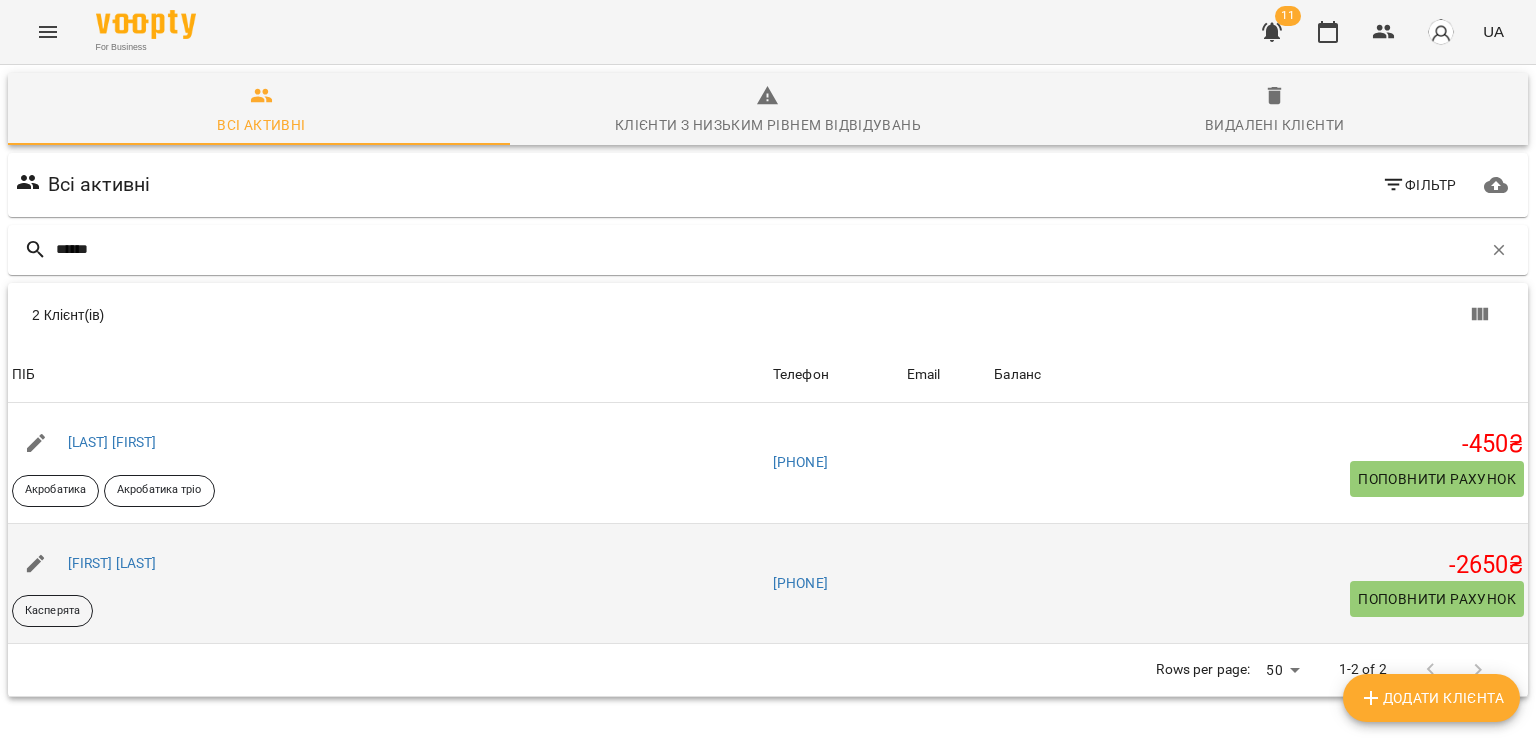 scroll, scrollTop: 72, scrollLeft: 0, axis: vertical 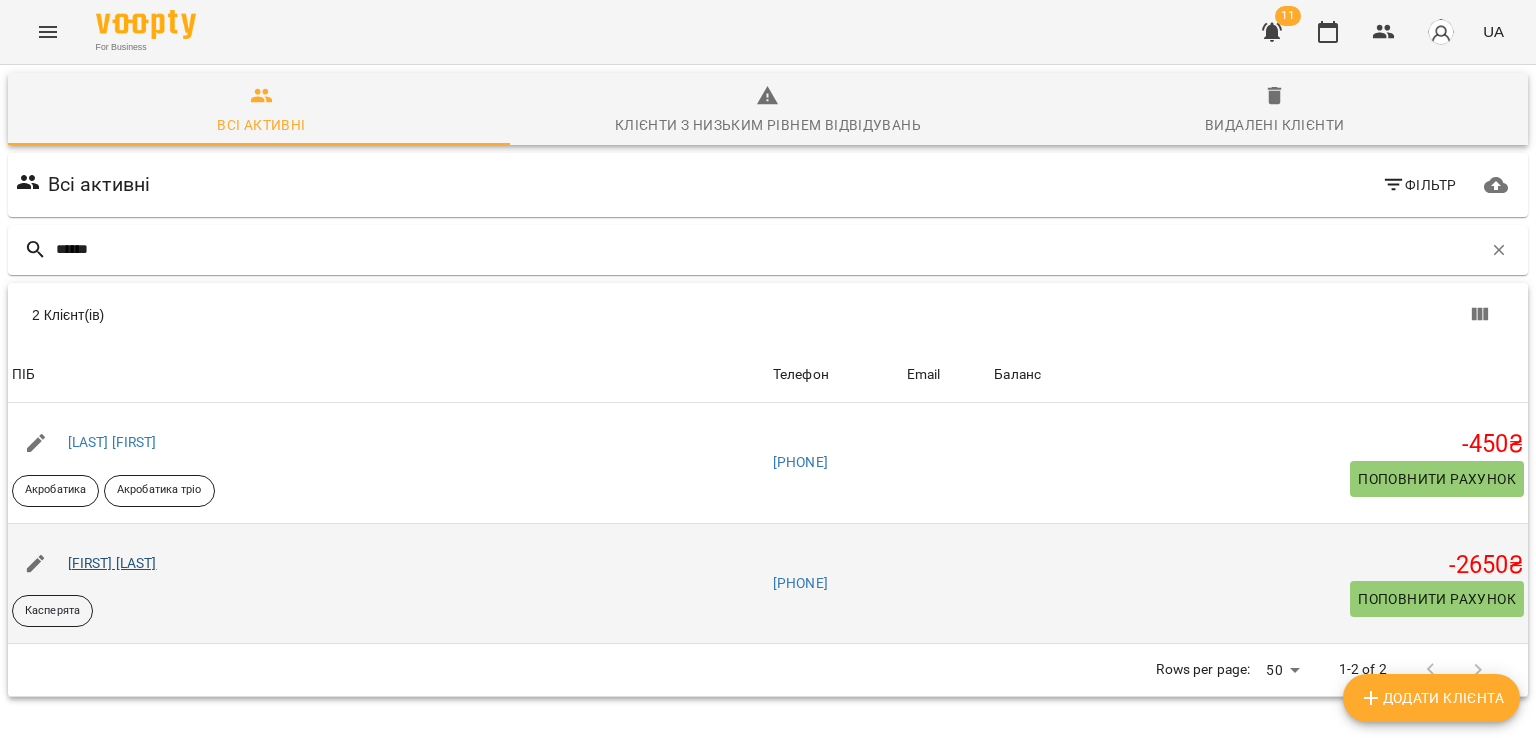 type on "******" 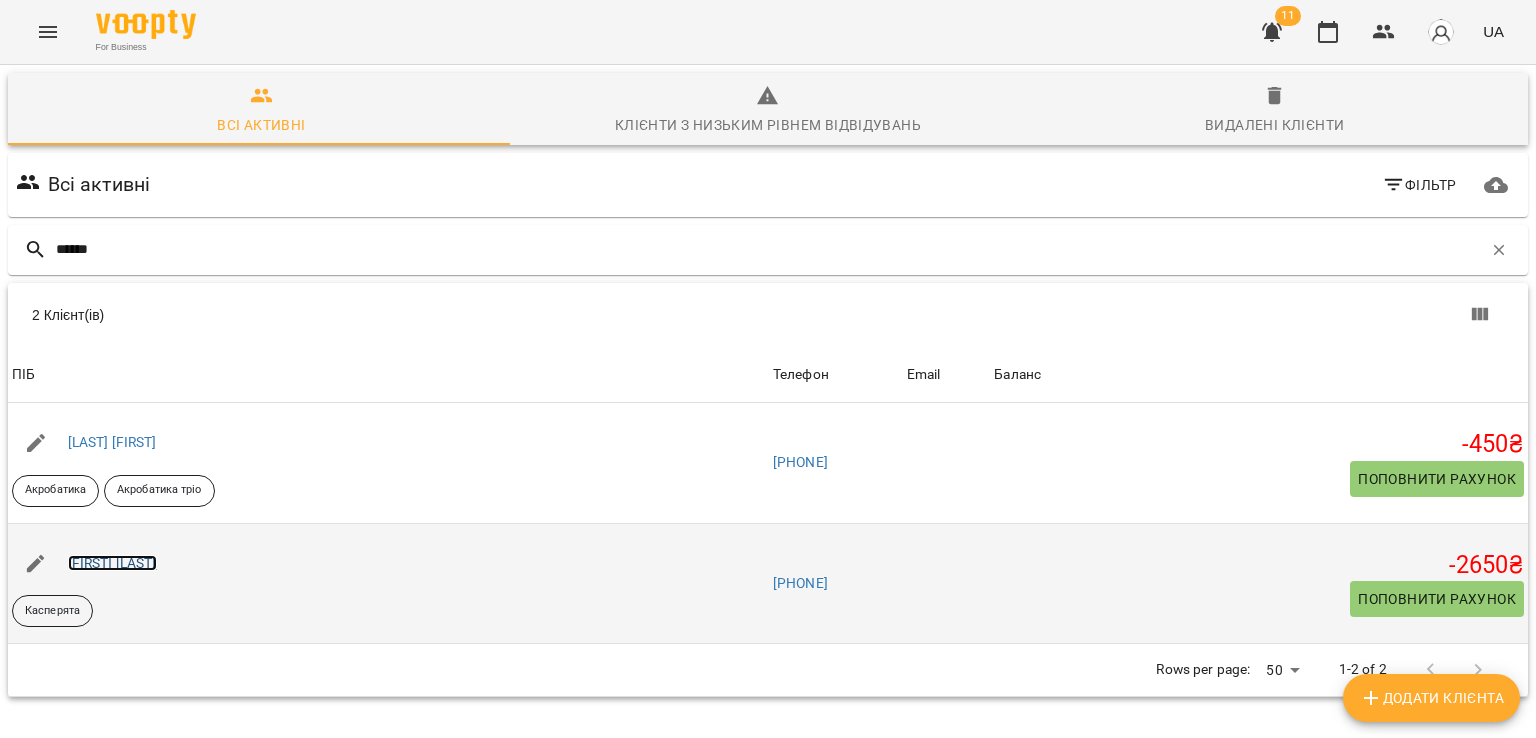 click on "[FIRST] [LAST]" at bounding box center (112, 563) 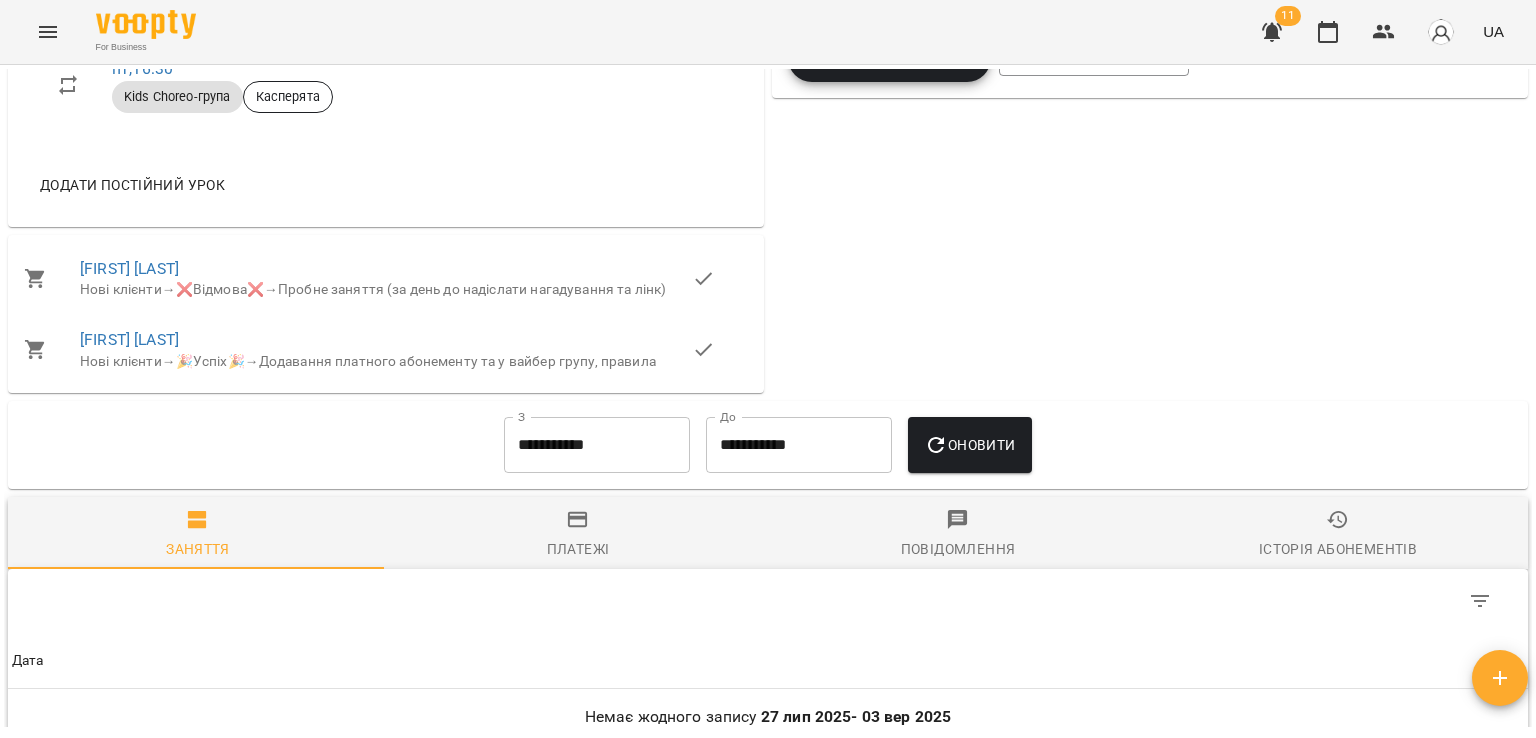 scroll, scrollTop: 1330, scrollLeft: 0, axis: vertical 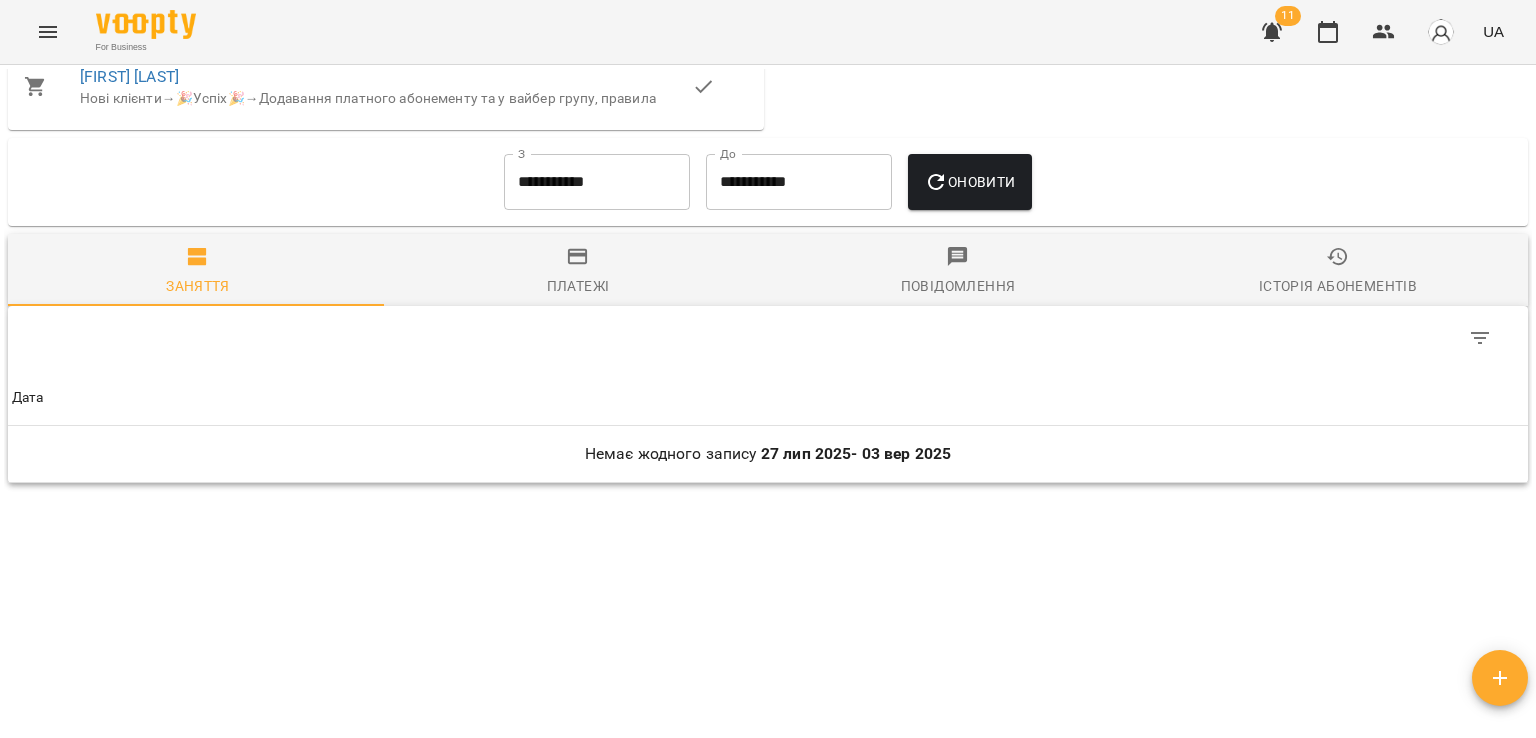 click on "**********" at bounding box center (597, 182) 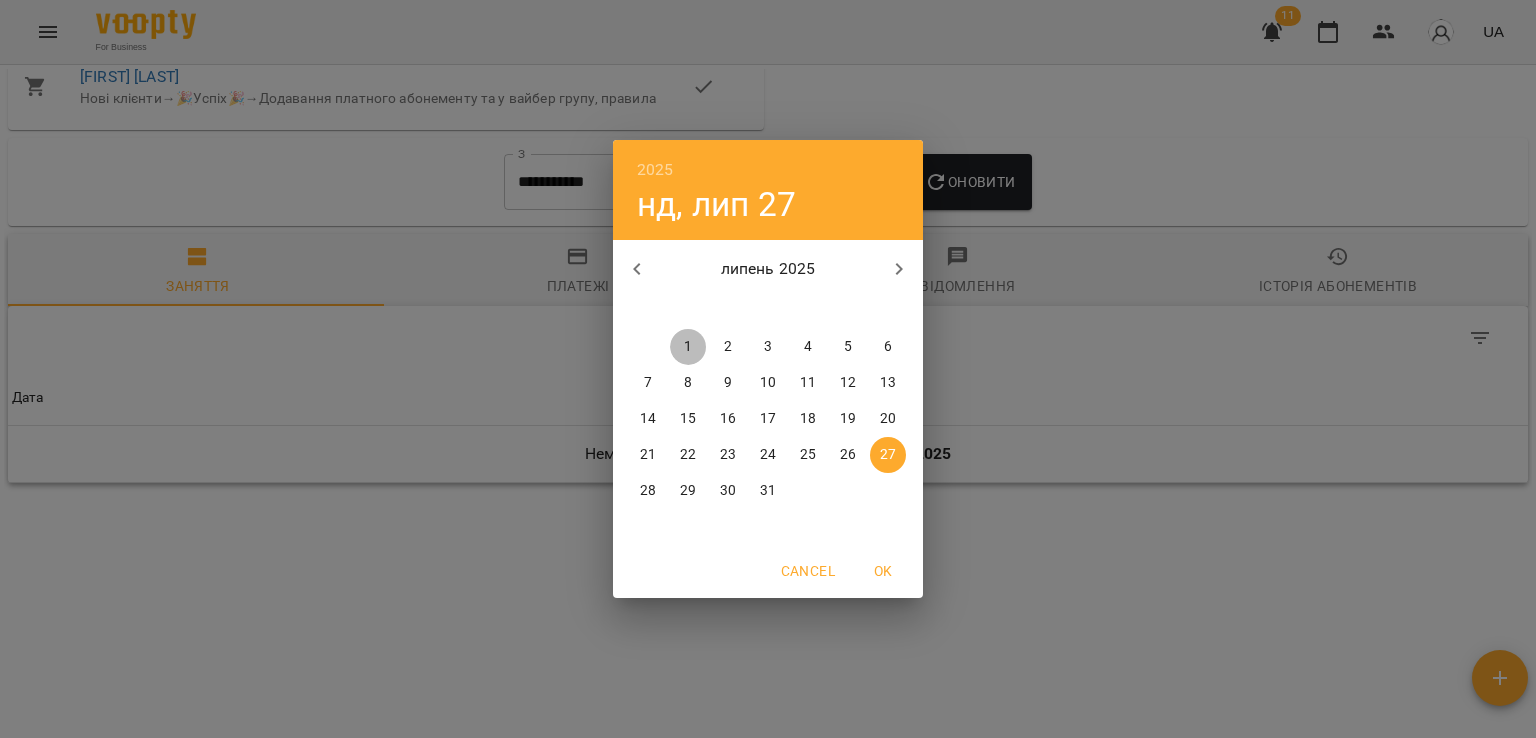 click on "1" at bounding box center (688, 347) 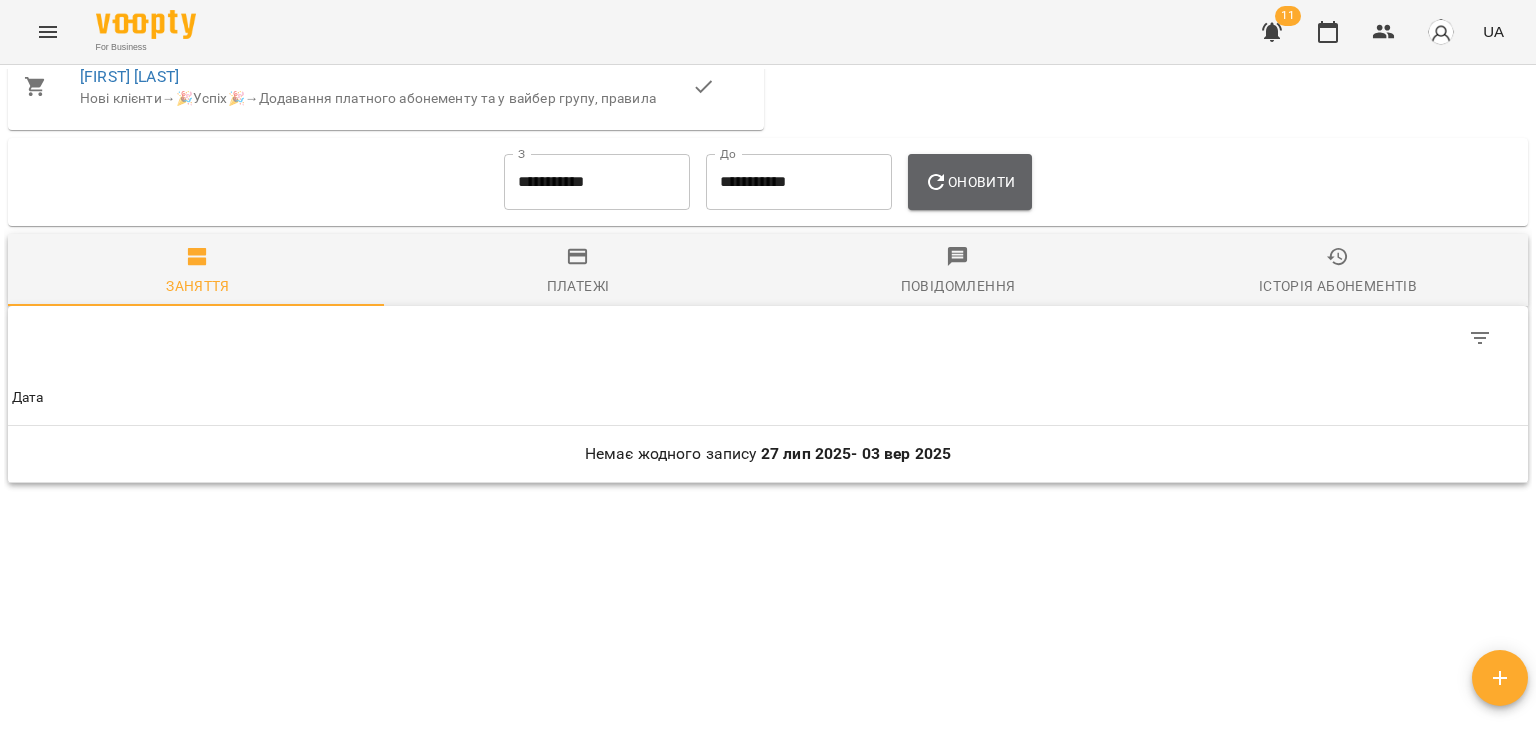click on "Оновити" at bounding box center [969, 182] 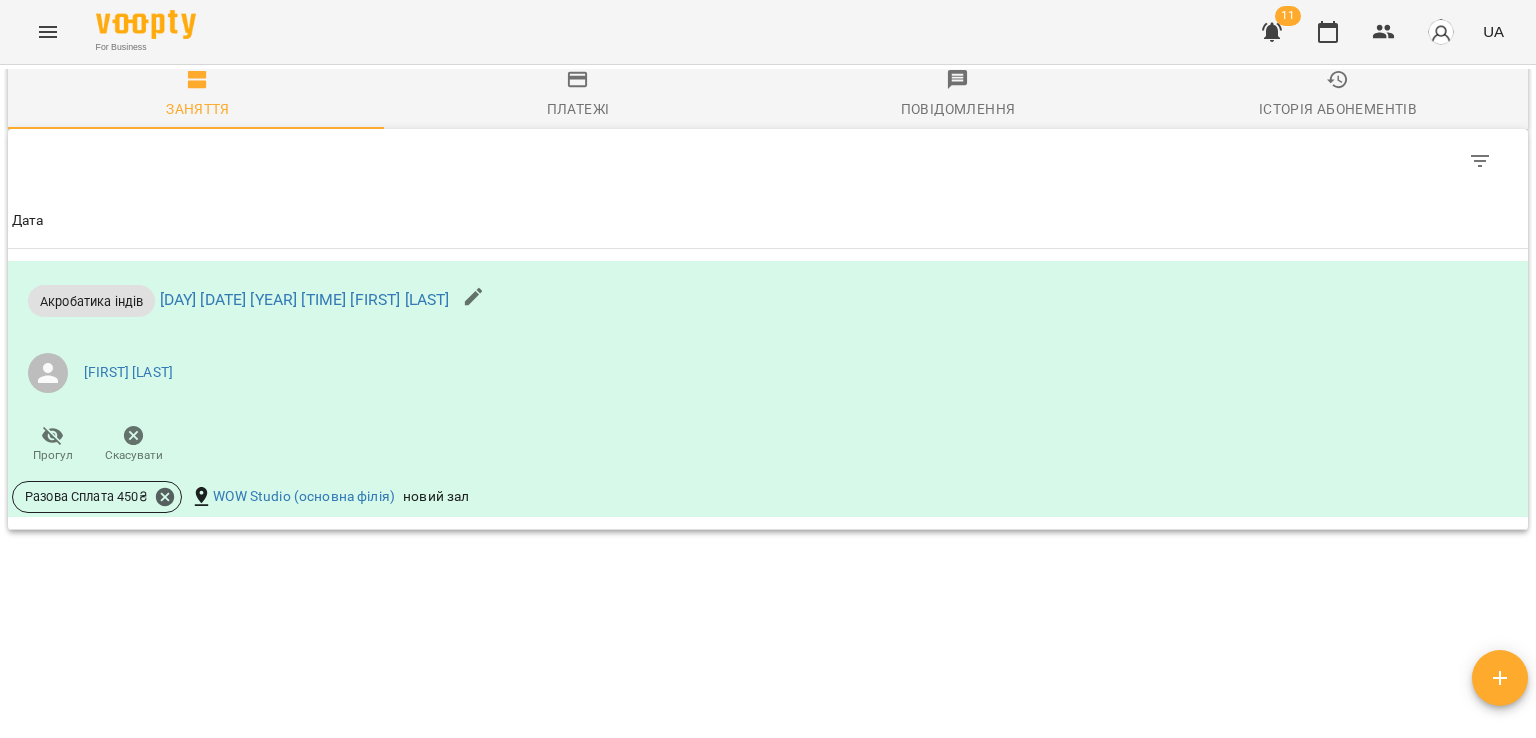 scroll, scrollTop: 1490, scrollLeft: 0, axis: vertical 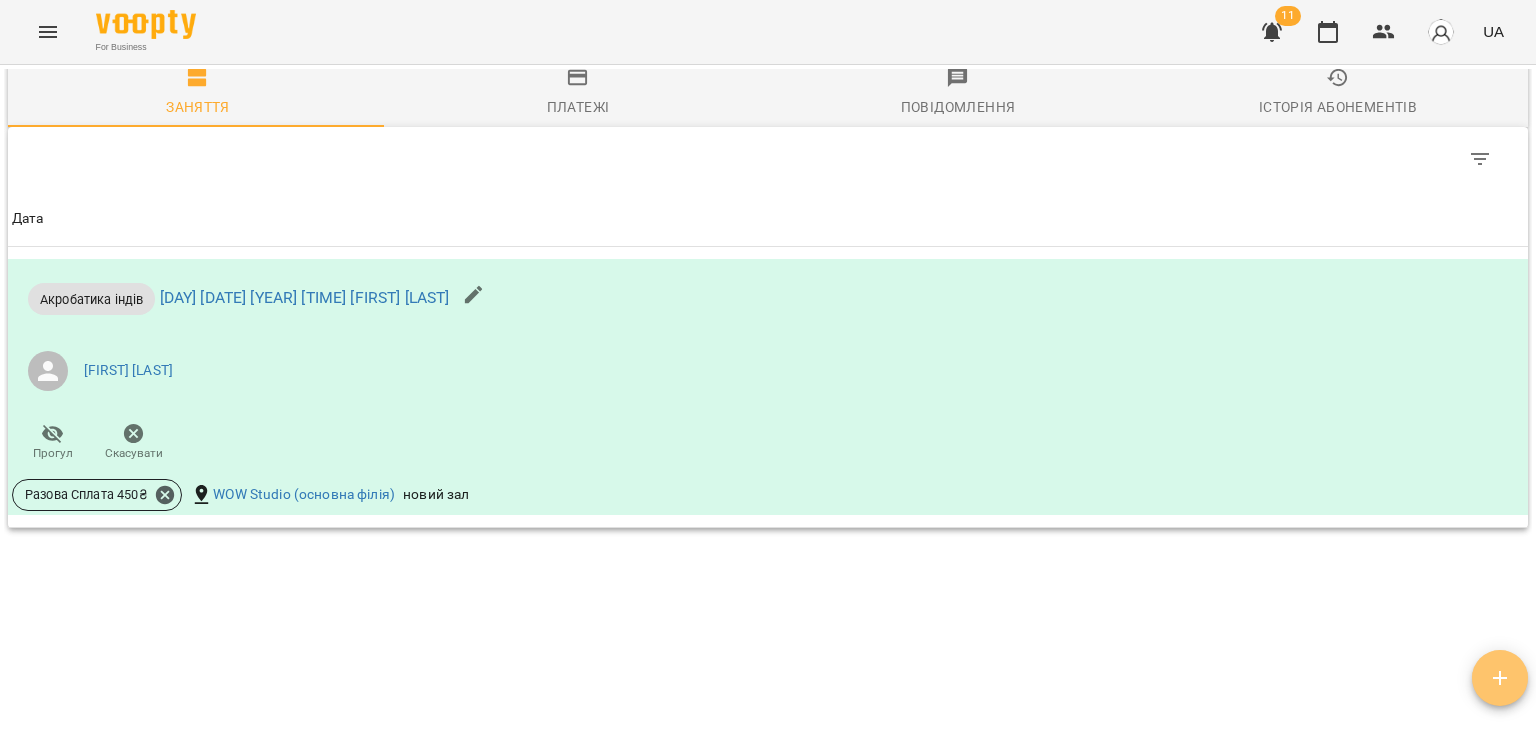 click 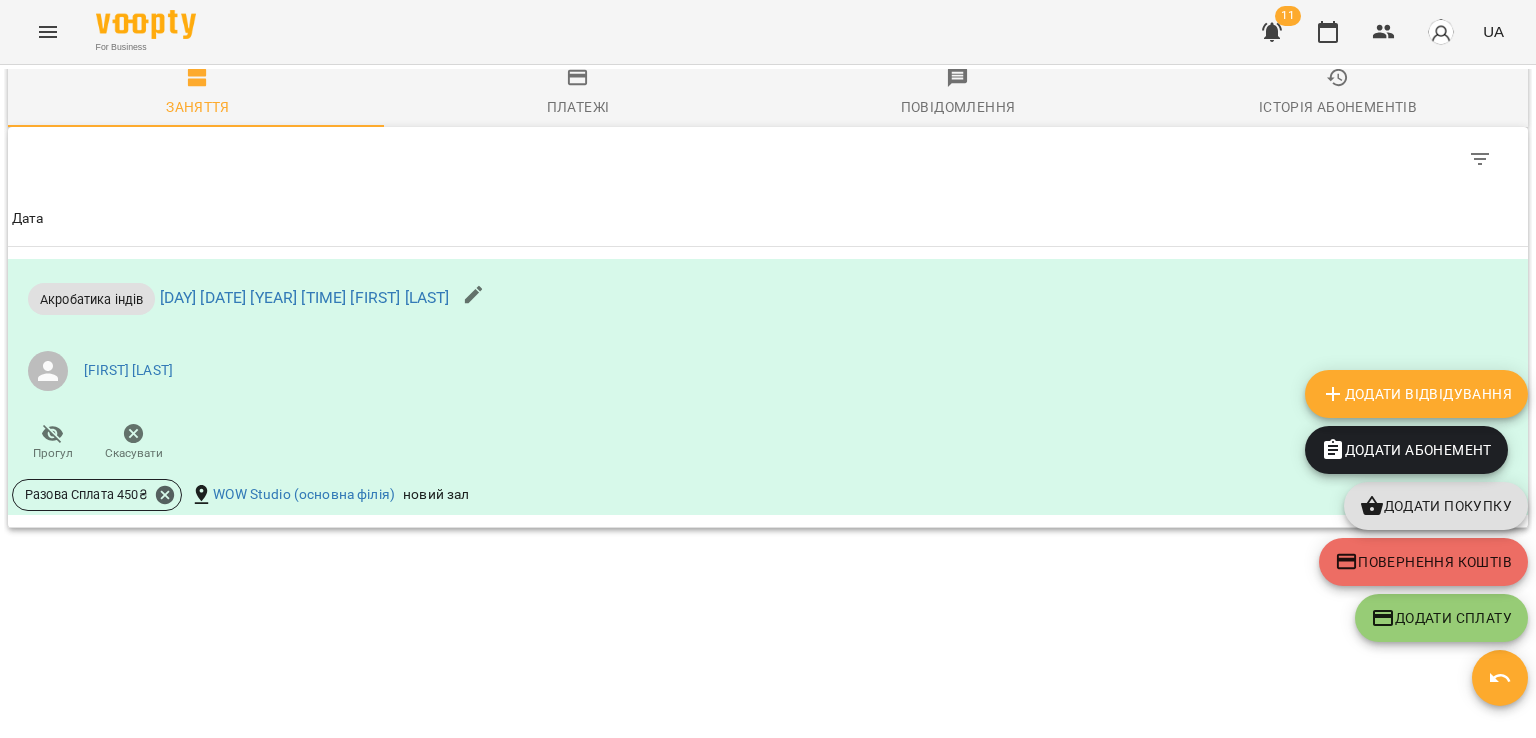 click on "Додати Відвідування" at bounding box center (1416, 394) 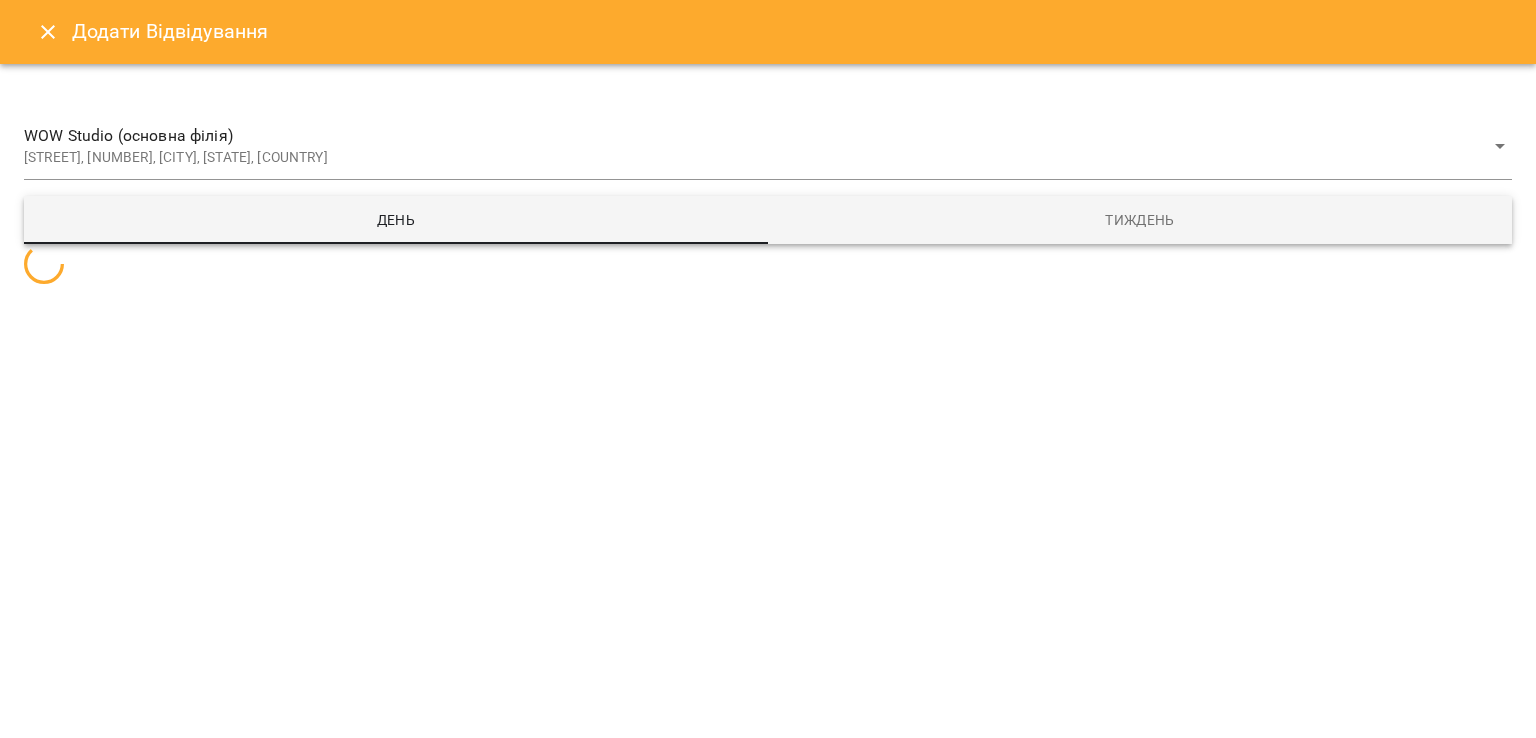 select 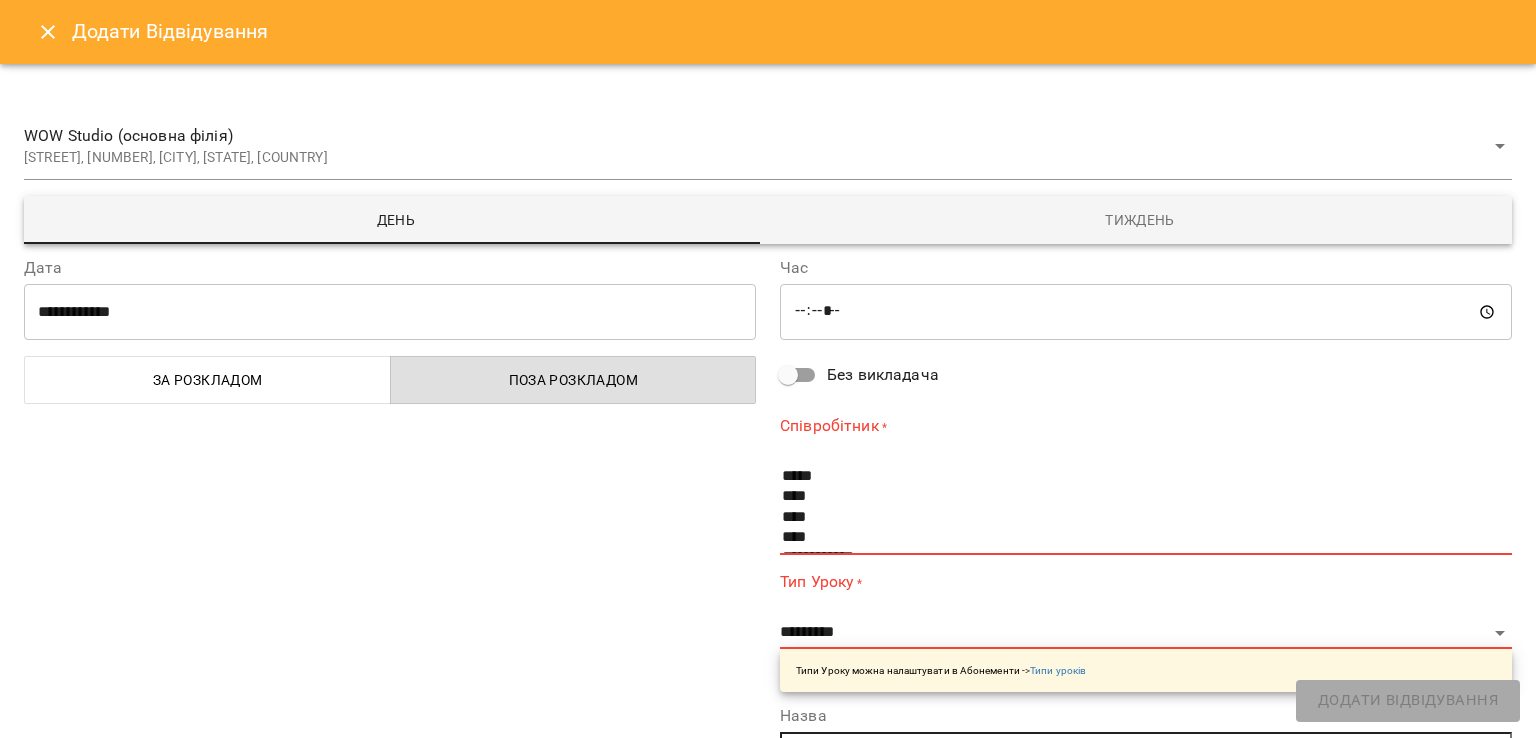 click on "For Business 11 UA Мої клієнти / [LAST] [FIRST] [LAST] [FIRST] -2650 ₴ Баланс Поповнити рахунок Докладніше 1200 ₴ Разові Відвідування 1650 ₴ Без призначення -450 ₴ Акробатика індів 0 ₴ Пробне заняття хореографія 0 ₴ Kids Choreo-група -3850 ₴ Абонементи 550 ₴ Без призначення -4400 ₴ Kids dance (8 занять) Актуальні абонементи ( 2 ) Пробне заняття хореографія 16 трав - Ціна 0 ₴ Kids Choreo-група Kids mini - група Pop Dance-Група Бальні Танці-Група Контемп-група Модерн-група Практика Стріт-Група K-pop Джаз група брейк група Контемп 1.30 год Стріт 1.30 год K-pop 2 1 0" at bounding box center (768, 401) 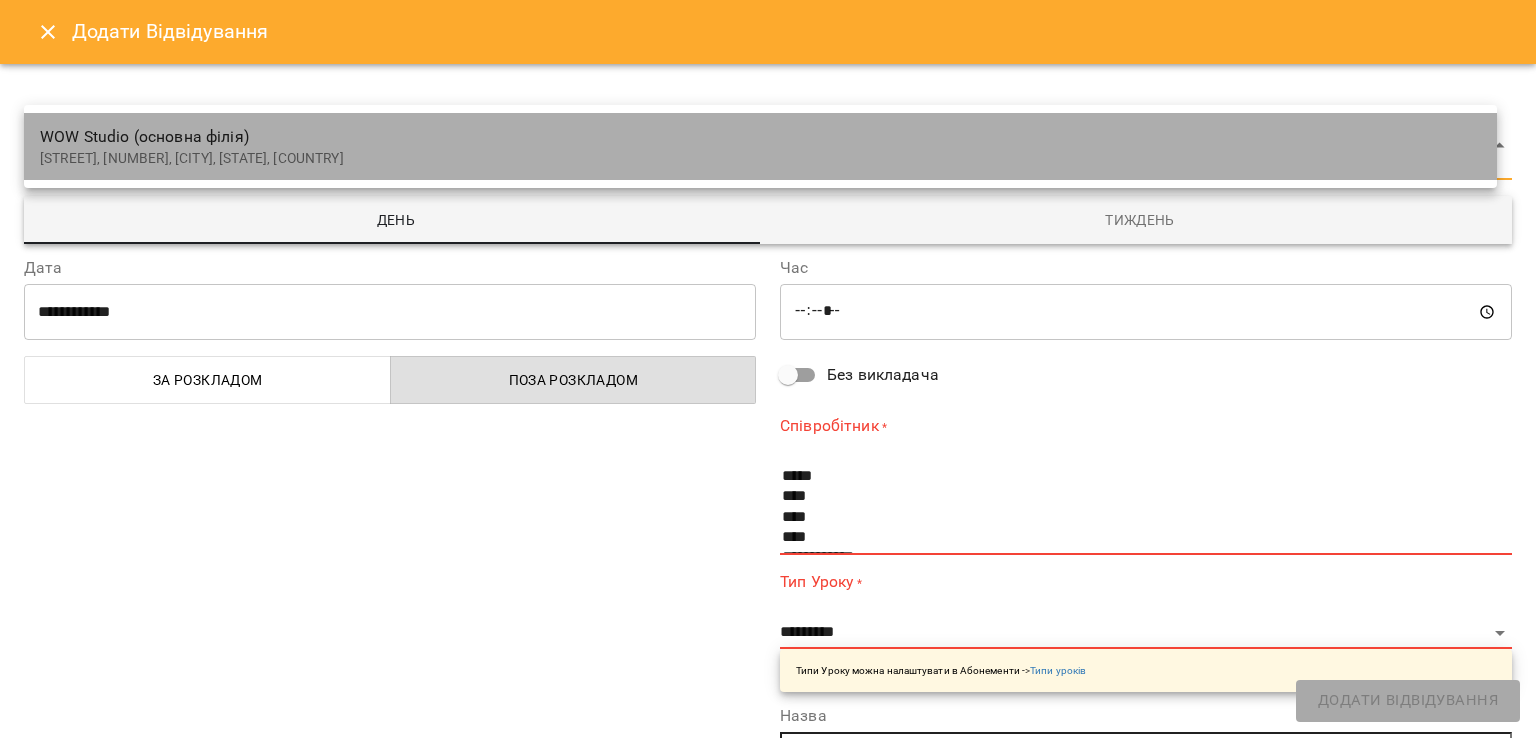 click on "WOW Studio (основна філія)" at bounding box center [760, 137] 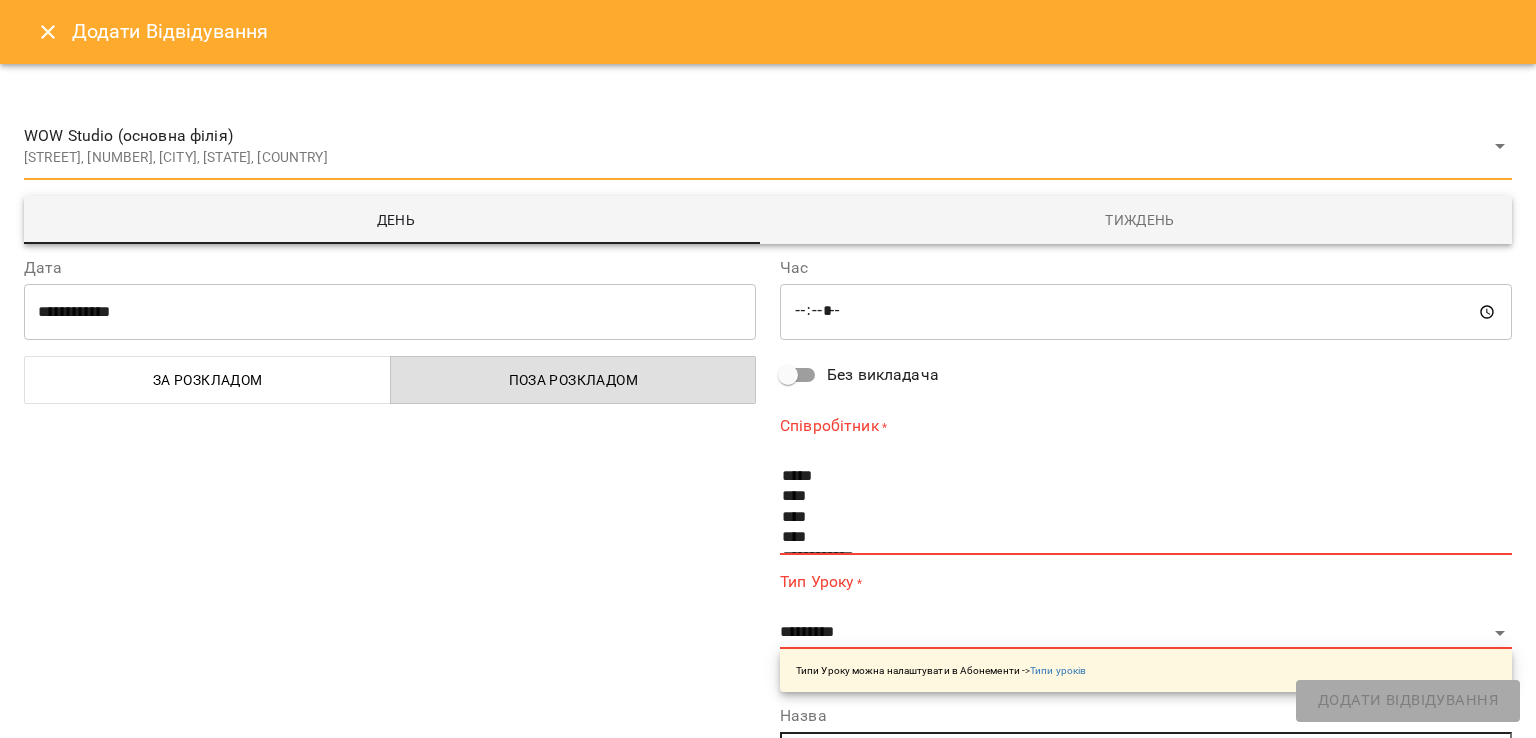 click on "**********" at bounding box center (390, 312) 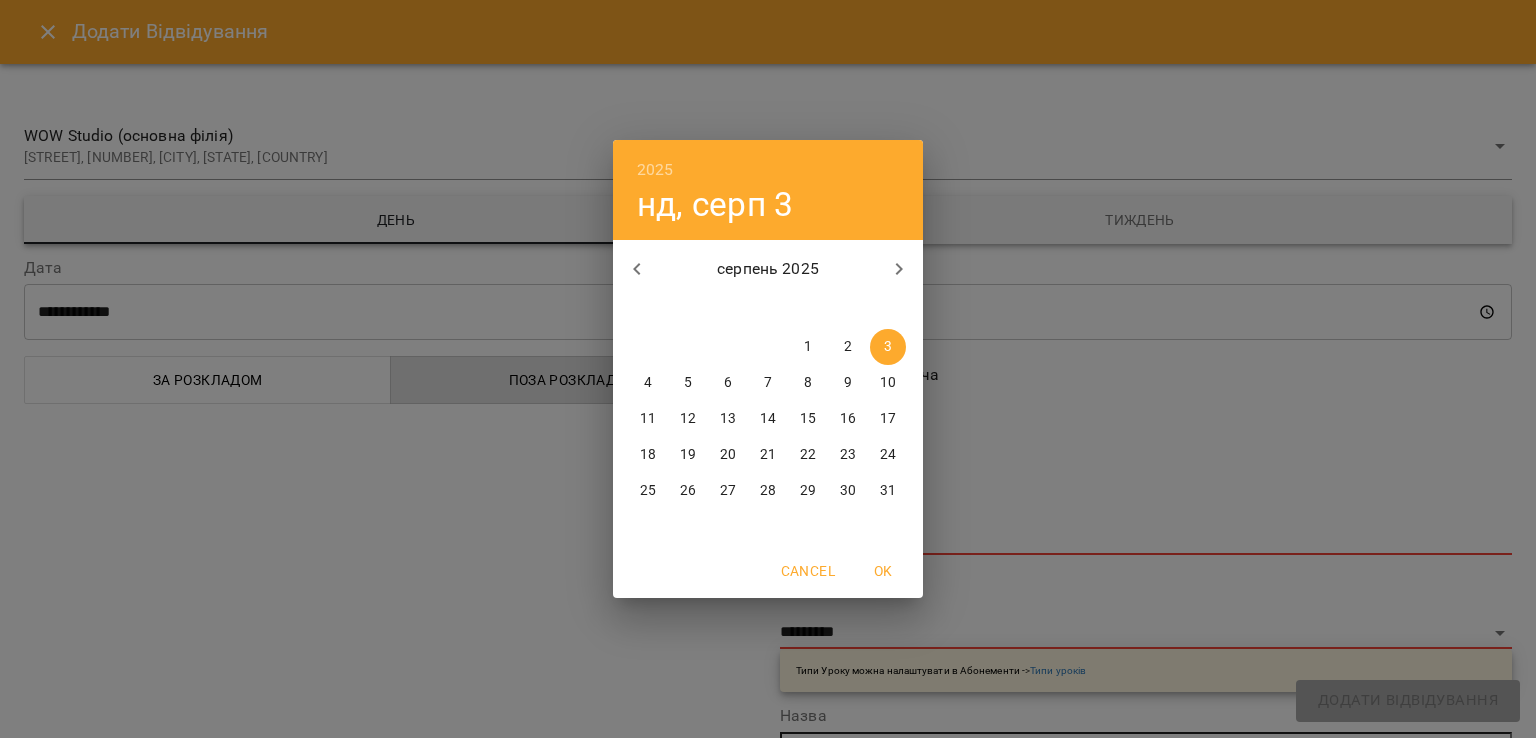 click on "2025 нд, серп 3 серпень 2025 пн вт ср чт пт сб нд 28 29 30 31 1 2 3 4 5 6 7 8 9 10 11 12 13 14 15 16 17 18 19 20 21 22 23 24 25 26 27 28 29 30 31 Cancel OK" at bounding box center (768, 369) 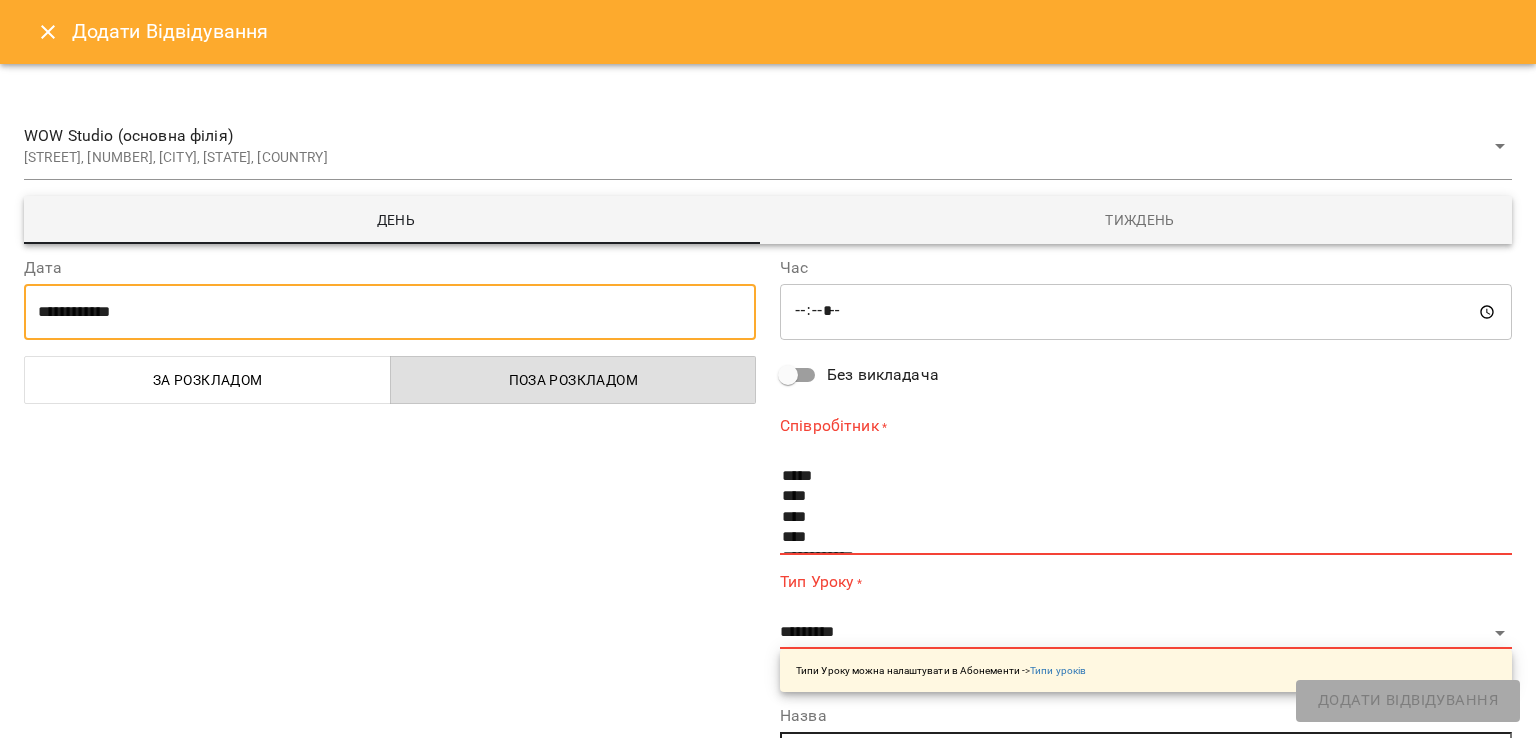 click 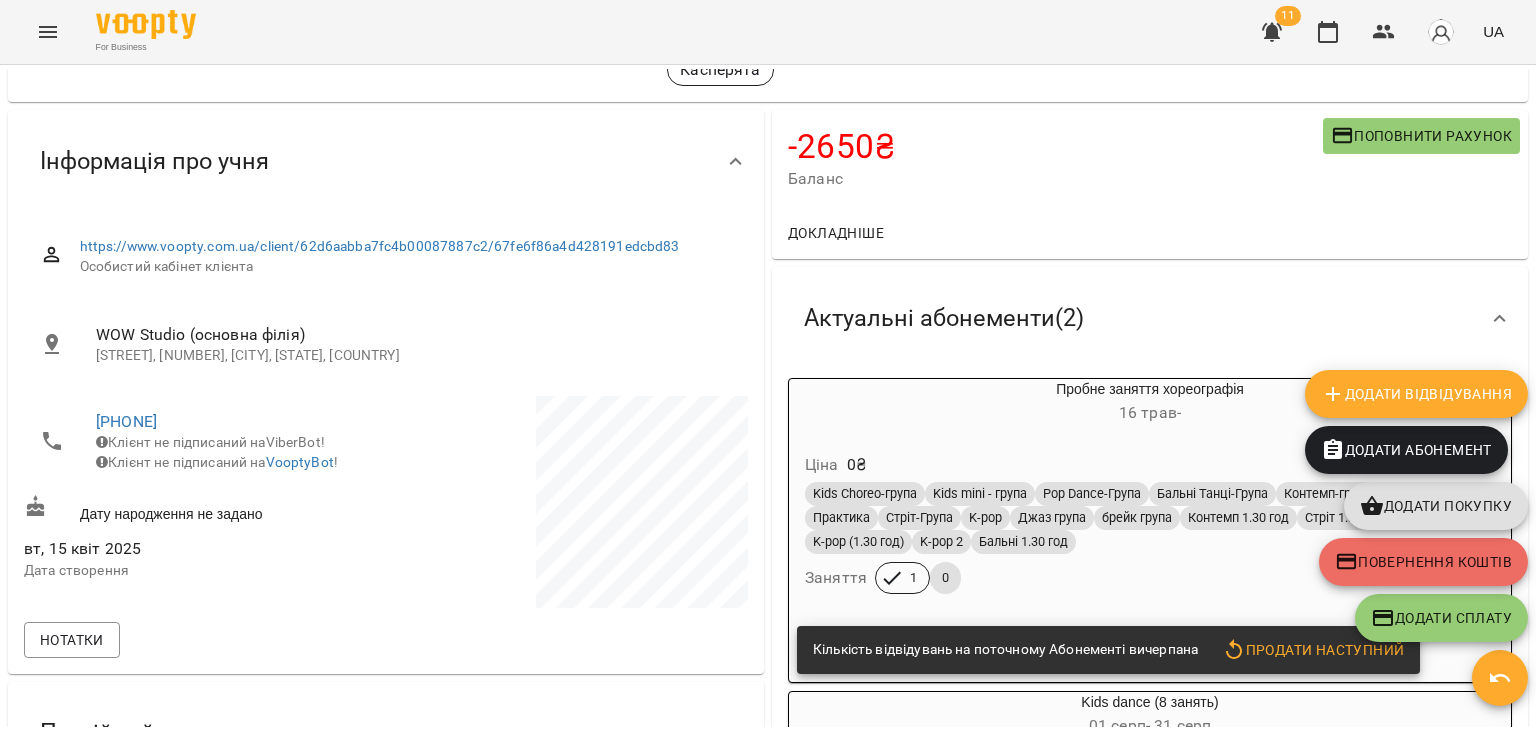 scroll, scrollTop: 0, scrollLeft: 0, axis: both 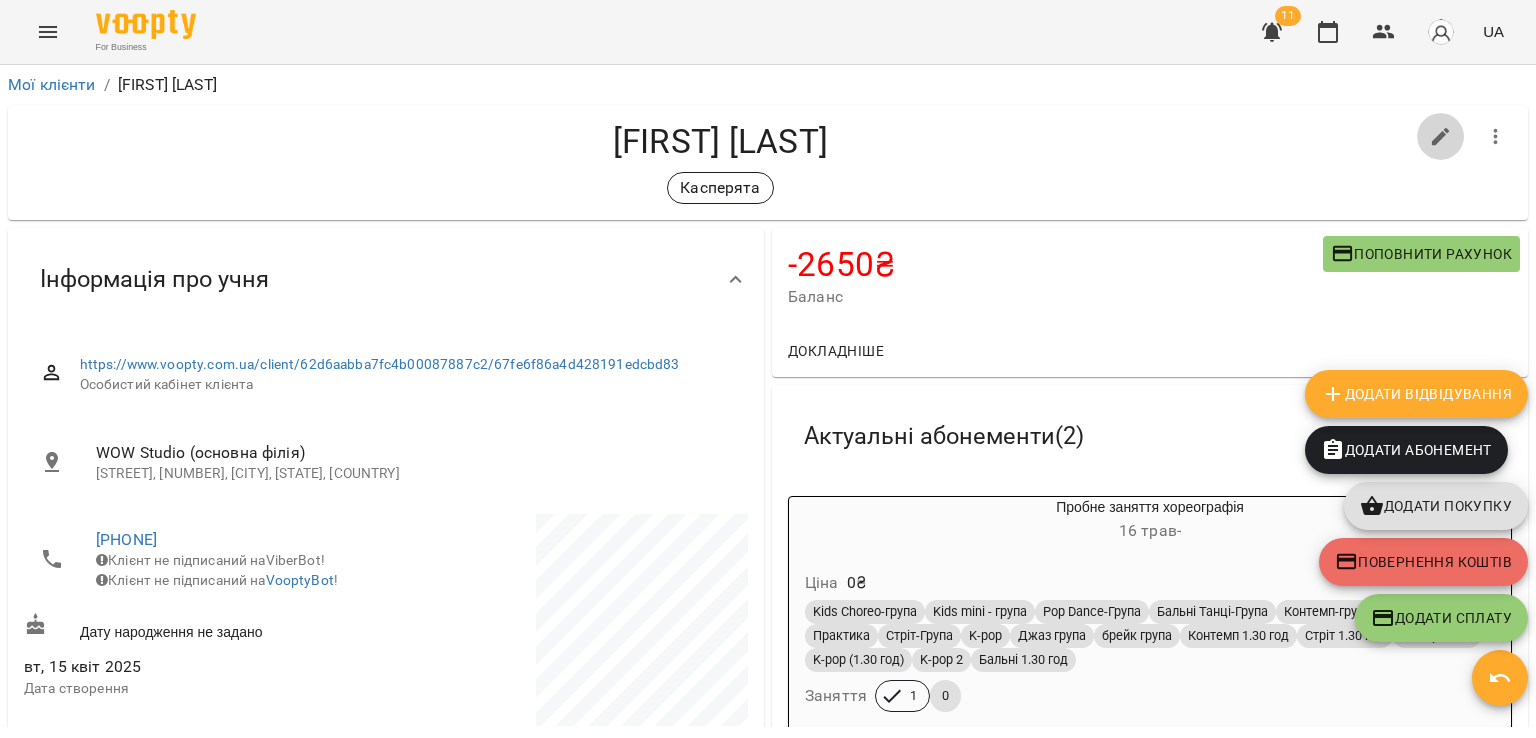 click at bounding box center [1441, 137] 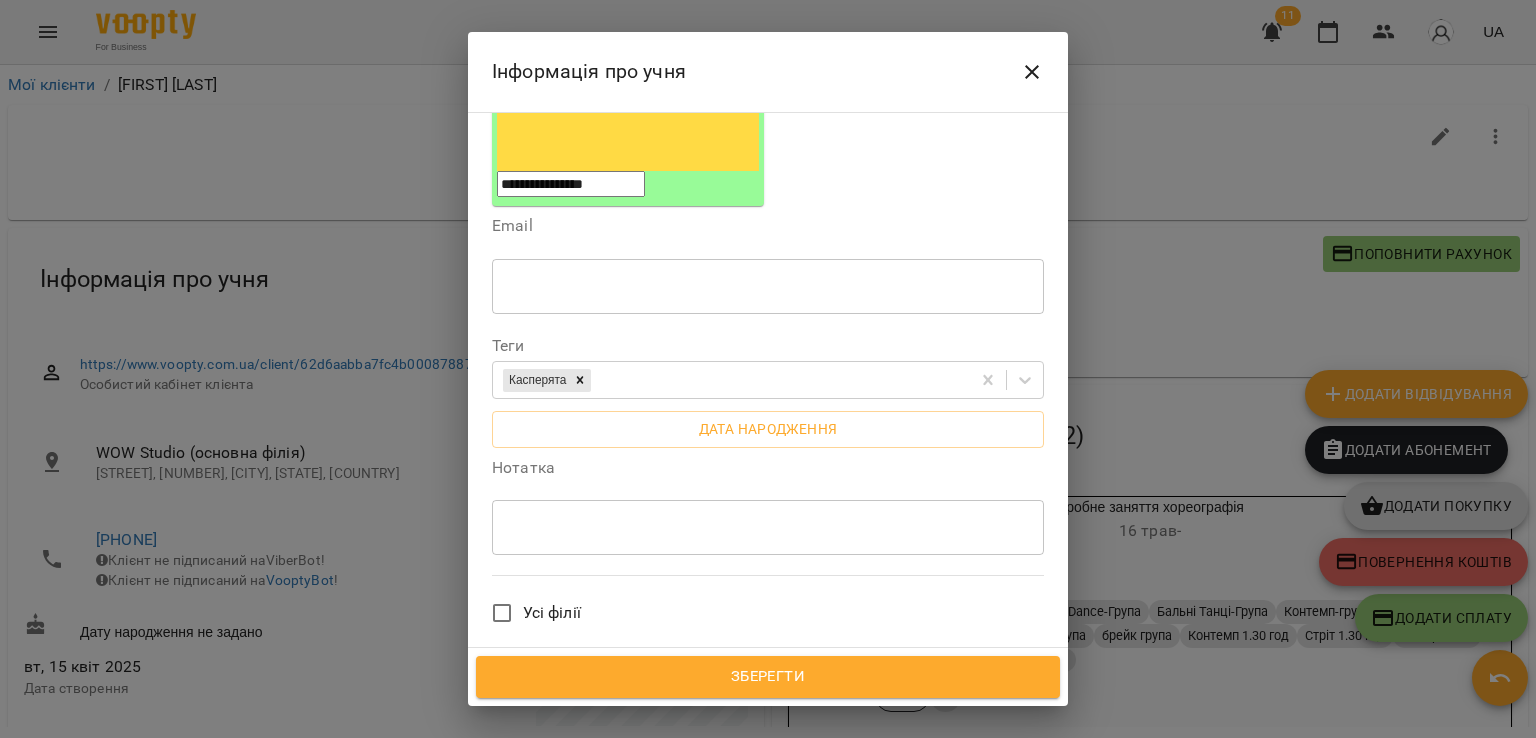 scroll, scrollTop: 558, scrollLeft: 0, axis: vertical 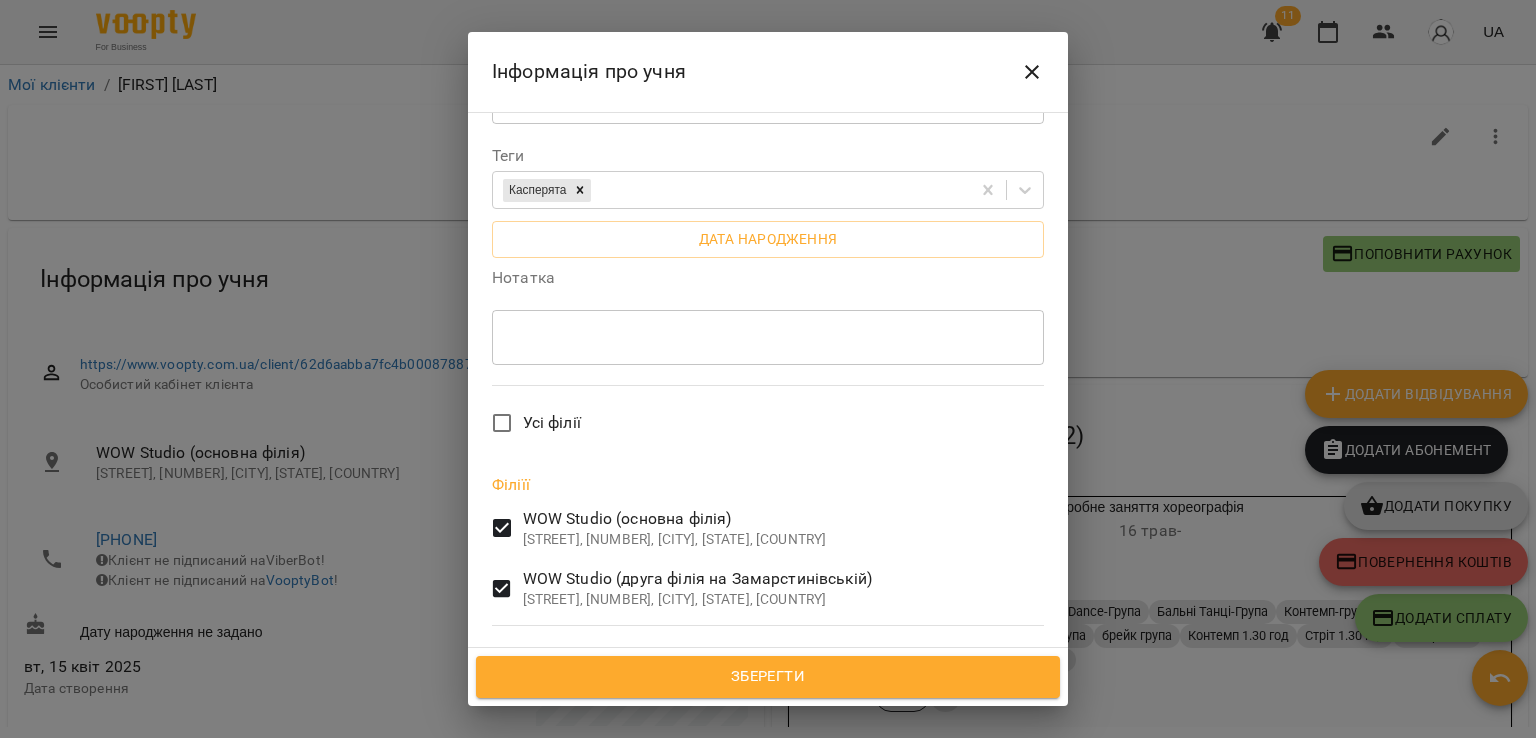 click on "Зберегти" at bounding box center (768, 677) 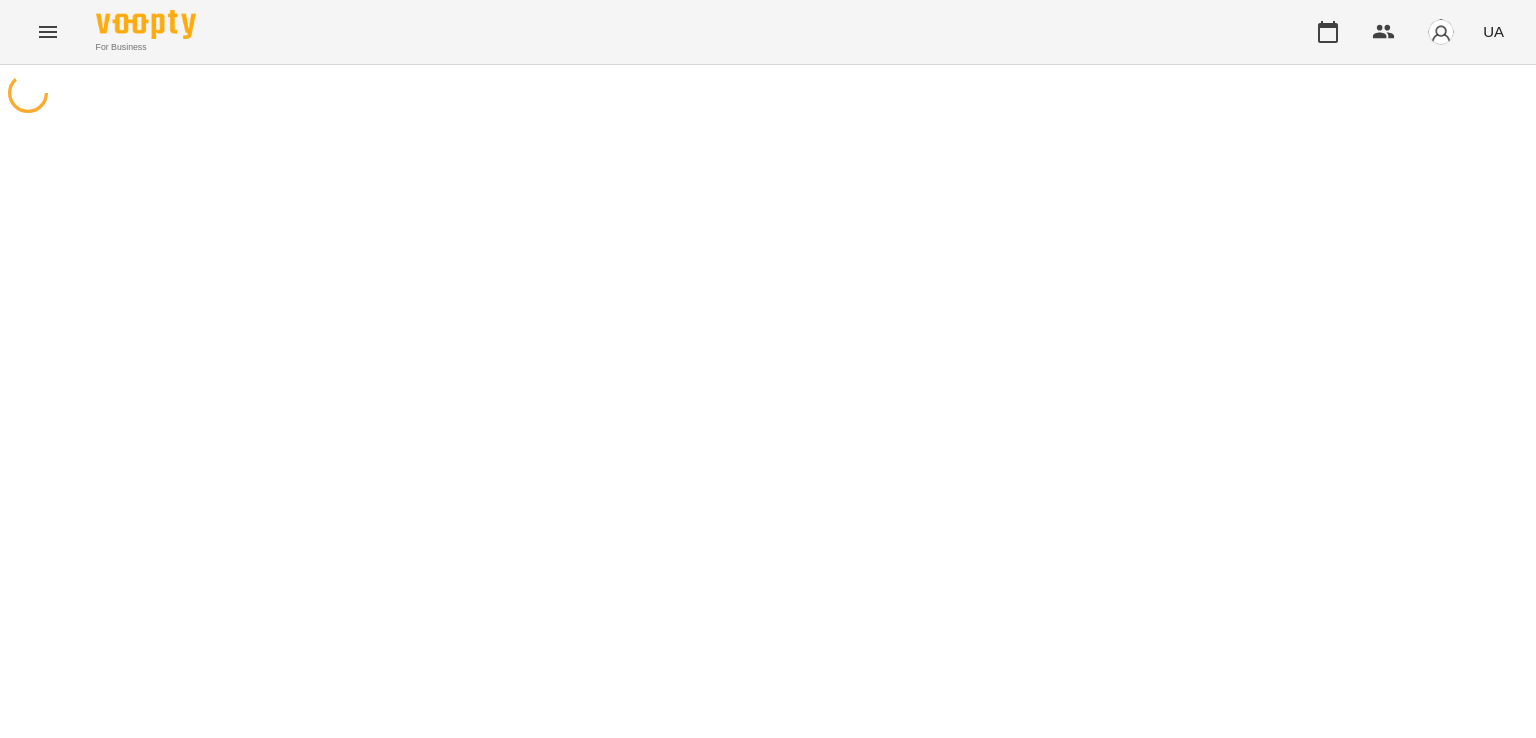 scroll, scrollTop: 0, scrollLeft: 0, axis: both 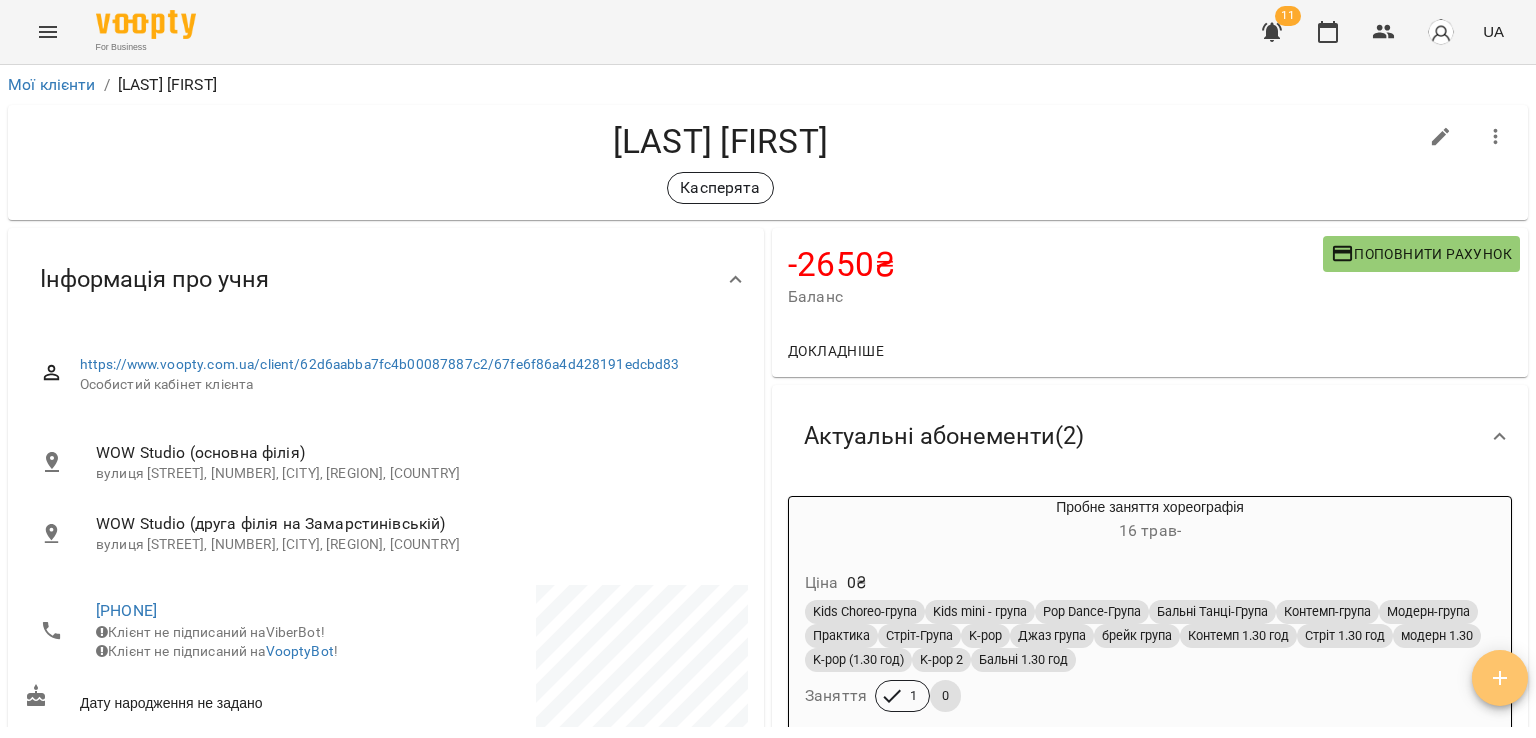 click 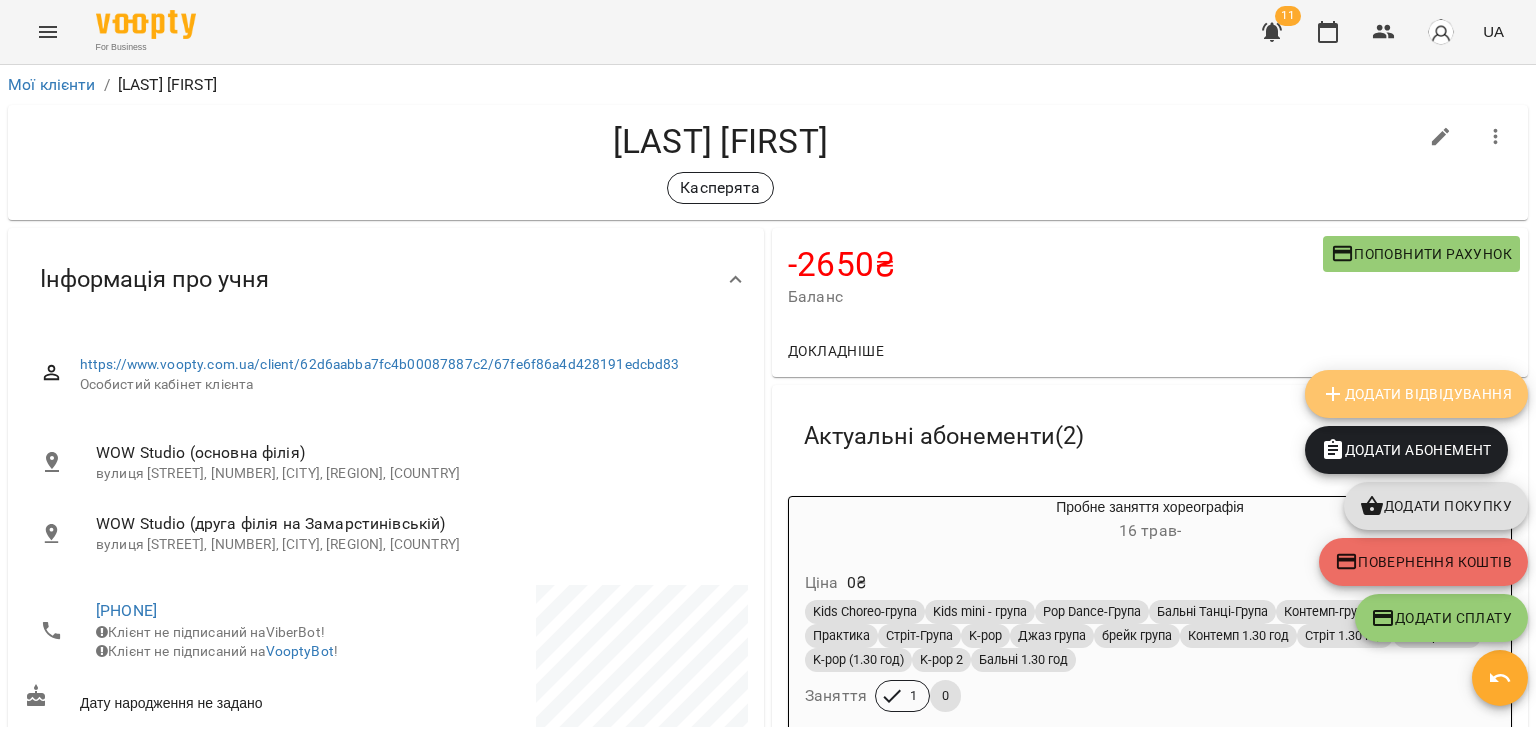 click on "Додати Відвідування" at bounding box center (1416, 394) 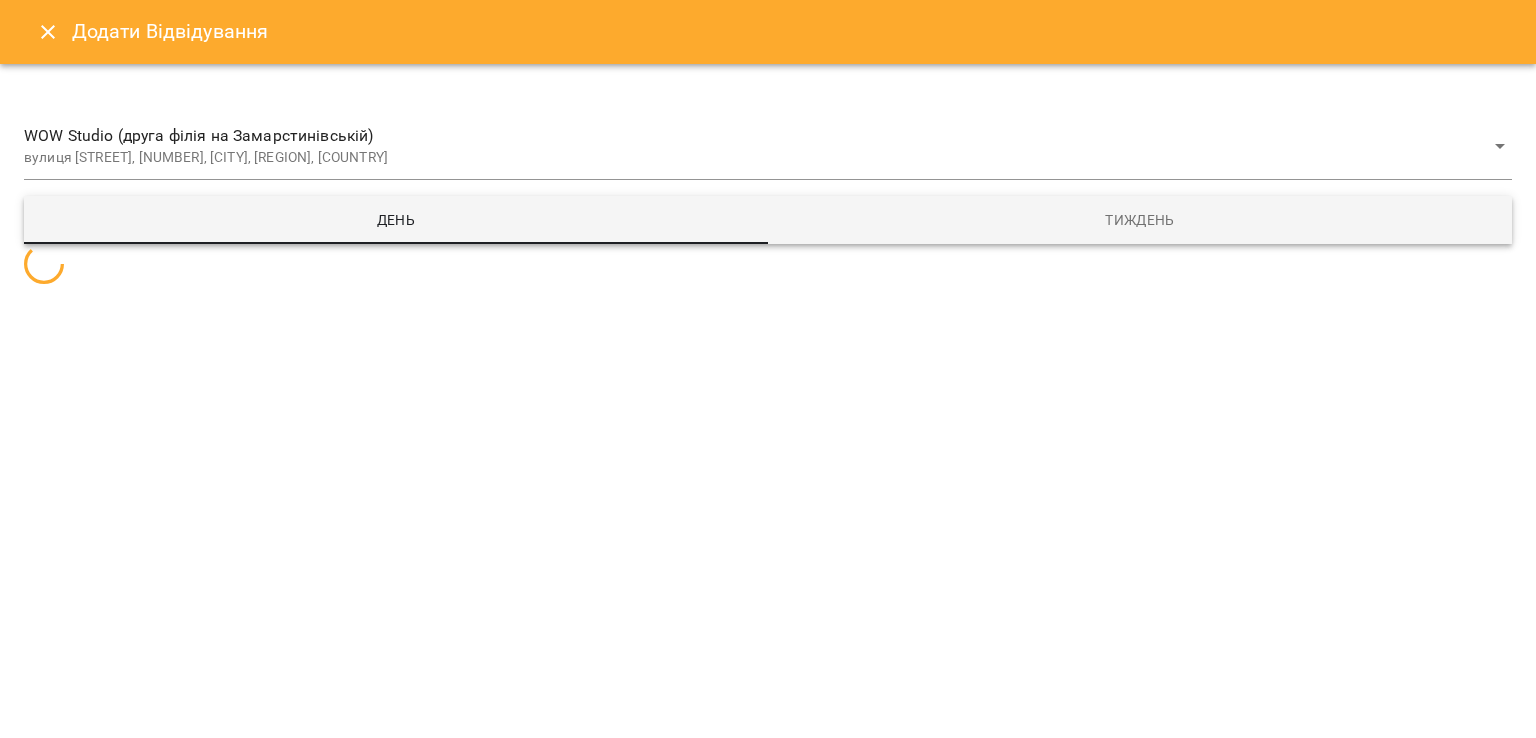 select 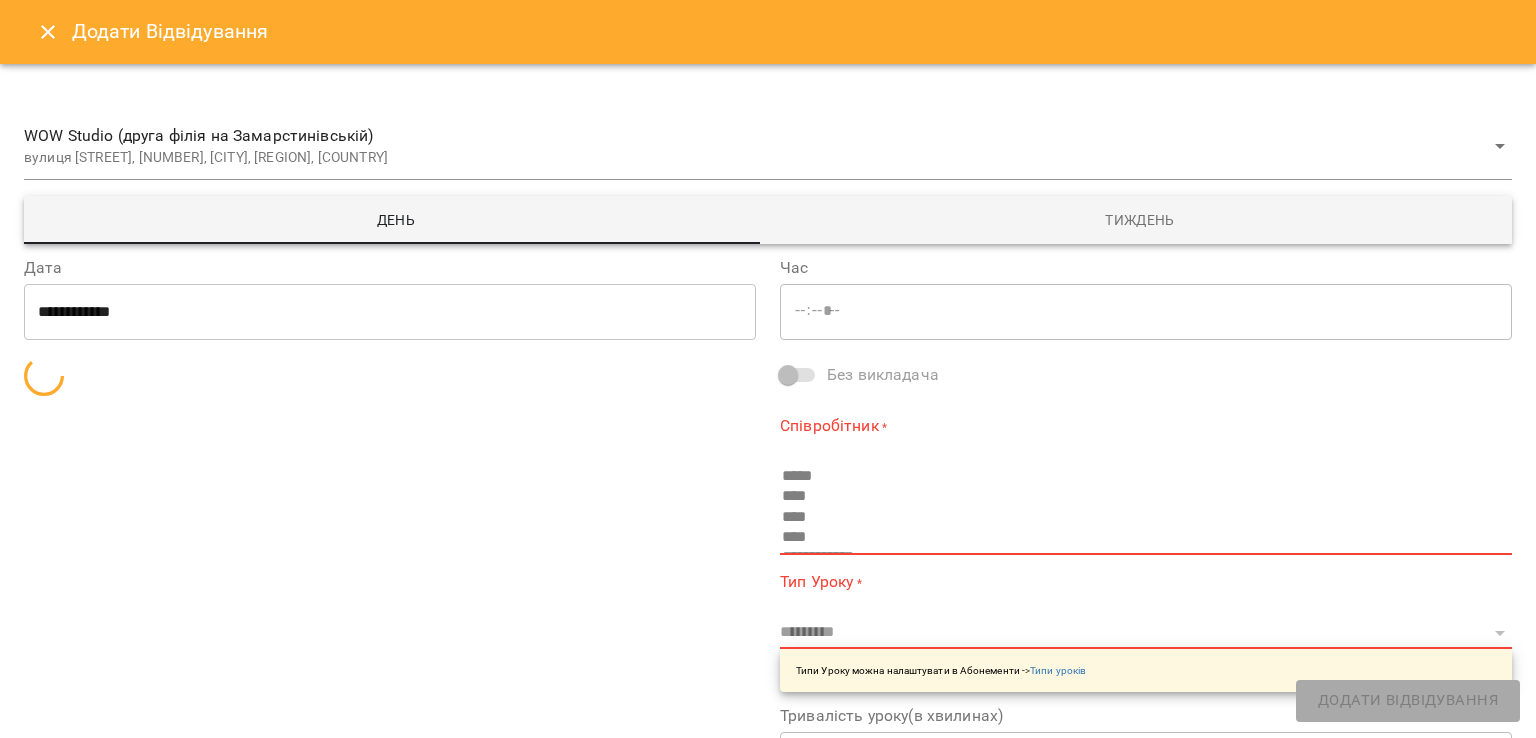 type on "*****" 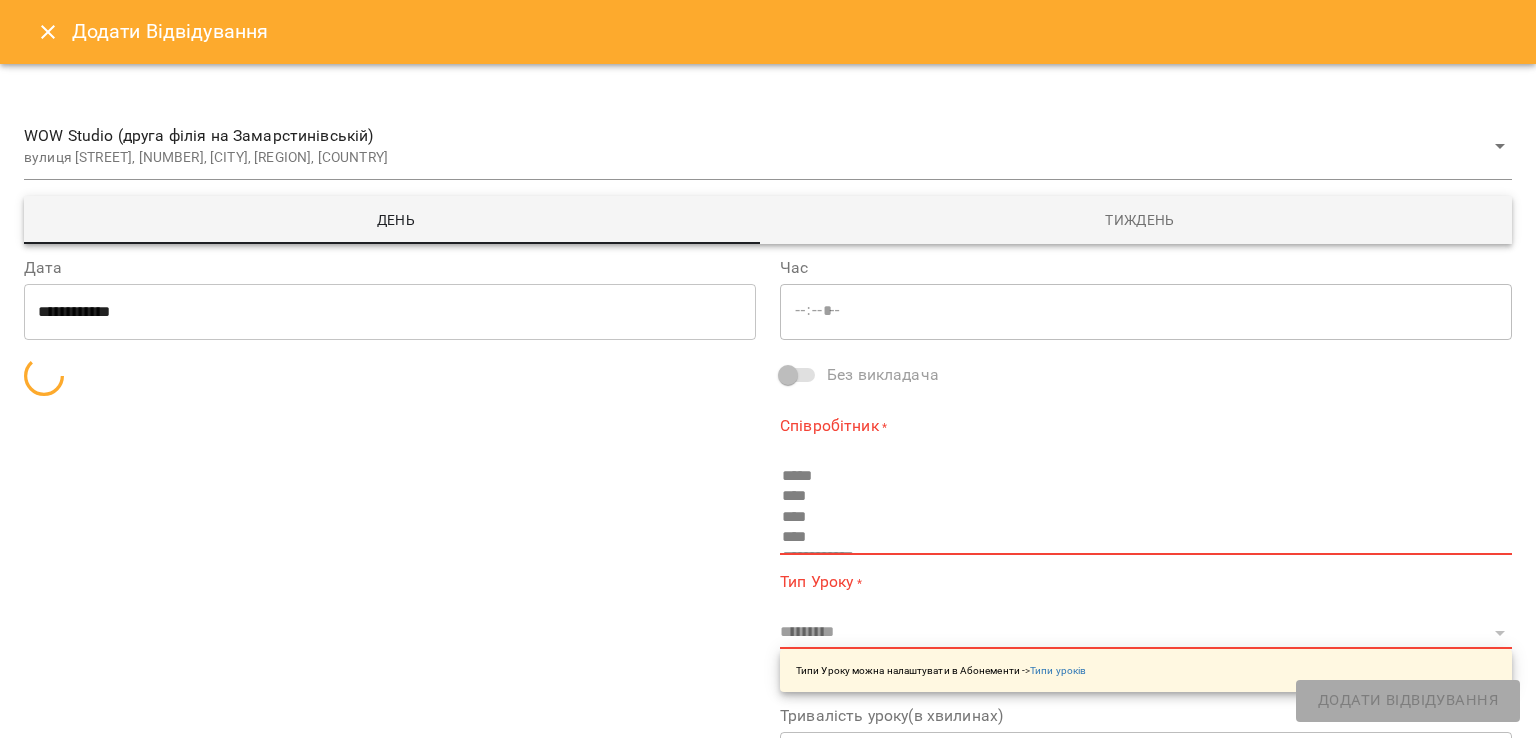 type on "**********" 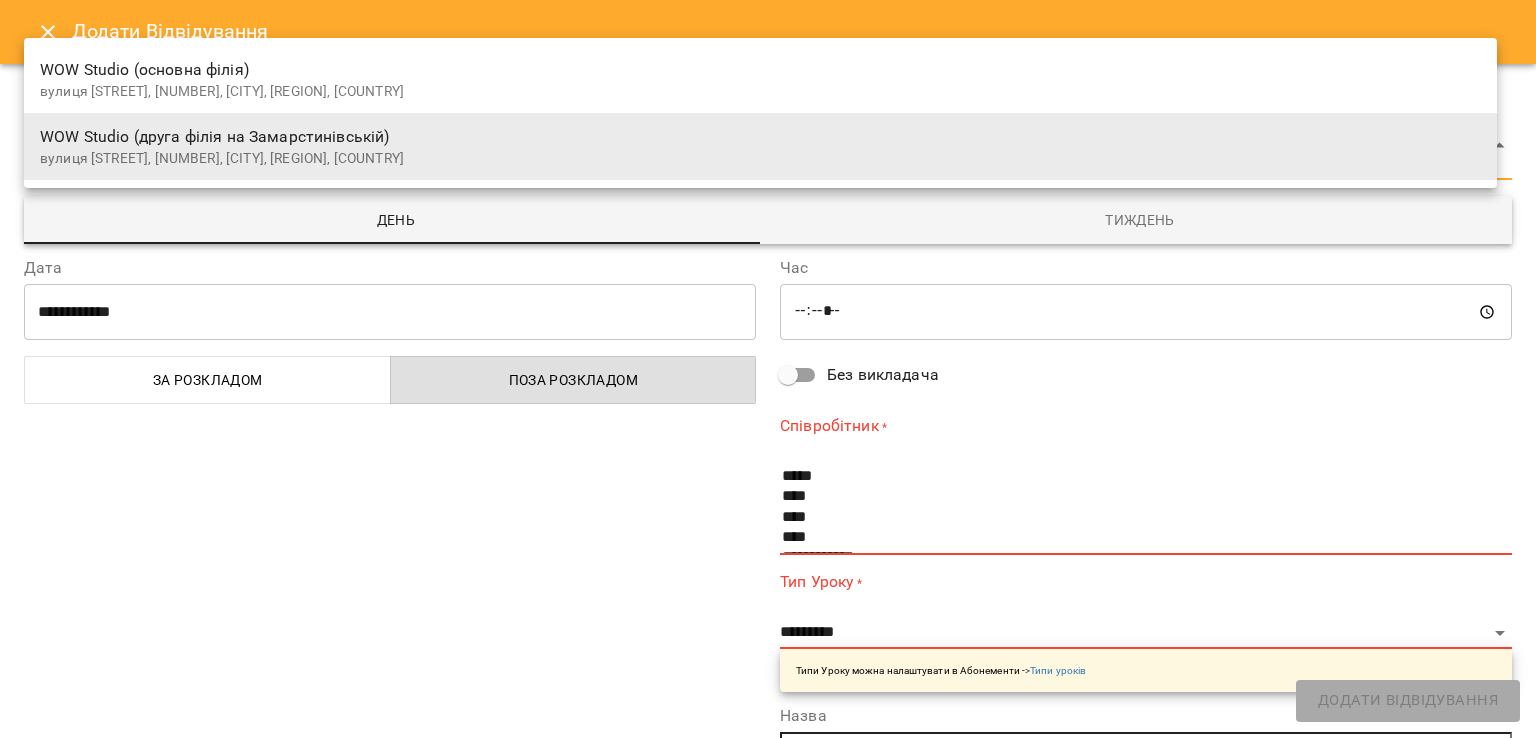 click on "For Business 11 UA Мої клієнти / Сорока Ніколь Сорока Ніколь Касперята -2650 ₴ Баланс Поповнити рахунок Докладніше 1200   ₴ Разові Відвідування 1650 ₴   Без призначення 0 ₴   Kids Choreo-група -450 ₴   Акробатика індів 0 ₴   Пробне заняття хореографія -3850   ₴ Абонементи -4400 ₴   Kids dance (8 занять) 550 ₴   Без призначення Актуальні абонементи ( 2 ) Пробне заняття хореографія 16 трав  -   Ціна 0 ₴ Kids Choreo-група Kids mini - група Pop Dance-Група Бальні Танці-Група Контемп-група Модерн-група Практика Стріт-Група K-pop Джаз група брейк група Контемп 1.30 год Стріт 1.30 год K-pop 2 1 0" at bounding box center (768, 401) 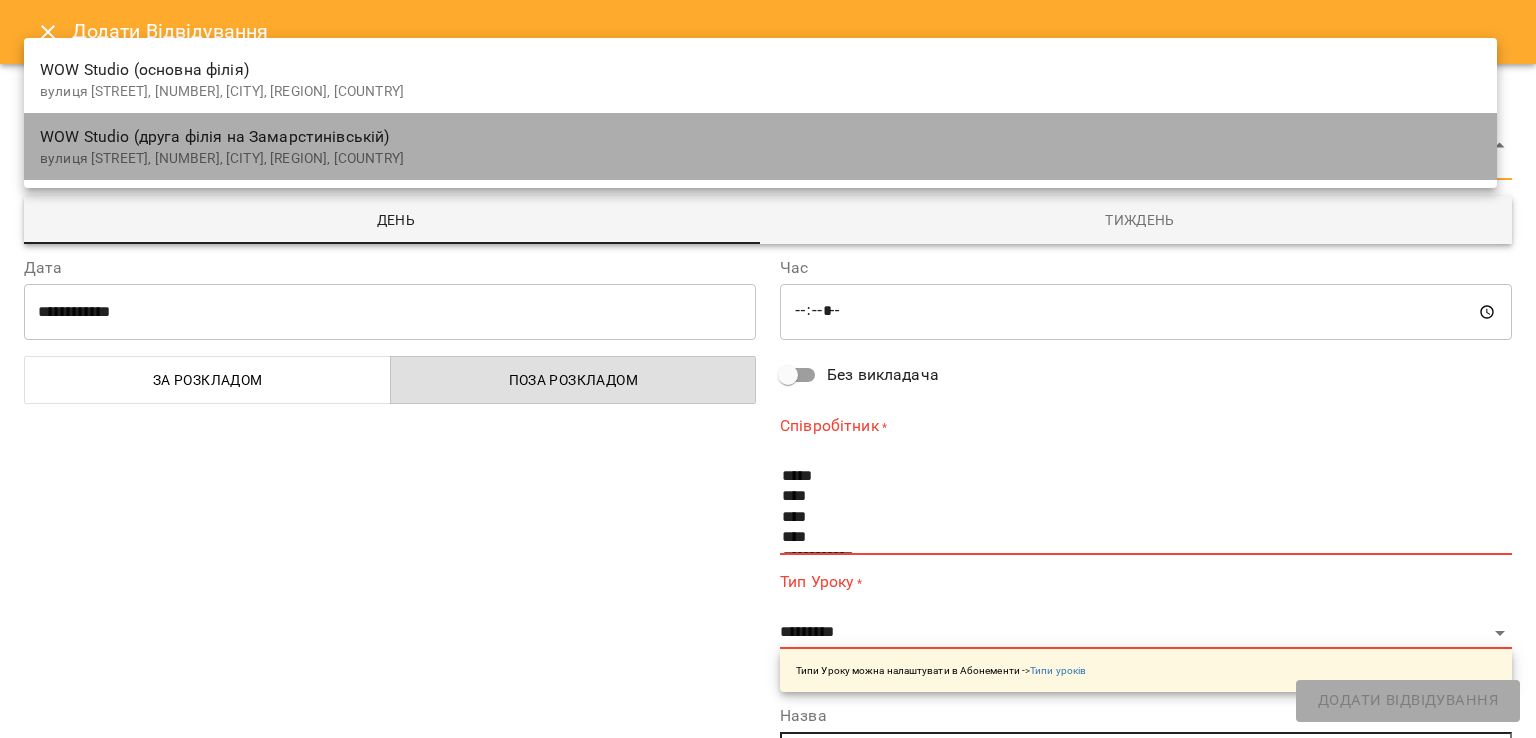 click on "WOW Studio (друга філія на Замарстинівській) вулиця Замарстинівська, 150, Львів, Львівська область, Україна" at bounding box center [760, 146] 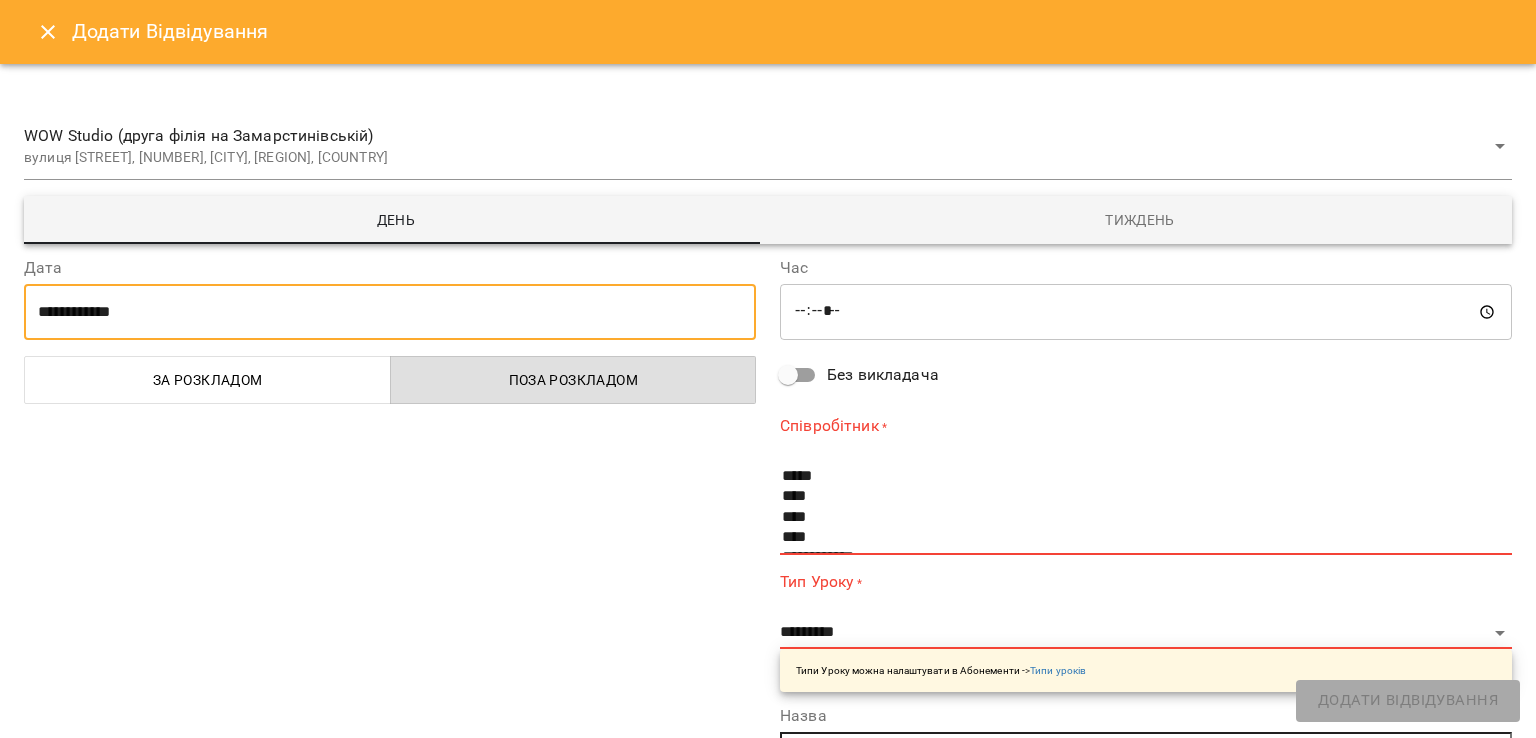 click on "**********" at bounding box center [390, 312] 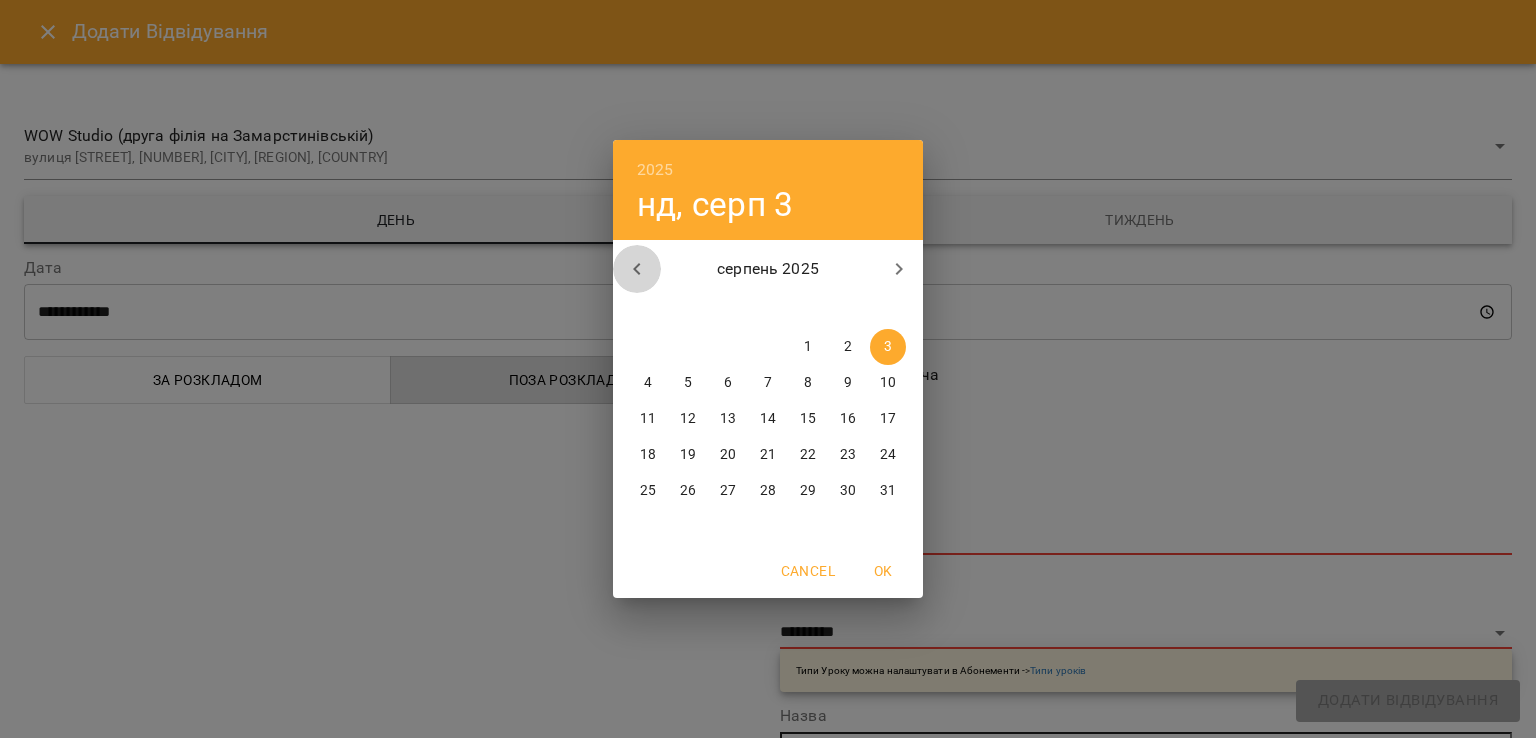 click 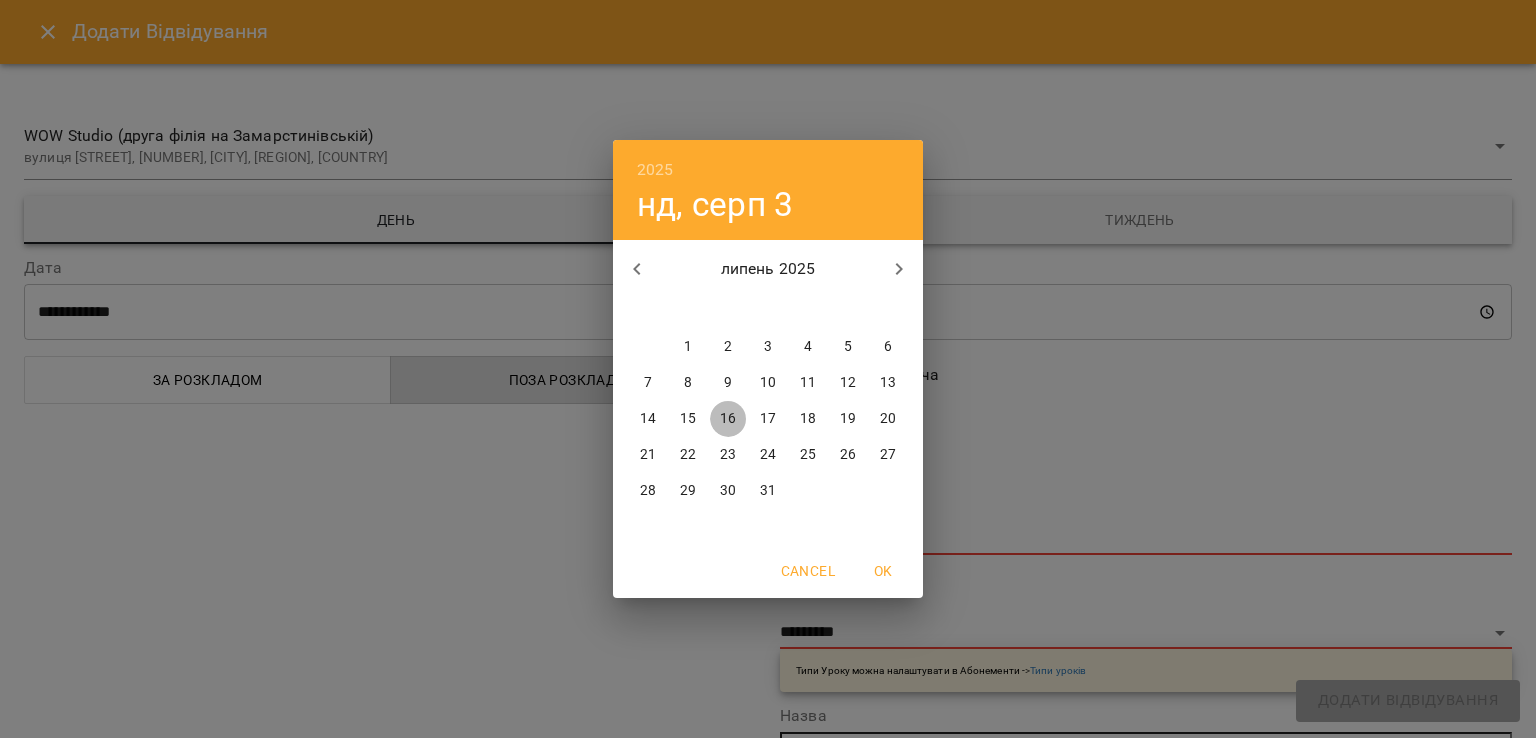 click on "16" at bounding box center (728, 419) 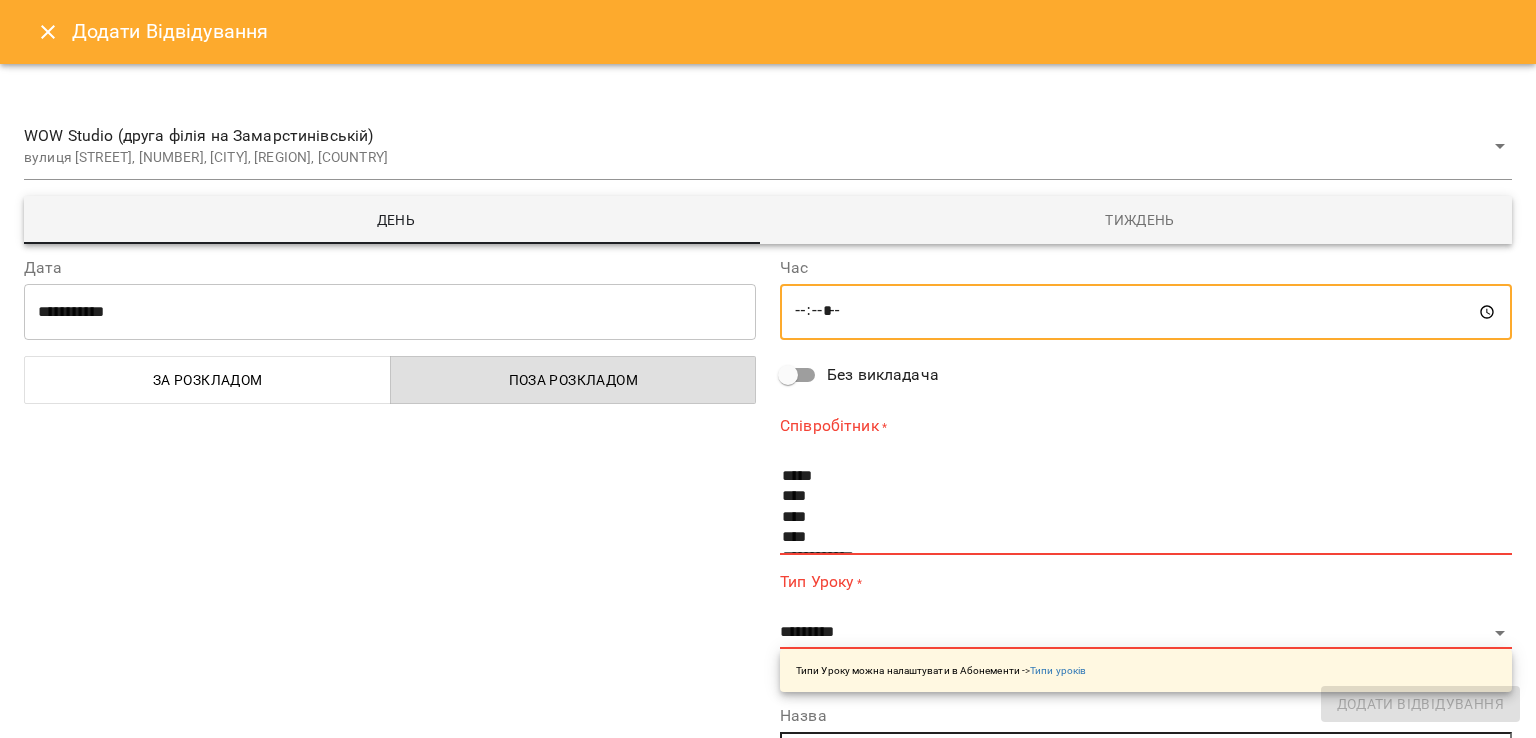 click on "*****" at bounding box center (1146, 312) 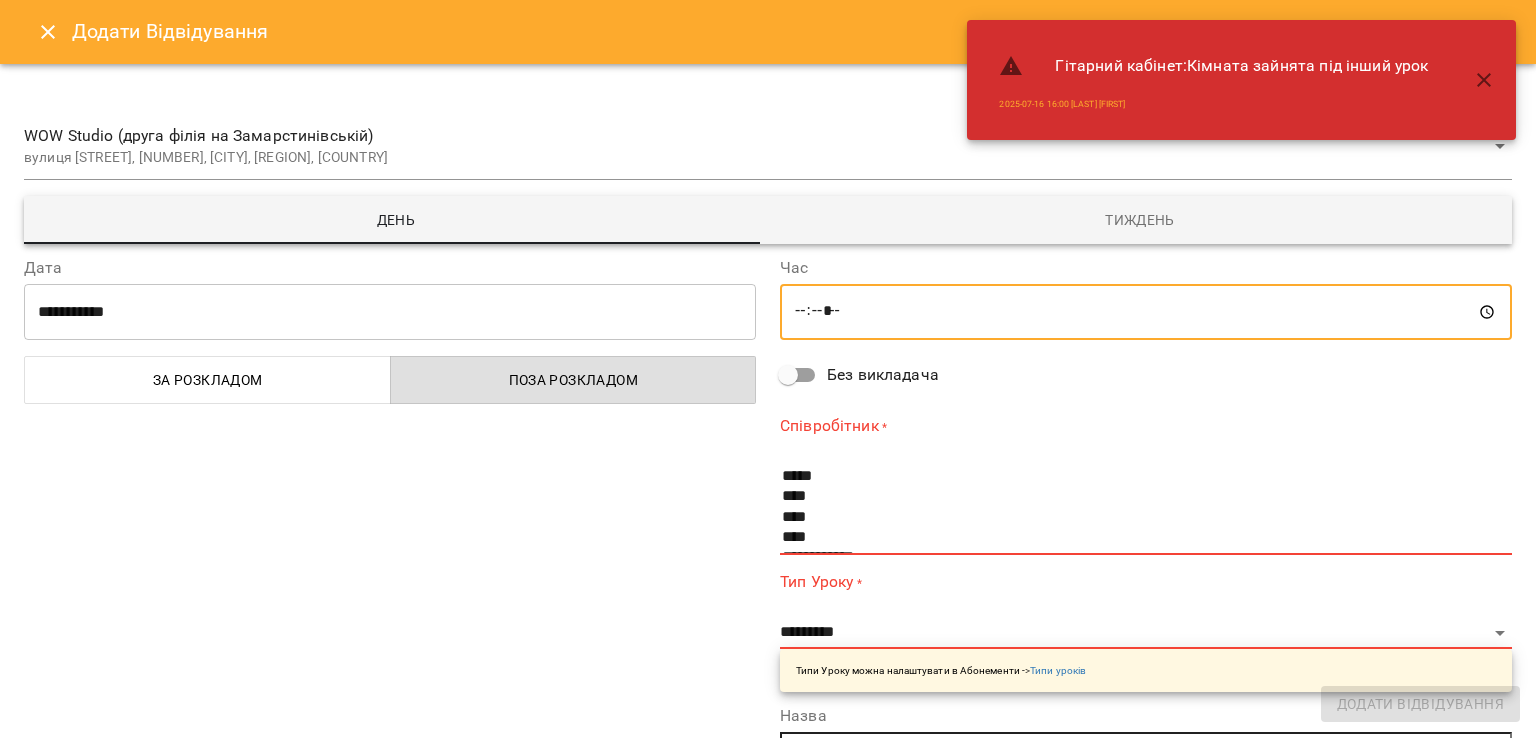 type on "*****" 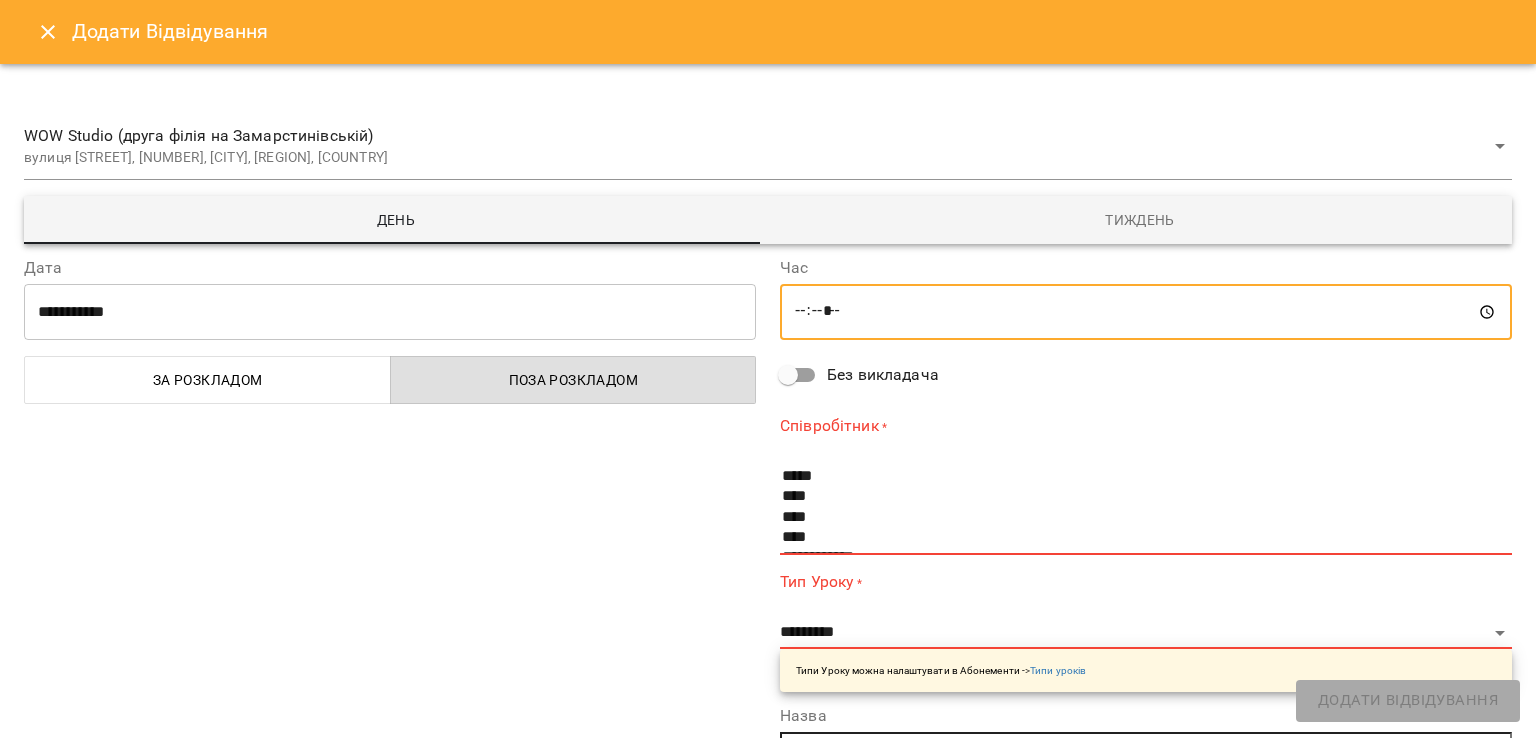 scroll, scrollTop: 140, scrollLeft: 0, axis: vertical 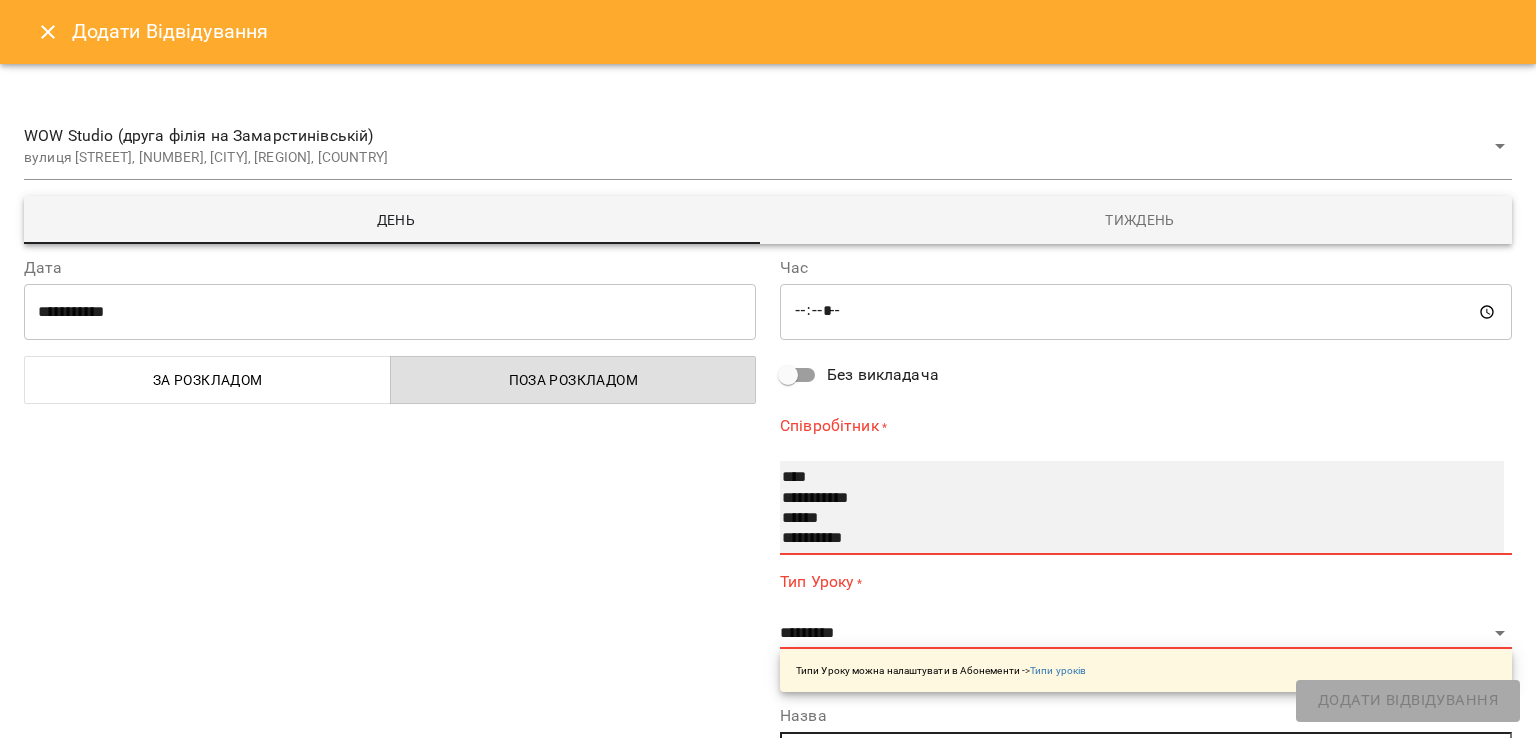 select on "**********" 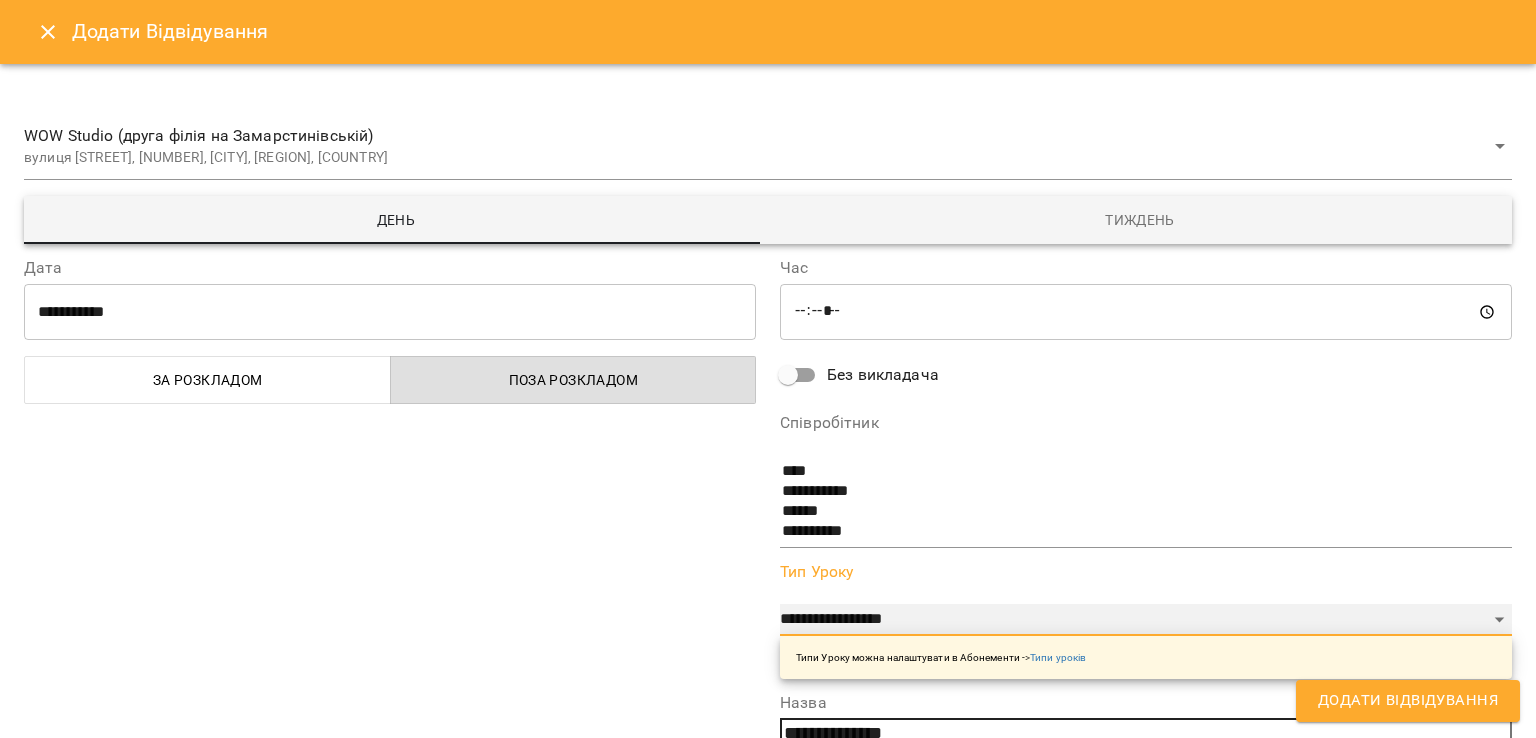 click on "**********" at bounding box center [1146, 620] 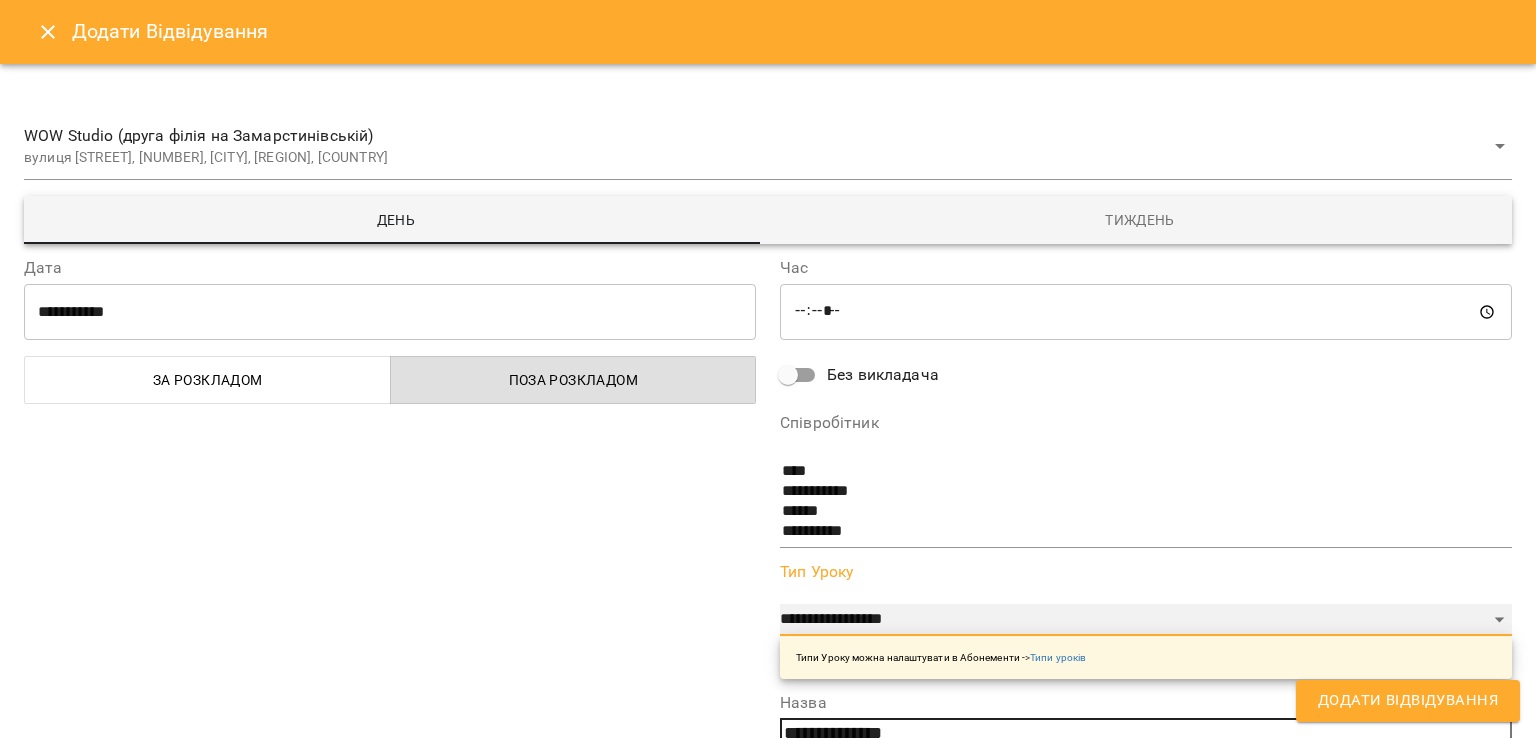 select on "**********" 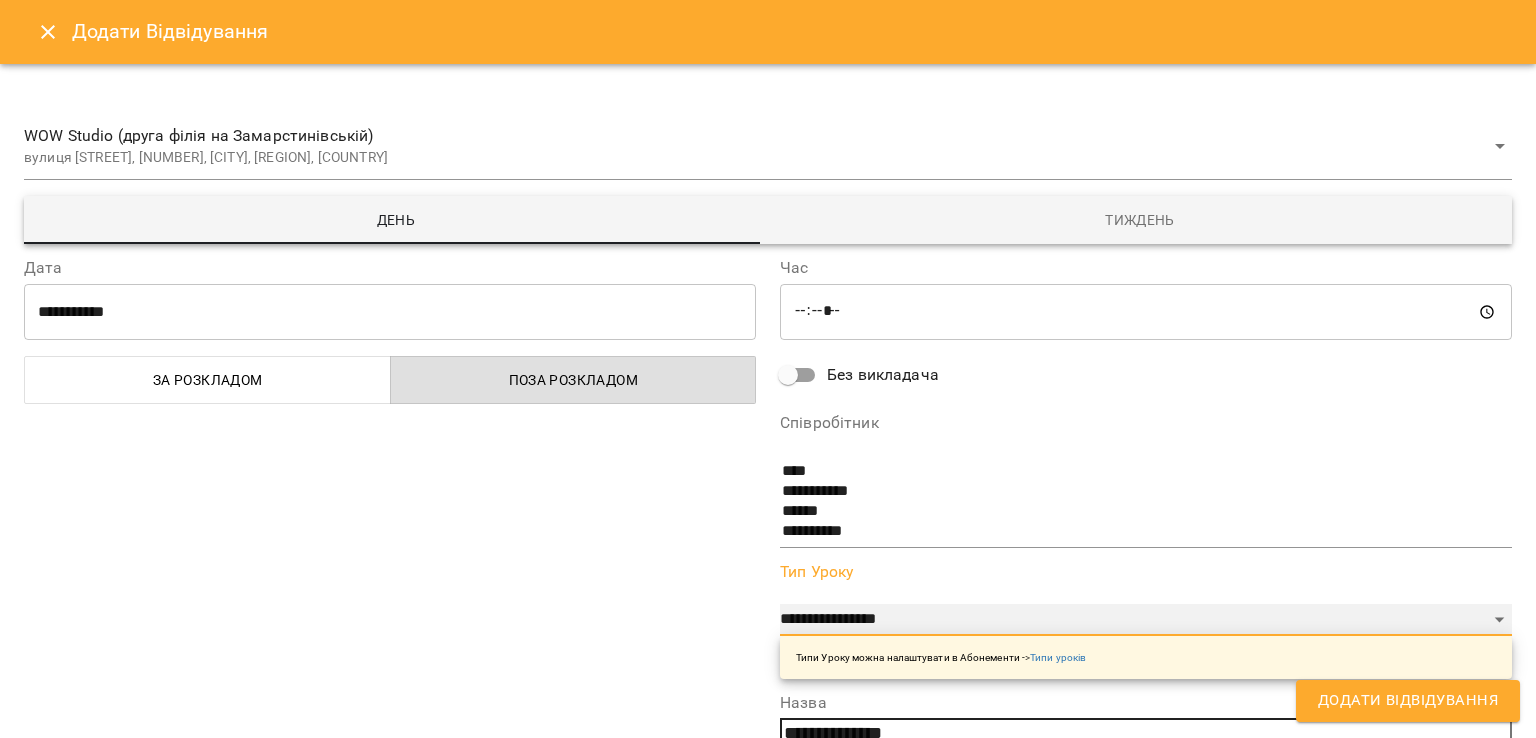 click on "**********" at bounding box center [1146, 620] 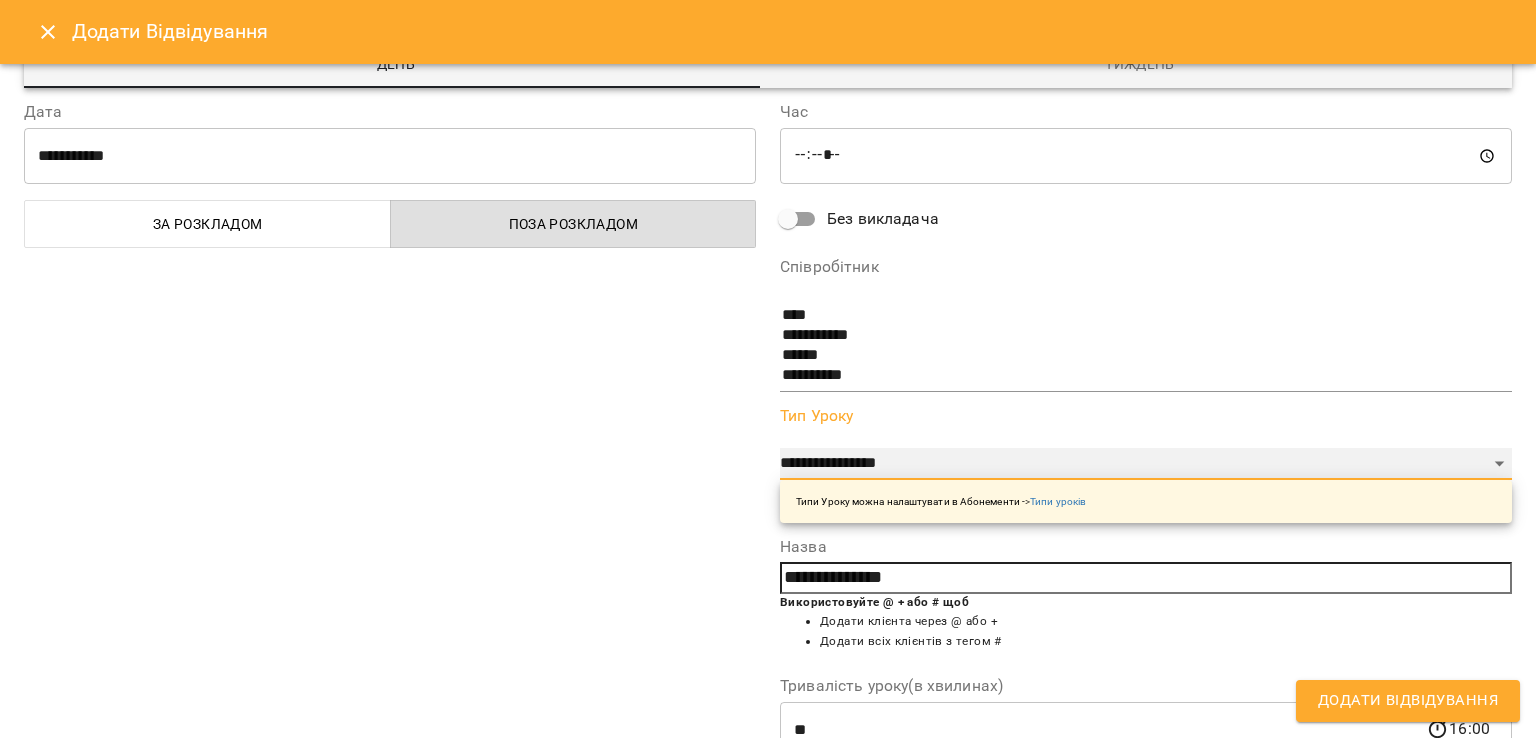 scroll, scrollTop: 432, scrollLeft: 0, axis: vertical 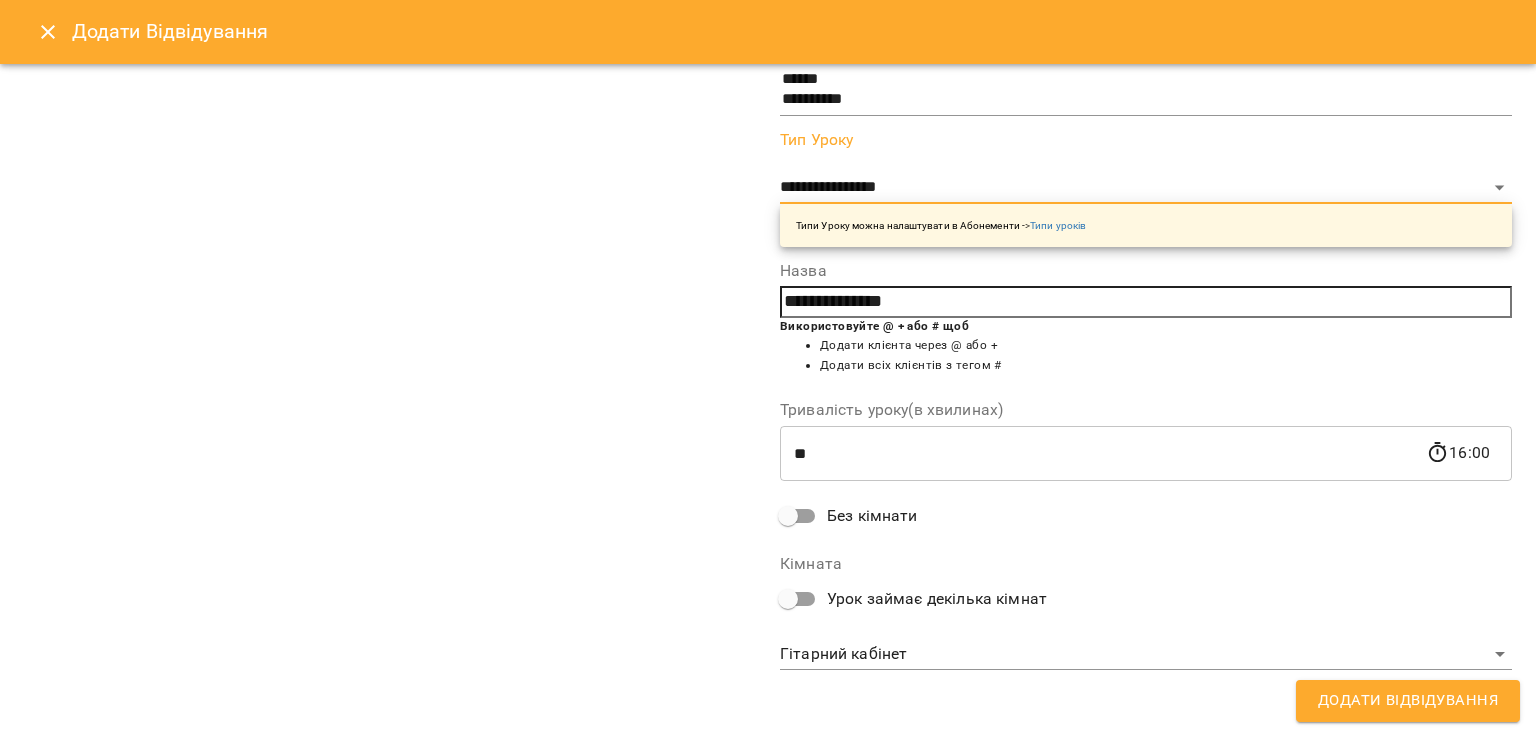 click on "Додати Відвідування" at bounding box center (1408, 701) 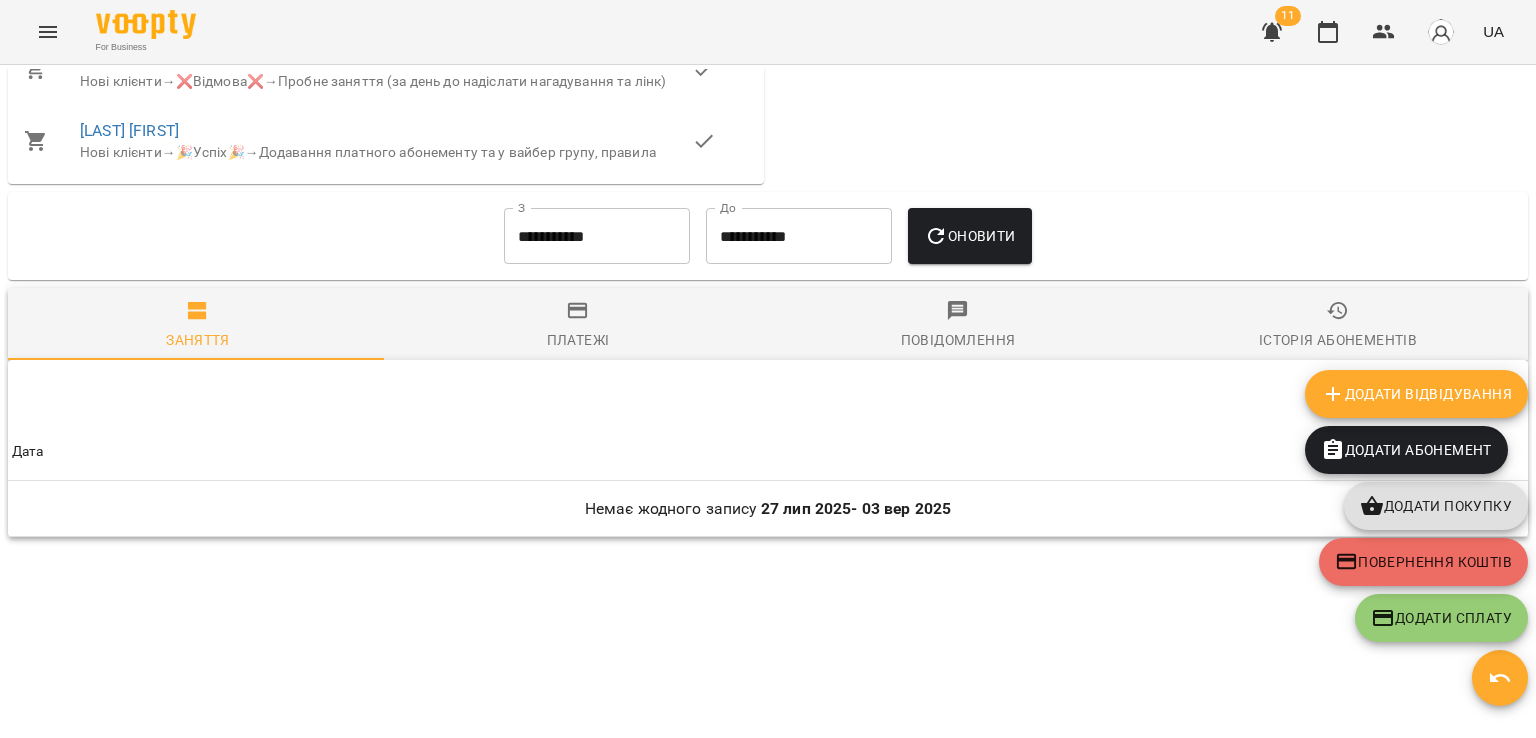 scroll, scrollTop: 1401, scrollLeft: 0, axis: vertical 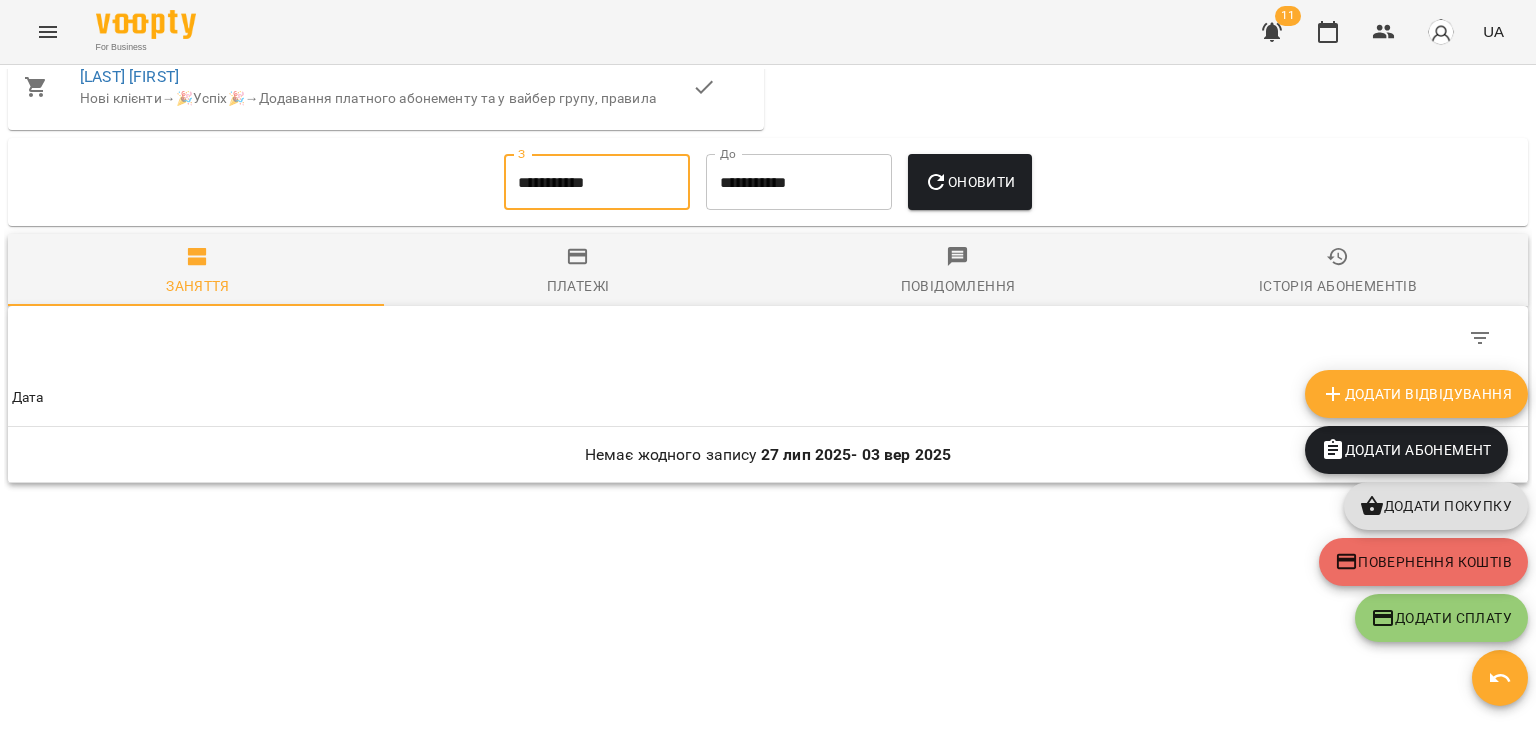 click on "**********" at bounding box center [597, 182] 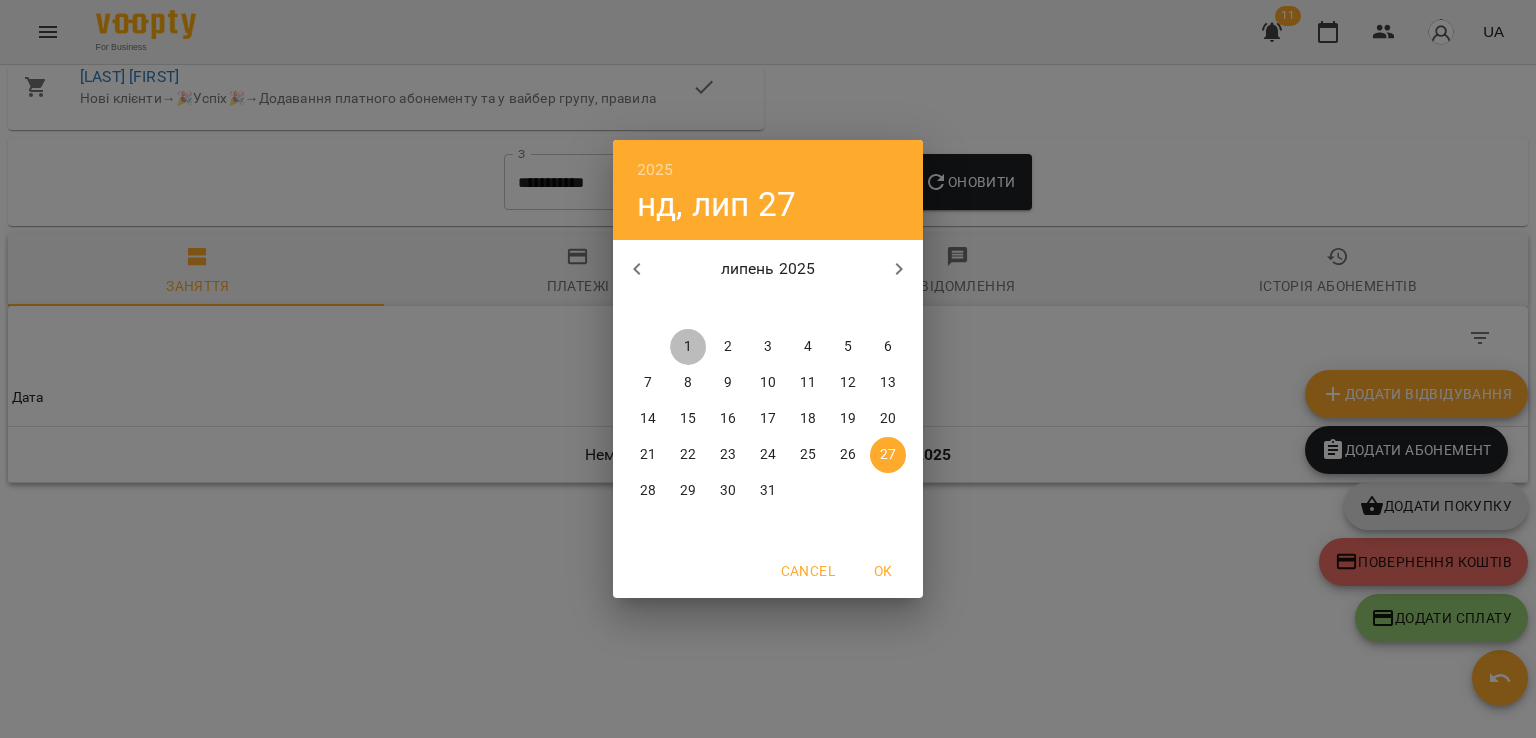 click on "1" at bounding box center (688, 347) 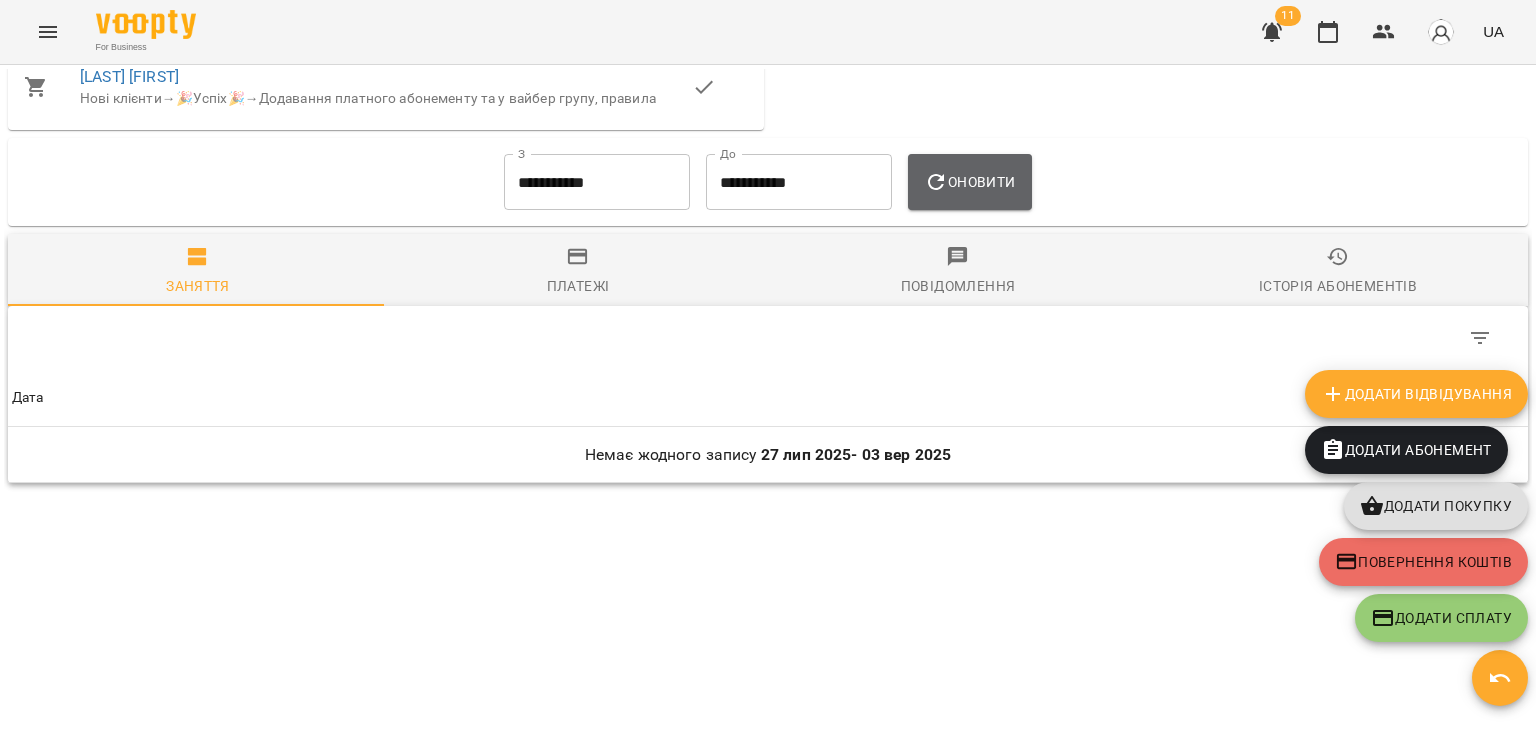 click on "Оновити" at bounding box center (969, 182) 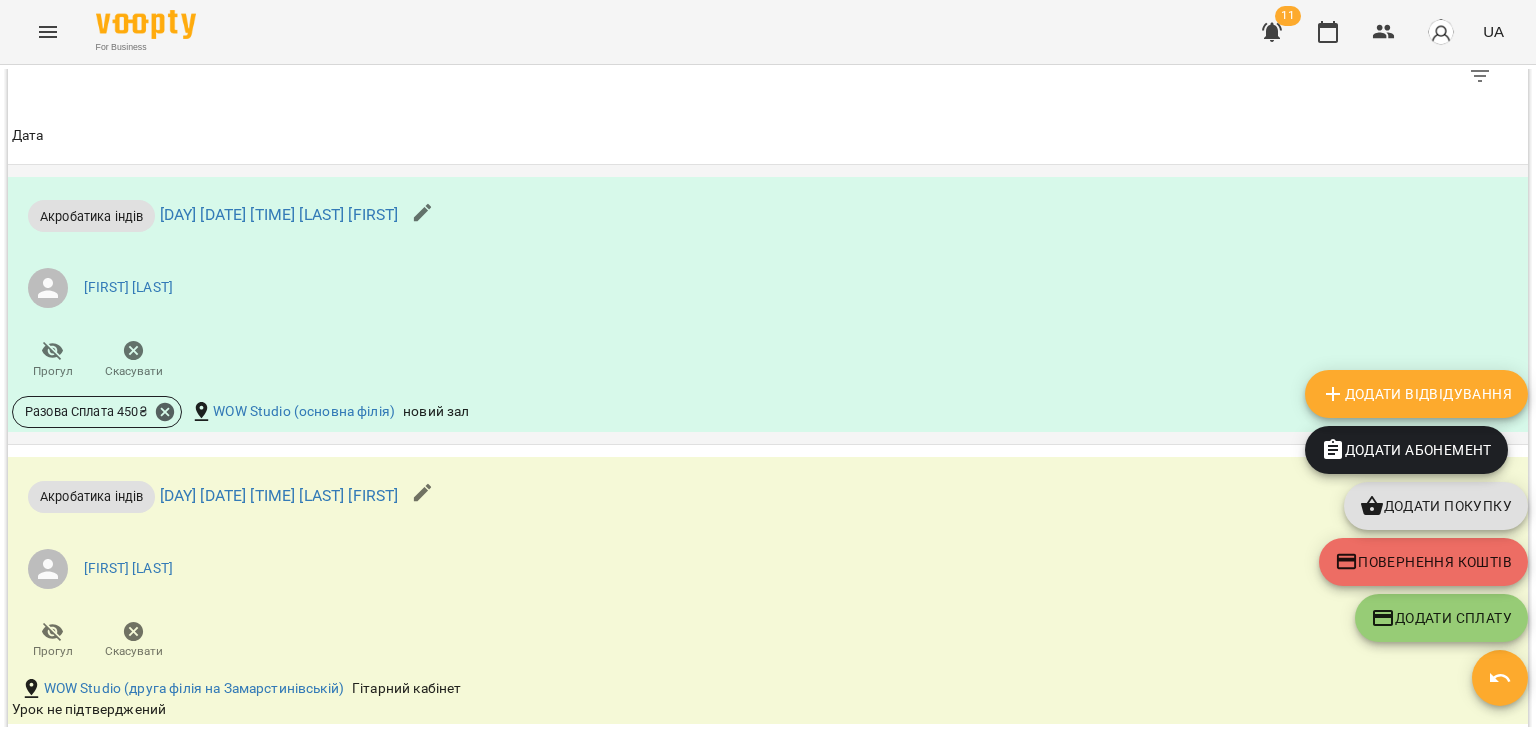 scroll, scrollTop: 1806, scrollLeft: 0, axis: vertical 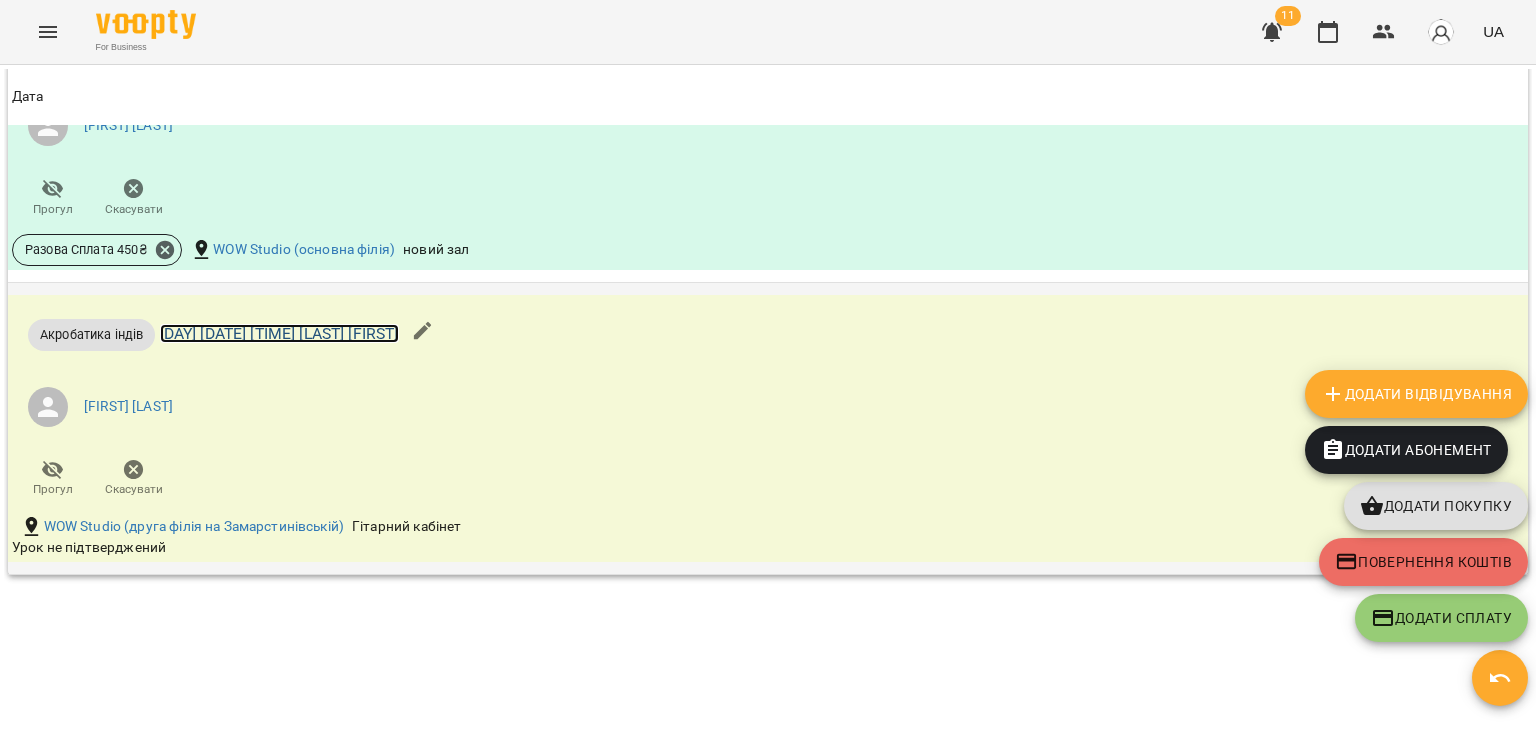 click on "[DAY] [DD] [MONTH] [YYYY] [HH]:[MM] [LAST] [FIRST]" at bounding box center (279, 333) 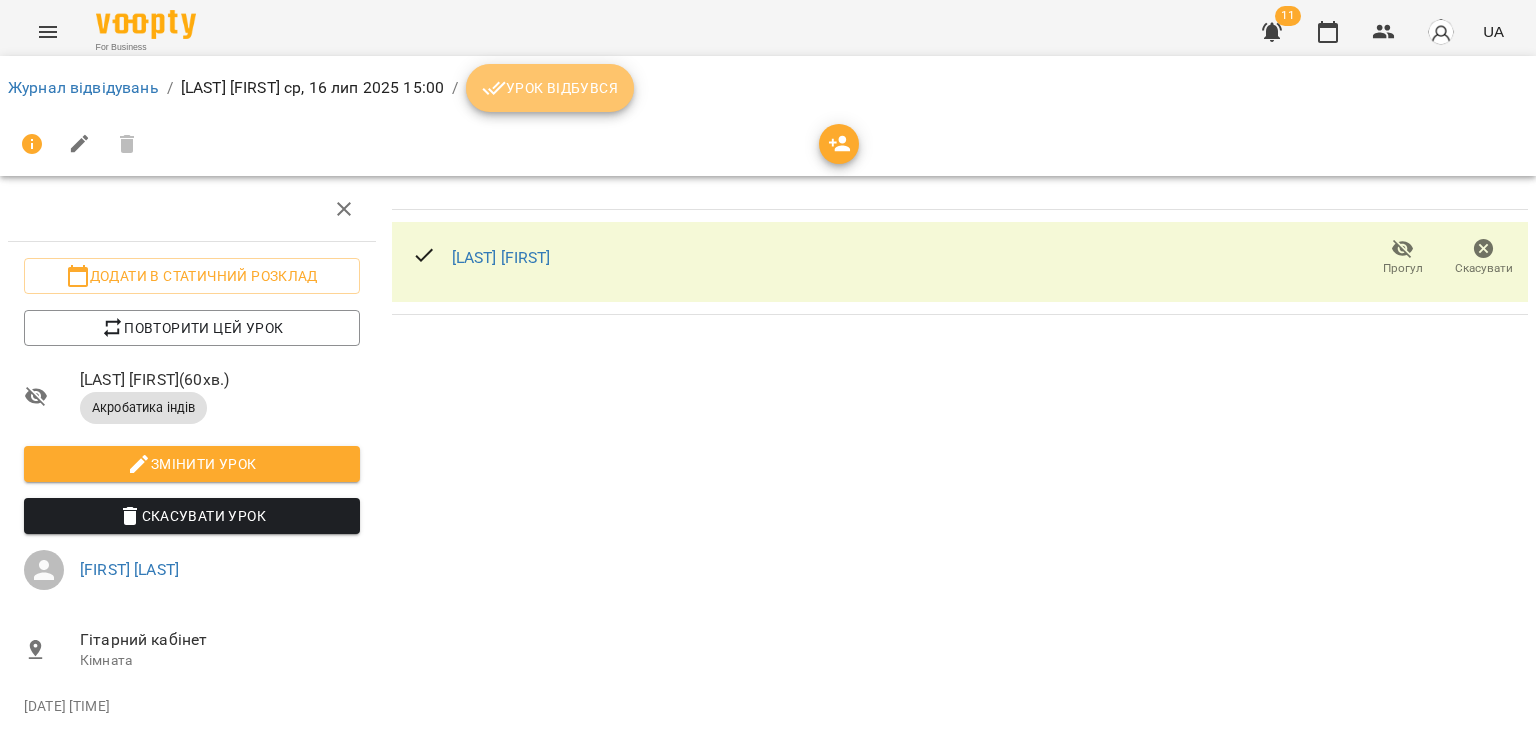 click on "Урок відбувся" at bounding box center (550, 88) 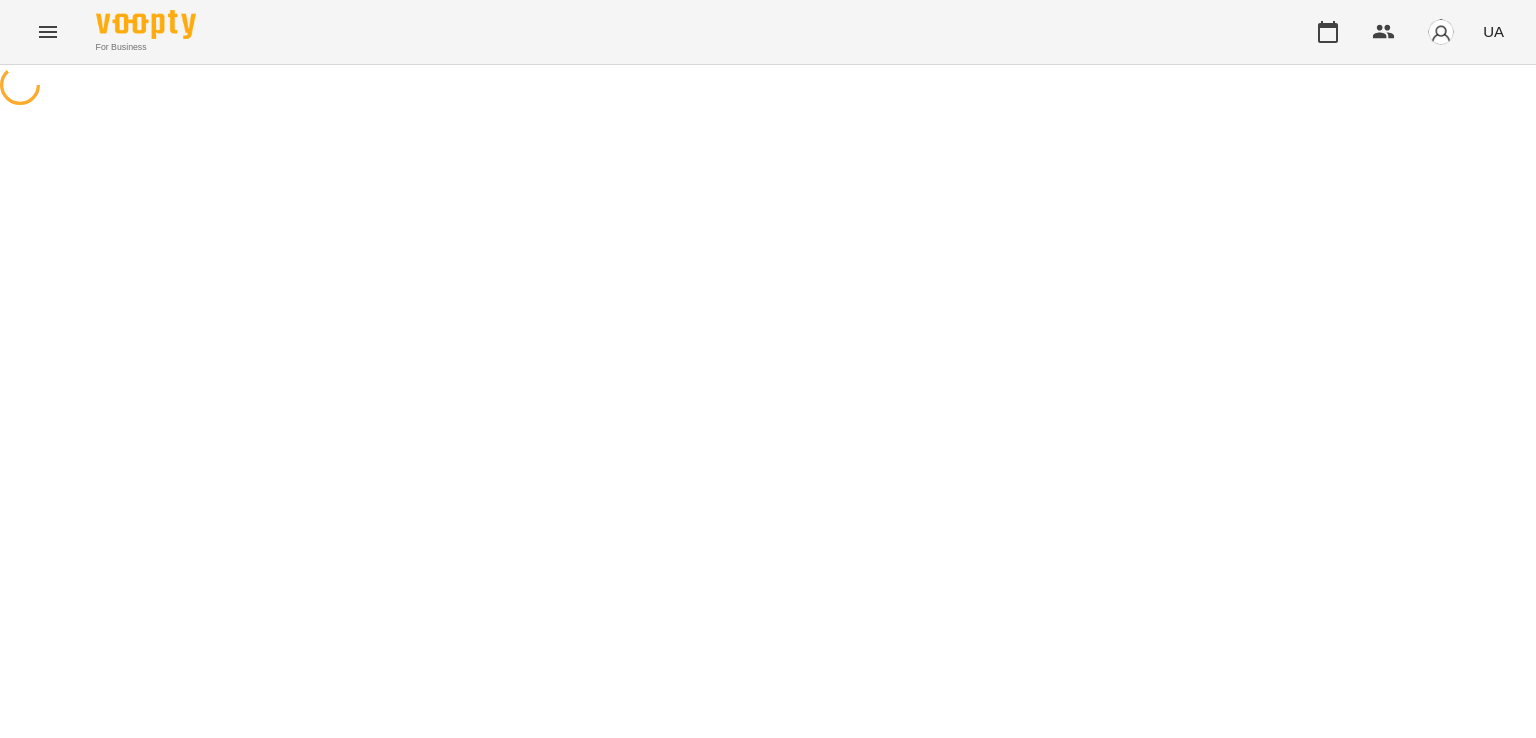 scroll, scrollTop: 0, scrollLeft: 0, axis: both 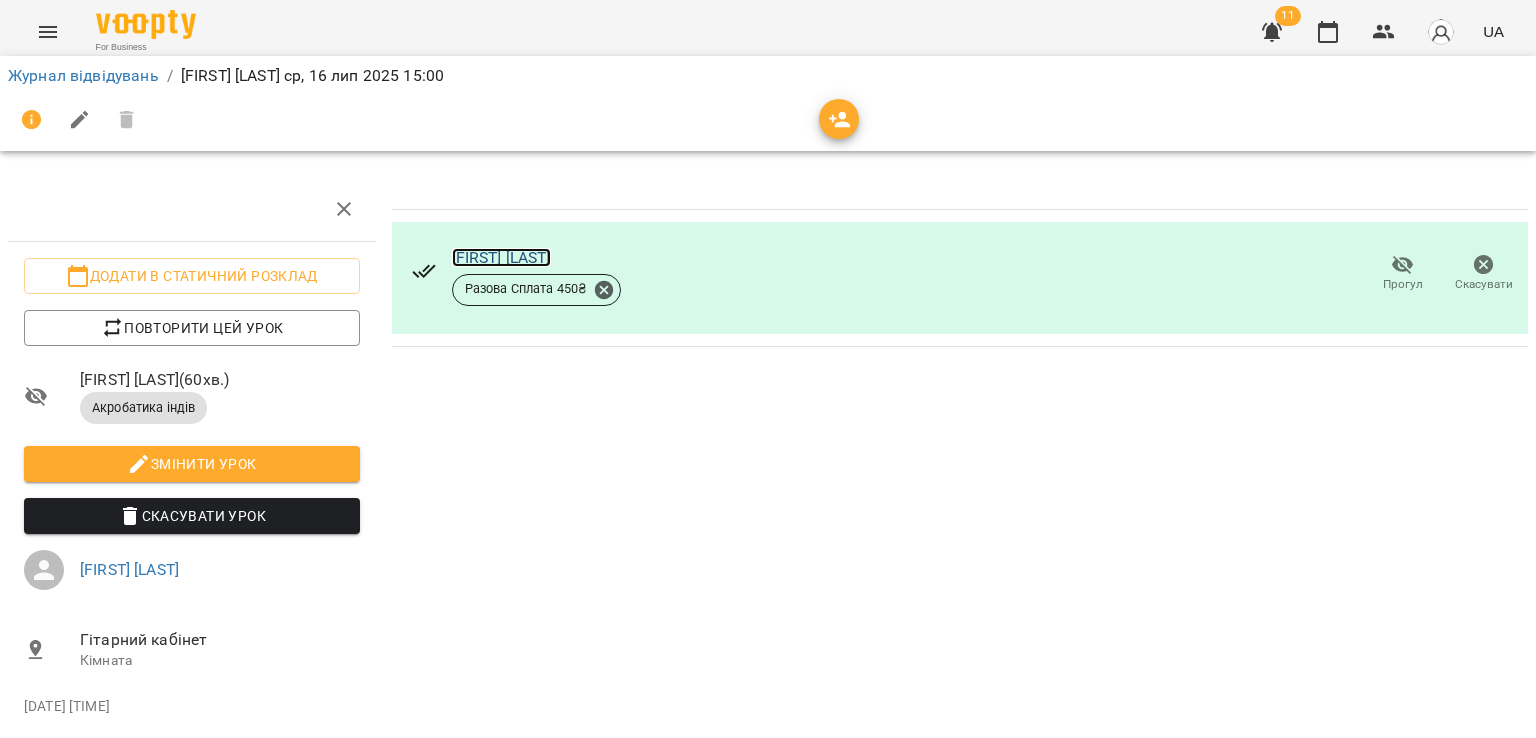 click on "[FIRST] [LAST]" at bounding box center [501, 257] 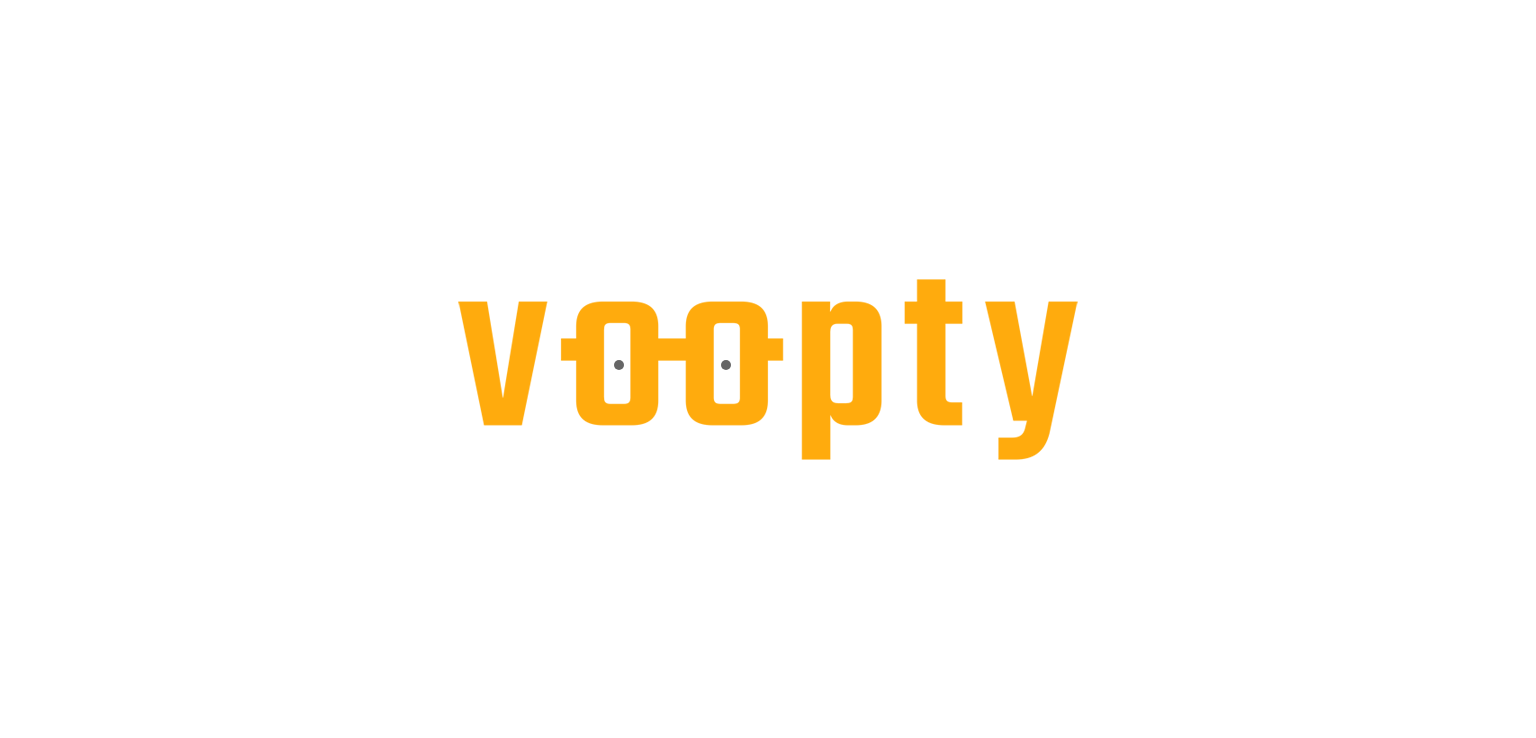 scroll, scrollTop: 0, scrollLeft: 0, axis: both 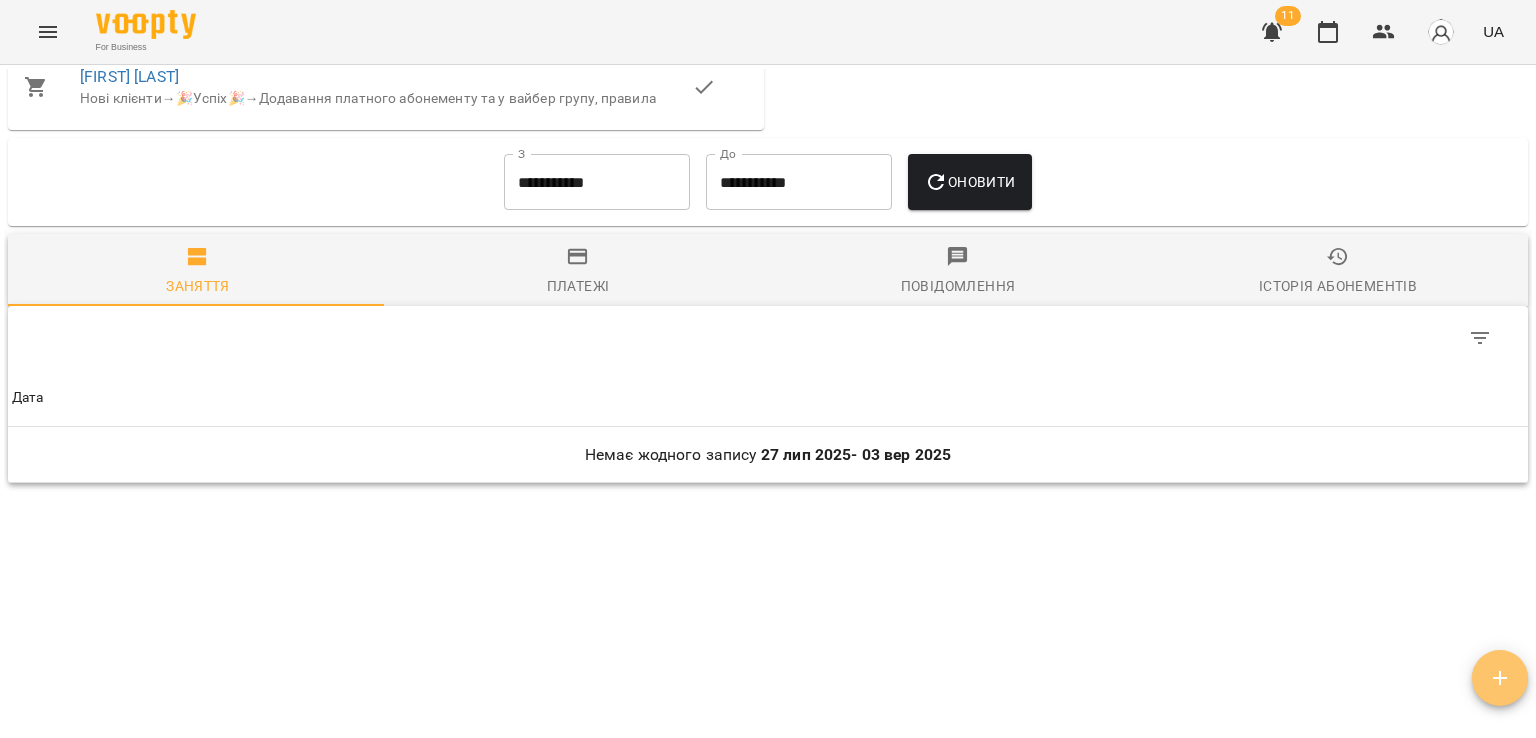 click 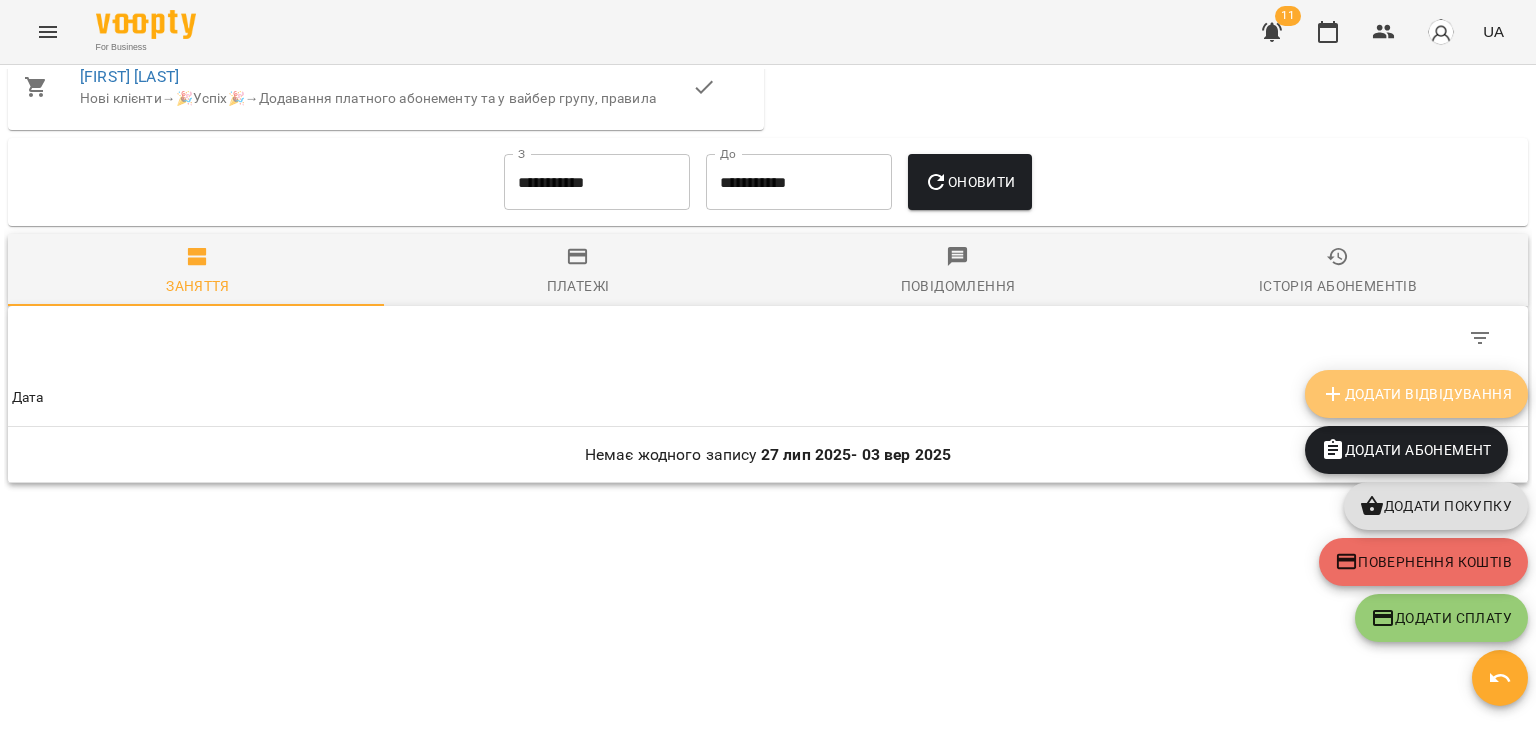 click on "Додати Відвідування" at bounding box center (1416, 394) 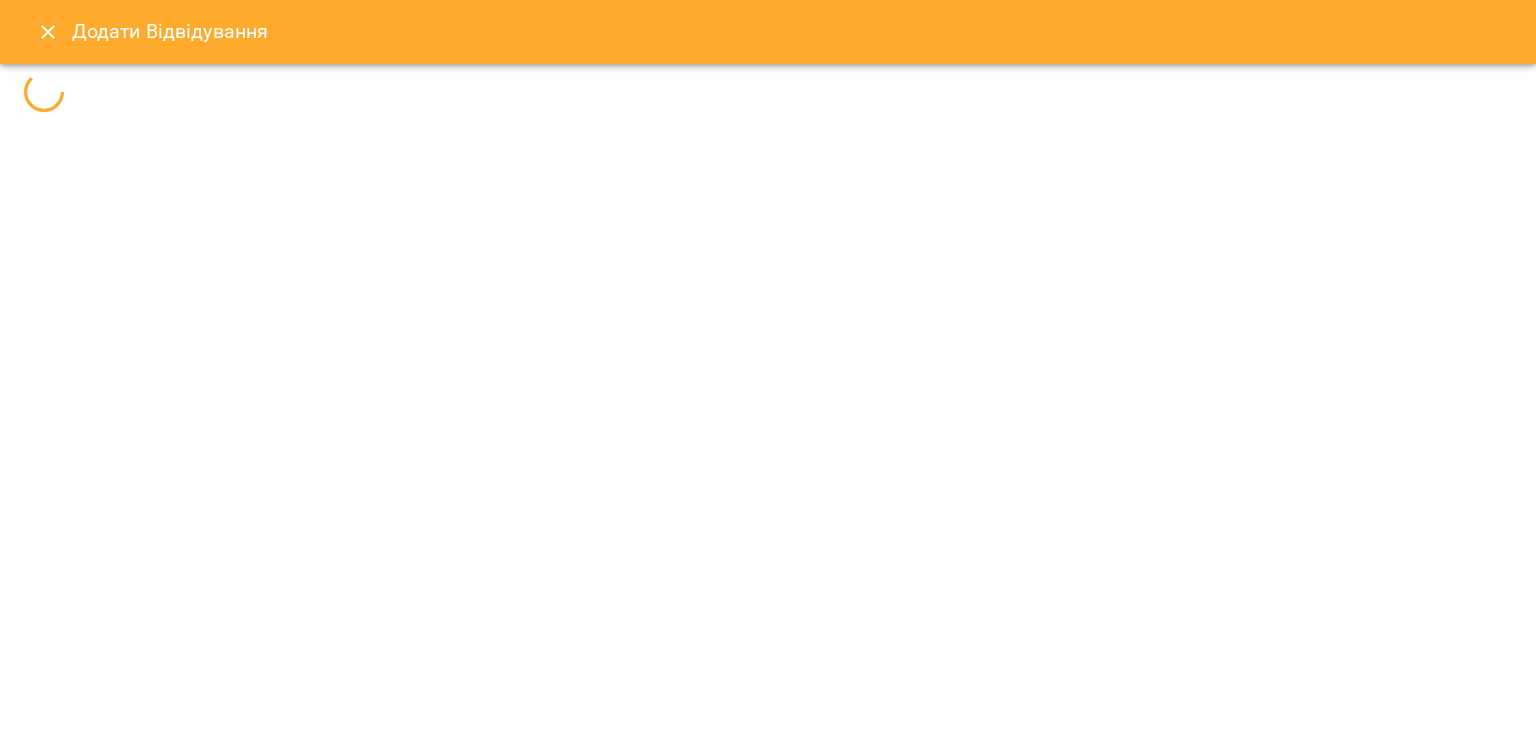 select 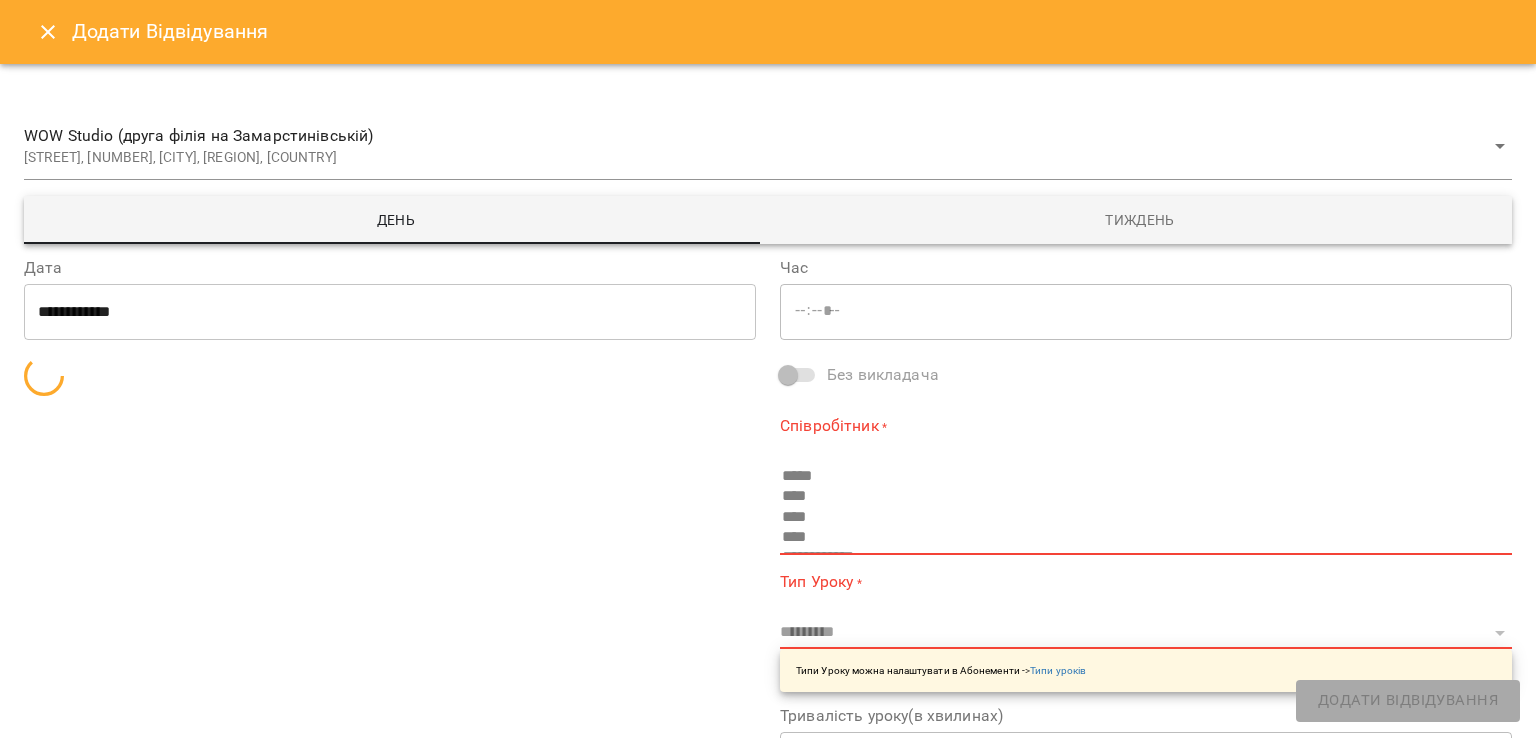 type on "*****" 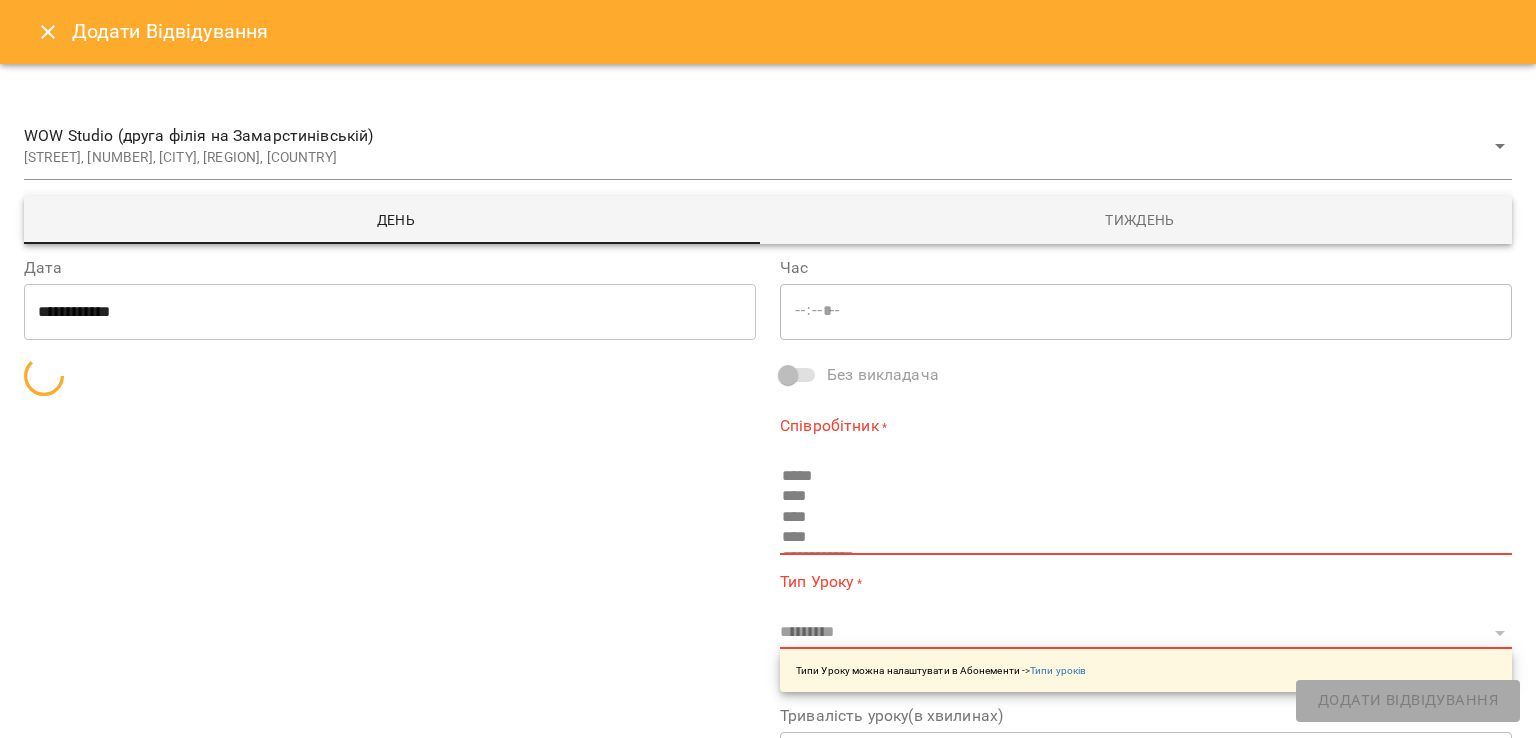type on "**********" 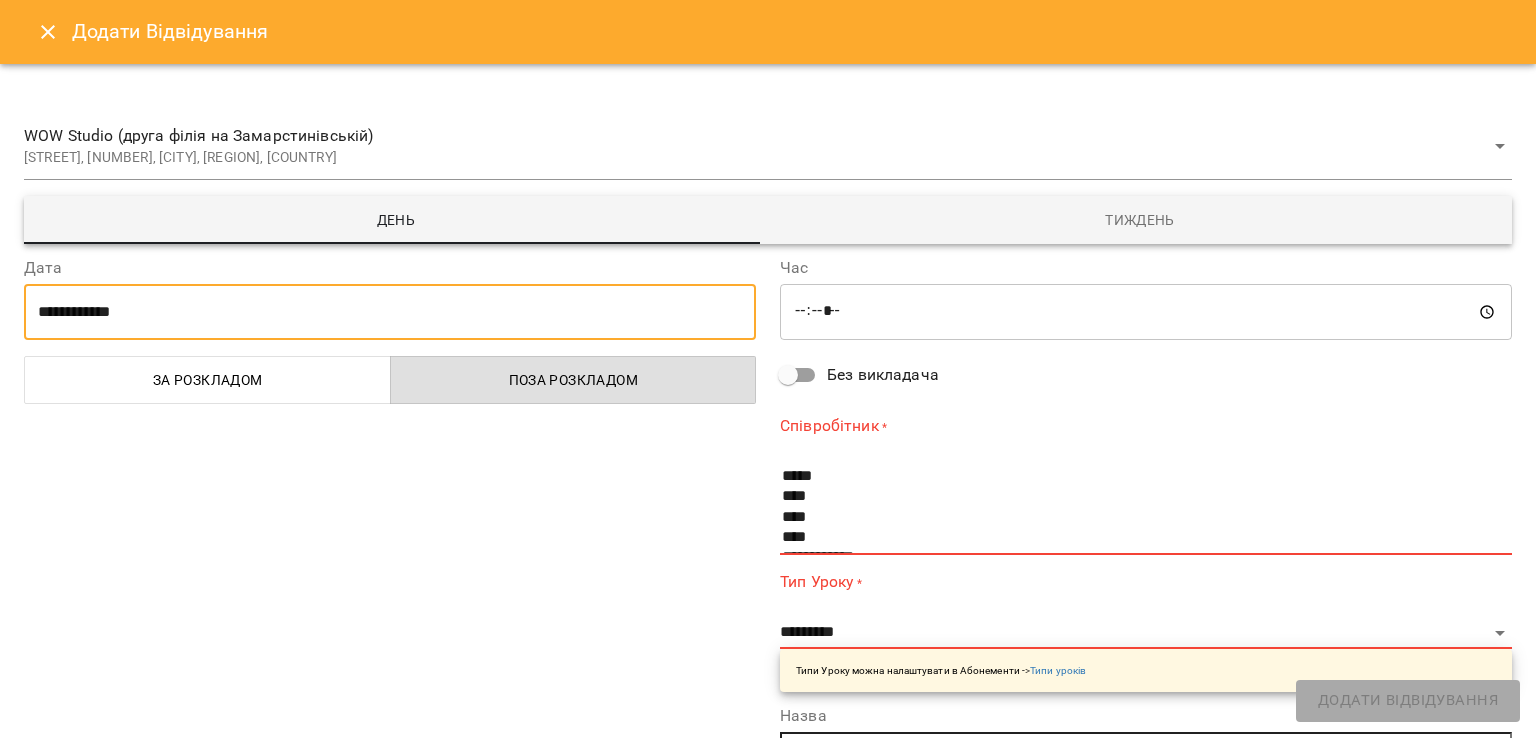 click on "**********" at bounding box center (390, 312) 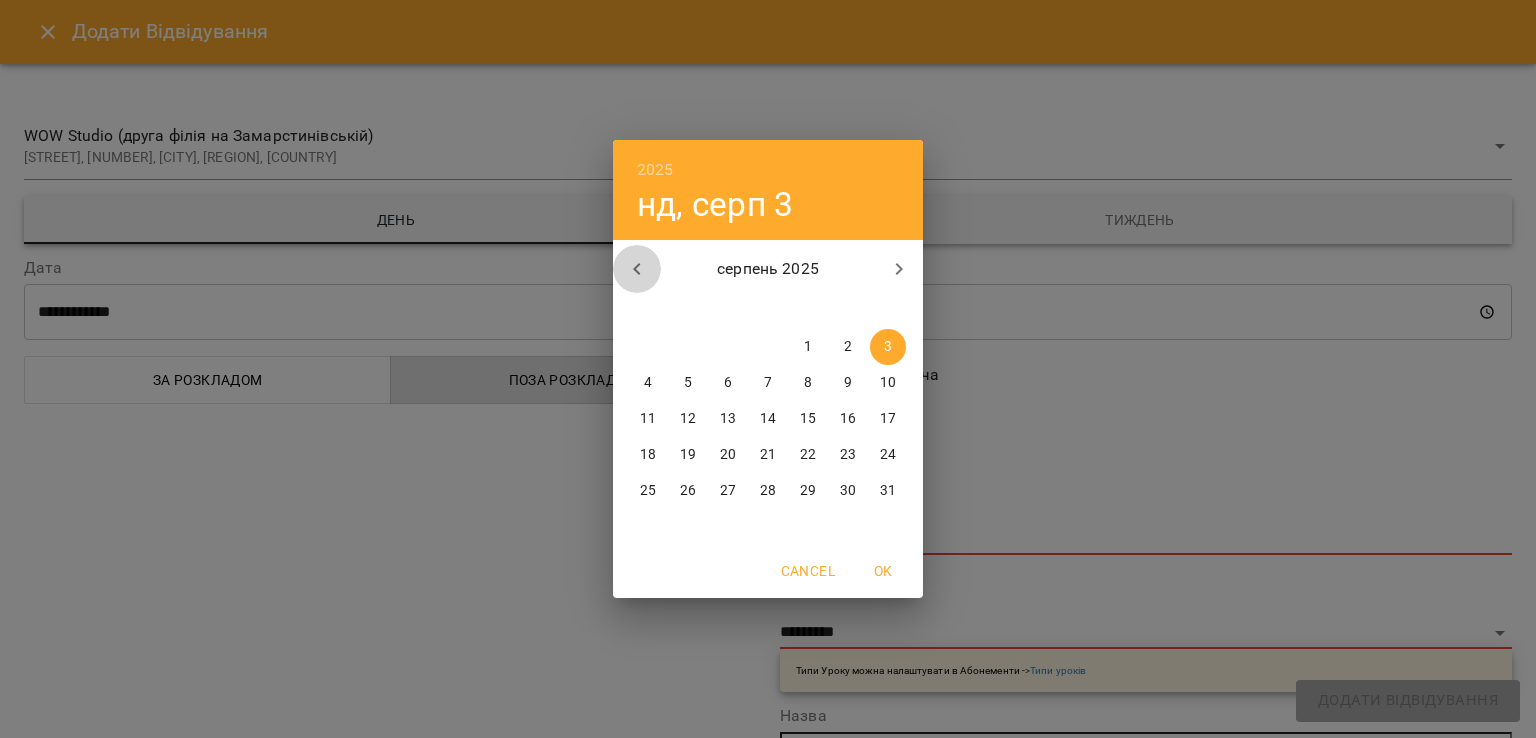 click 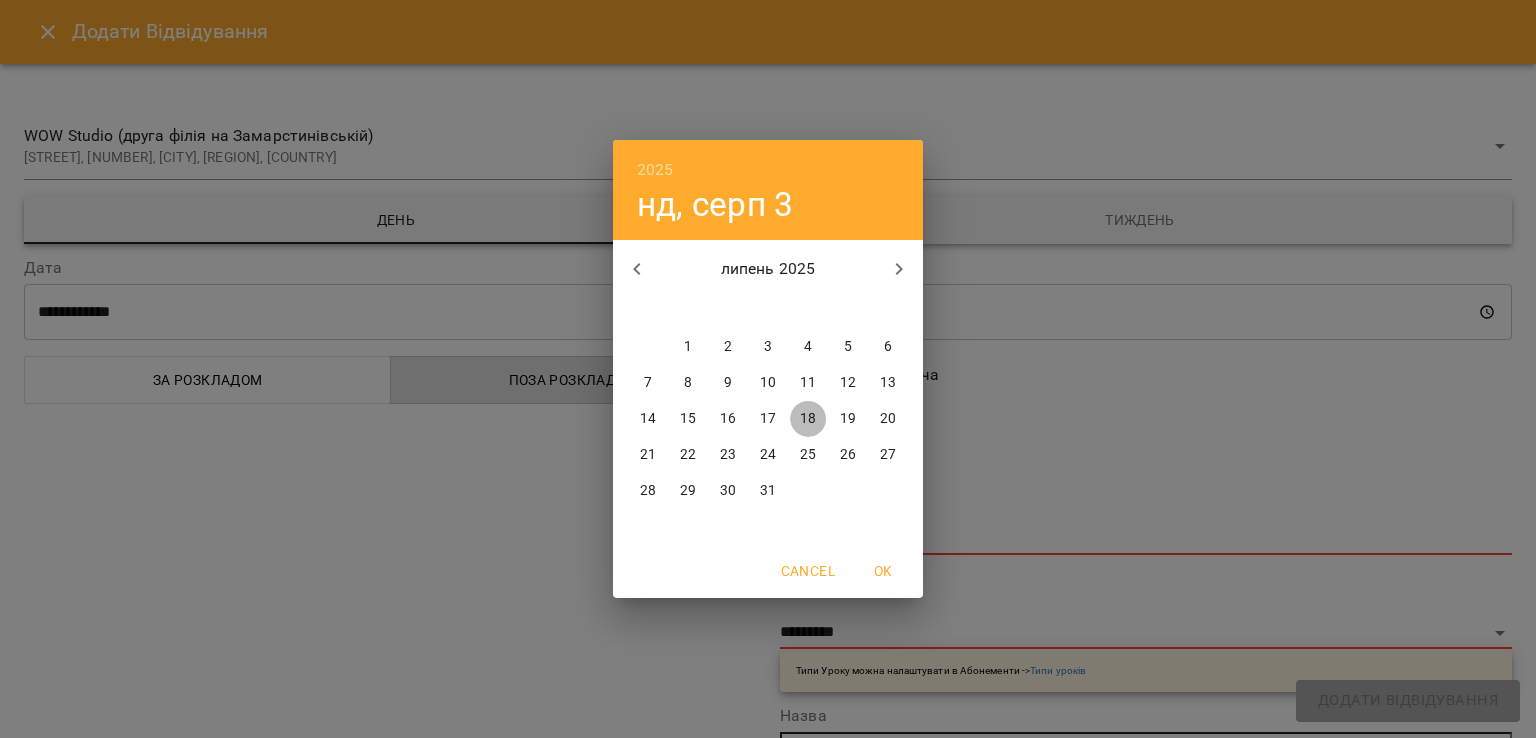 click on "18" at bounding box center (808, 419) 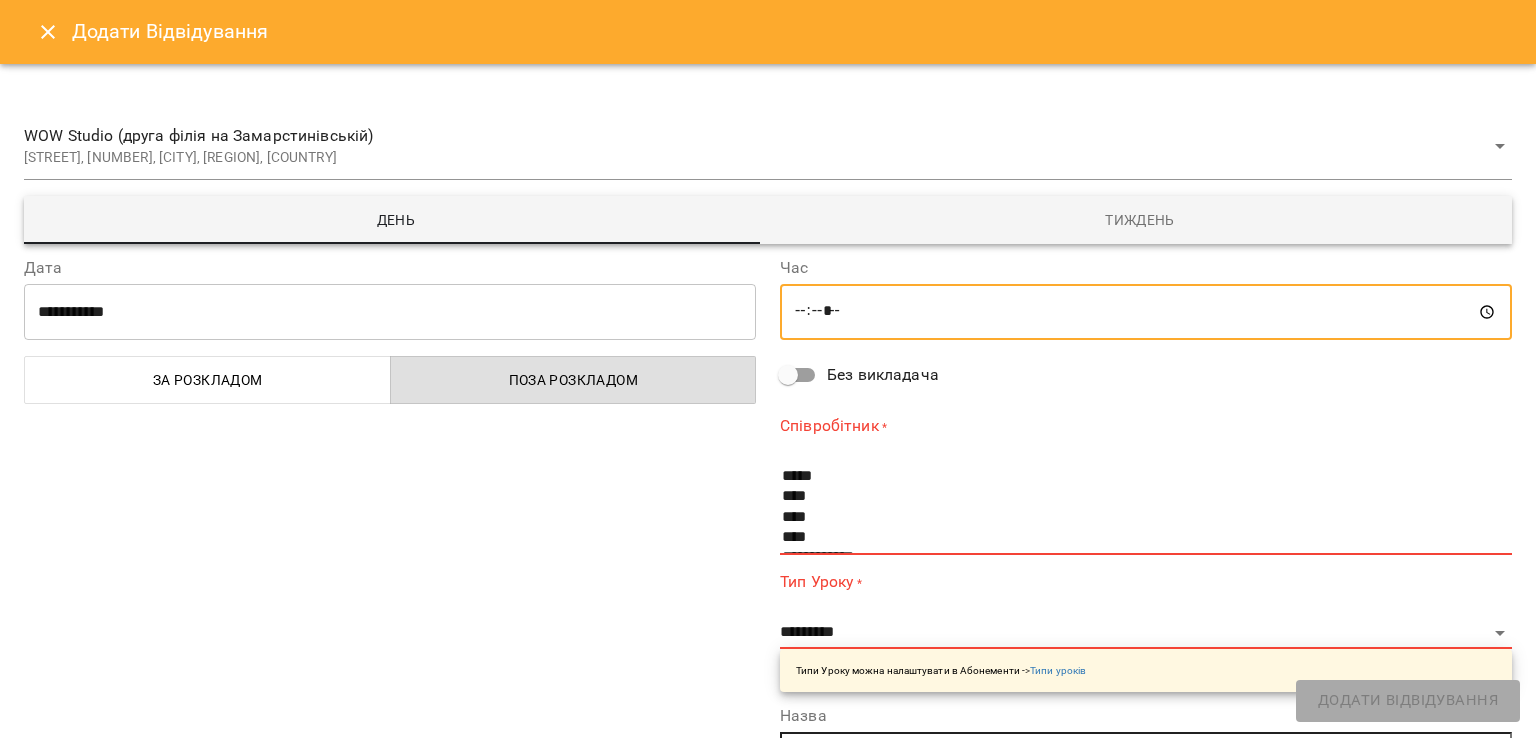 click on "*****" at bounding box center (1146, 312) 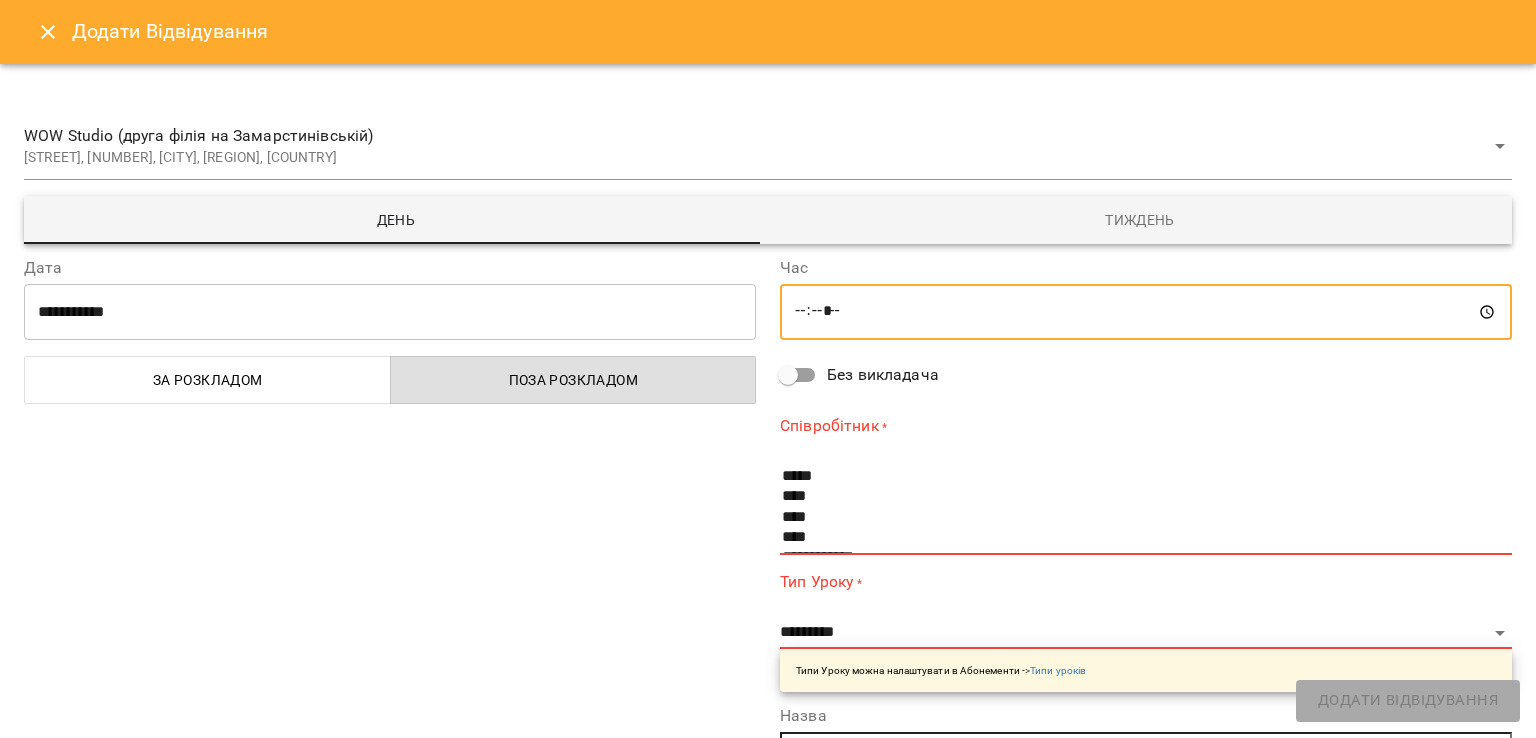type on "*****" 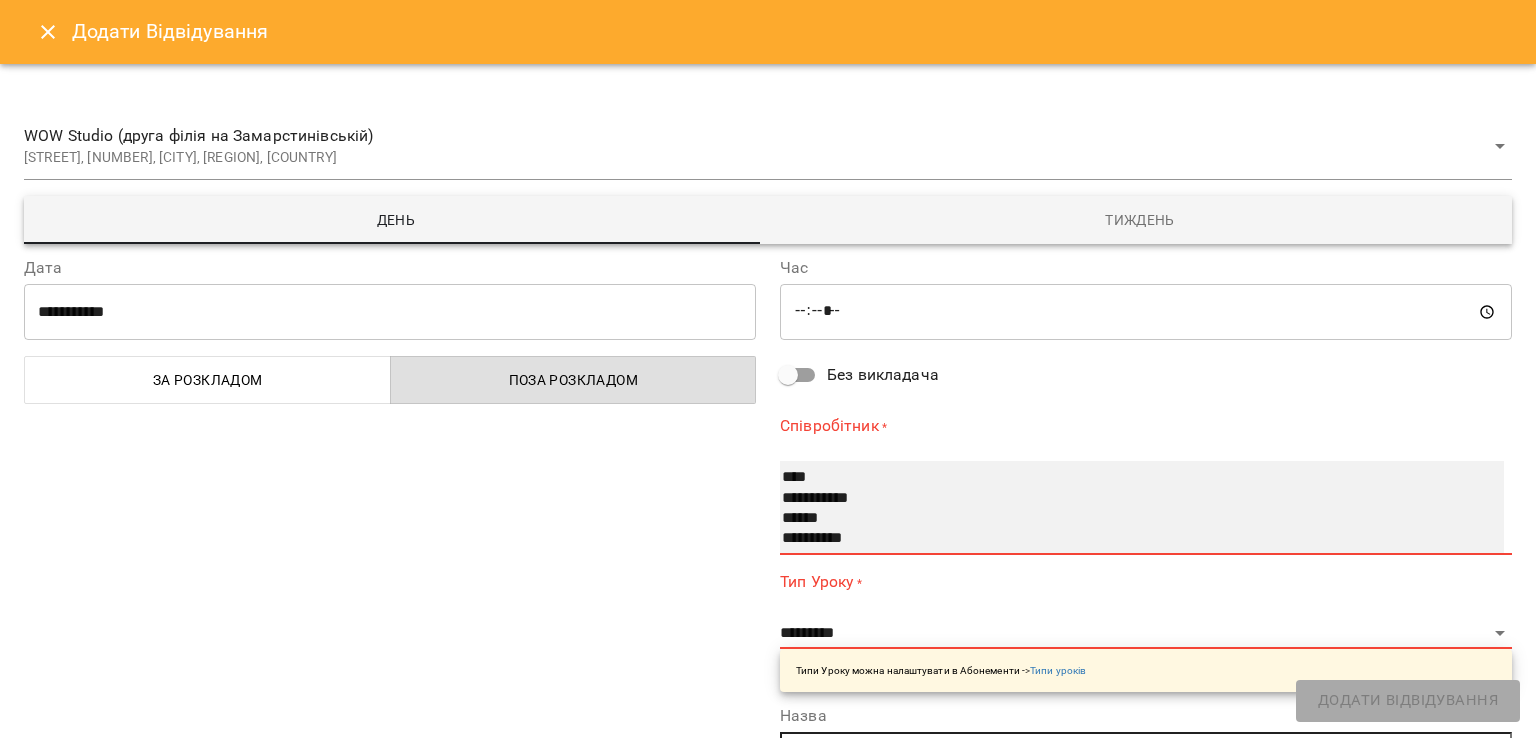 select on "**********" 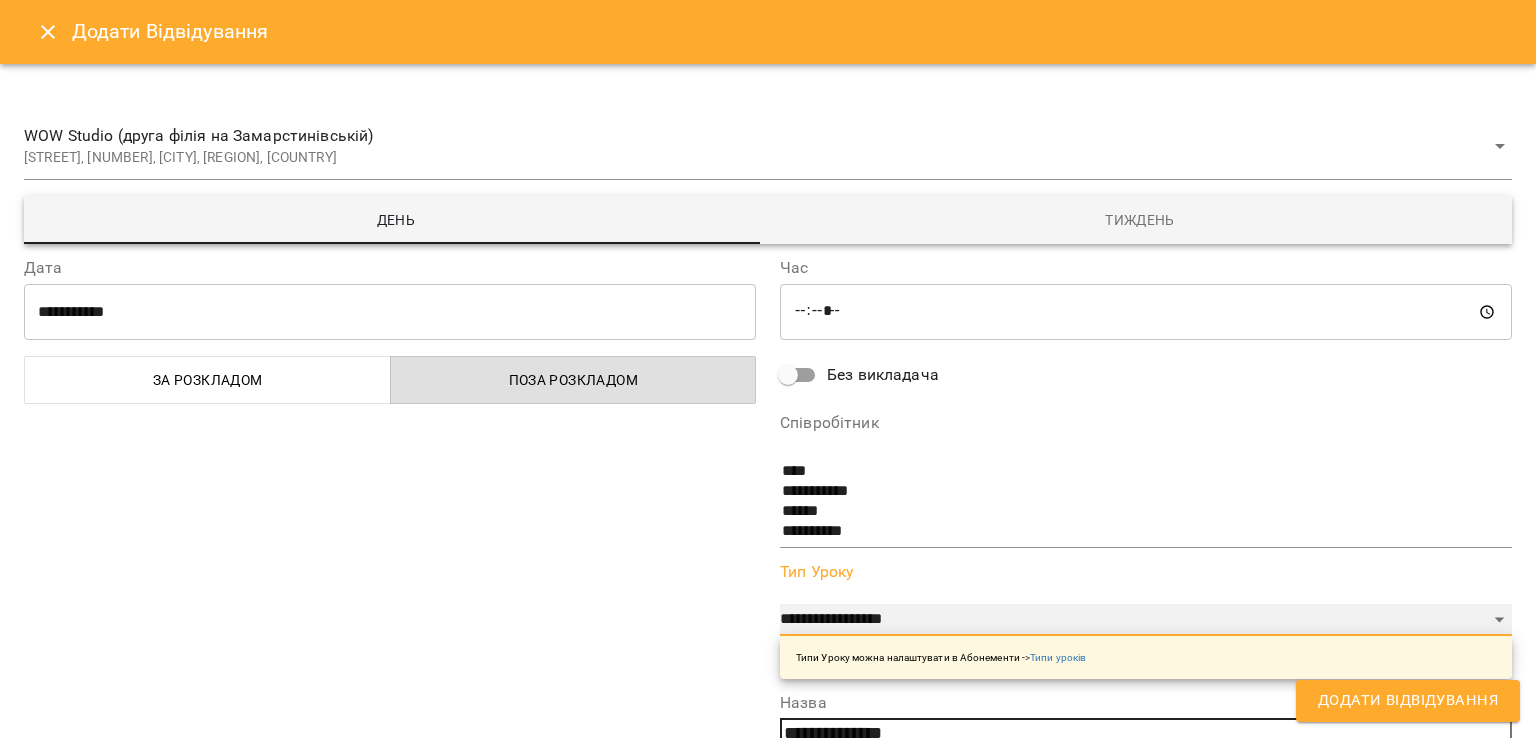 click on "**********" at bounding box center (1146, 620) 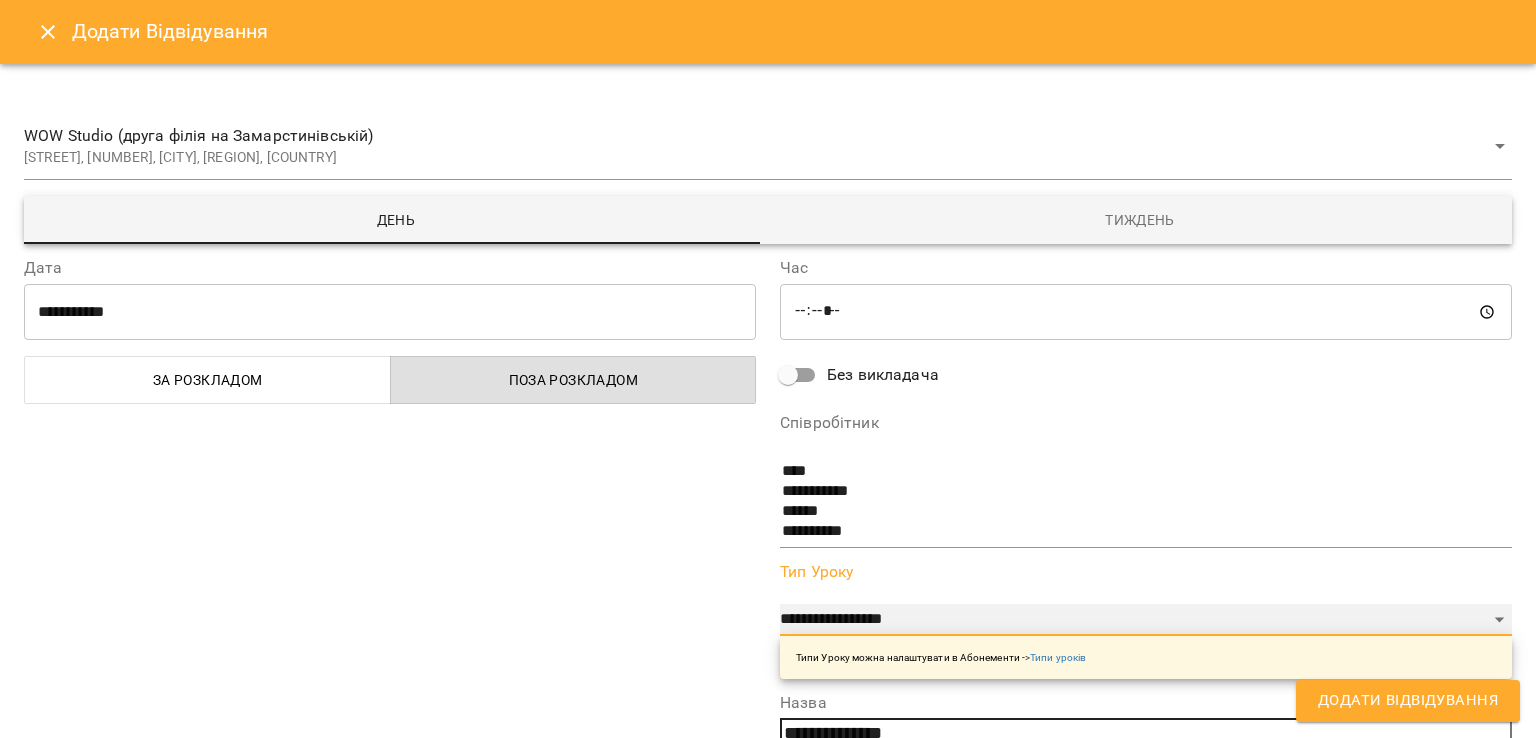 select on "**********" 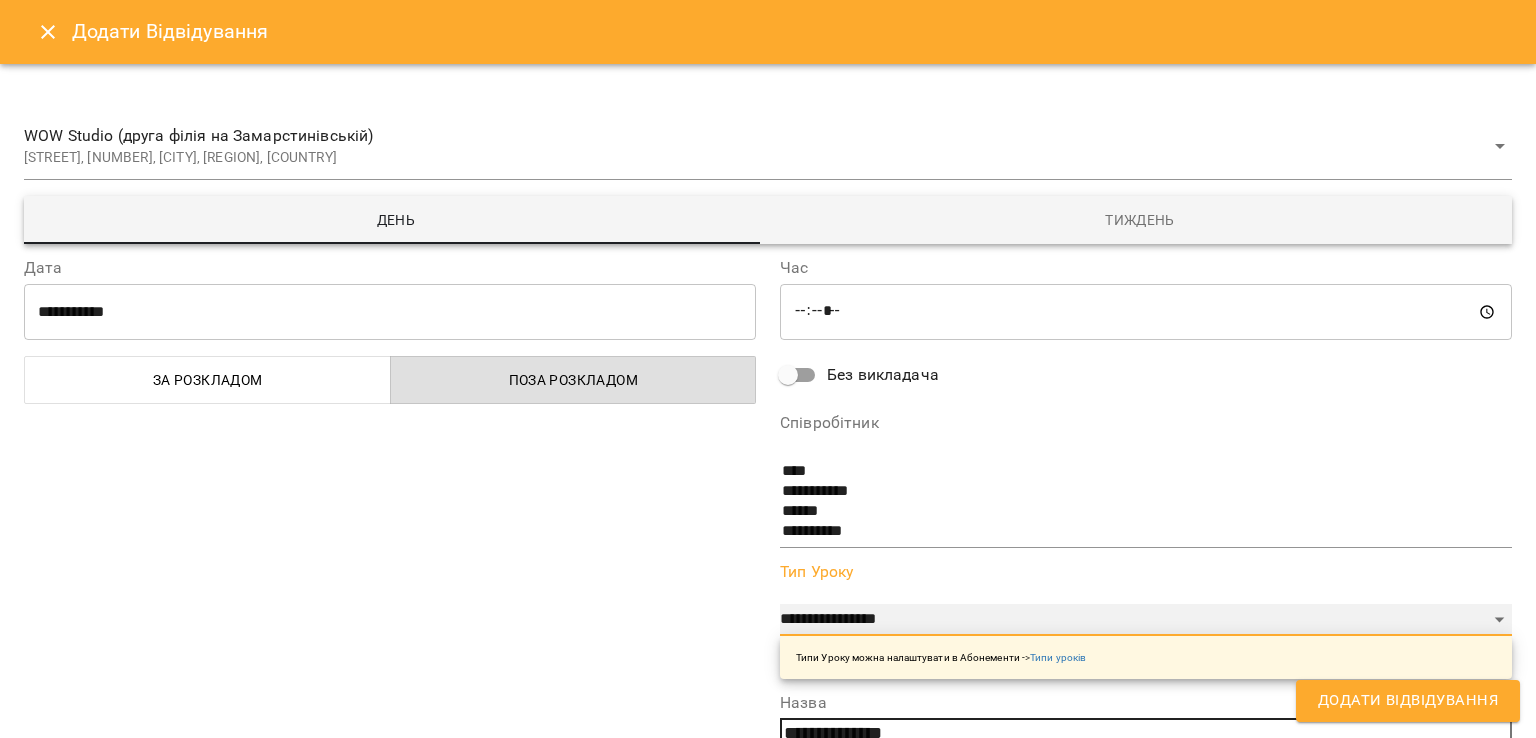 click on "**********" at bounding box center [1146, 620] 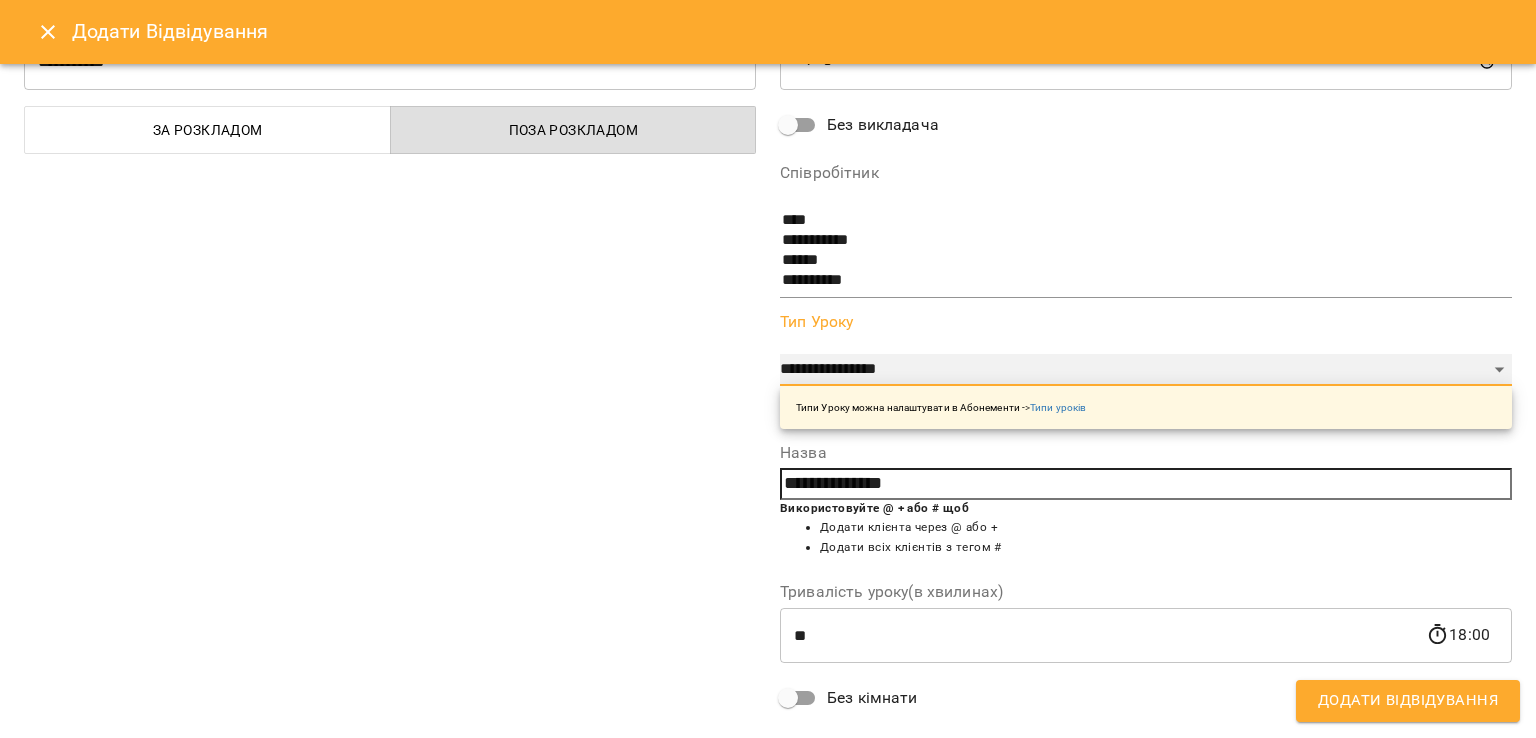 scroll, scrollTop: 248, scrollLeft: 0, axis: vertical 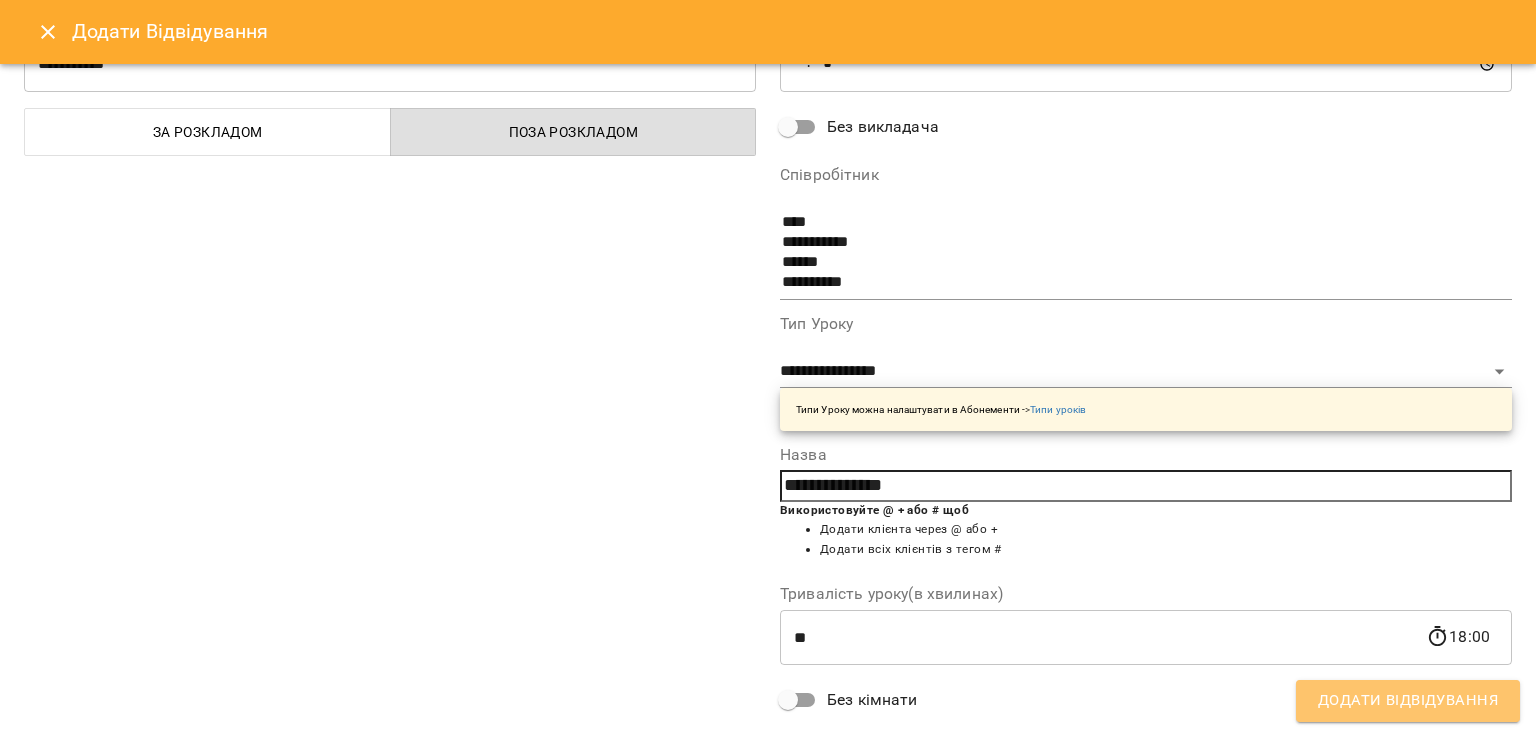 click on "Додати Відвідування" at bounding box center (1408, 701) 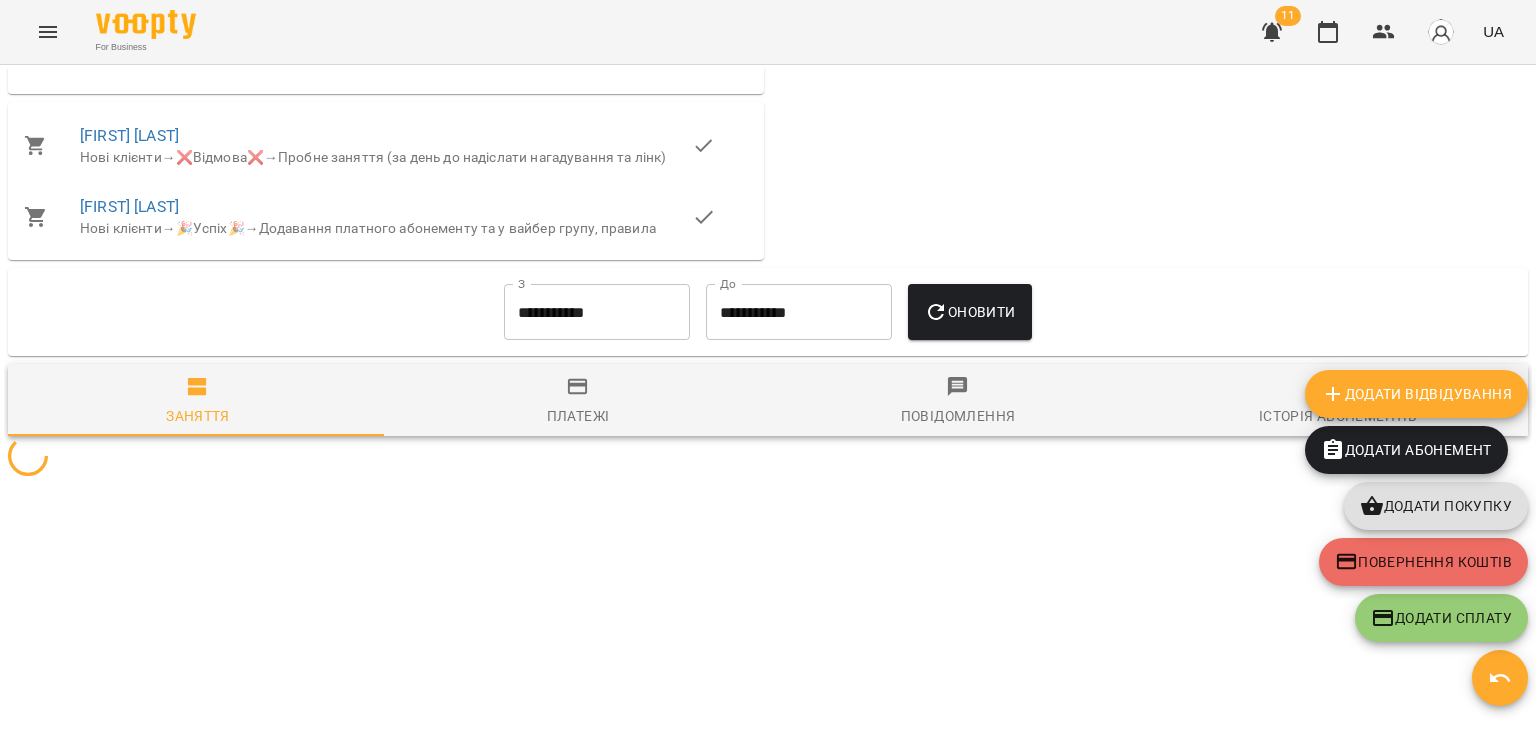 scroll, scrollTop: 1401, scrollLeft: 0, axis: vertical 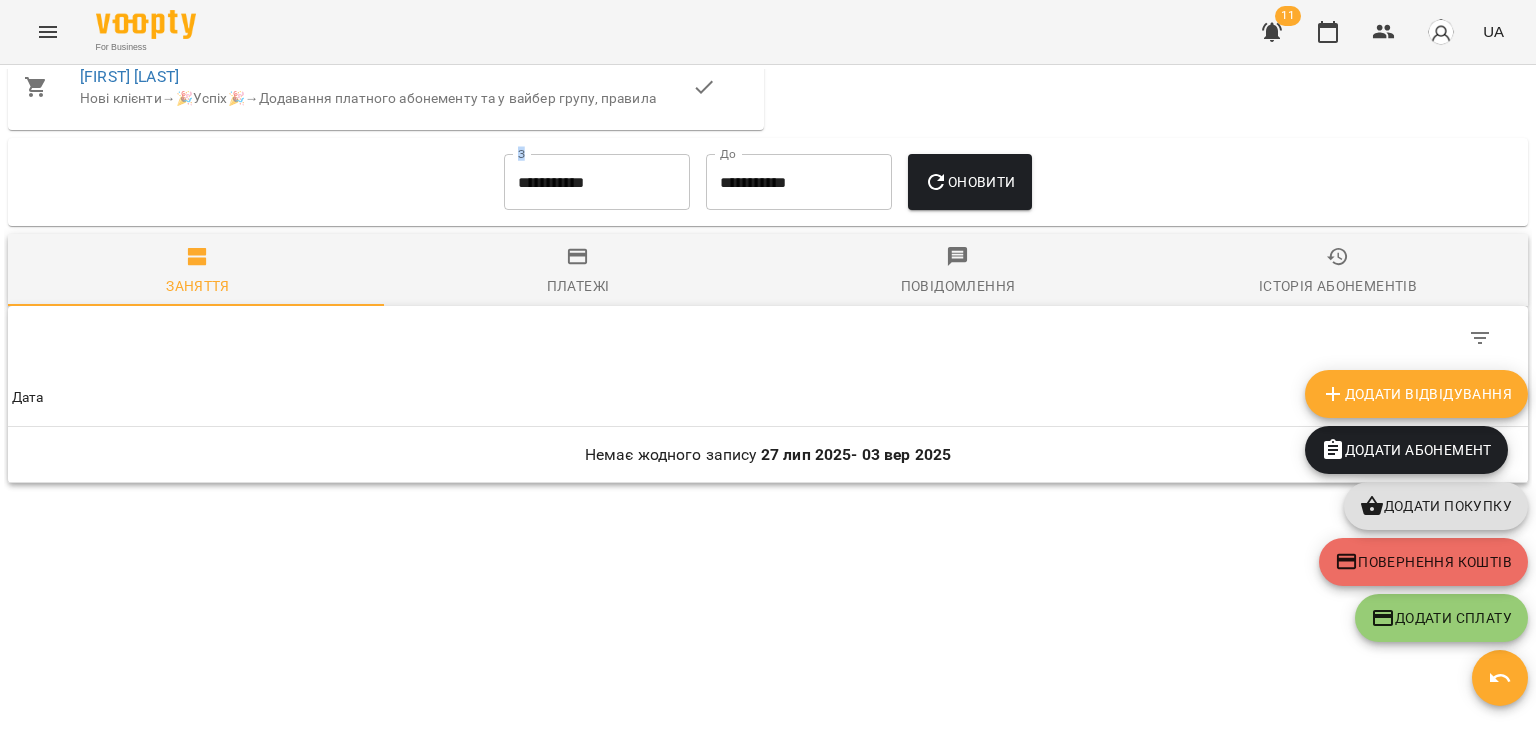 drag, startPoint x: 632, startPoint y: 149, endPoint x: 632, endPoint y: 166, distance: 17 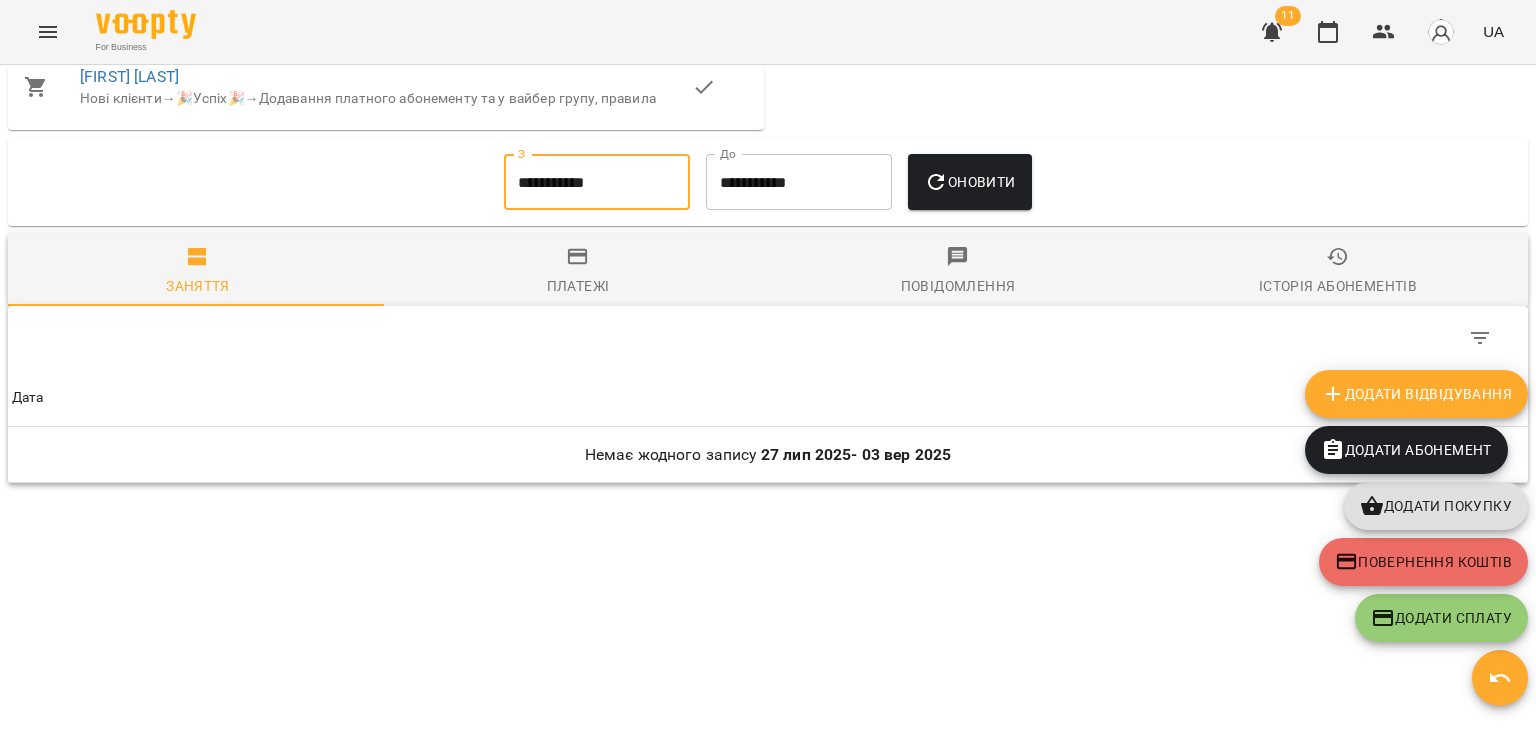 click on "**********" at bounding box center [597, 182] 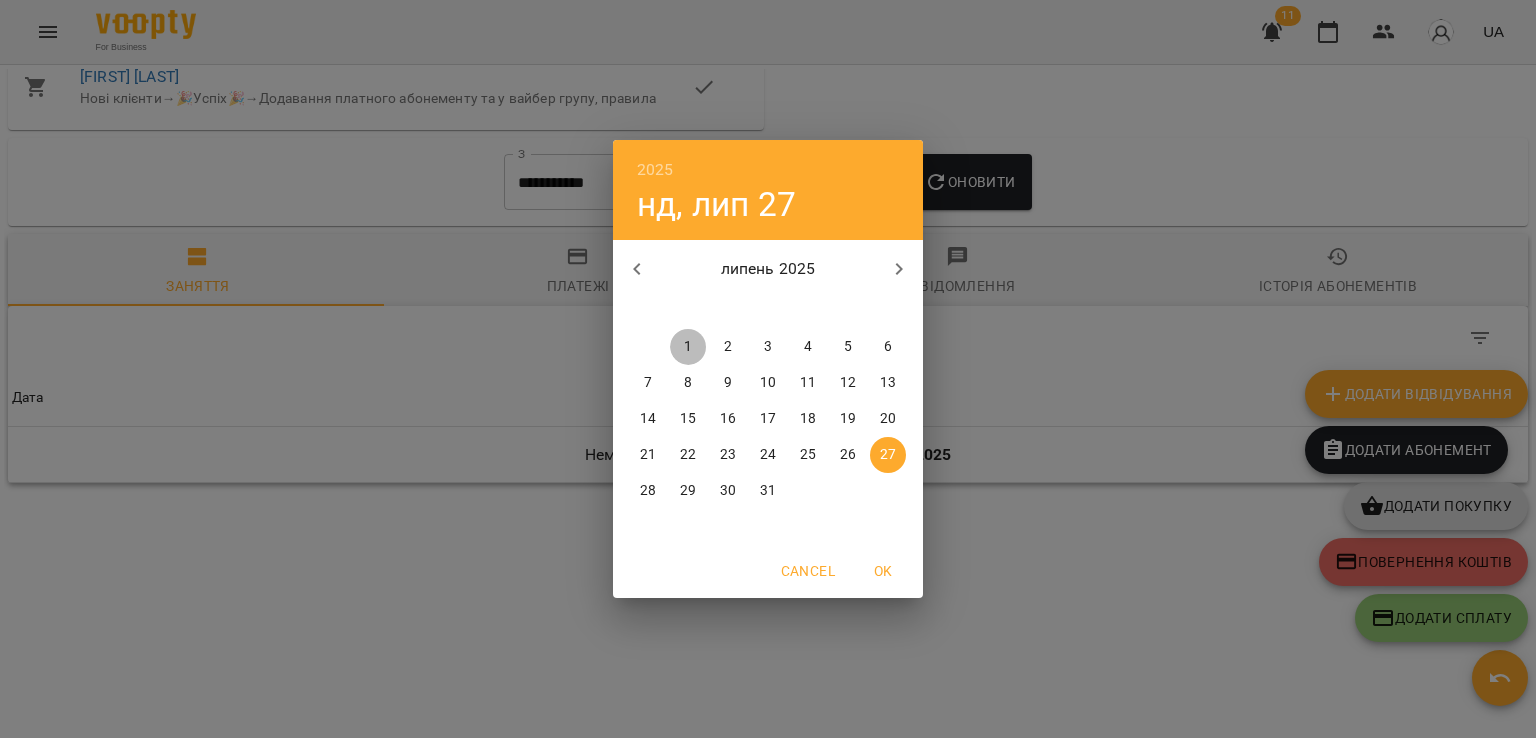 click on "1" at bounding box center [688, 347] 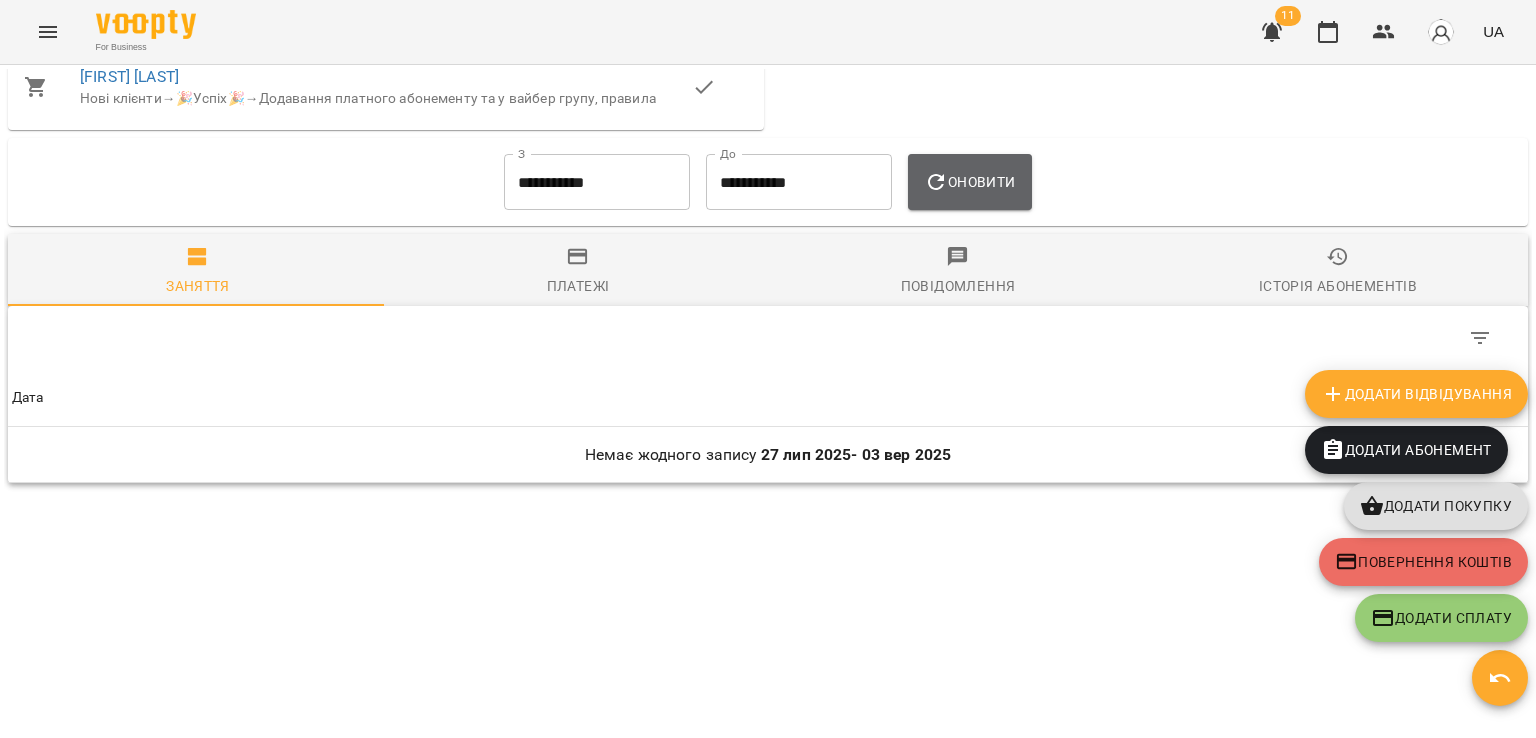click on "Оновити" at bounding box center [969, 182] 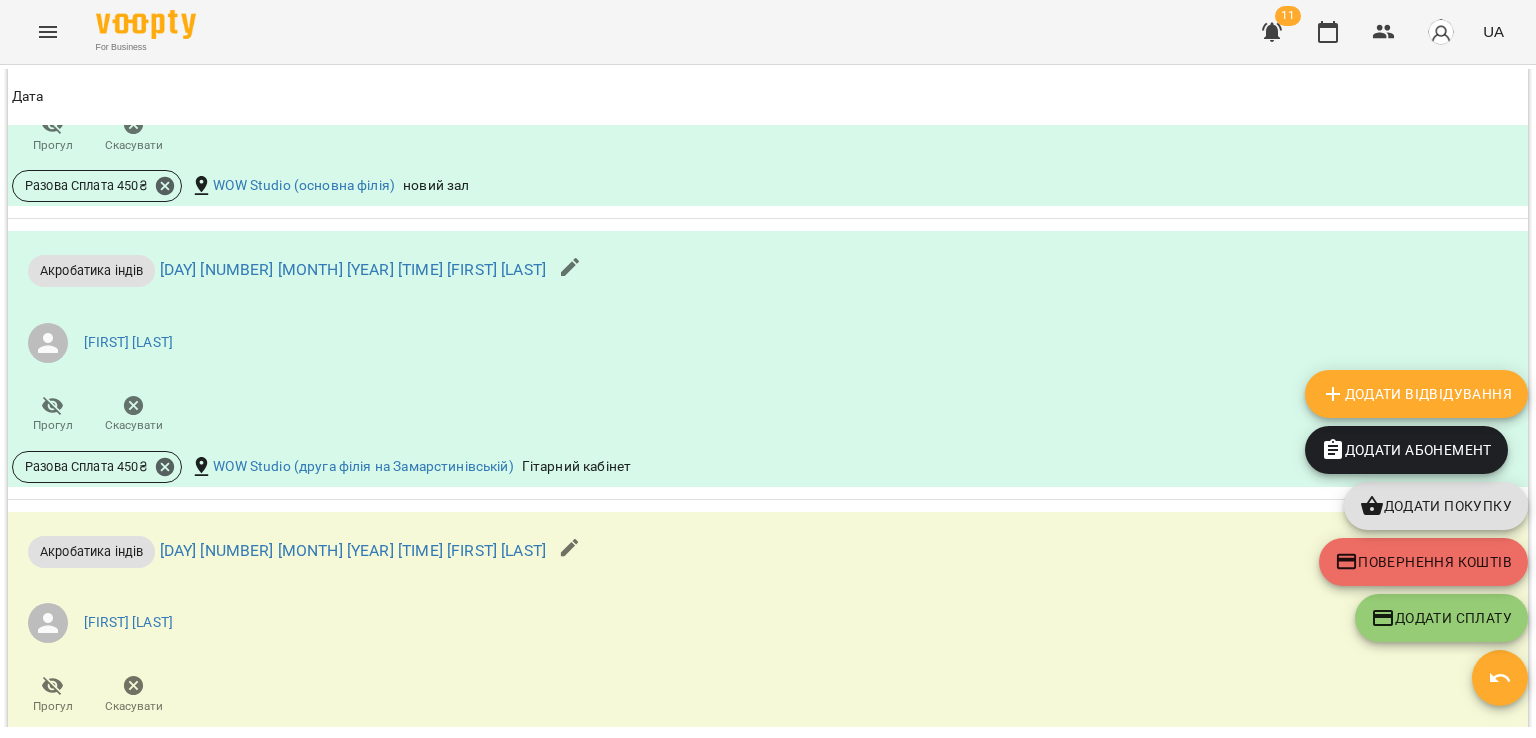 scroll, scrollTop: 1884, scrollLeft: 0, axis: vertical 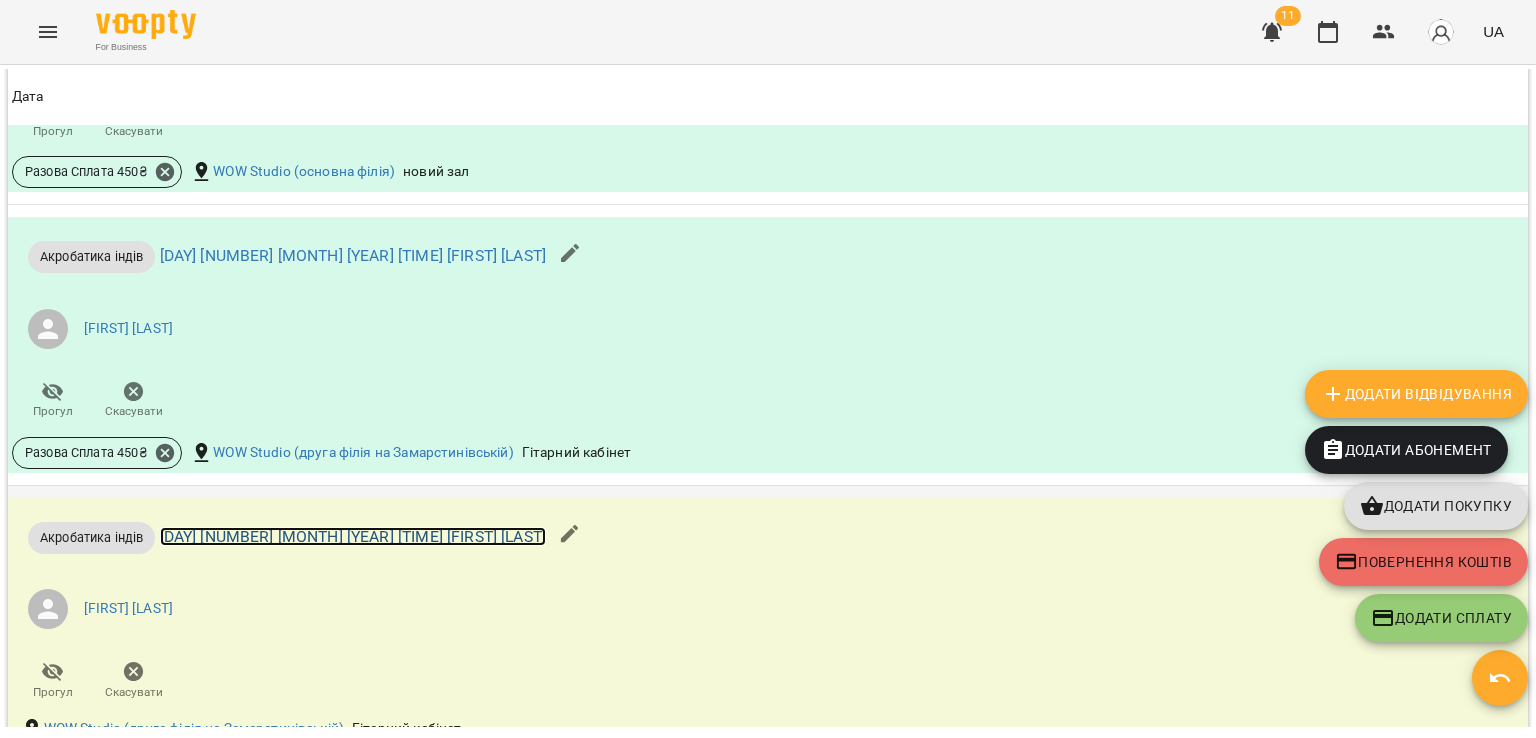 click on "[DAY] [DD] [MONTH] [YYYY] [HH]:[MM] [LAST] [FIRST]" at bounding box center [353, 536] 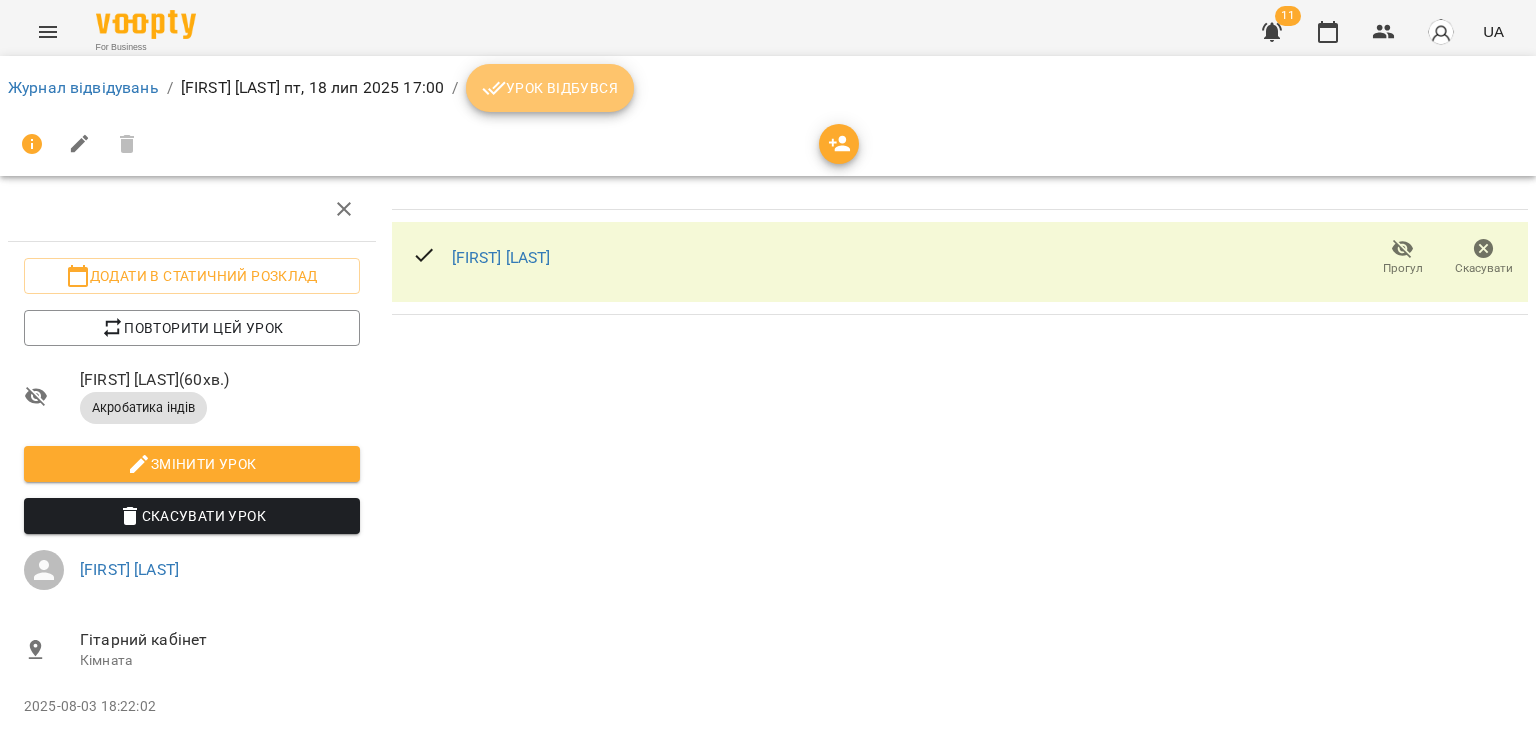 click on "Урок відбувся" at bounding box center [550, 88] 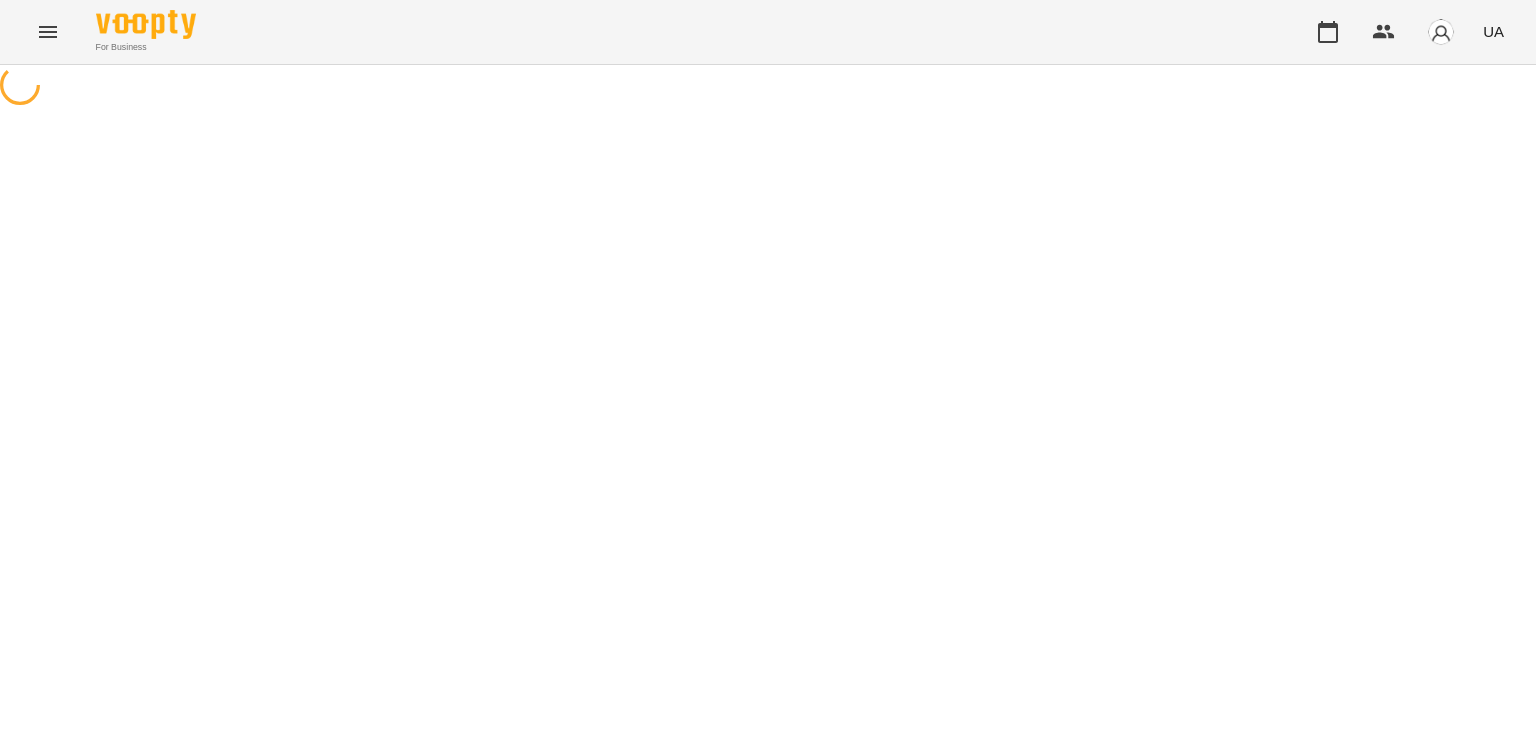 scroll, scrollTop: 0, scrollLeft: 0, axis: both 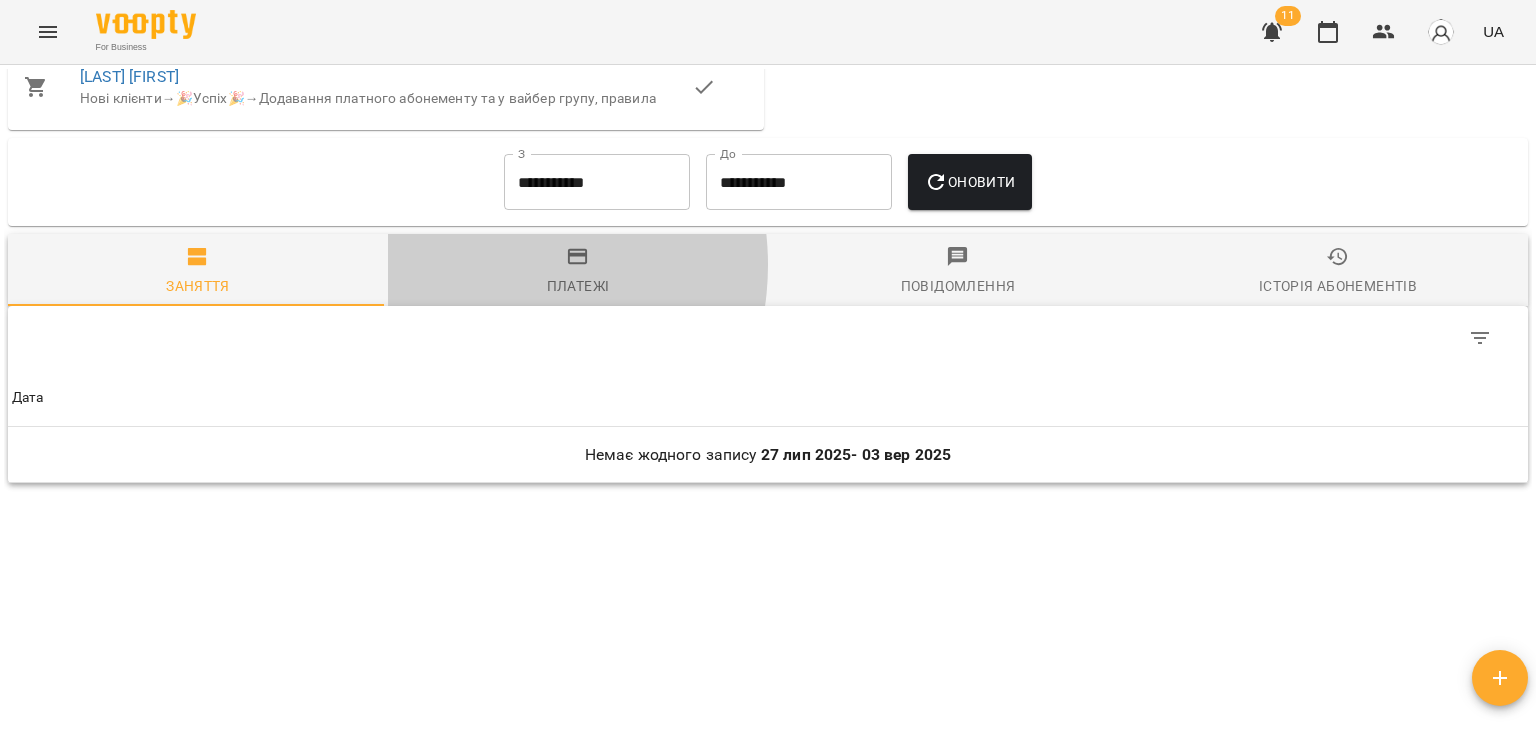 click on "Платежі" at bounding box center [578, 272] 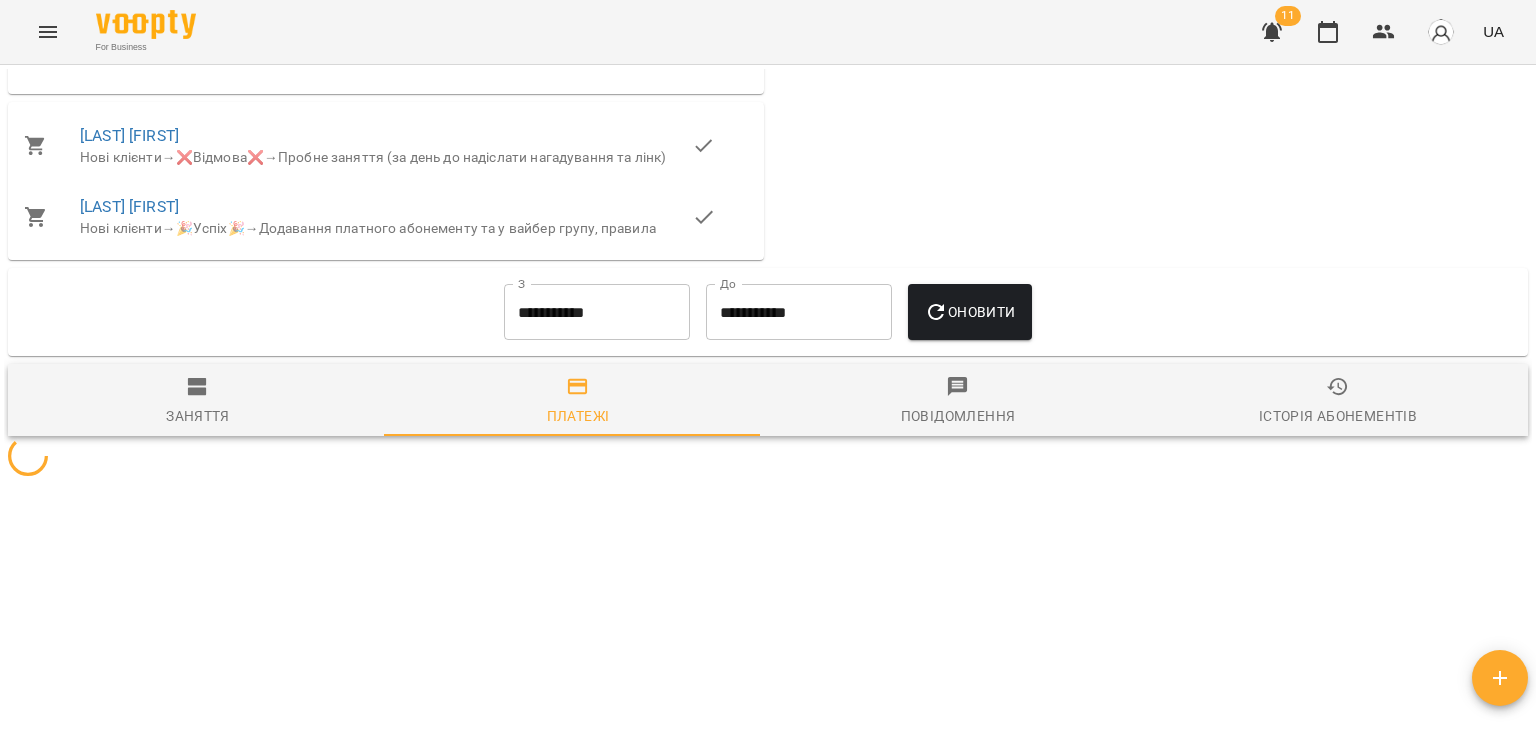 scroll, scrollTop: 1401, scrollLeft: 0, axis: vertical 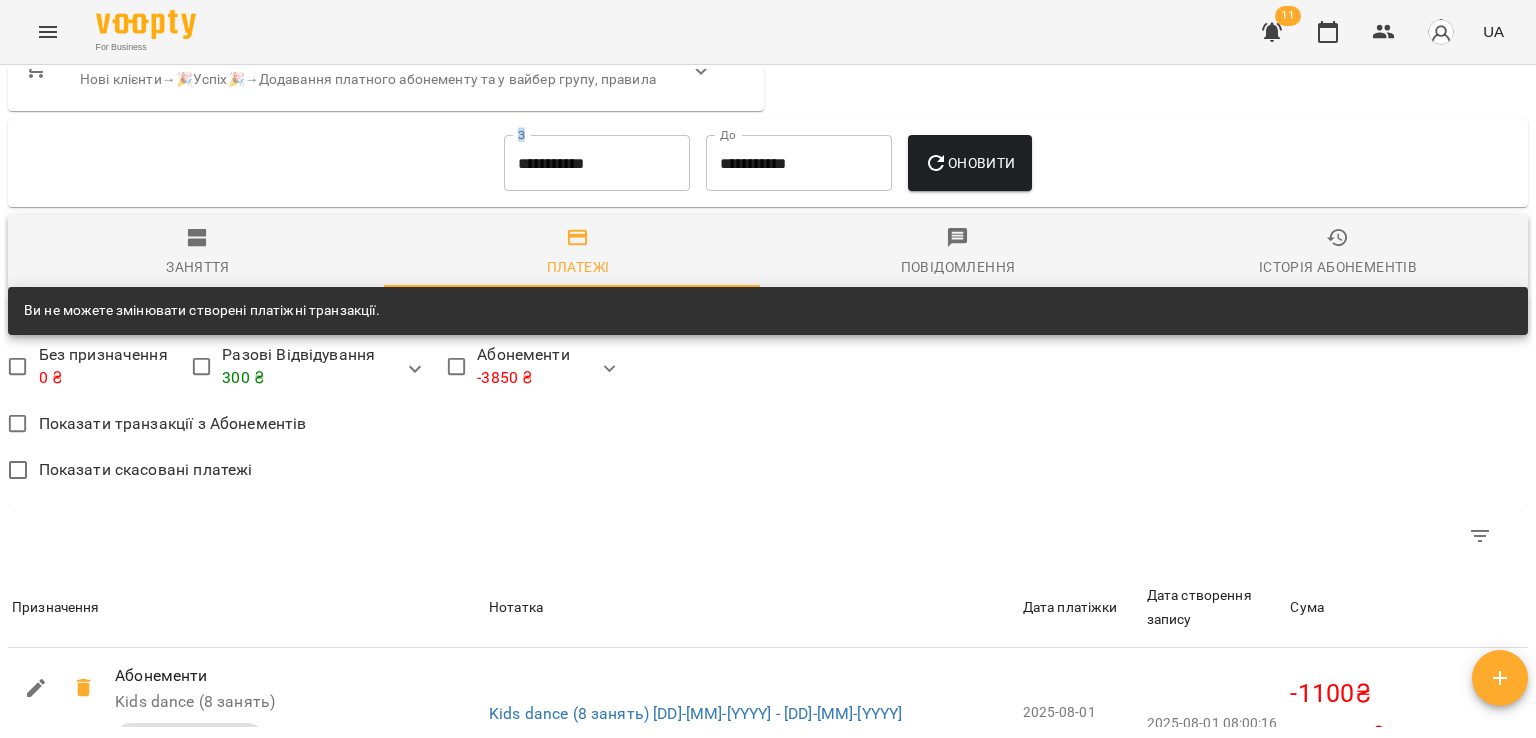 drag, startPoint x: 598, startPoint y: 141, endPoint x: 582, endPoint y: 208, distance: 68.88396 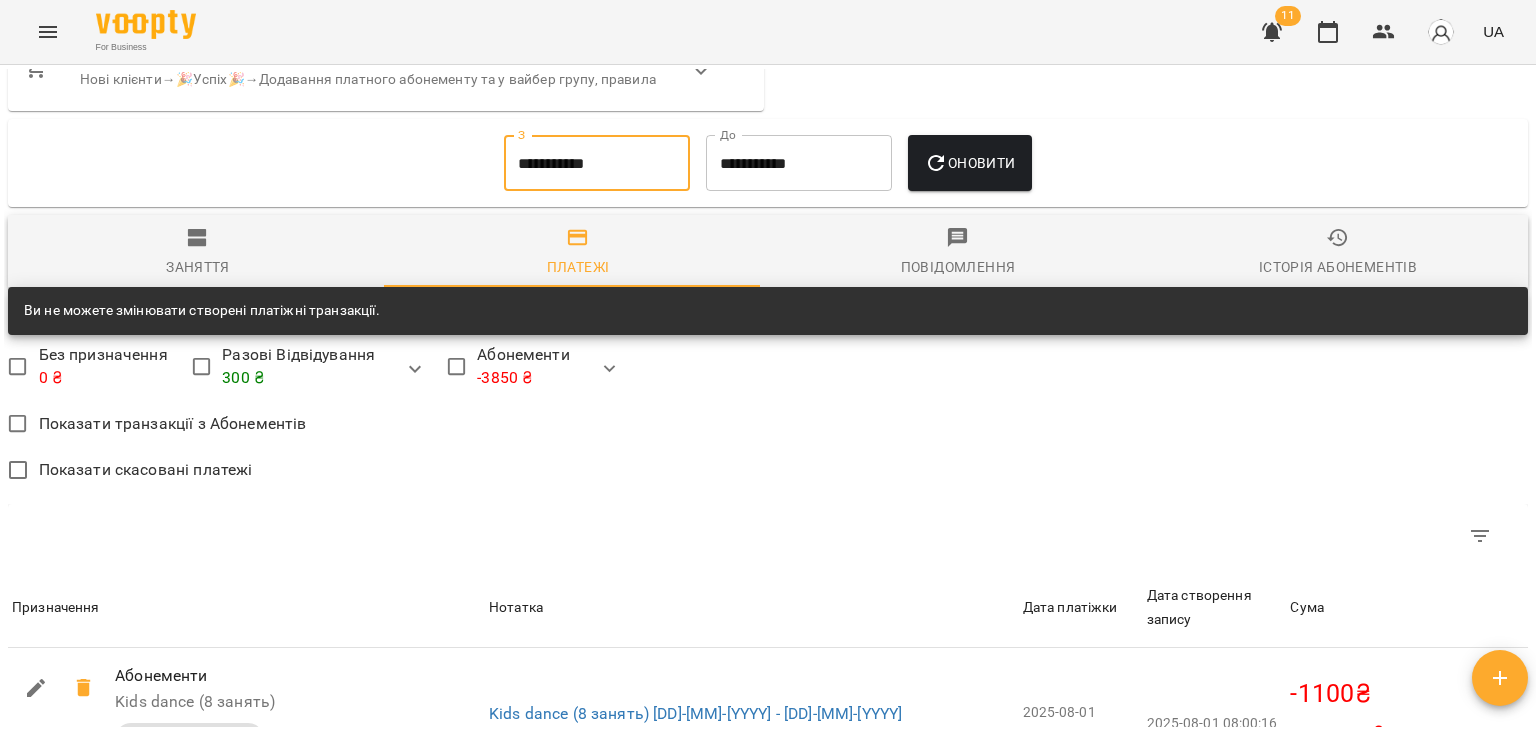 click on "**********" at bounding box center [597, 163] 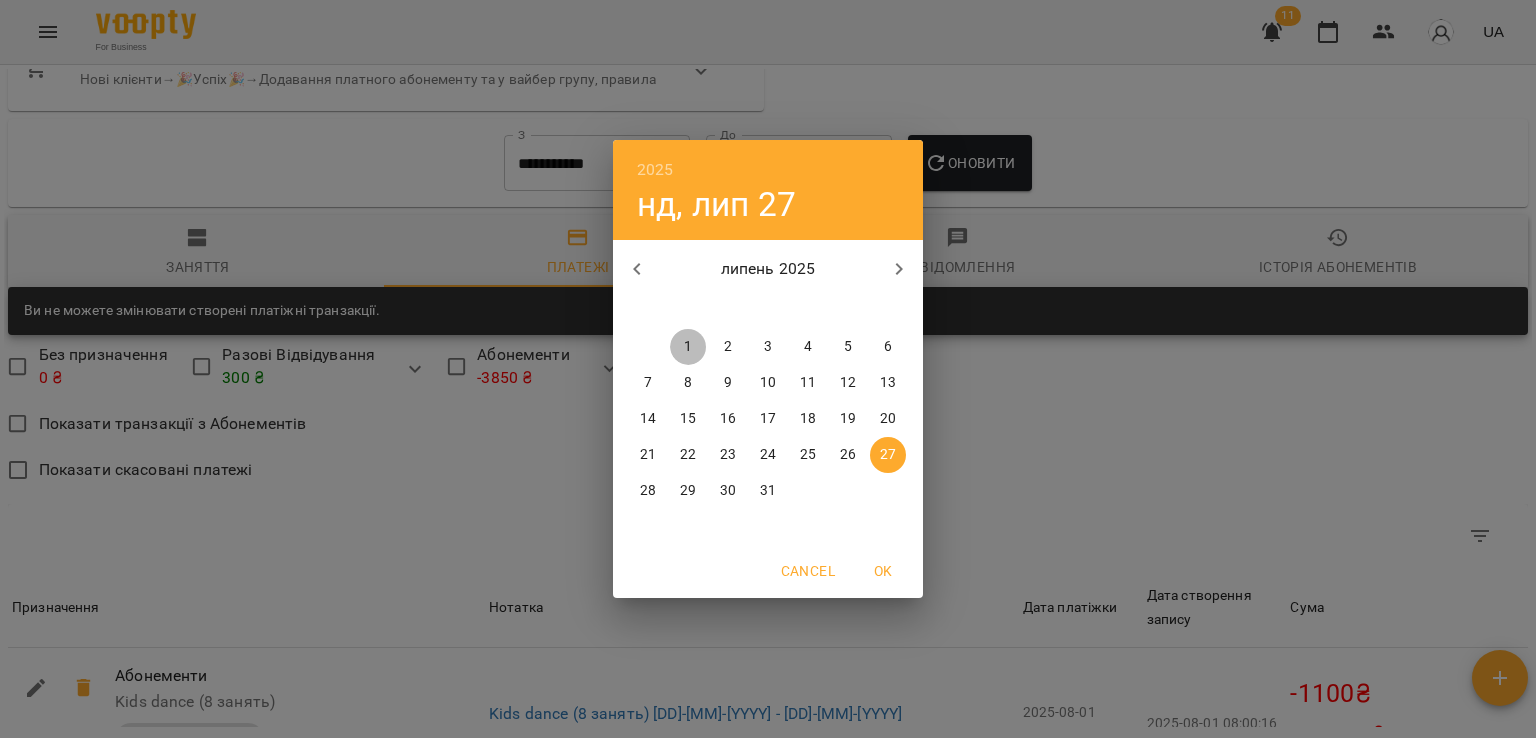 click on "1" at bounding box center (688, 347) 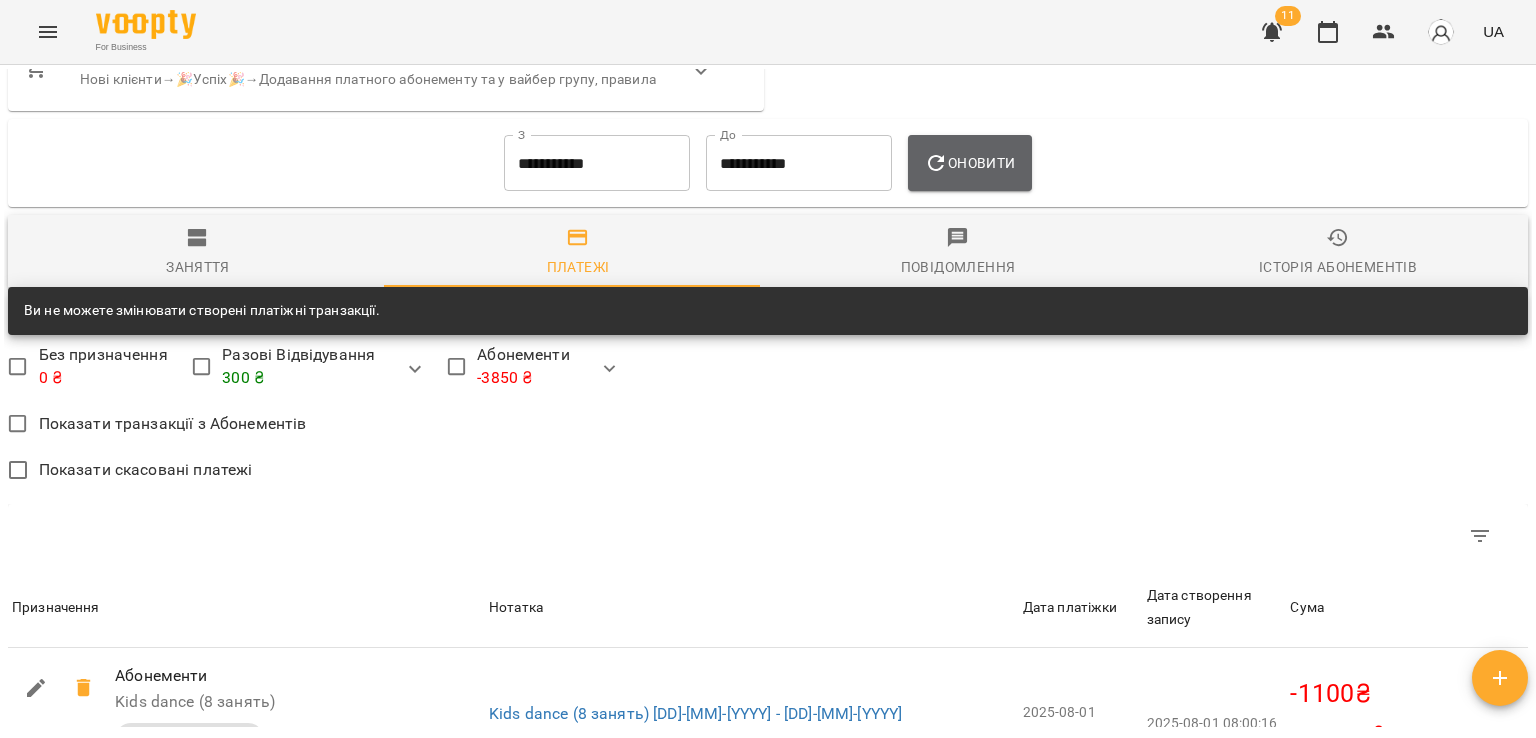 click on "Оновити" at bounding box center (969, 163) 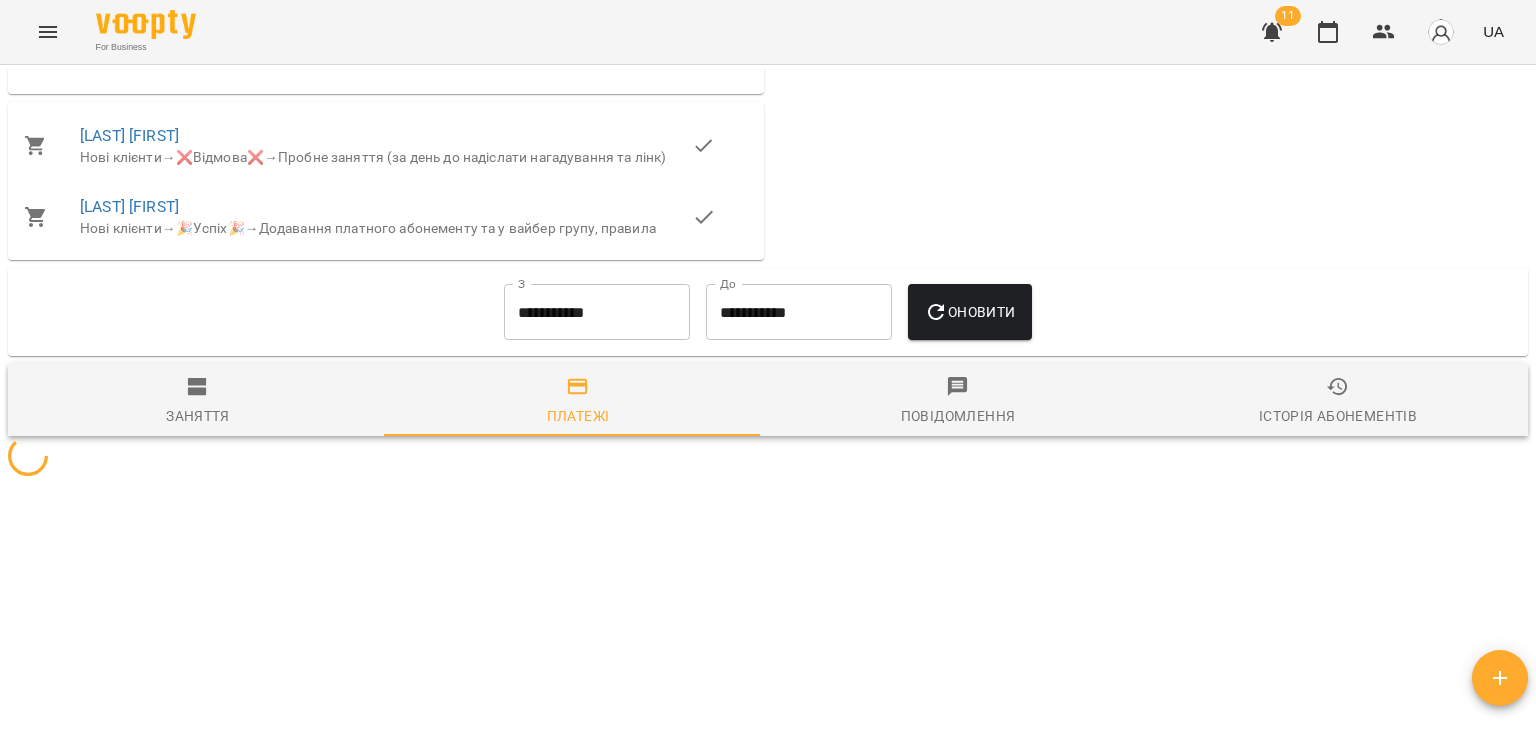 scroll, scrollTop: 1401, scrollLeft: 0, axis: vertical 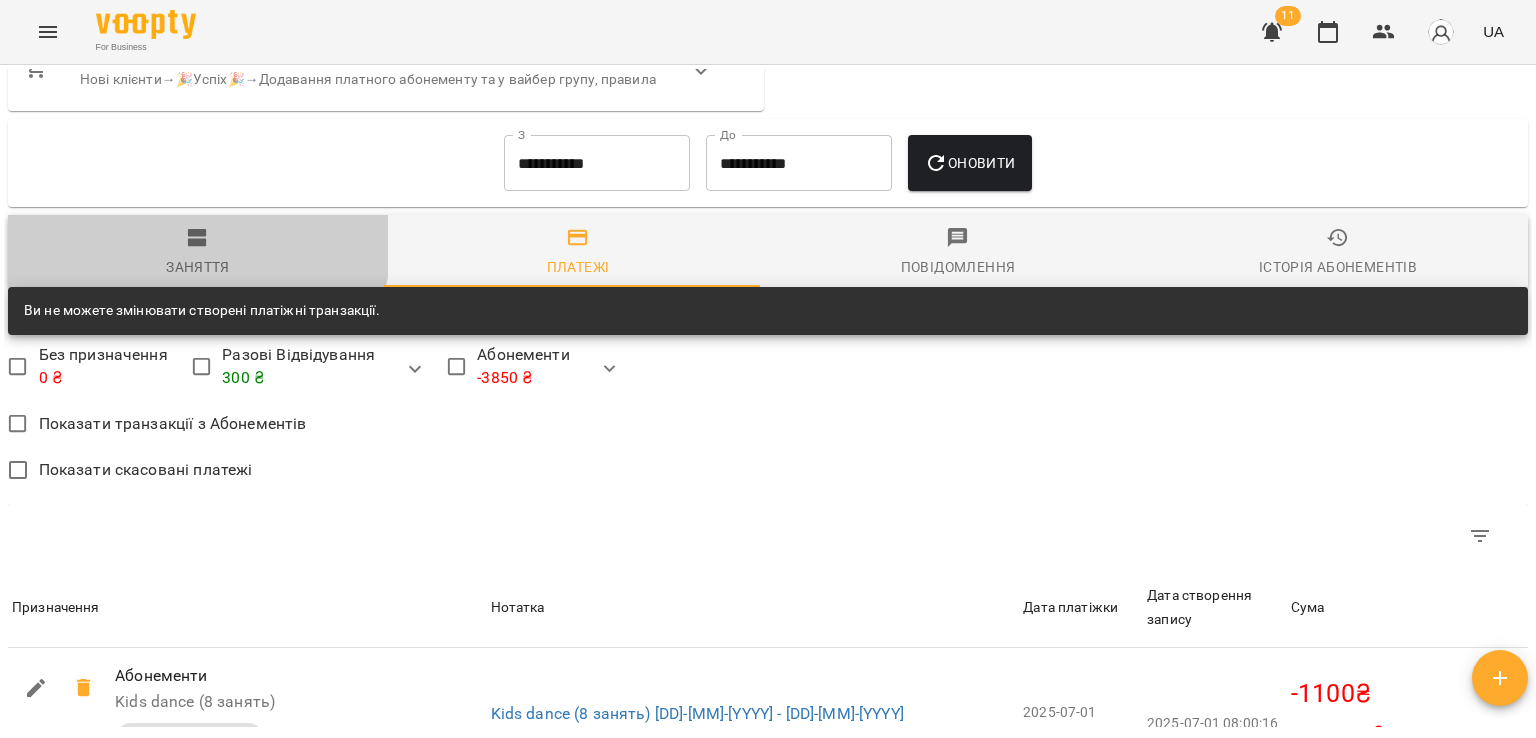 click 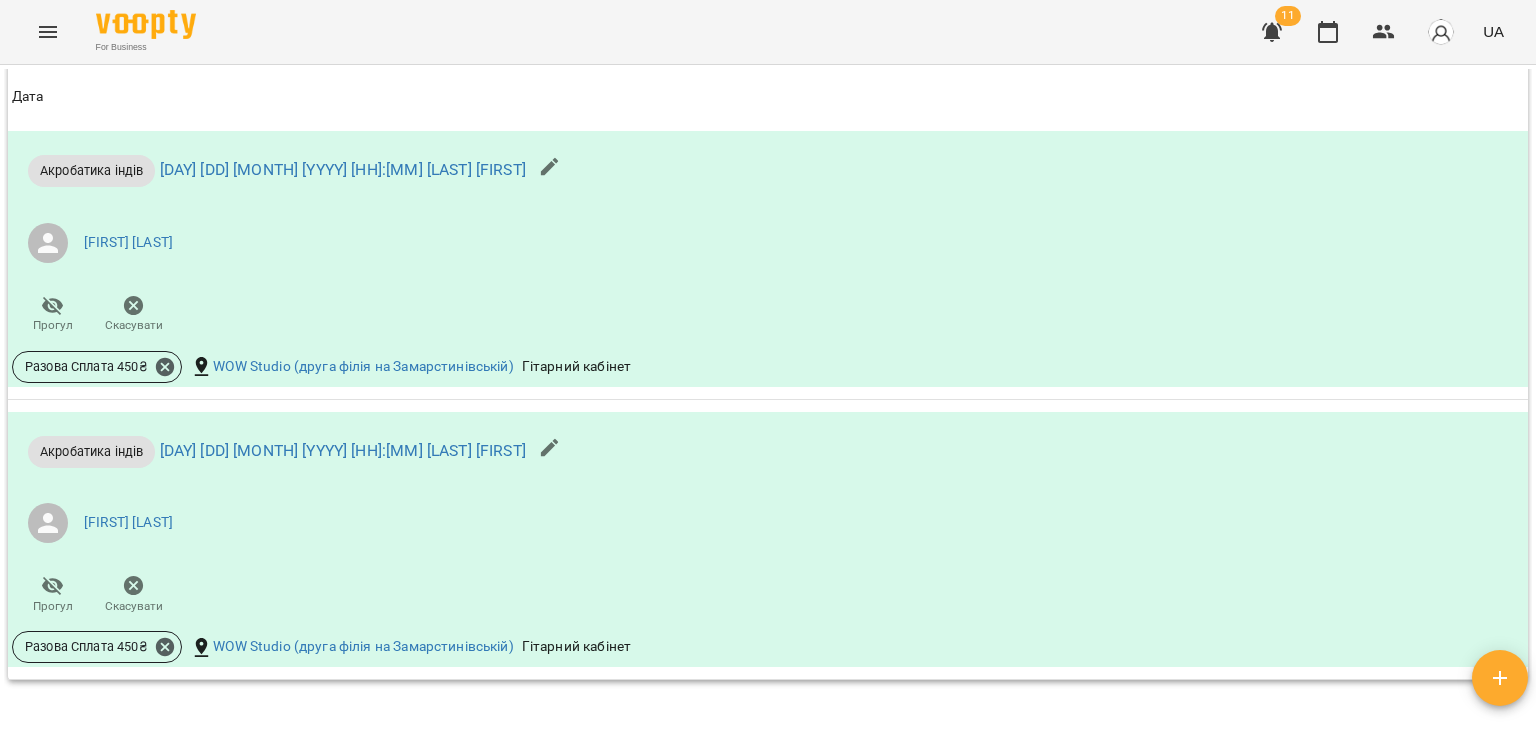 scroll, scrollTop: 2186, scrollLeft: 0, axis: vertical 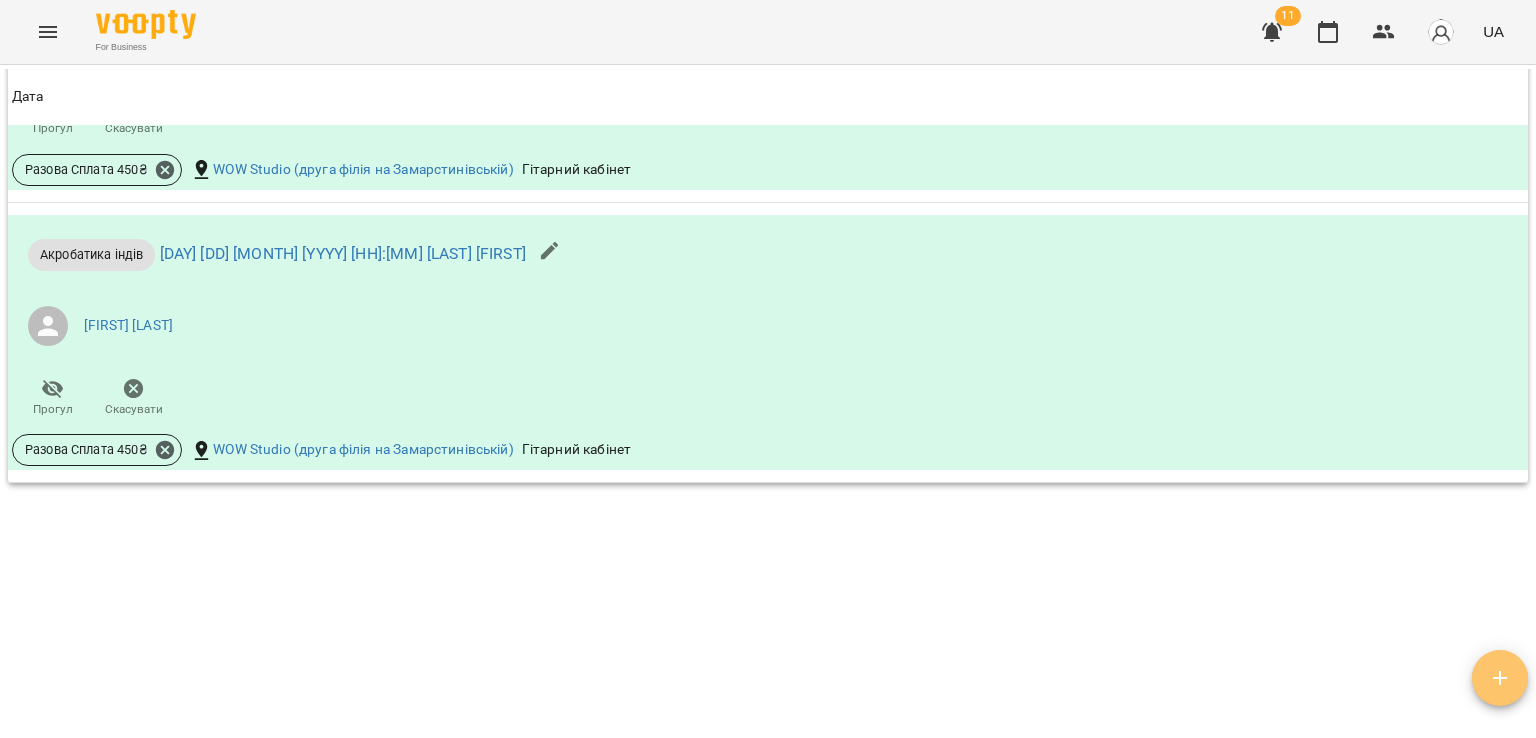 click at bounding box center (1500, 678) 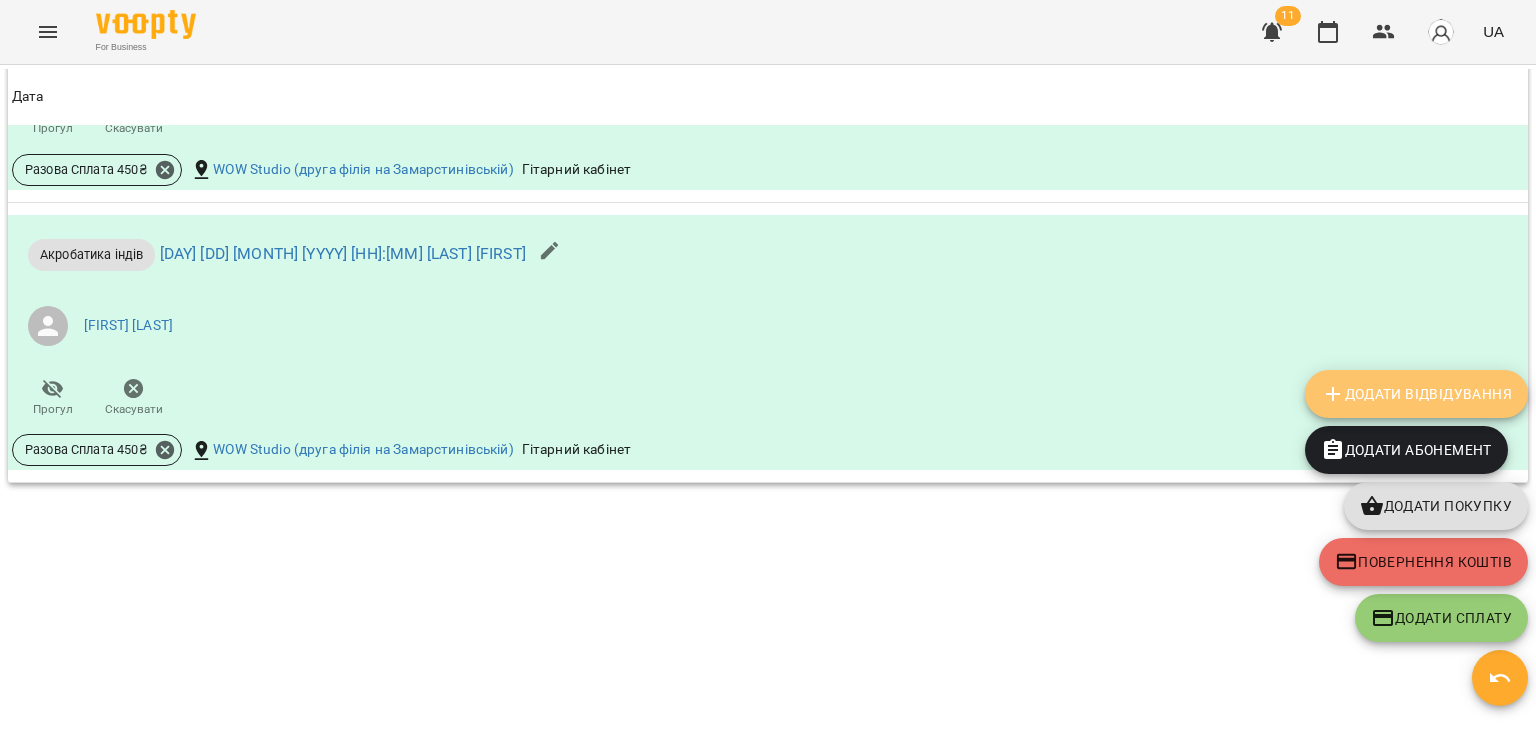 click on "Додати Відвідування" at bounding box center [1416, 394] 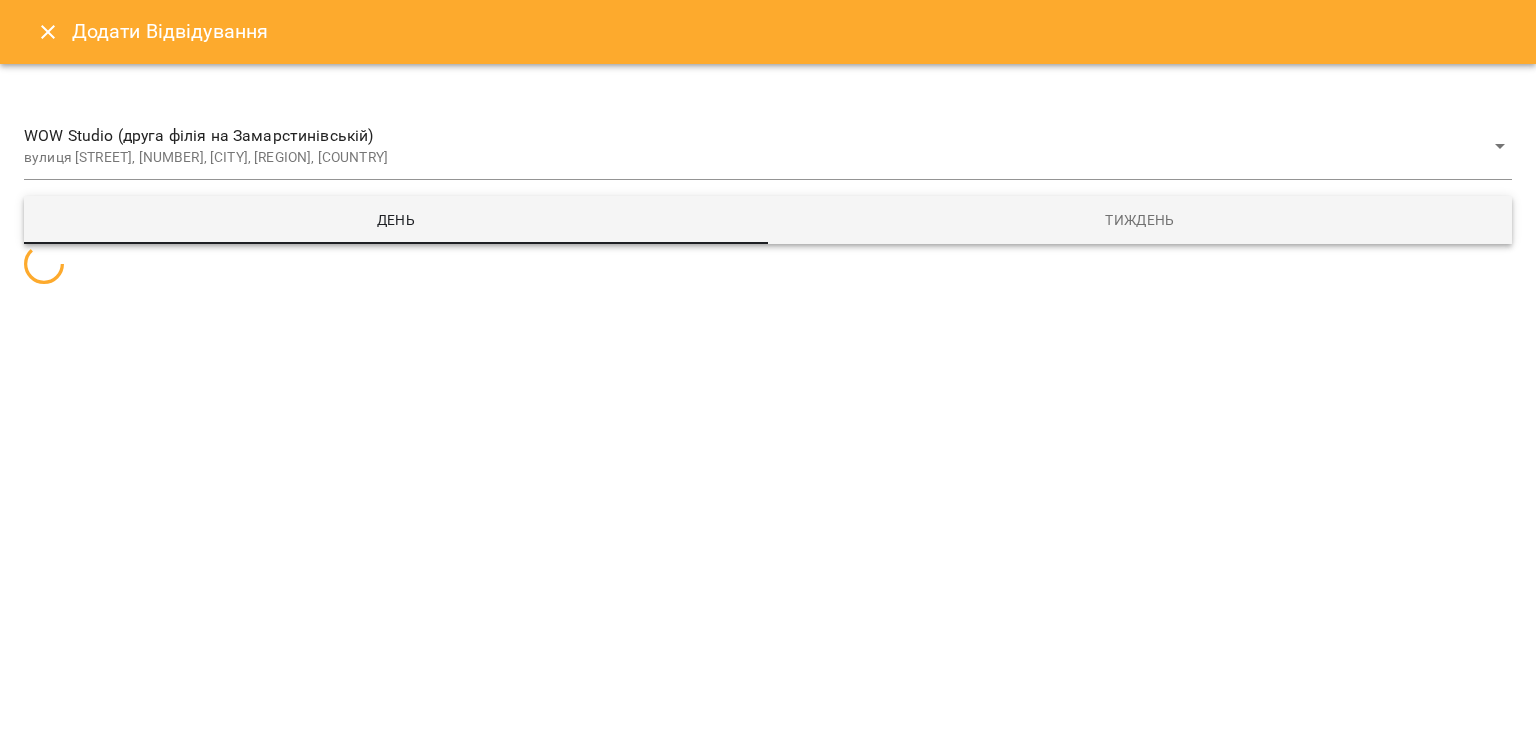 select 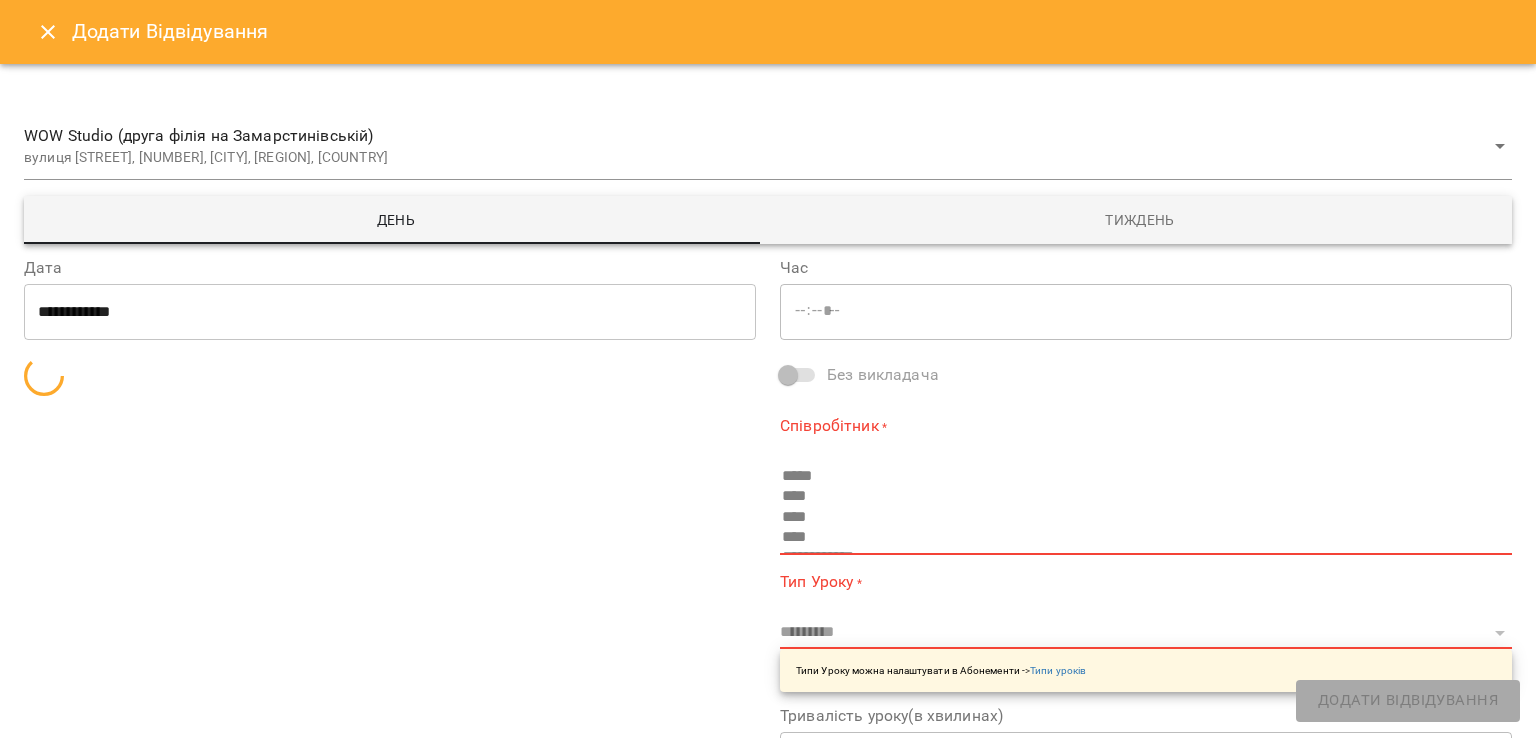 type on "*****" 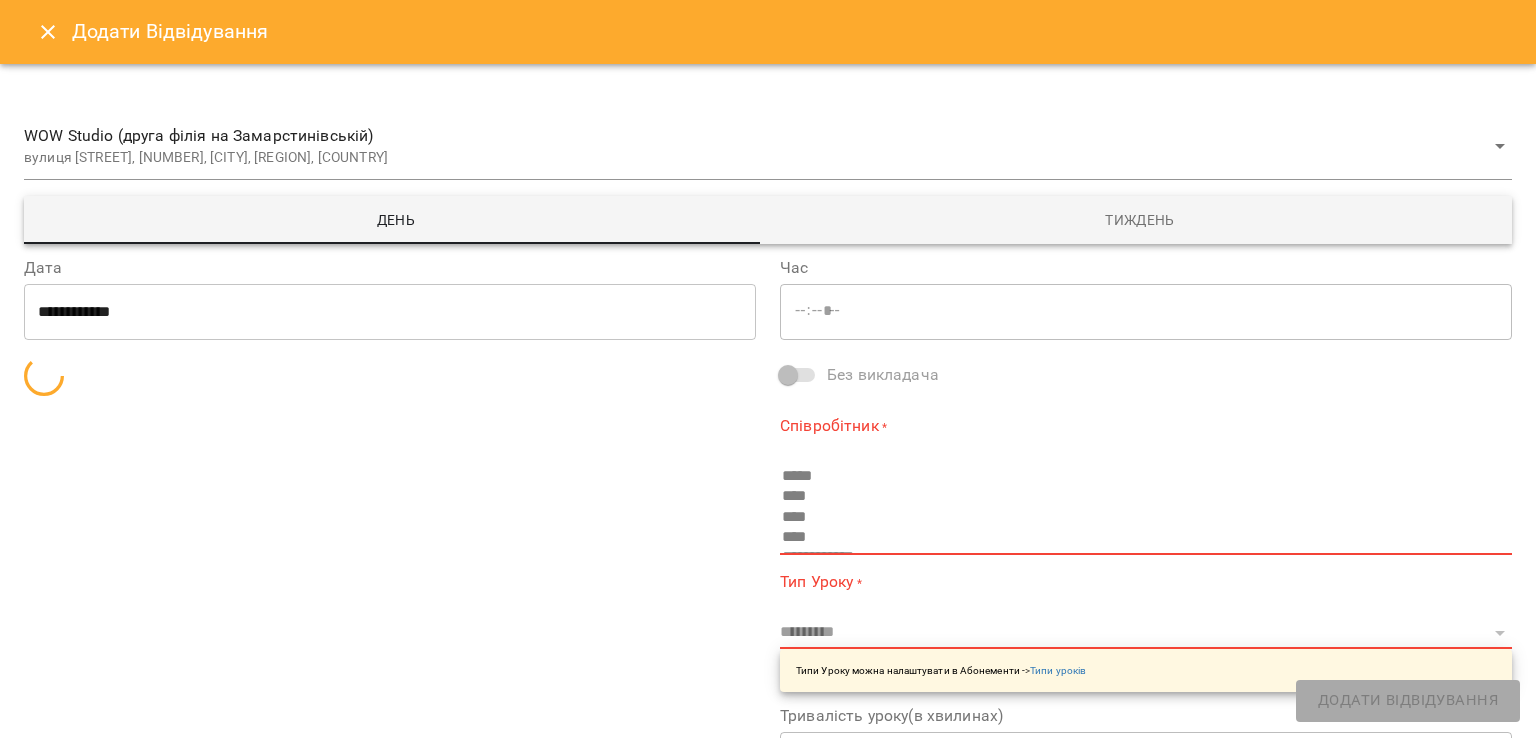 type on "**********" 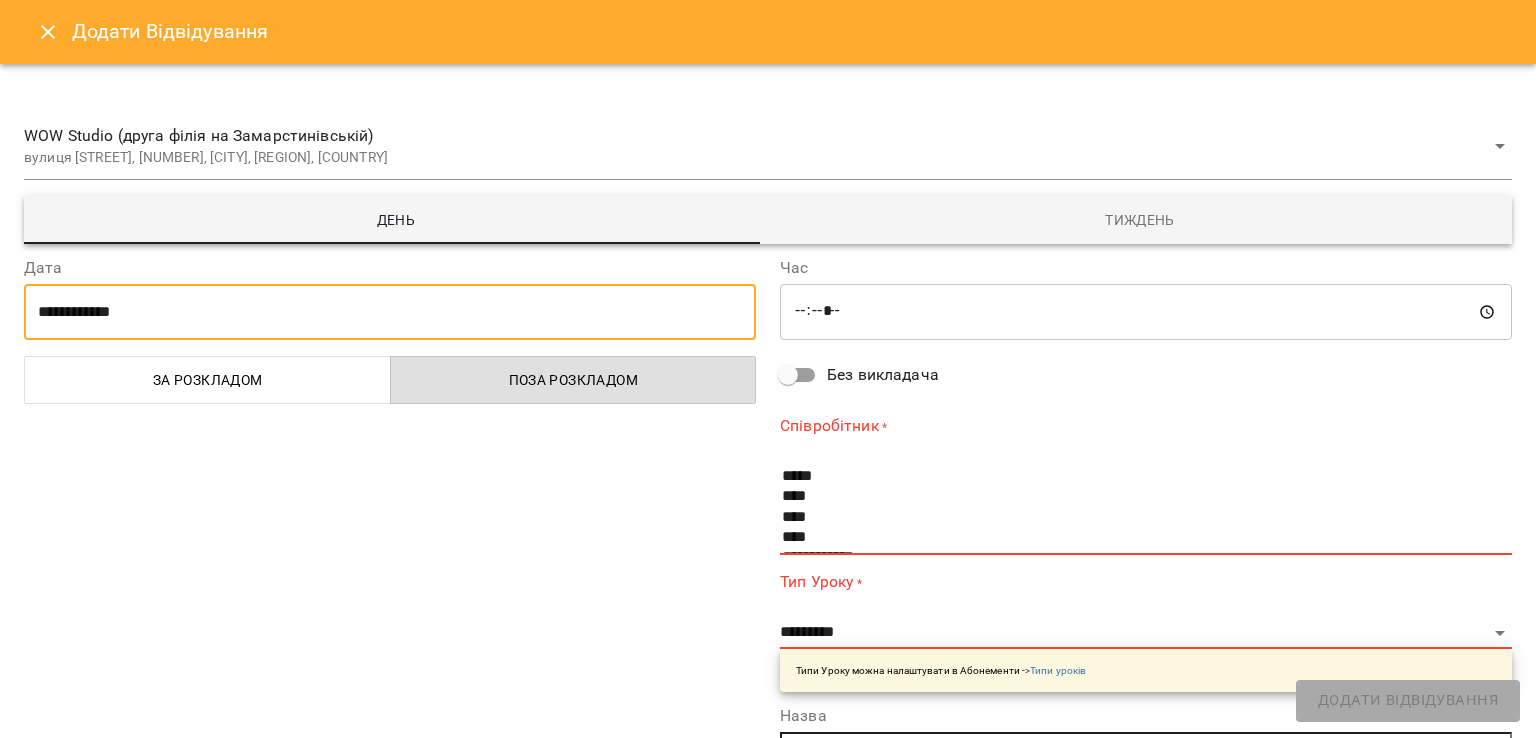 click on "**********" at bounding box center [390, 312] 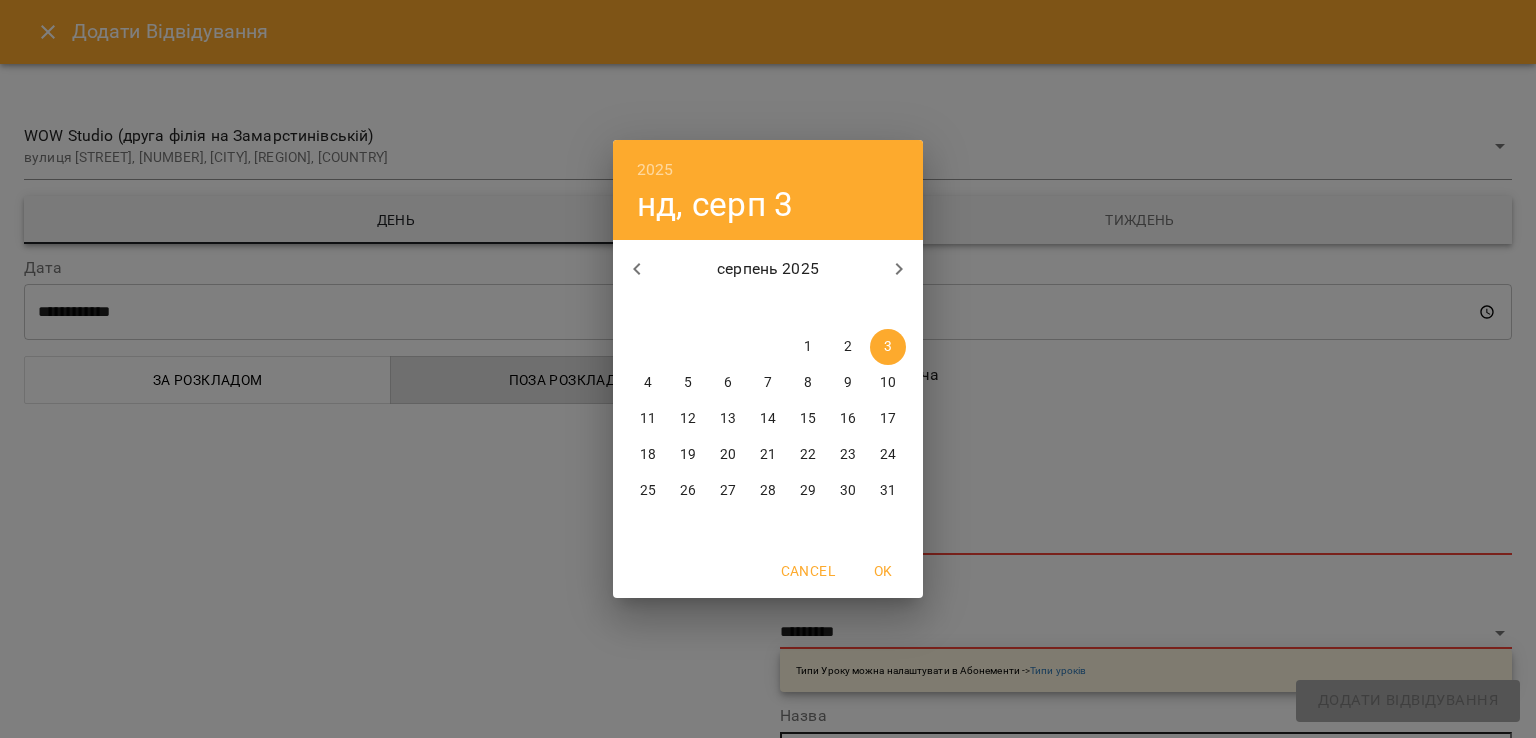 click 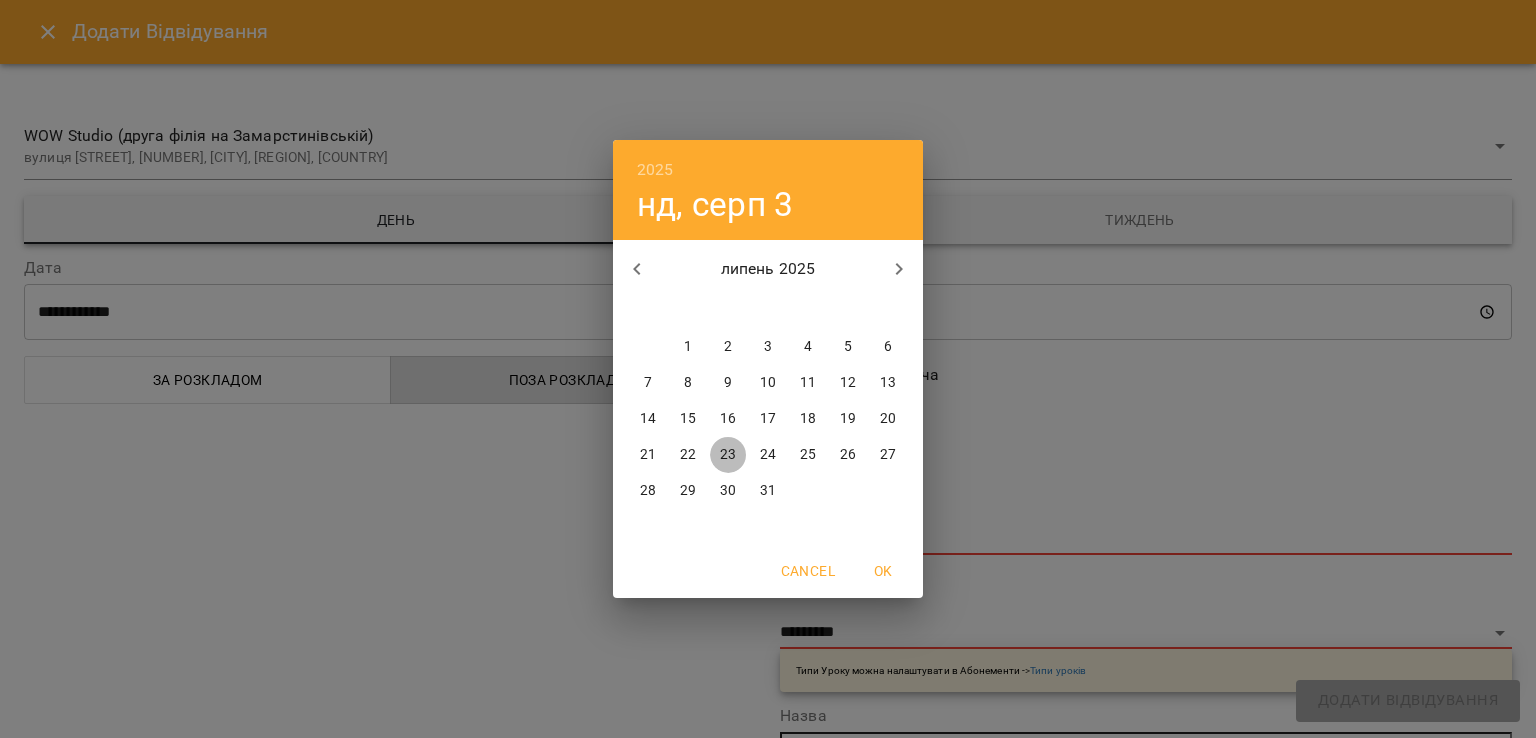 click on "23" at bounding box center [728, 455] 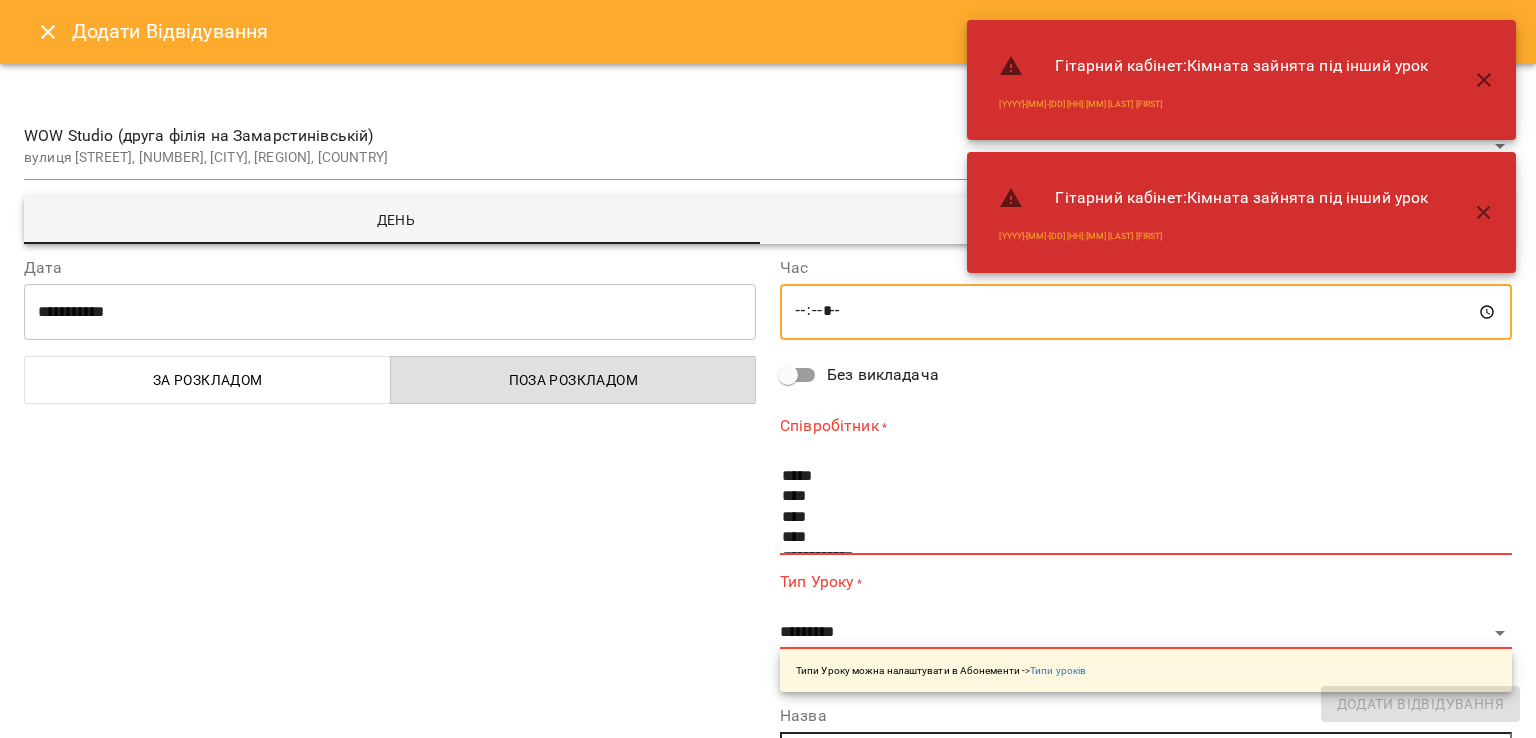 click on "*****" at bounding box center (1146, 312) 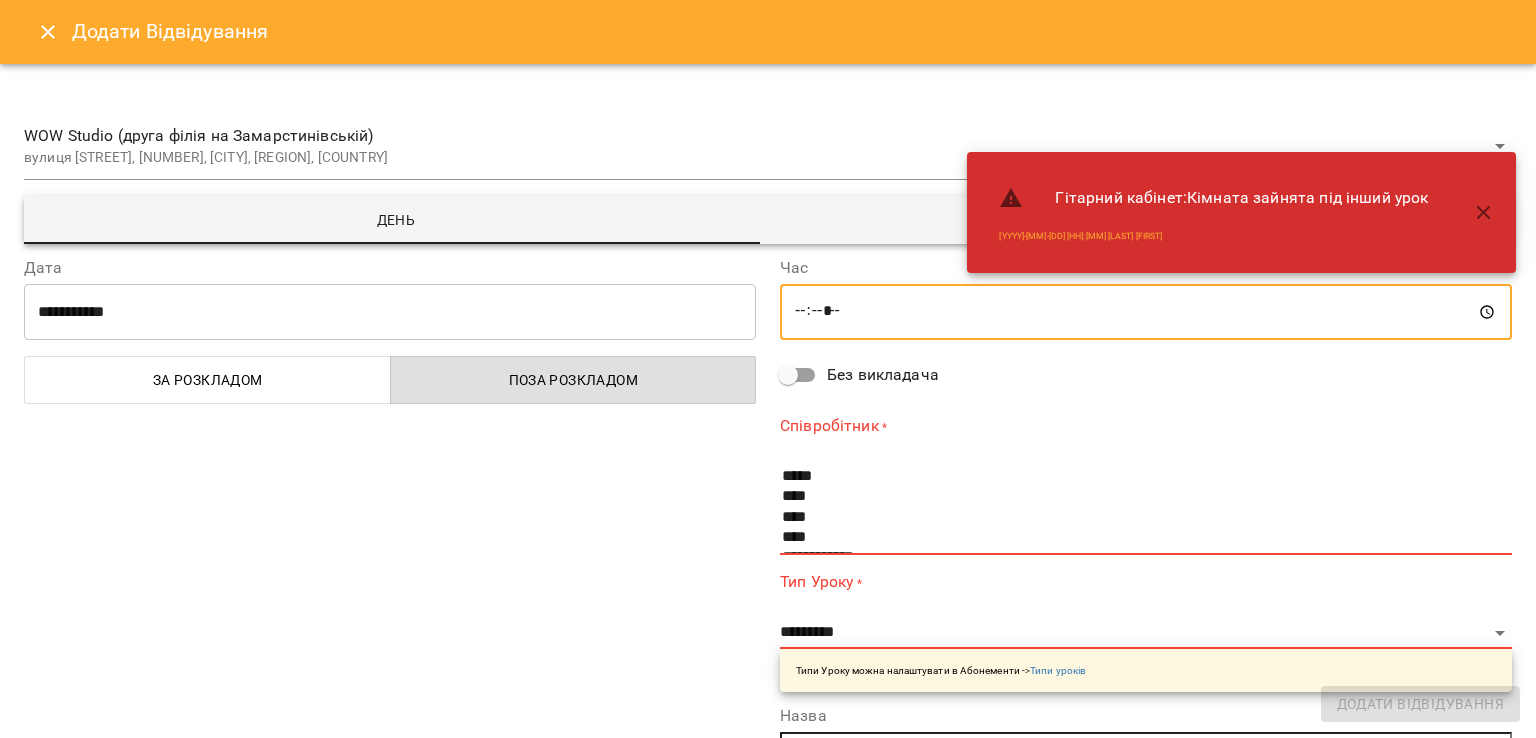 type on "*****" 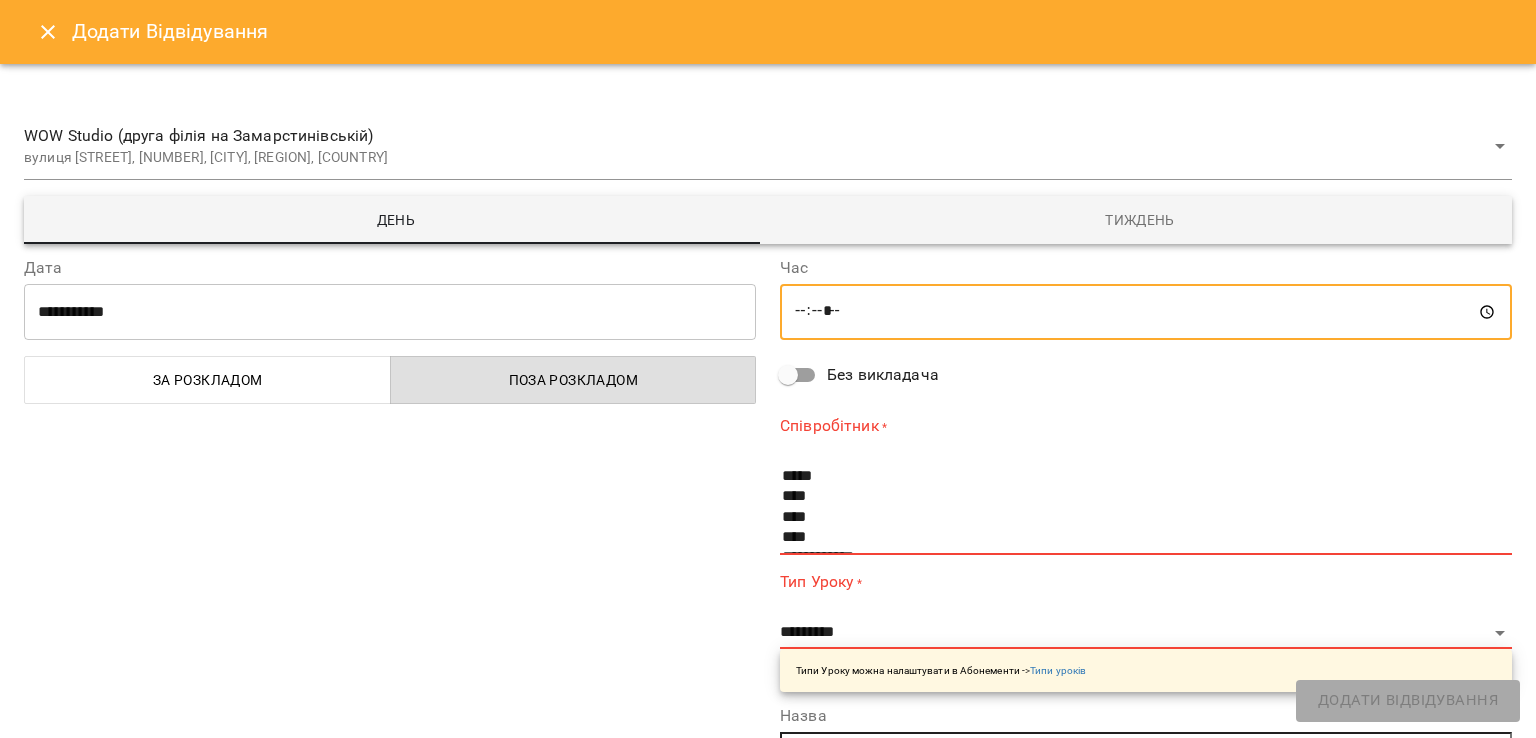 scroll, scrollTop: 140, scrollLeft: 0, axis: vertical 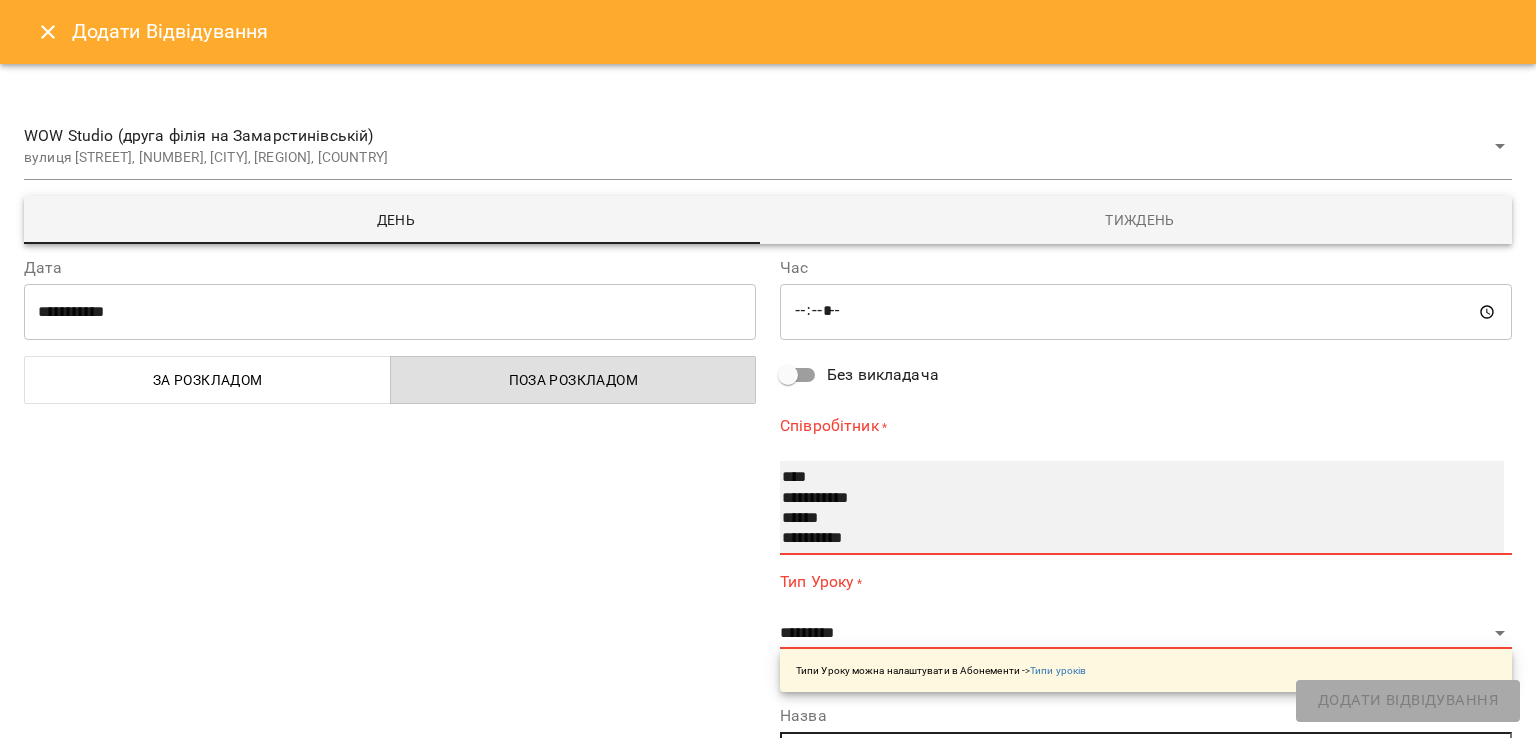 select on "**********" 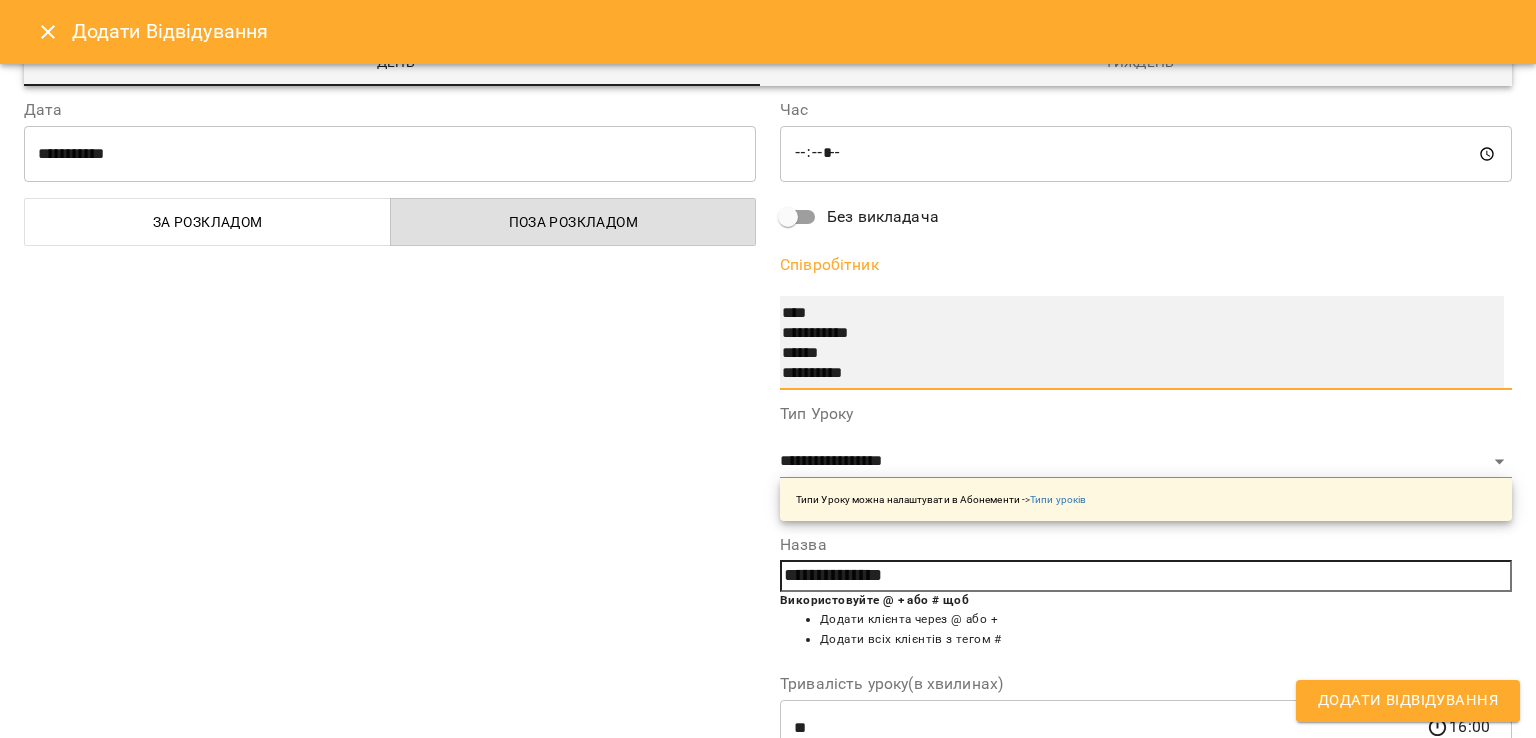 scroll, scrollTop: 156, scrollLeft: 0, axis: vertical 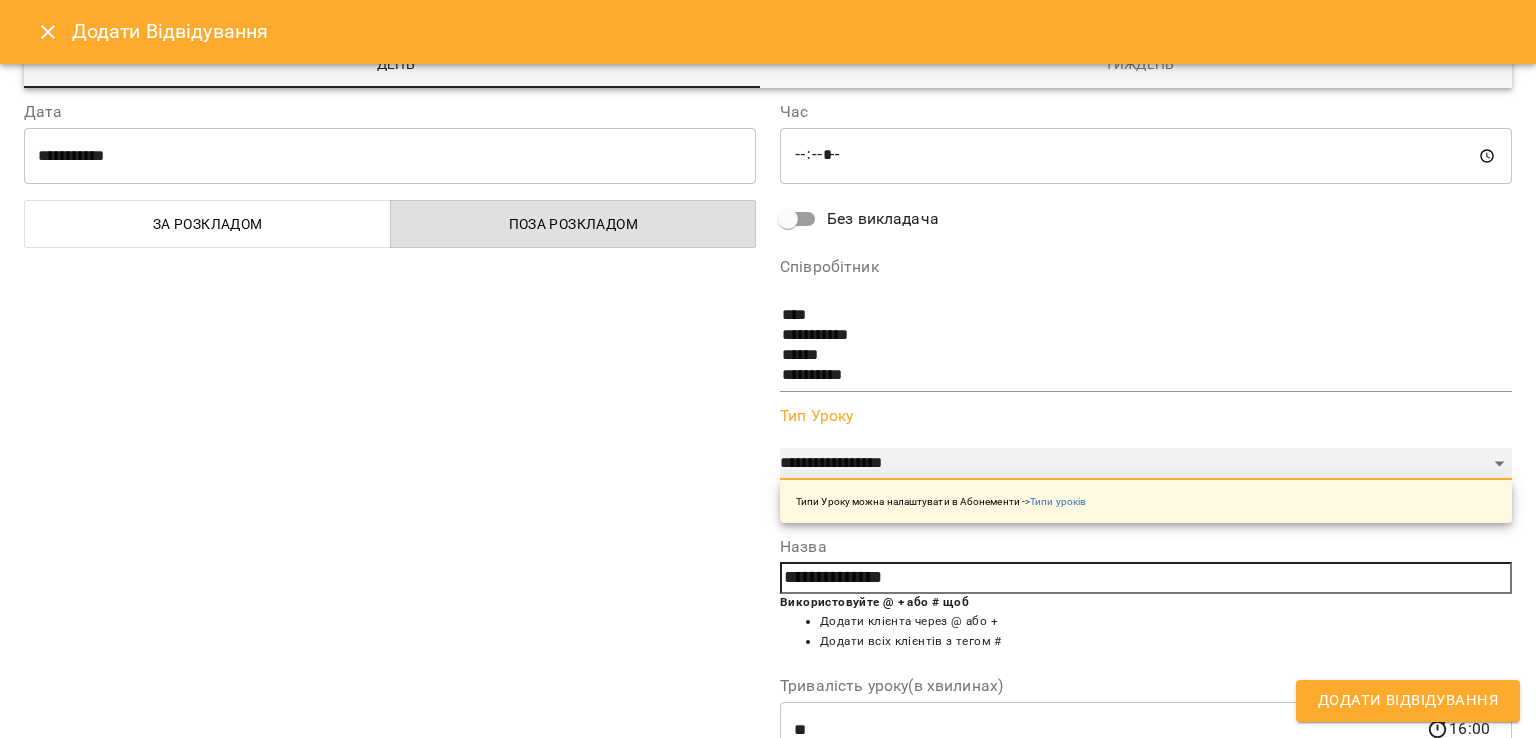 click on "**********" at bounding box center [1146, 464] 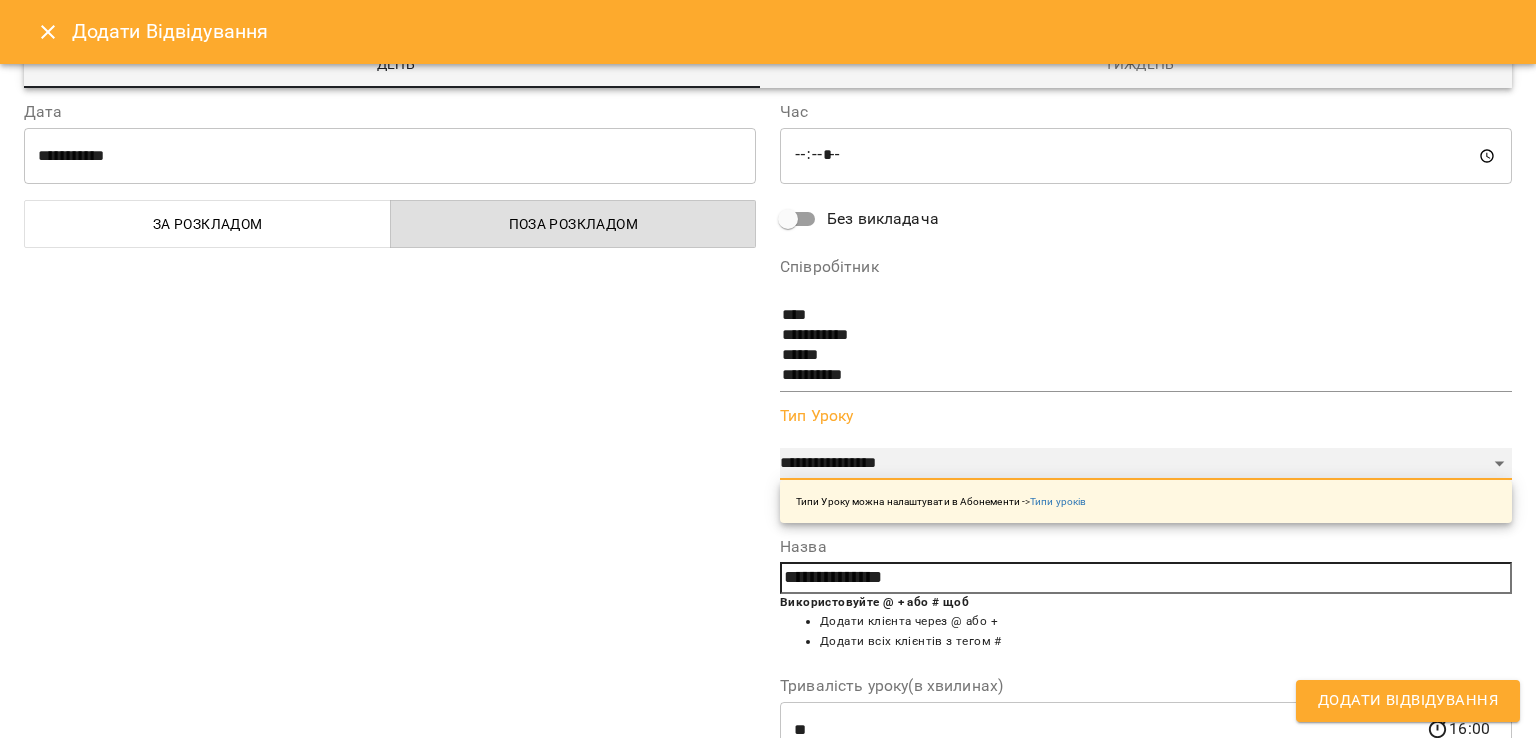 click on "**********" at bounding box center [1146, 464] 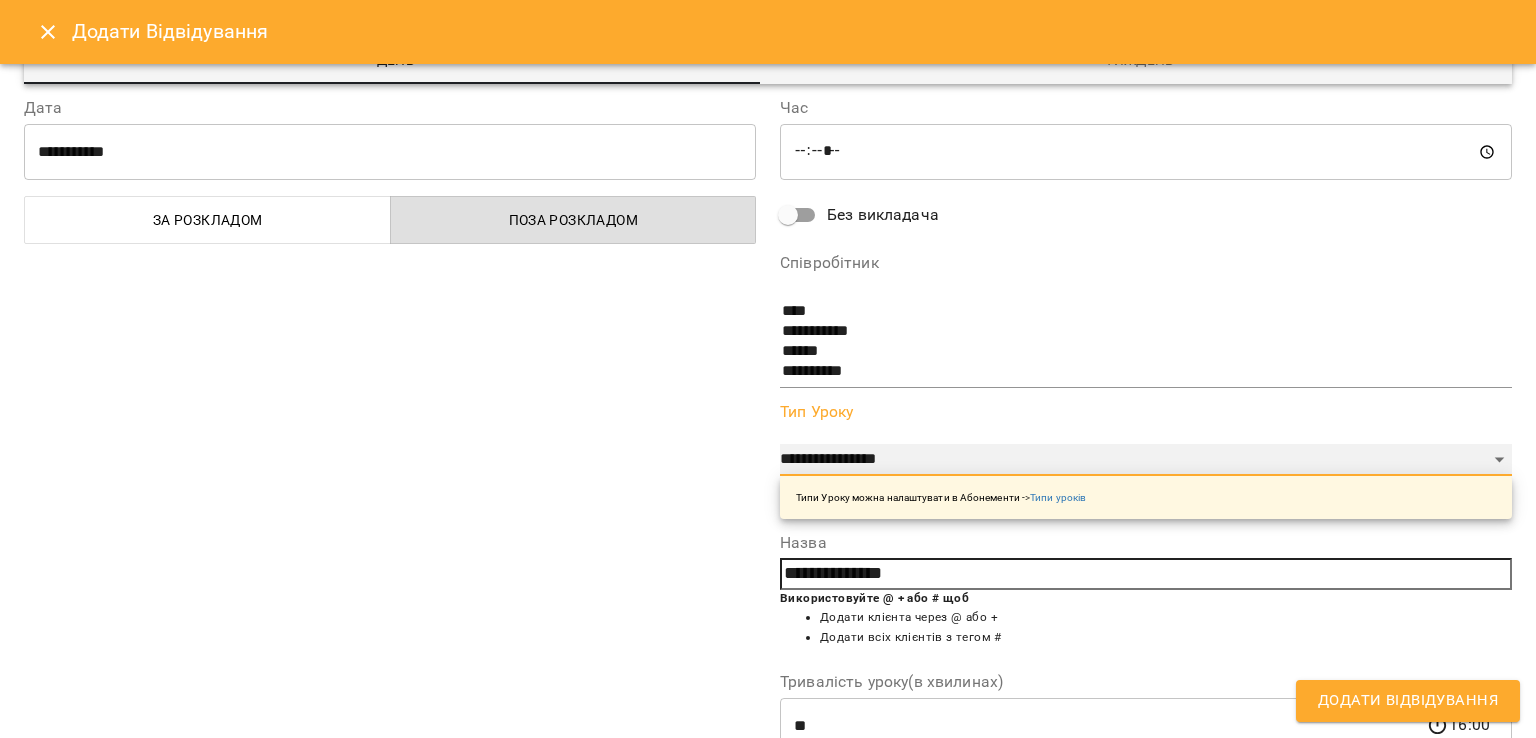 scroll, scrollTop: 160, scrollLeft: 0, axis: vertical 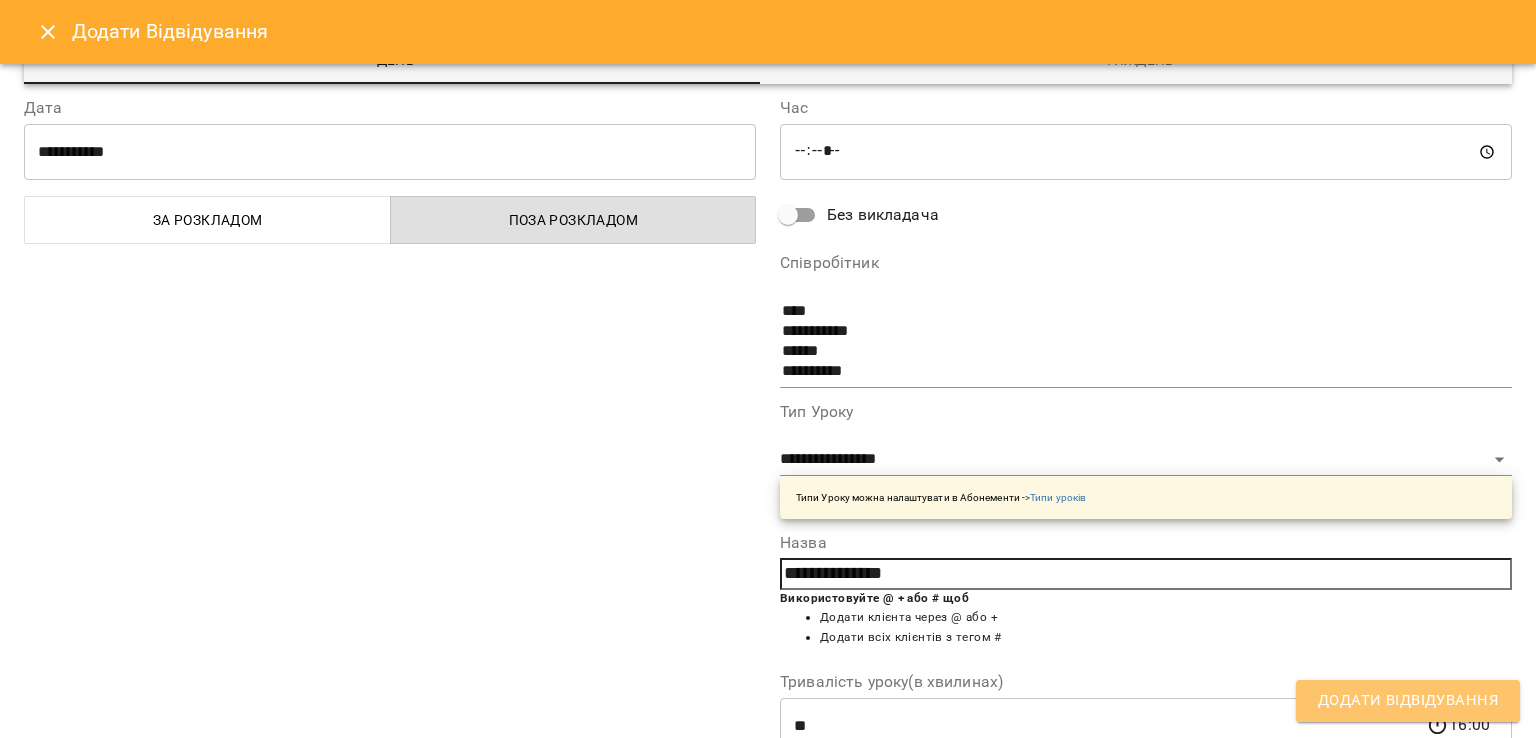 click on "Додати Відвідування" at bounding box center (1408, 701) 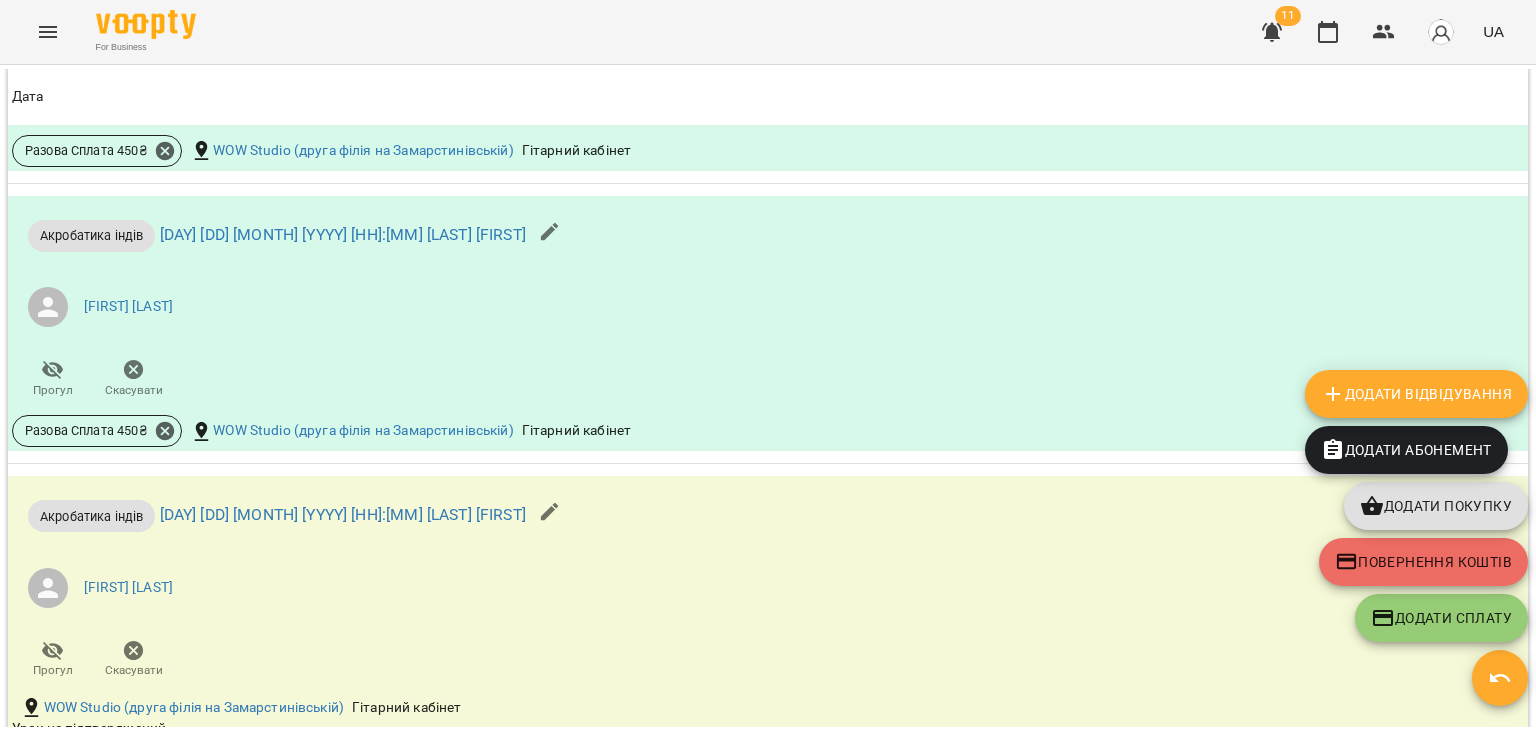 scroll, scrollTop: 2373, scrollLeft: 0, axis: vertical 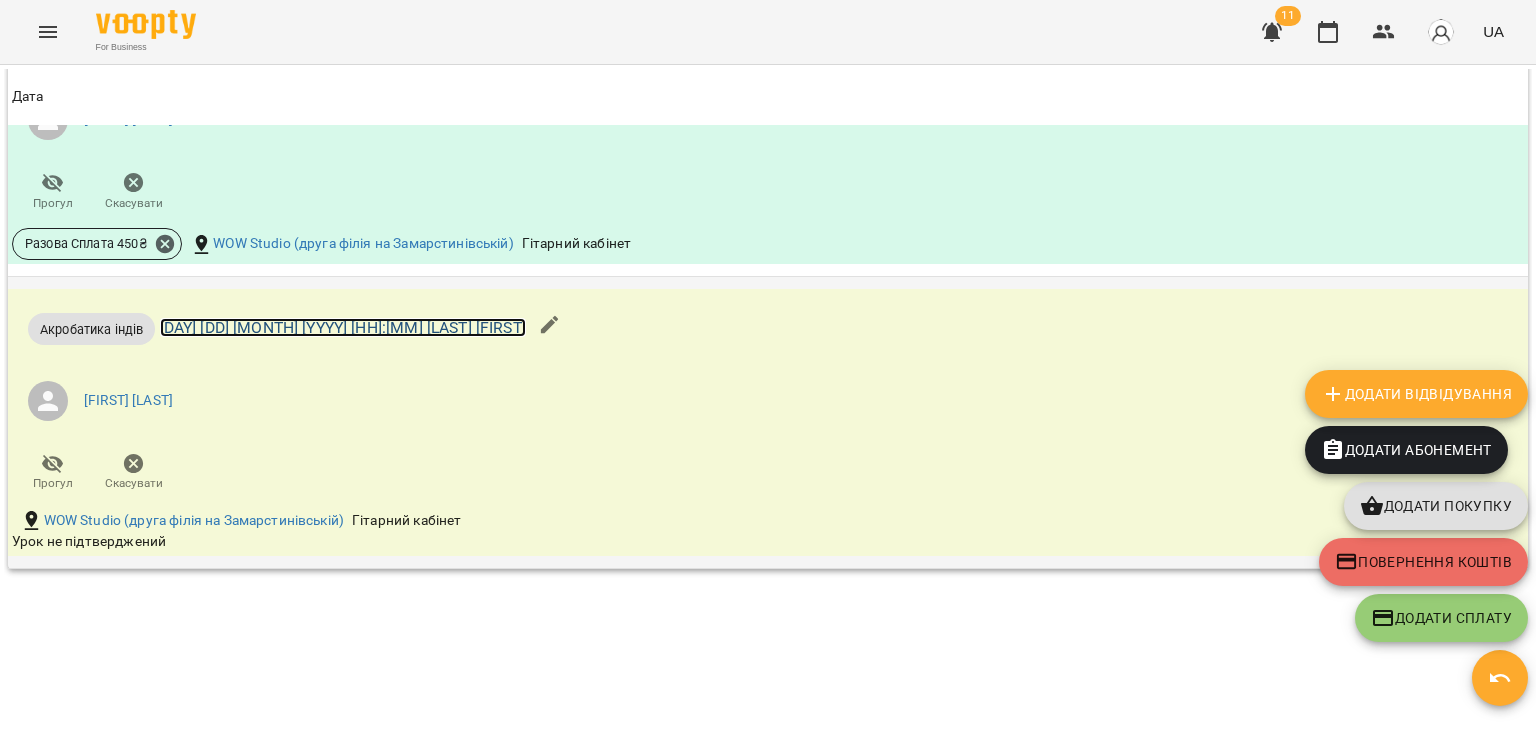 click on "[DAY] [DATE] [YEAR] [TIME] [FIRST] [LAST]" at bounding box center [343, 327] 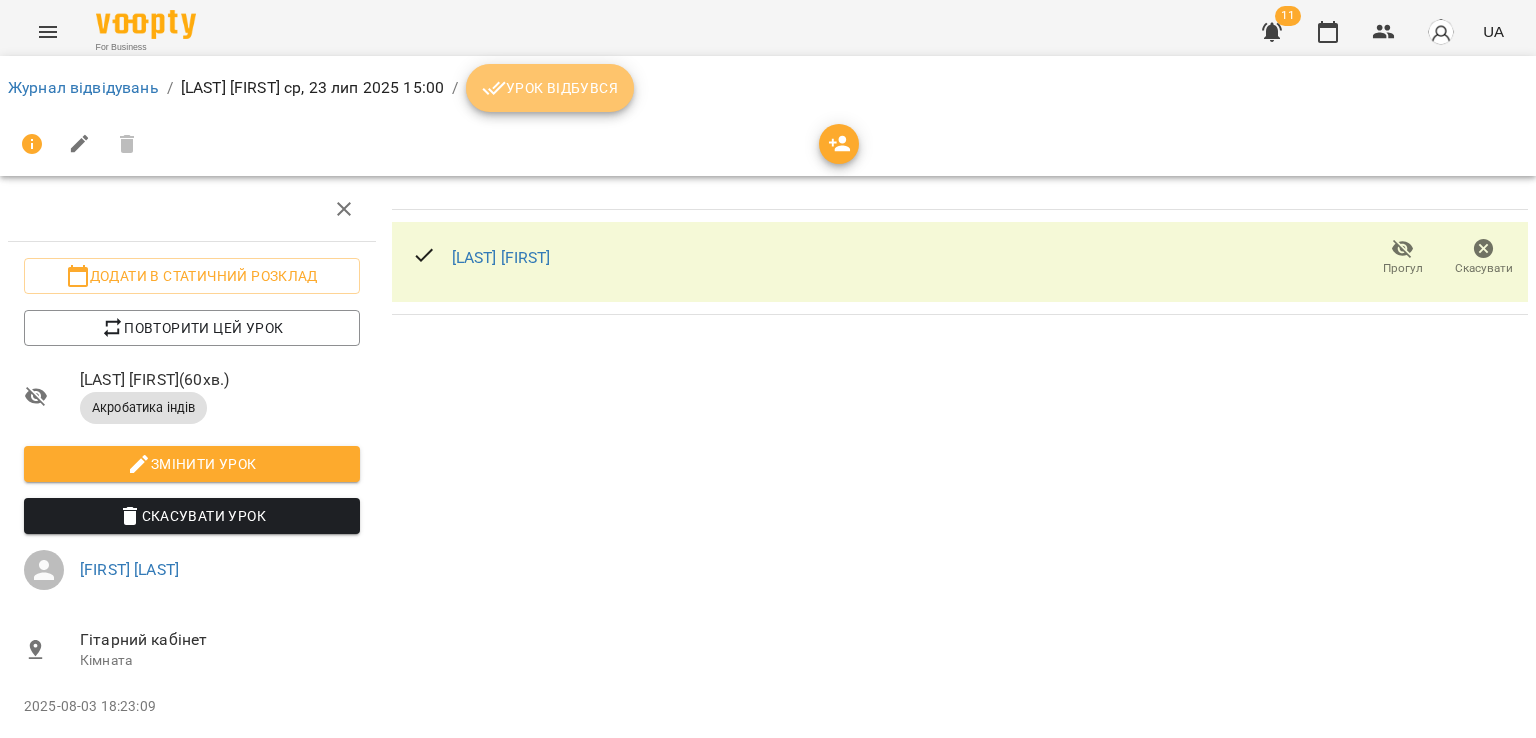 click on "Урок відбувся" at bounding box center [550, 88] 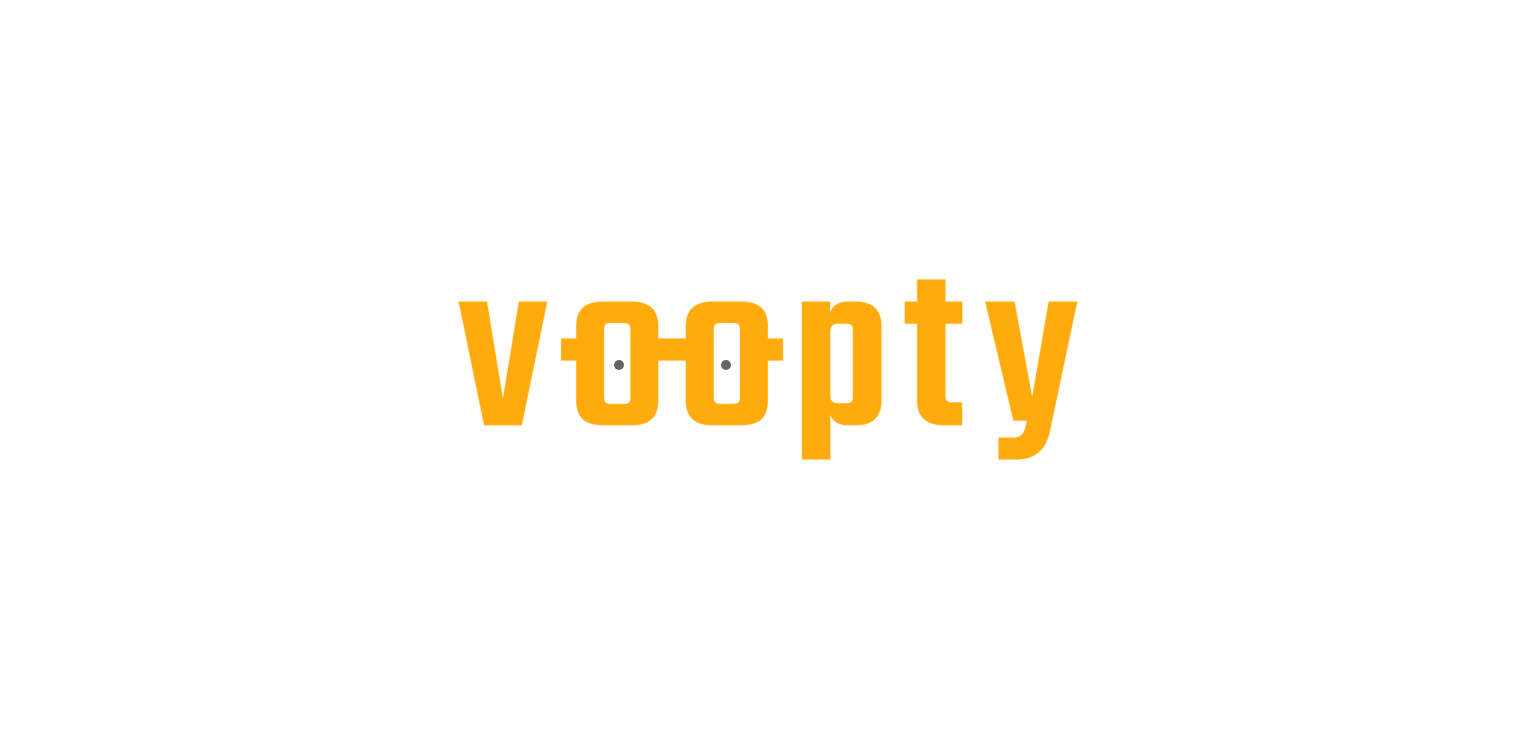 scroll, scrollTop: 0, scrollLeft: 0, axis: both 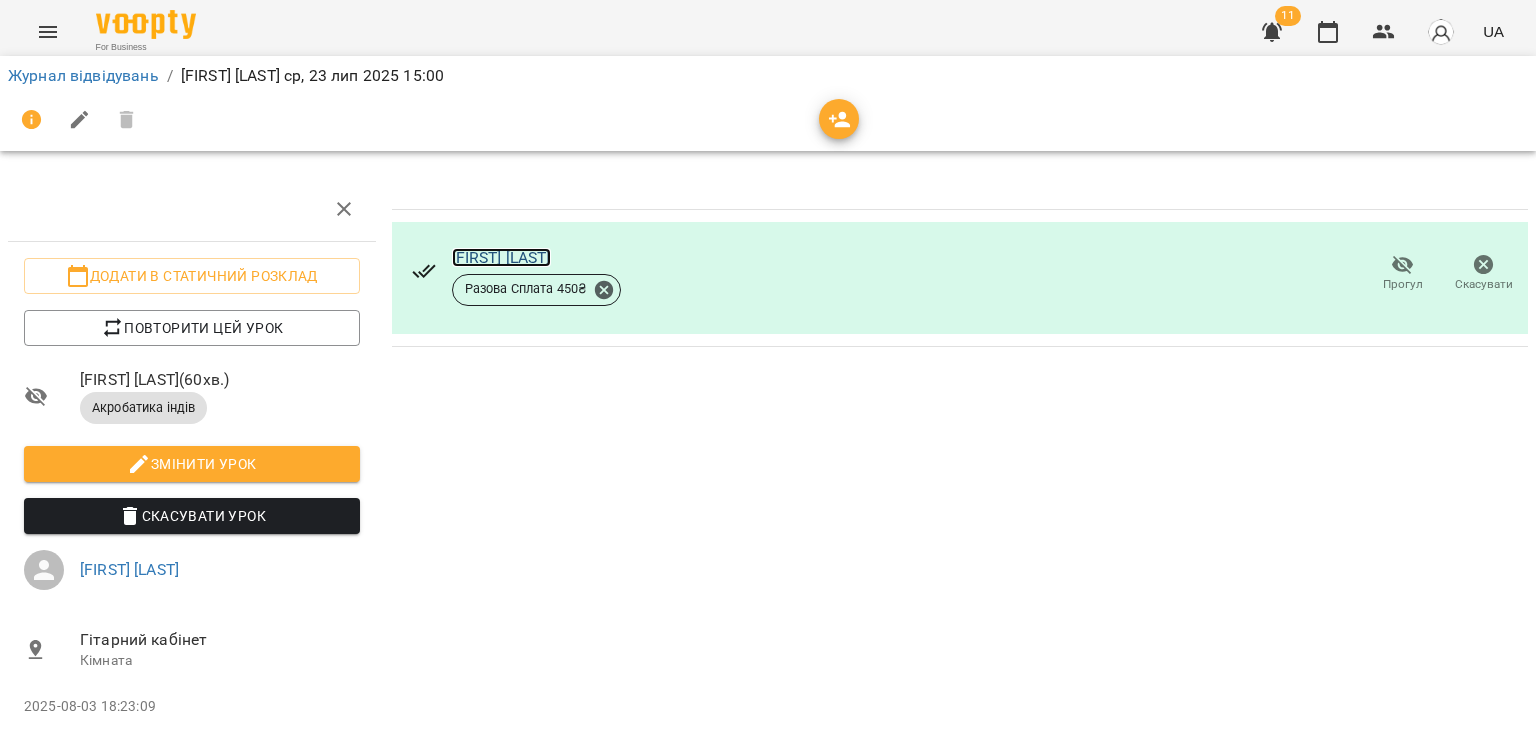 click on "[FIRST] [LAST]" at bounding box center [501, 257] 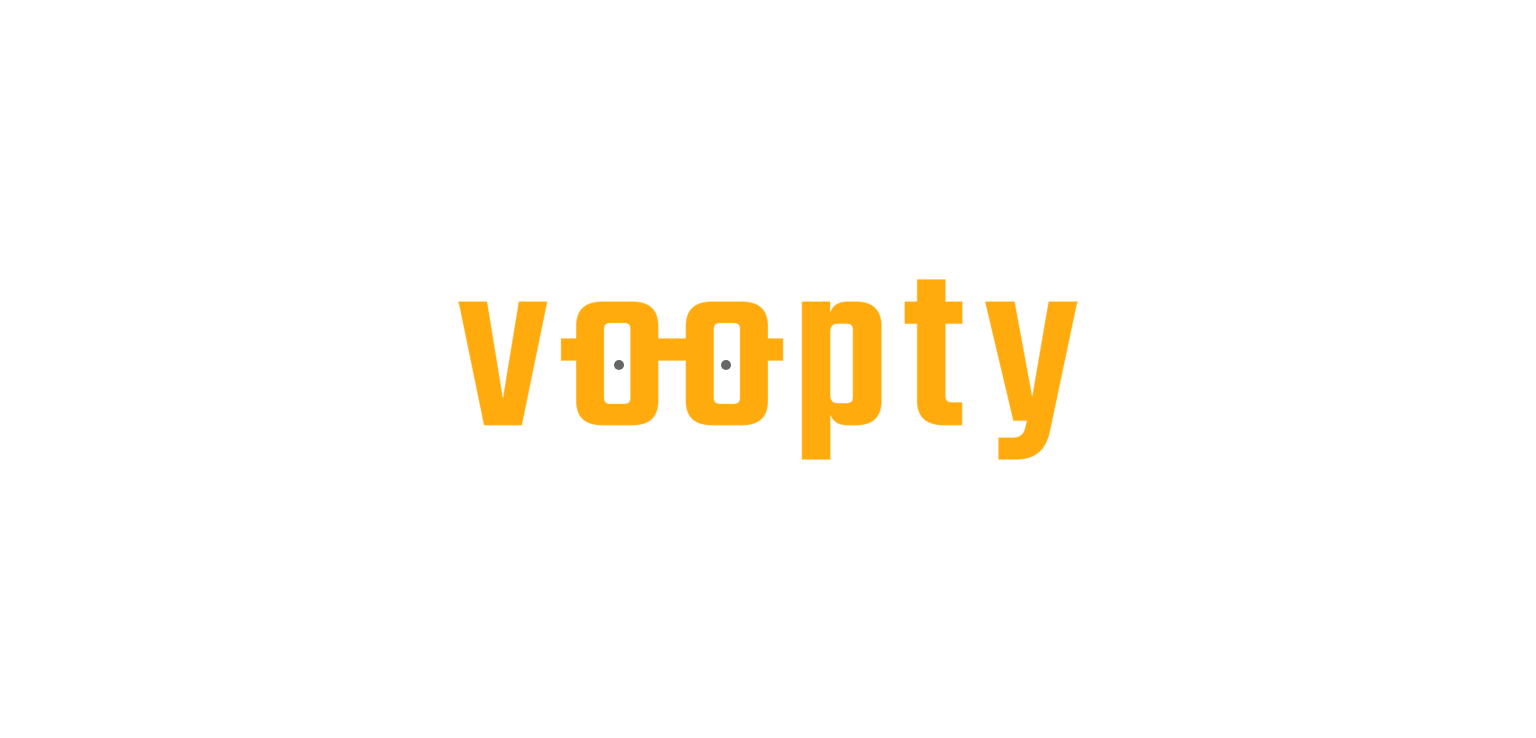scroll, scrollTop: 0, scrollLeft: 0, axis: both 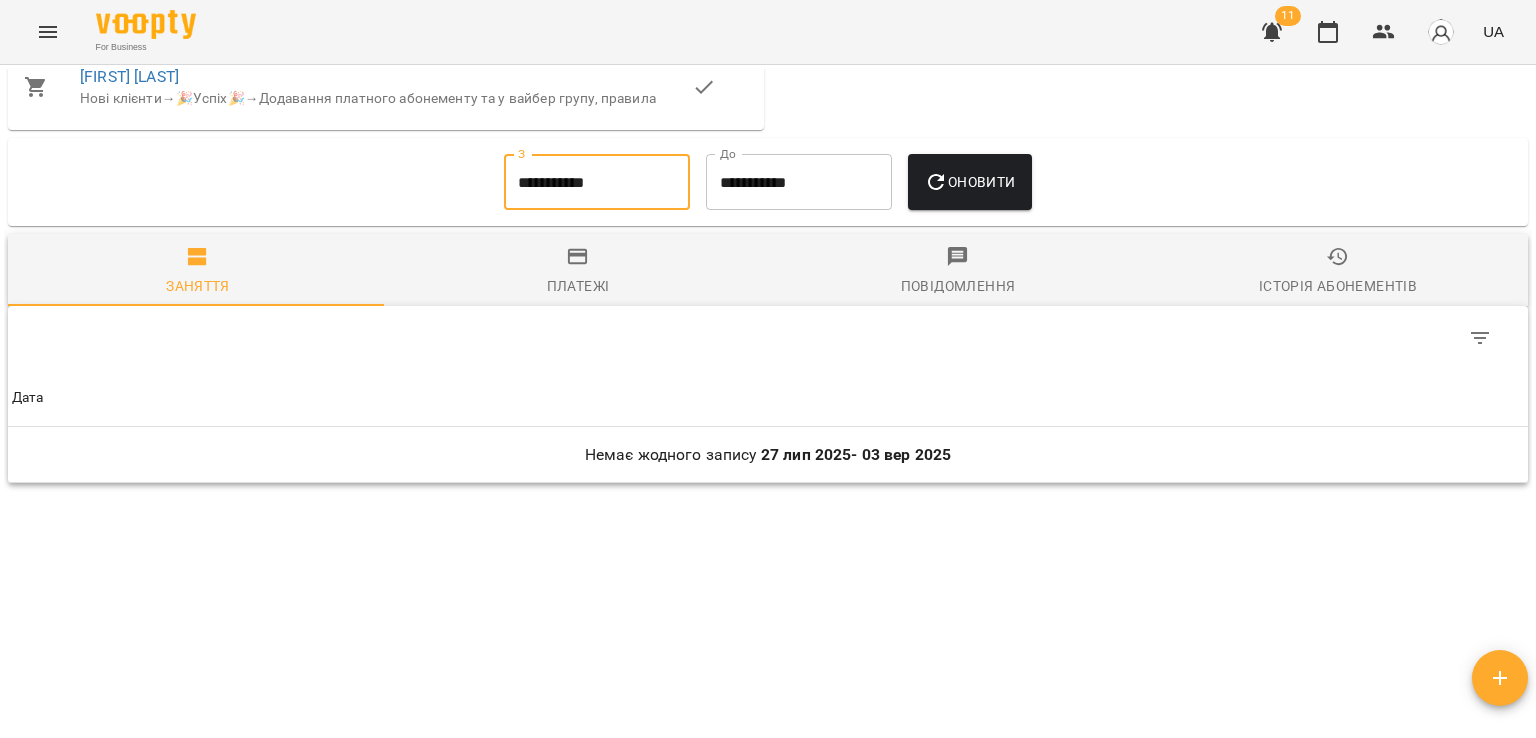 click on "**********" at bounding box center (597, 182) 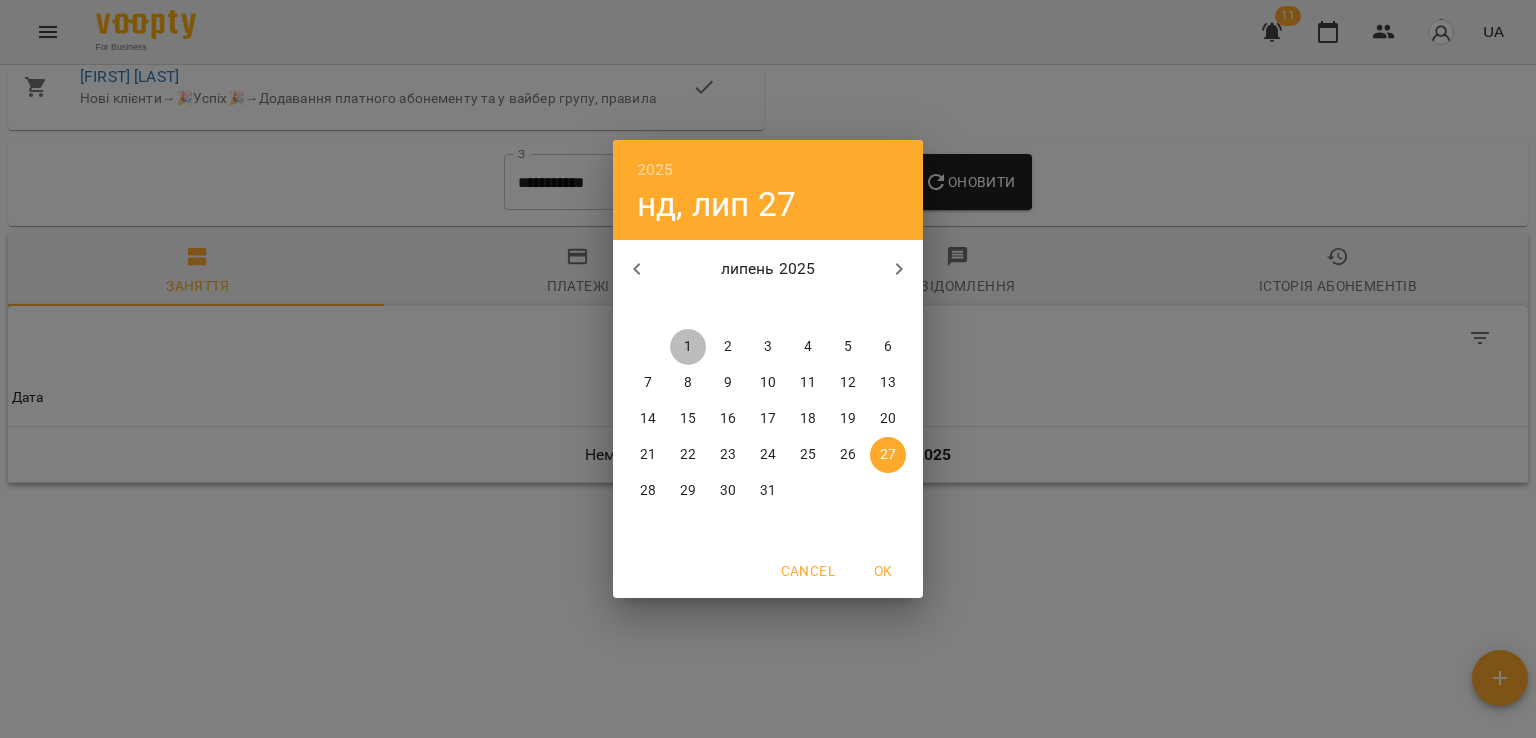 click on "1" at bounding box center [688, 347] 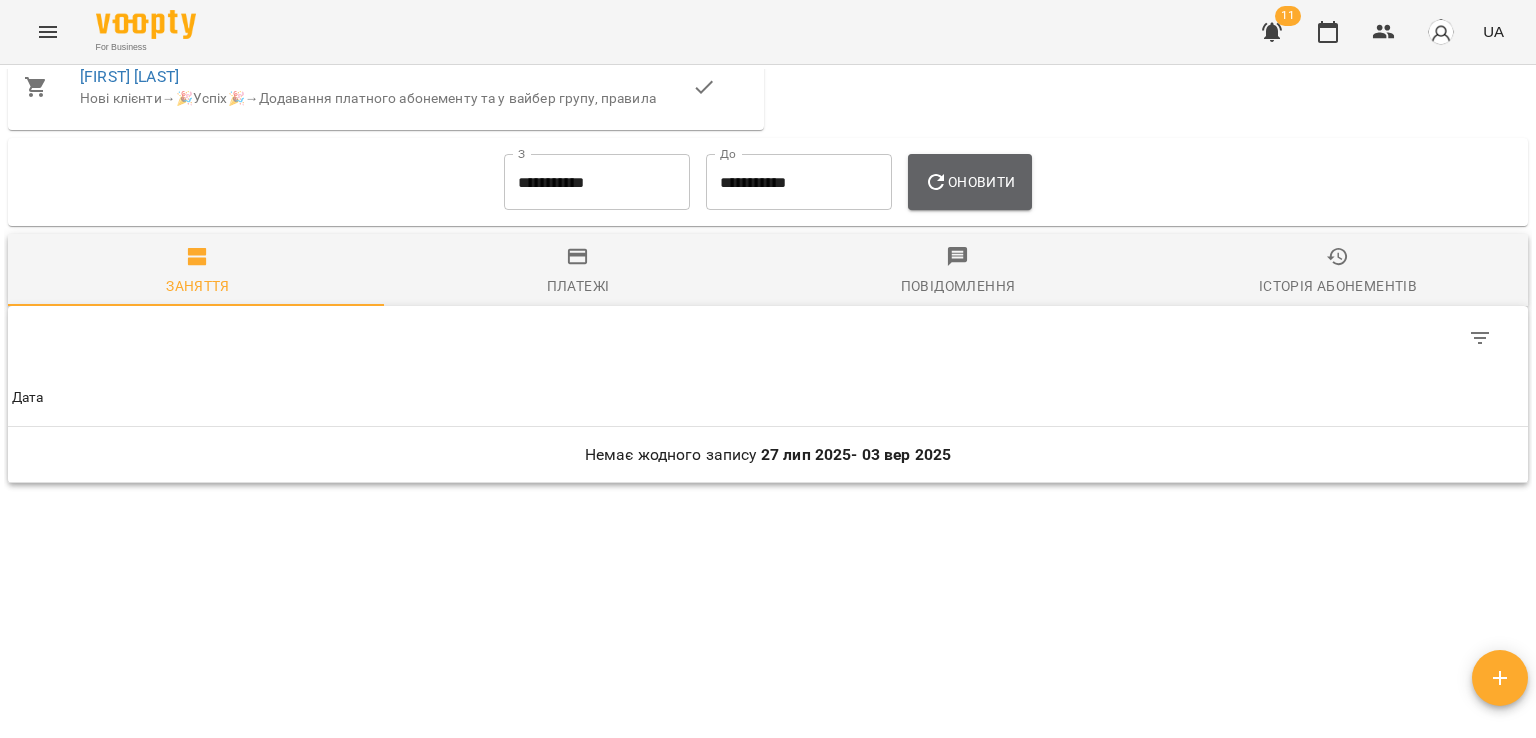 click on "Оновити" at bounding box center (969, 182) 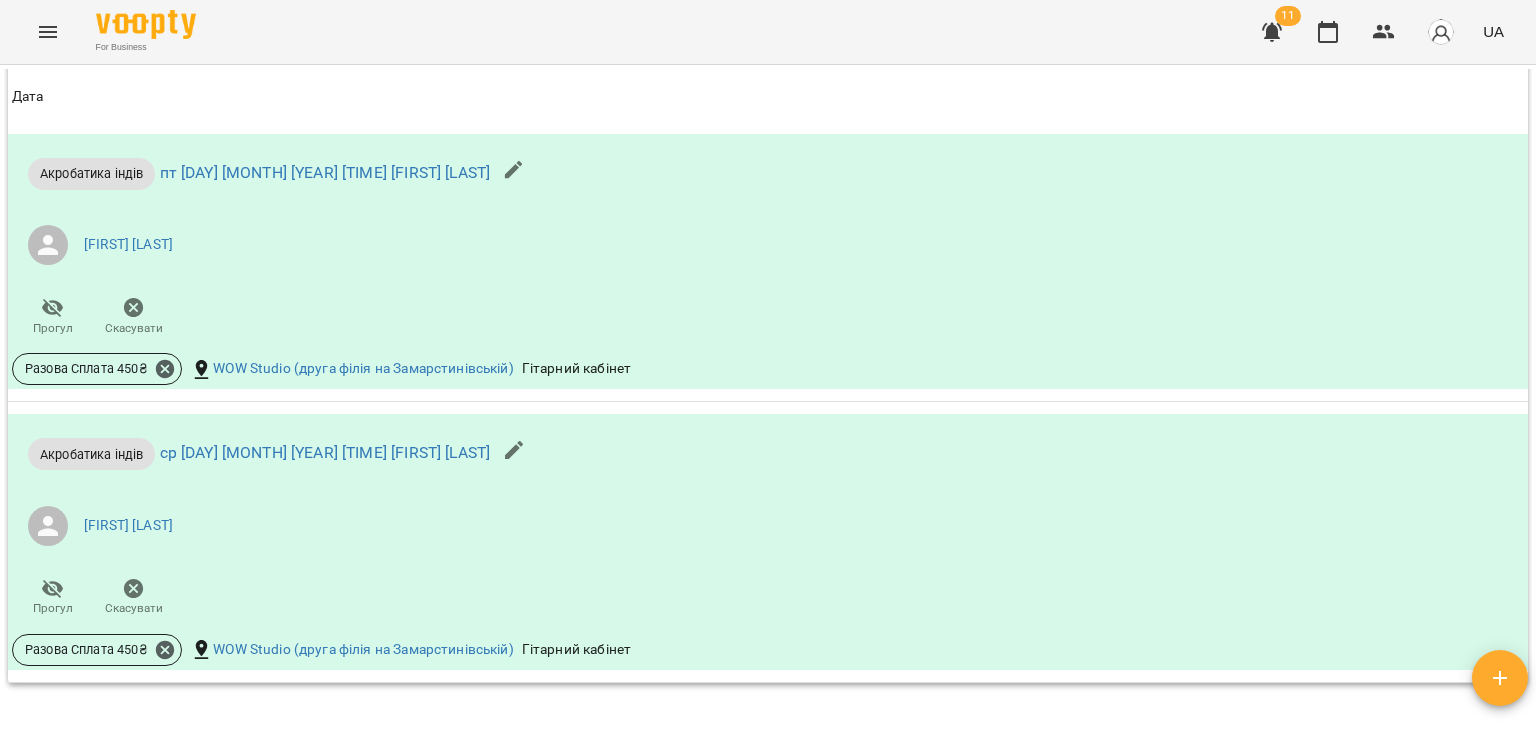scroll, scrollTop: 2466, scrollLeft: 0, axis: vertical 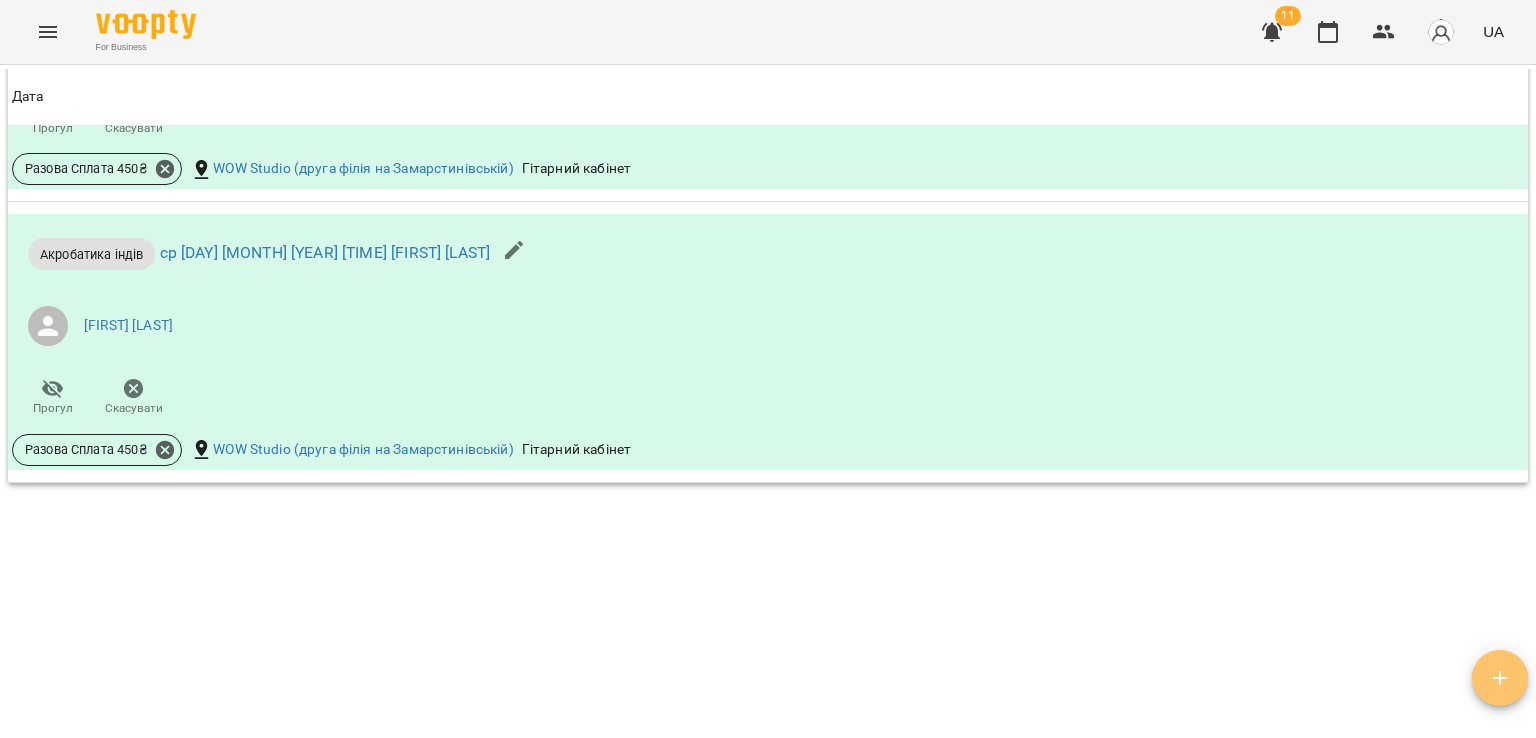 click 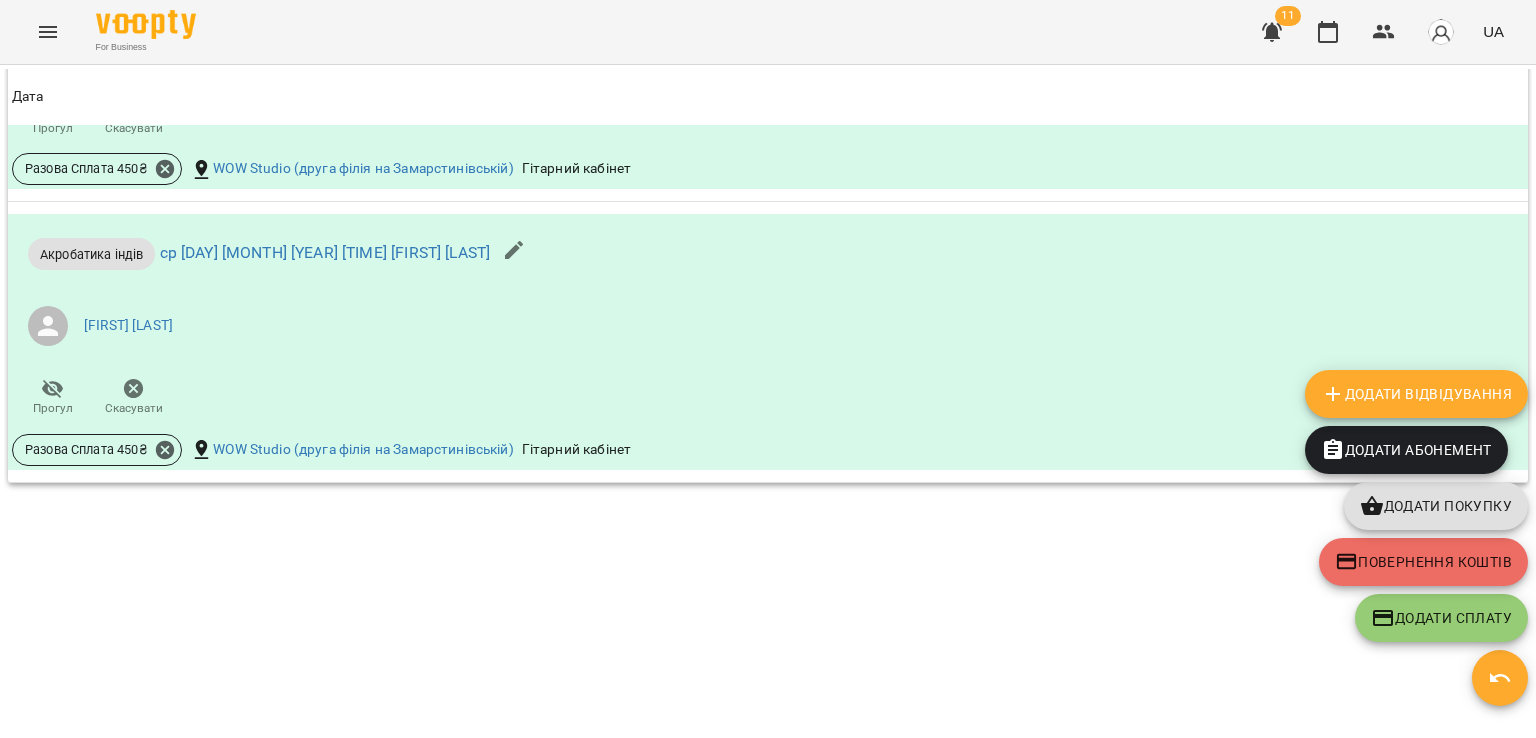 click on "Додати Відвідування" at bounding box center (1416, 394) 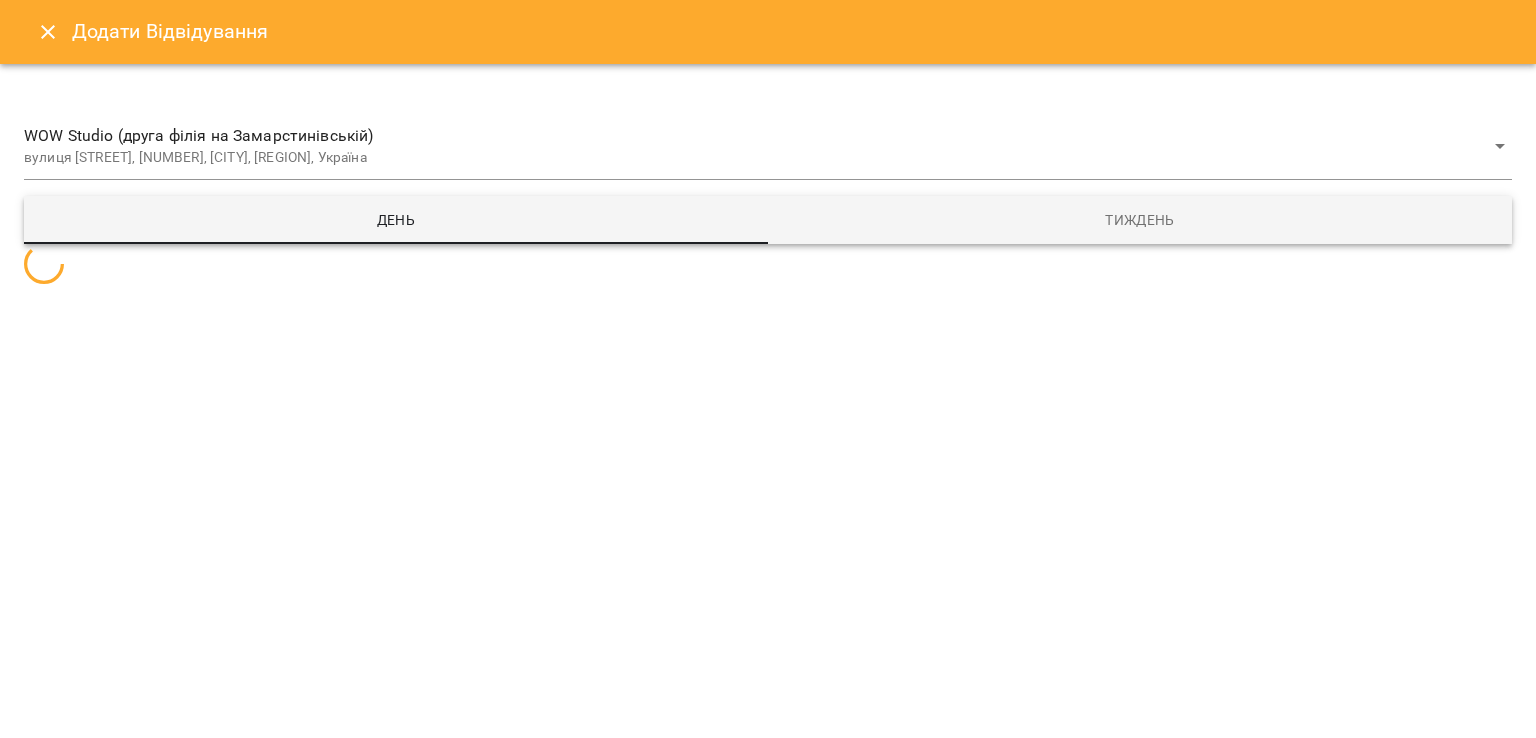 select 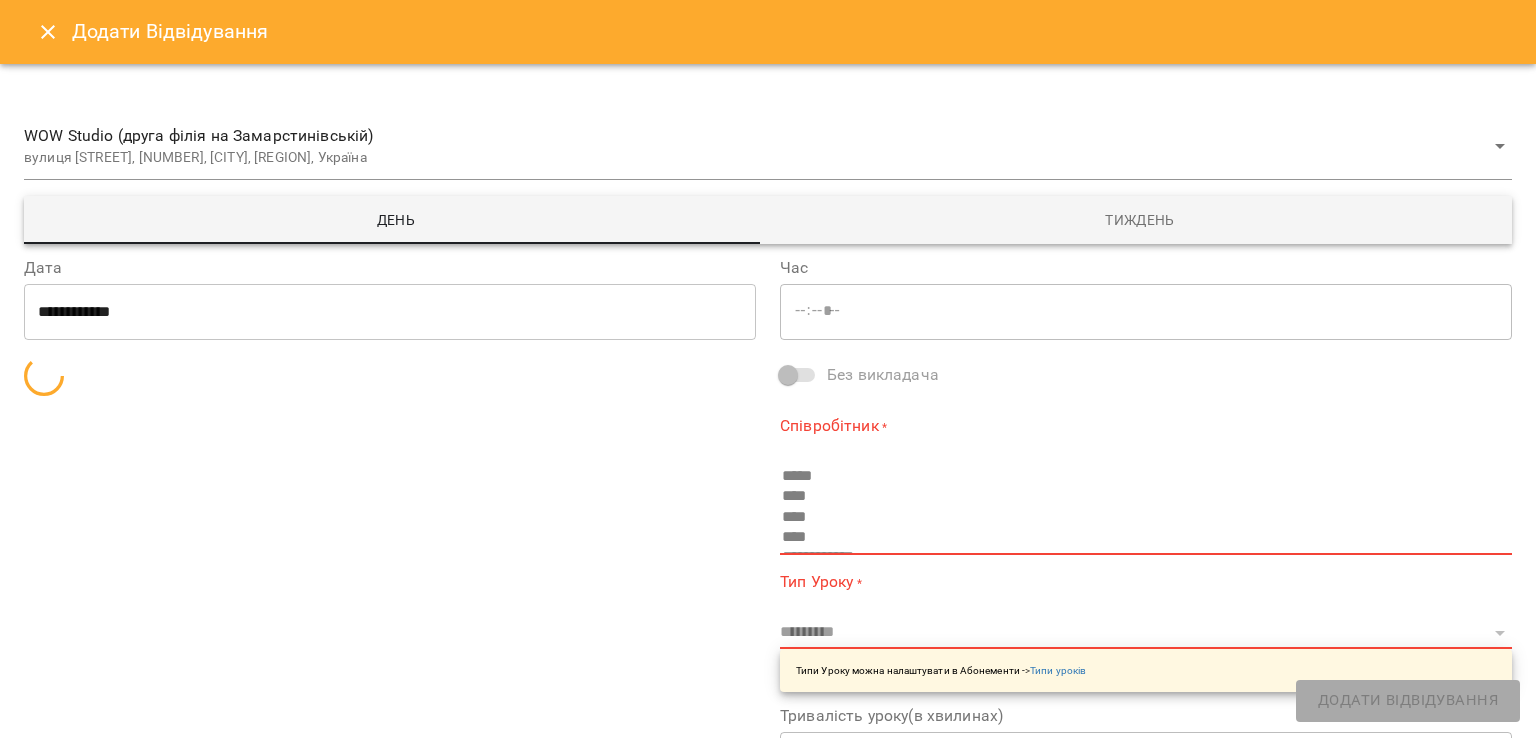 type on "*****" 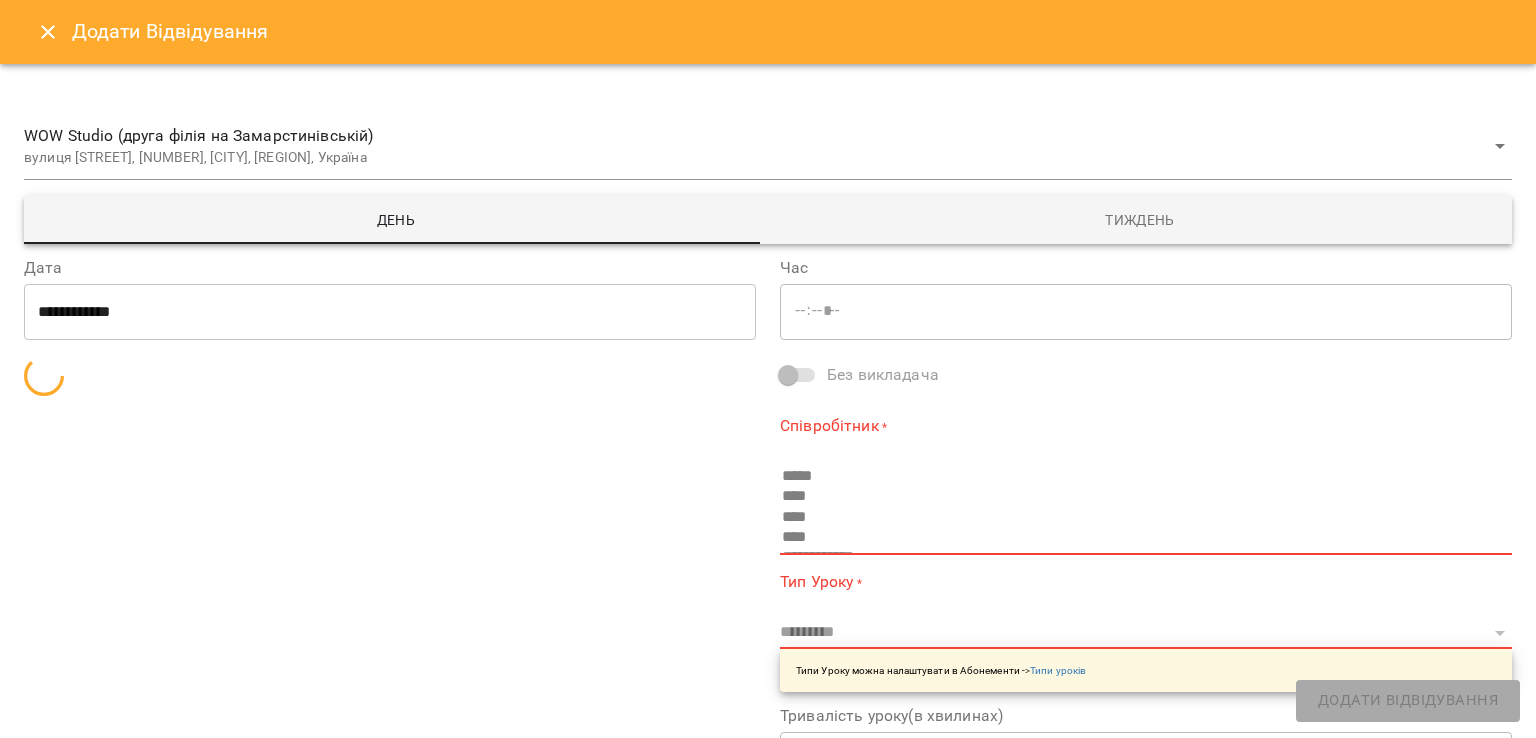 type on "**********" 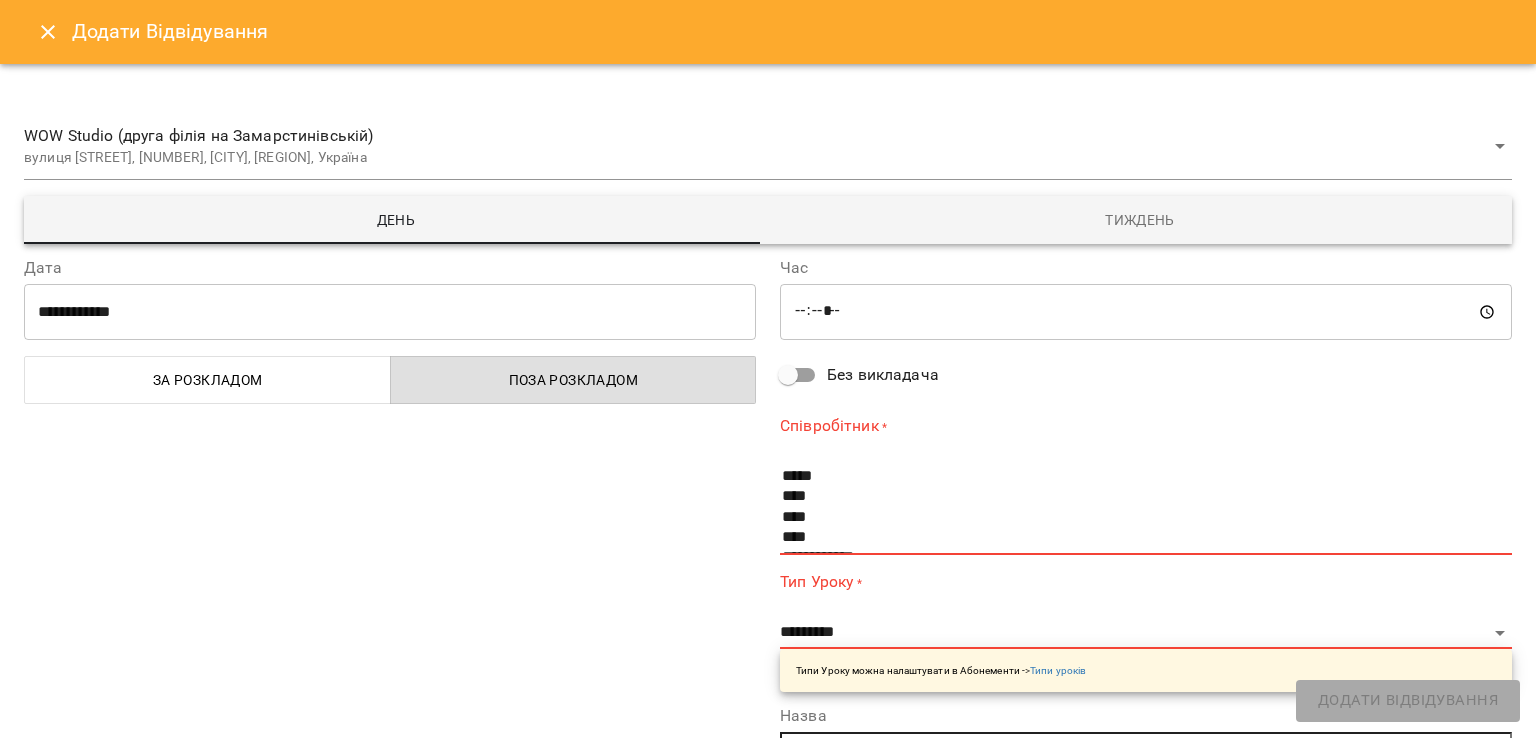 click on "**********" at bounding box center [390, 299] 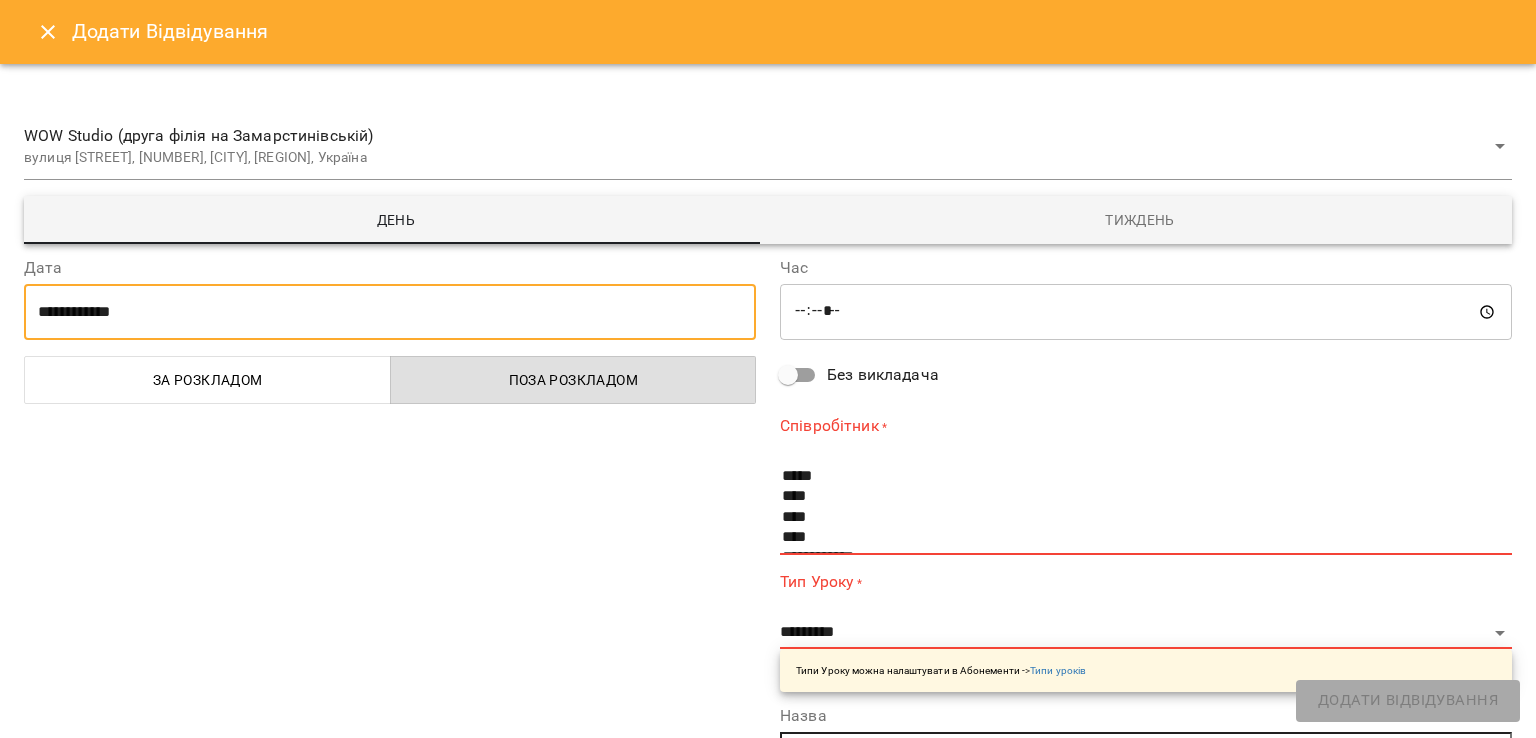 click on "**********" at bounding box center [390, 312] 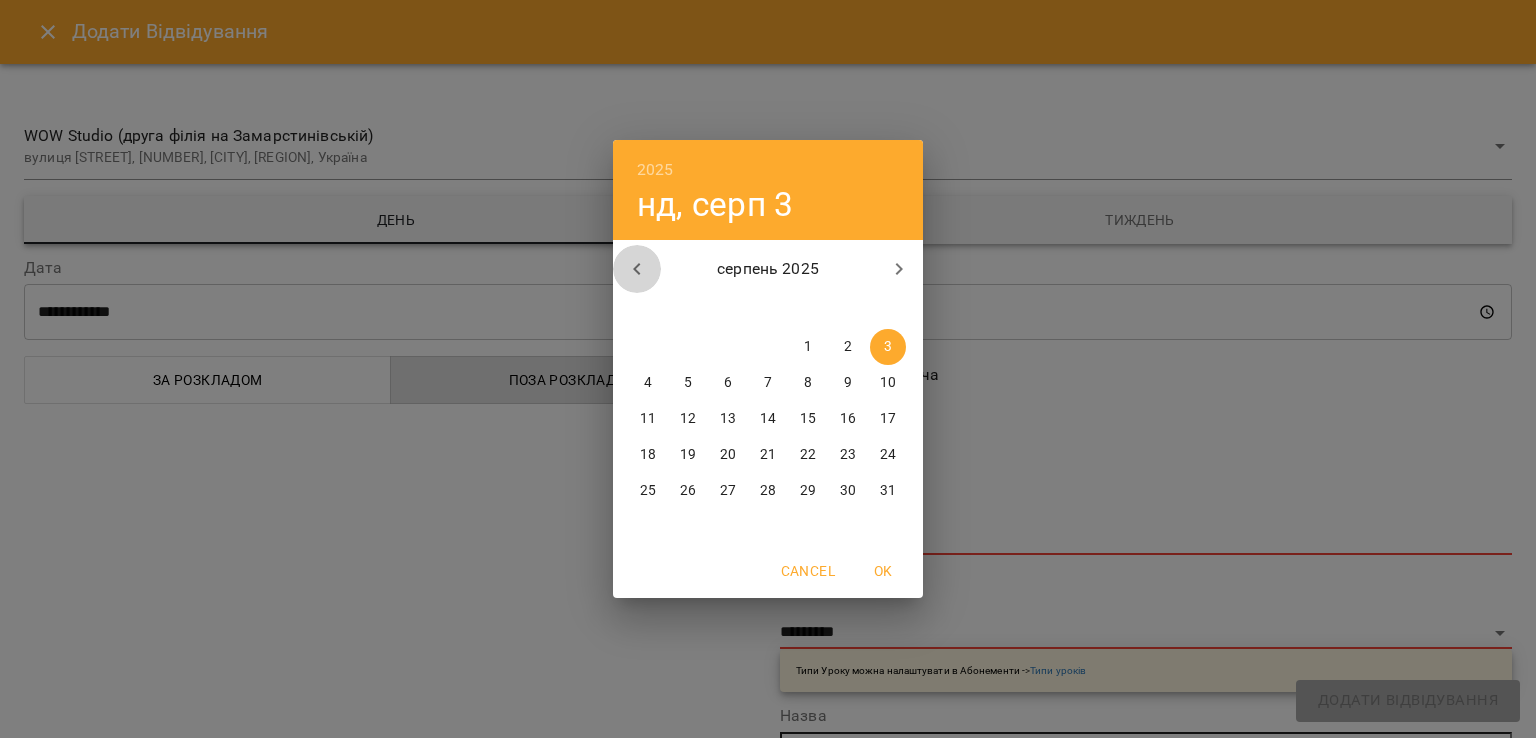 click at bounding box center (637, 269) 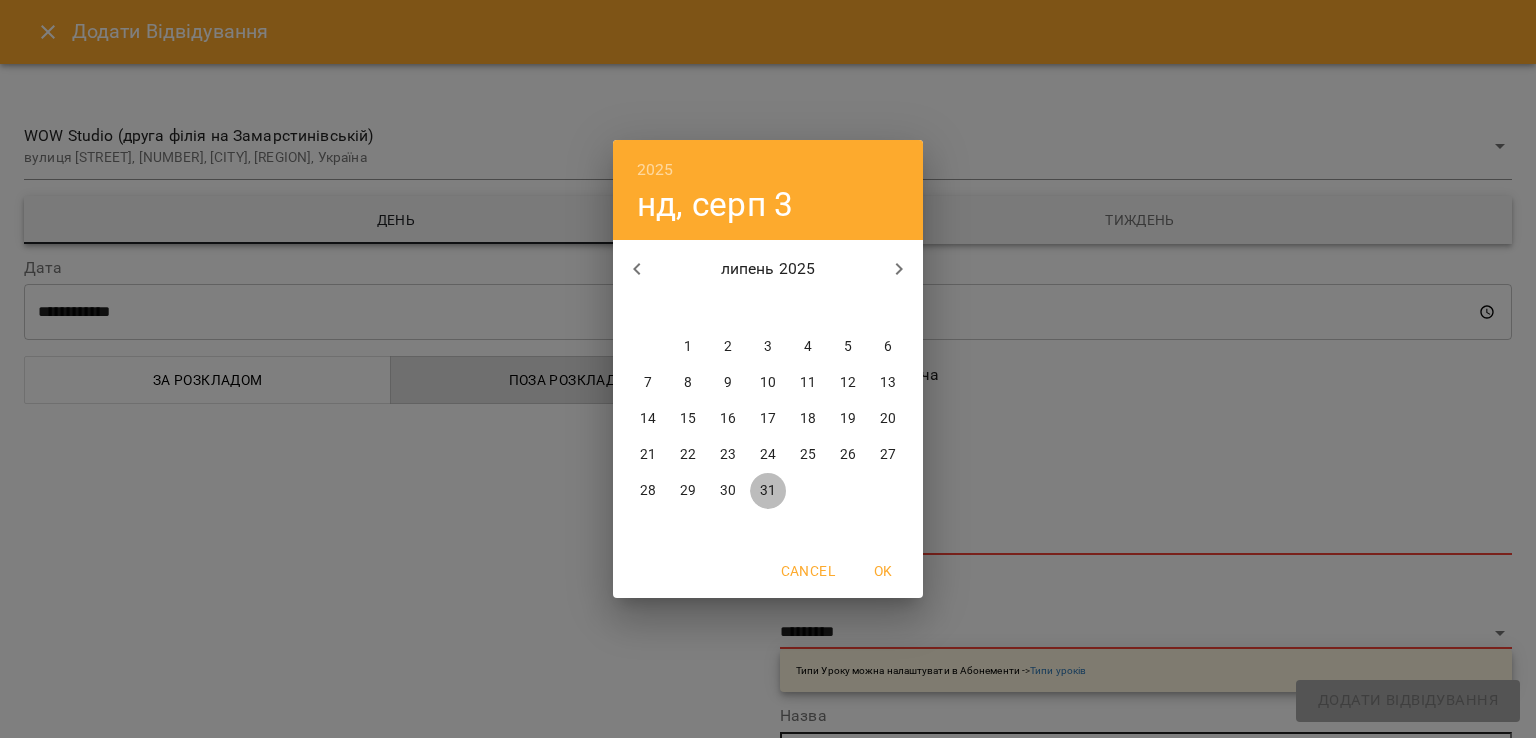 click on "31" at bounding box center (768, 491) 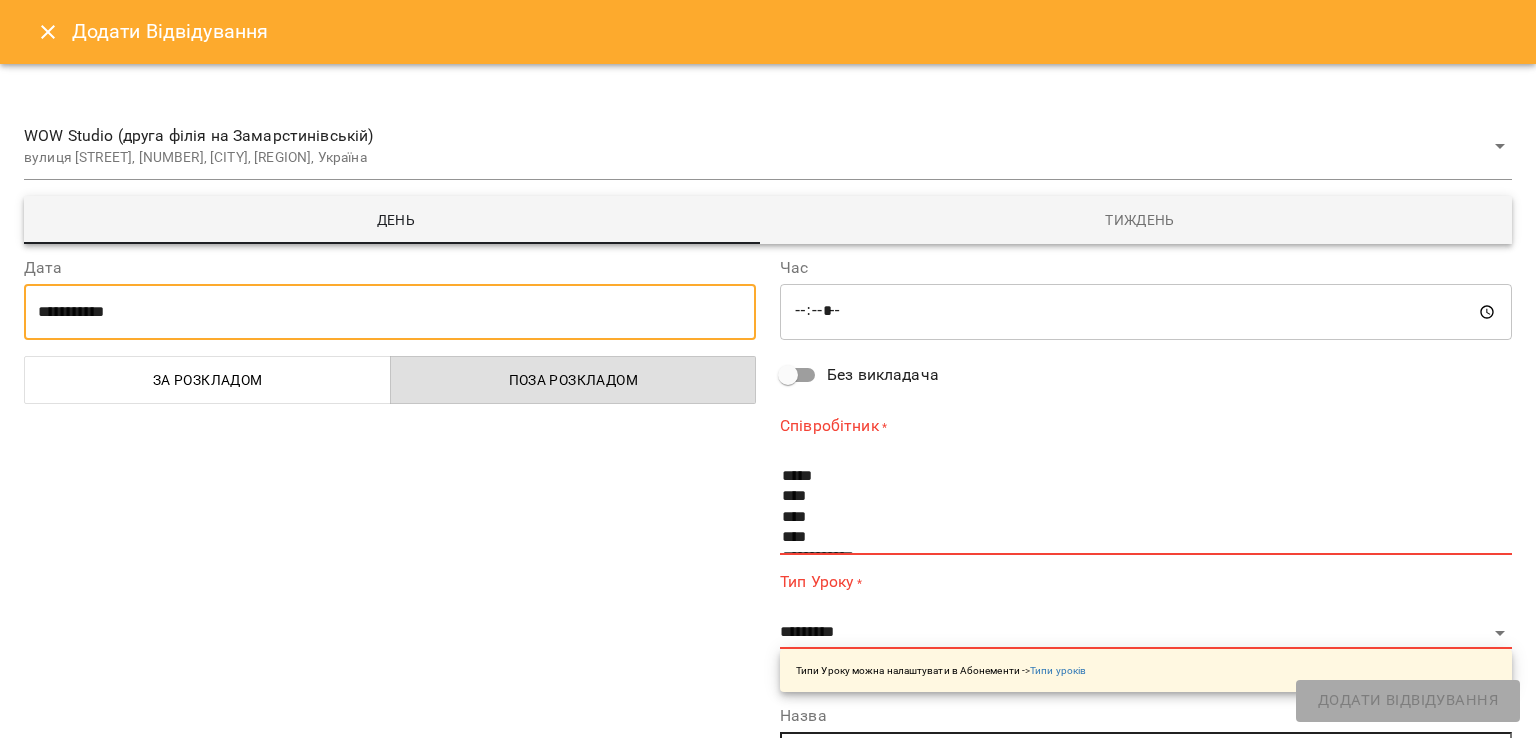 click on "*****" at bounding box center (1146, 312) 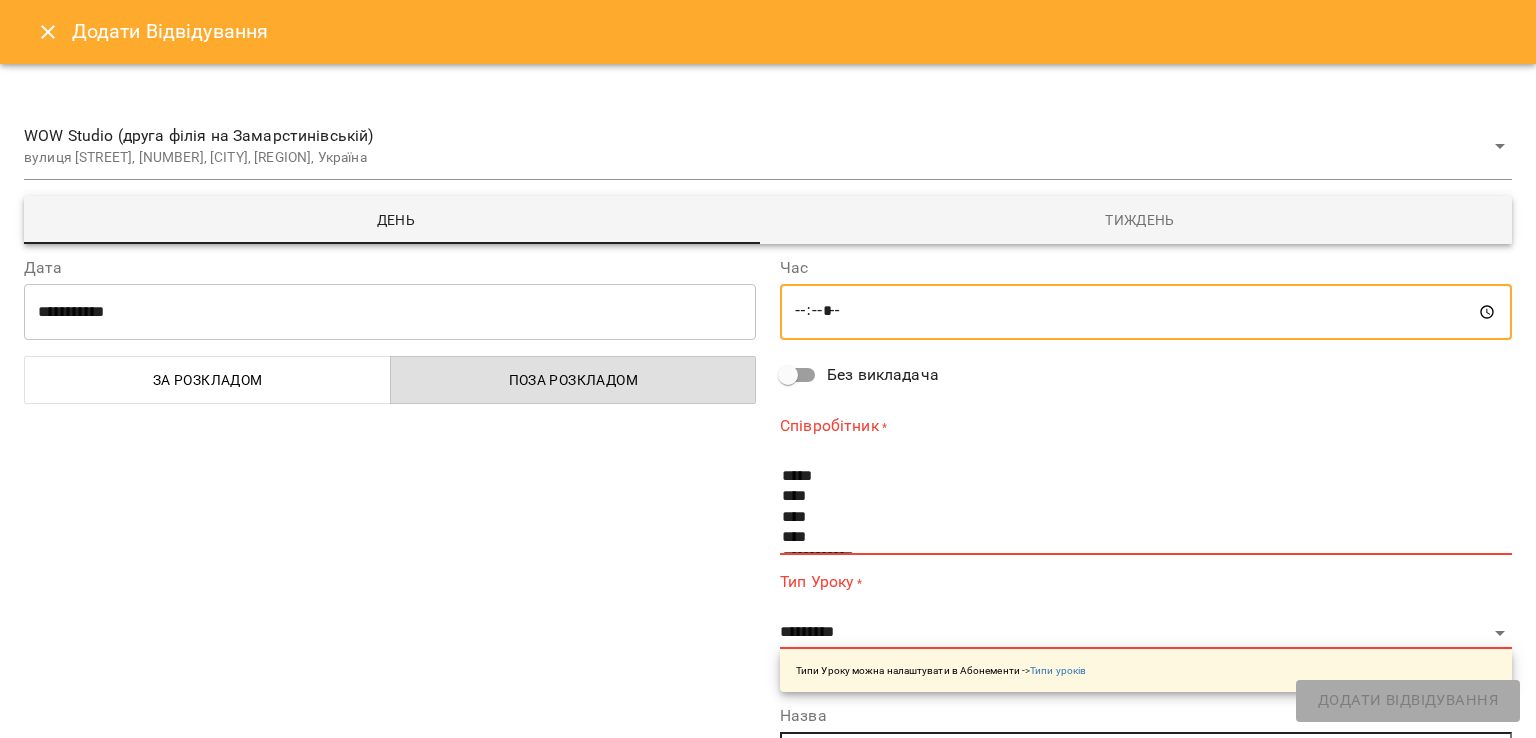 type on "*****" 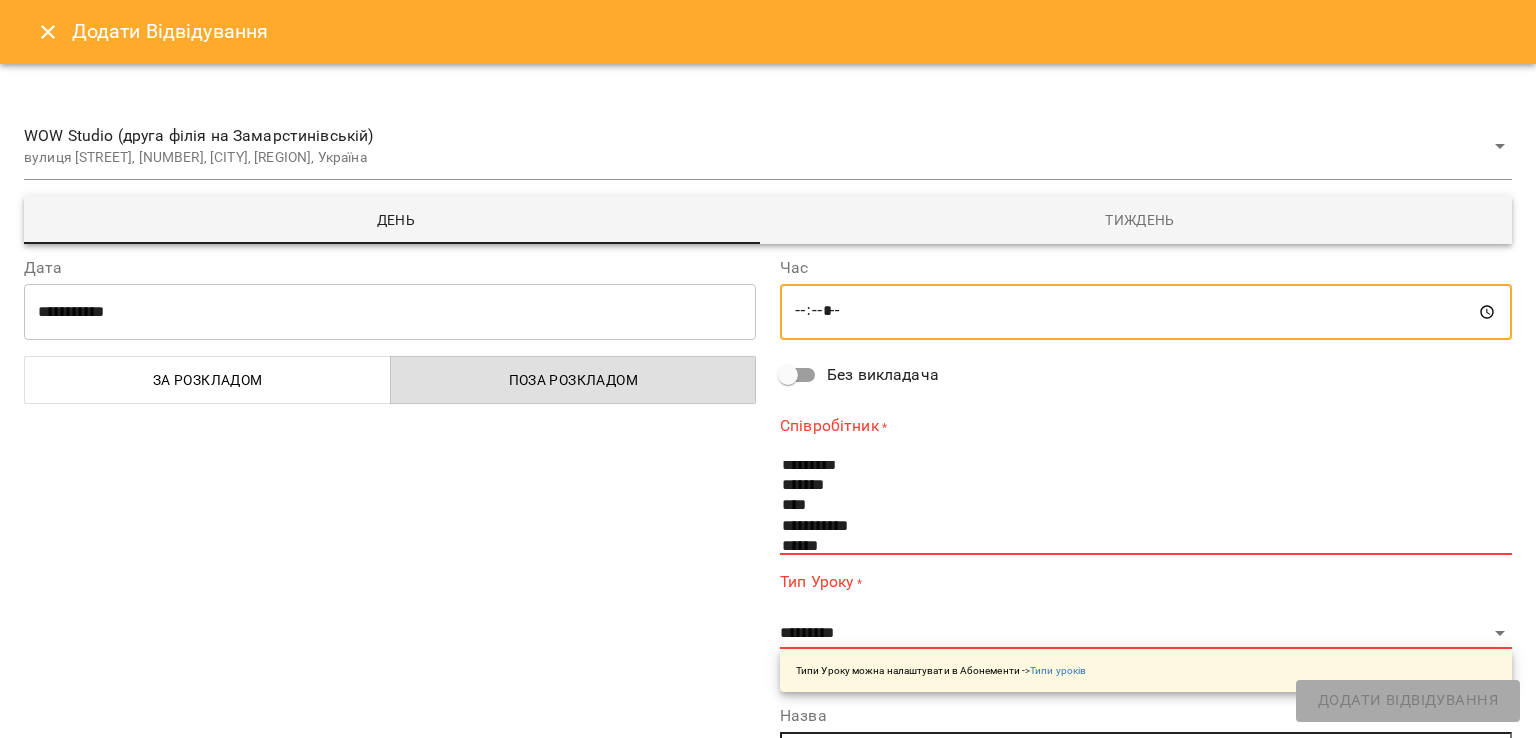 scroll, scrollTop: 140, scrollLeft: 0, axis: vertical 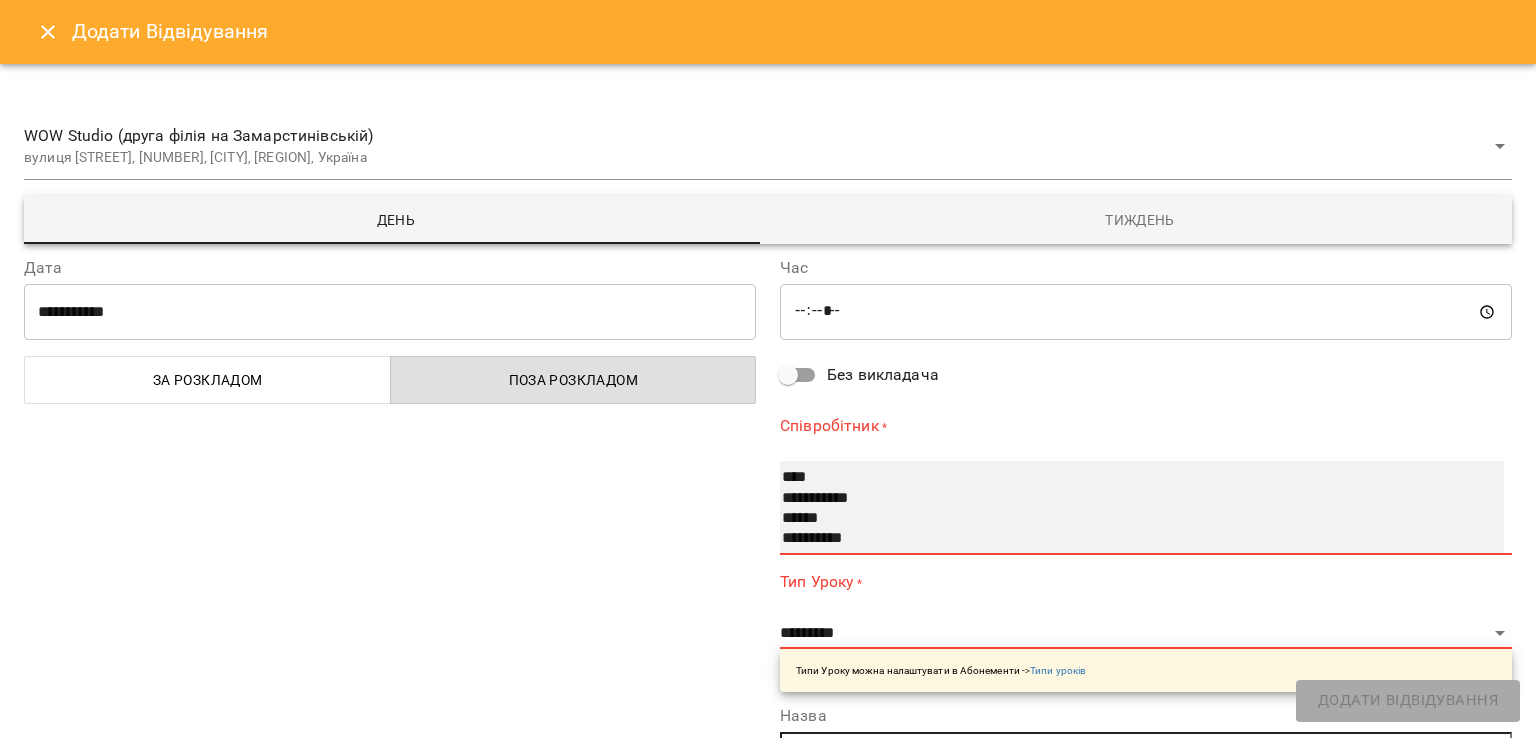 select on "**********" 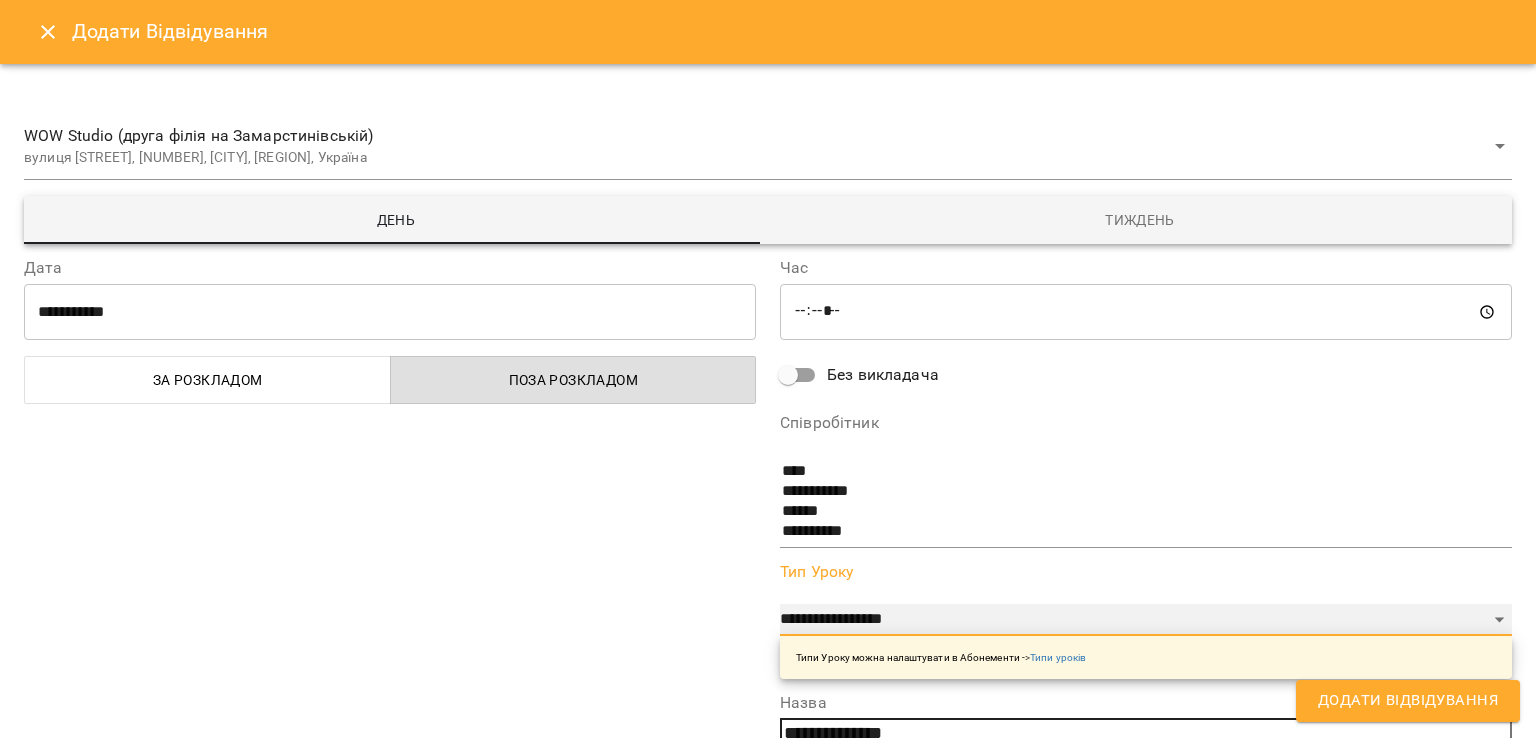 click on "**********" at bounding box center [1146, 620] 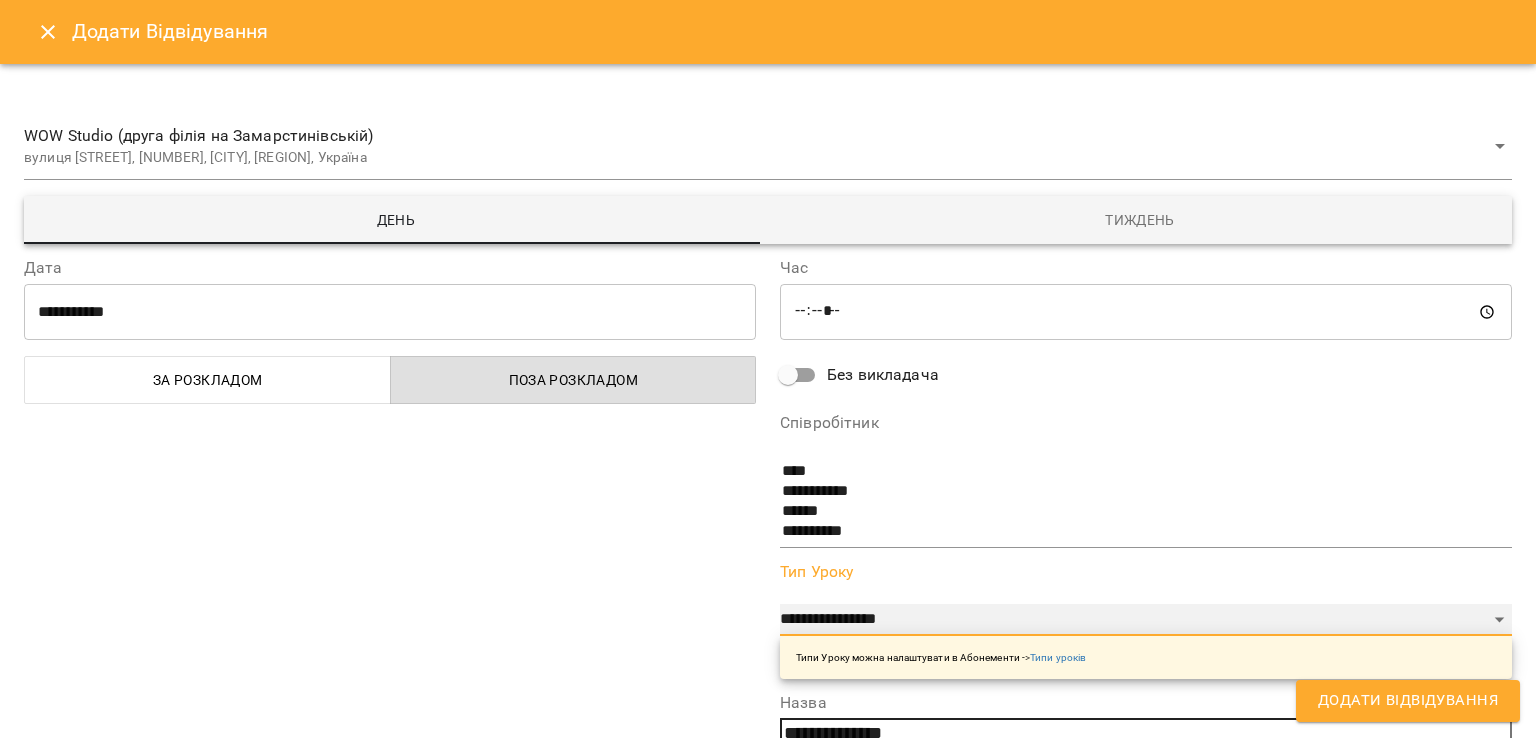 click on "**********" at bounding box center (1146, 620) 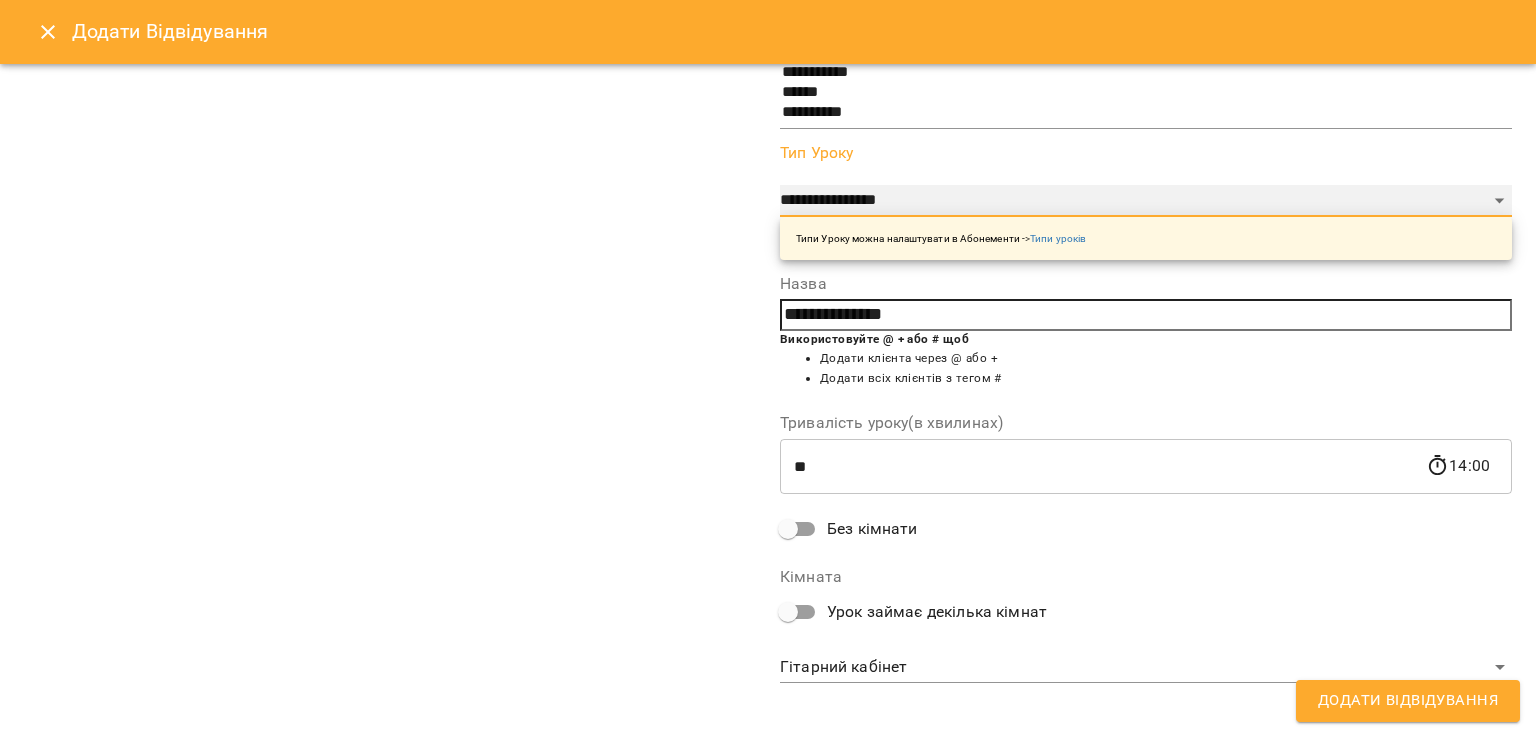 scroll, scrollTop: 432, scrollLeft: 0, axis: vertical 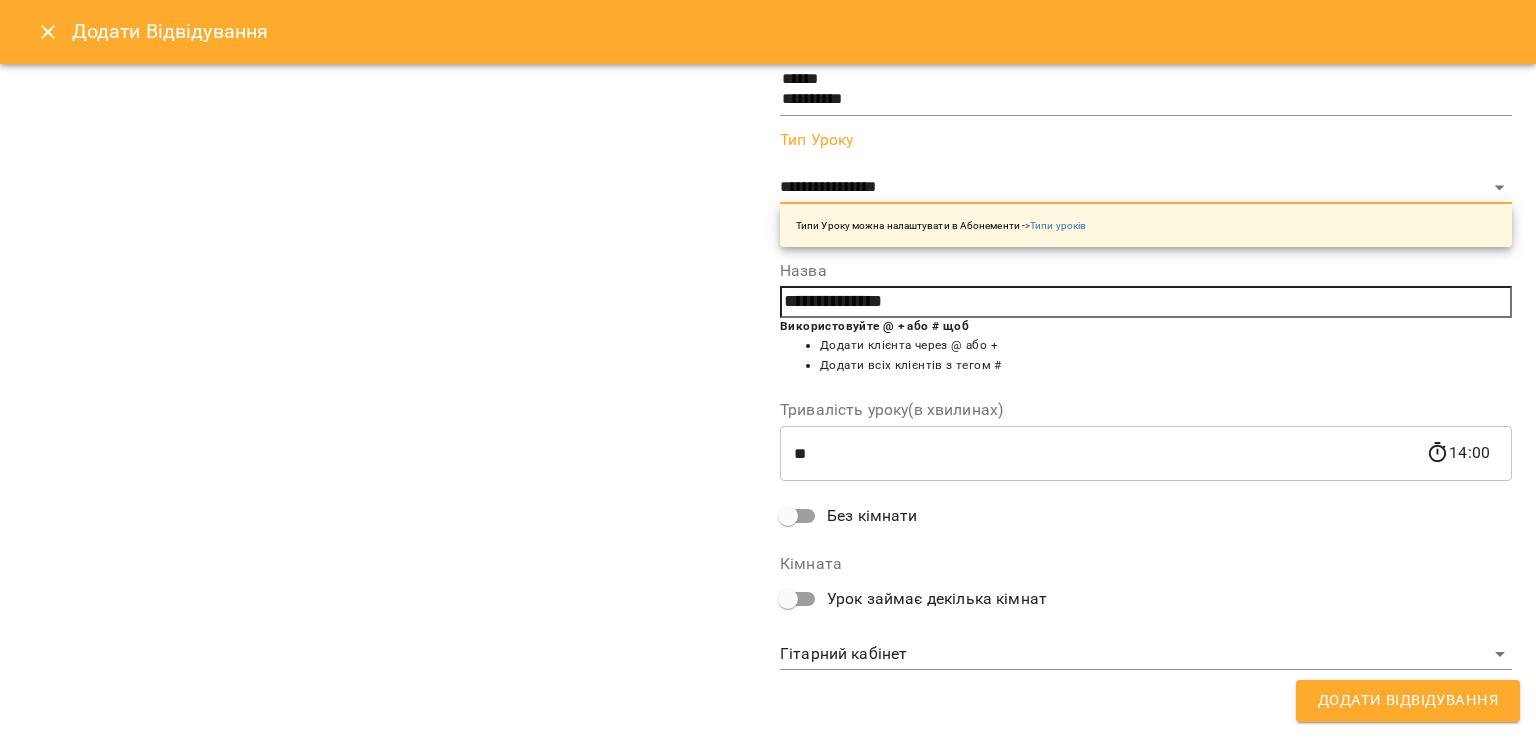 click on "Додати Відвідування" at bounding box center (1408, 701) 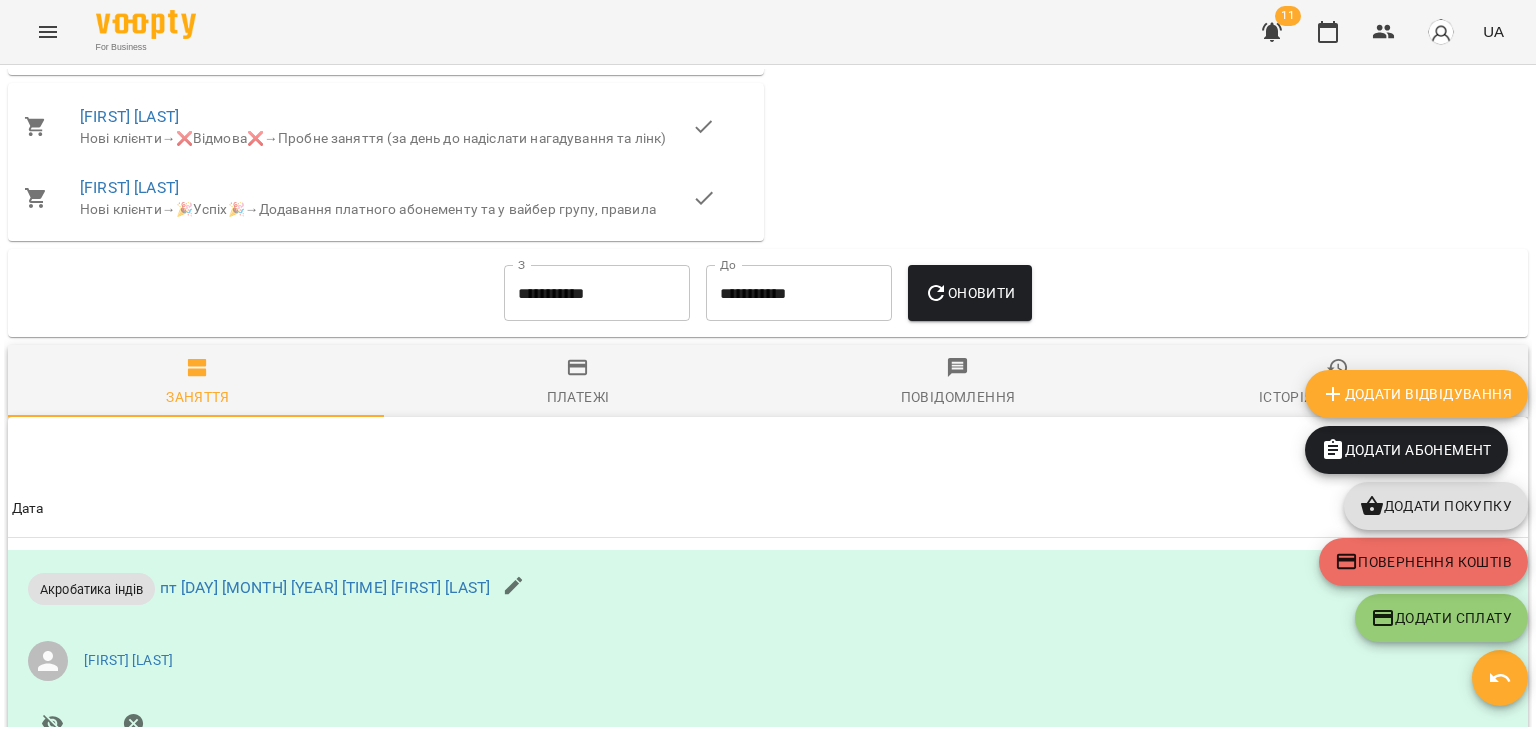 scroll, scrollTop: 2466, scrollLeft: 0, axis: vertical 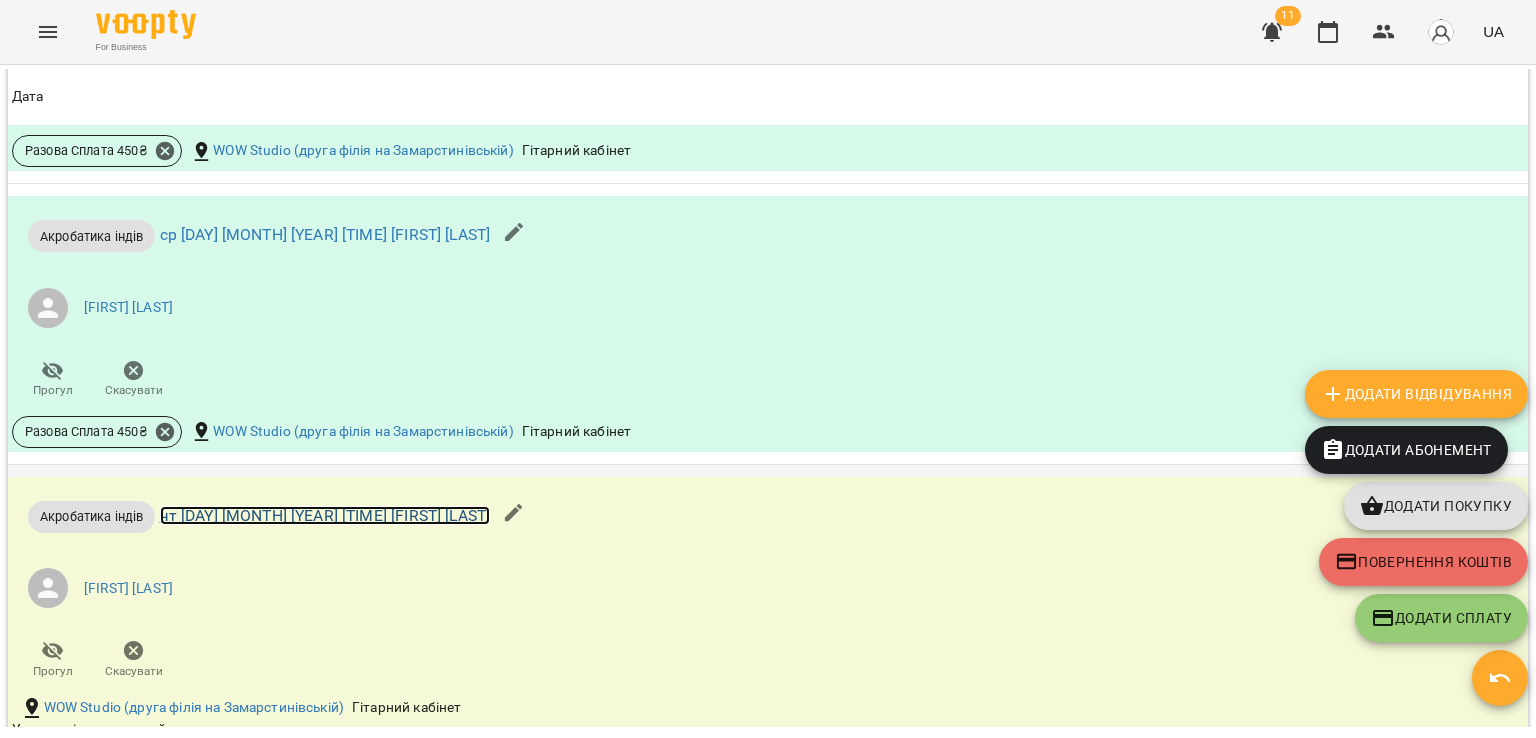 click on "чт 31 лип 2025 13:00 Сорока Ніколь" at bounding box center (325, 515) 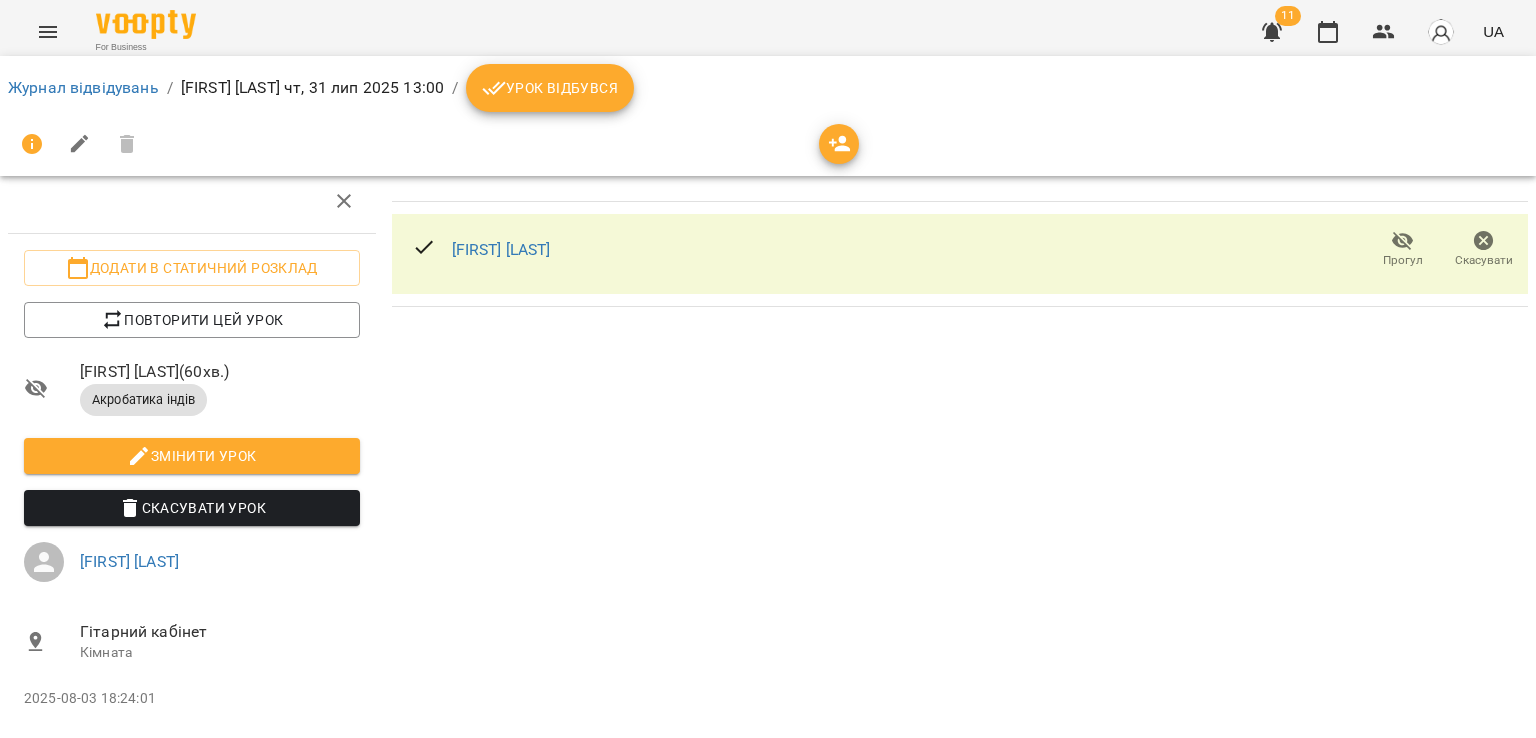 scroll, scrollTop: 81, scrollLeft: 0, axis: vertical 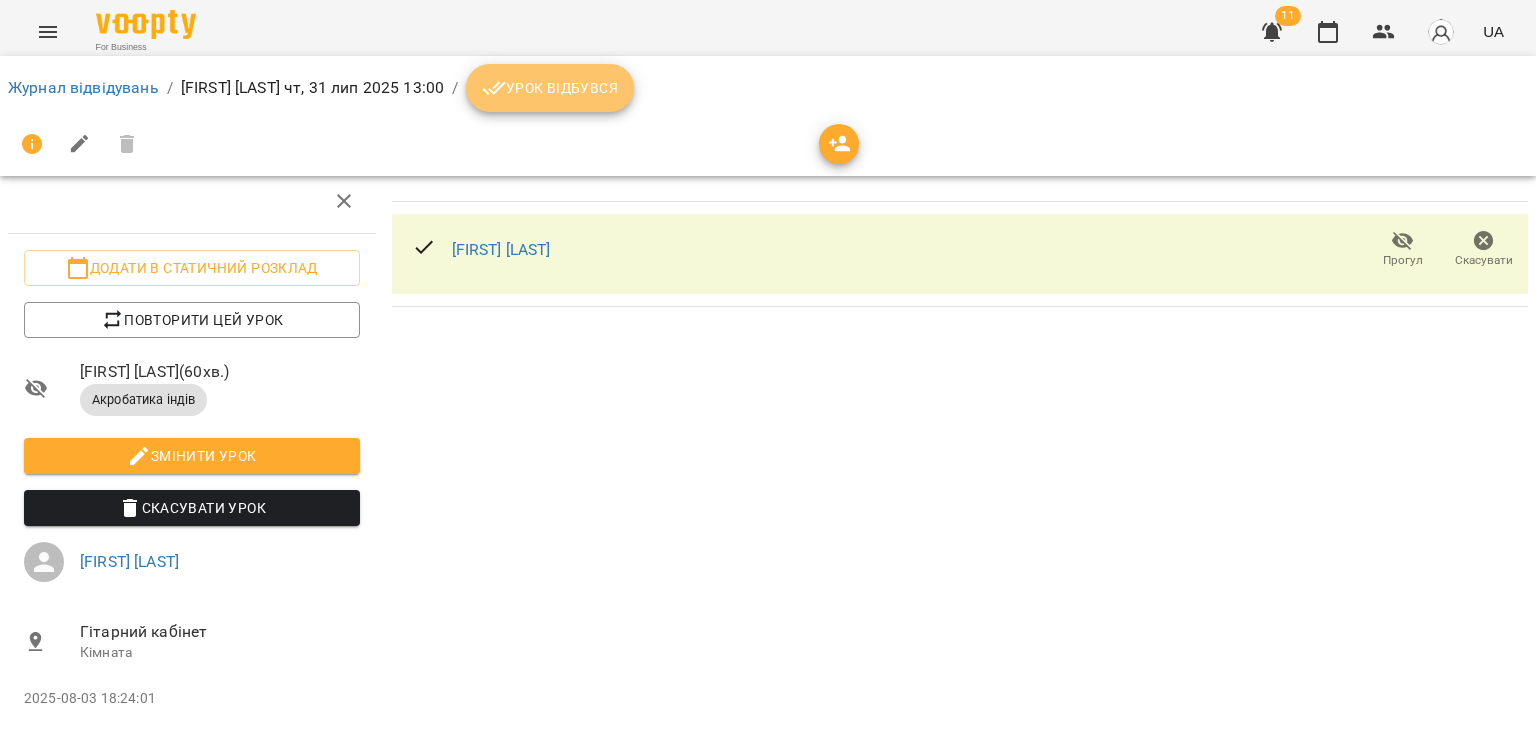 click on "Урок відбувся" at bounding box center [550, 88] 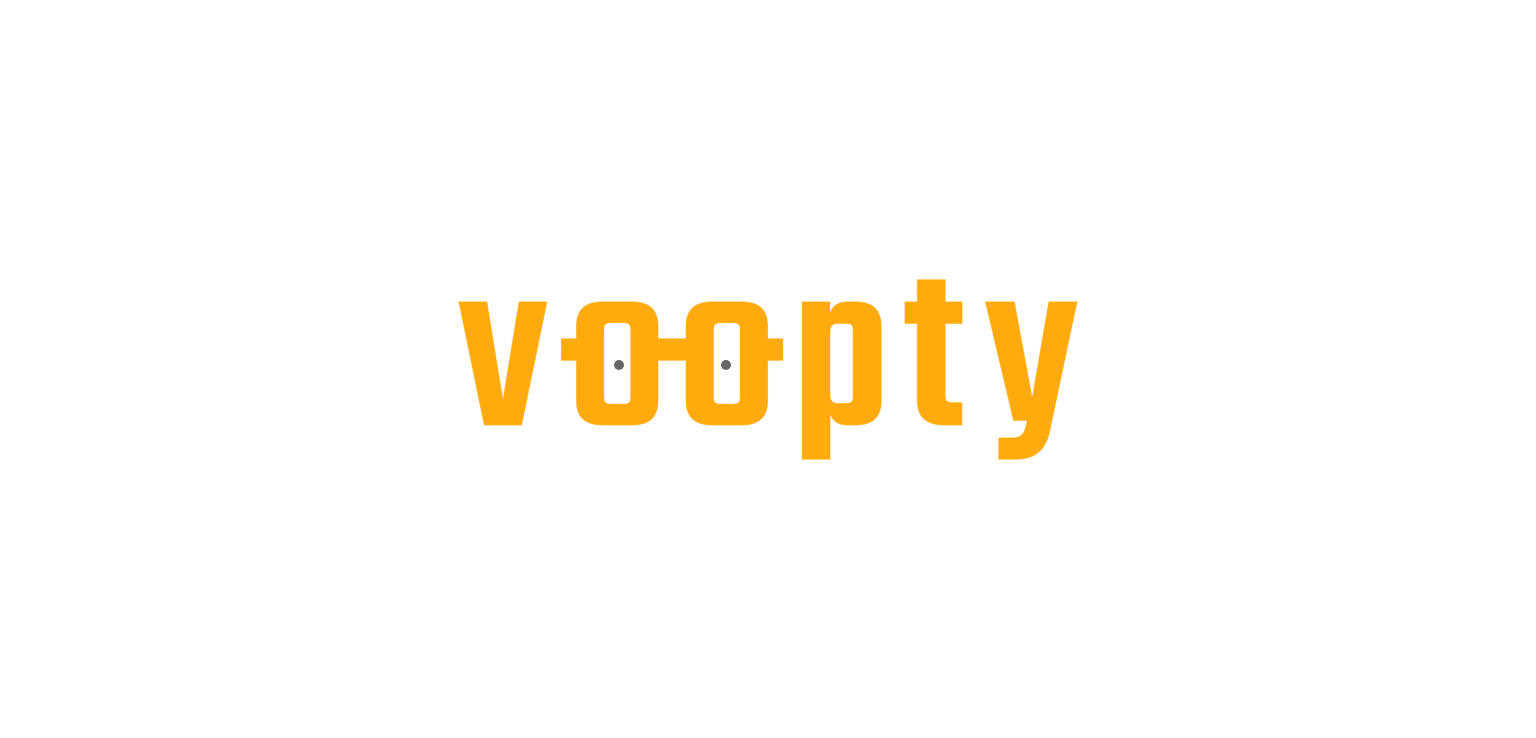 scroll, scrollTop: 0, scrollLeft: 0, axis: both 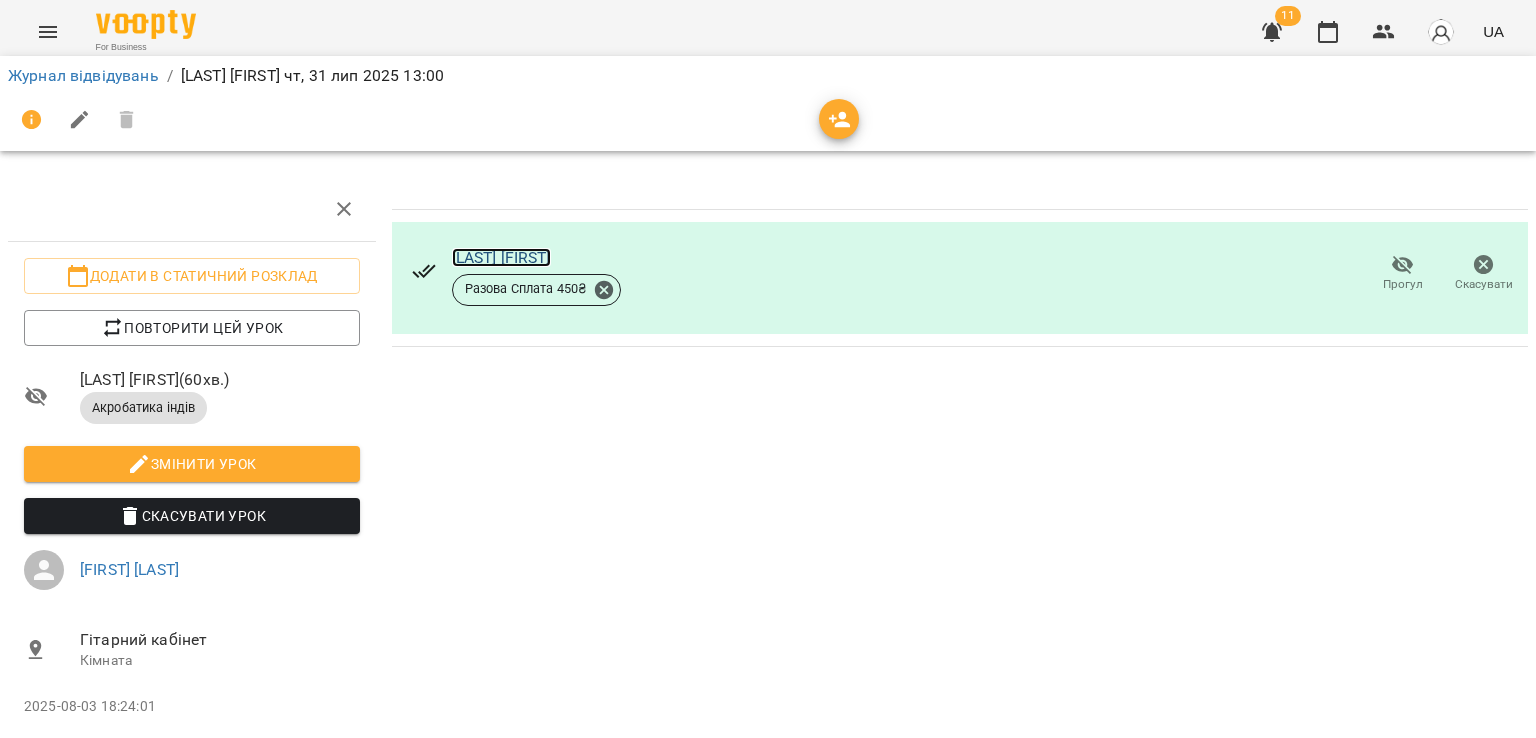 click on "[LAST] [FIRST]" at bounding box center [501, 257] 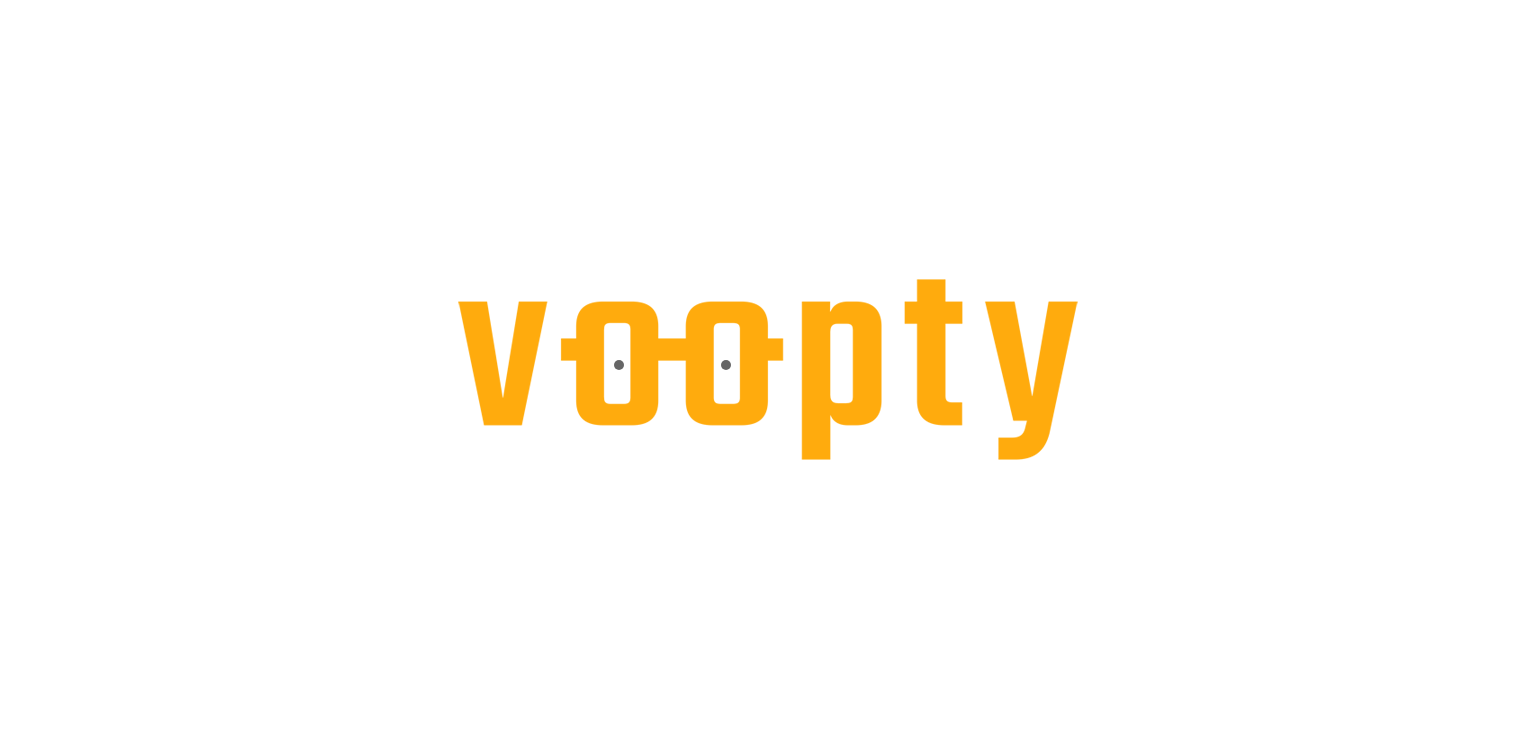 scroll, scrollTop: 0, scrollLeft: 0, axis: both 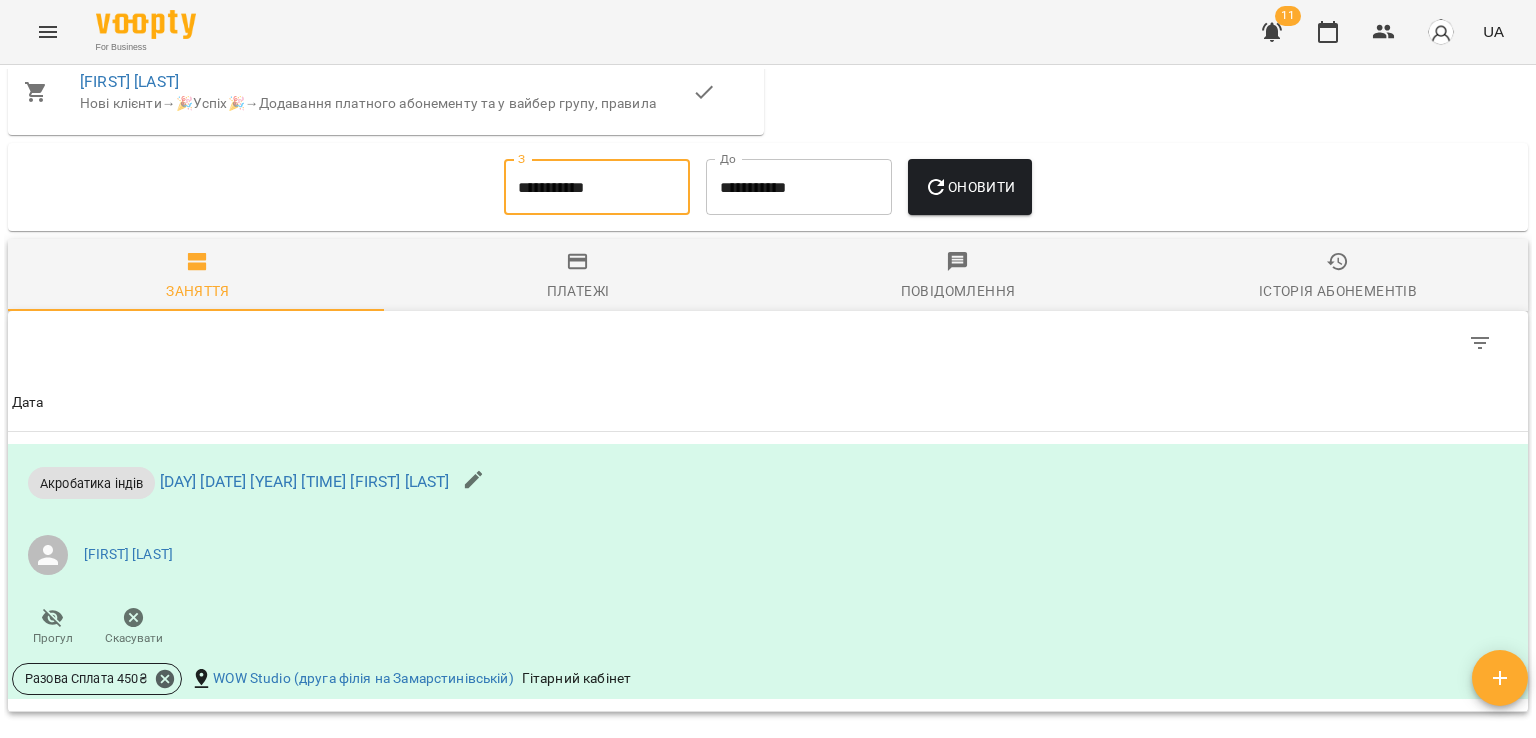 click on "**********" at bounding box center [597, 187] 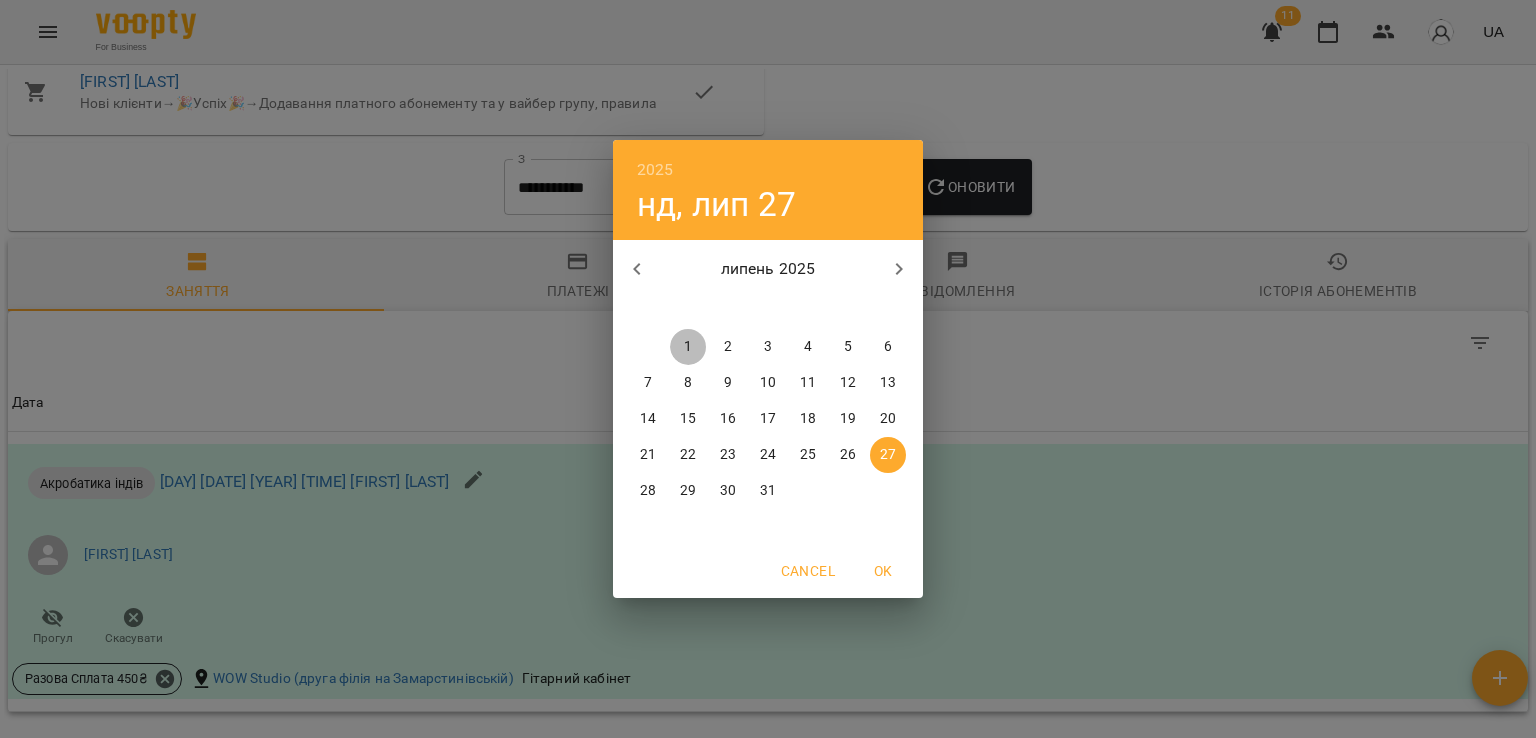 click on "1" at bounding box center (688, 347) 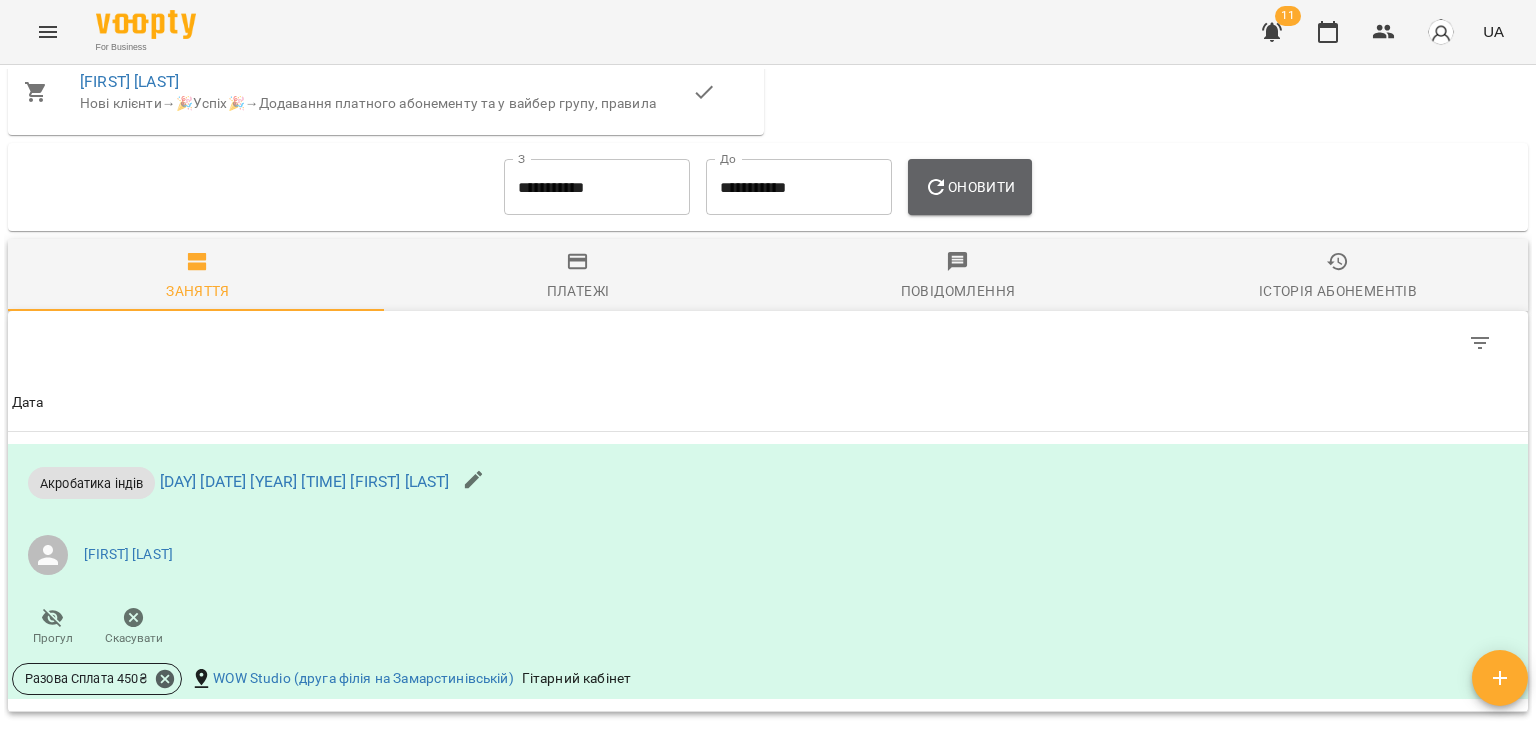 click on "Оновити" at bounding box center [969, 187] 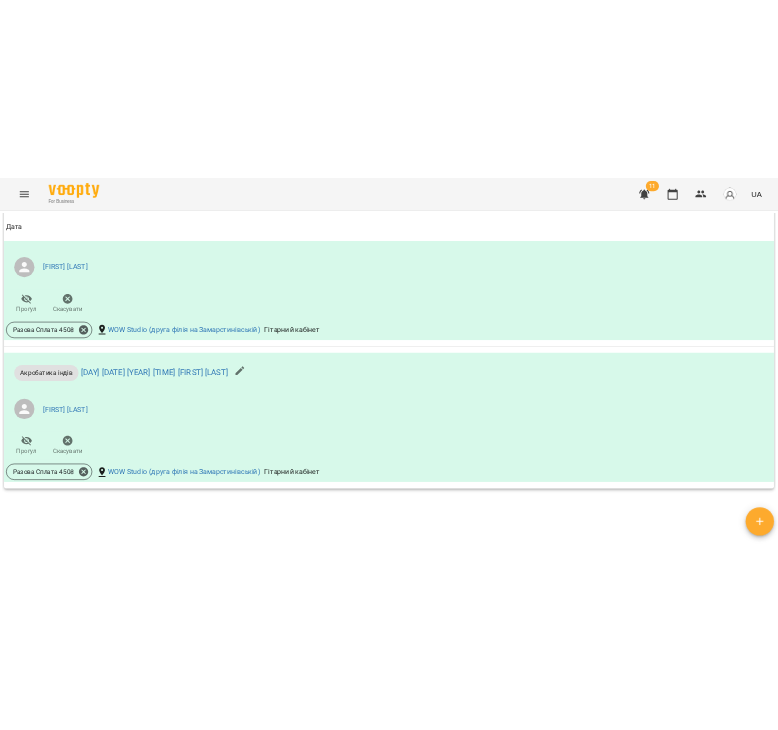 scroll, scrollTop: 2605, scrollLeft: 0, axis: vertical 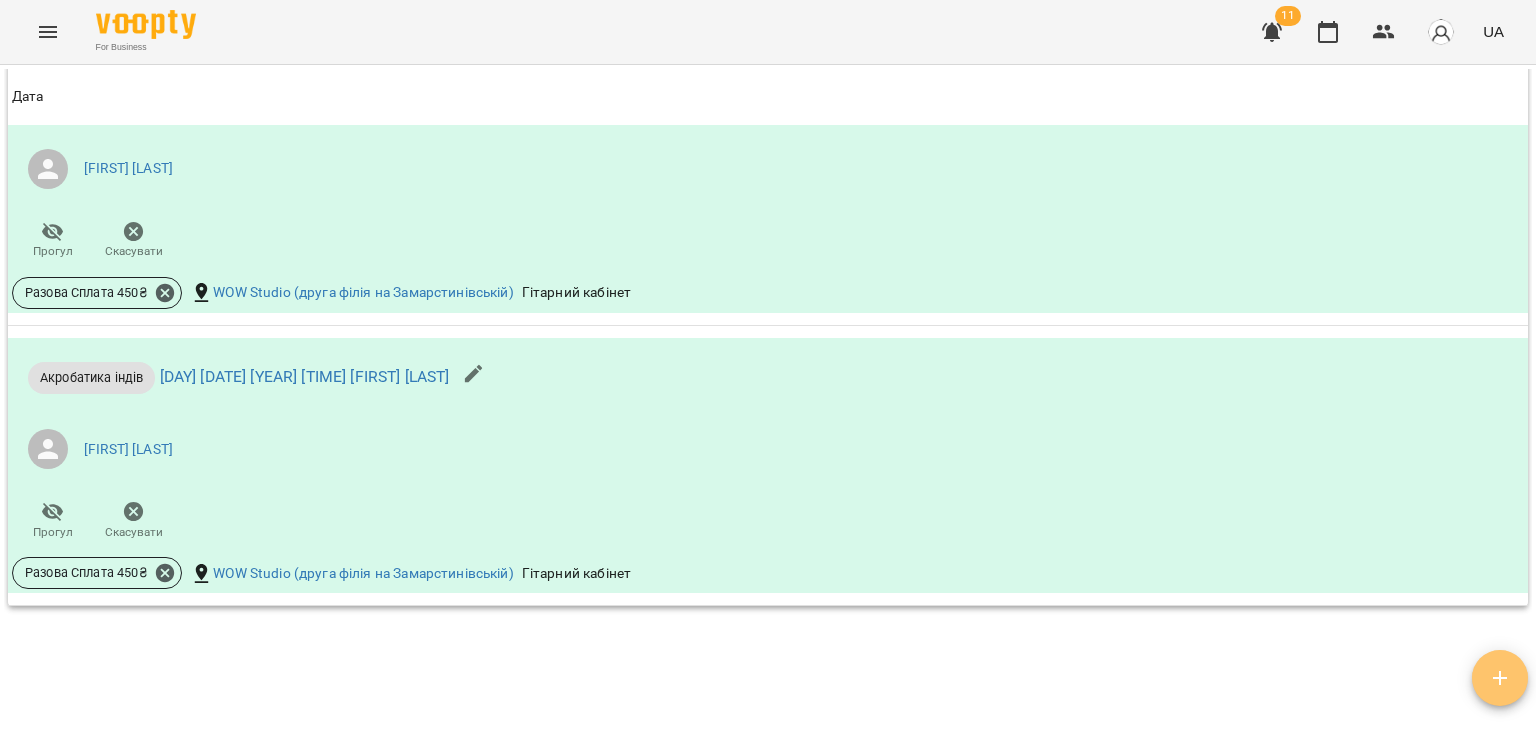 click at bounding box center (1500, 678) 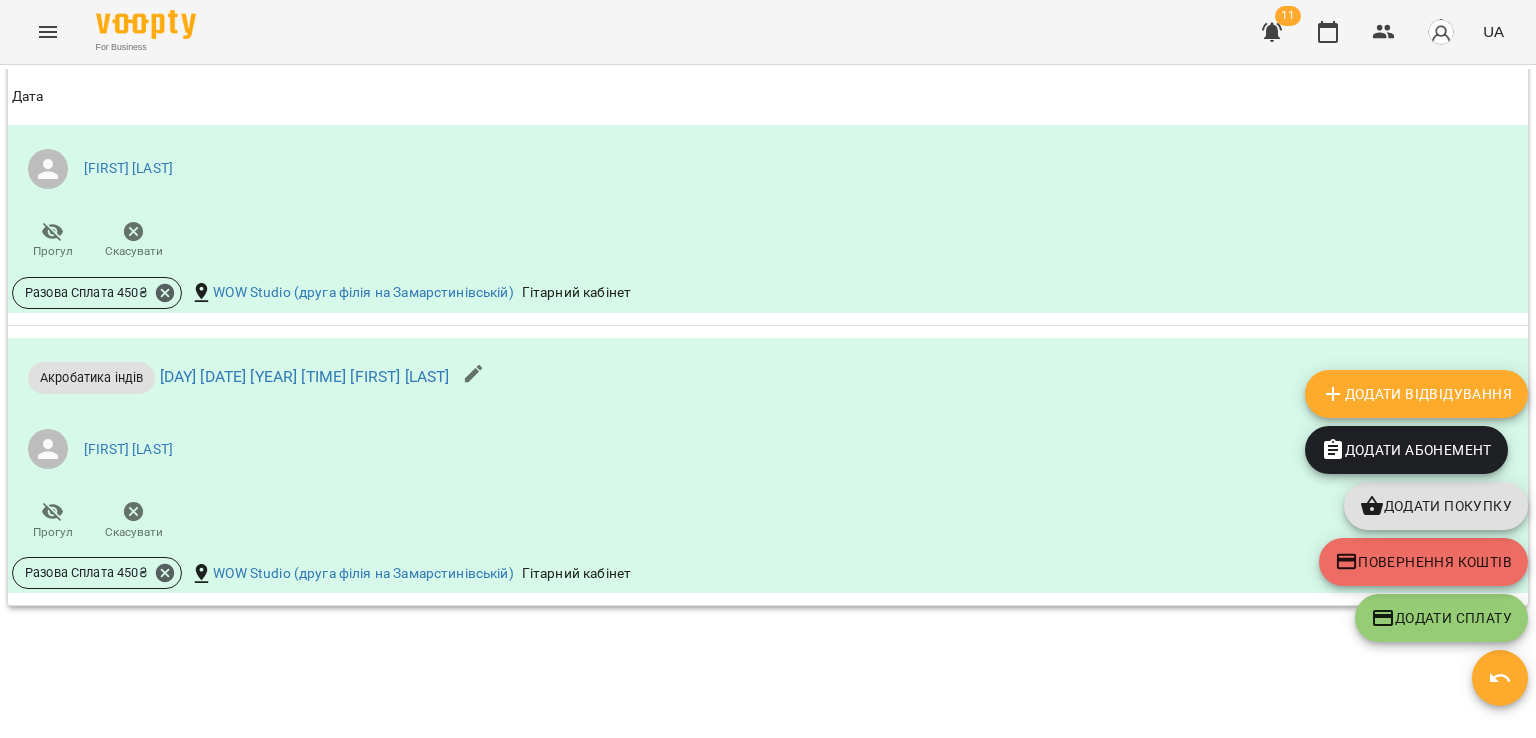 scroll, scrollTop: 3815, scrollLeft: 0, axis: vertical 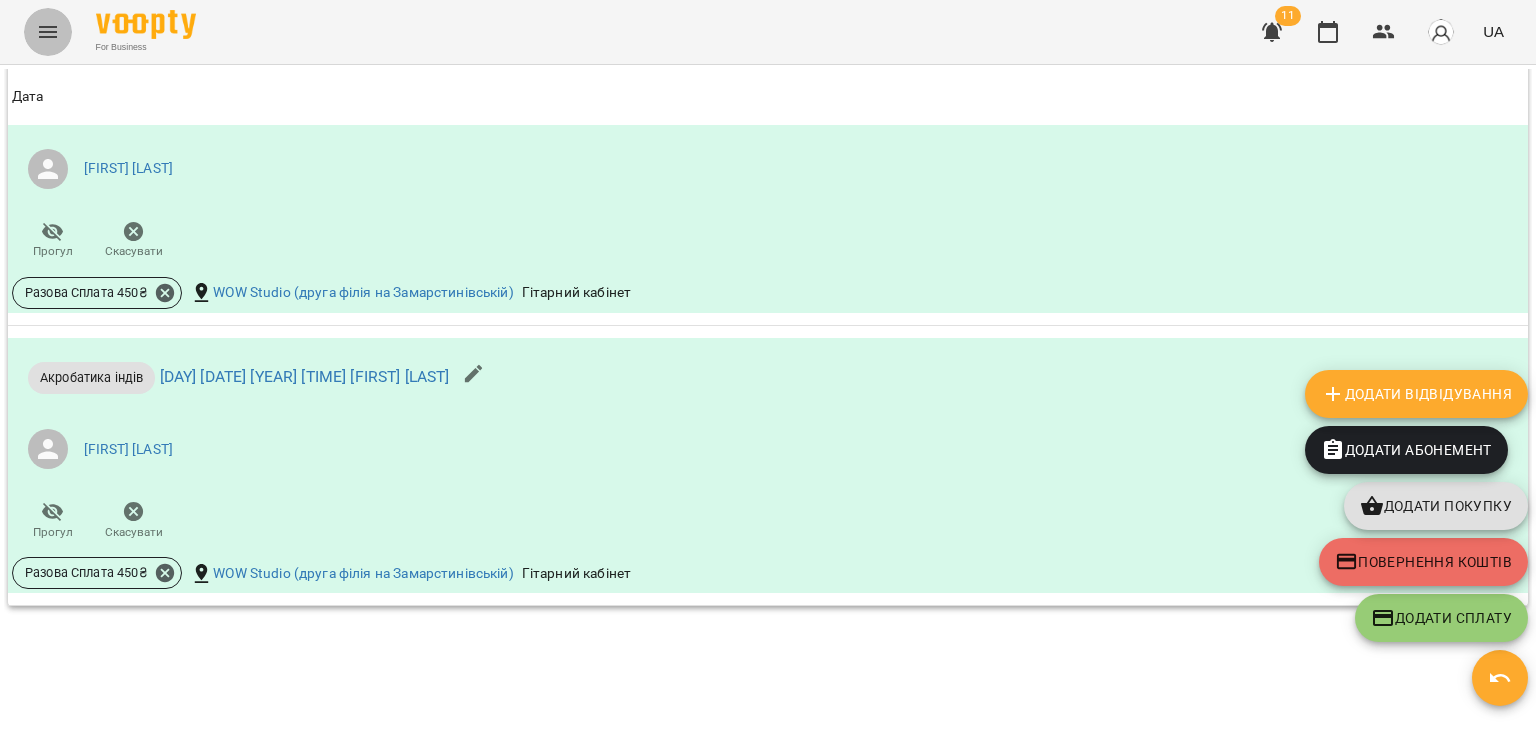 click at bounding box center (48, 32) 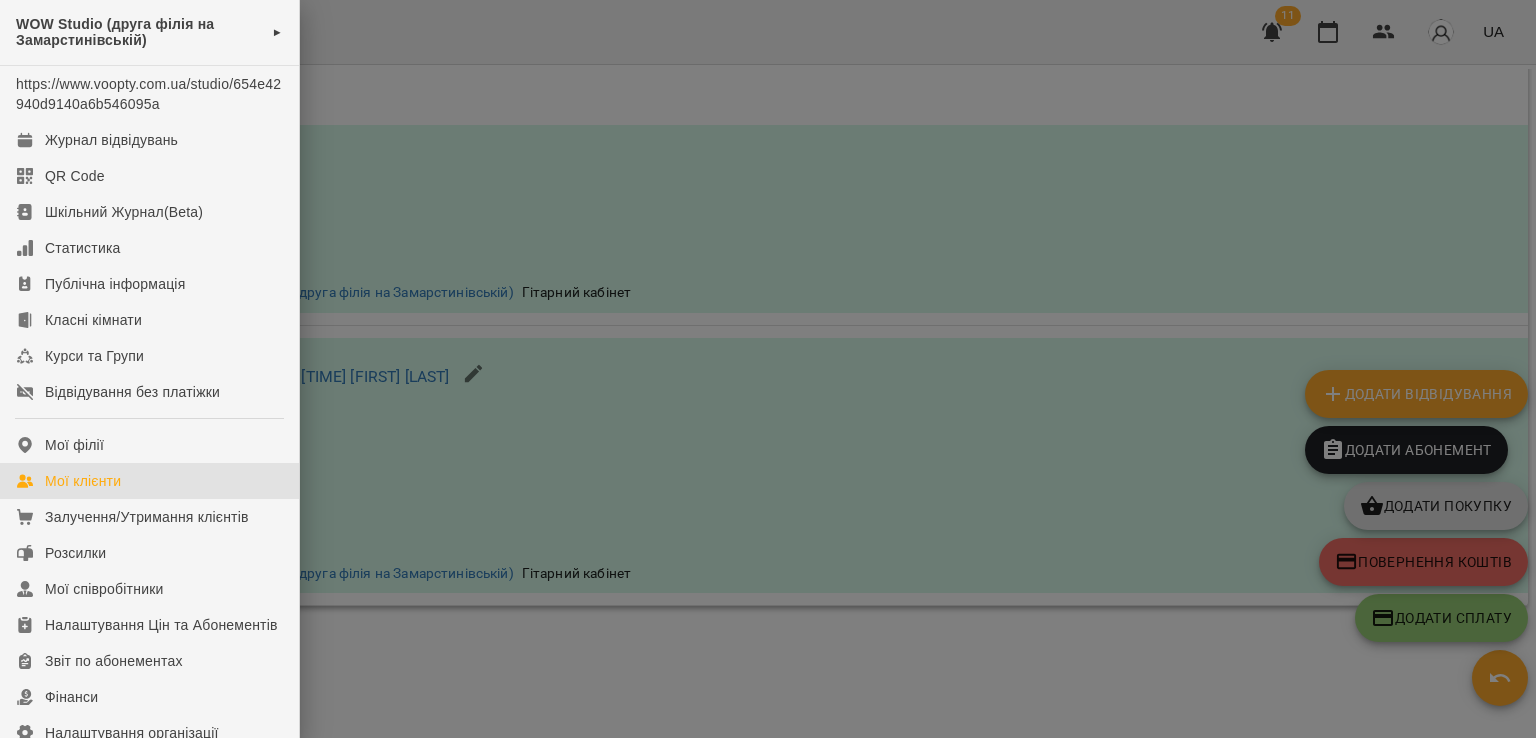 click on "Мої клієнти" at bounding box center [83, 481] 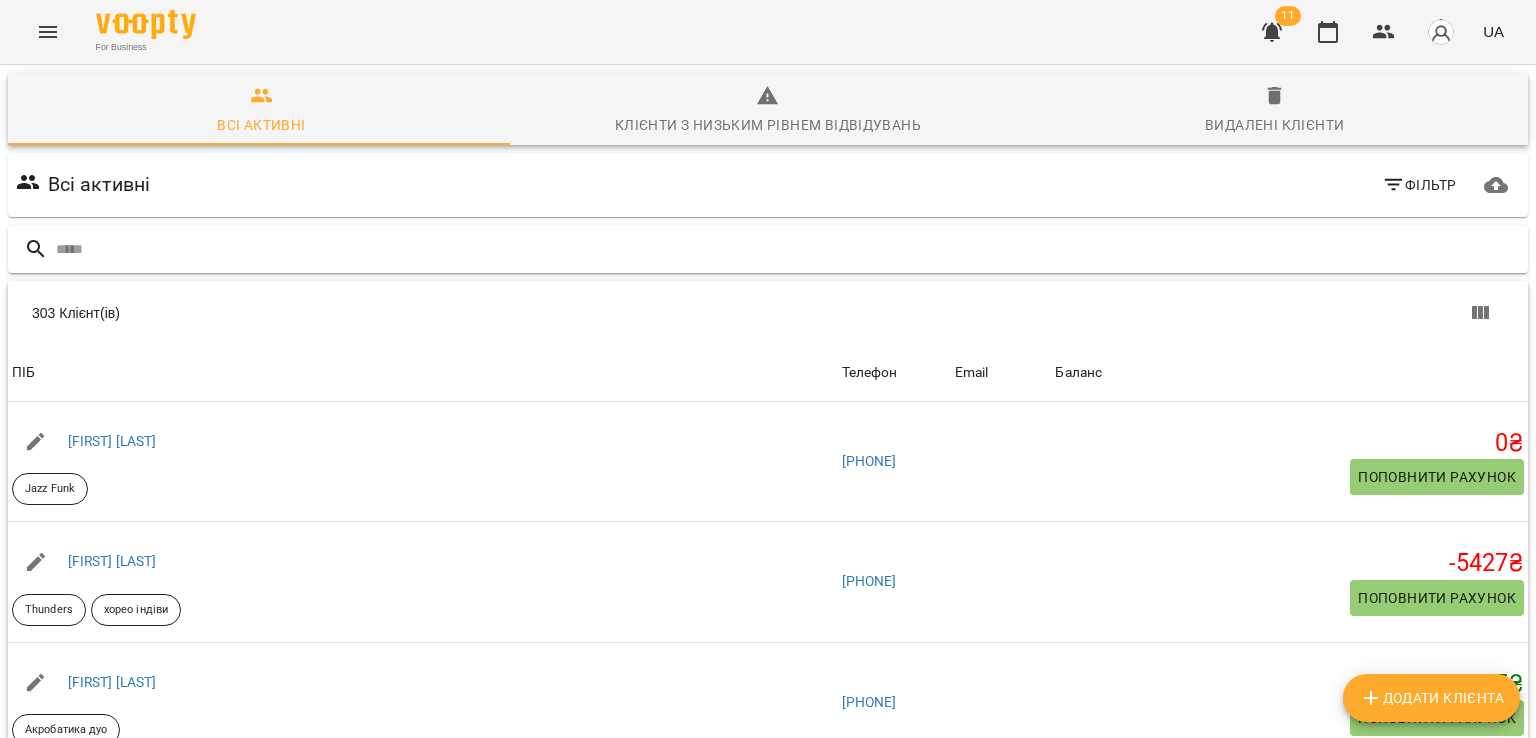click at bounding box center [788, 249] 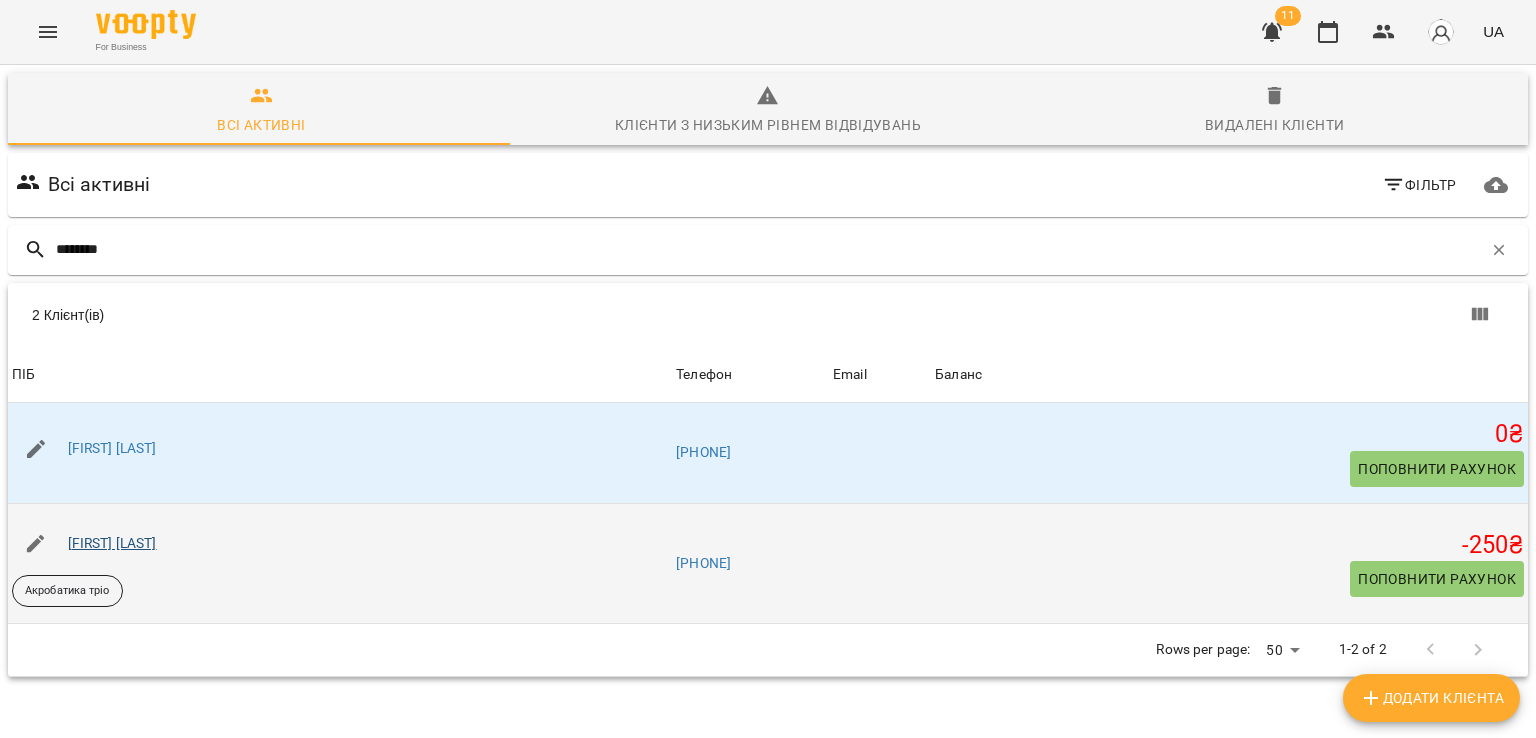 type on "********" 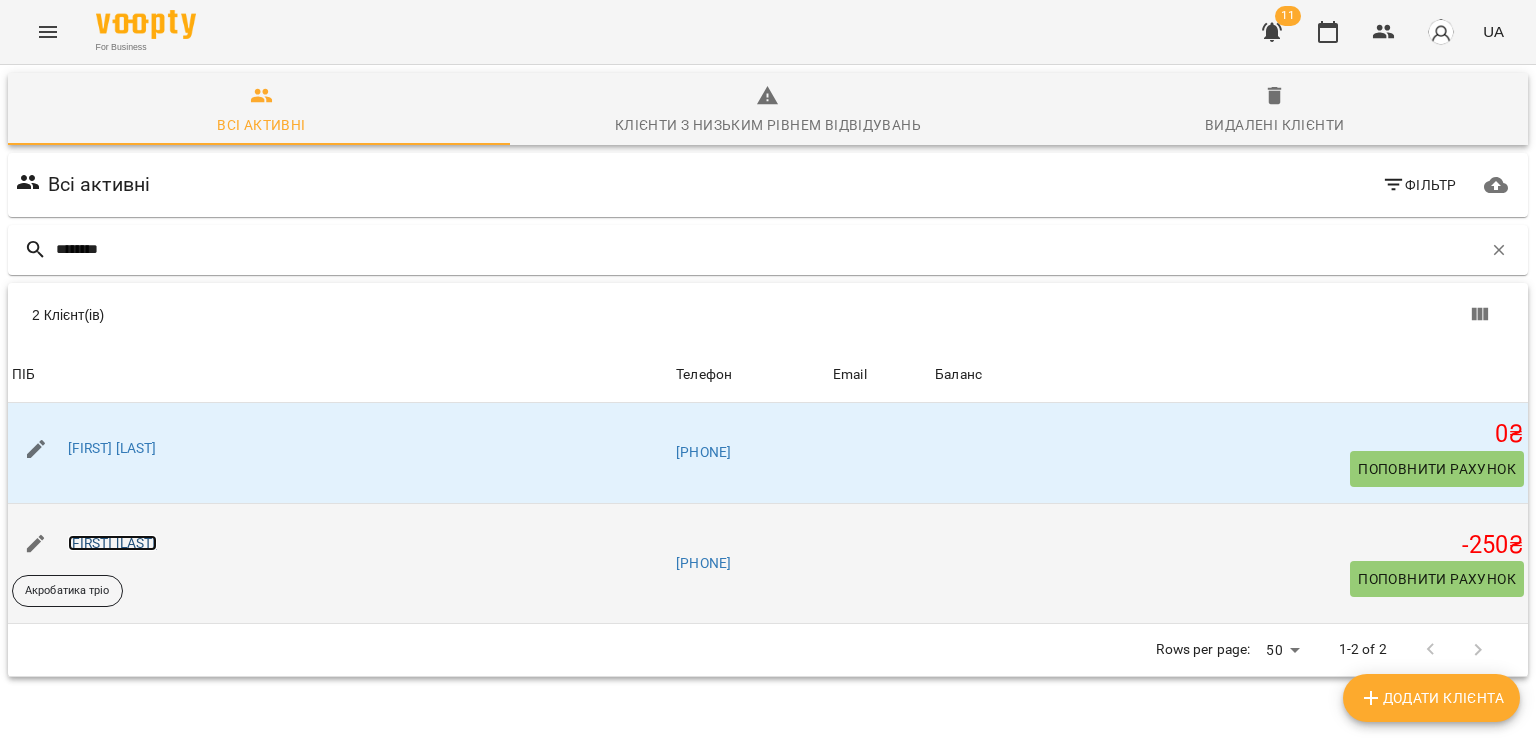click on "[LAST] [FIRST]" at bounding box center (112, 543) 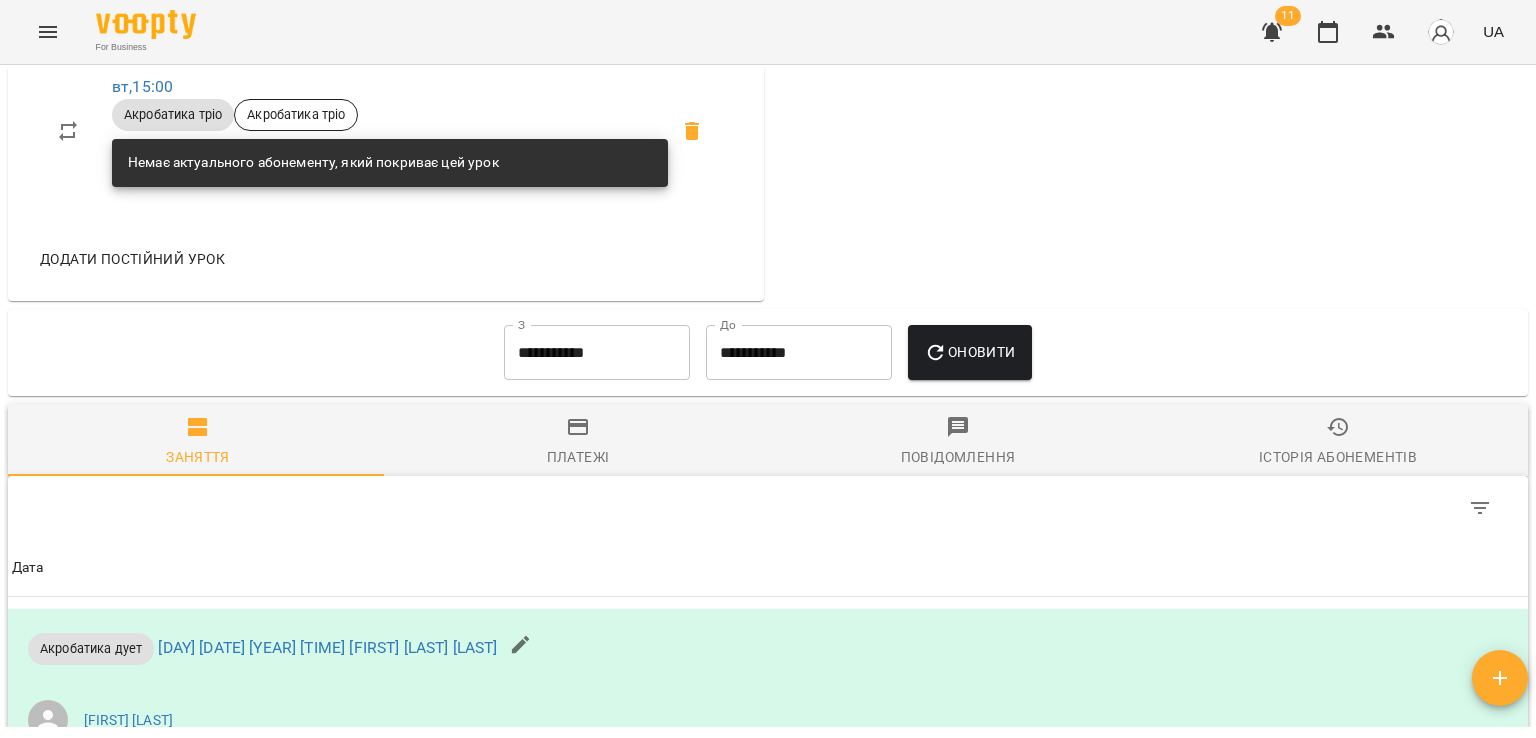 scroll, scrollTop: 1719, scrollLeft: 0, axis: vertical 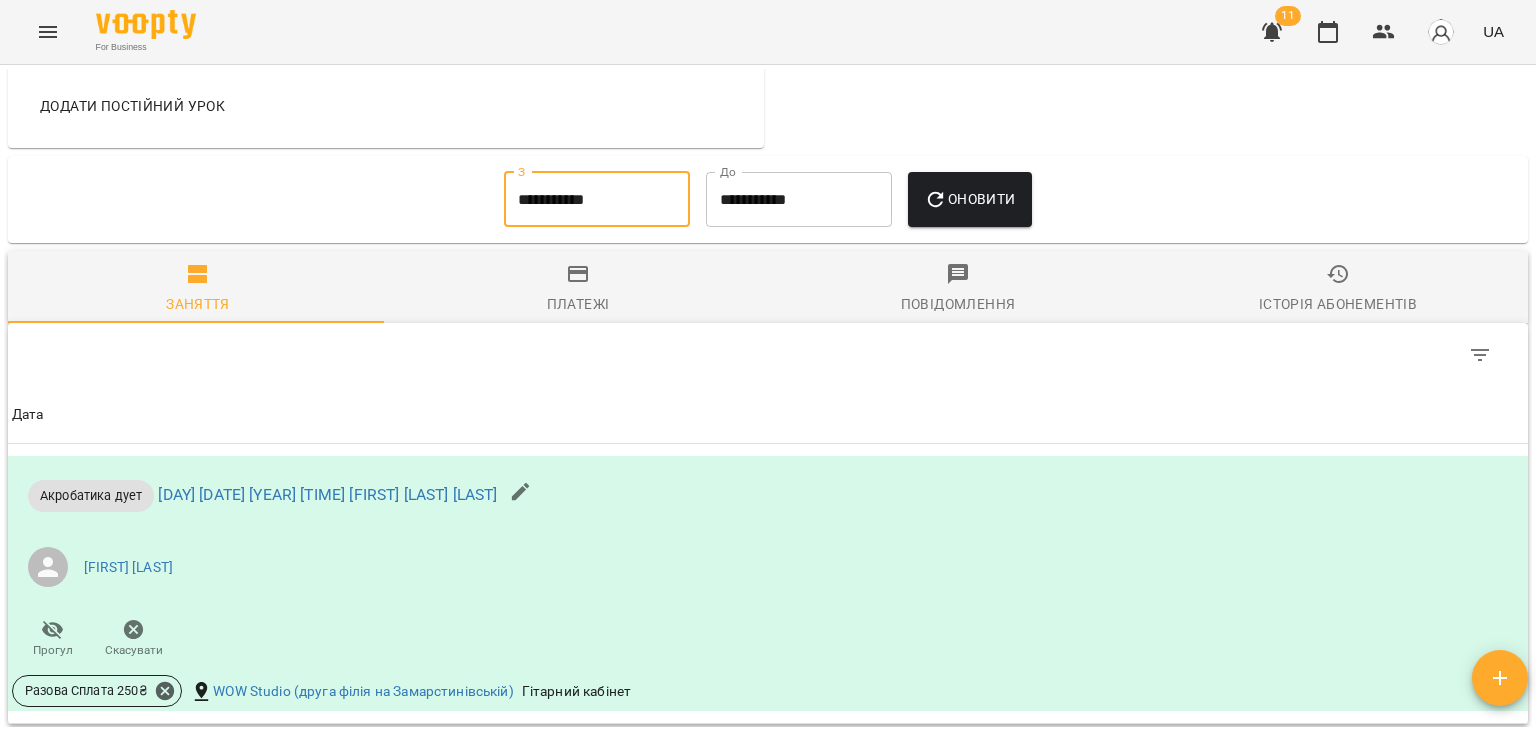 click on "**********" at bounding box center (597, 200) 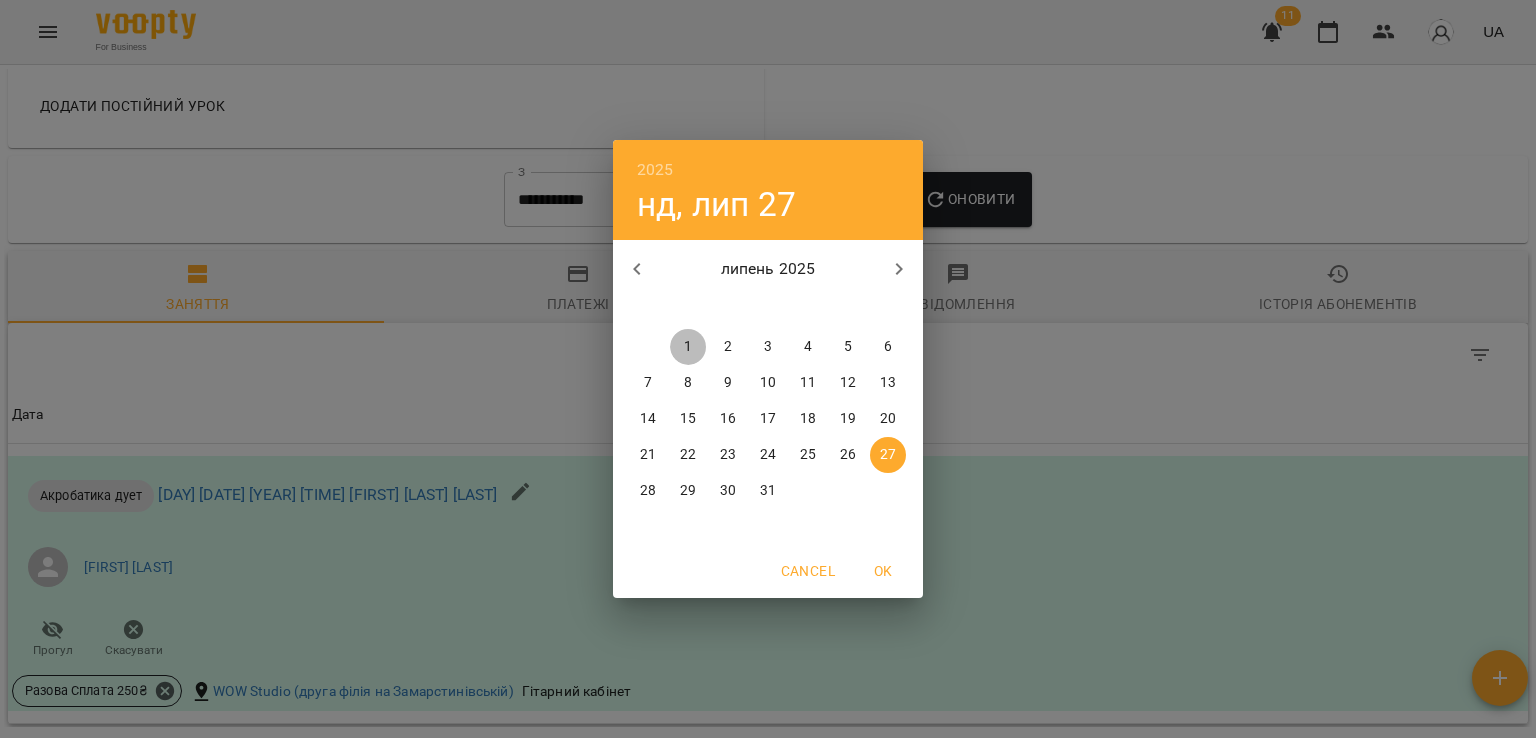 click on "1" at bounding box center (688, 347) 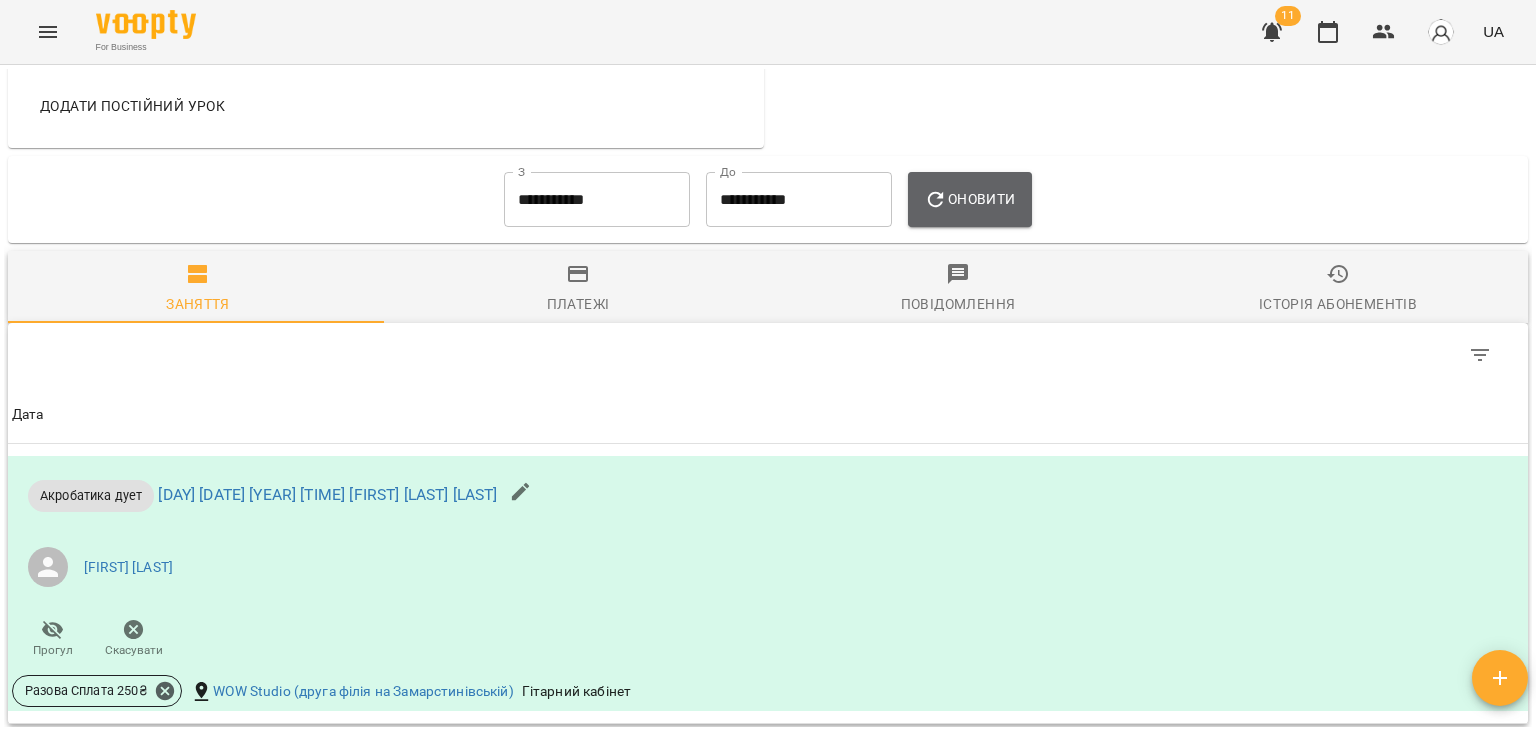 click on "Оновити" at bounding box center [969, 199] 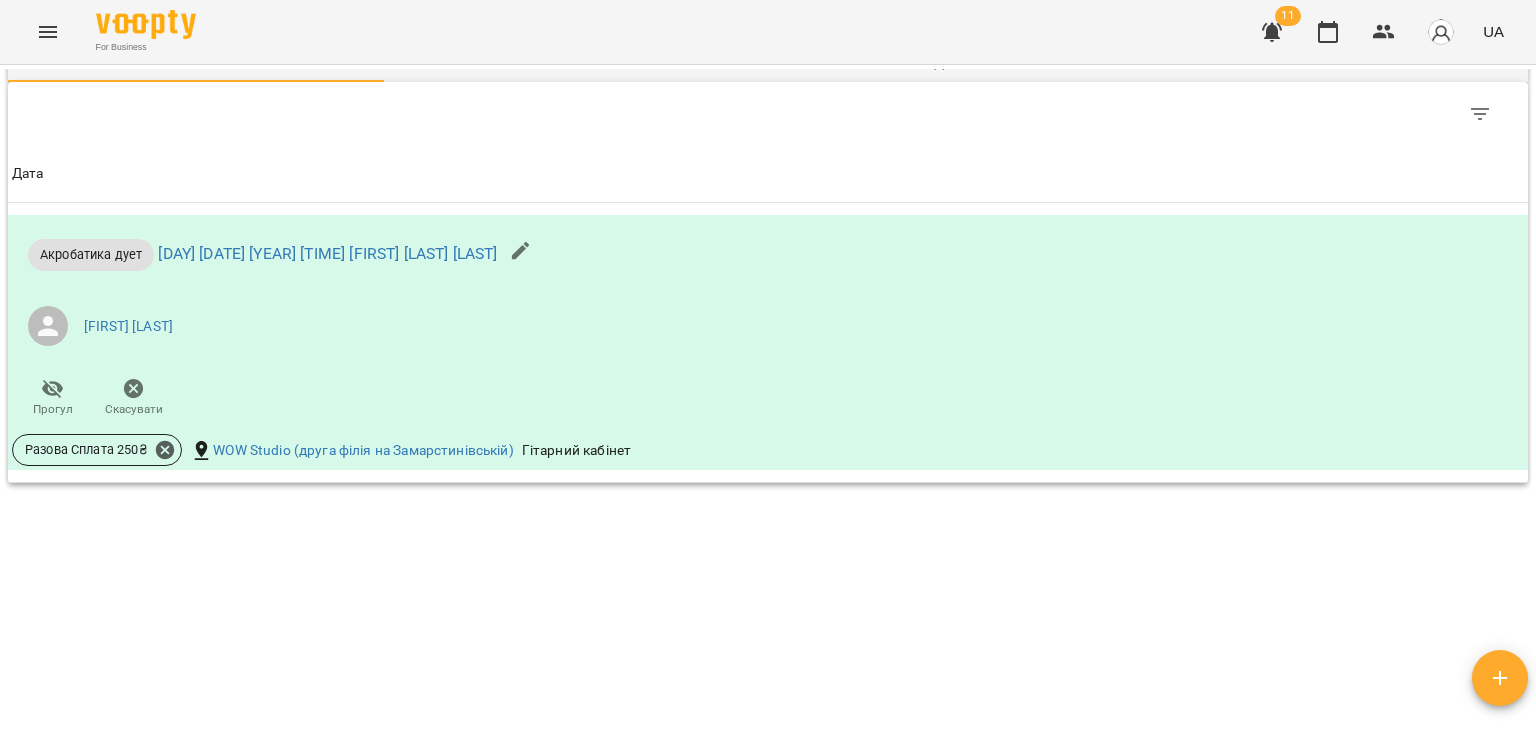 scroll, scrollTop: 1973, scrollLeft: 0, axis: vertical 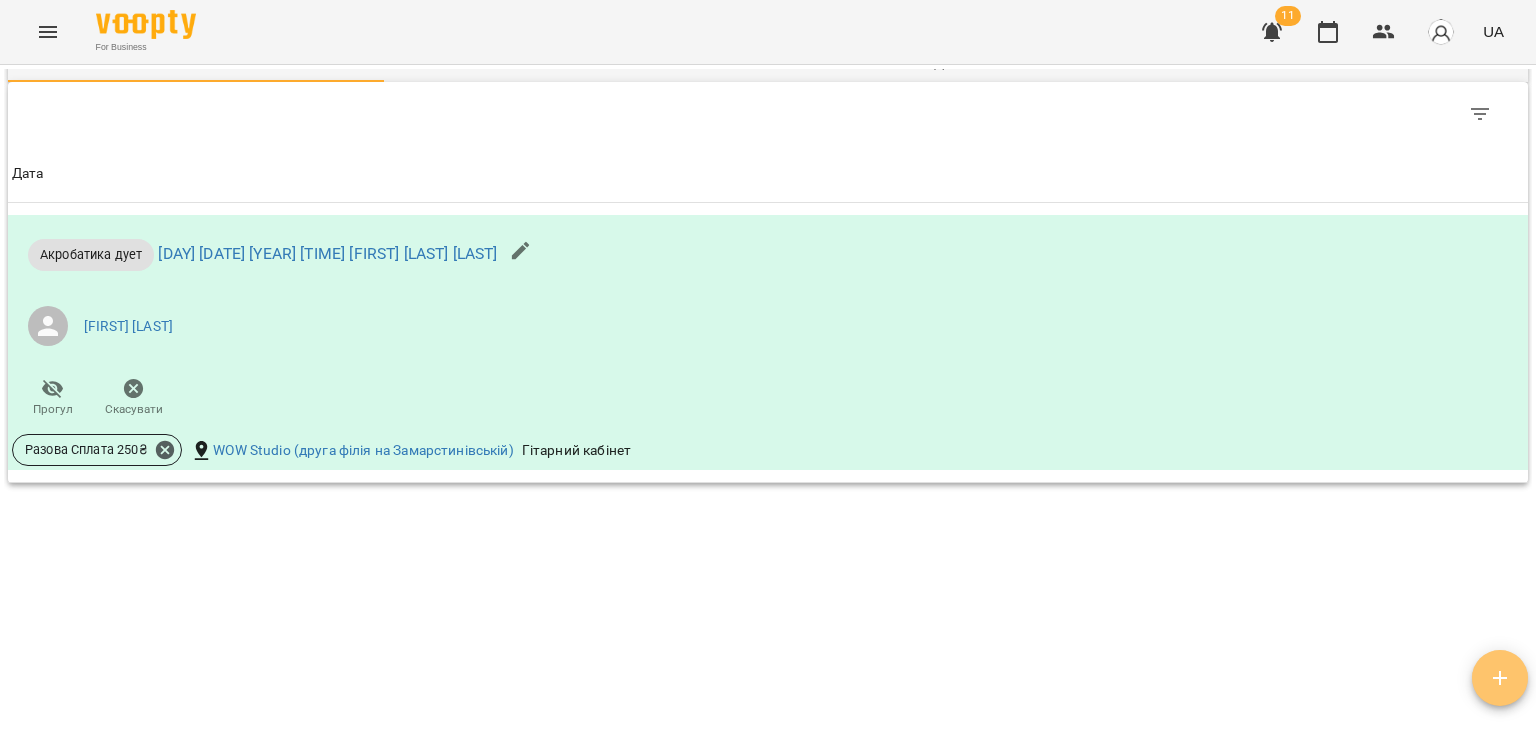 click 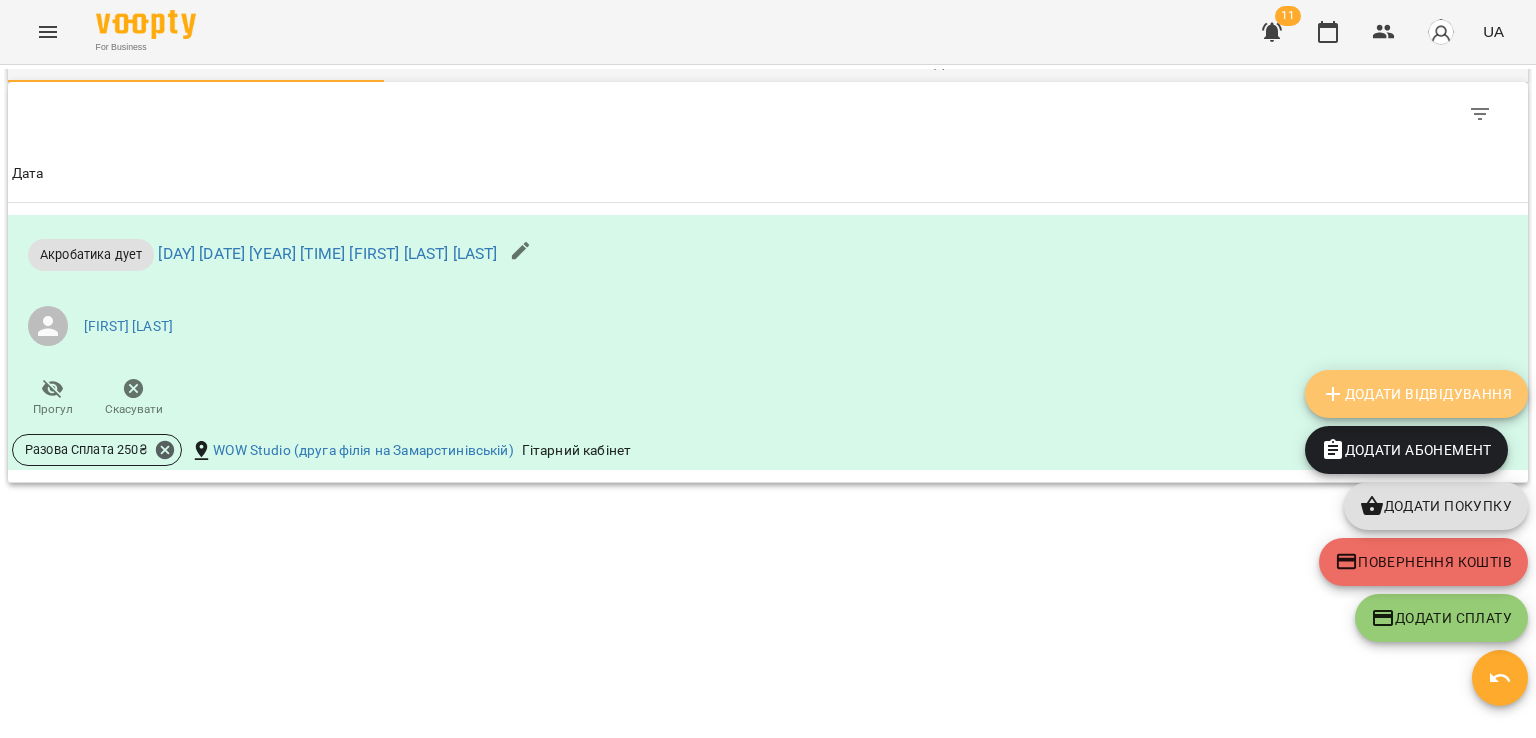 click 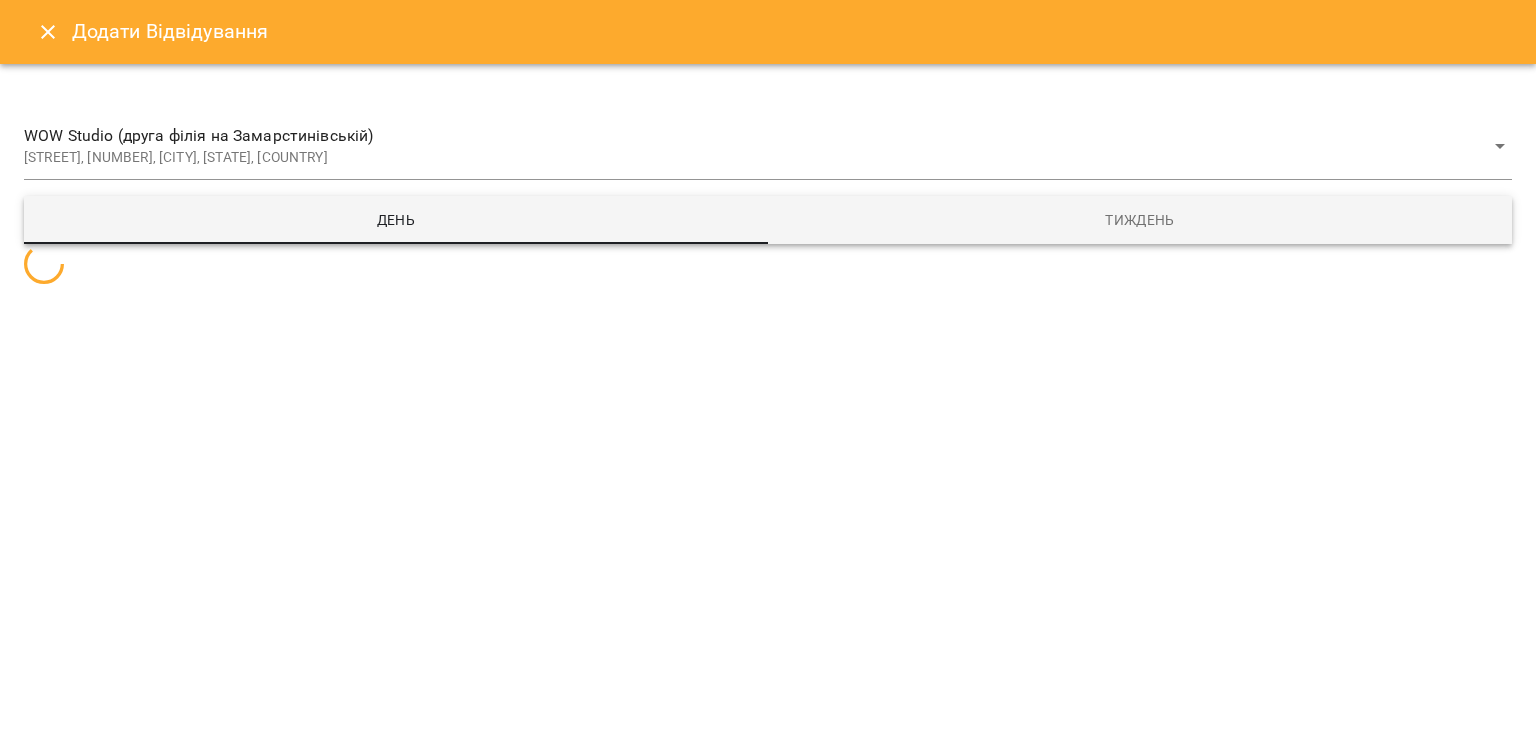 select 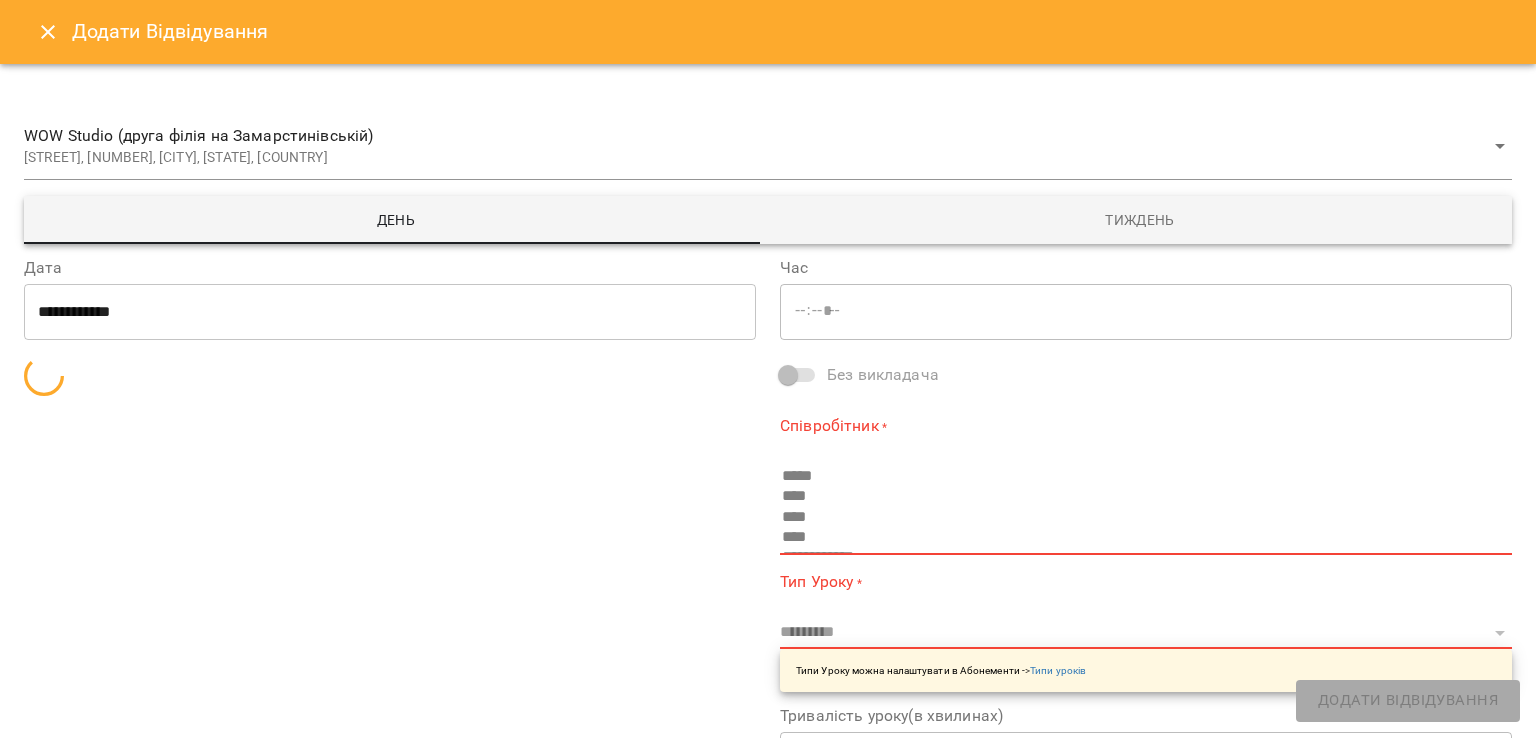 type on "*****" 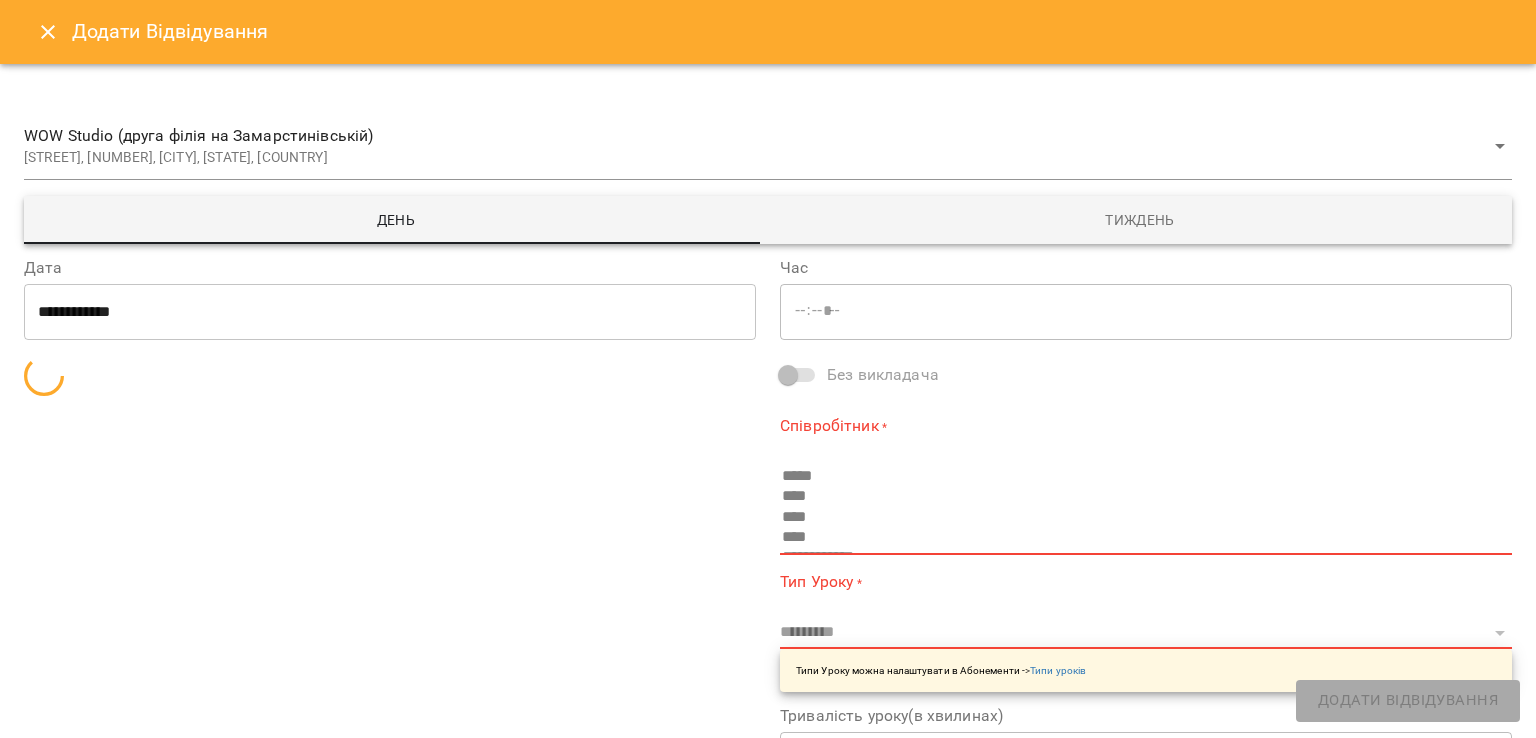 type on "**********" 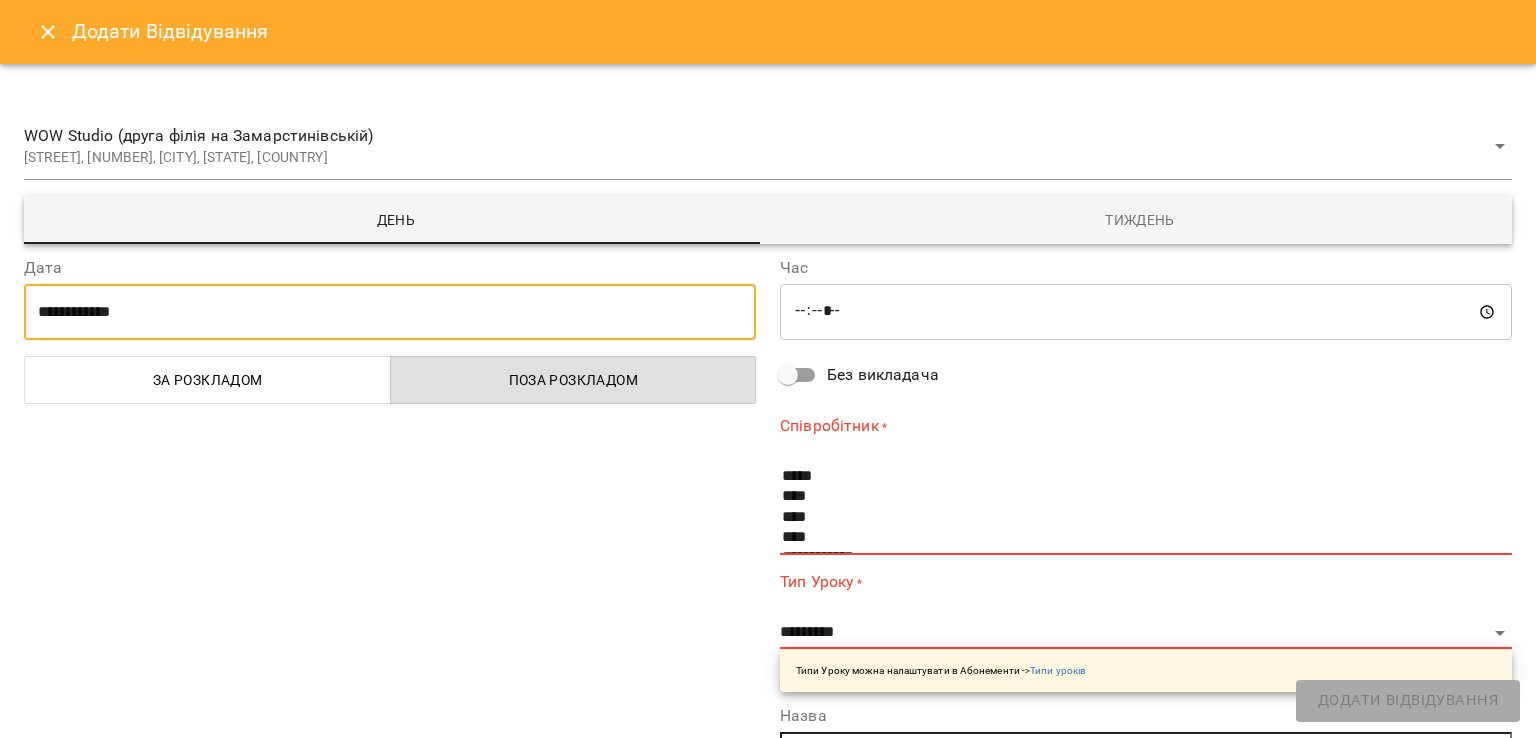 click on "**********" at bounding box center (390, 312) 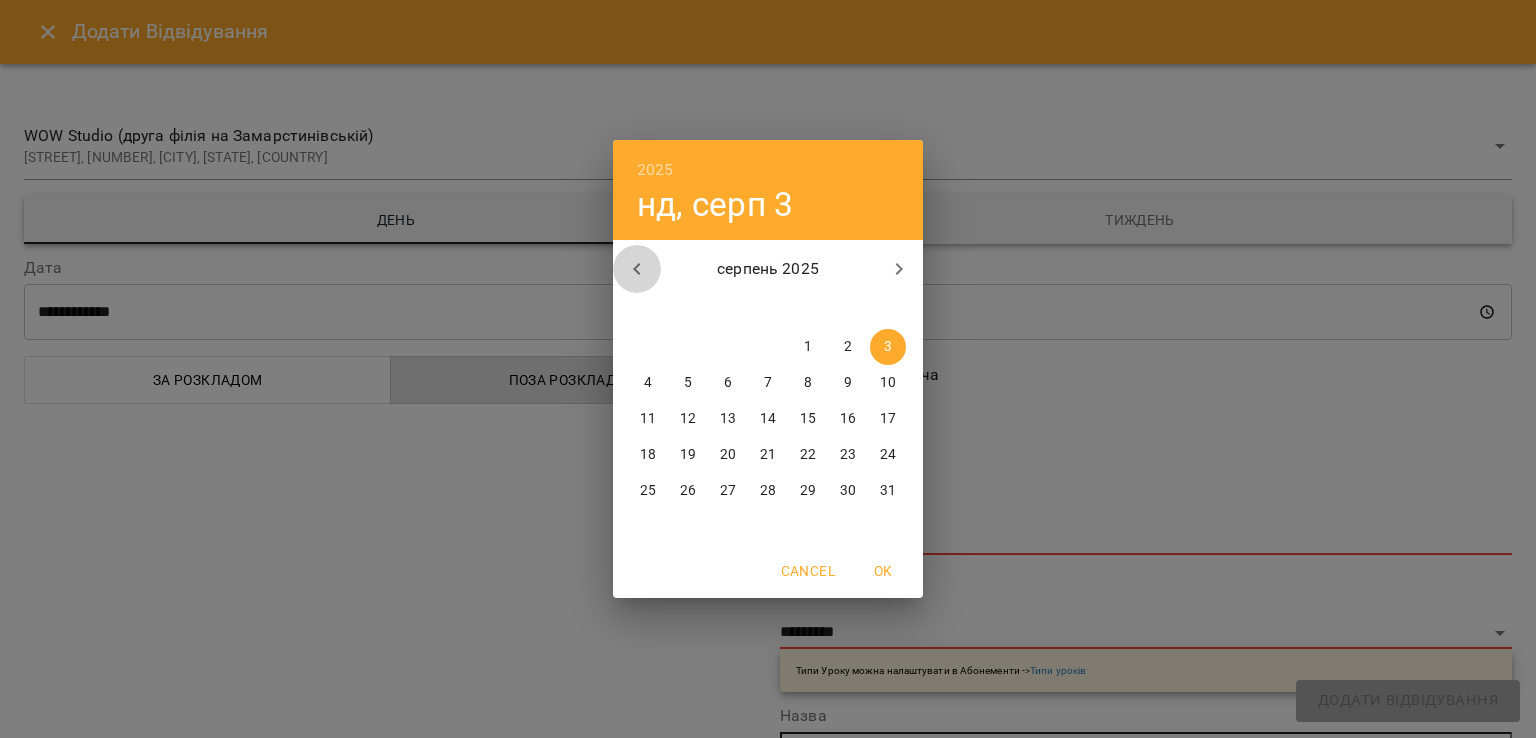 click 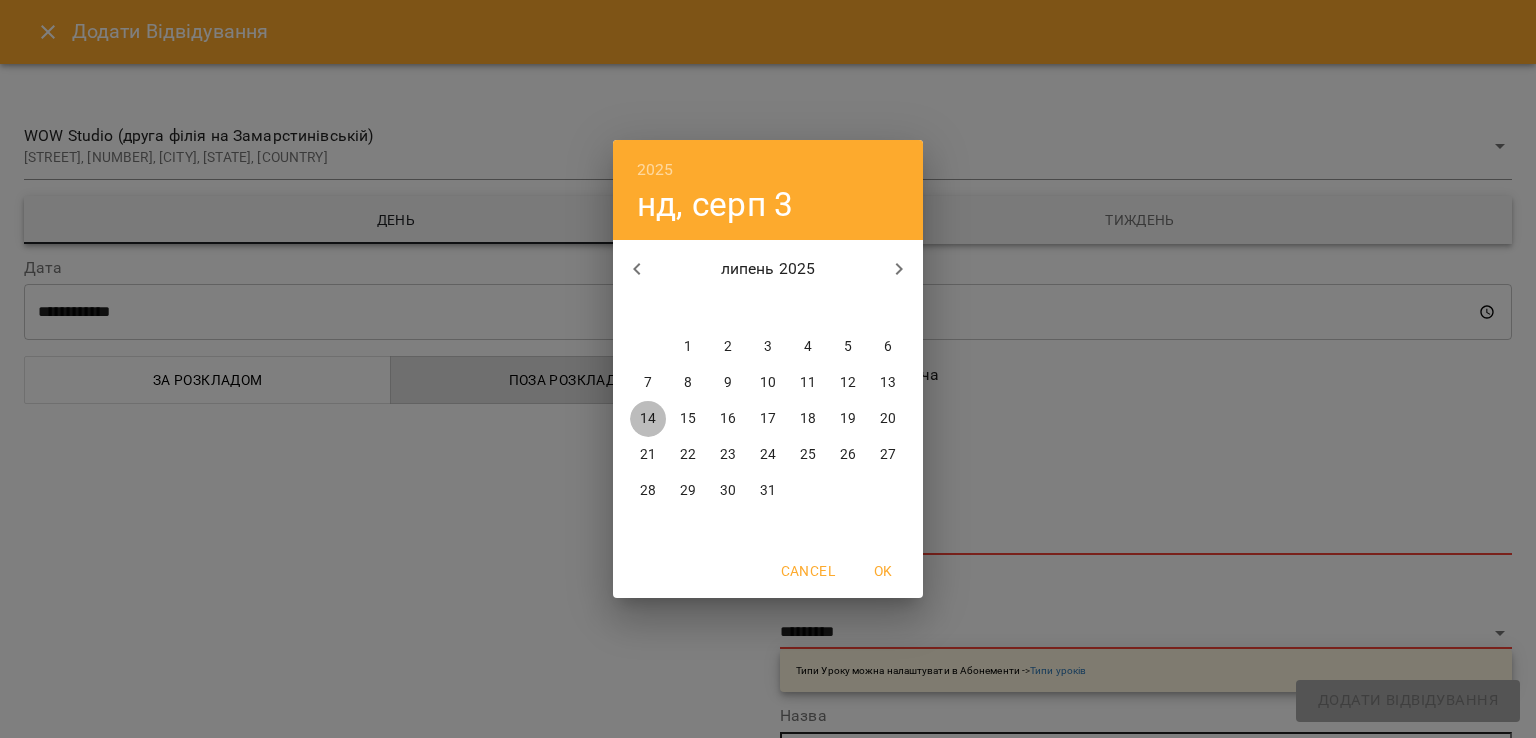 click on "14" at bounding box center (648, 419) 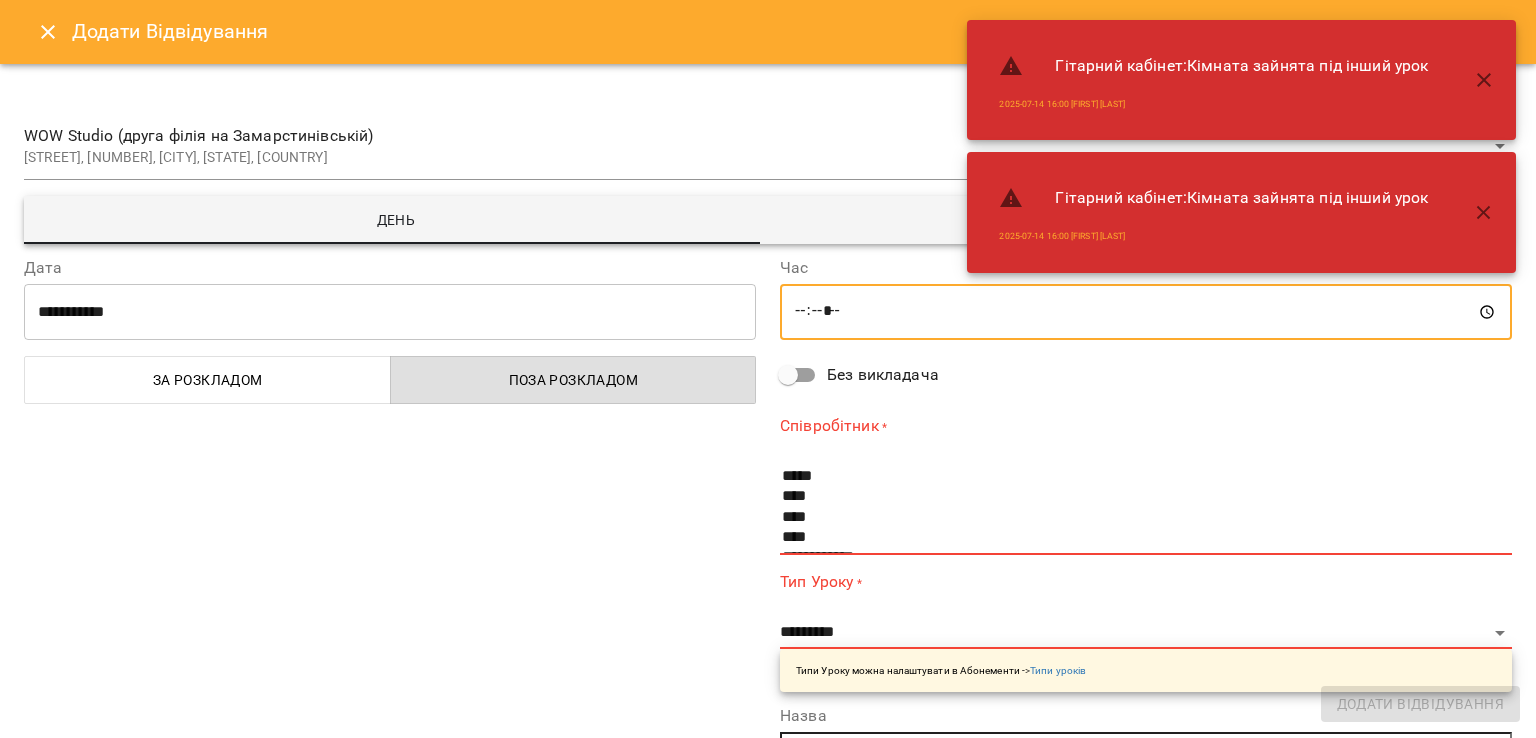 click on "*****" at bounding box center (1146, 312) 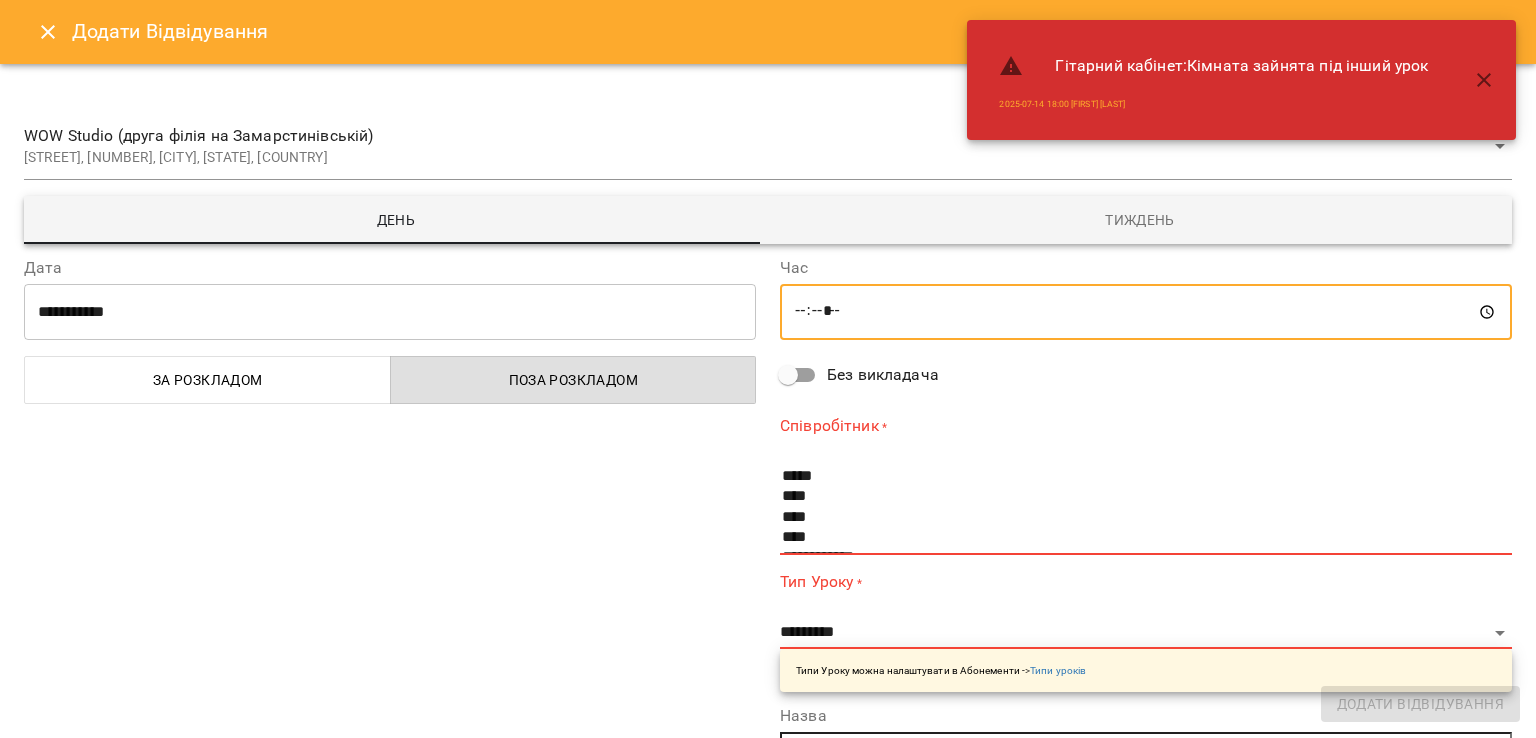 type on "*****" 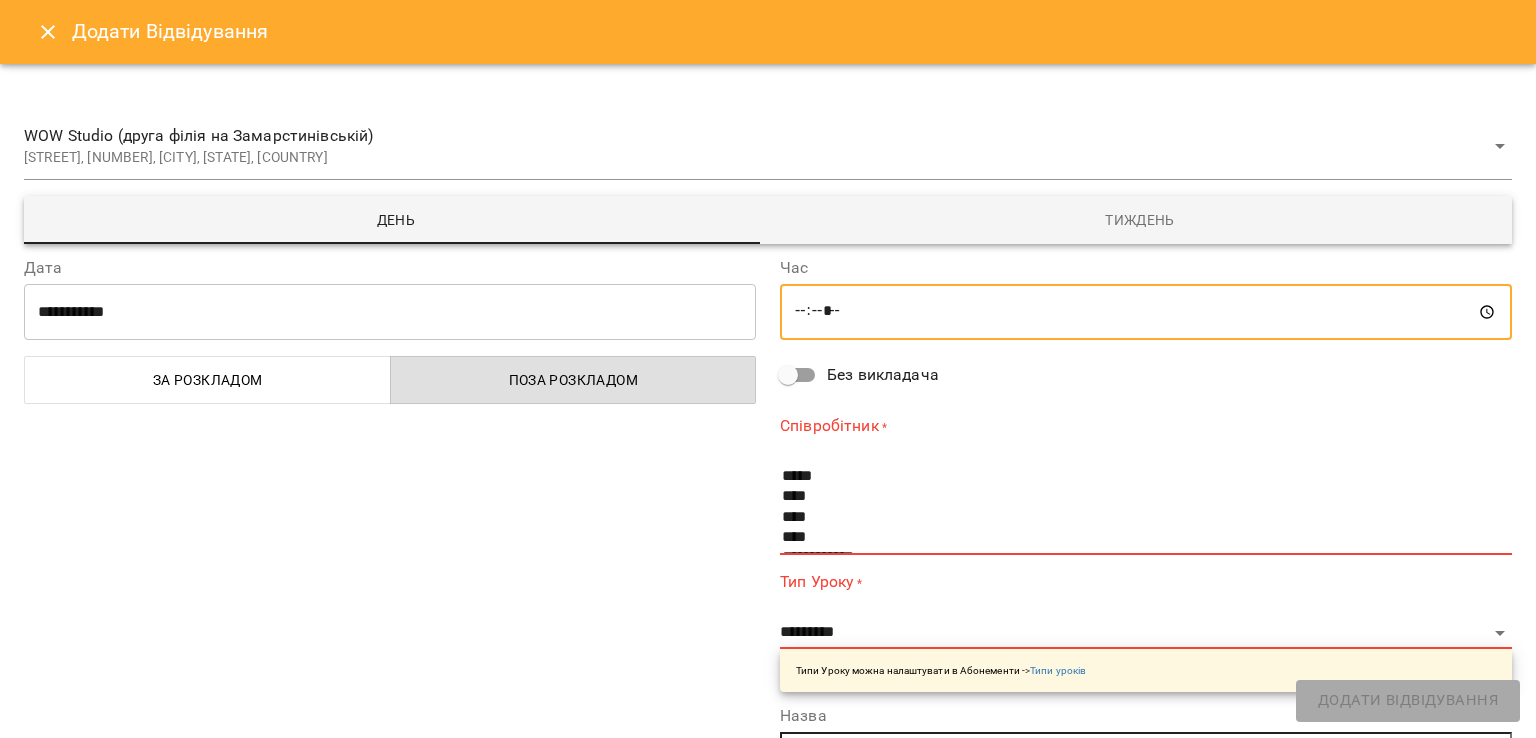 scroll, scrollTop: 140, scrollLeft: 0, axis: vertical 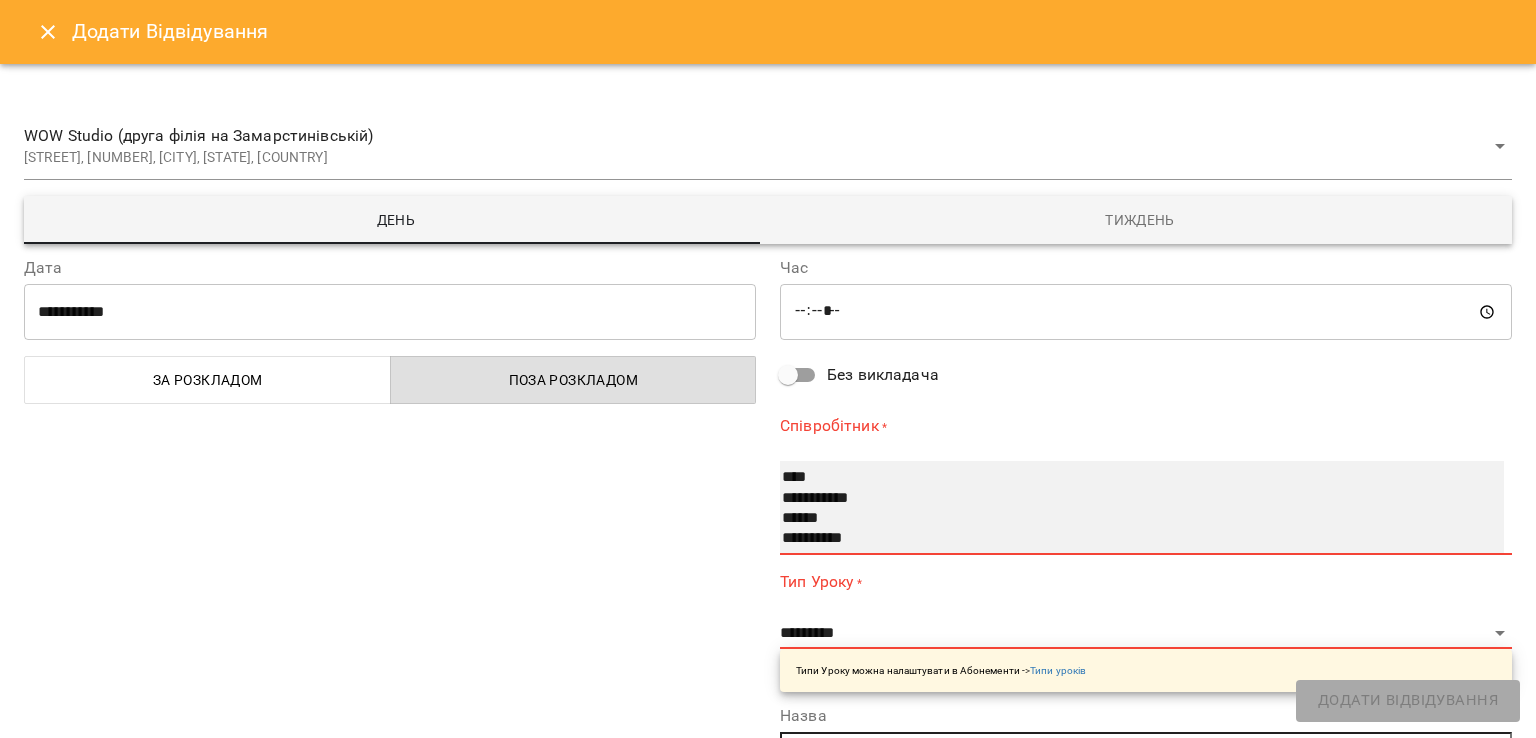 select on "**********" 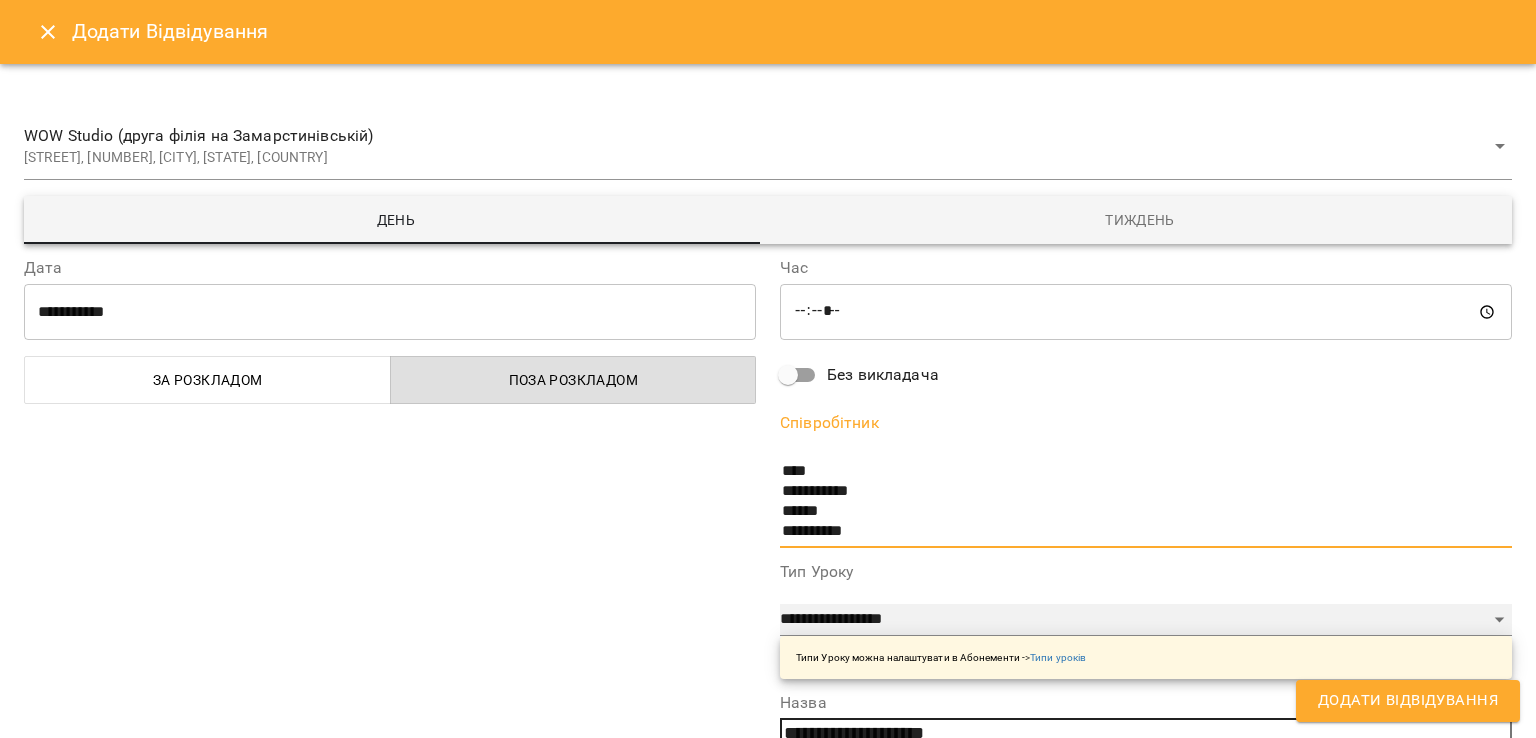 click on "**********" at bounding box center (1146, 620) 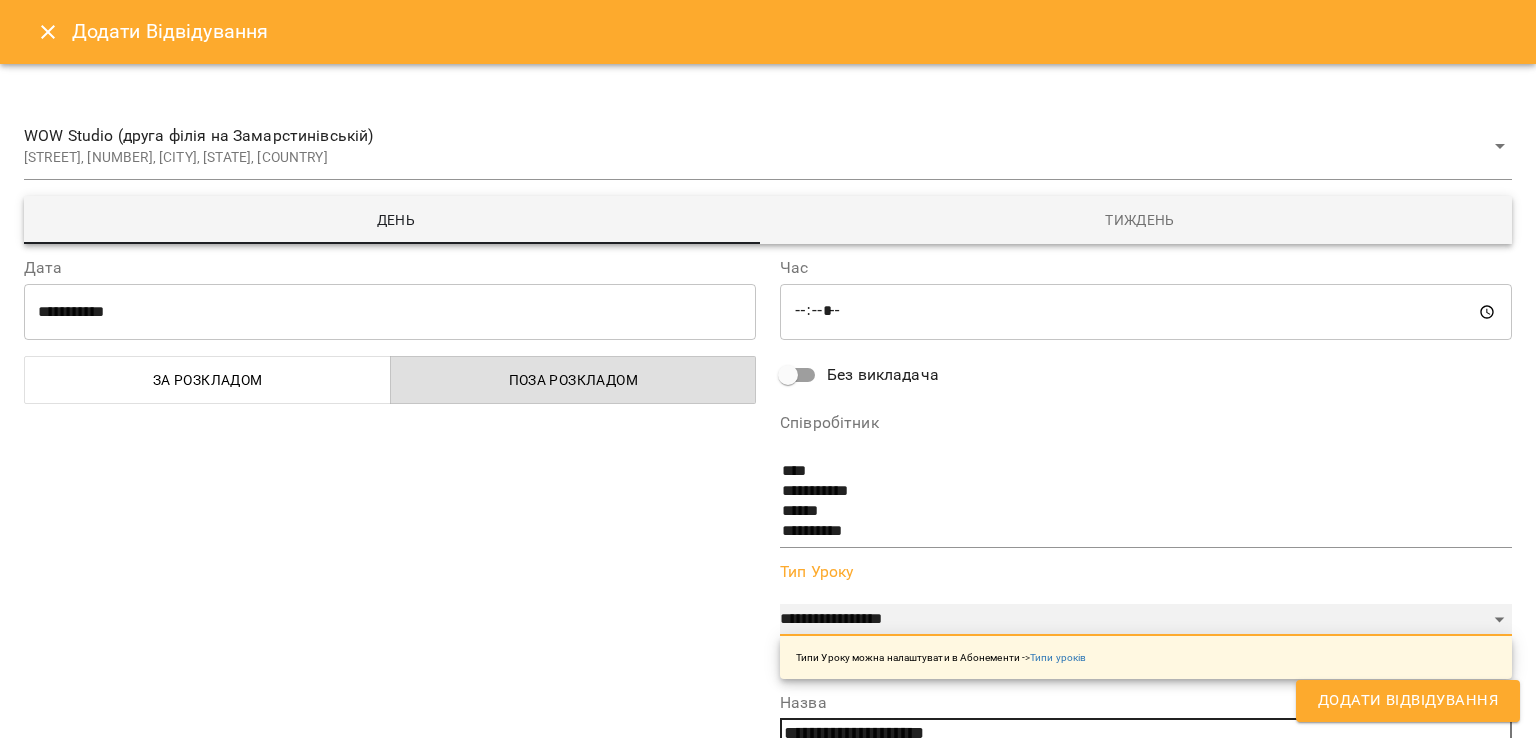 select on "**********" 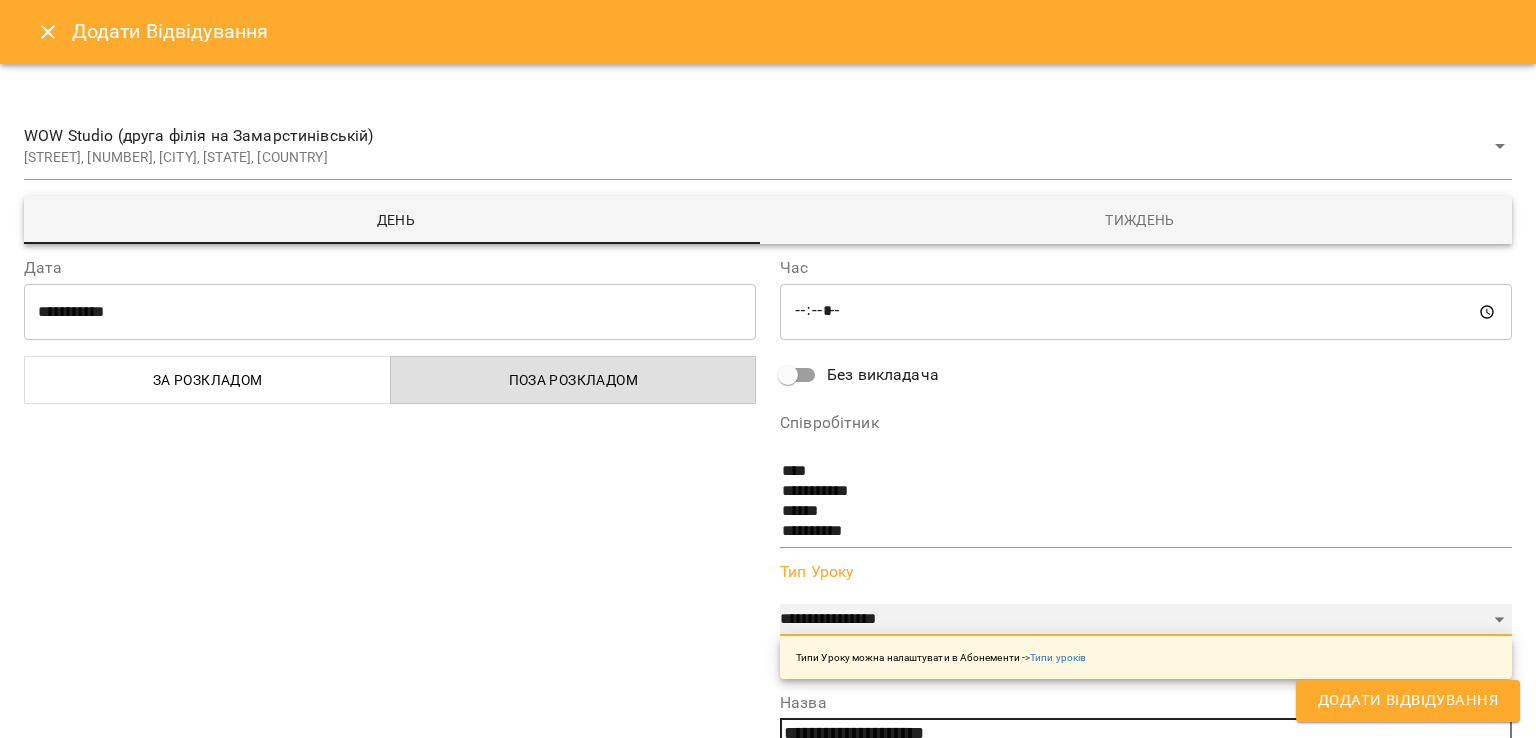 click on "**********" at bounding box center [1146, 620] 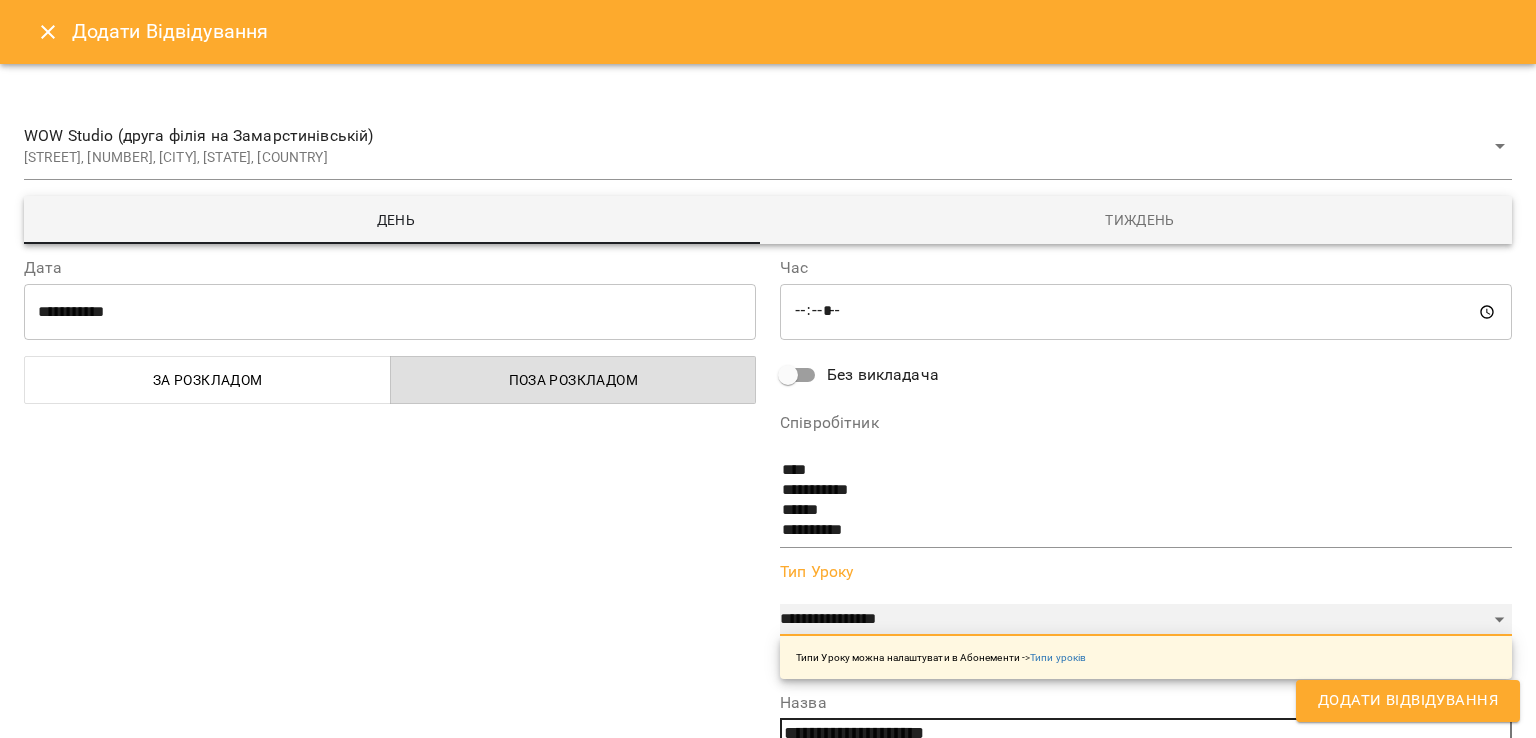 scroll, scrollTop: 141, scrollLeft: 0, axis: vertical 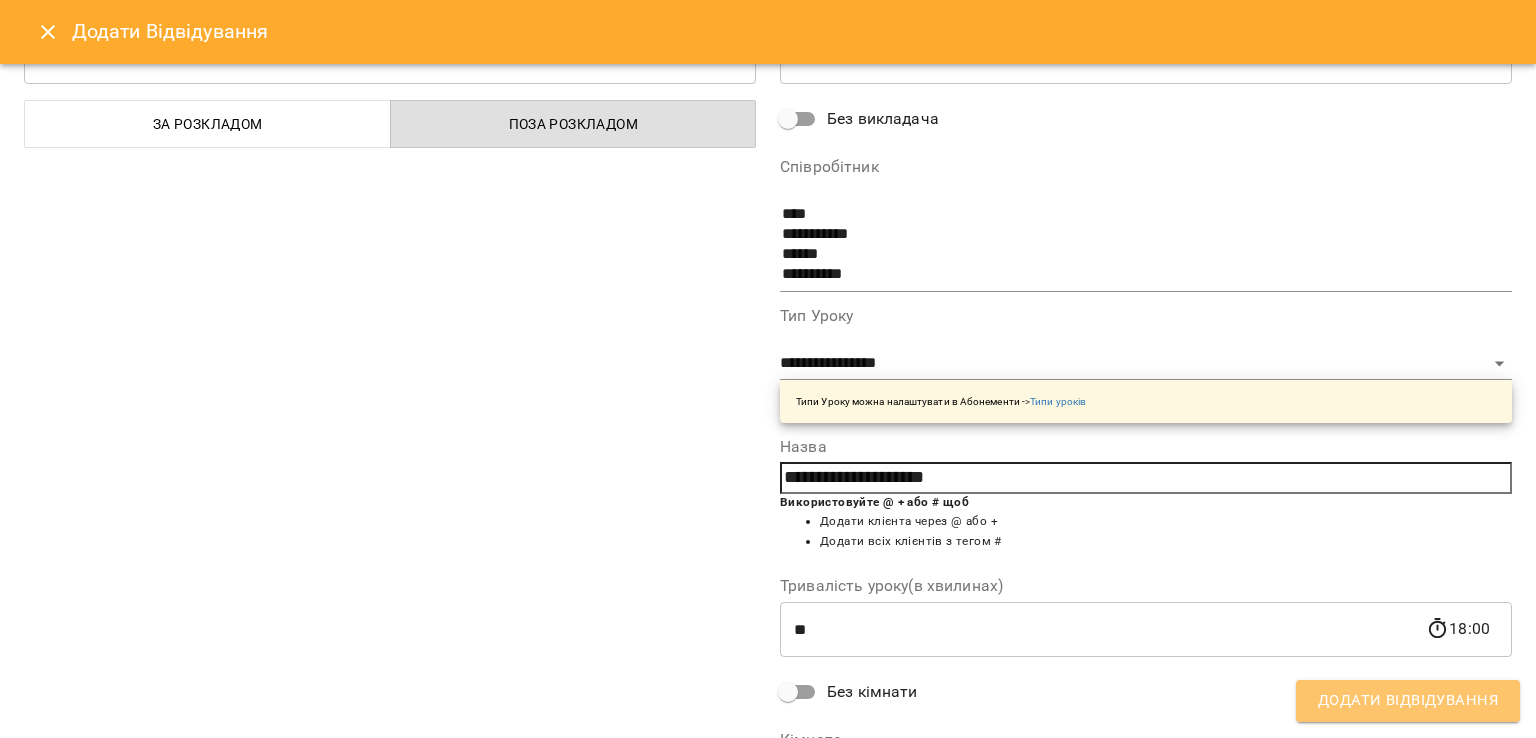 click on "Додати Відвідування" at bounding box center [1408, 701] 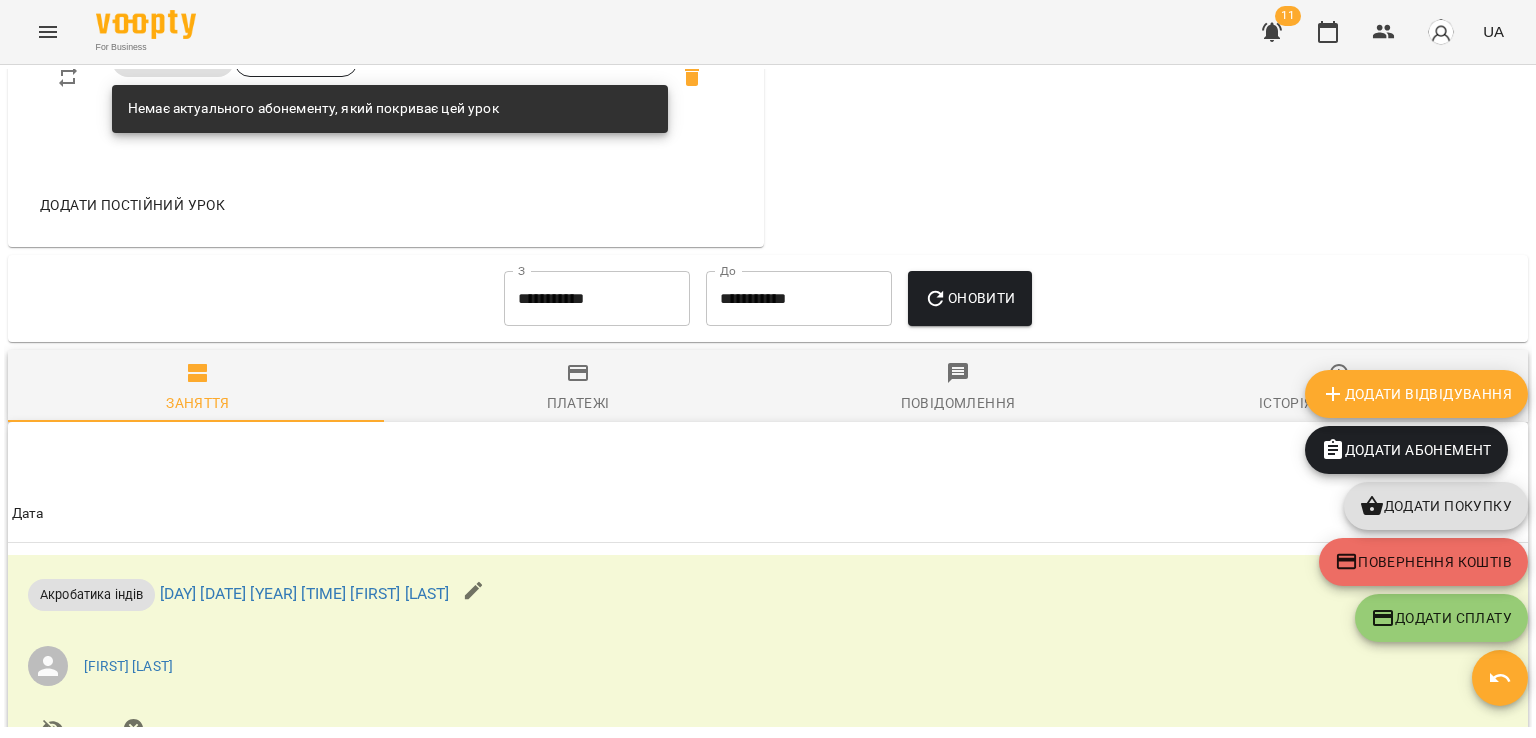 scroll, scrollTop: 1973, scrollLeft: 0, axis: vertical 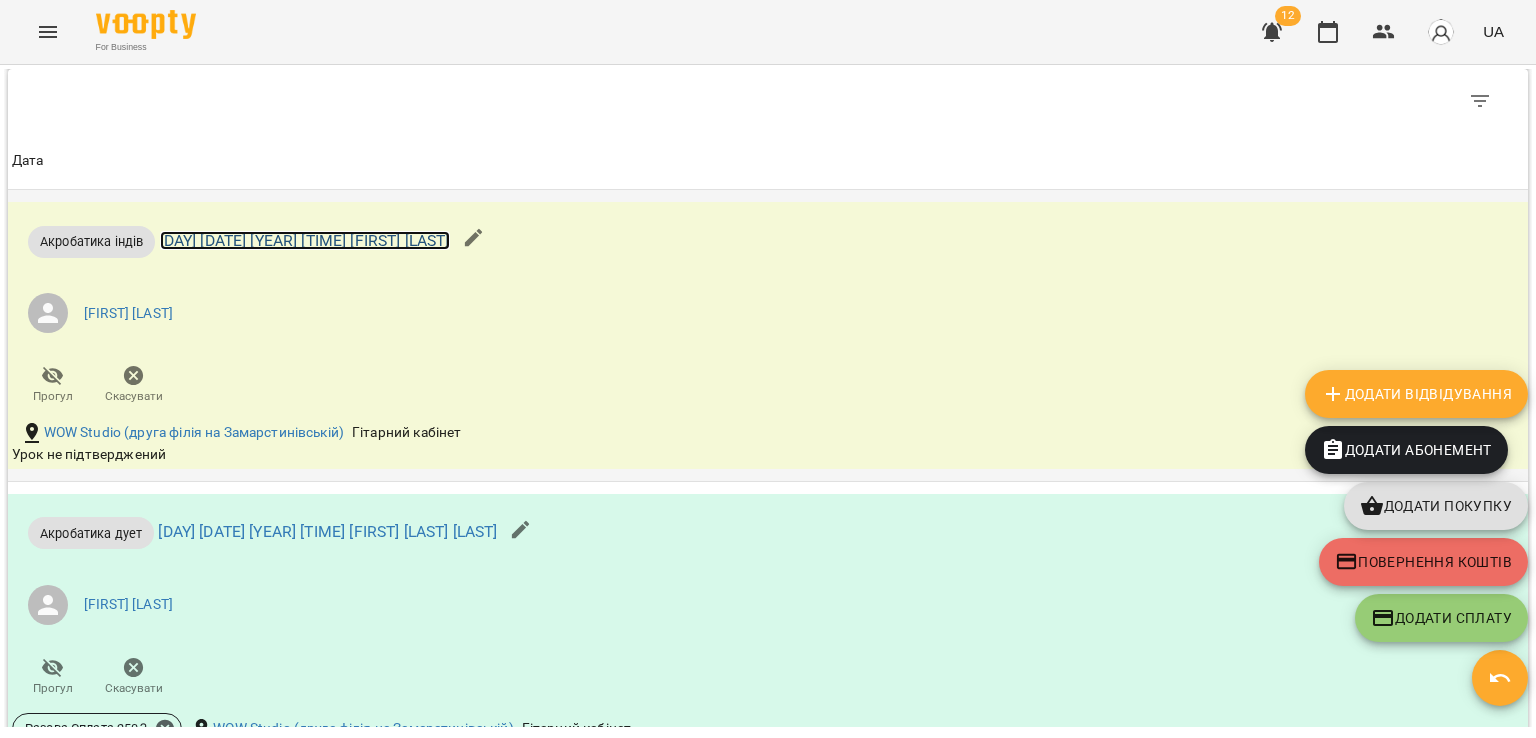 click on "пн 14 лип 2025 17:00 Заголовська Соломія" at bounding box center [305, 240] 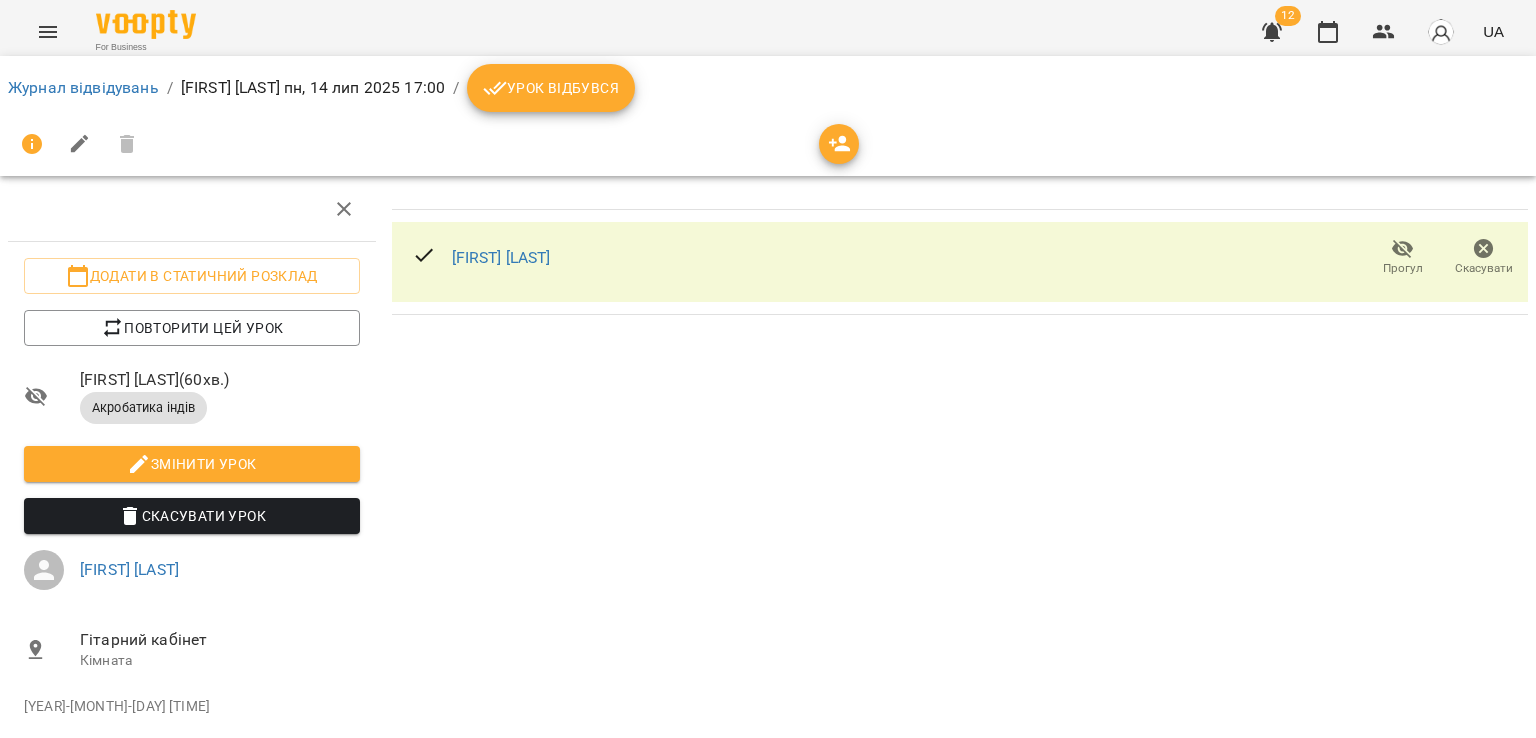 click on "Урок відбувся" at bounding box center (551, 88) 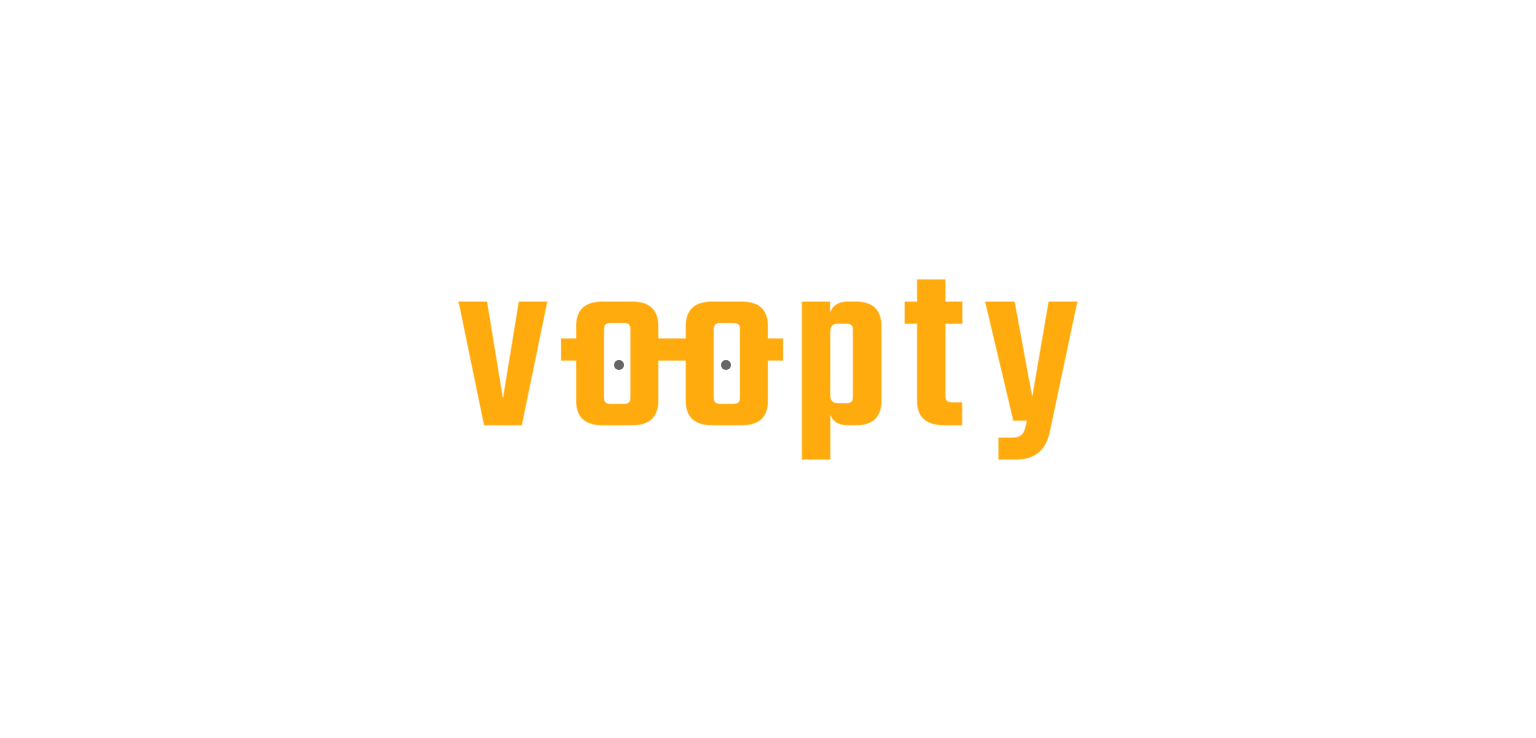 scroll, scrollTop: 0, scrollLeft: 0, axis: both 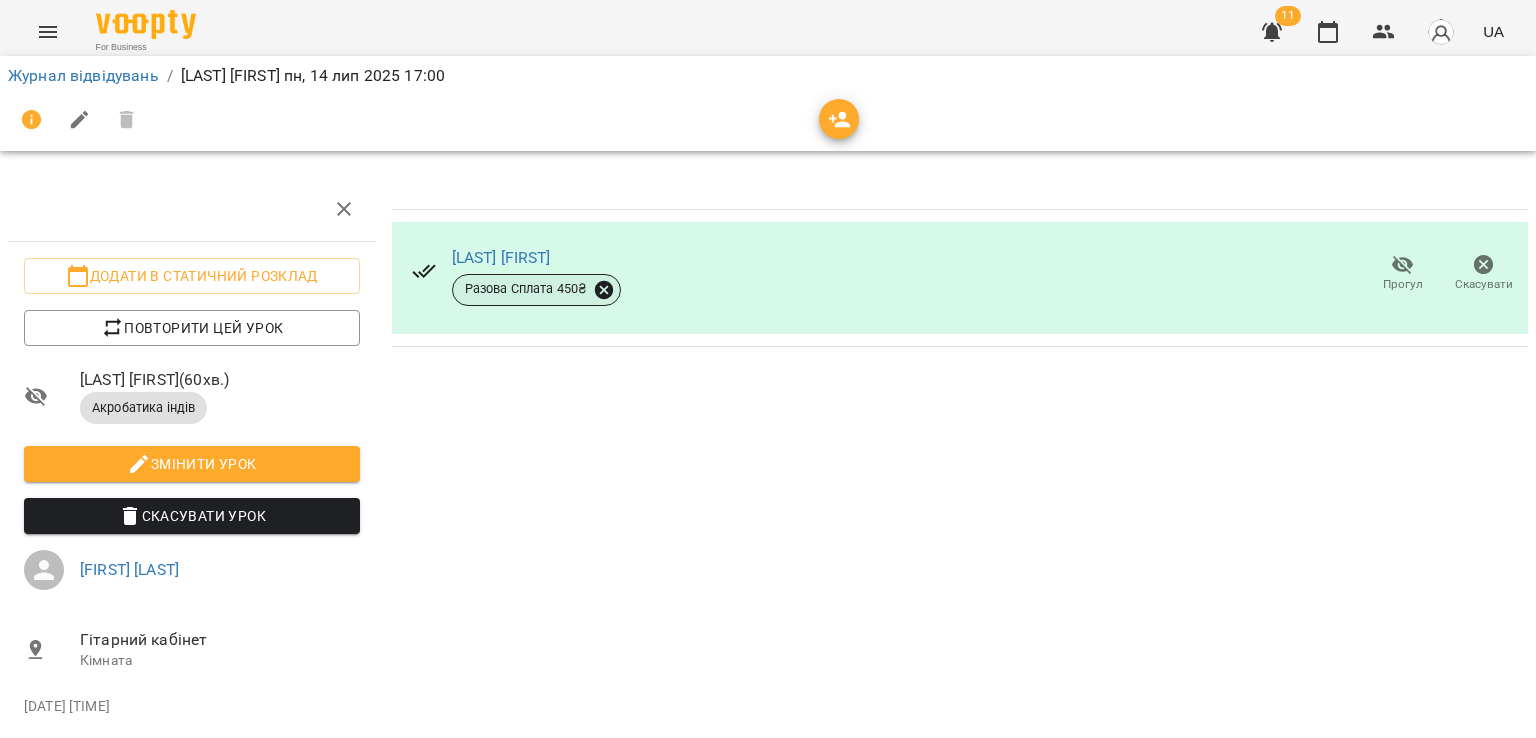 click 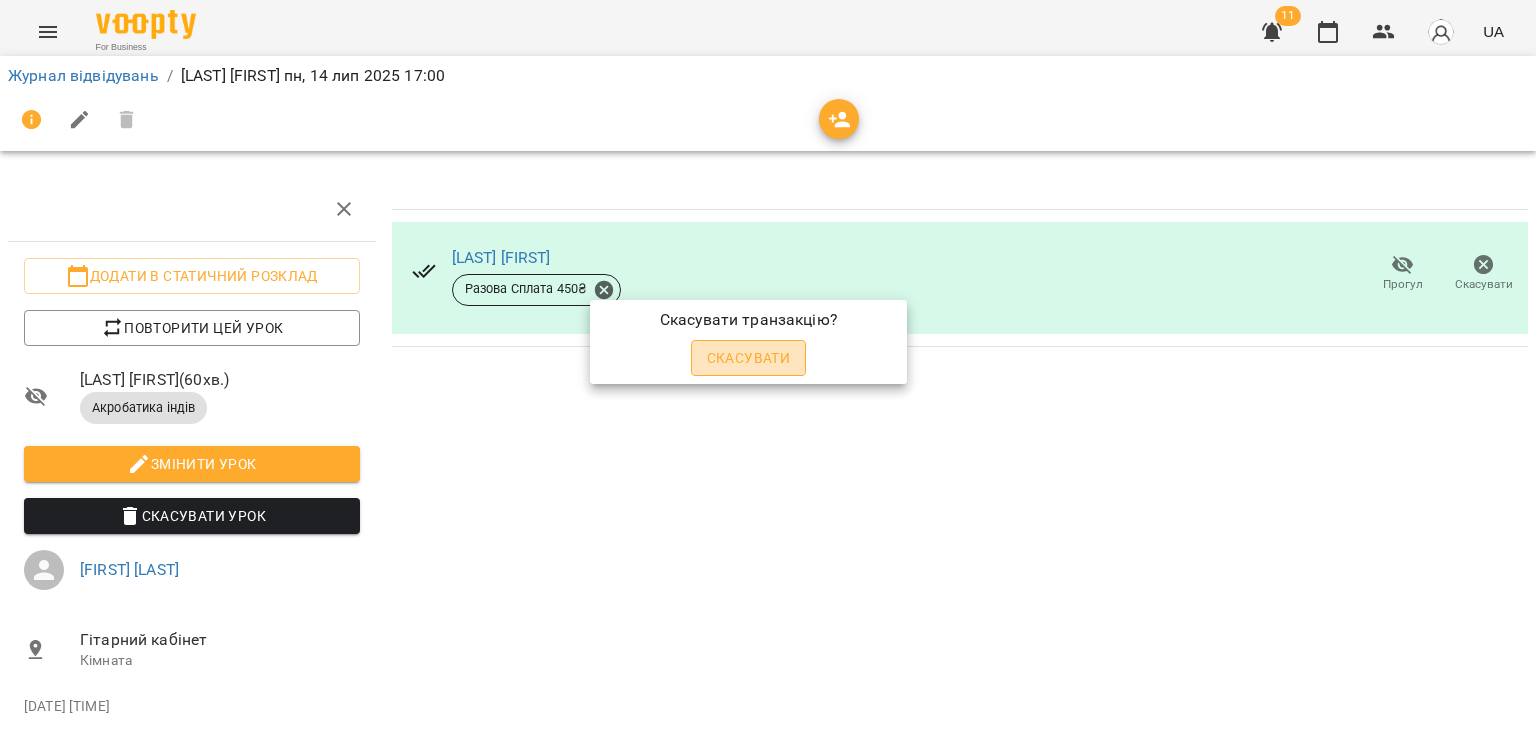 click on "Скасувати" at bounding box center (749, 358) 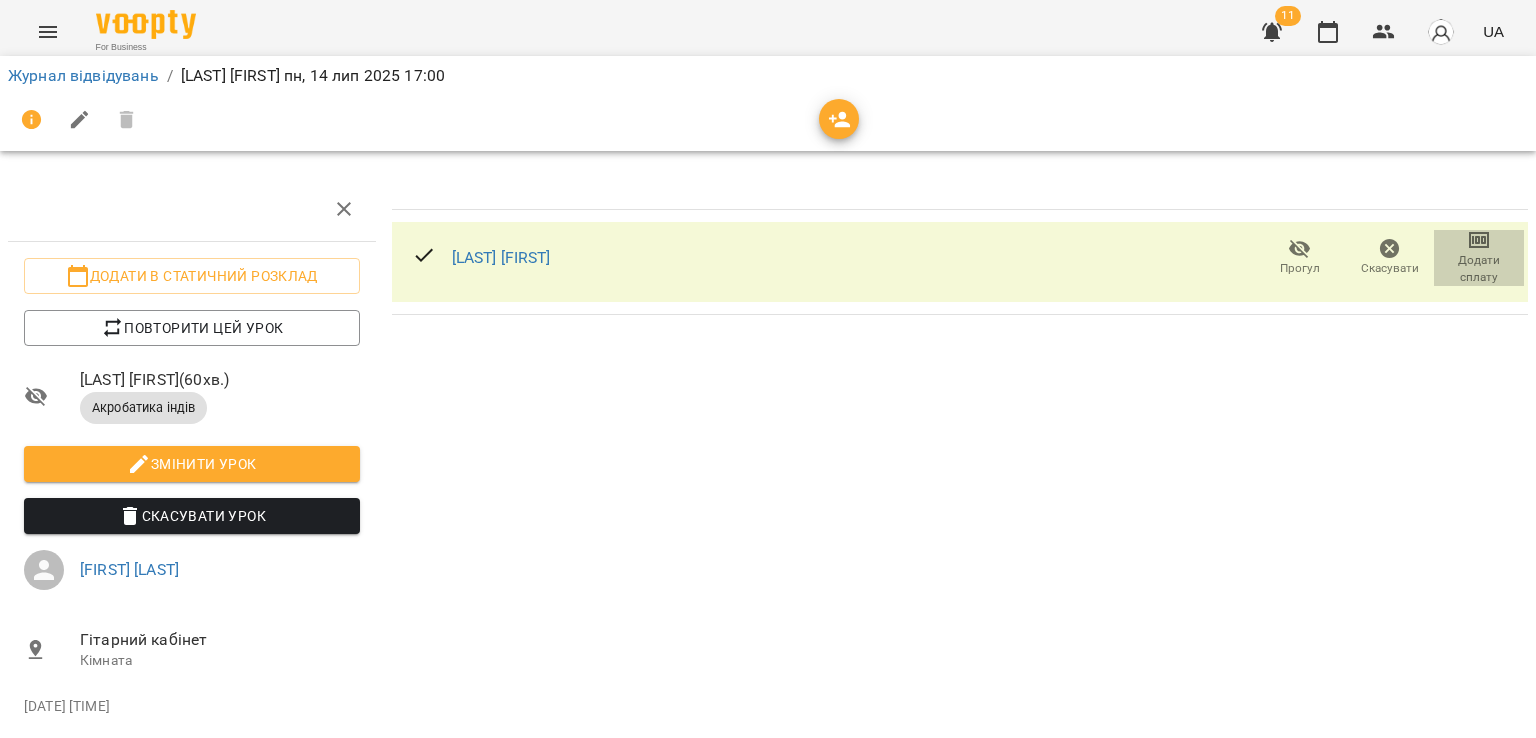 click on "Додати сплату" at bounding box center [1479, 269] 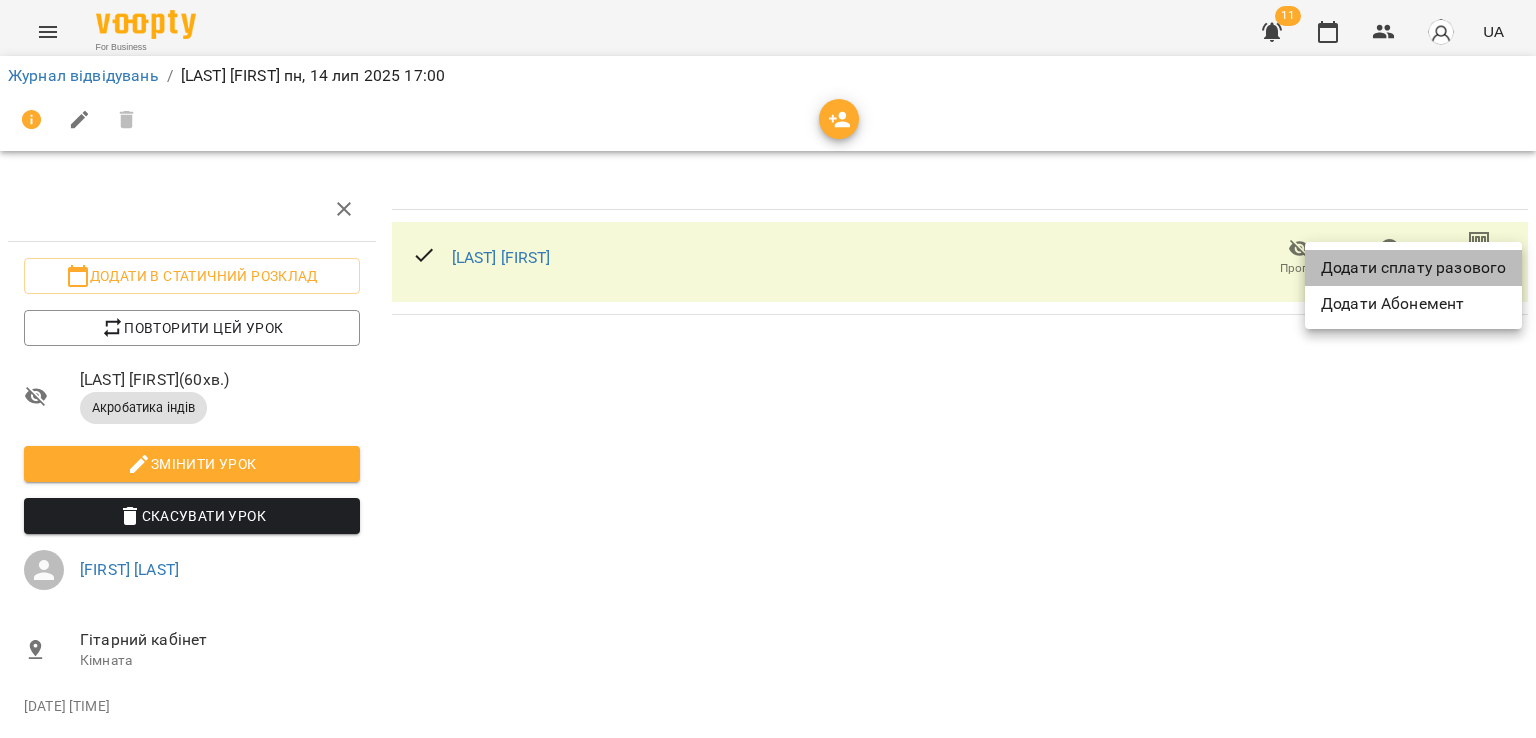 click on "Додати сплату разового" at bounding box center (1413, 268) 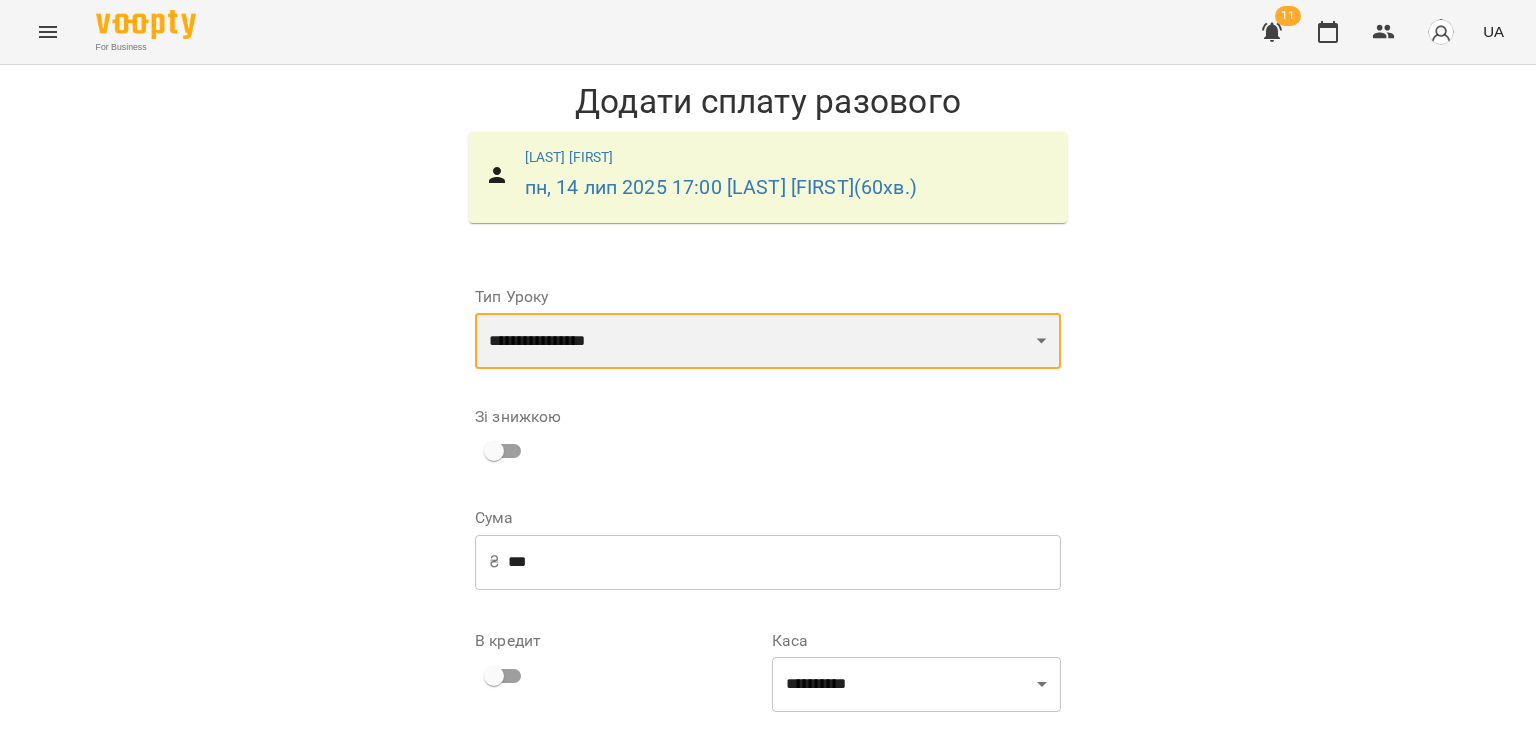 click on "**********" at bounding box center (768, 341) 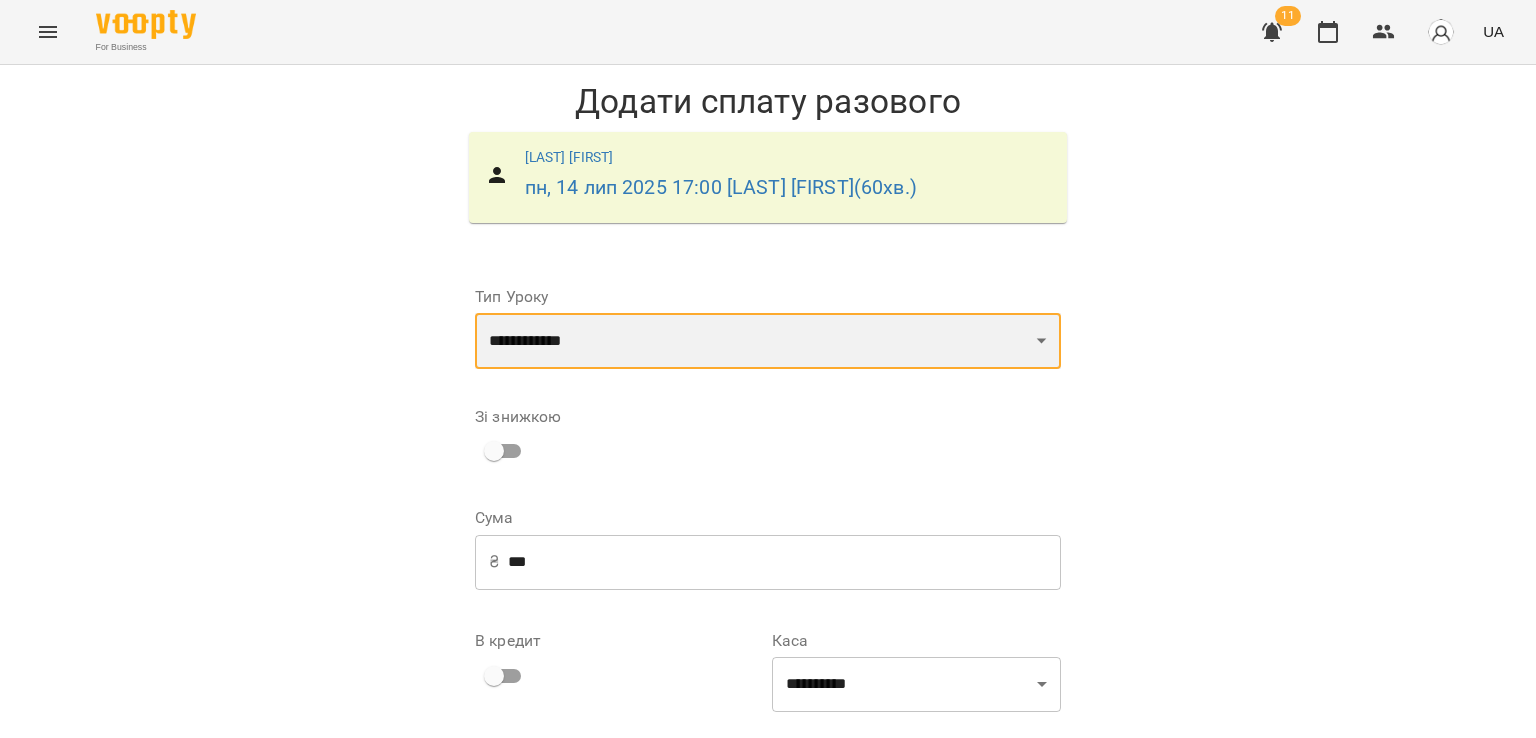 click on "**********" at bounding box center (768, 341) 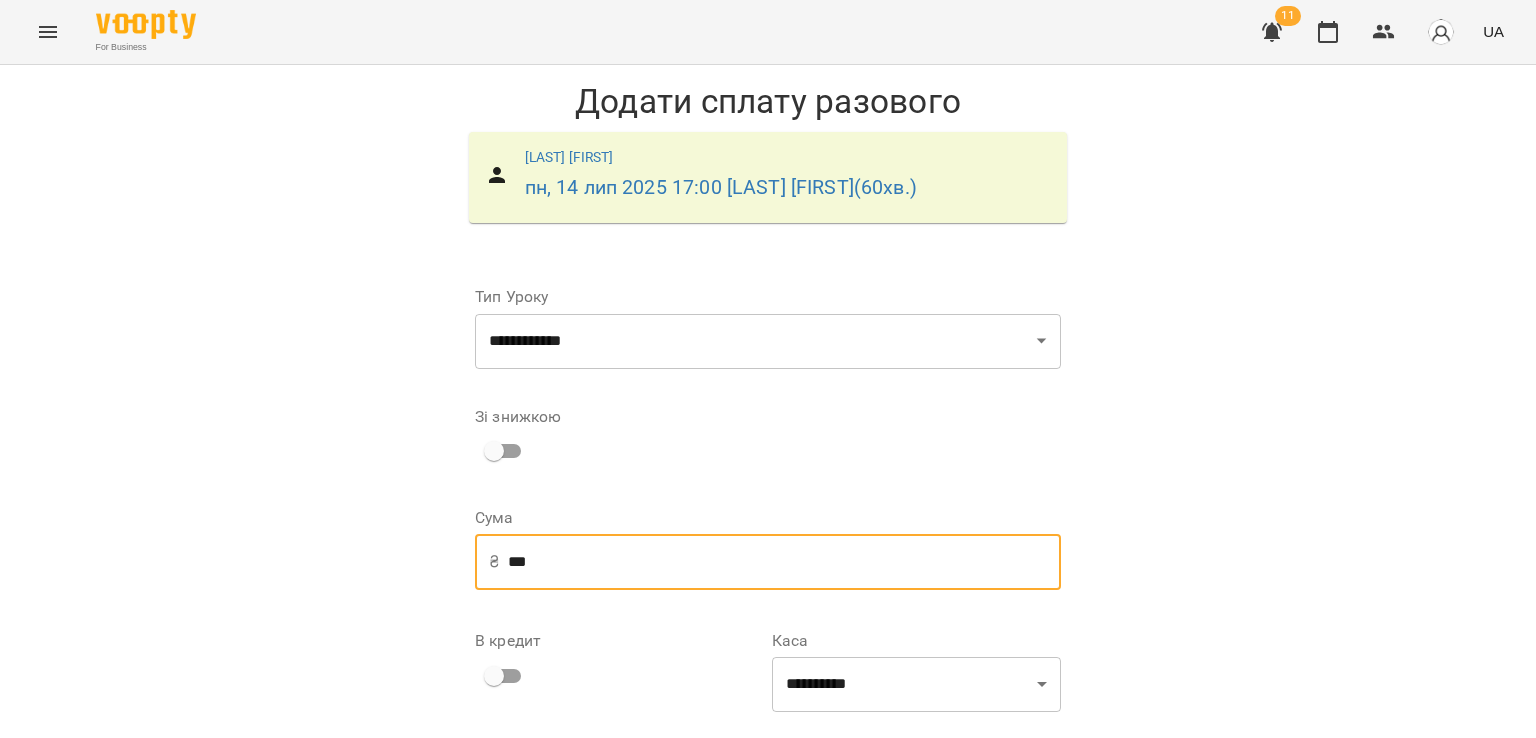 click on "***" at bounding box center (784, 562) 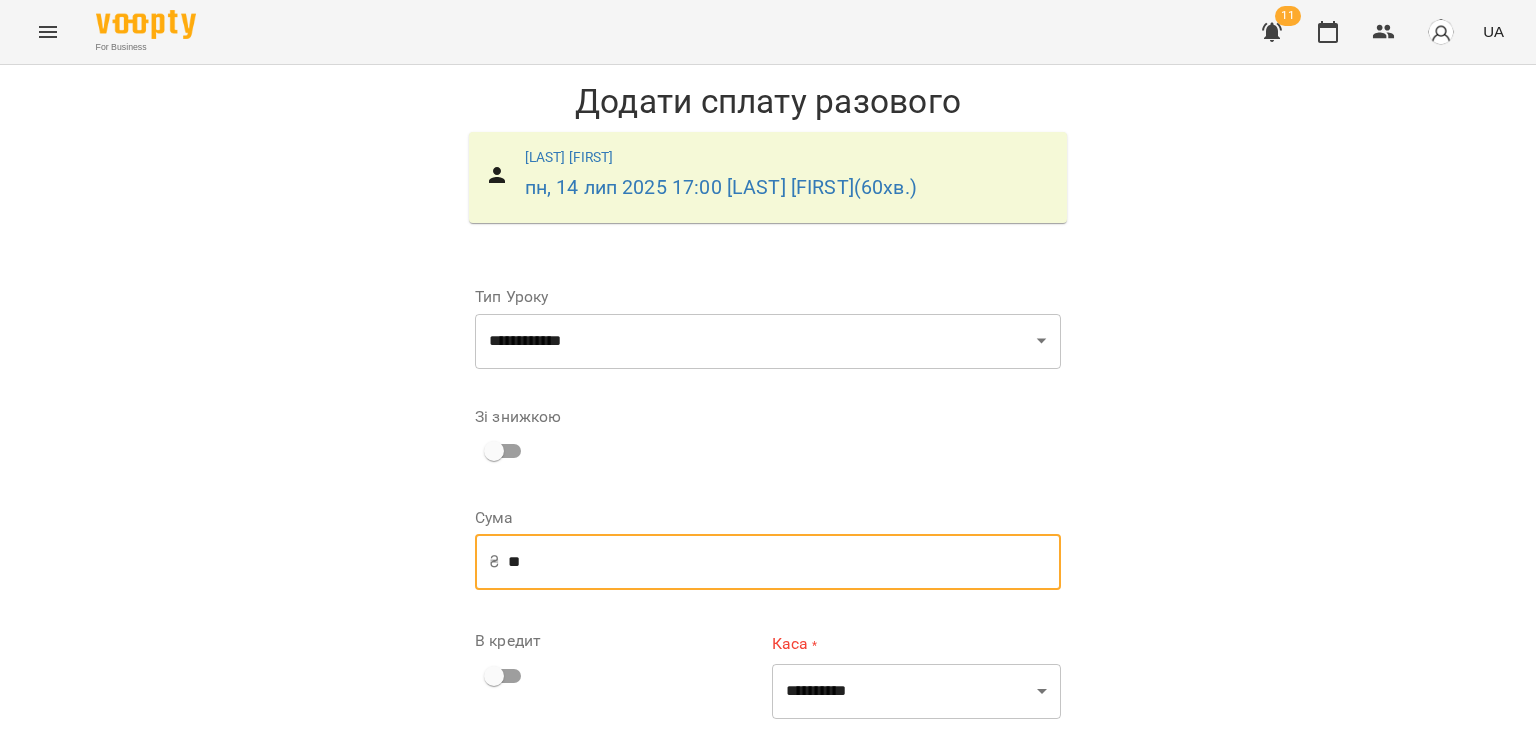 type on "*" 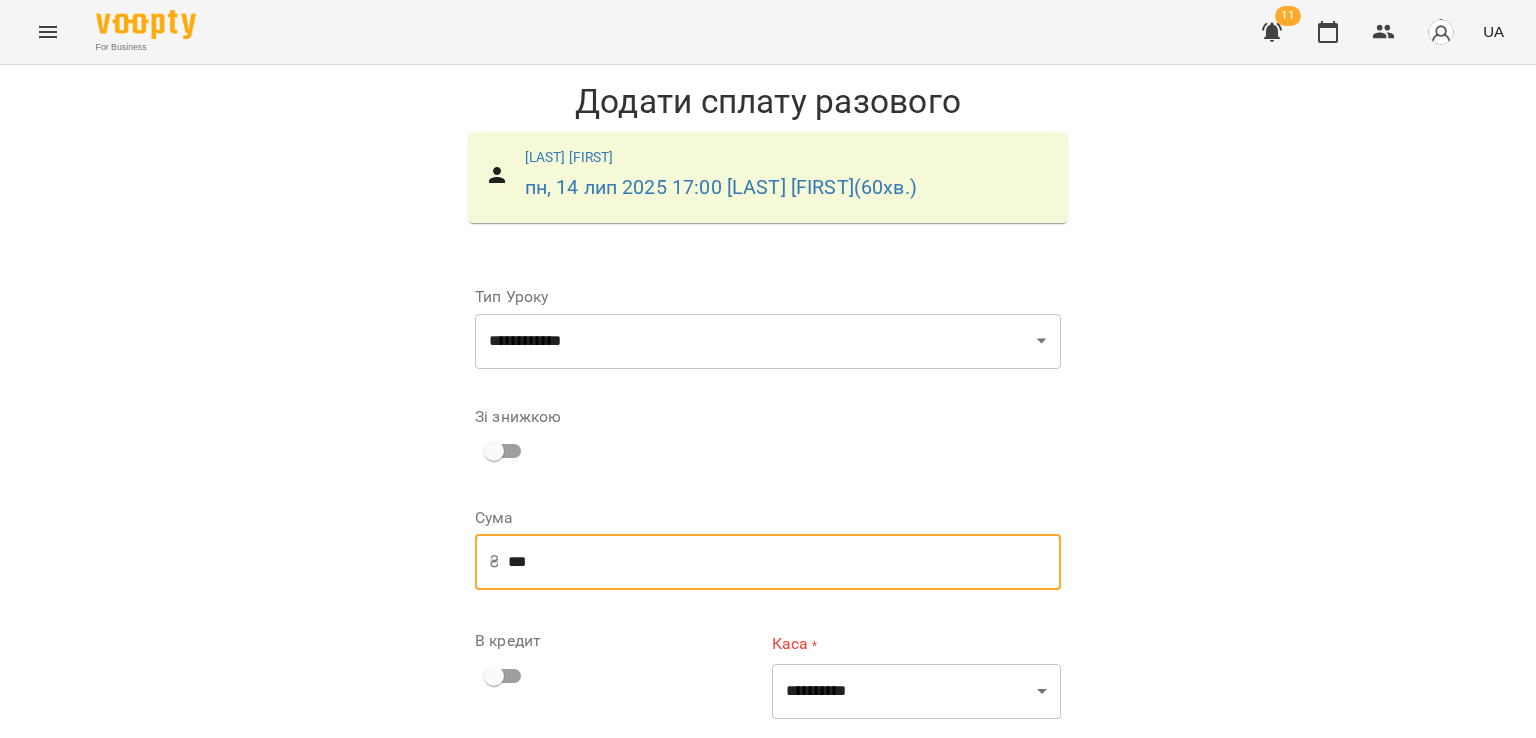 scroll, scrollTop: 228, scrollLeft: 0, axis: vertical 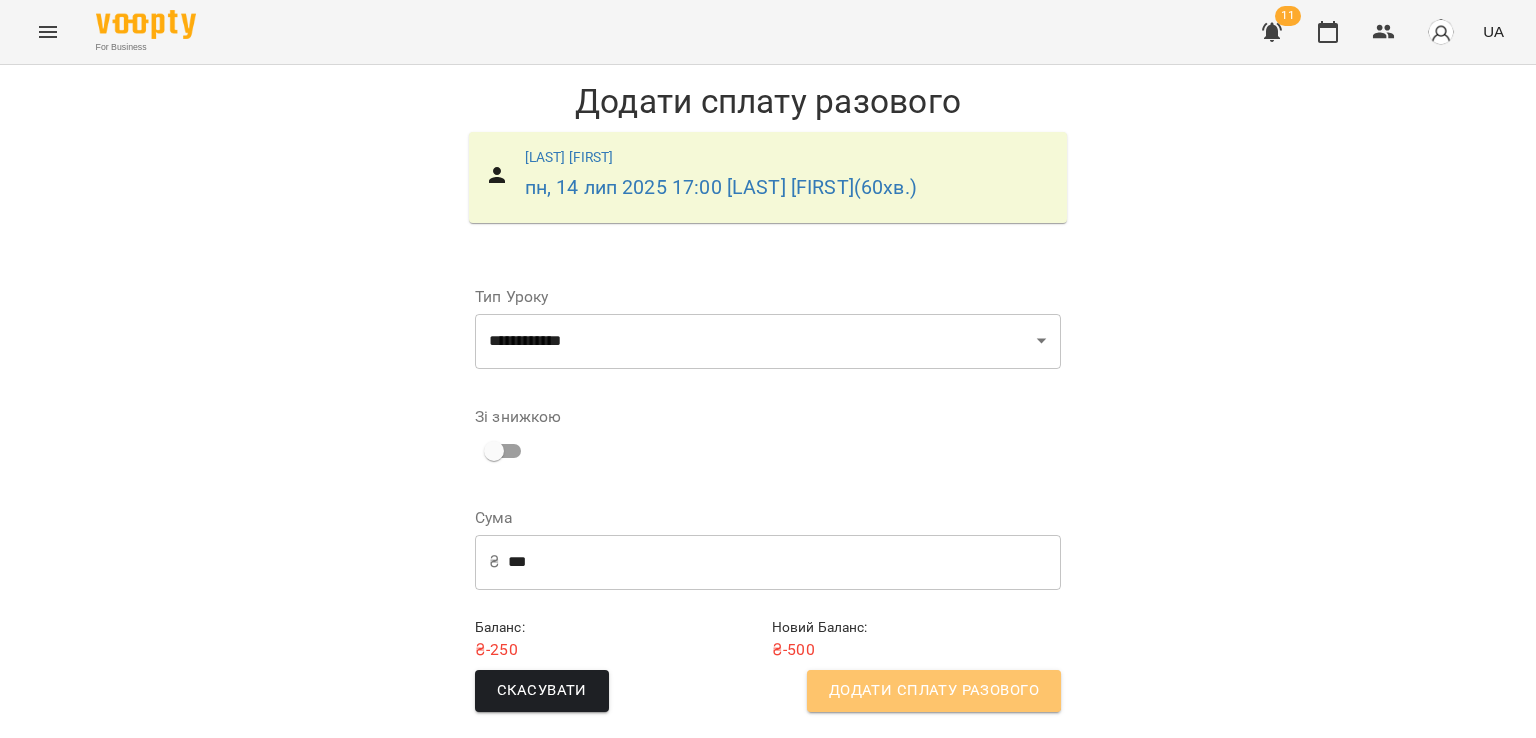 click on "Додати сплату разового" at bounding box center [934, 691] 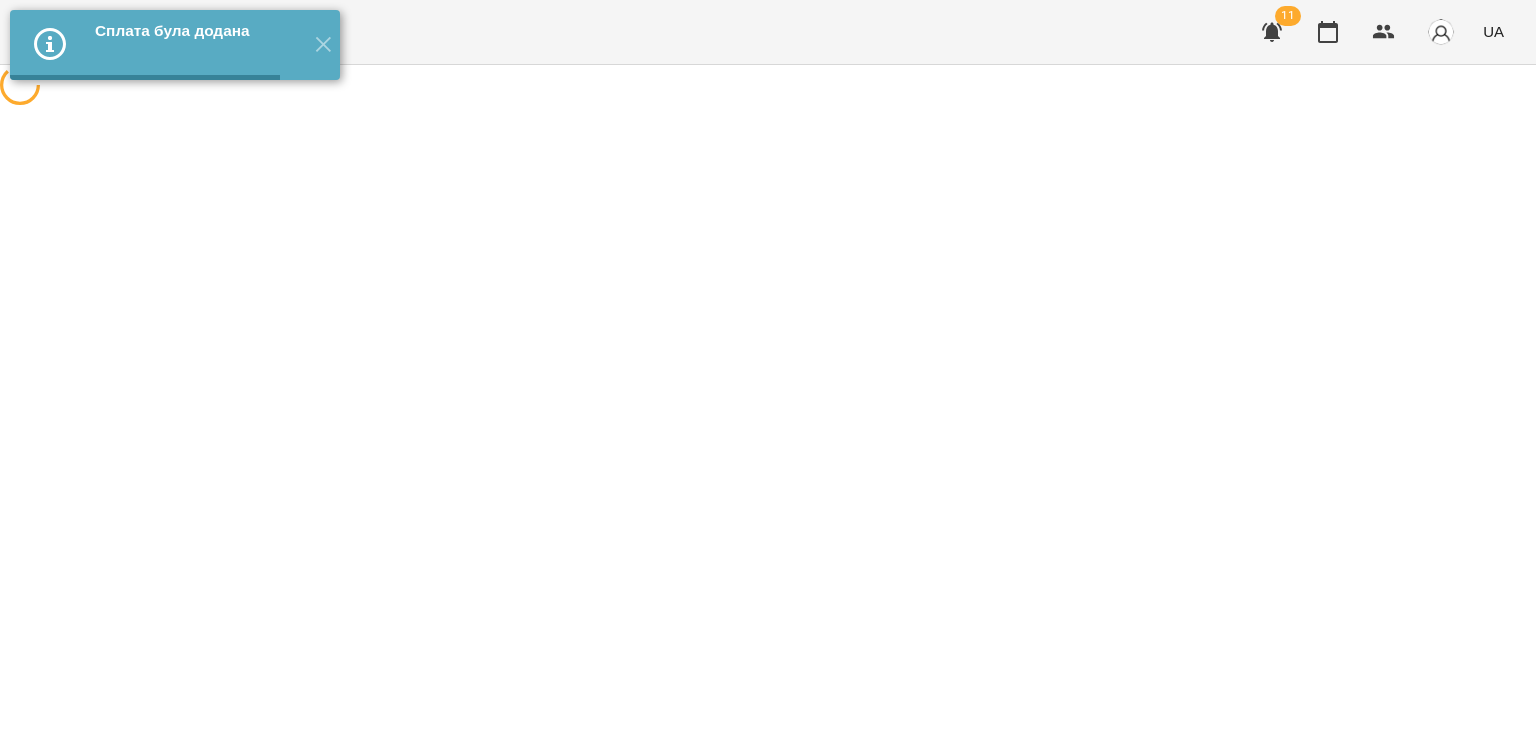 scroll, scrollTop: 0, scrollLeft: 0, axis: both 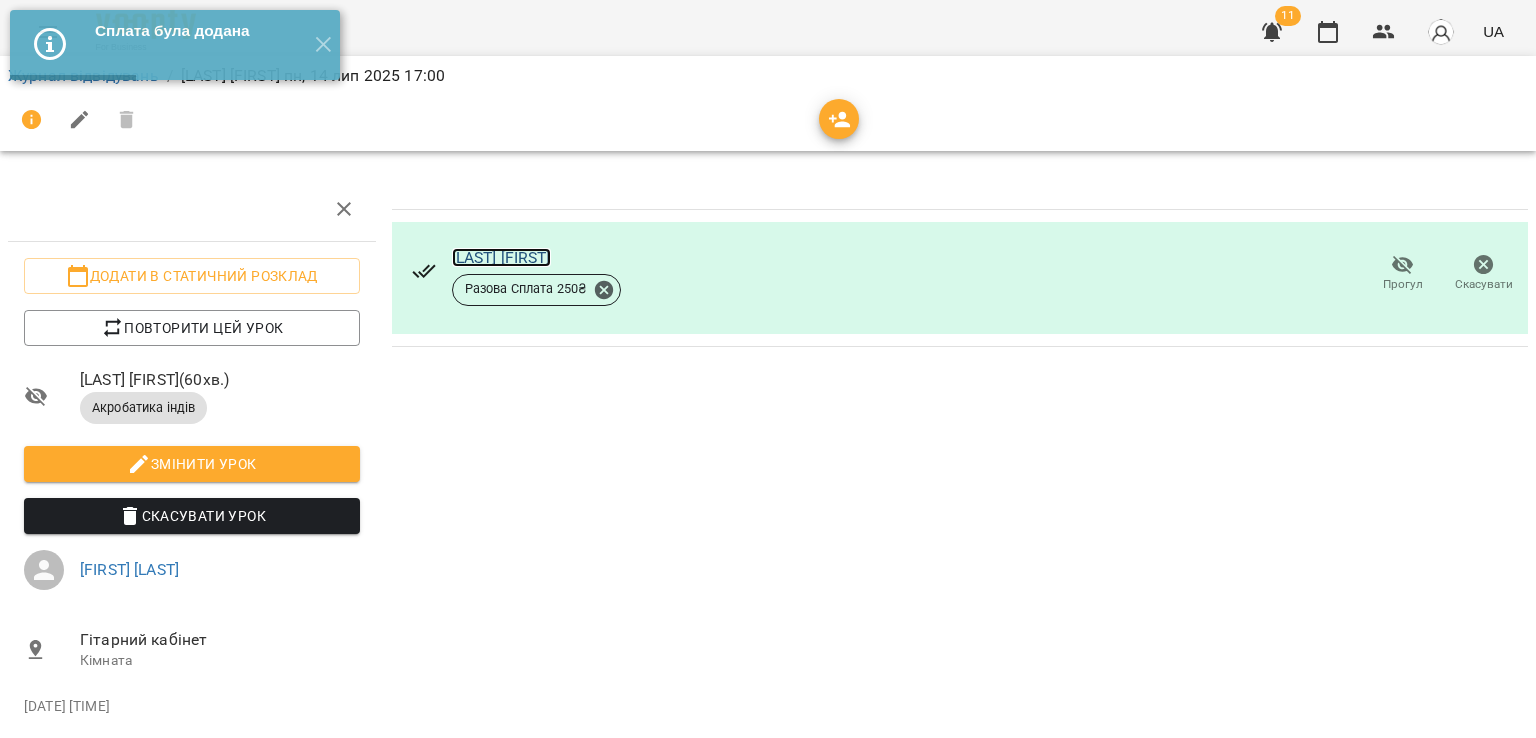 click on "[LAST] [FIRST]" at bounding box center [501, 257] 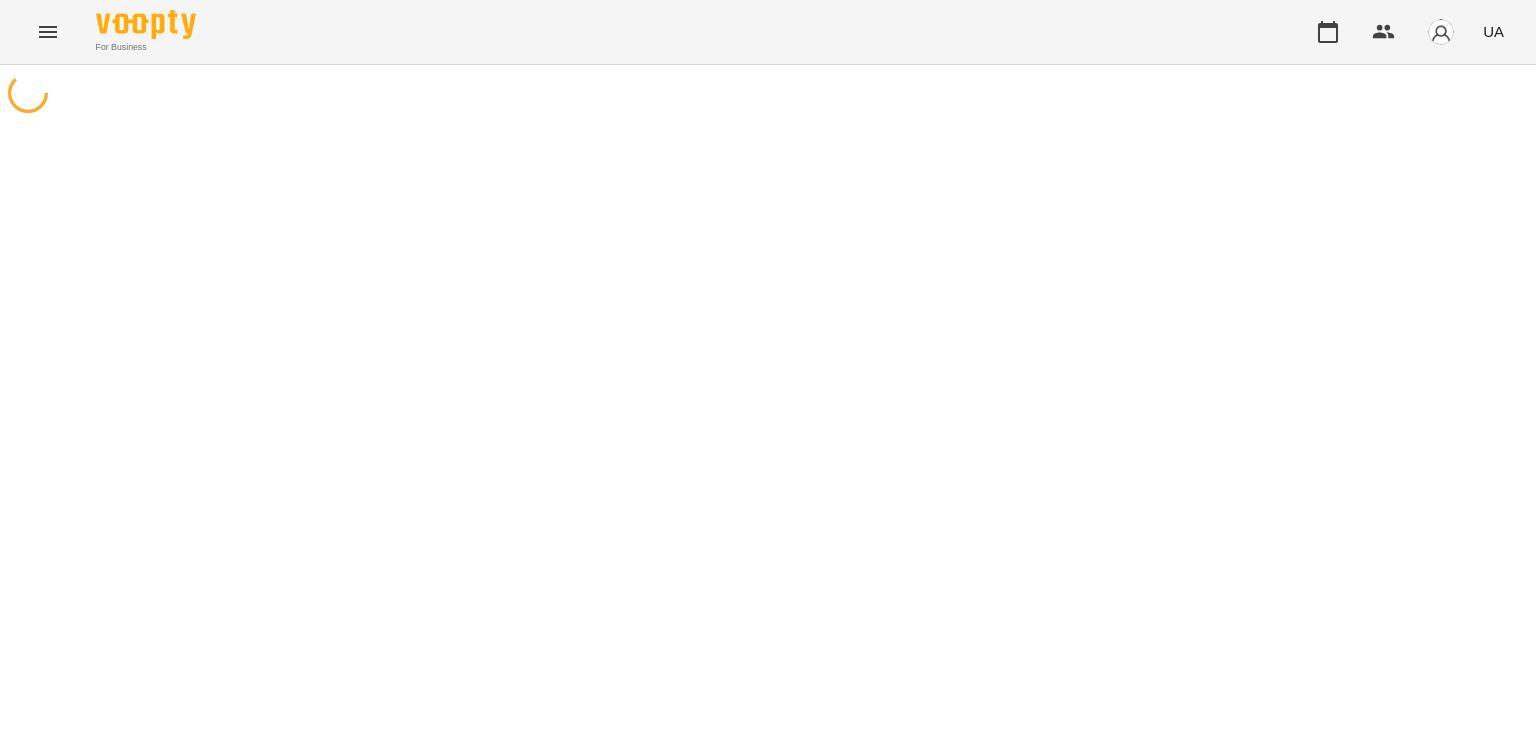 scroll, scrollTop: 0, scrollLeft: 0, axis: both 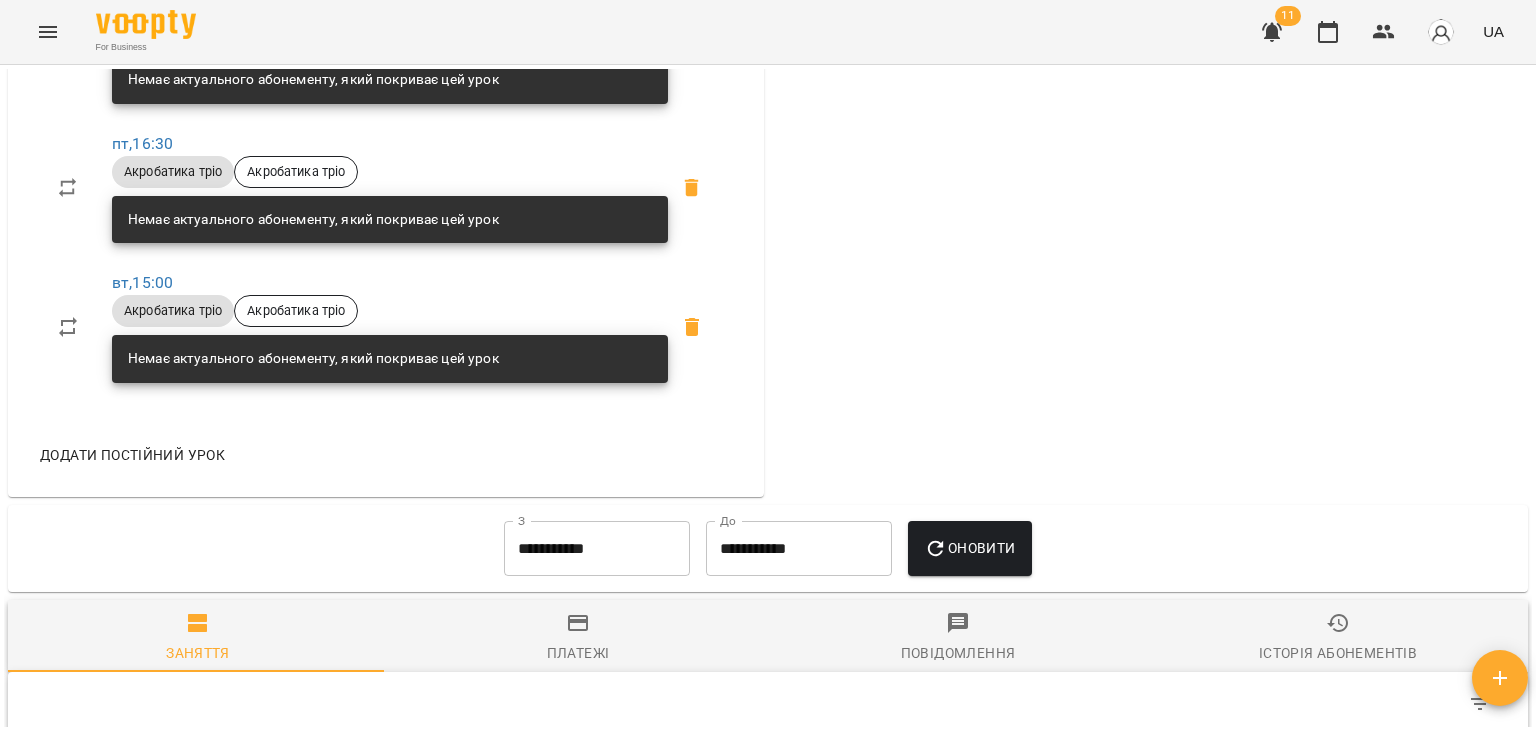click on "**********" at bounding box center (597, 549) 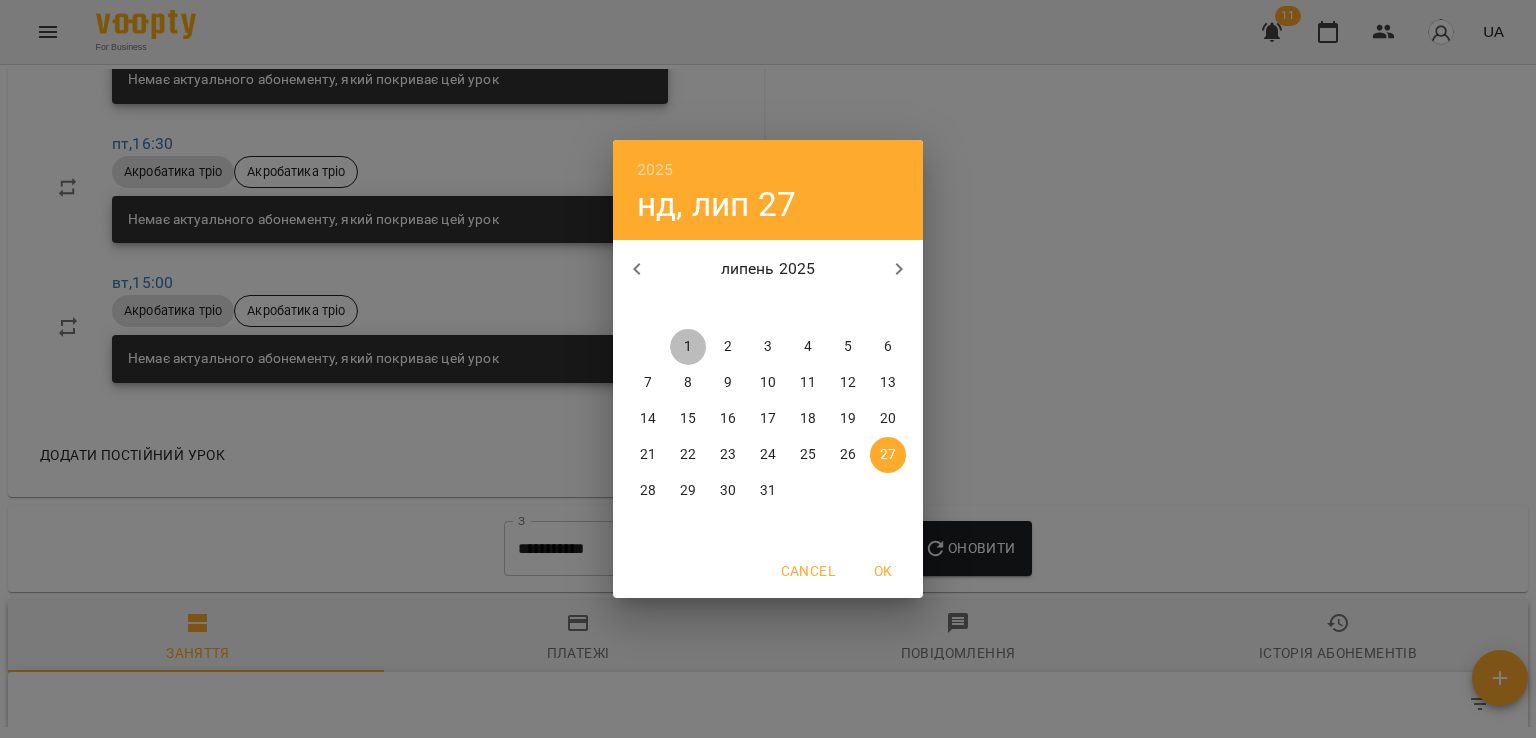click on "1" at bounding box center (688, 347) 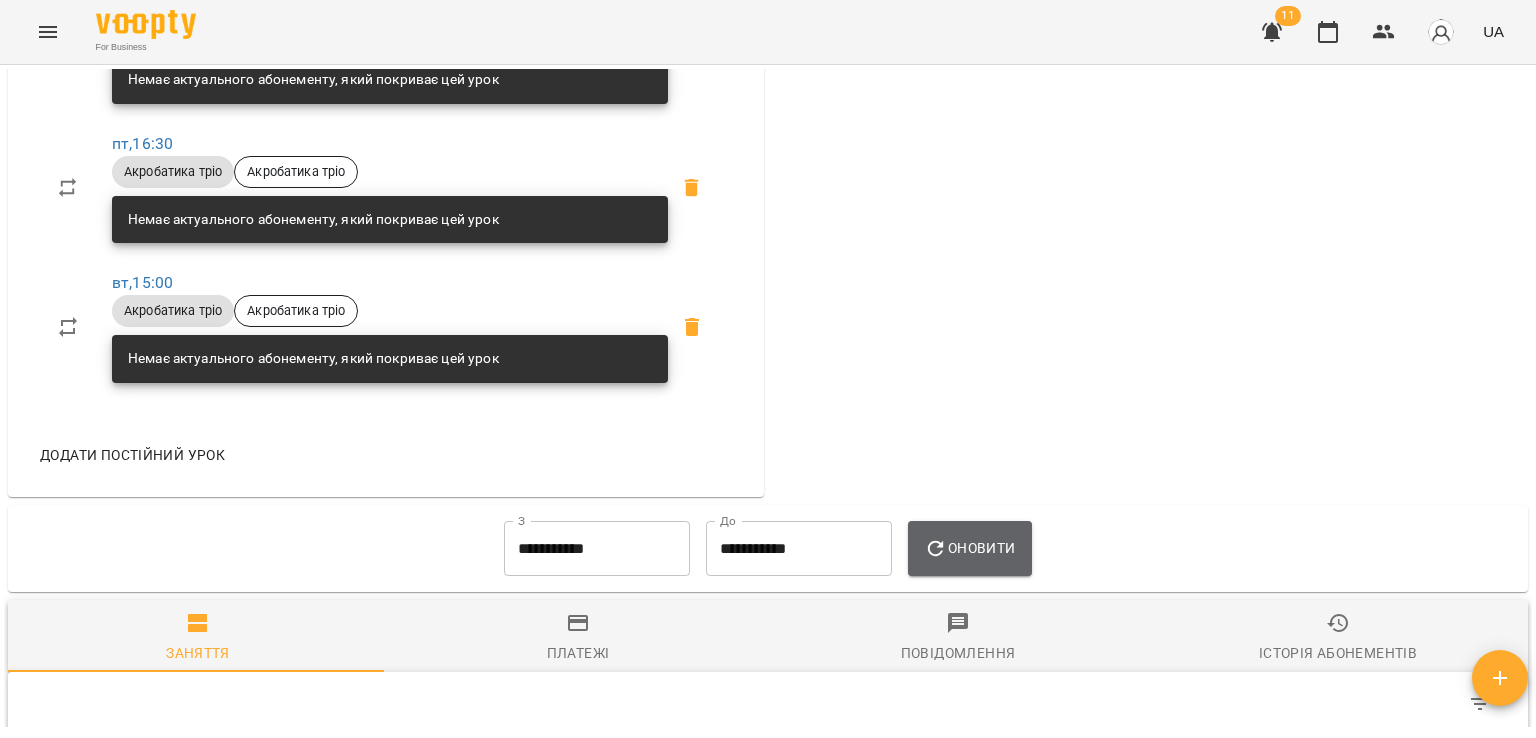 click on "Оновити" at bounding box center [969, 549] 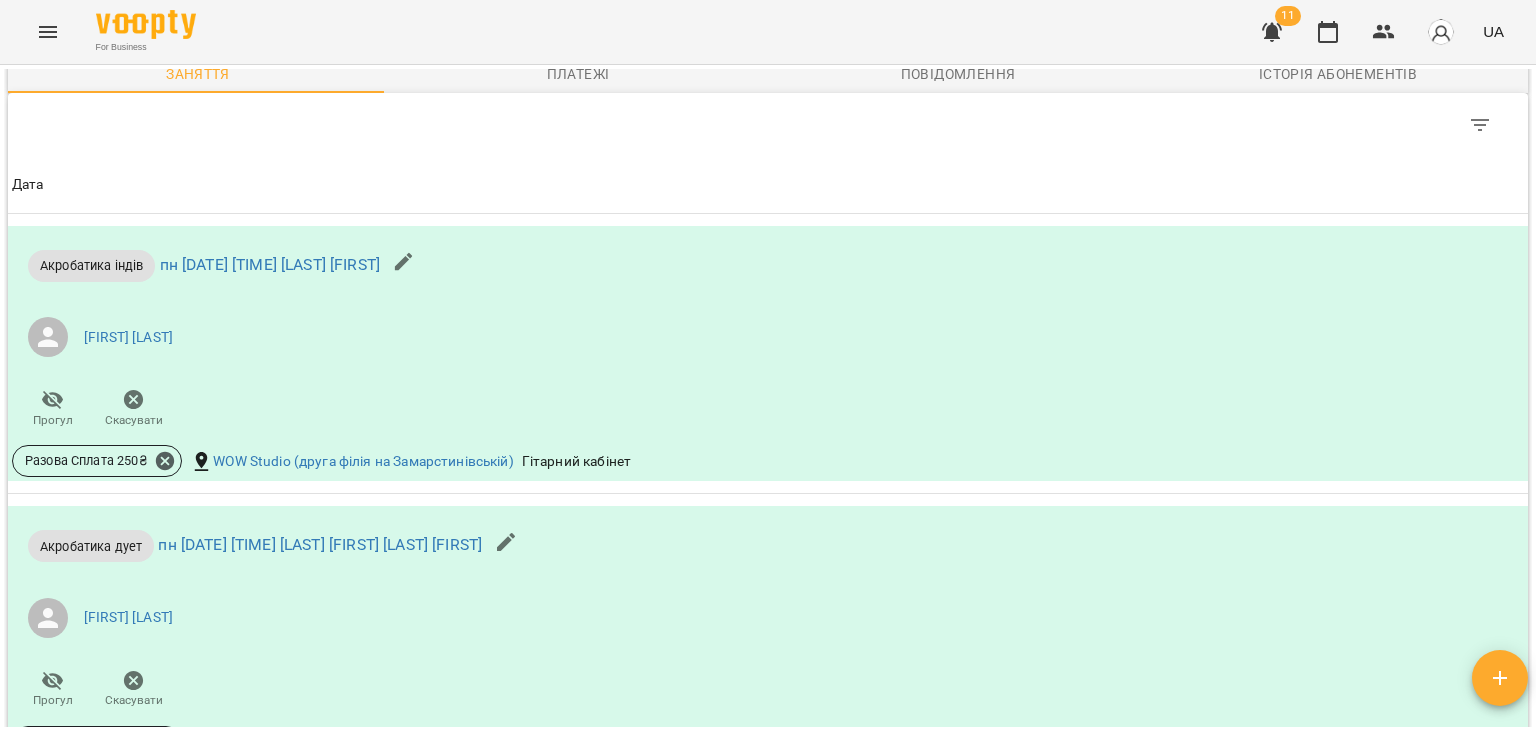 scroll, scrollTop: 1948, scrollLeft: 0, axis: vertical 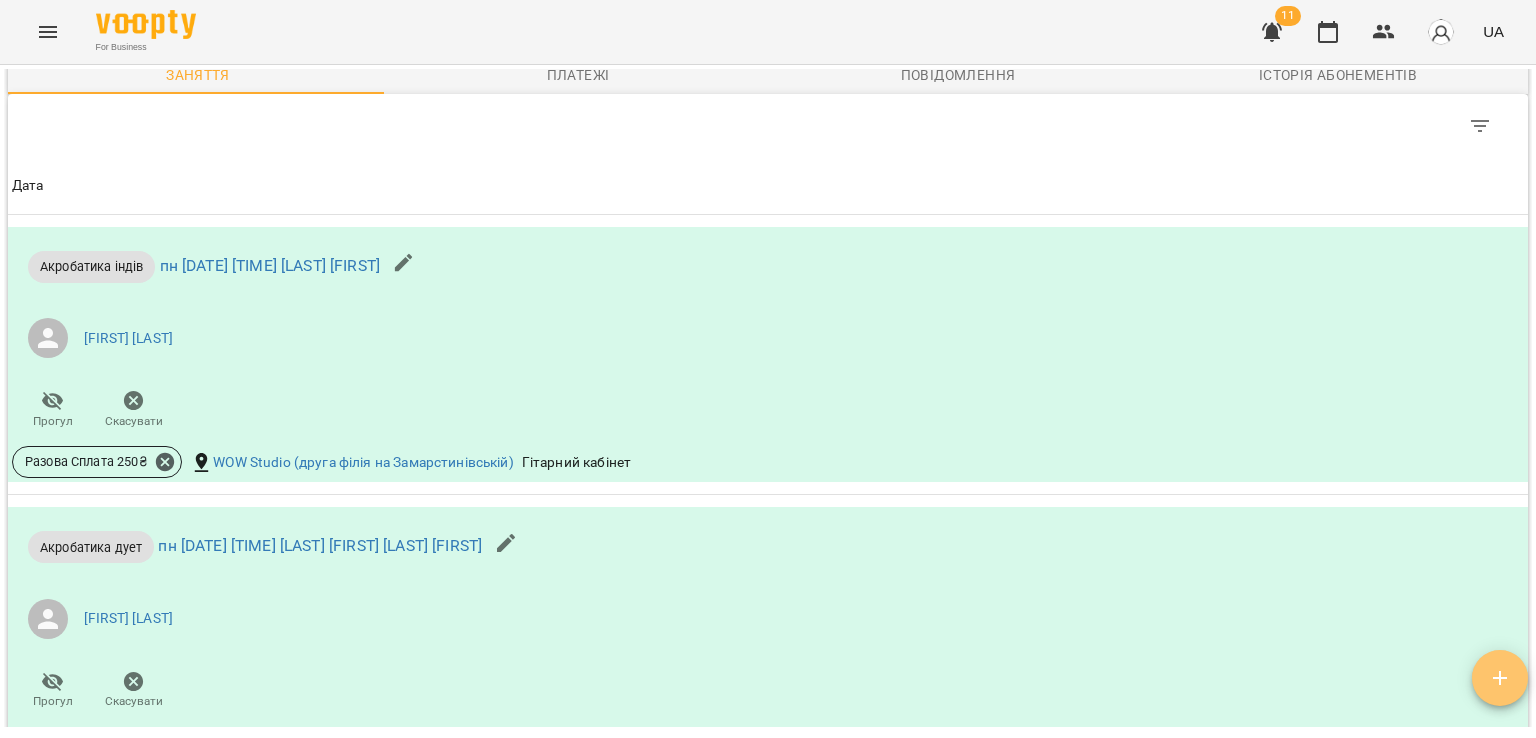 click at bounding box center [1500, 678] 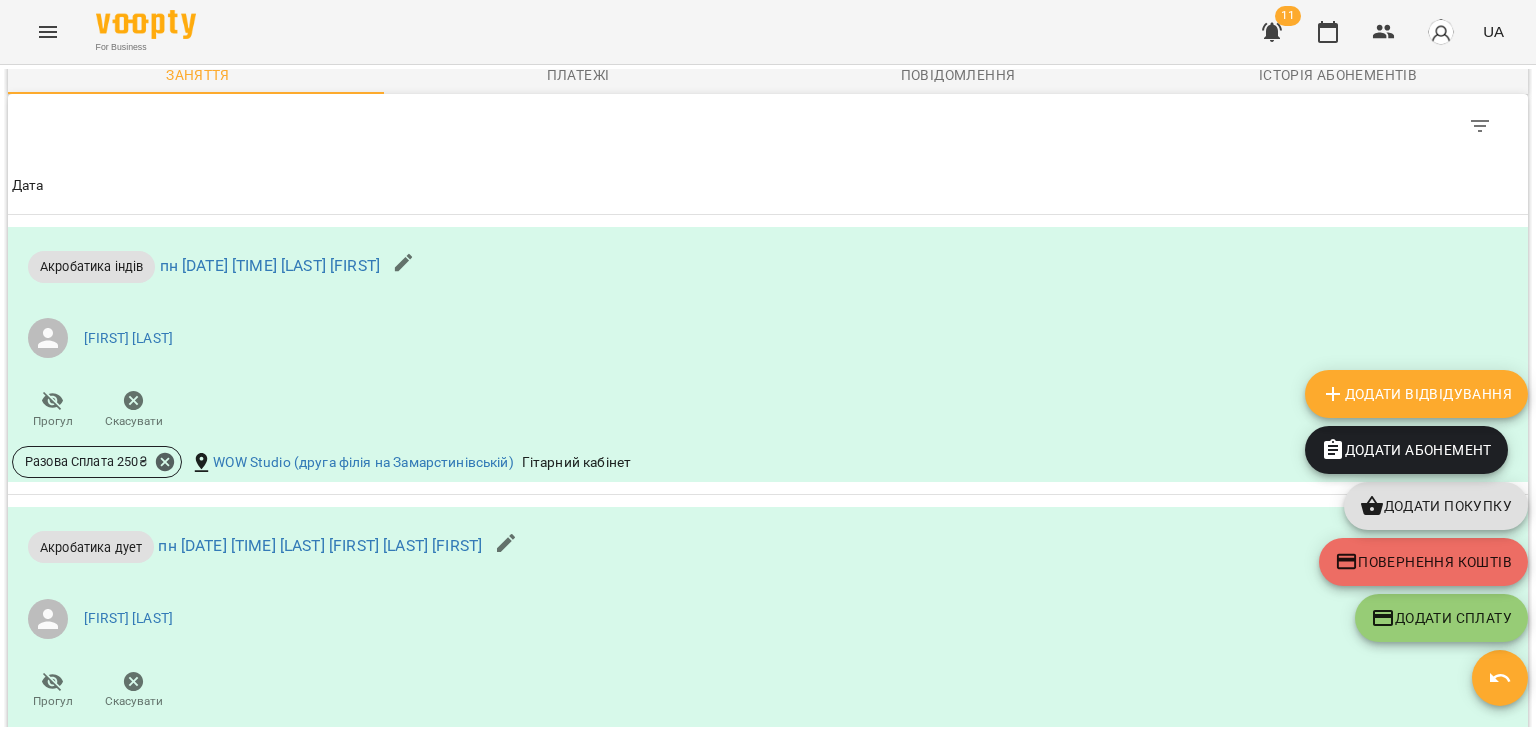 click on "Додати Відвідування" at bounding box center [1416, 394] 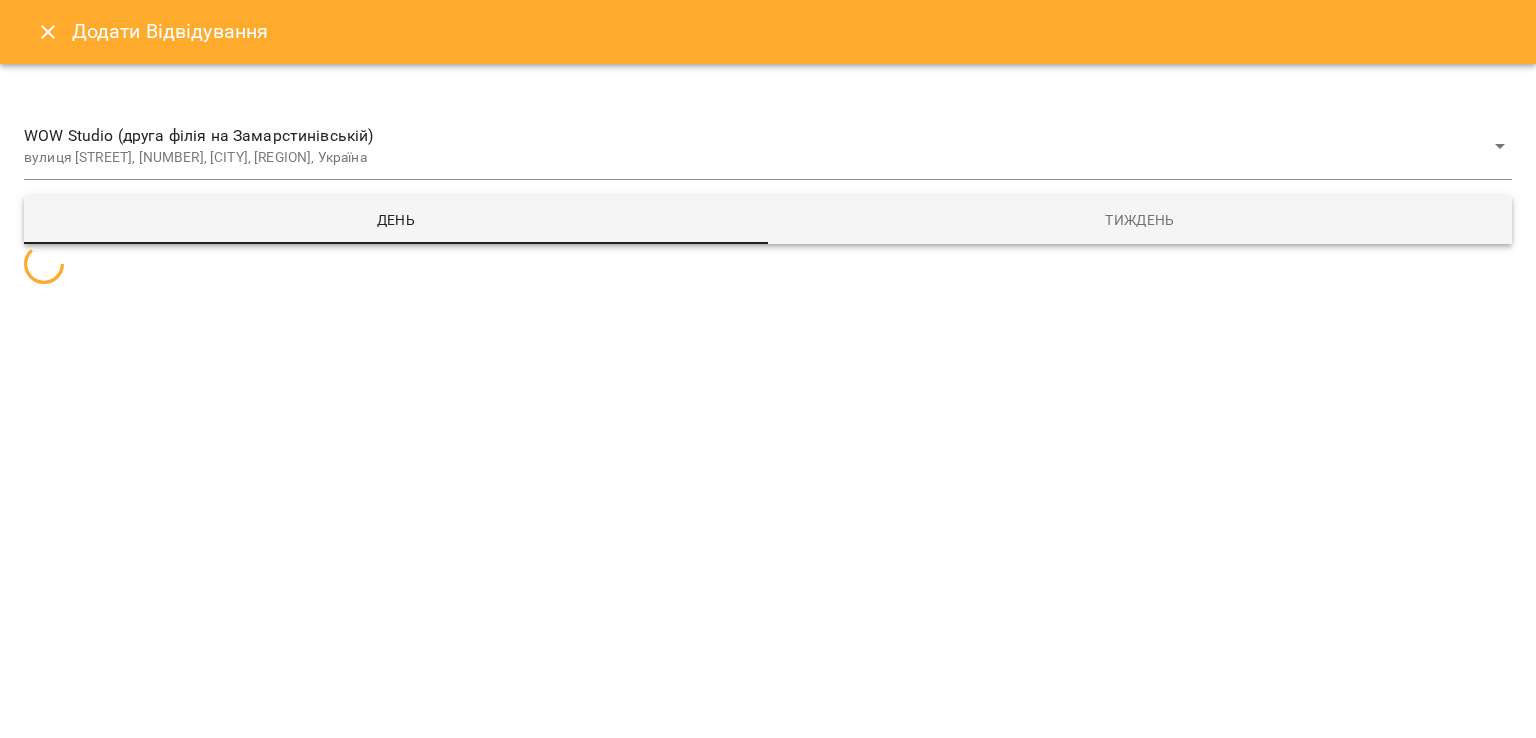 select 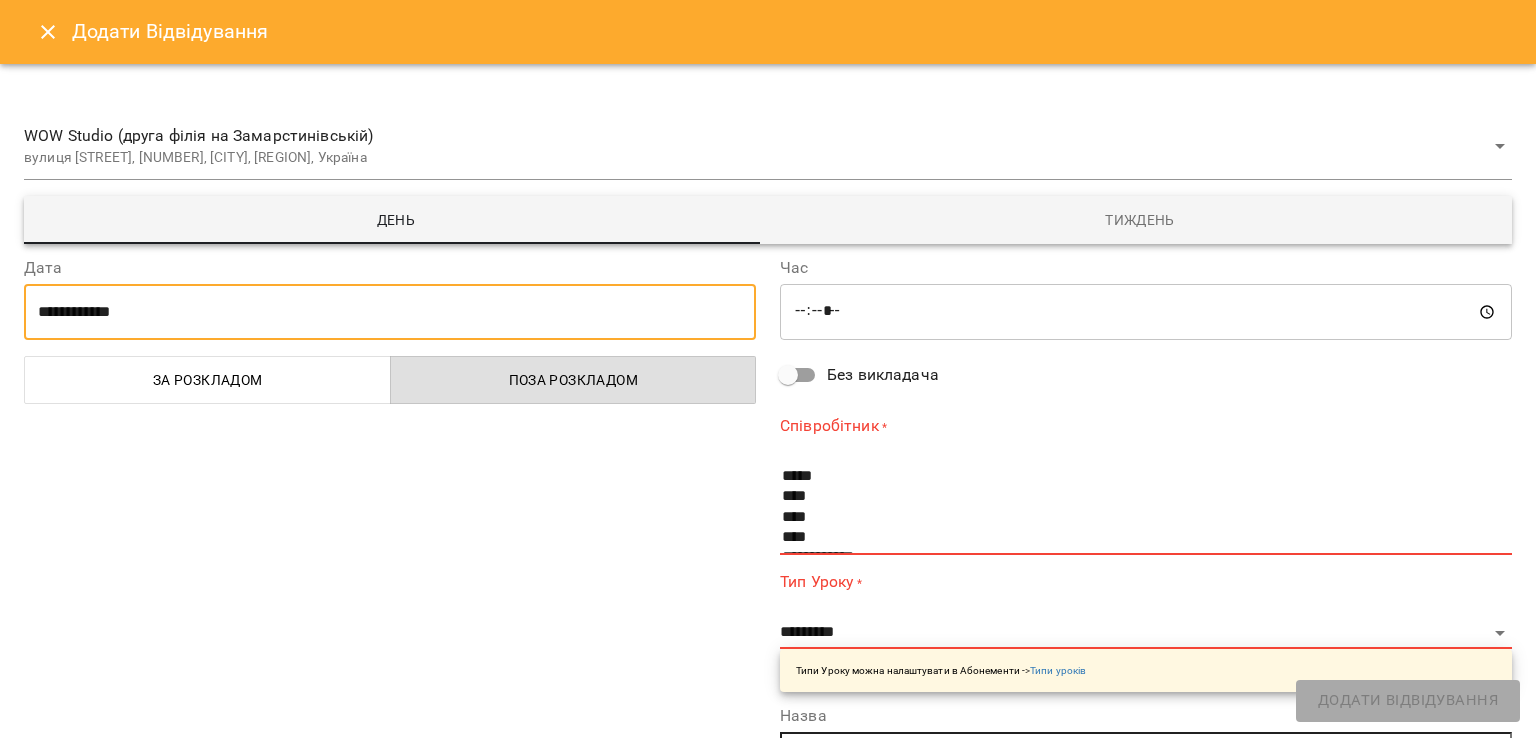 click on "**********" at bounding box center (390, 312) 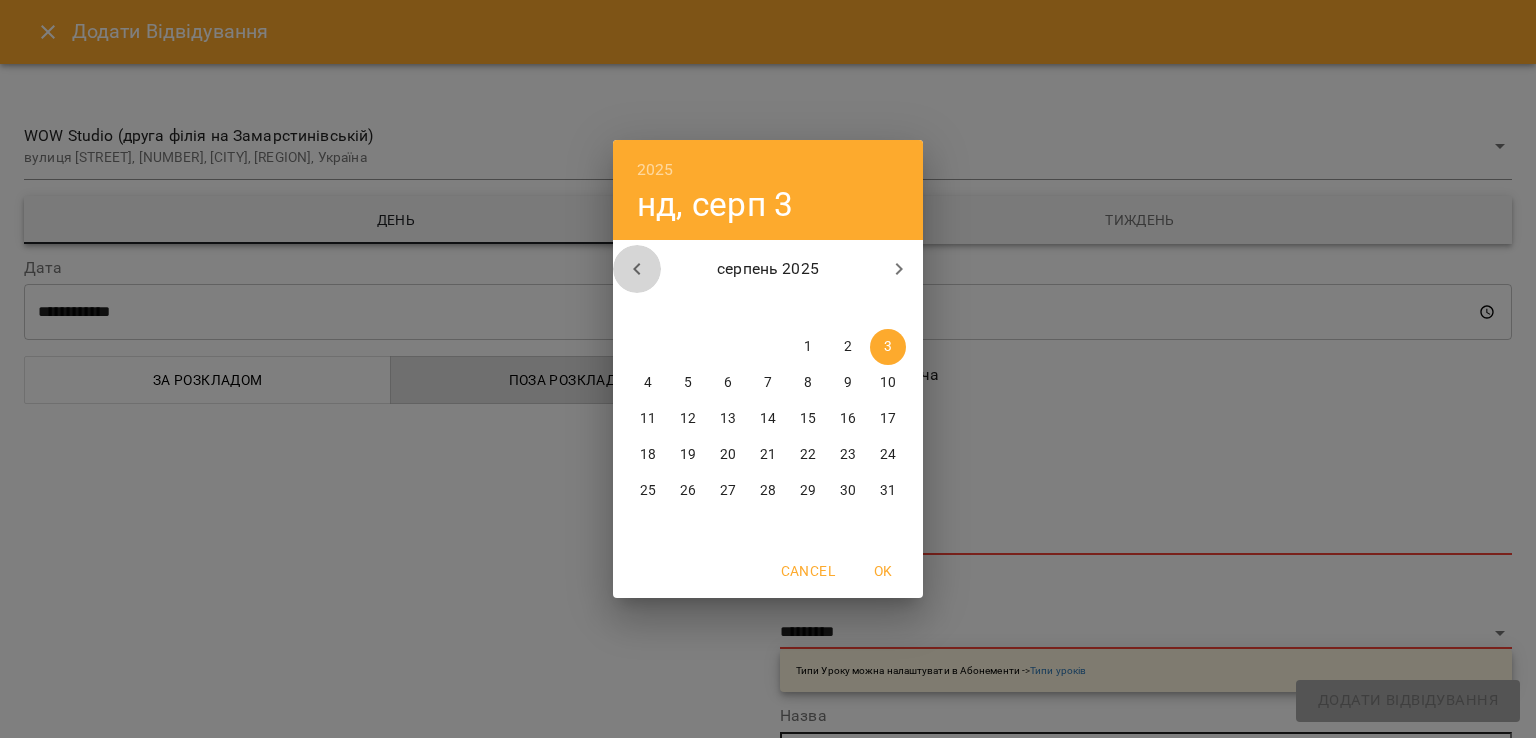 click at bounding box center (637, 269) 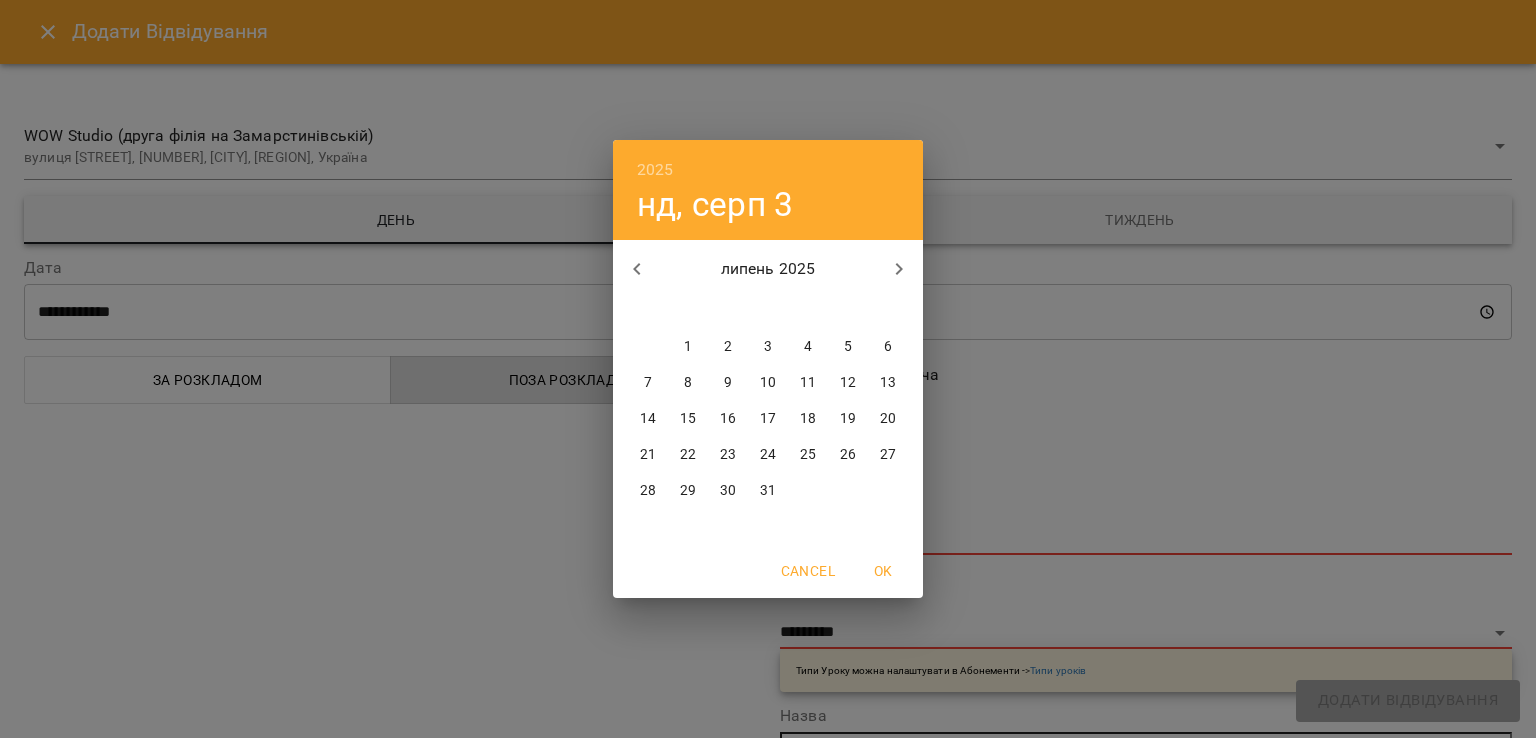 click on "21" at bounding box center (648, 455) 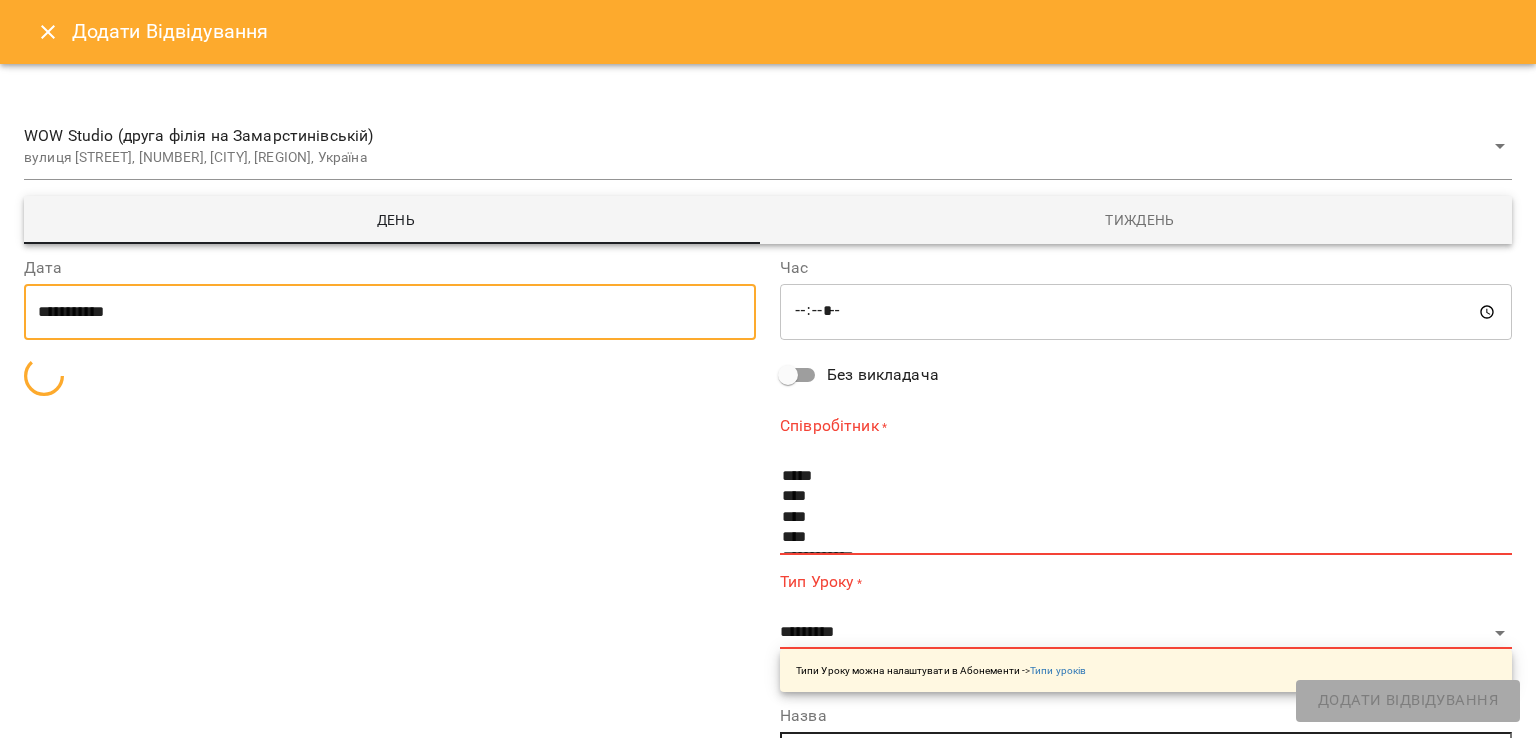 type on "**********" 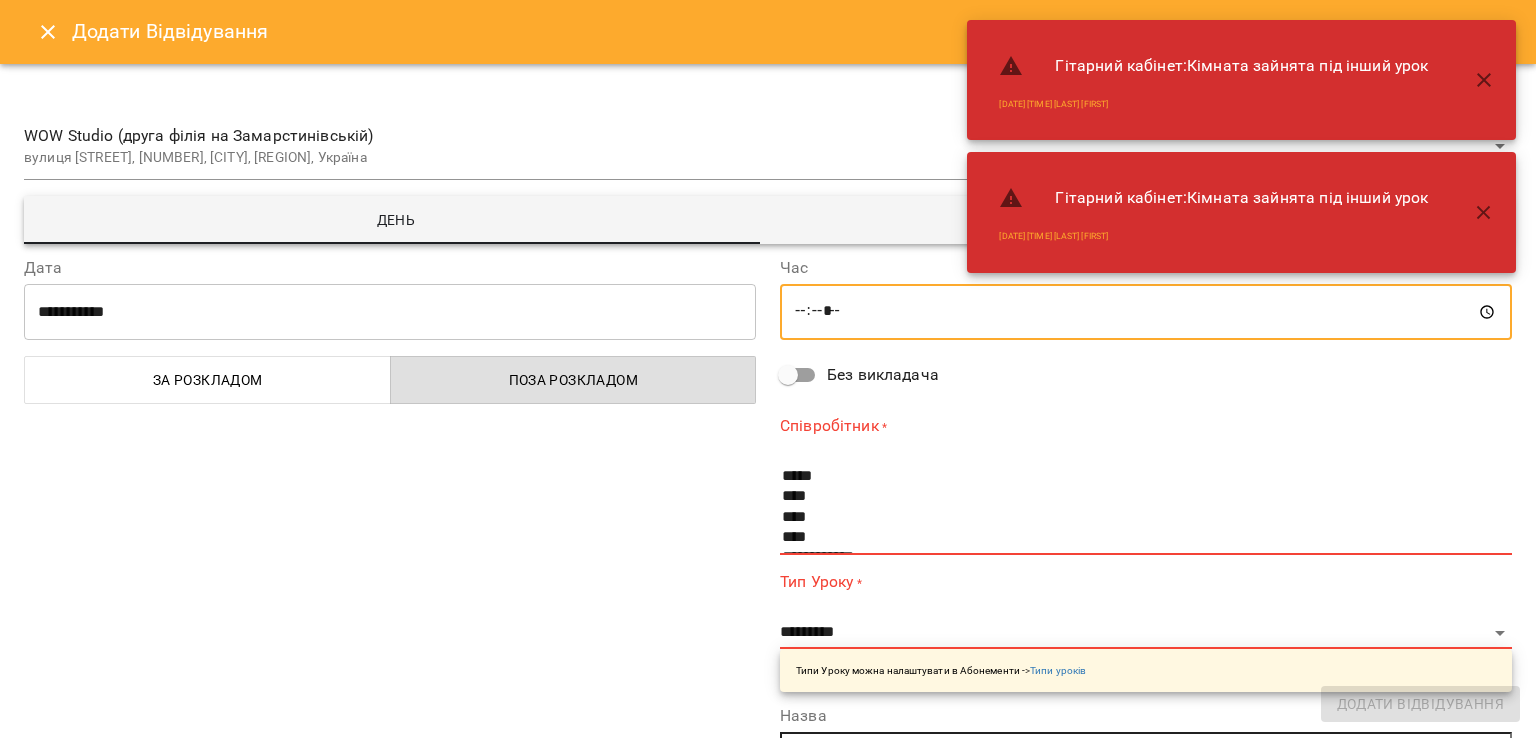 click on "*****" at bounding box center [1146, 312] 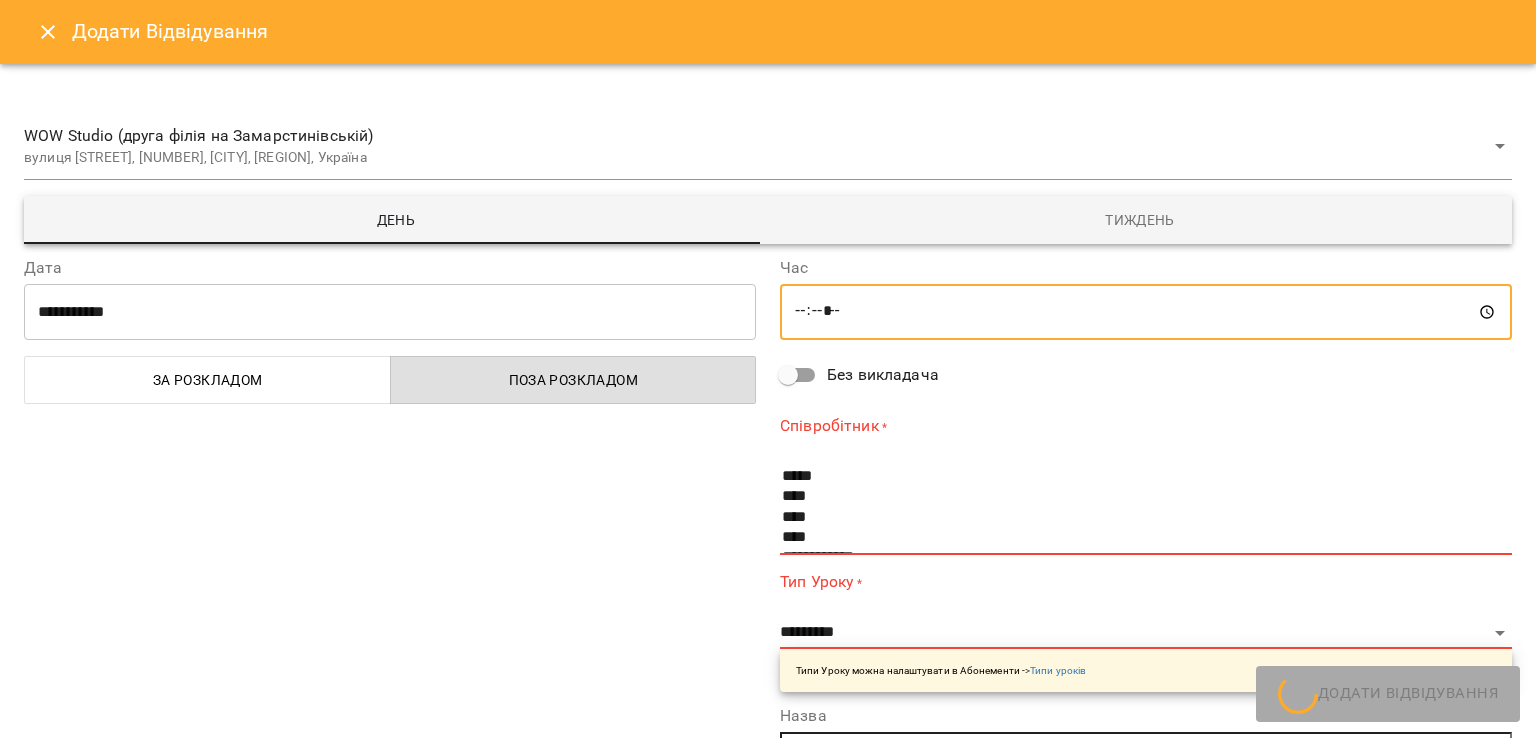 type on "*****" 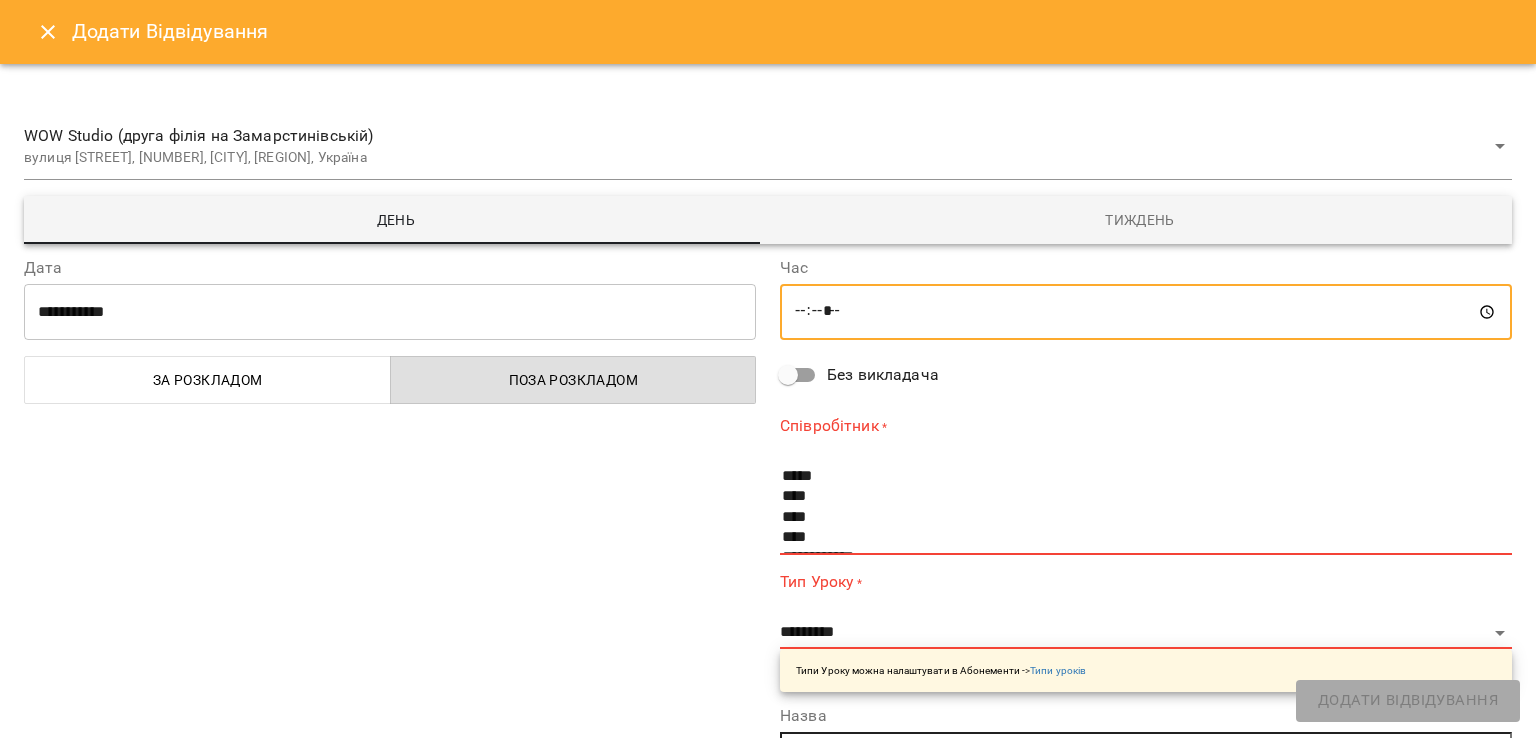 scroll, scrollTop: 140, scrollLeft: 0, axis: vertical 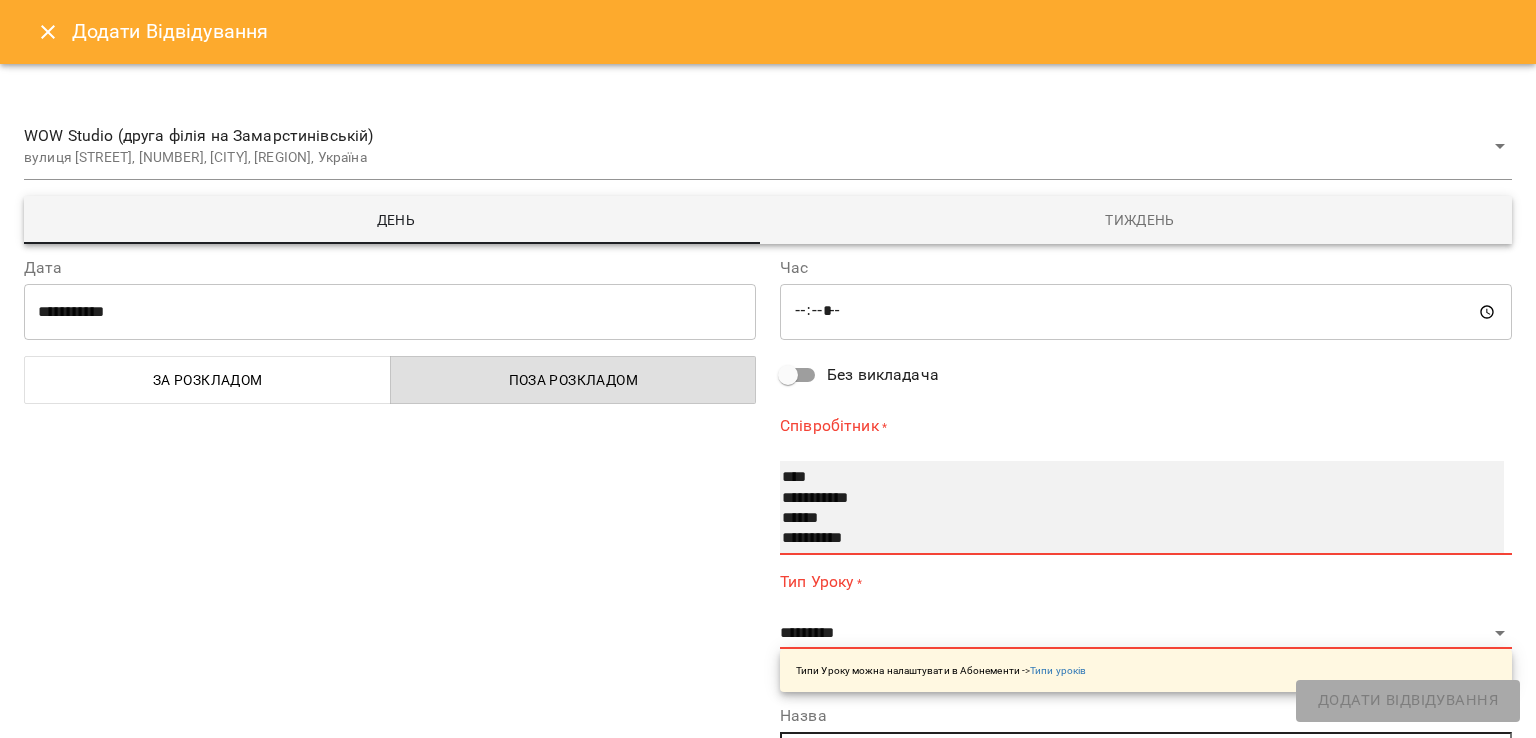 select on "**********" 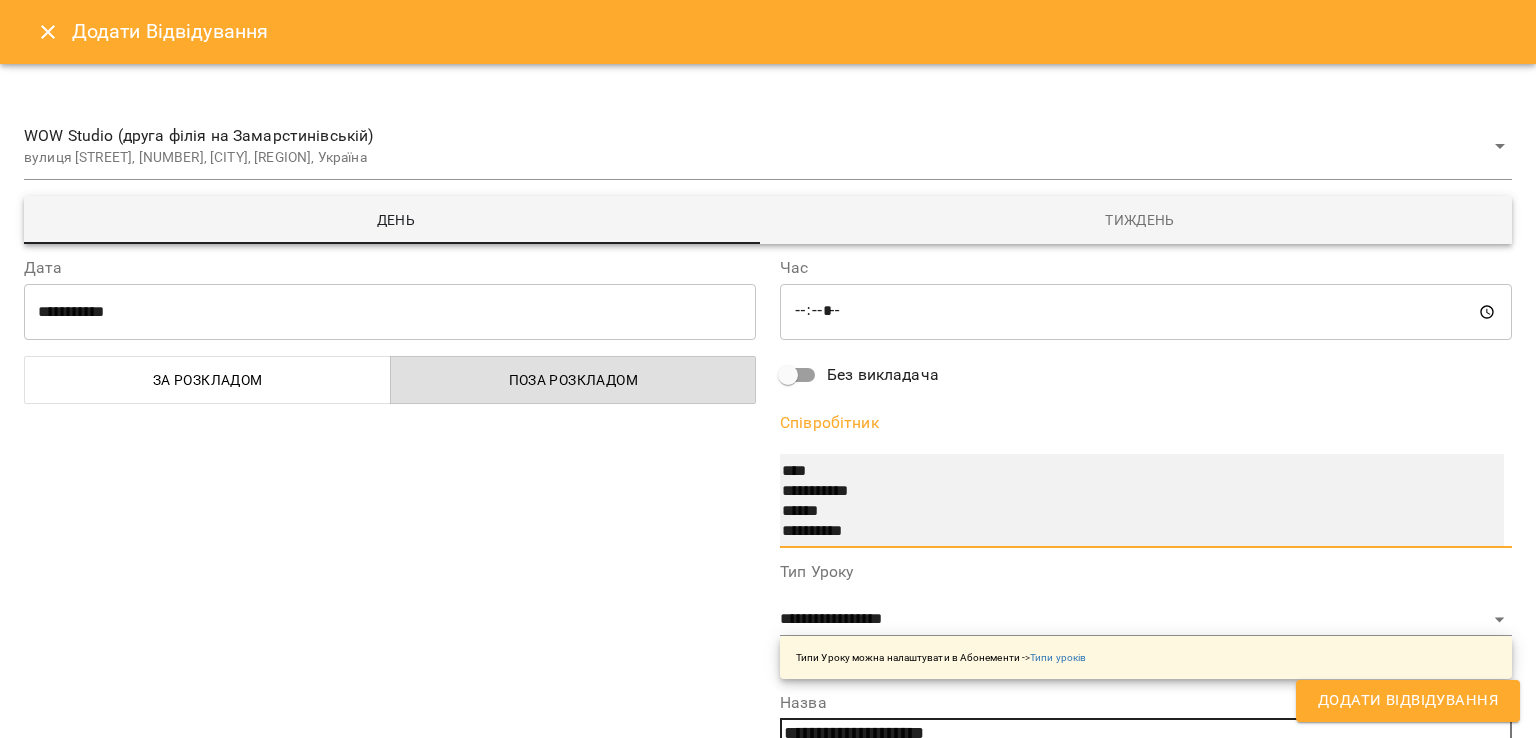 scroll, scrollTop: 141, scrollLeft: 0, axis: vertical 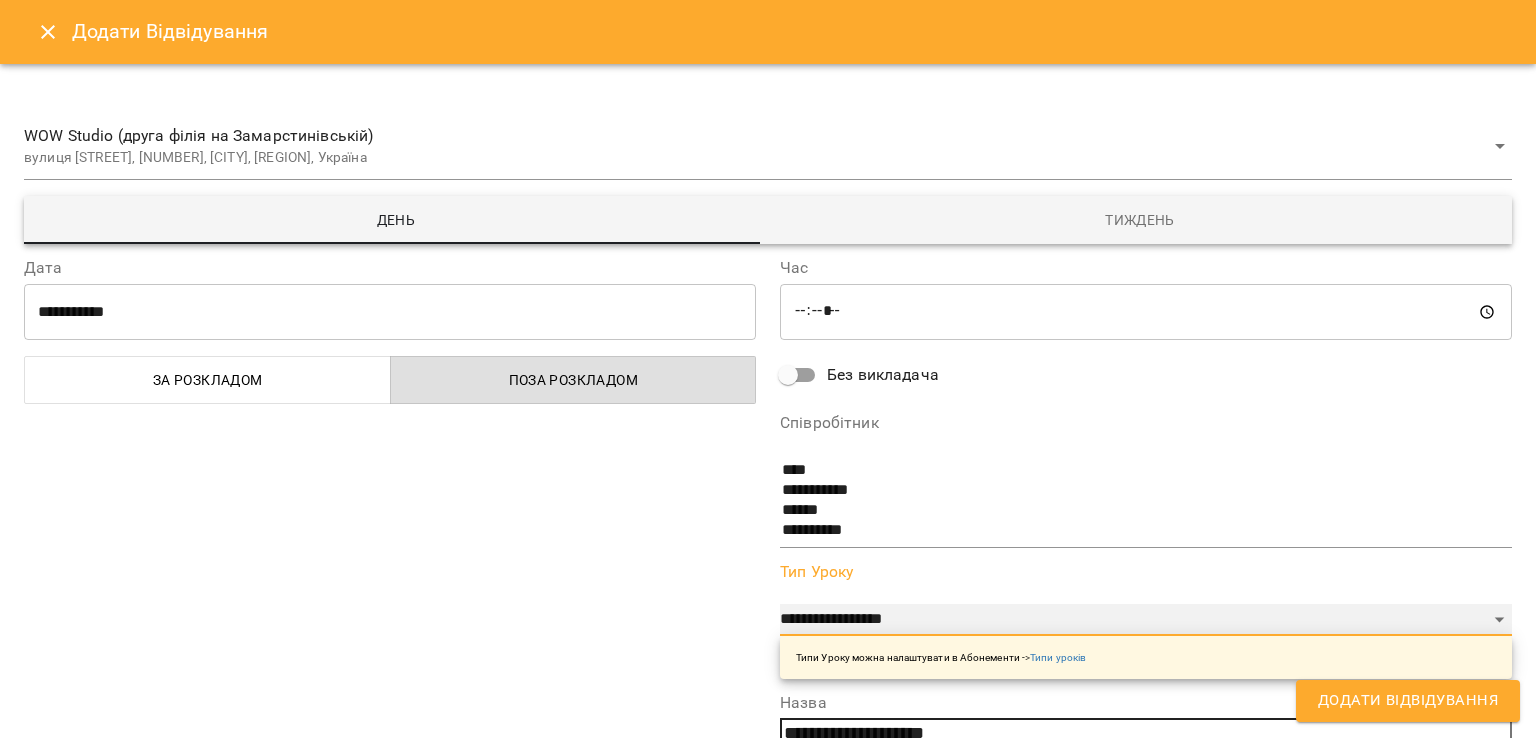 click on "**********" at bounding box center (1146, 620) 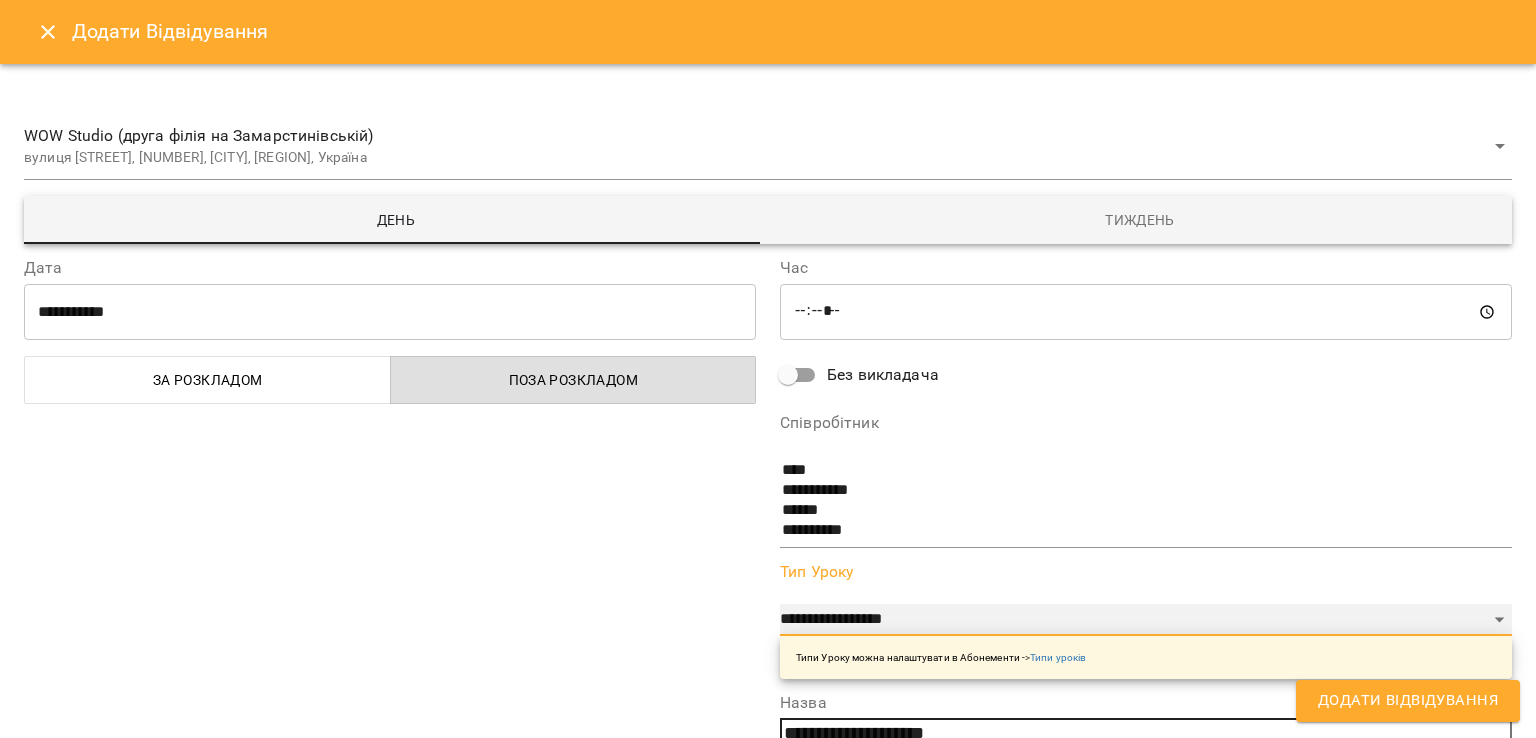 select on "**********" 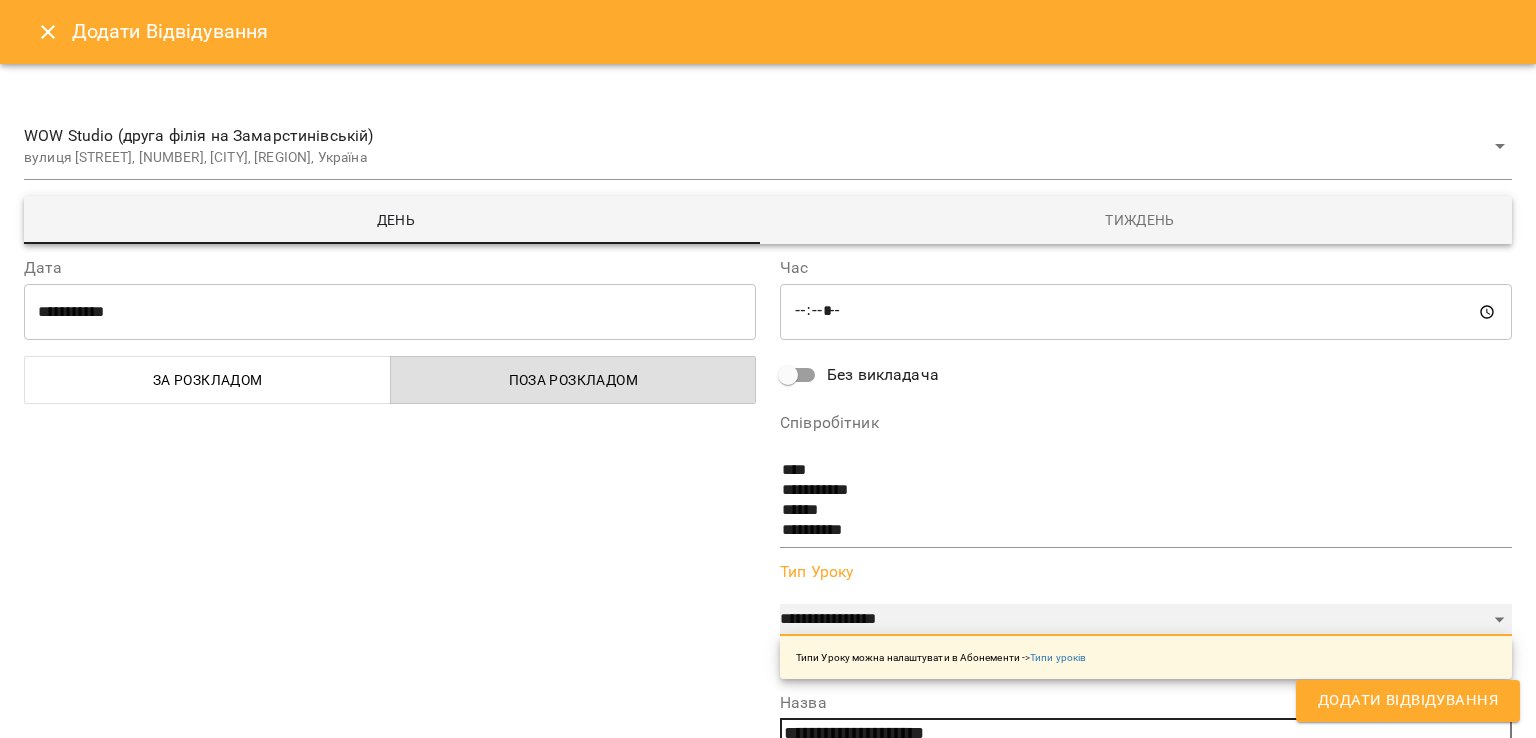 click on "**********" at bounding box center (1146, 620) 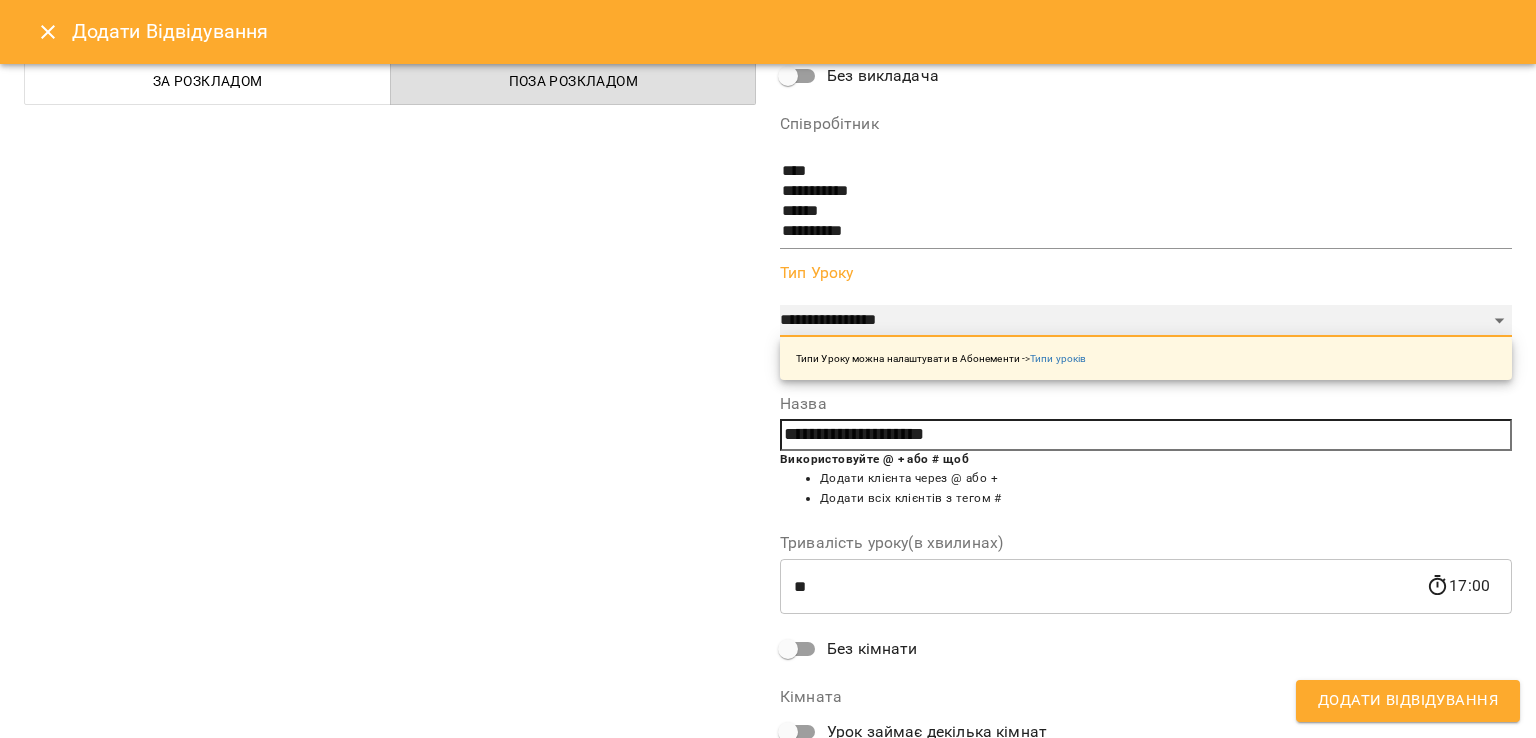 scroll, scrollTop: 310, scrollLeft: 0, axis: vertical 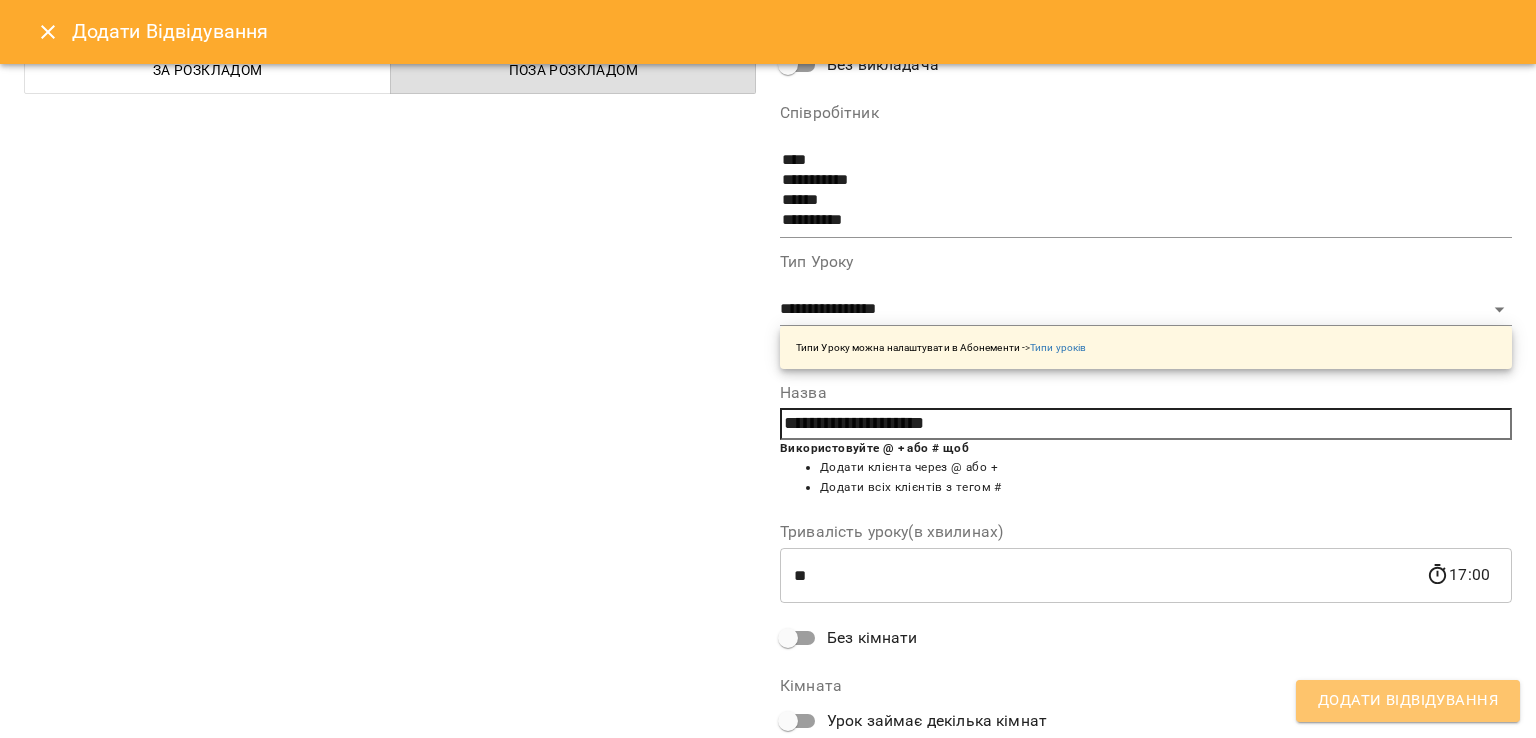 click on "Додати Відвідування" at bounding box center [1408, 701] 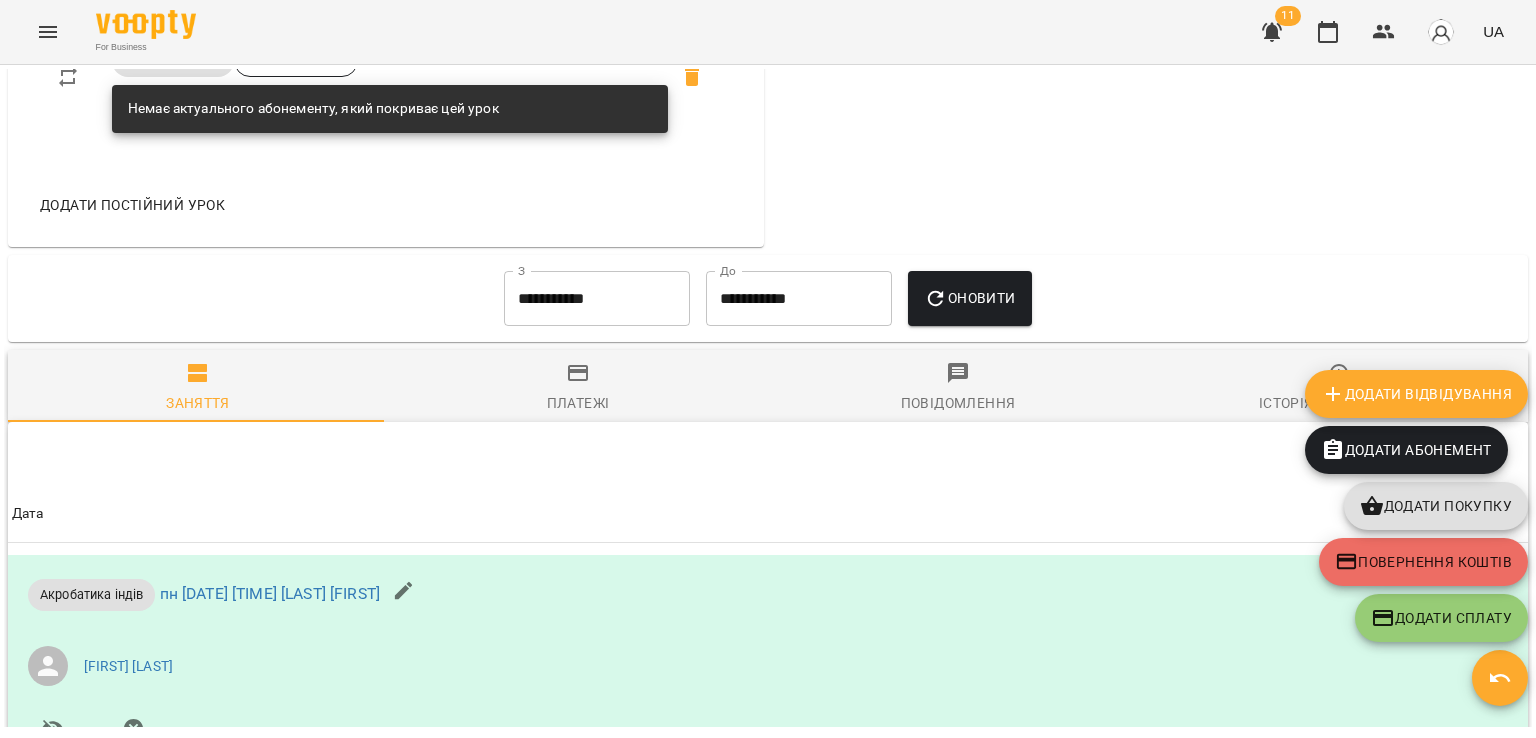 scroll, scrollTop: 1948, scrollLeft: 0, axis: vertical 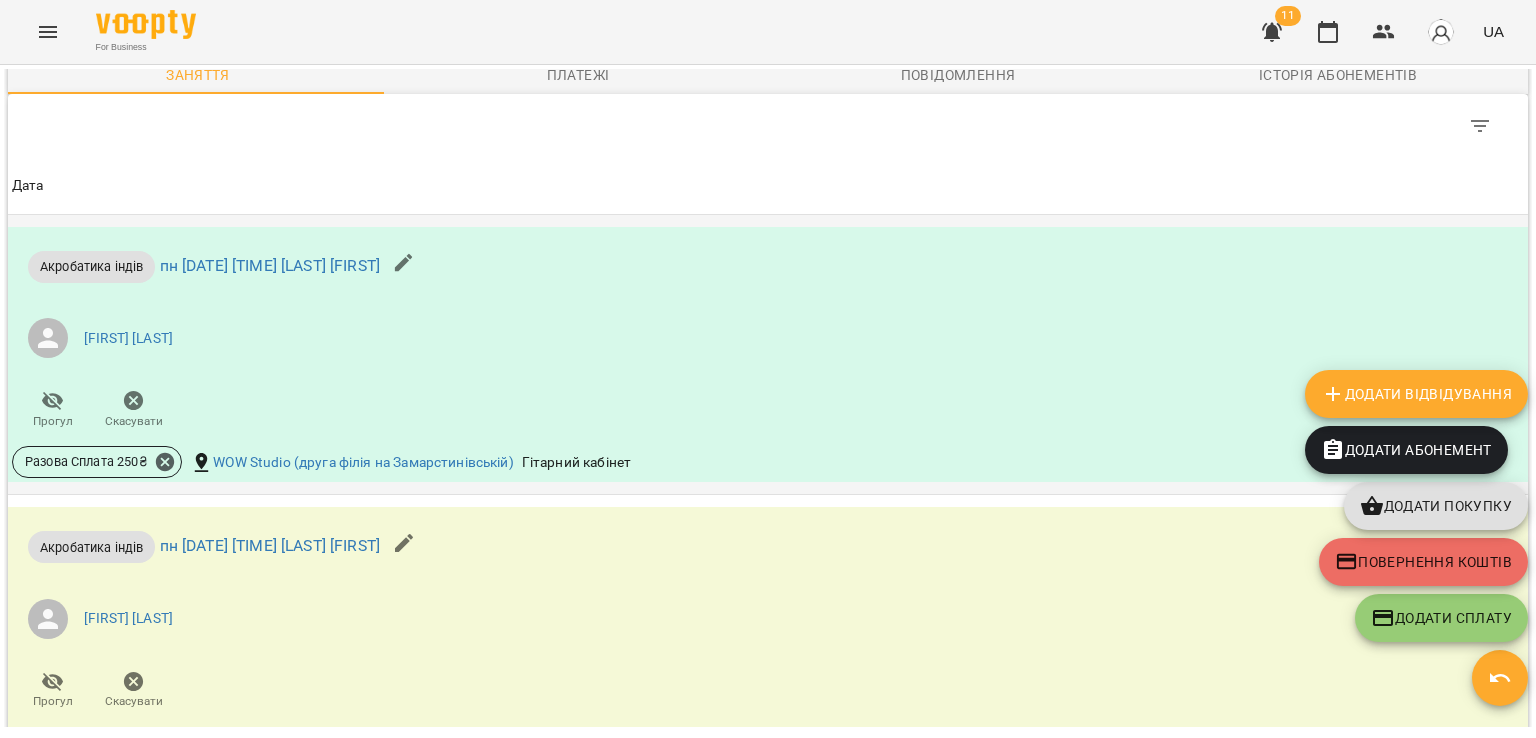 click on "Акробатика індів   пн 14 лип 2025 17:00 Заголовська Соломія Юлія Кагуй Прогул Скасувати Разова Сплата   250 ₴ WOW Studio (друга філія на Замарстинівській) Гітарний кабінет" at bounding box center [768, 355] 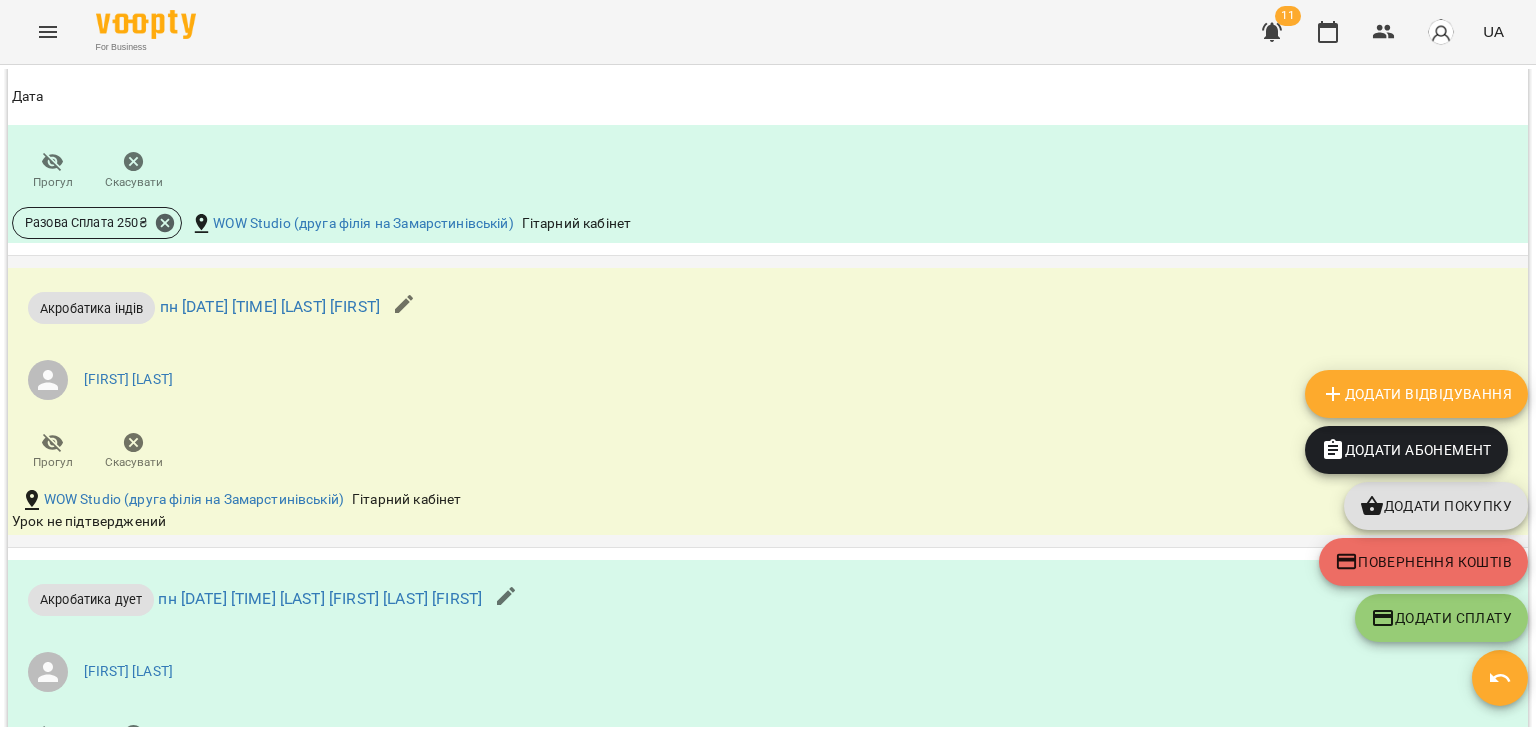 scroll, scrollTop: 2188, scrollLeft: 0, axis: vertical 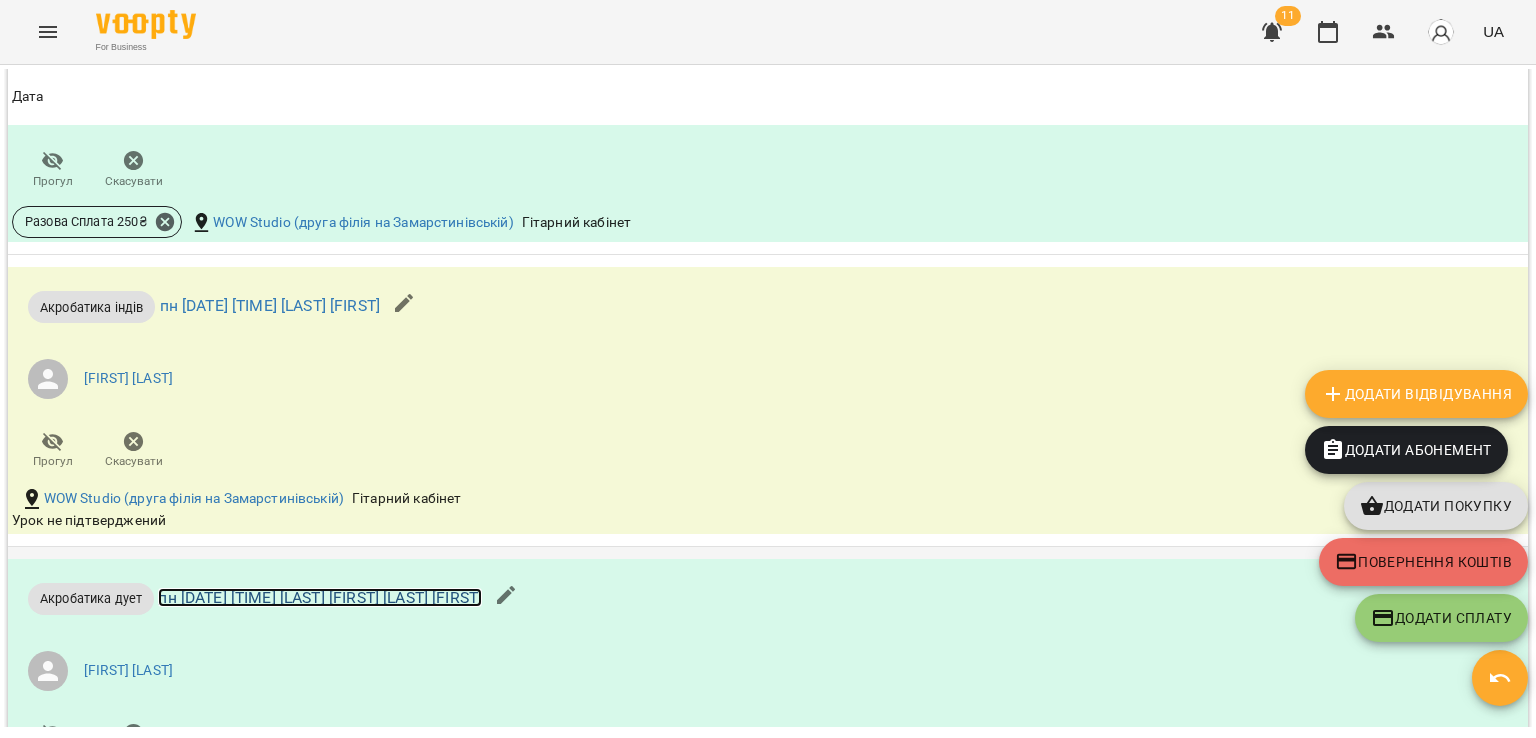 click on "пн 28 лип 2025 18:00 Литвин Вероніка Заголовська Соломія" at bounding box center (320, 597) 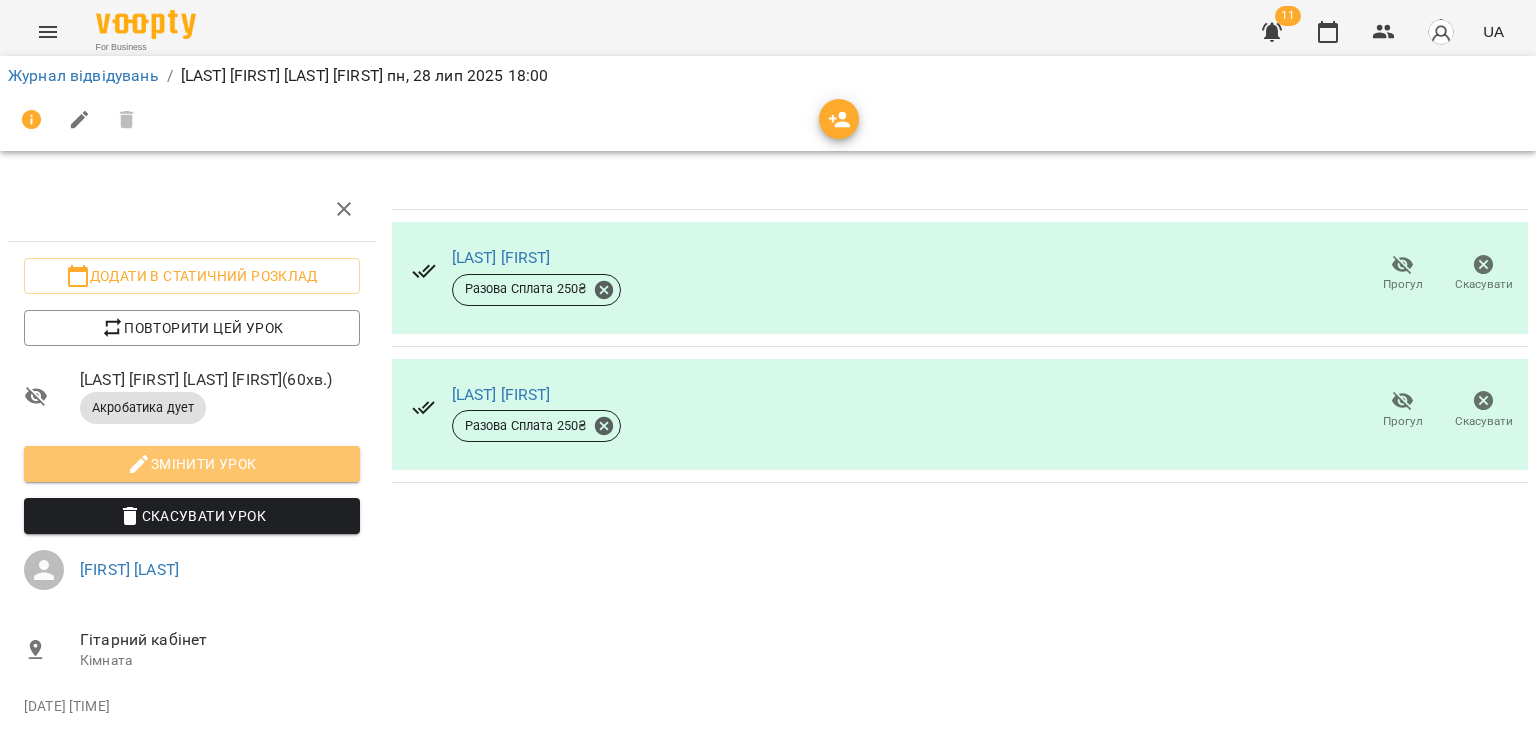 click on "Змінити урок" at bounding box center (192, 464) 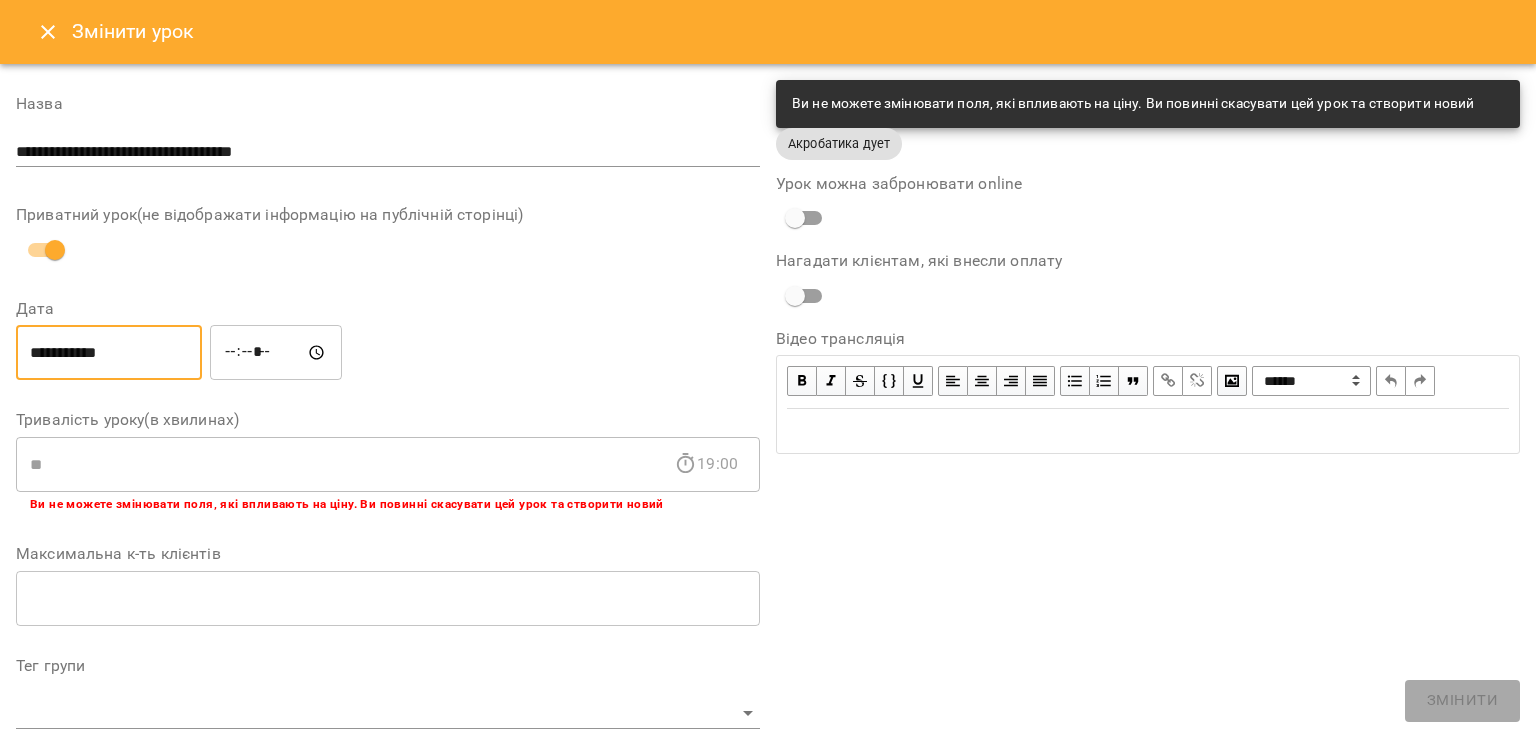 click on "**********" at bounding box center (109, 353) 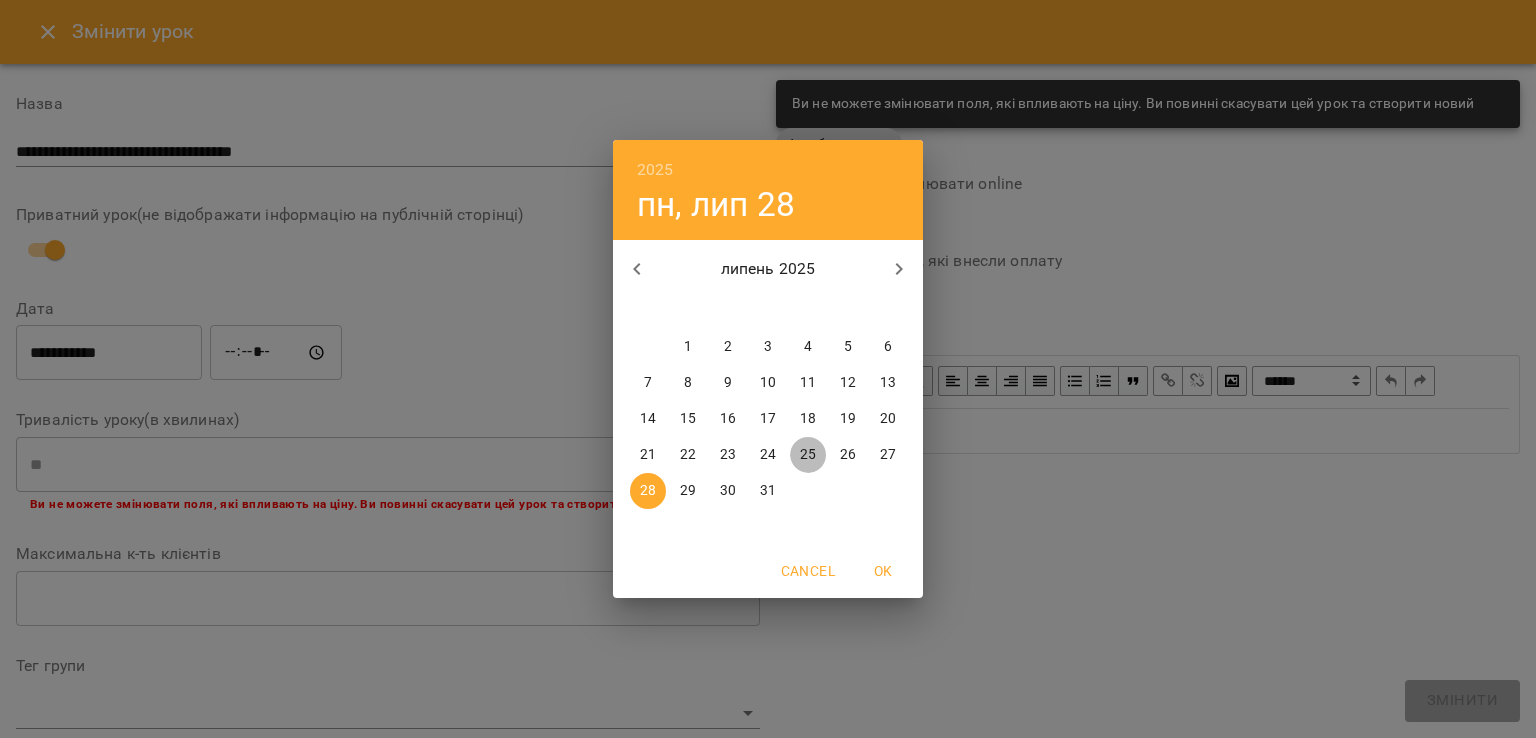 click on "25" at bounding box center [808, 455] 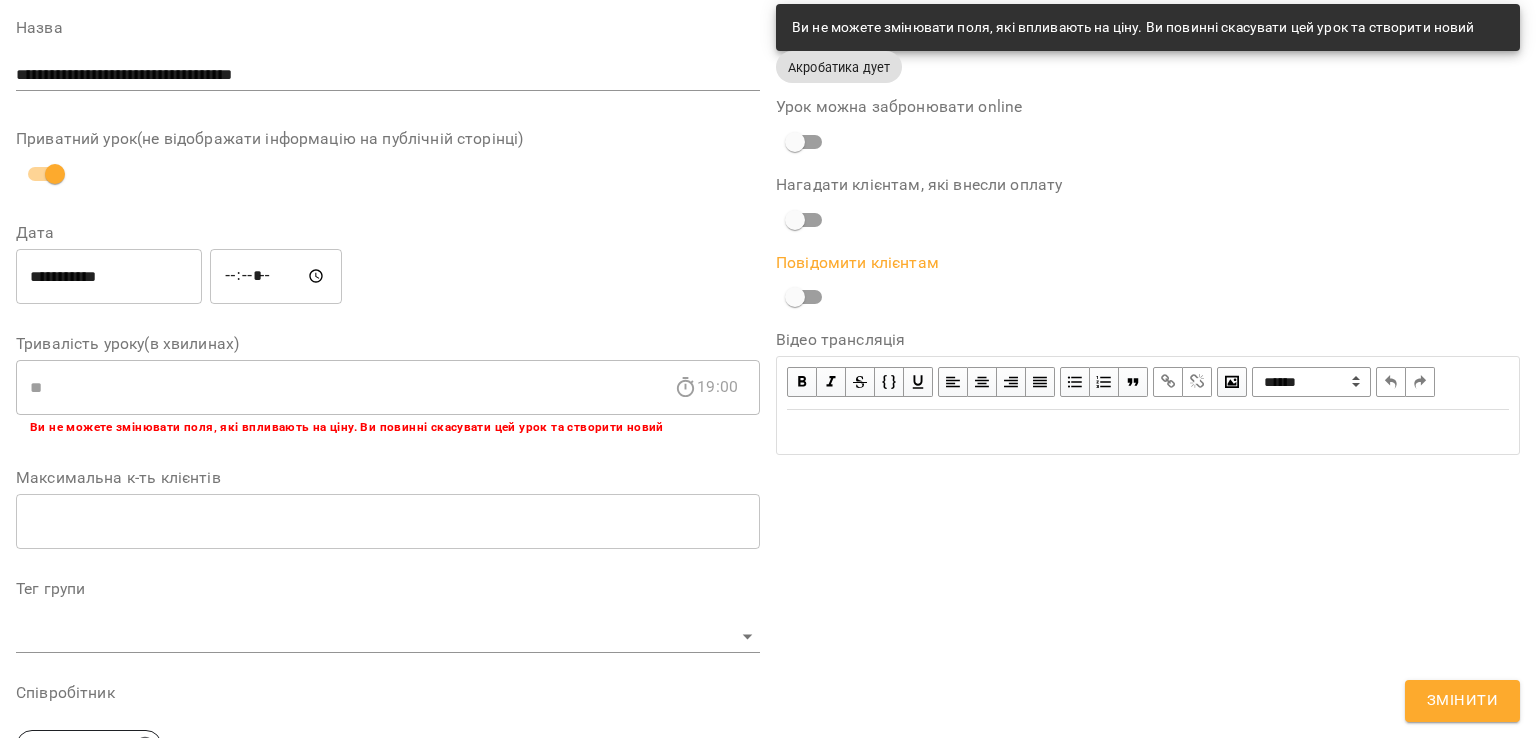 scroll, scrollTop: 192, scrollLeft: 0, axis: vertical 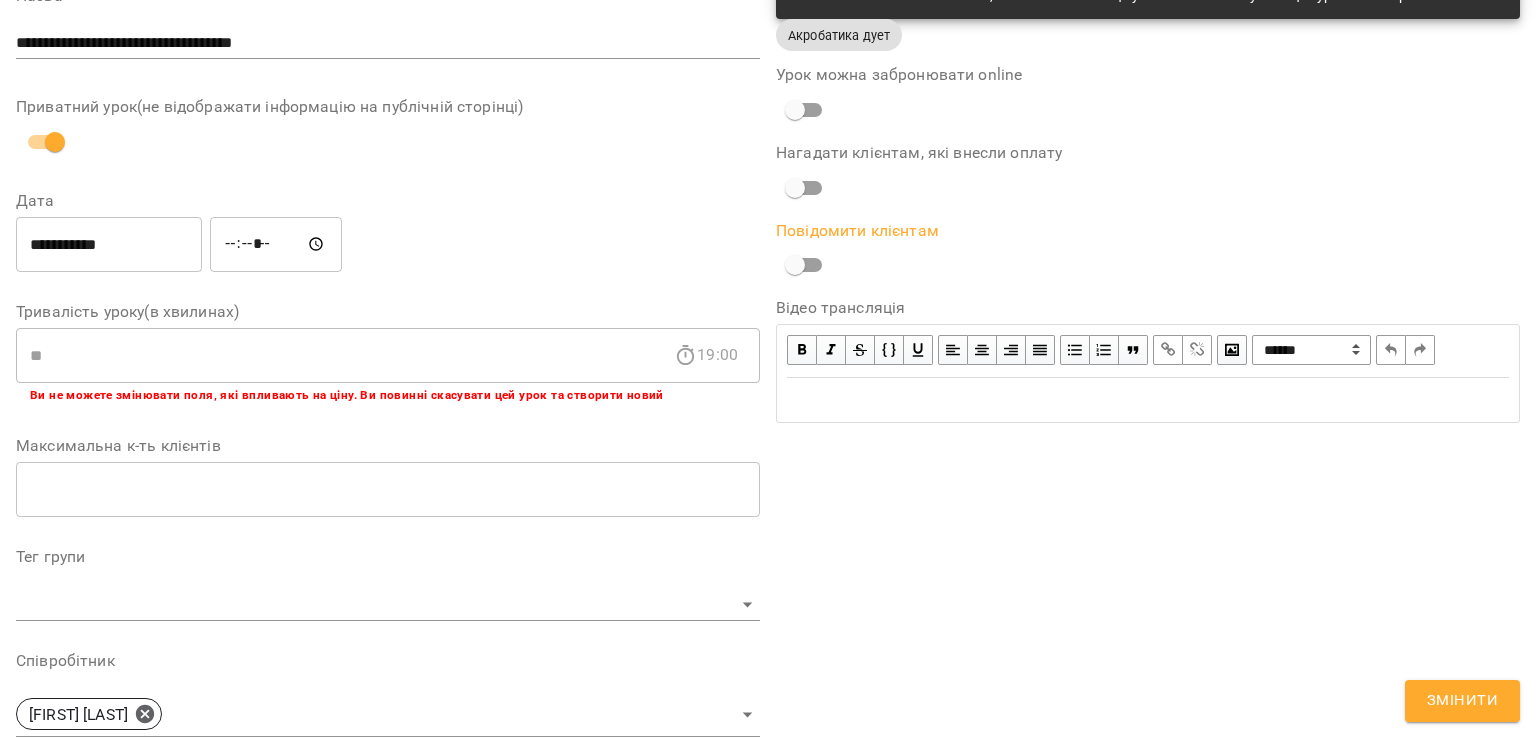click on "Змінити" at bounding box center [1462, 701] 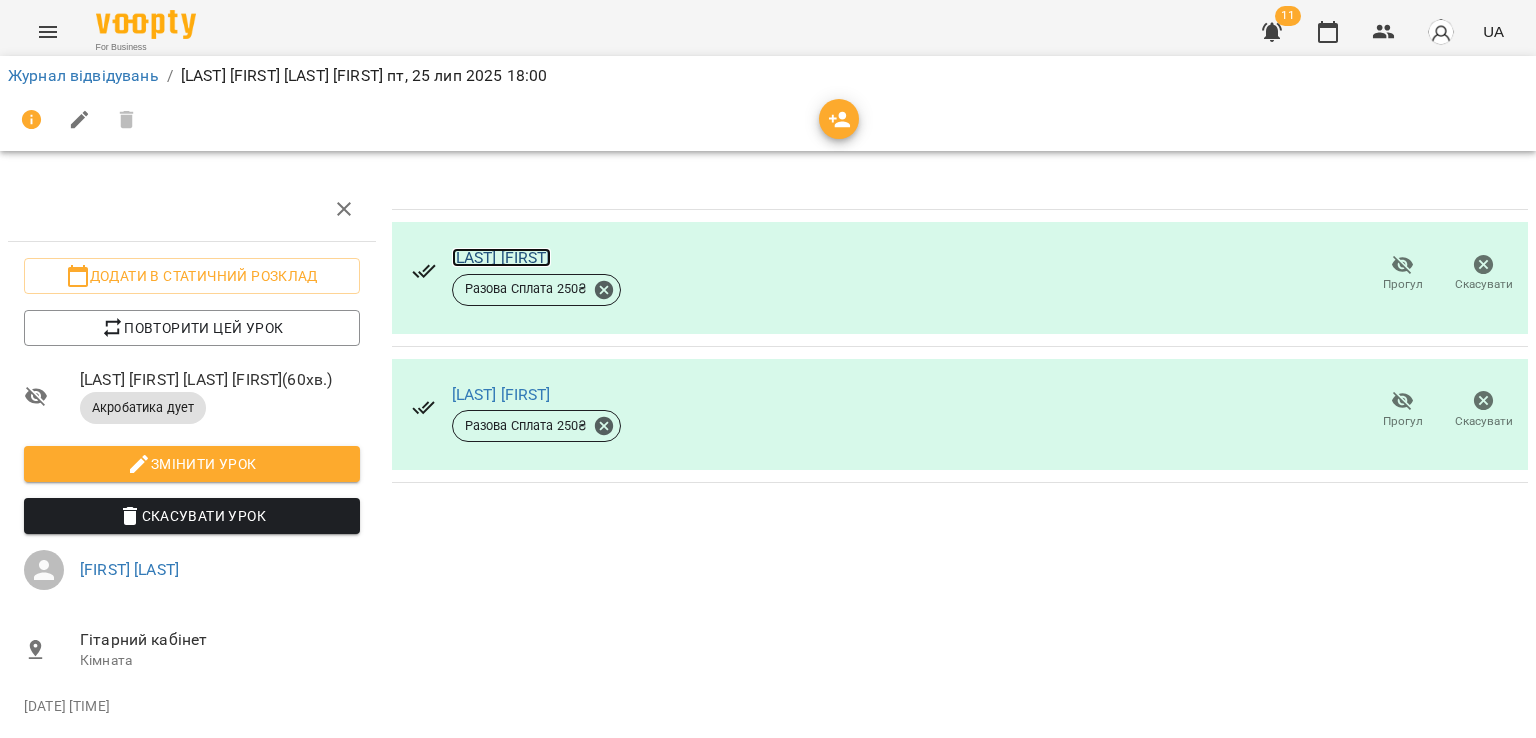 click on "[FIRST] [LAST]" at bounding box center [501, 257] 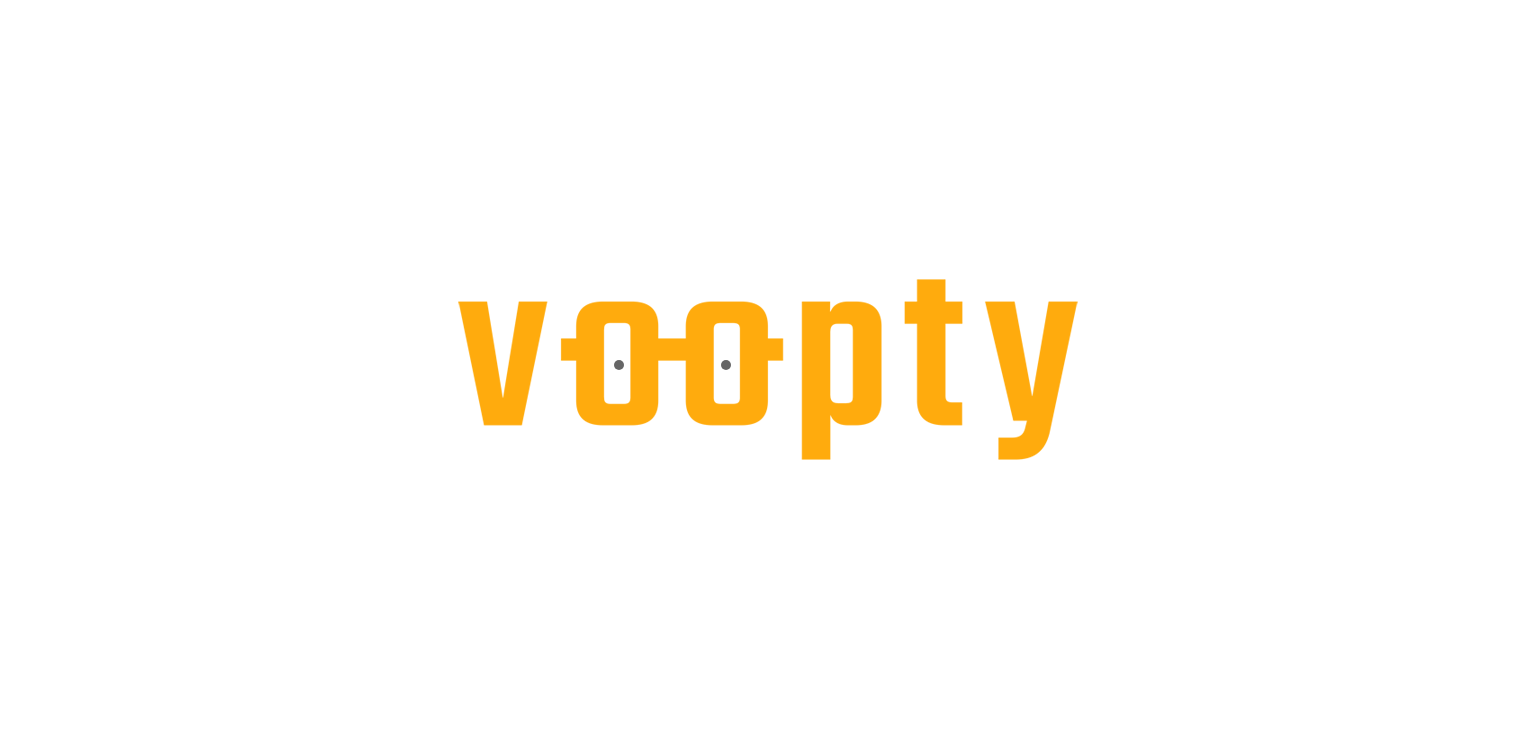 scroll, scrollTop: 0, scrollLeft: 0, axis: both 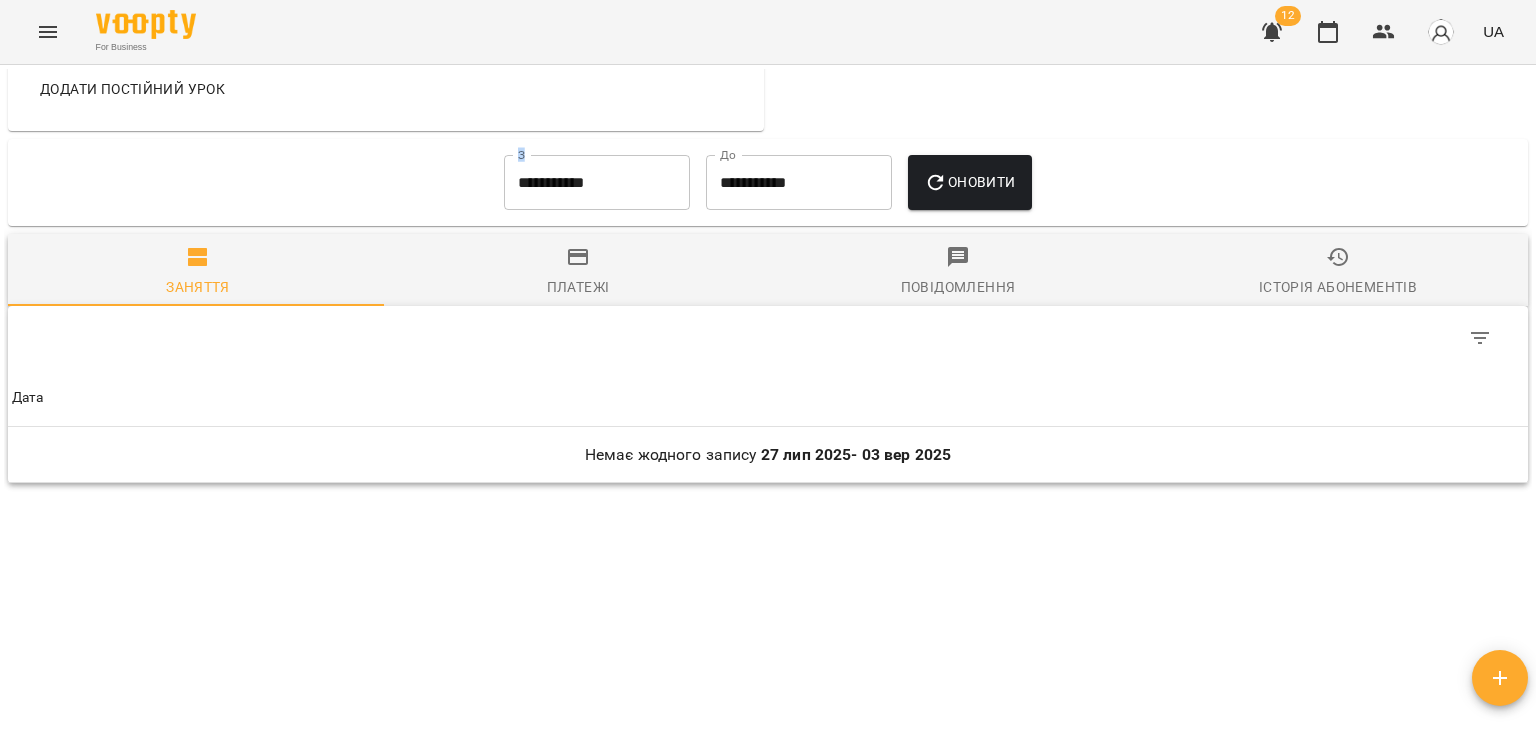 drag, startPoint x: 564, startPoint y: 151, endPoint x: 557, endPoint y: 179, distance: 28.86174 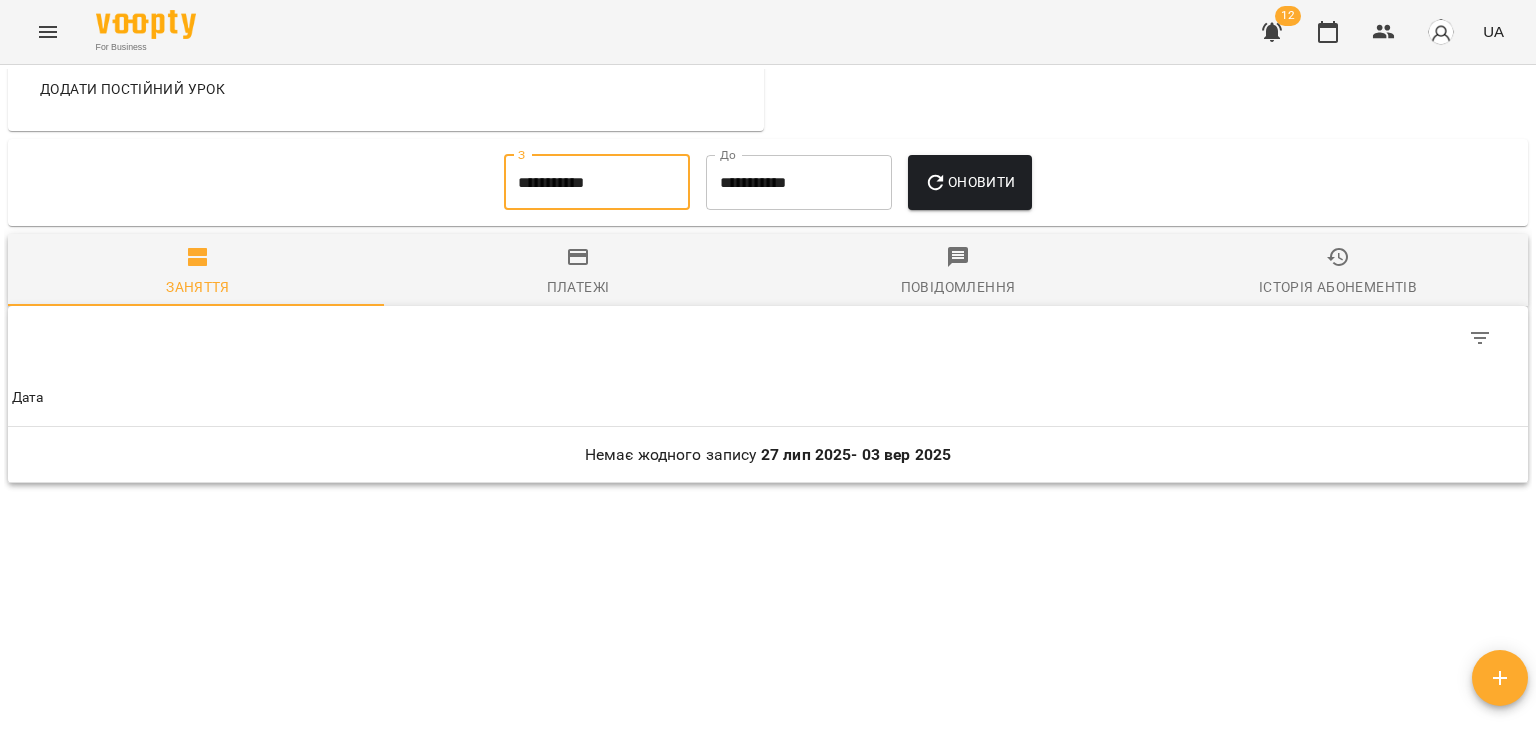 click on "**********" at bounding box center [597, 183] 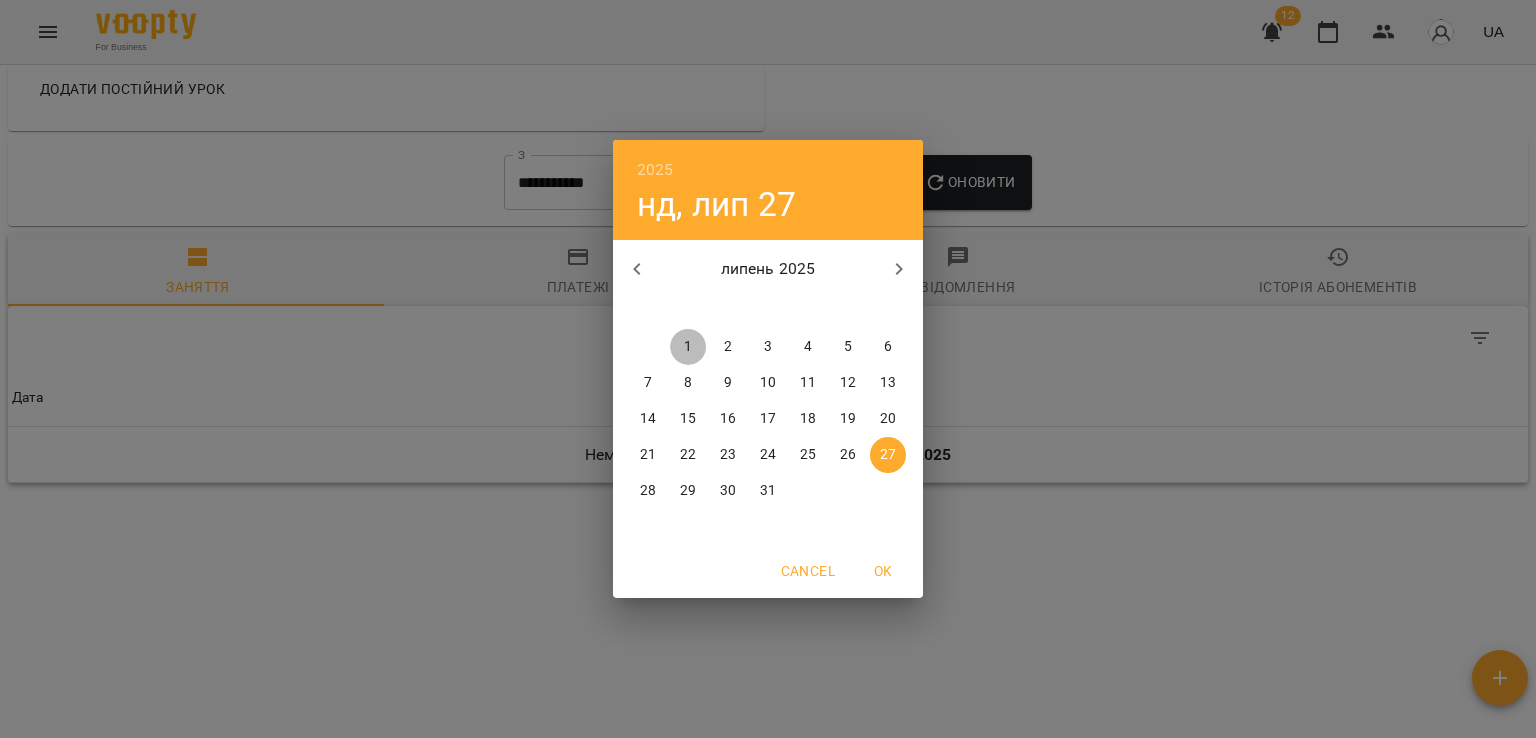click on "1" at bounding box center [688, 347] 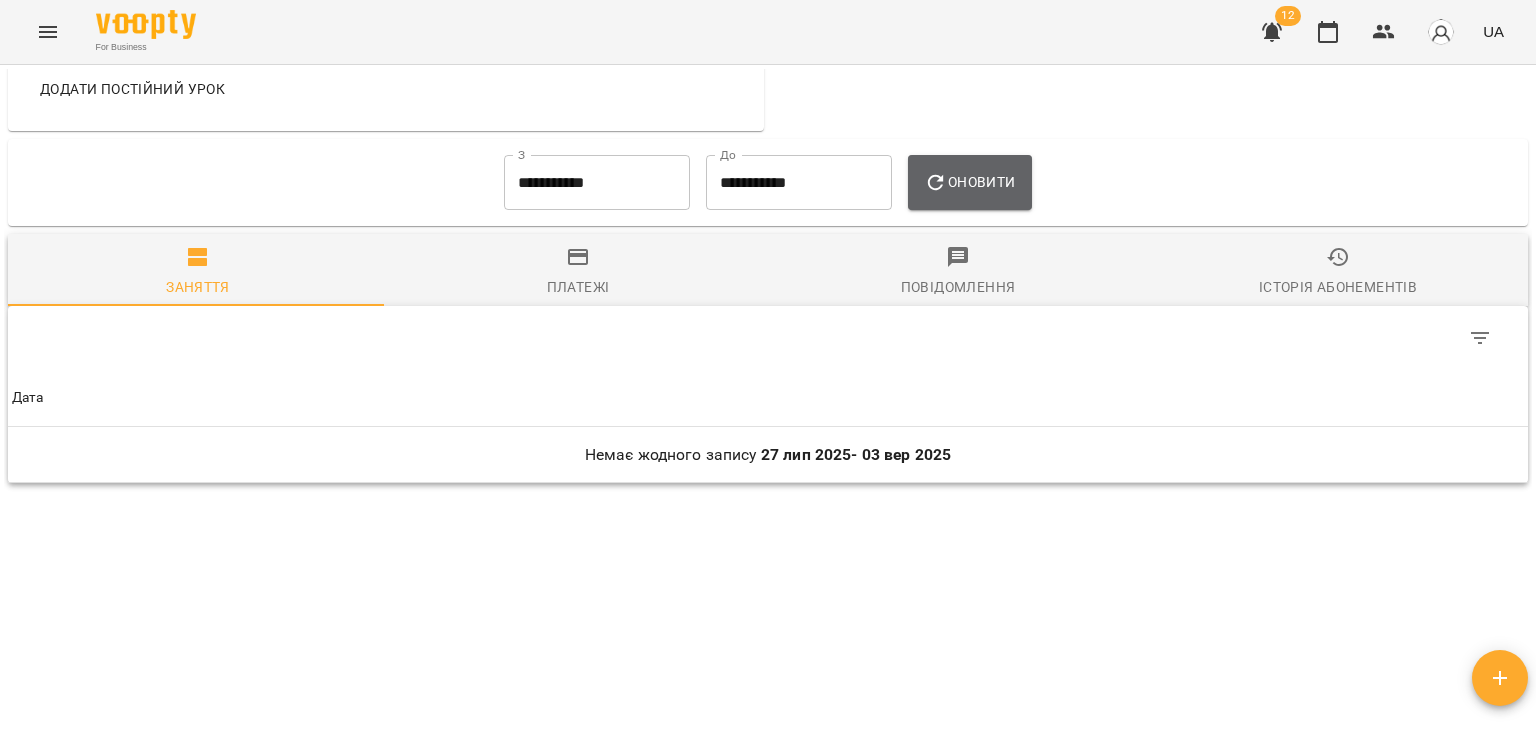 click on "Оновити" at bounding box center [969, 183] 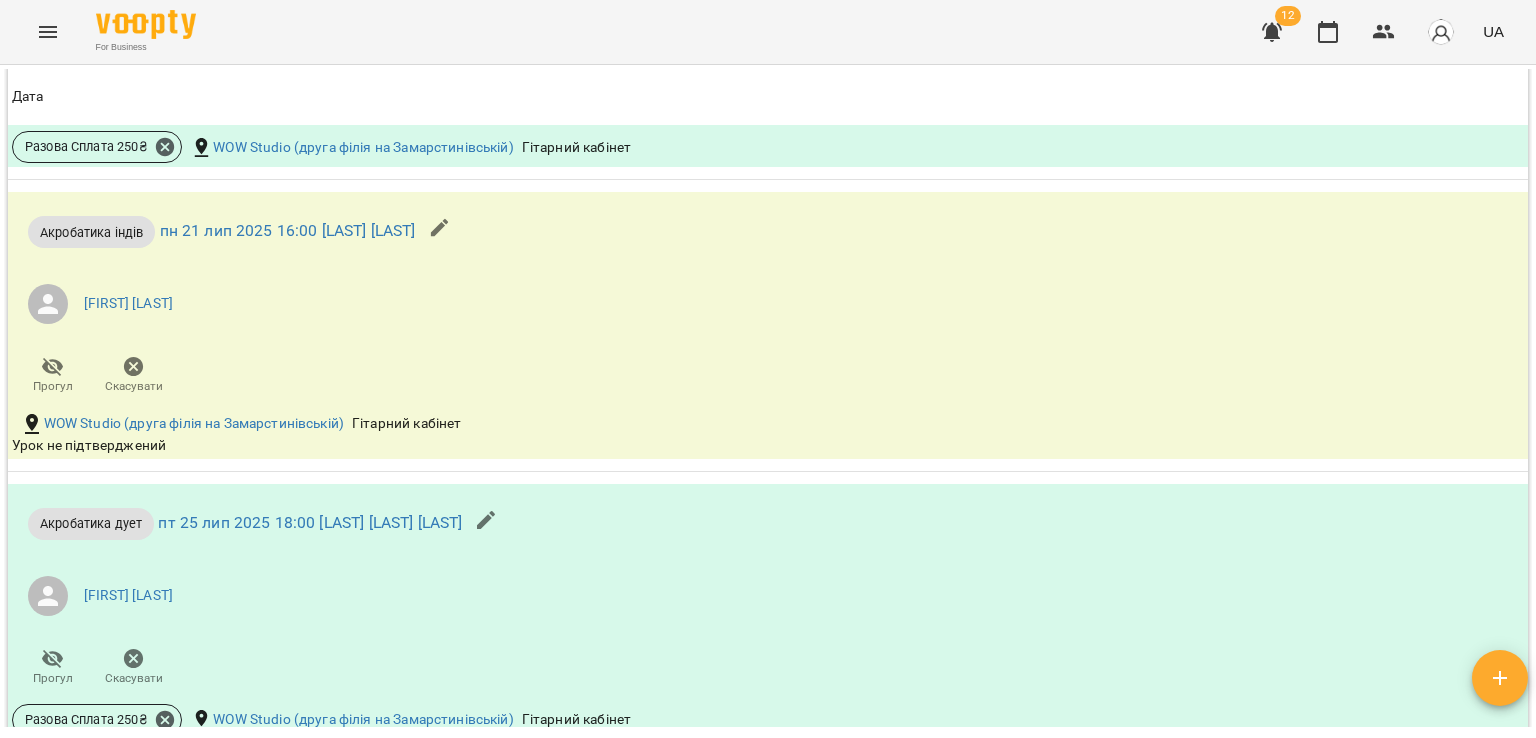 scroll, scrollTop: 2109, scrollLeft: 0, axis: vertical 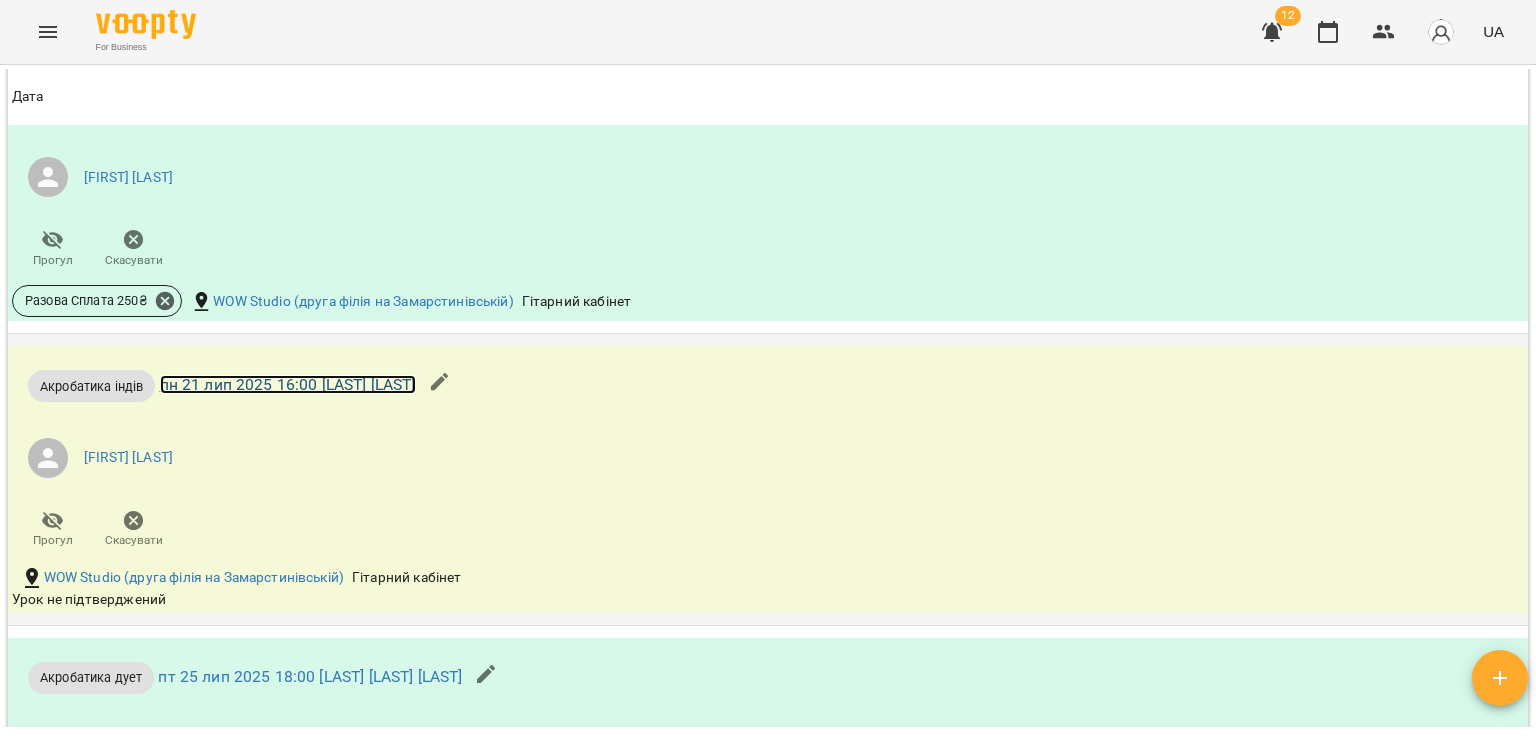 click on "пн 21 лип 2025 16:00 Заголовська Соломія" at bounding box center (288, 384) 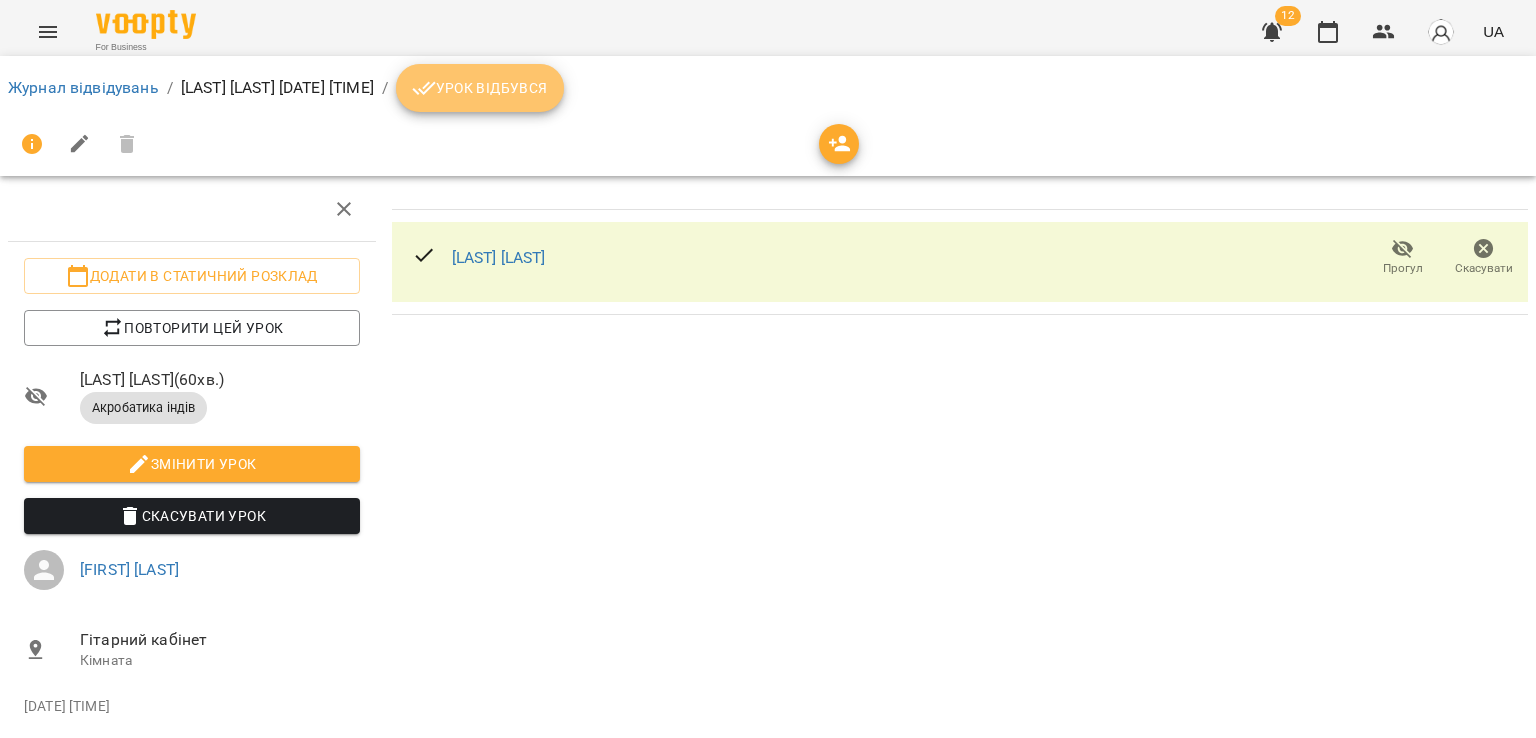 click on "Урок відбувся" at bounding box center (480, 88) 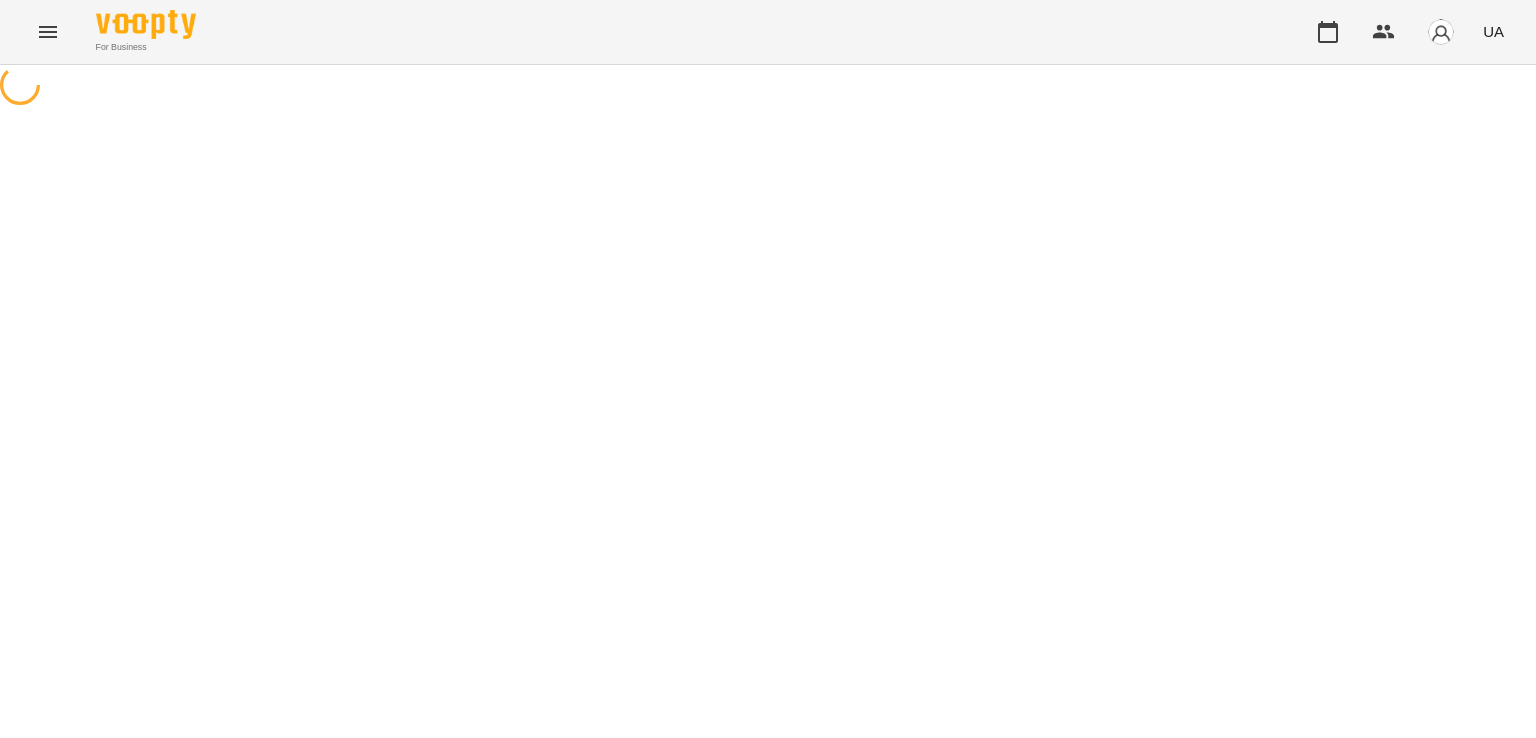 scroll, scrollTop: 0, scrollLeft: 0, axis: both 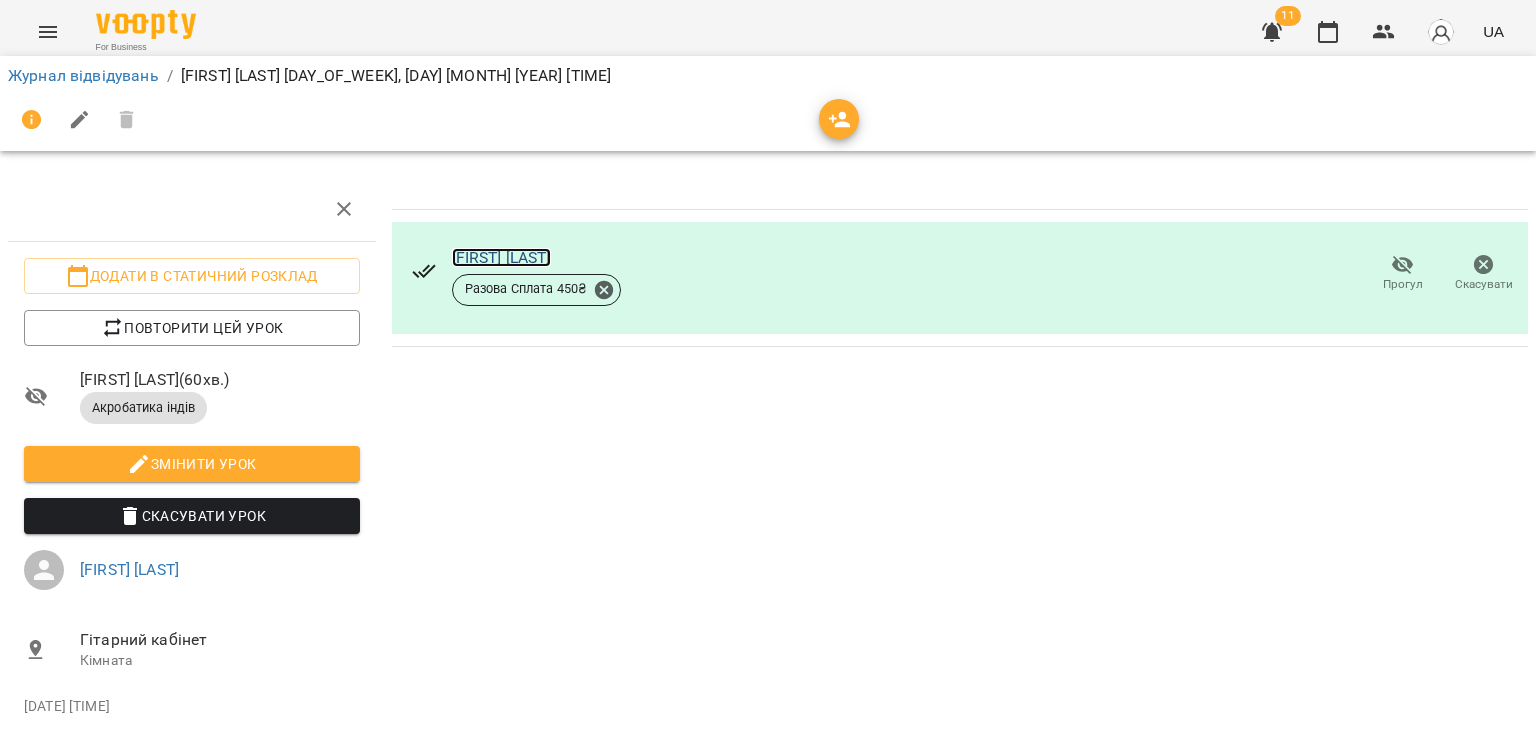 click on "[FIRST] [LAST]" at bounding box center (501, 257) 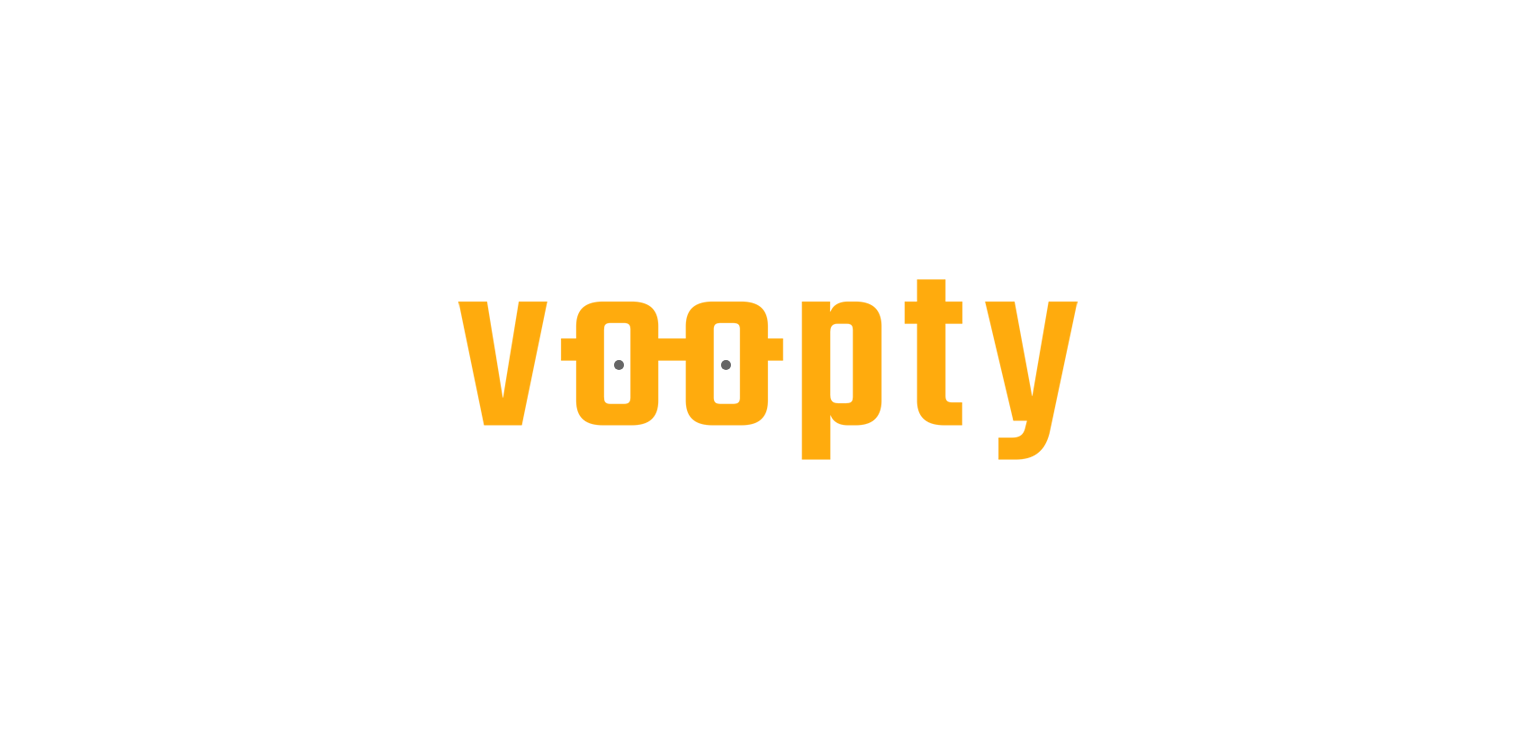 scroll, scrollTop: 0, scrollLeft: 0, axis: both 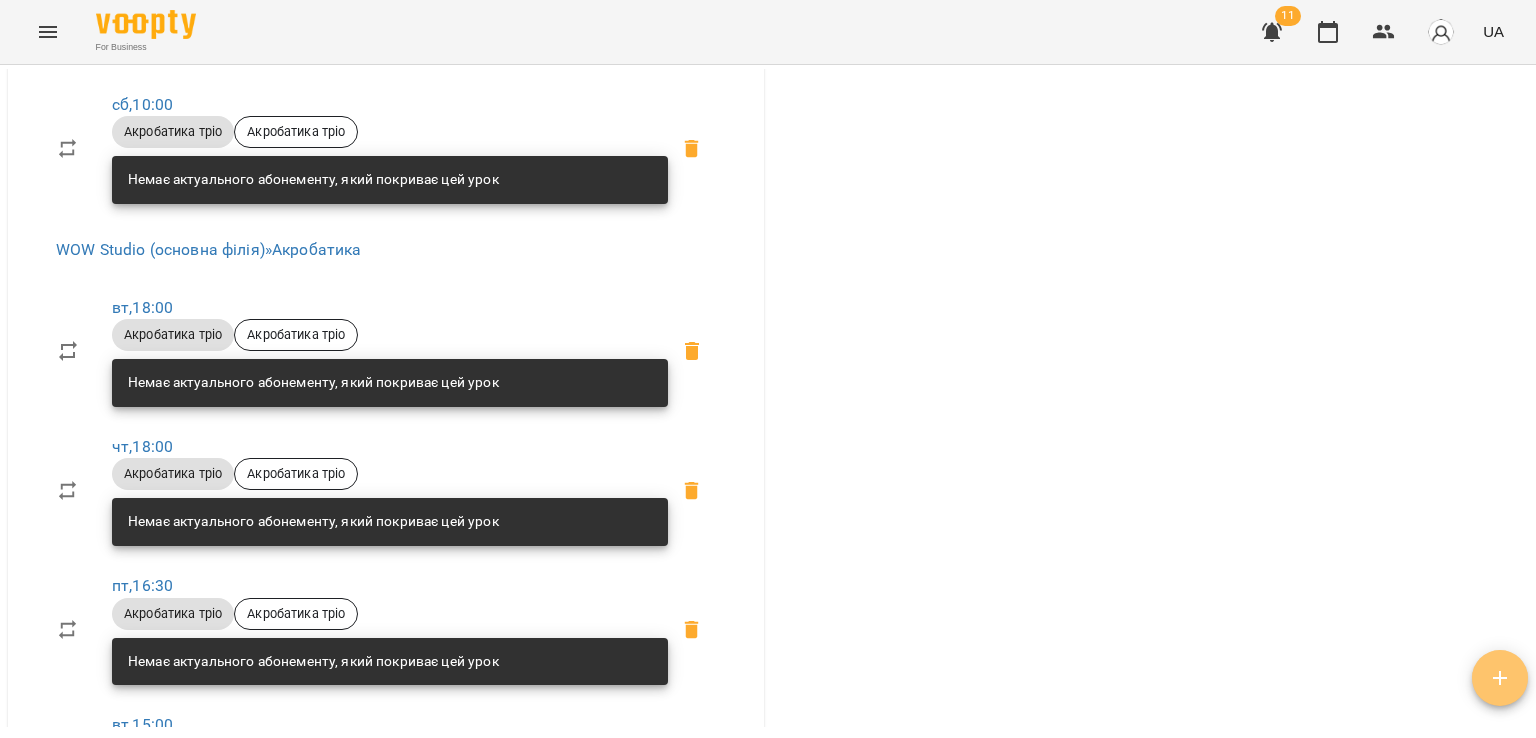 click at bounding box center (1500, 678) 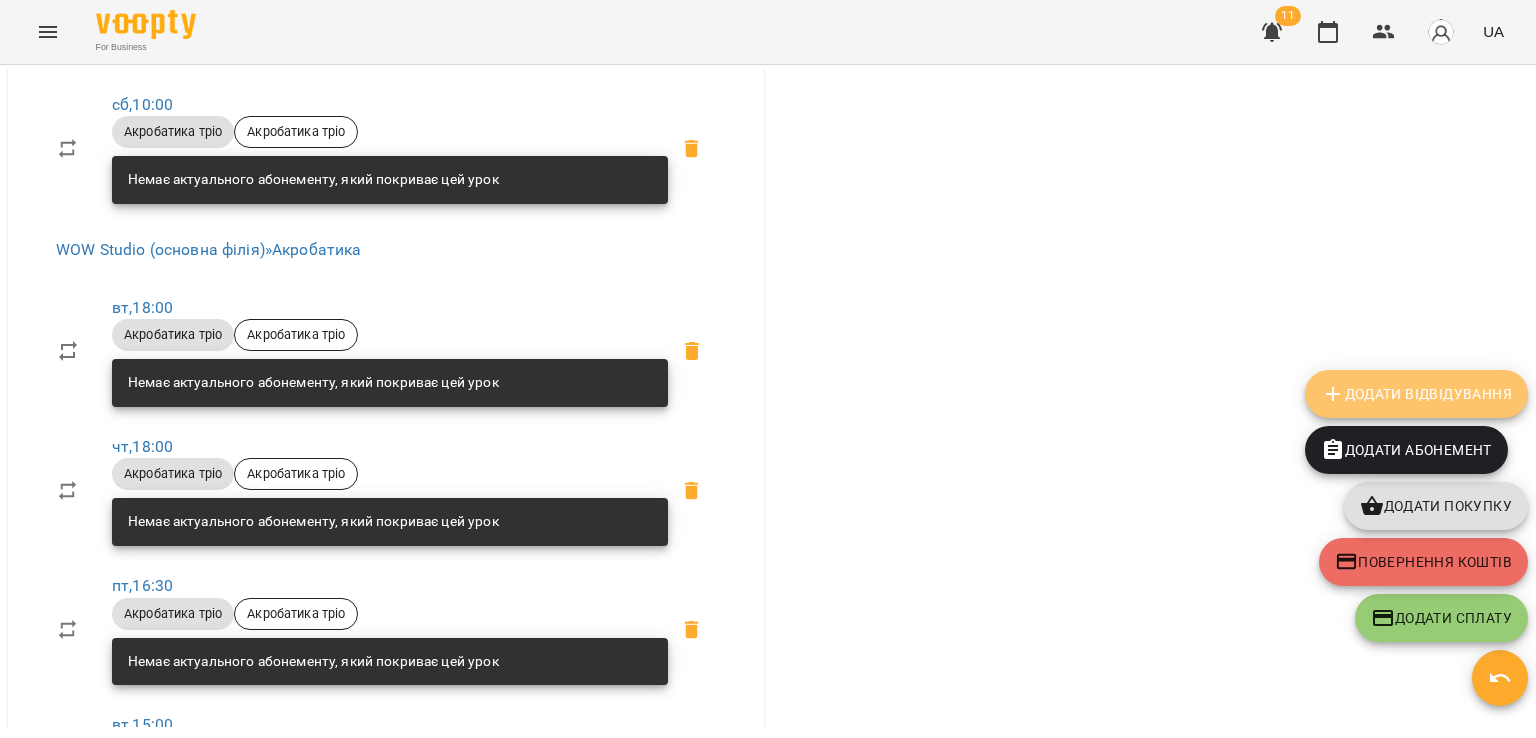 click on "Додати Відвідування" at bounding box center (1416, 394) 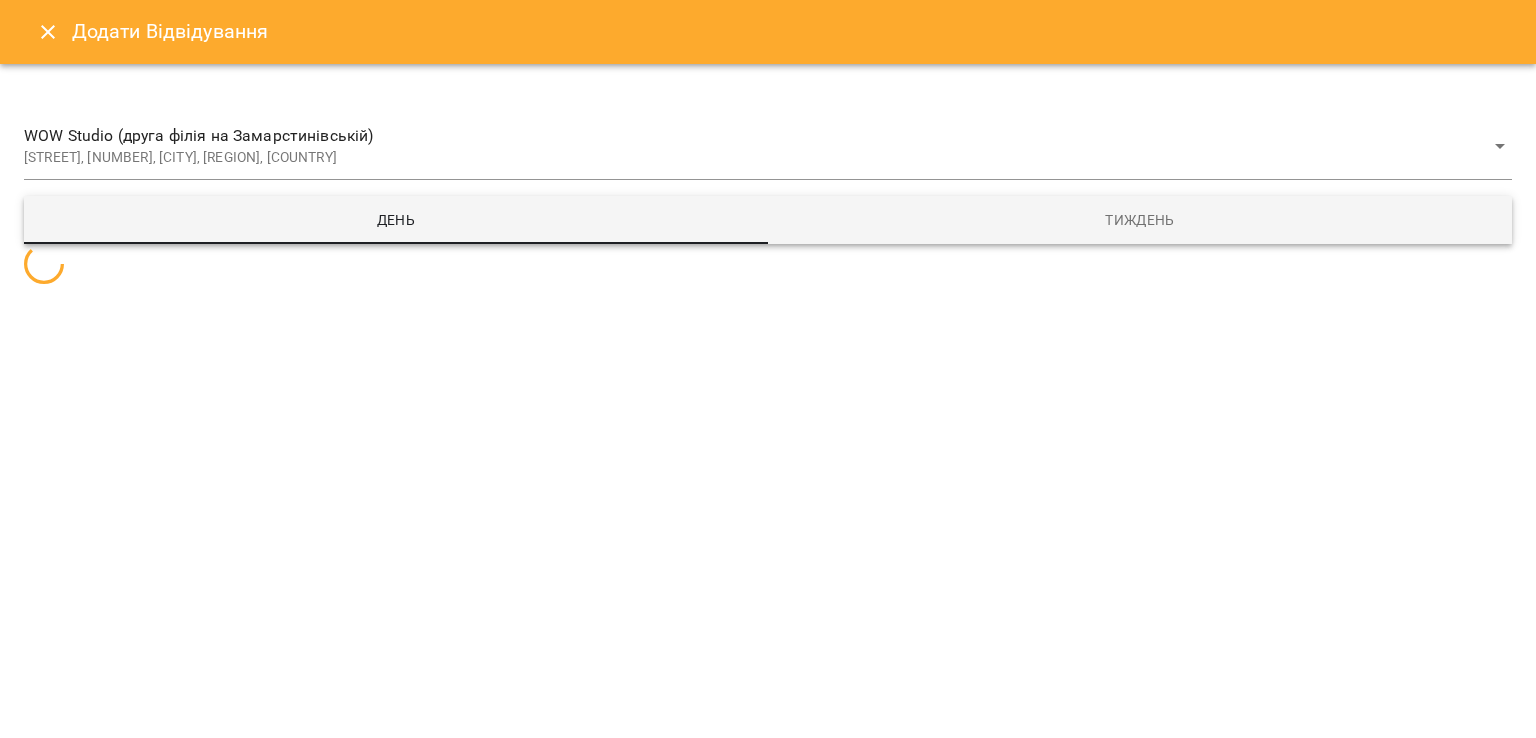select 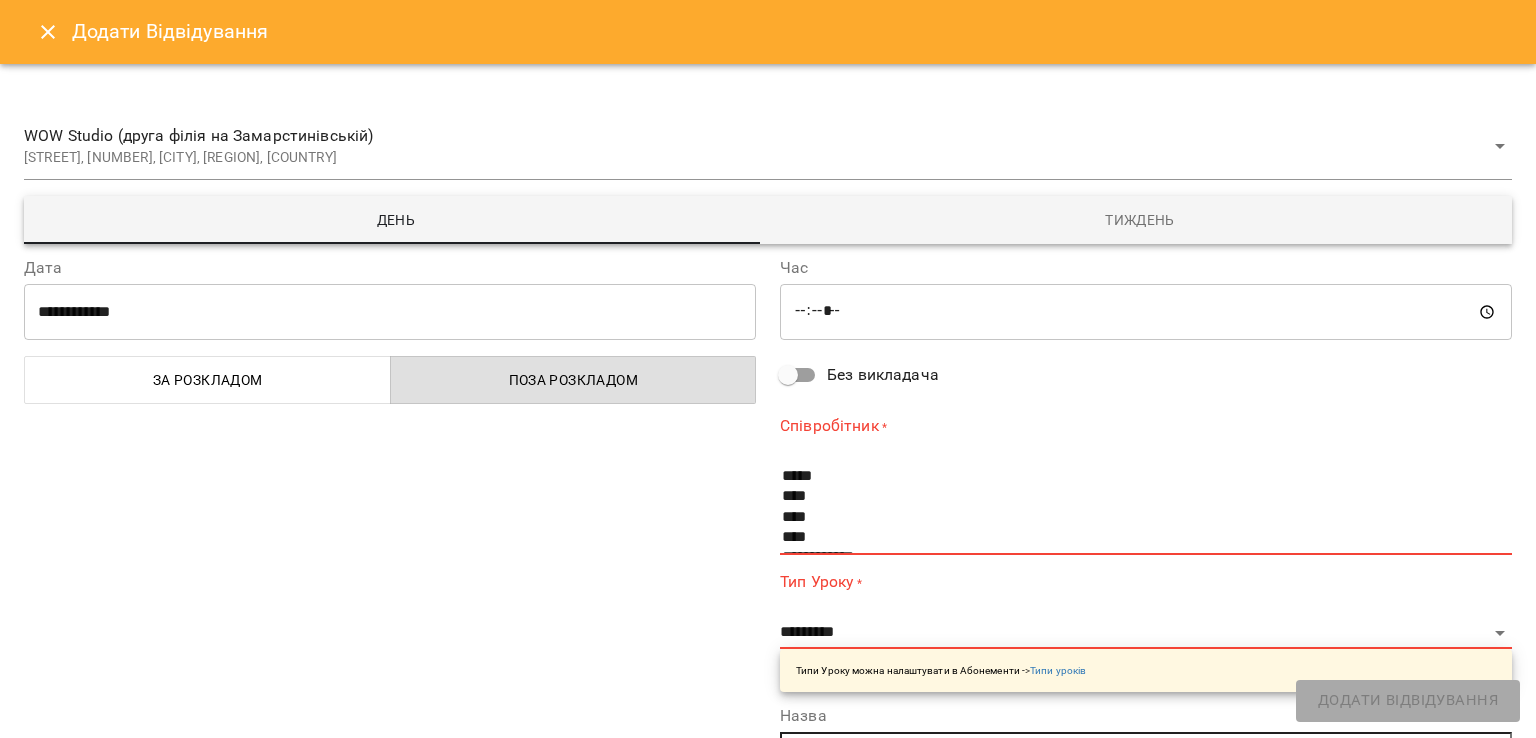 click on "**********" at bounding box center (390, 312) 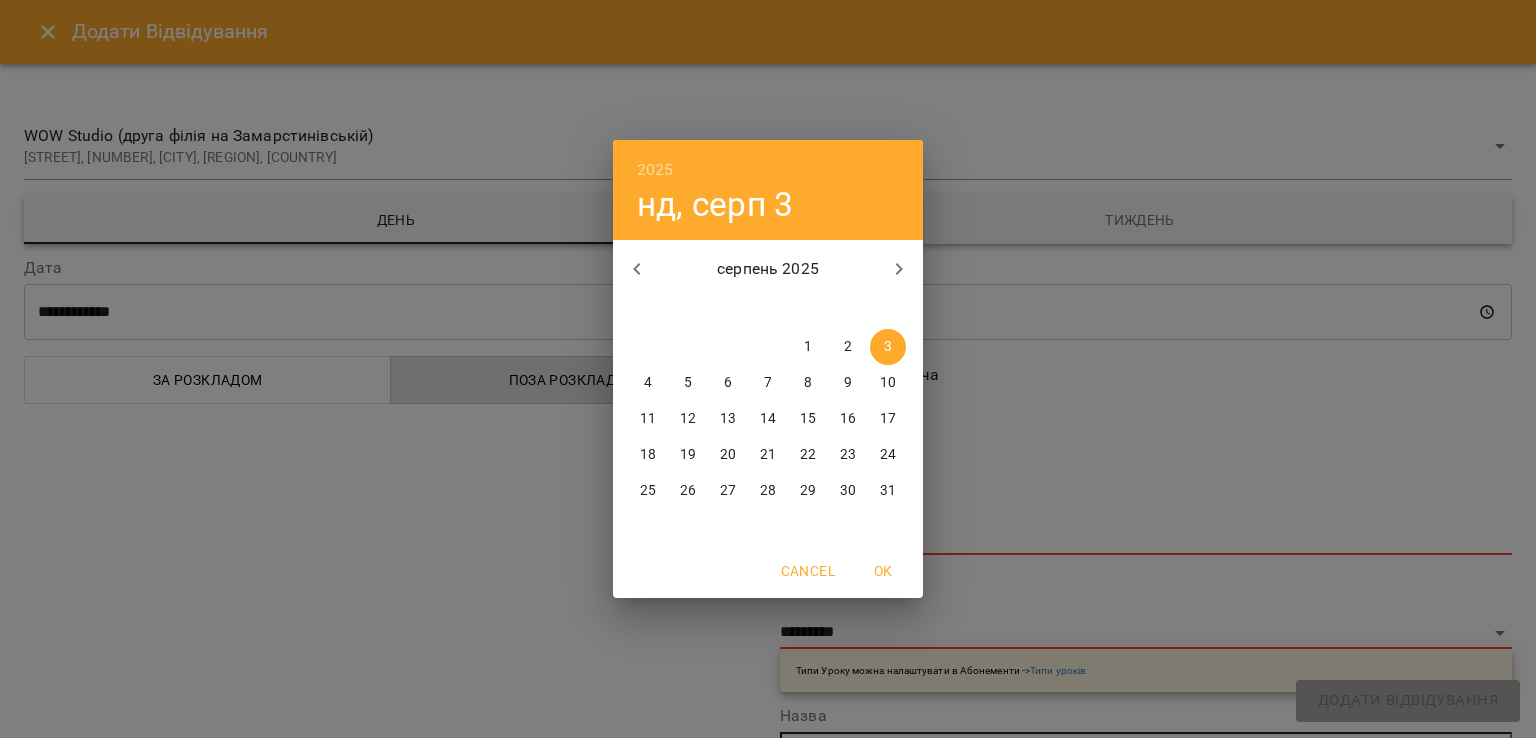 click 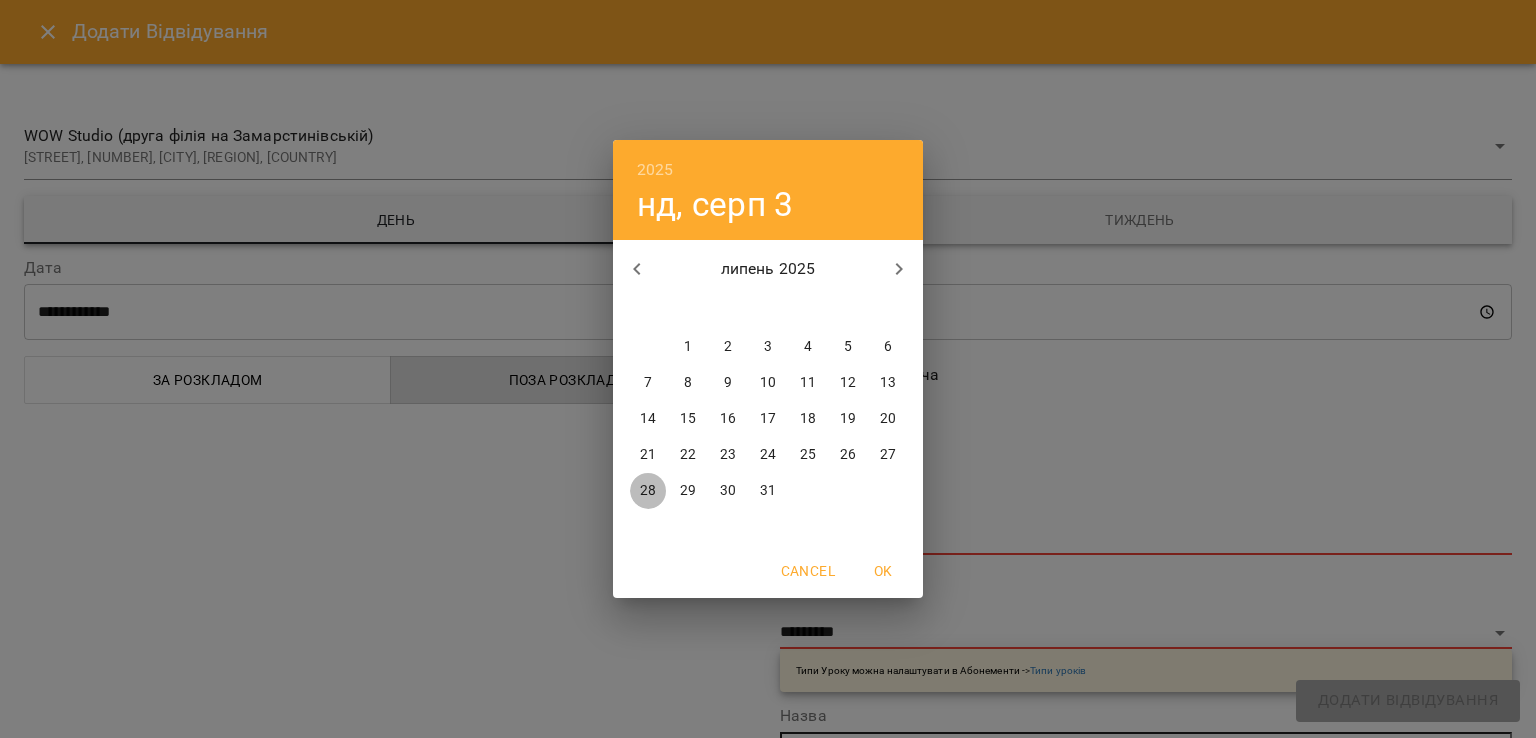 click on "28" at bounding box center (648, 491) 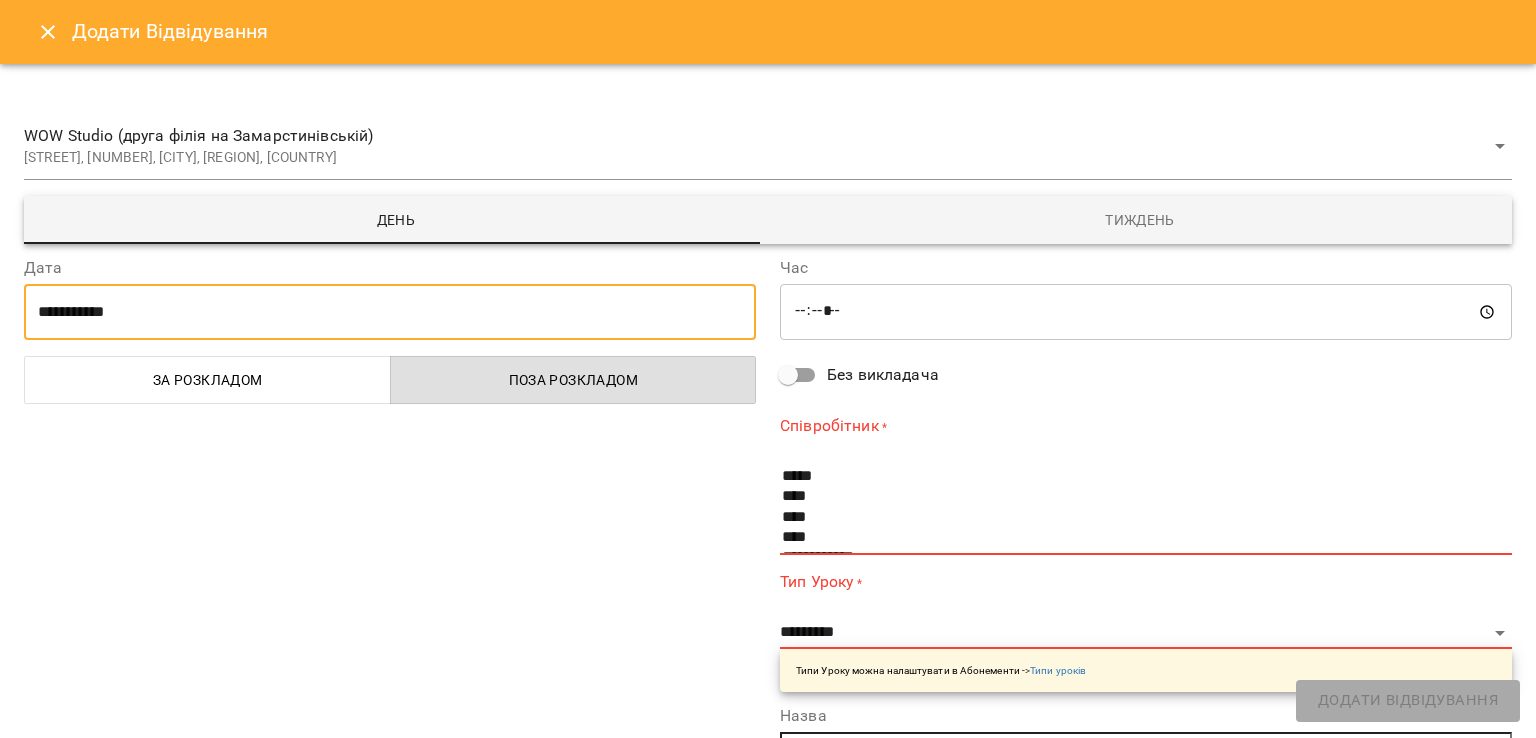 click on "*****" at bounding box center [1146, 312] 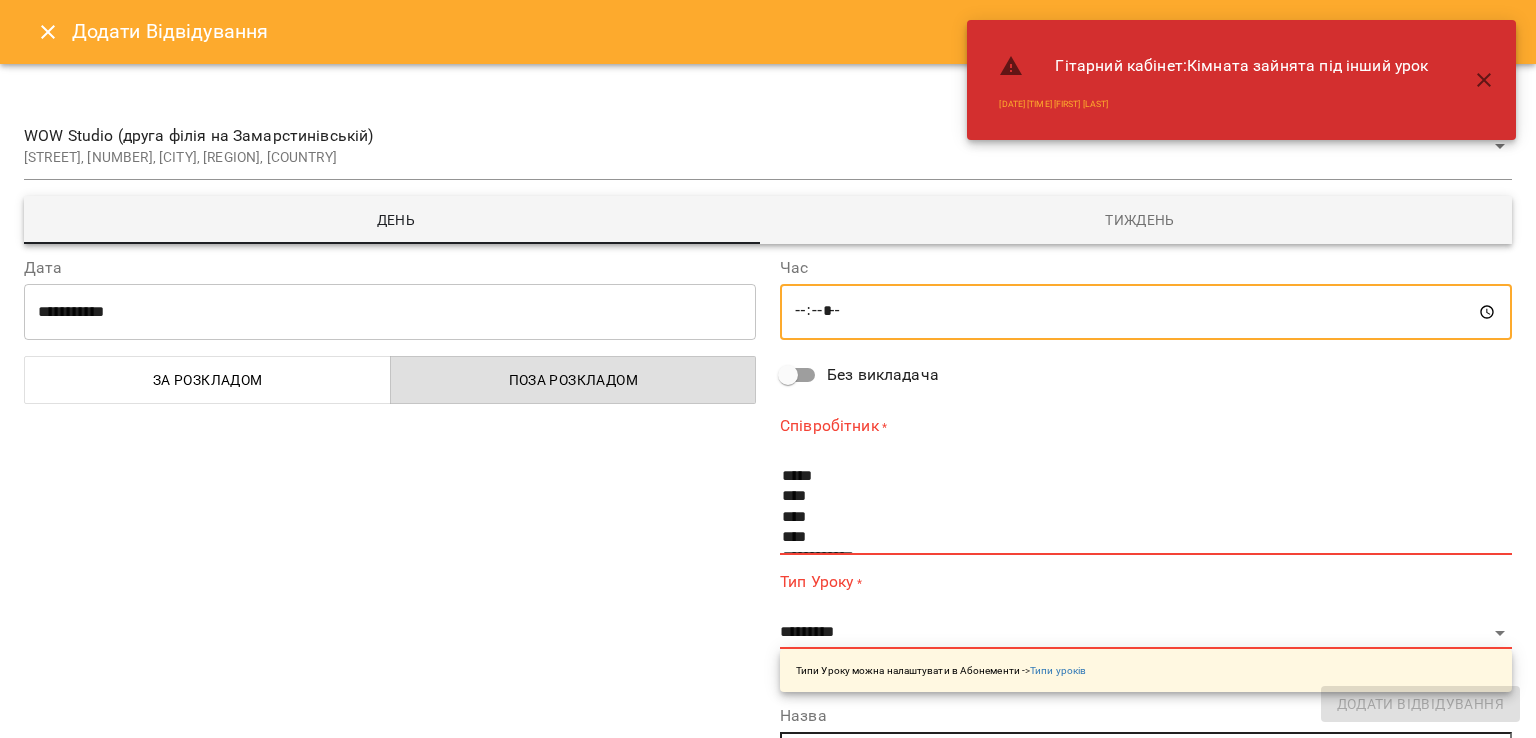 type on "*****" 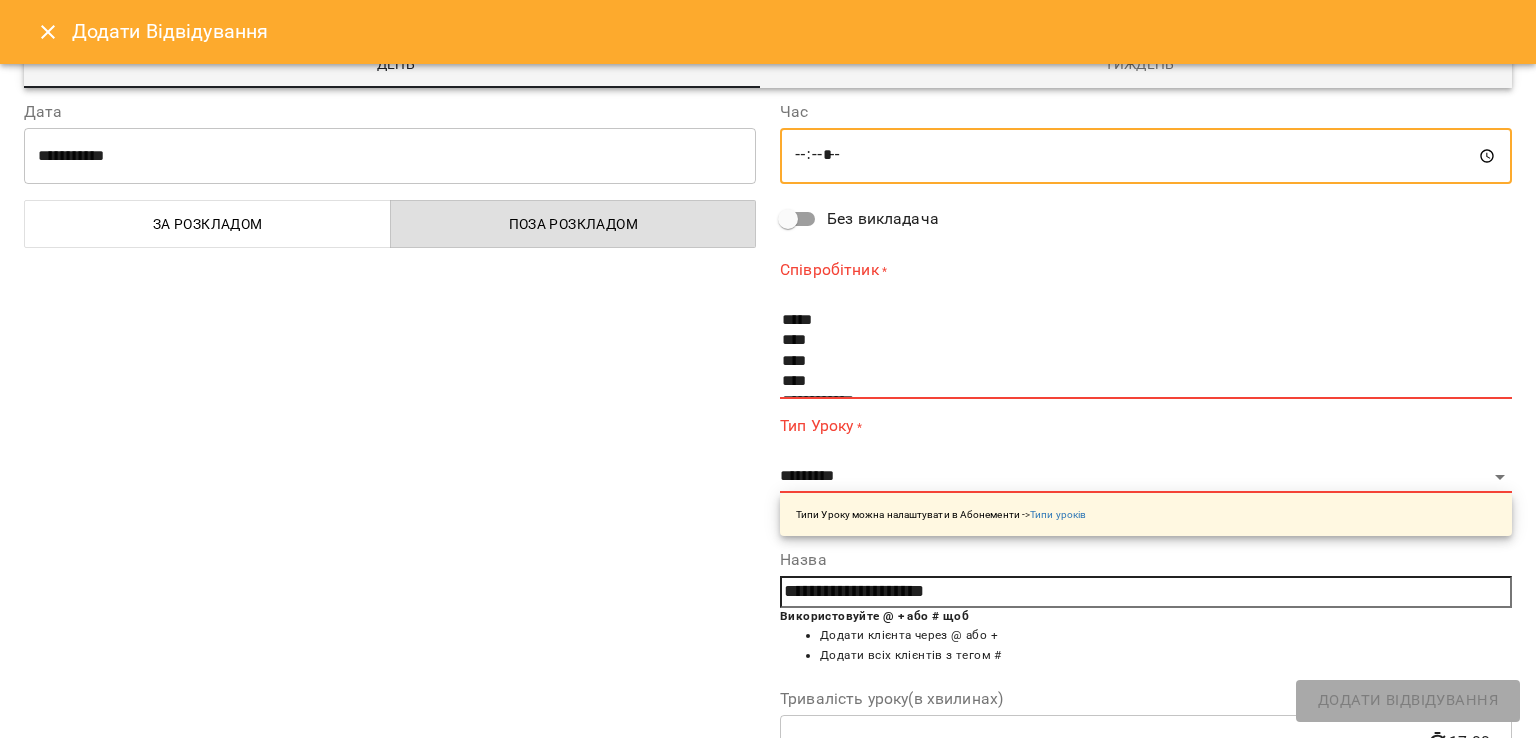 scroll, scrollTop: 250, scrollLeft: 0, axis: vertical 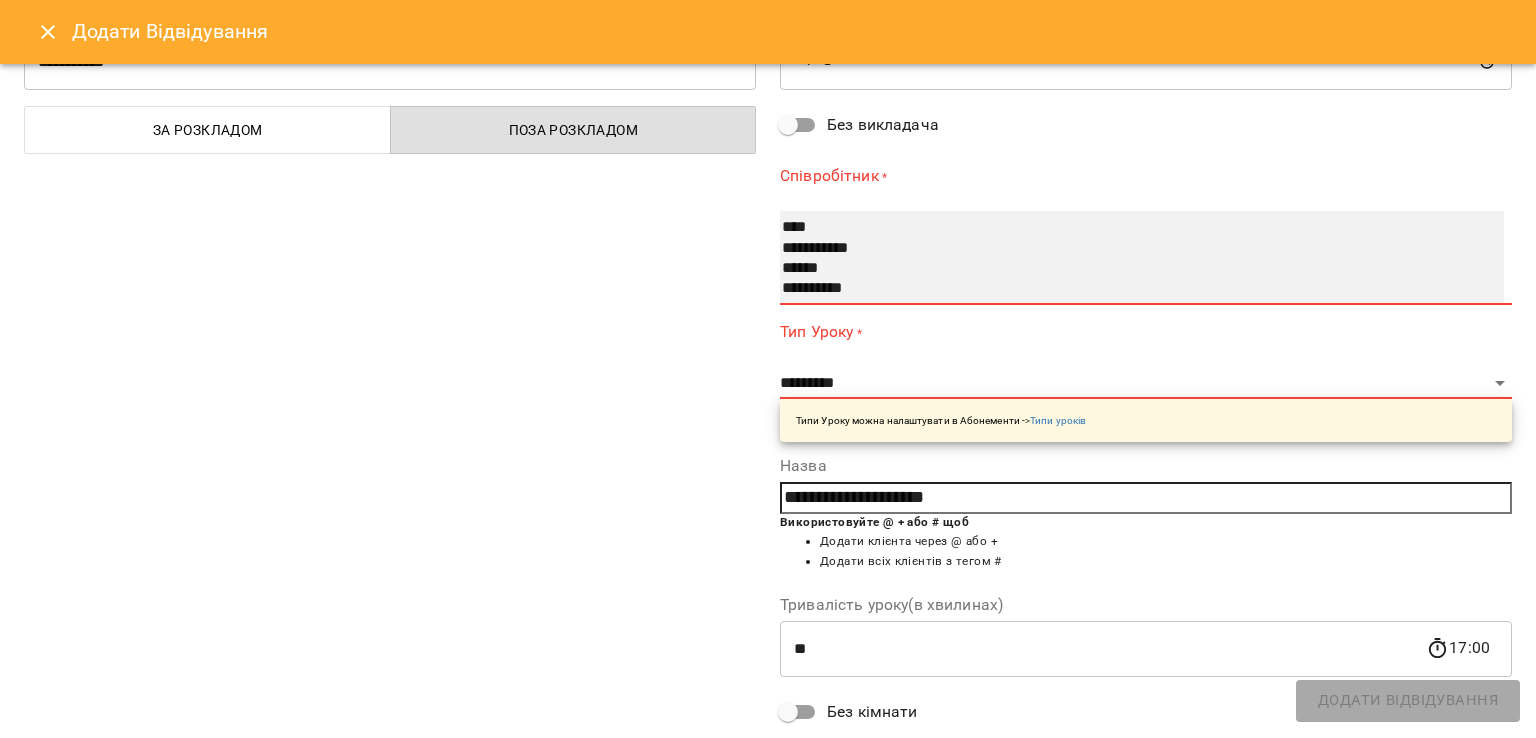 select on "**********" 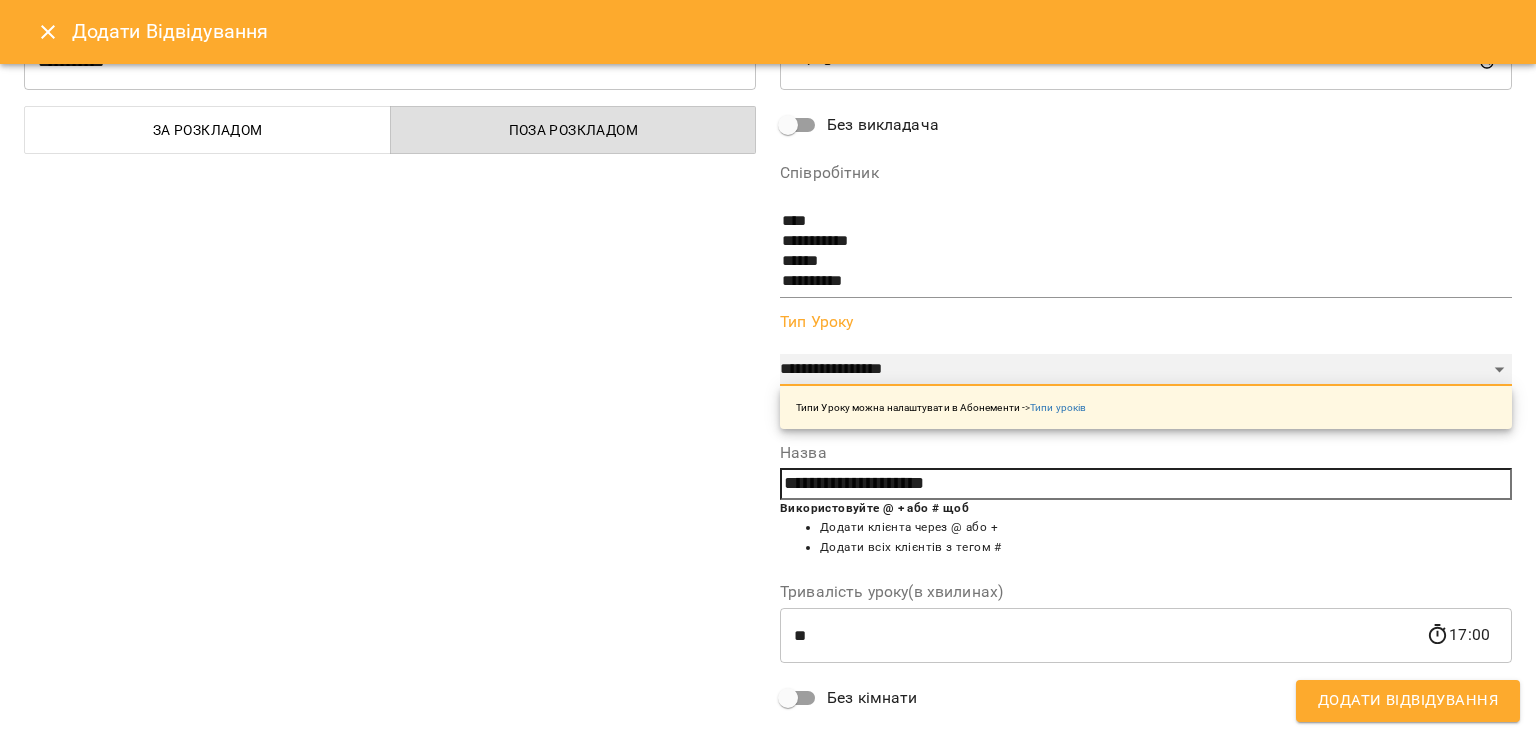 click on "**********" at bounding box center (1146, 370) 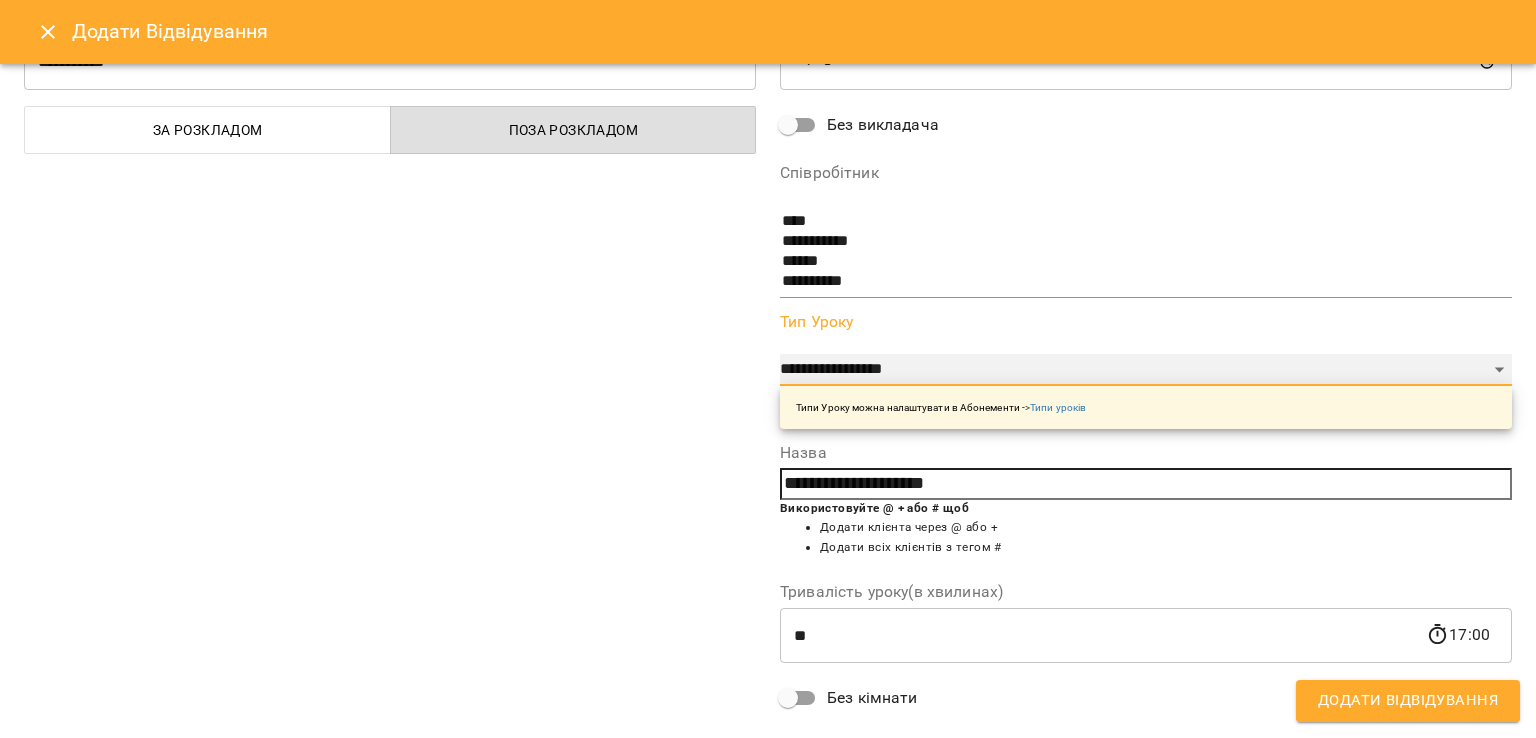 select on "**********" 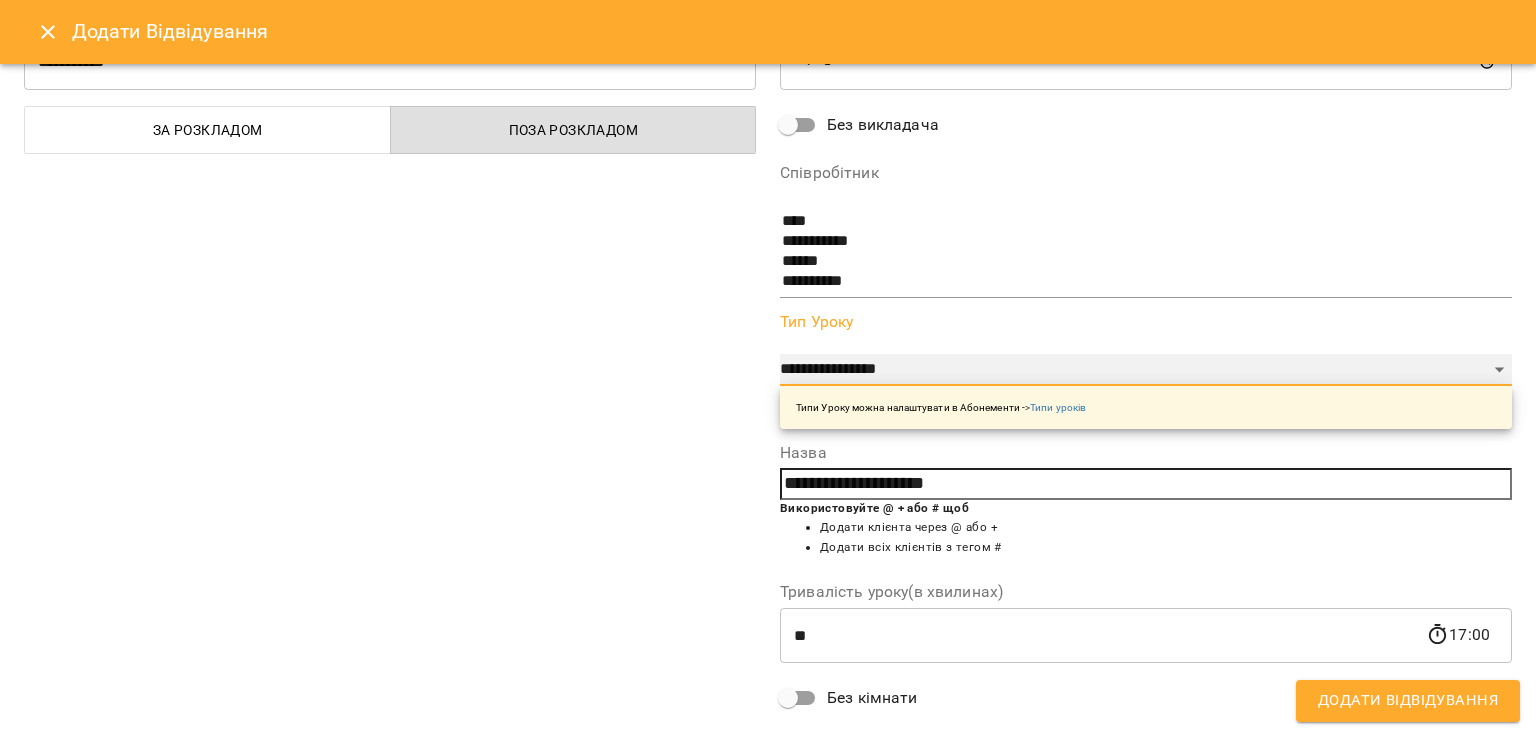 click on "**********" at bounding box center [1146, 370] 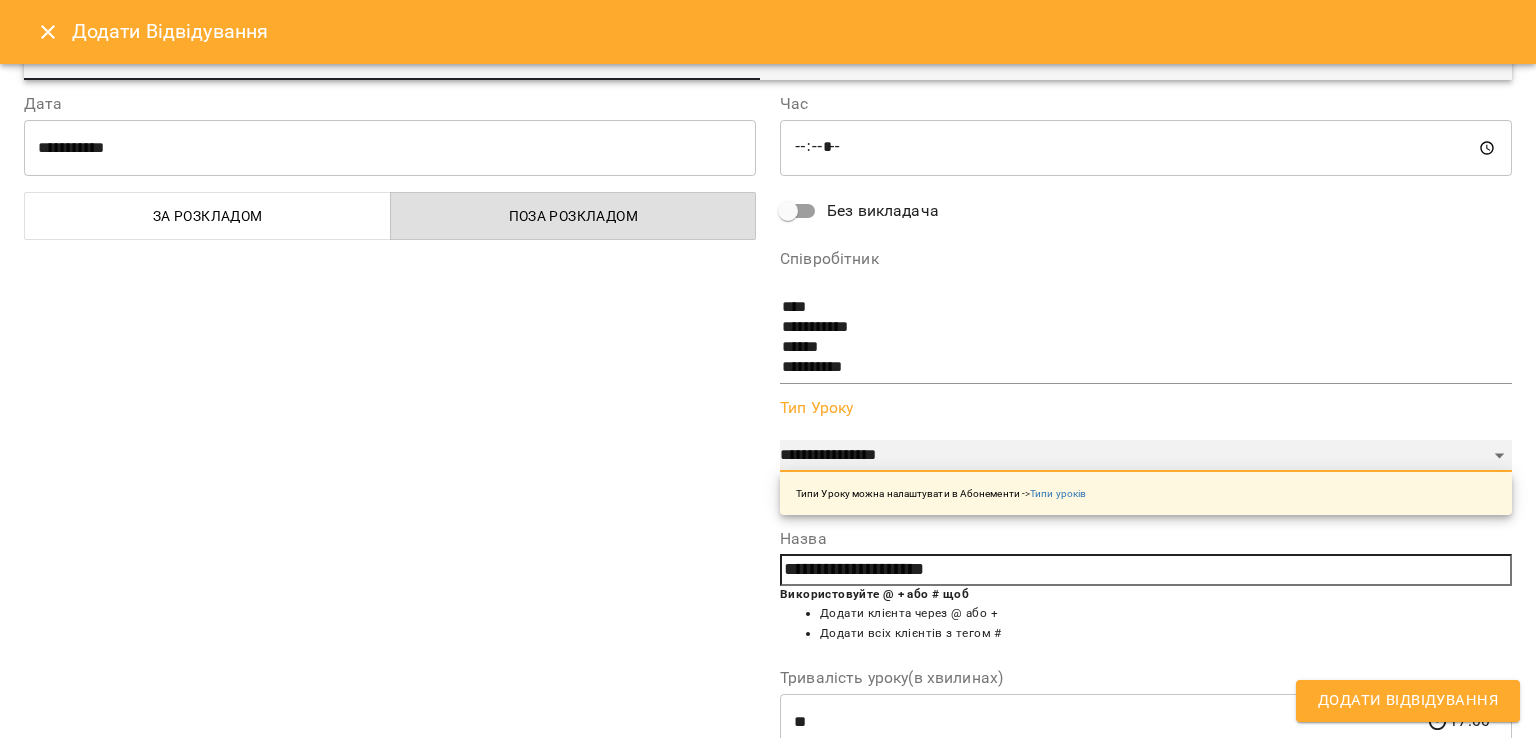 scroll, scrollTop: 156, scrollLeft: 0, axis: vertical 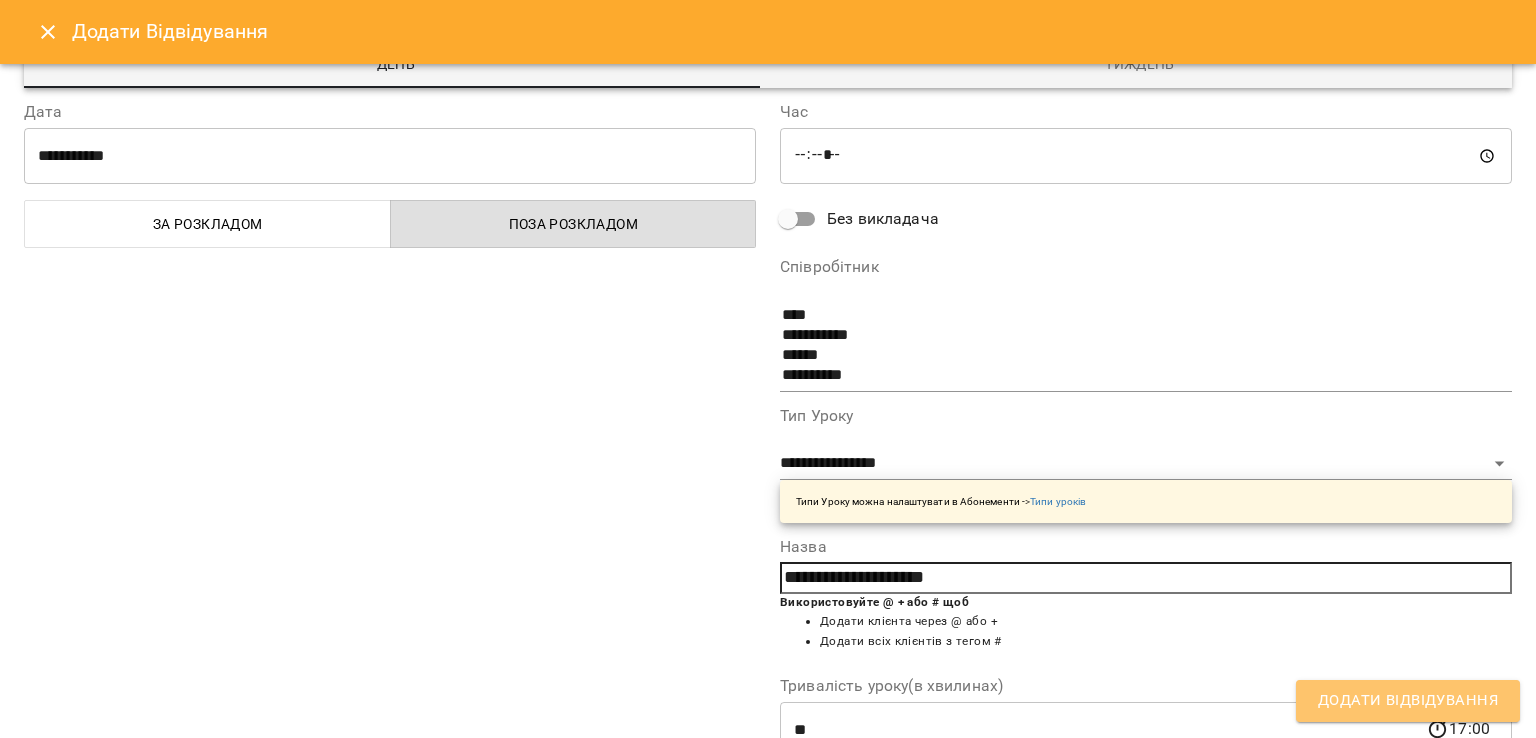 click on "Додати Відвідування" at bounding box center (1408, 701) 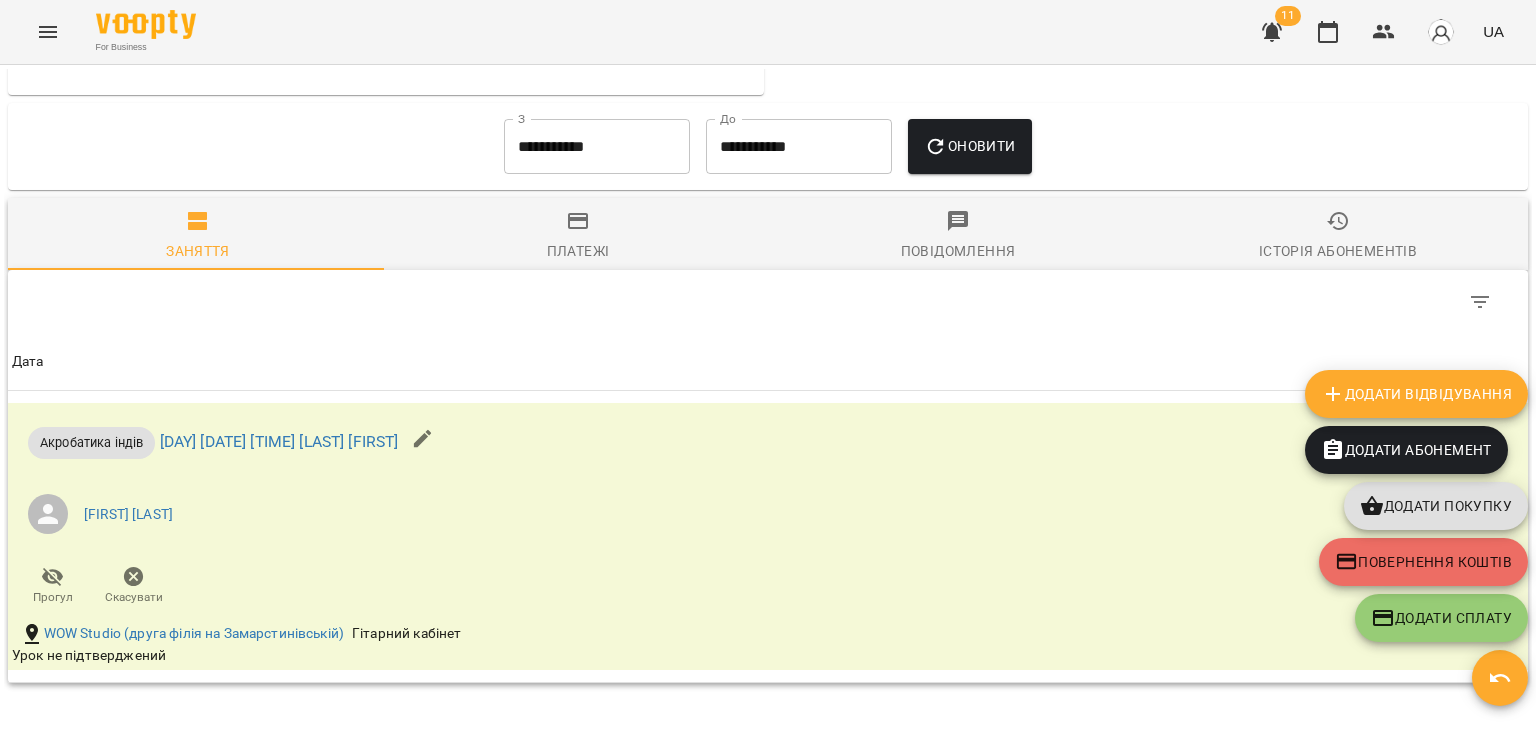 scroll, scrollTop: 1818, scrollLeft: 0, axis: vertical 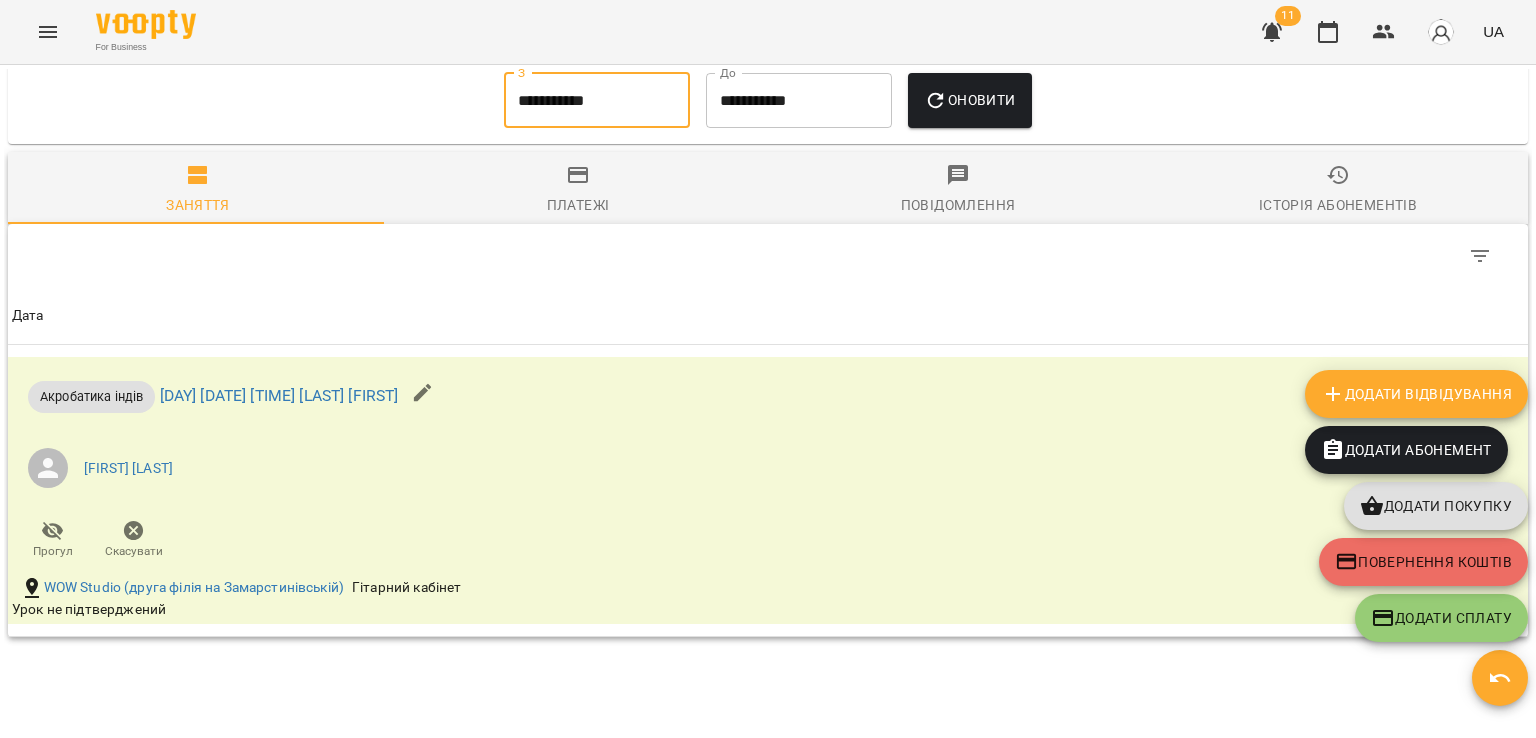 click on "**********" at bounding box center [597, 101] 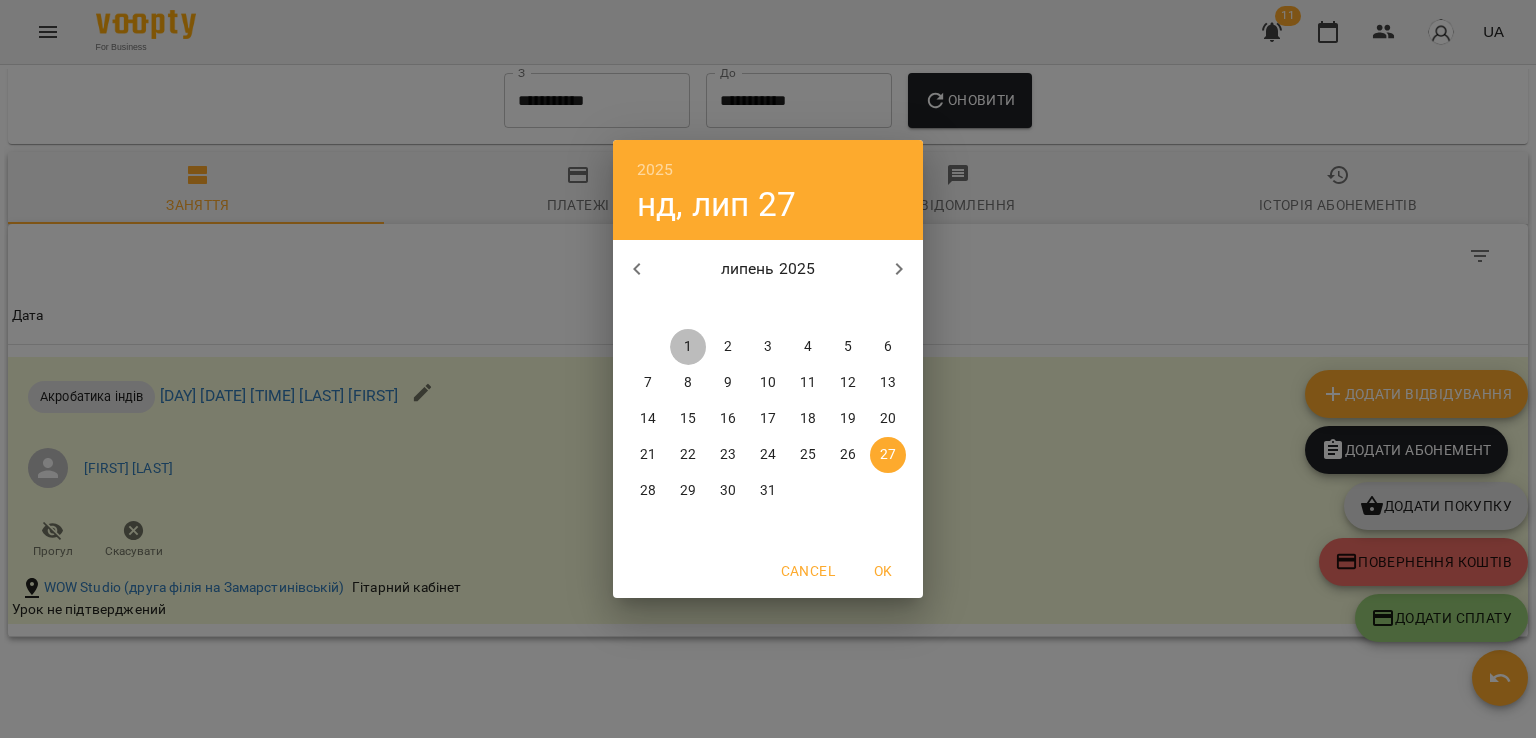 click on "1" at bounding box center (688, 347) 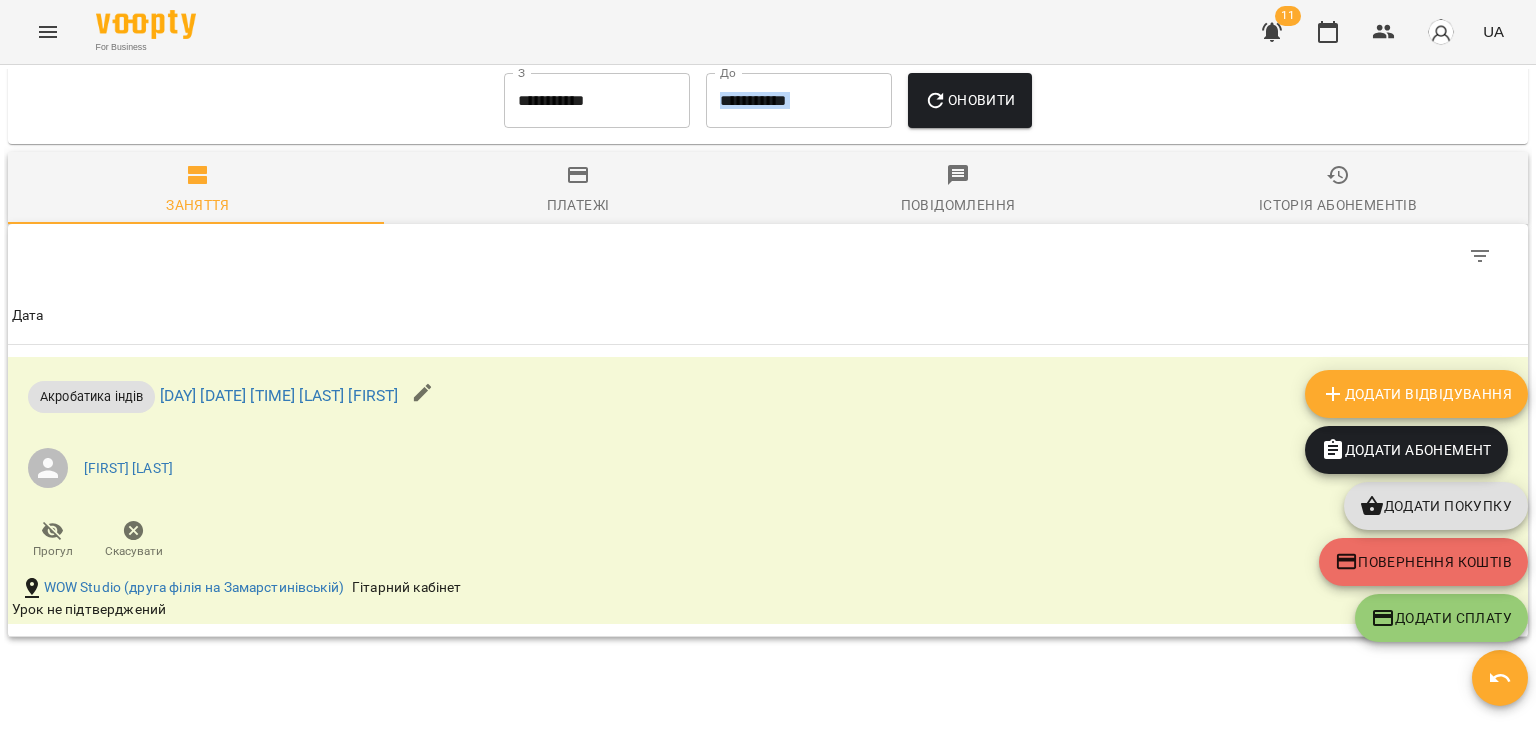 drag, startPoint x: 904, startPoint y: 140, endPoint x: 938, endPoint y: 113, distance: 43.416588 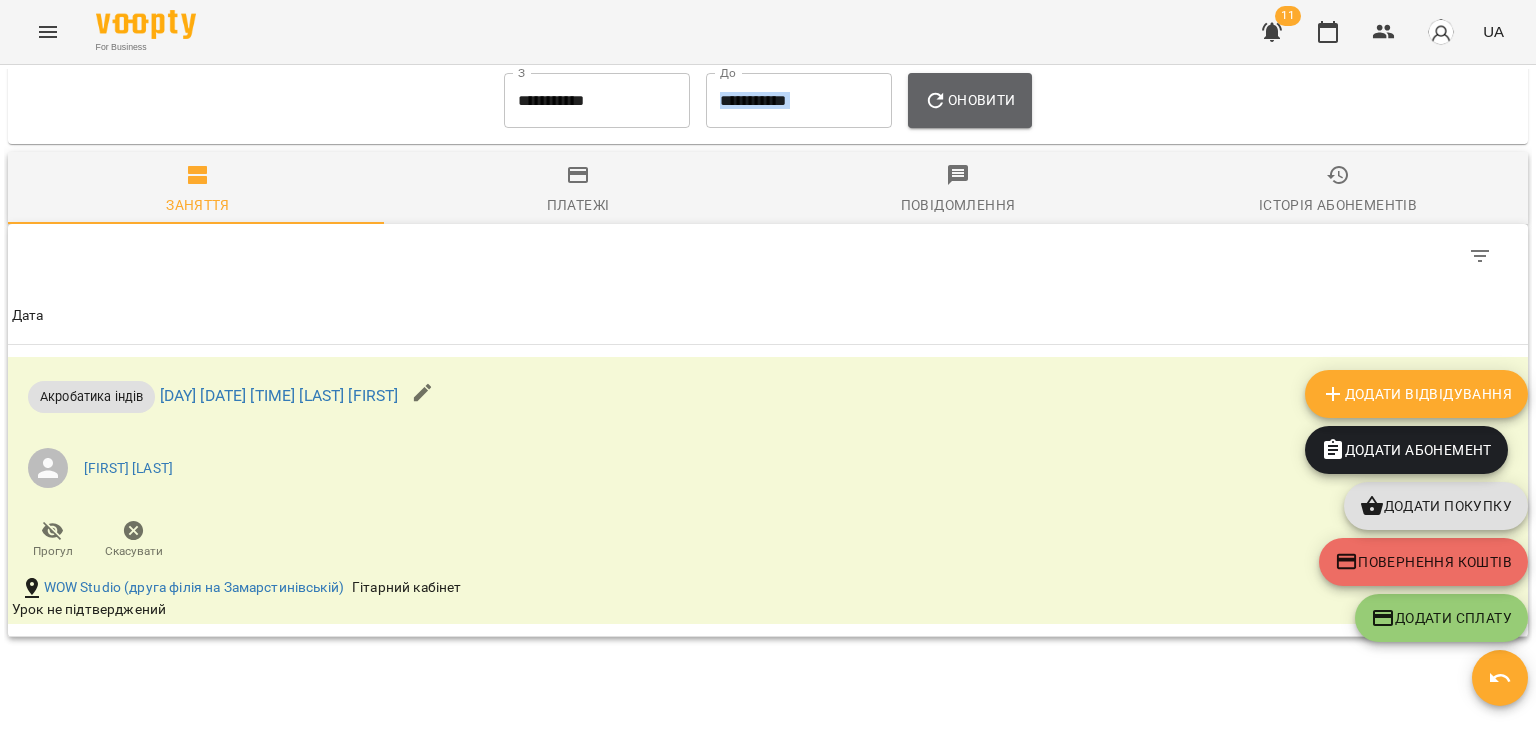 click 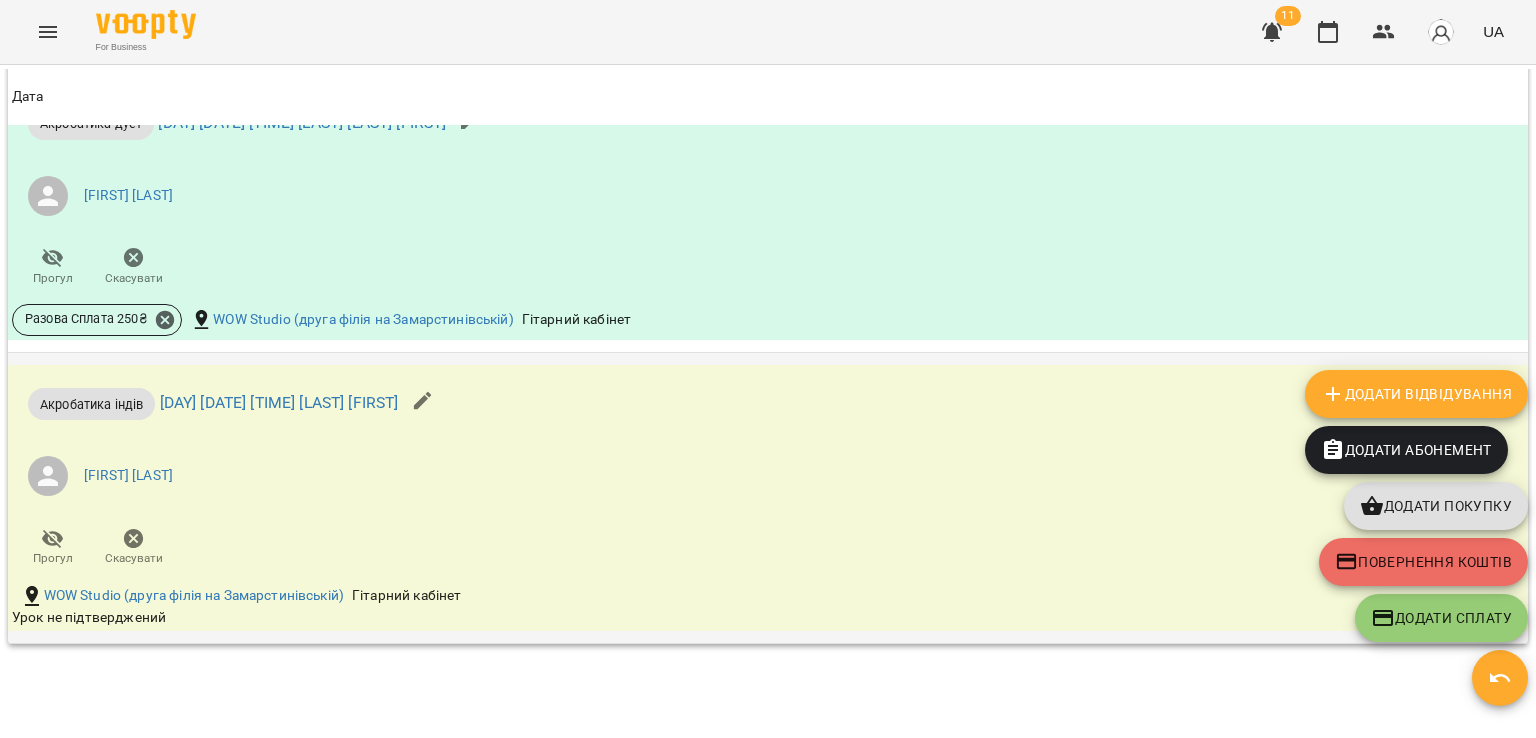 scroll, scrollTop: 2652, scrollLeft: 0, axis: vertical 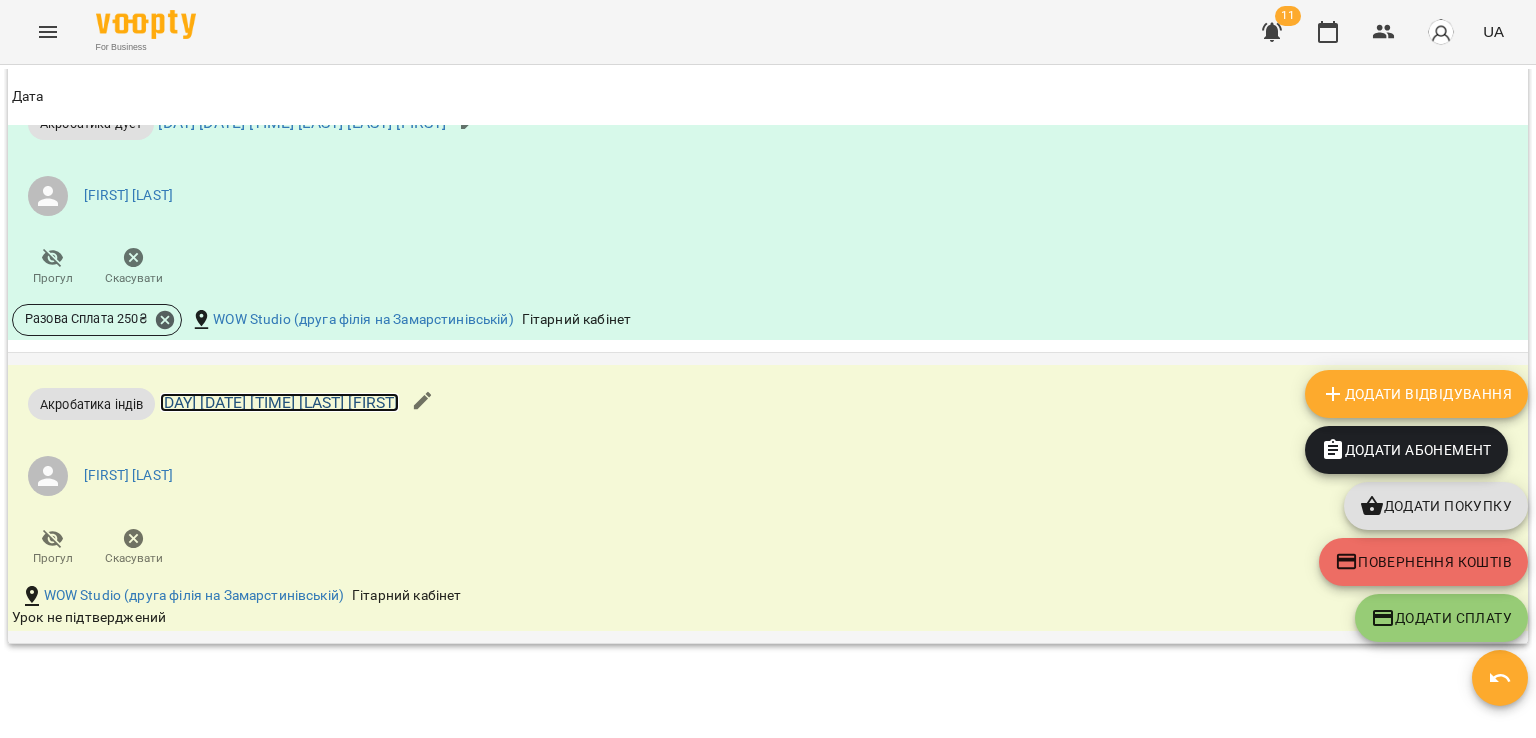 click on "пн 28 лип 2025 16:00 Заголовська Соломія" at bounding box center [279, 402] 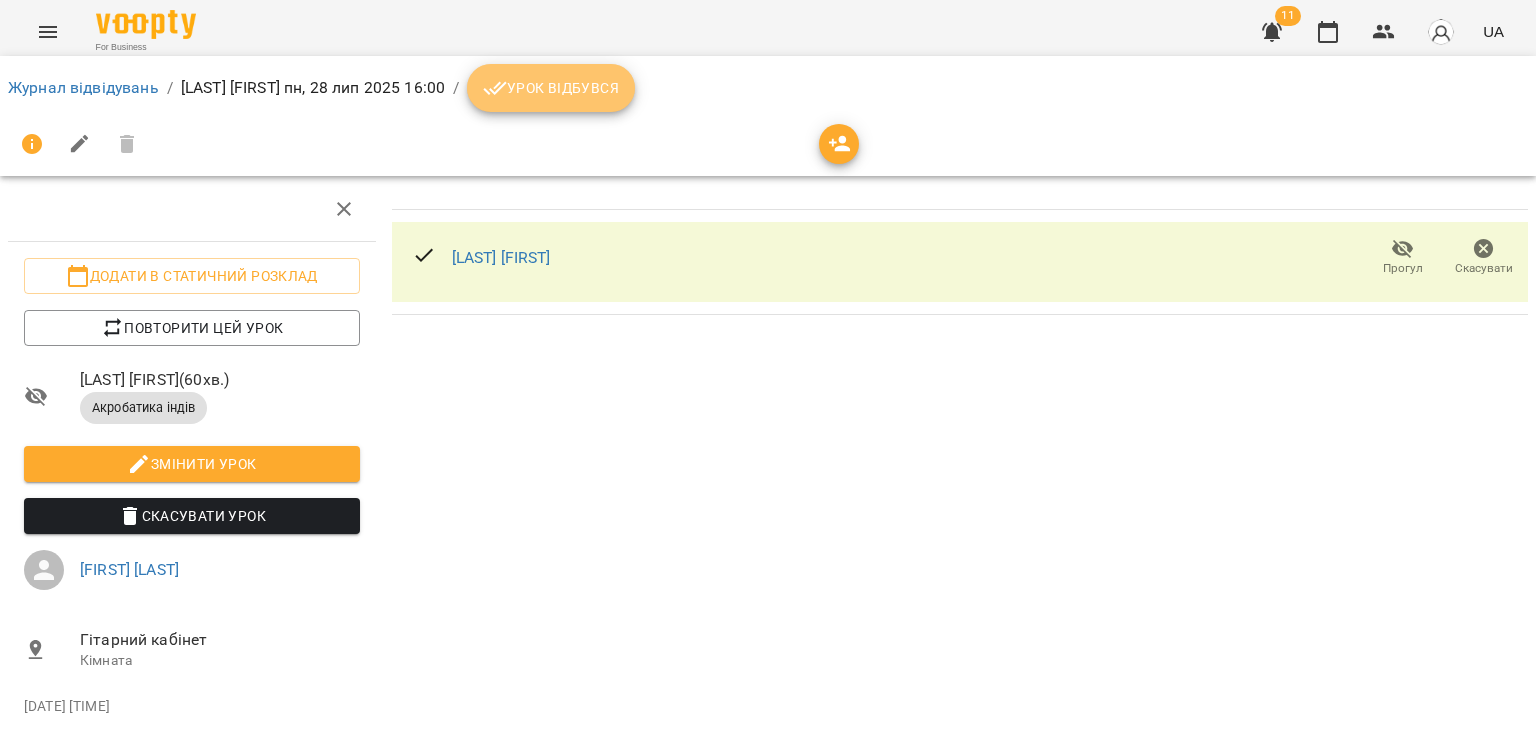 click on "Урок відбувся" at bounding box center [551, 88] 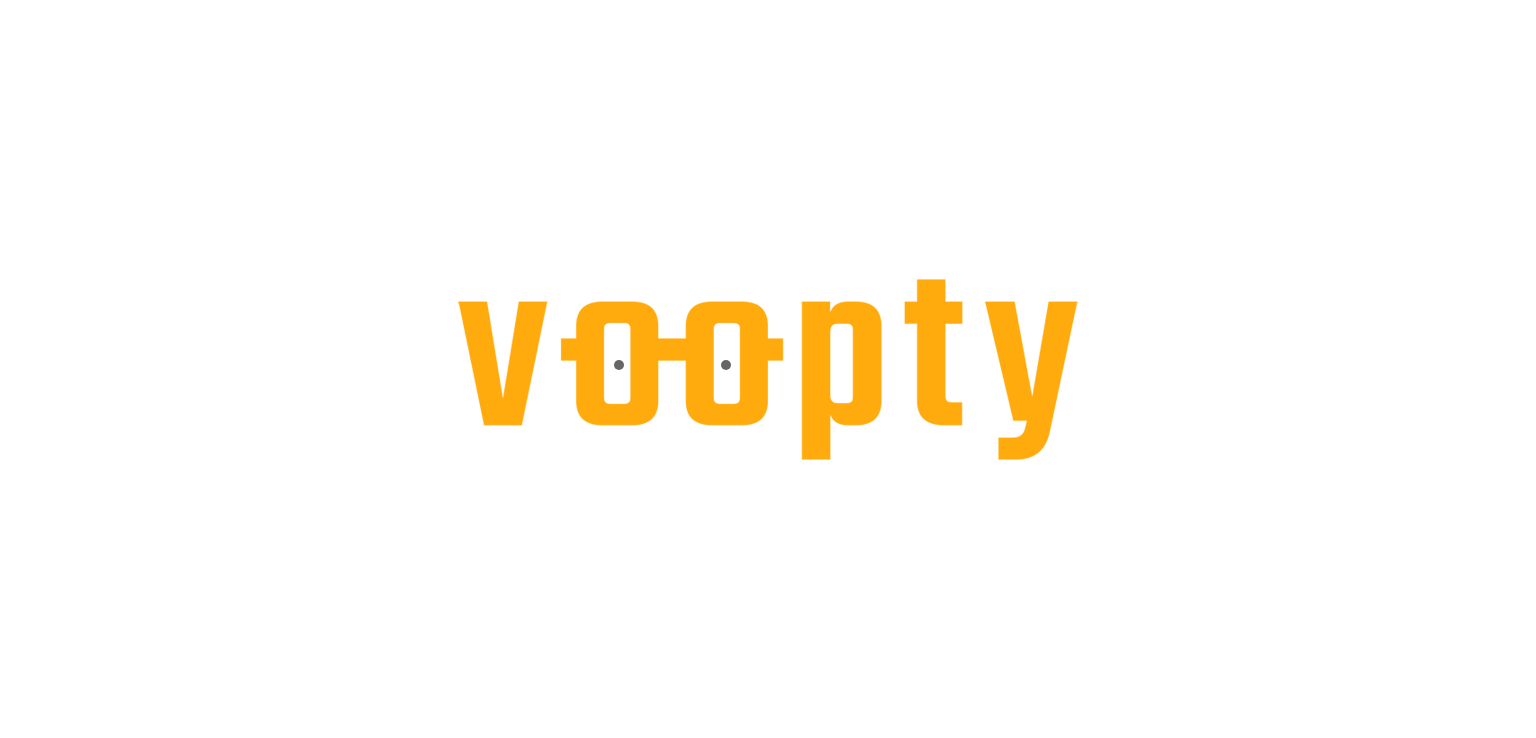 scroll, scrollTop: 0, scrollLeft: 0, axis: both 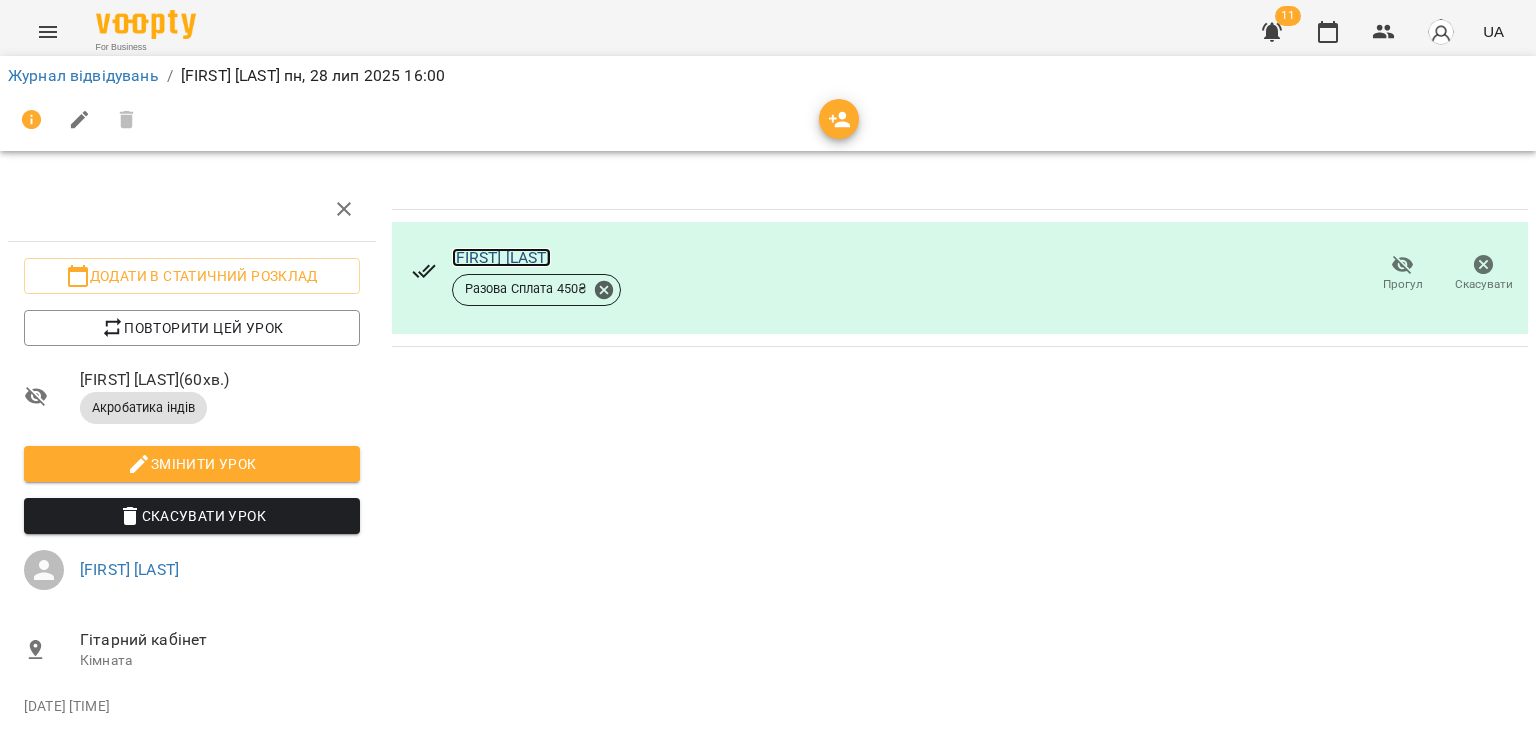 click on "[LAST] [FIRST]" at bounding box center [501, 257] 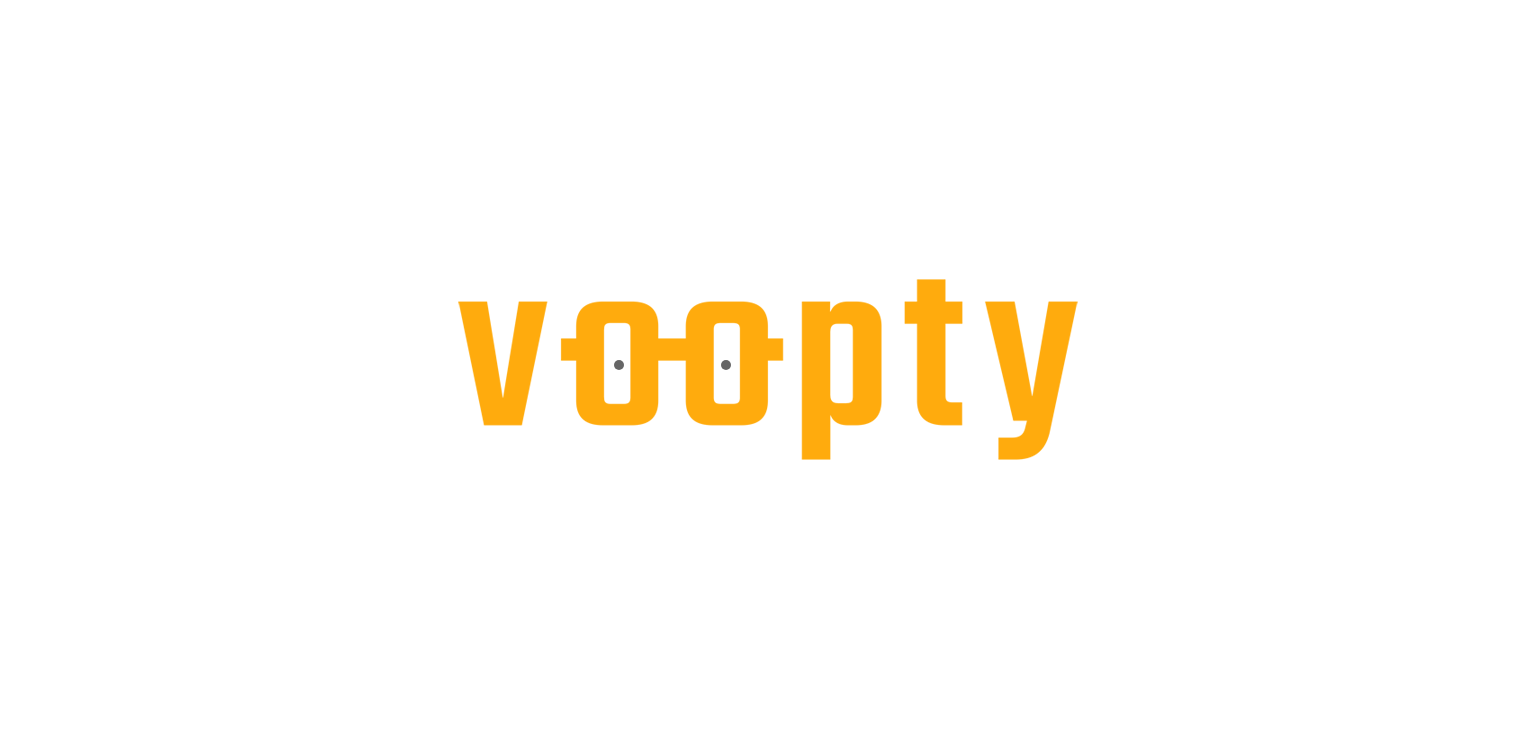 scroll, scrollTop: 0, scrollLeft: 0, axis: both 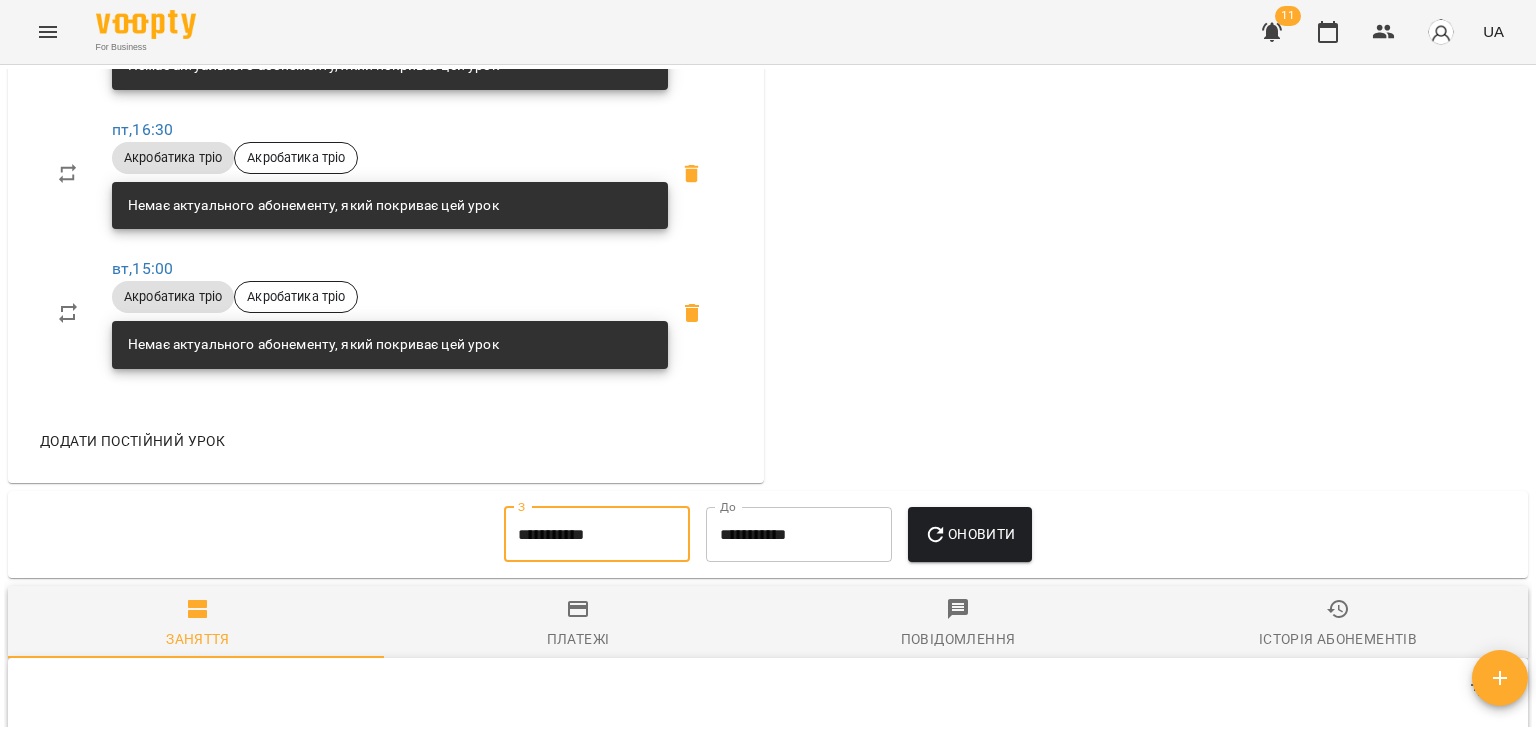 click on "**********" at bounding box center [597, 535] 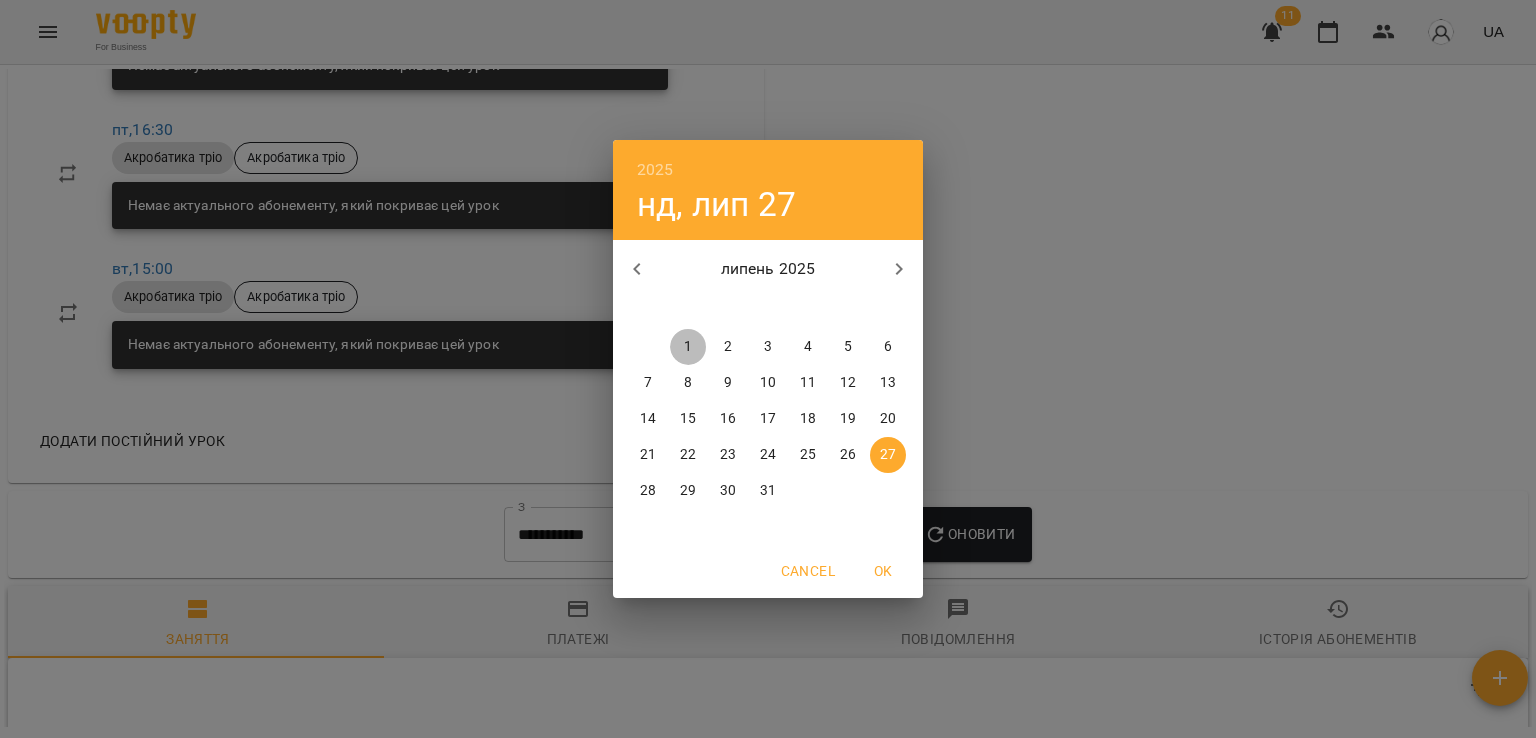 click on "1" at bounding box center (688, 347) 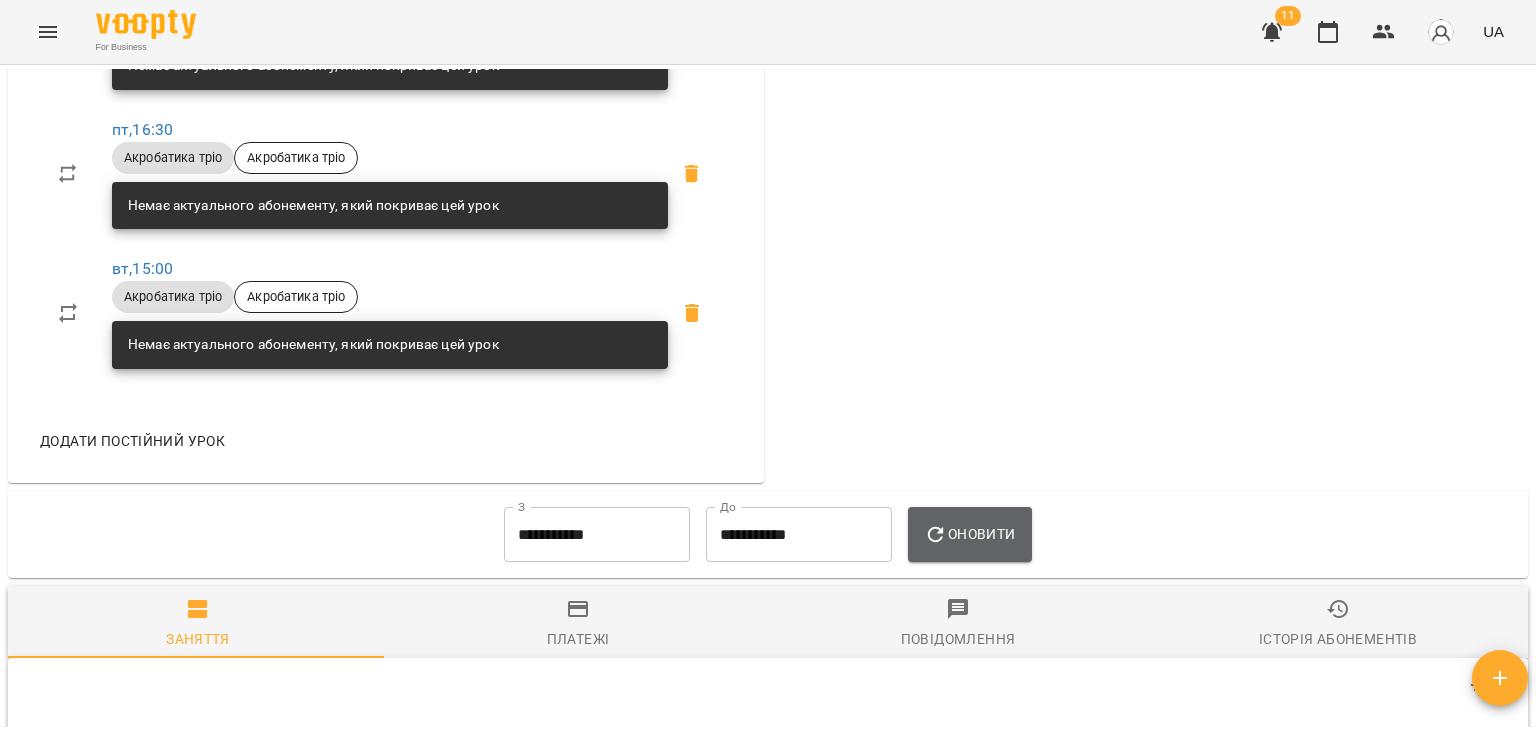 click on "Оновити" at bounding box center (969, 534) 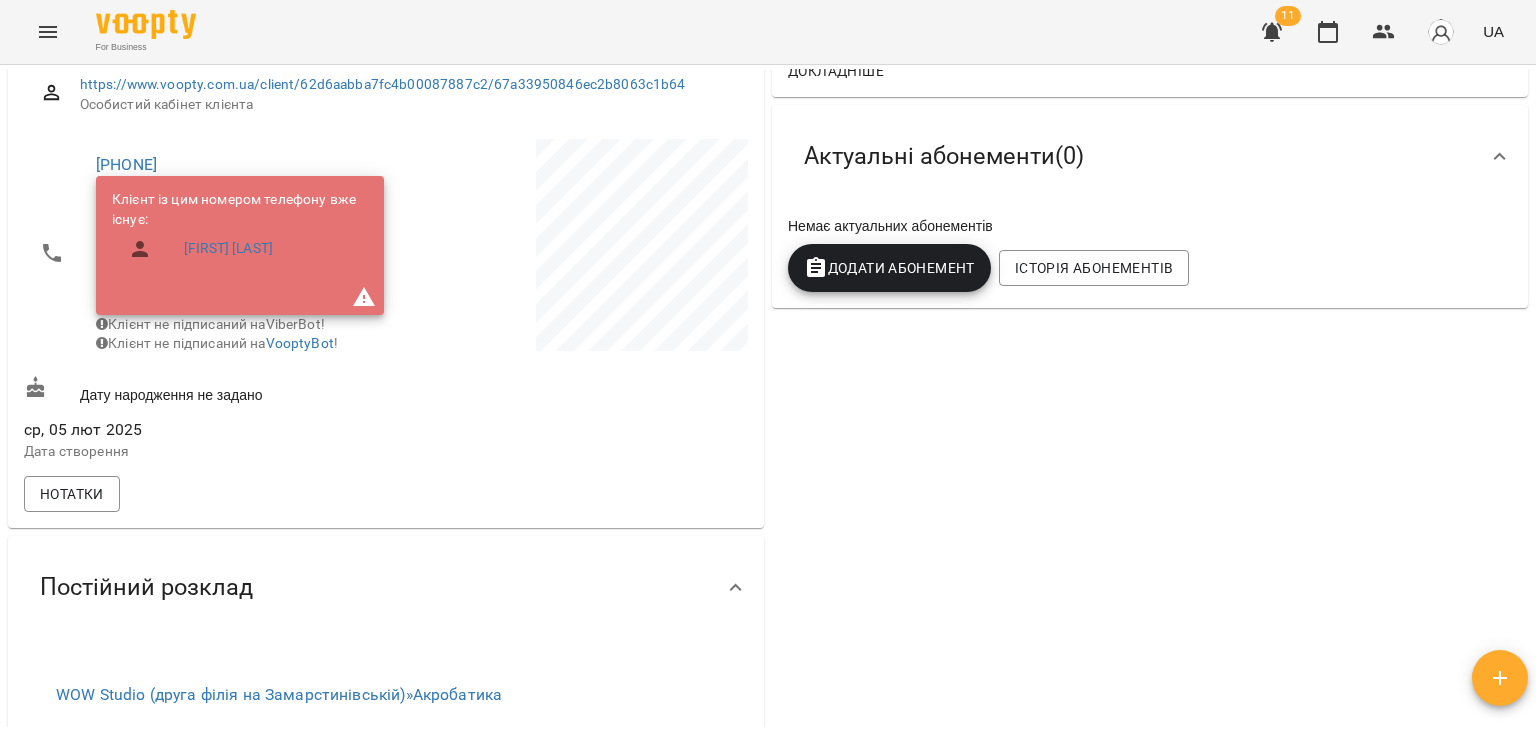 scroll, scrollTop: 0, scrollLeft: 0, axis: both 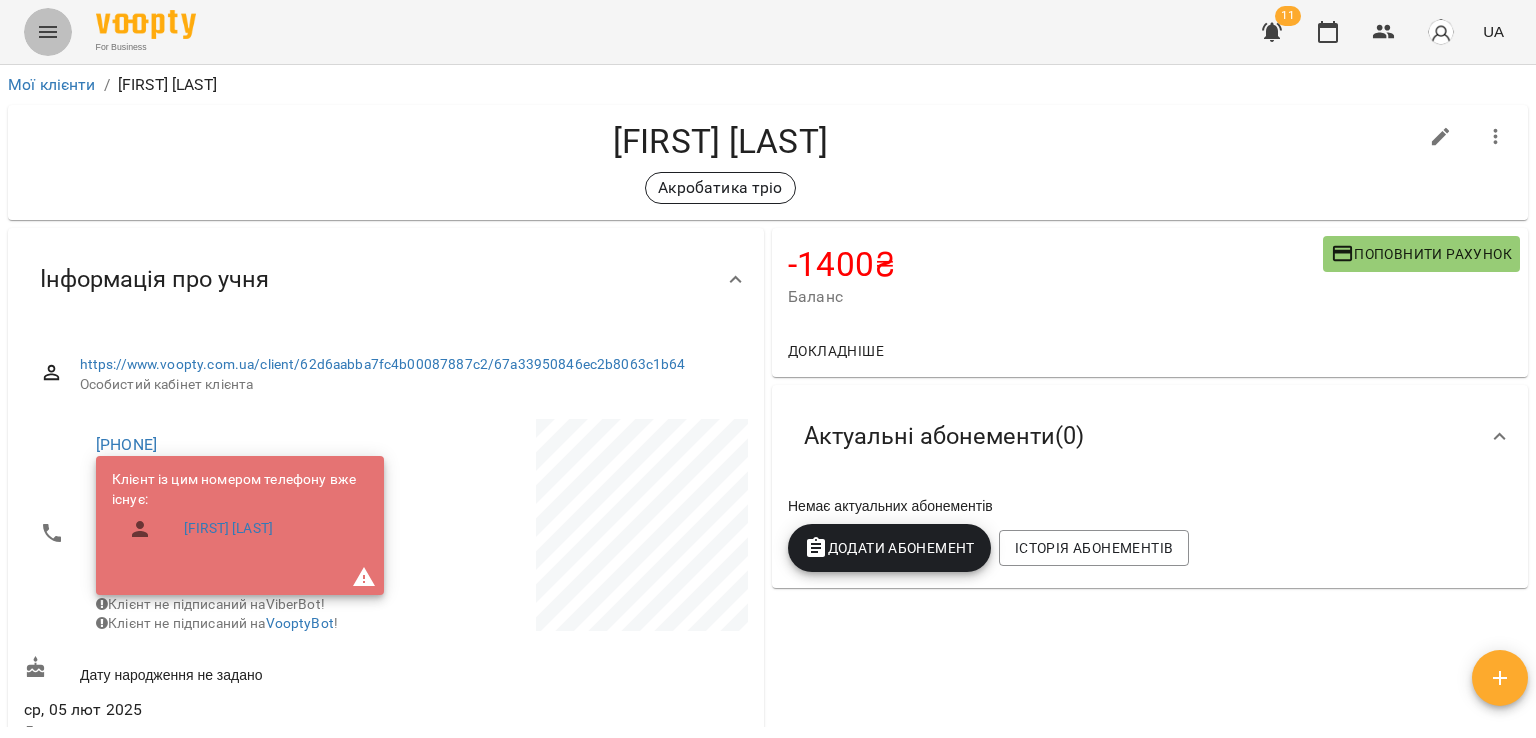click 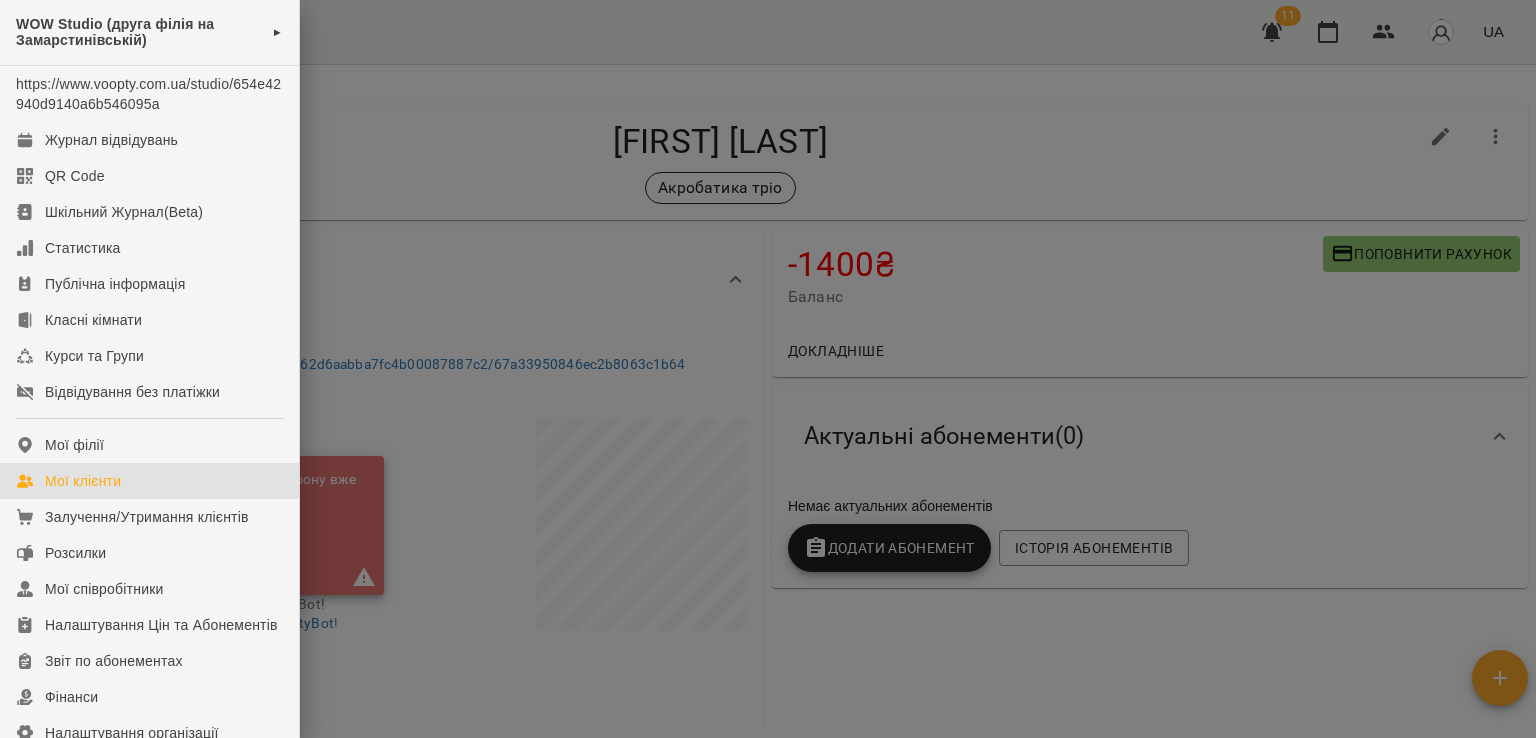 click on "Мої клієнти" at bounding box center (149, 481) 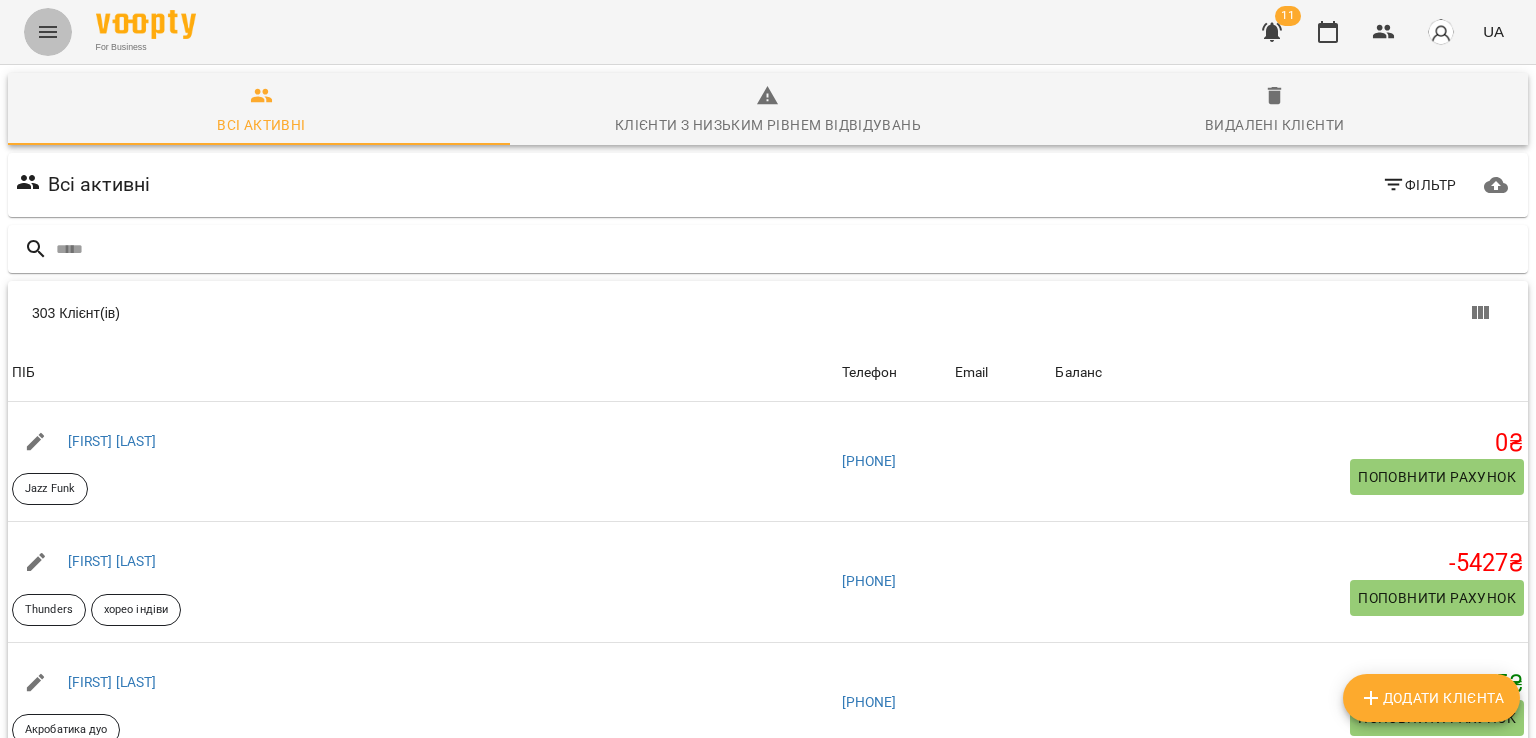 click 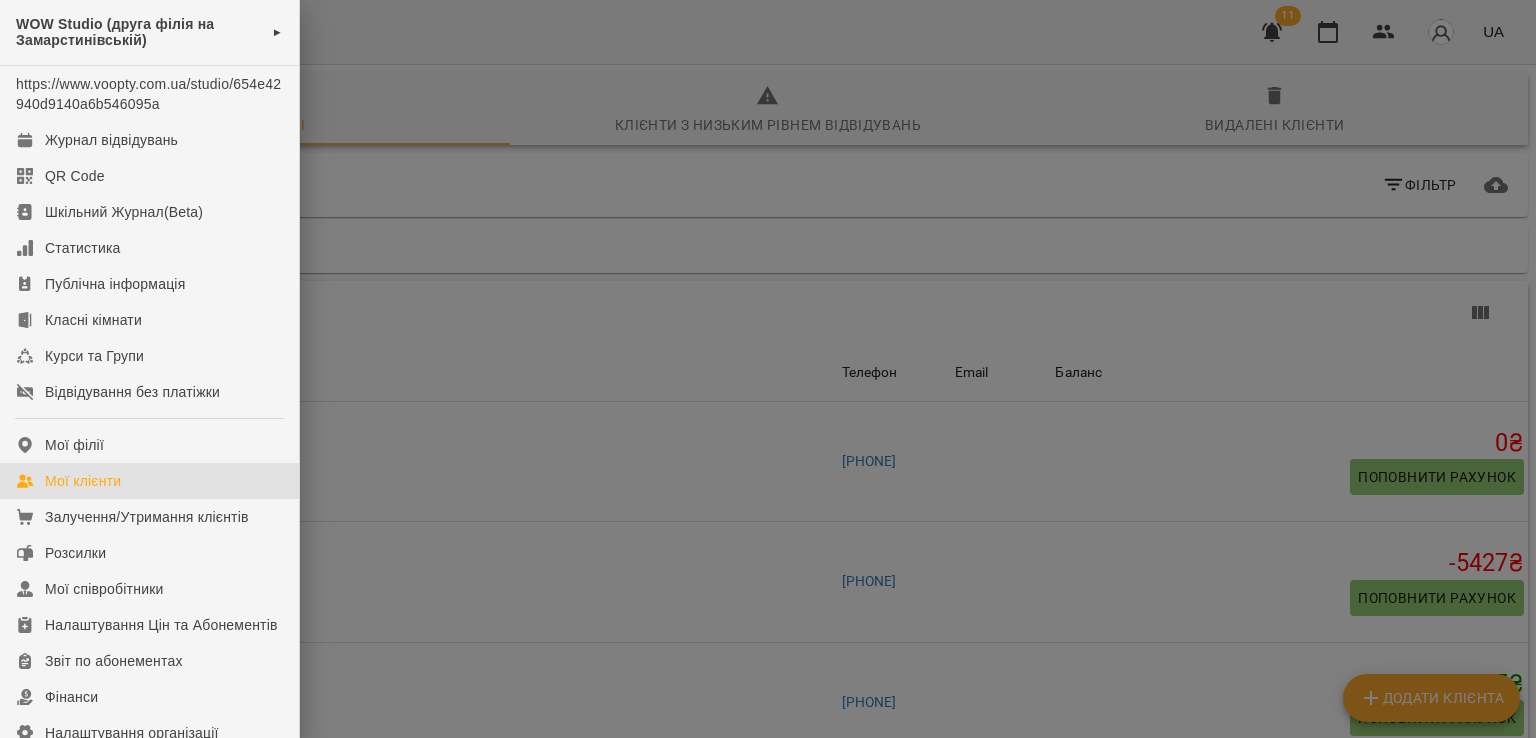 click on "Мої клієнти" at bounding box center (149, 481) 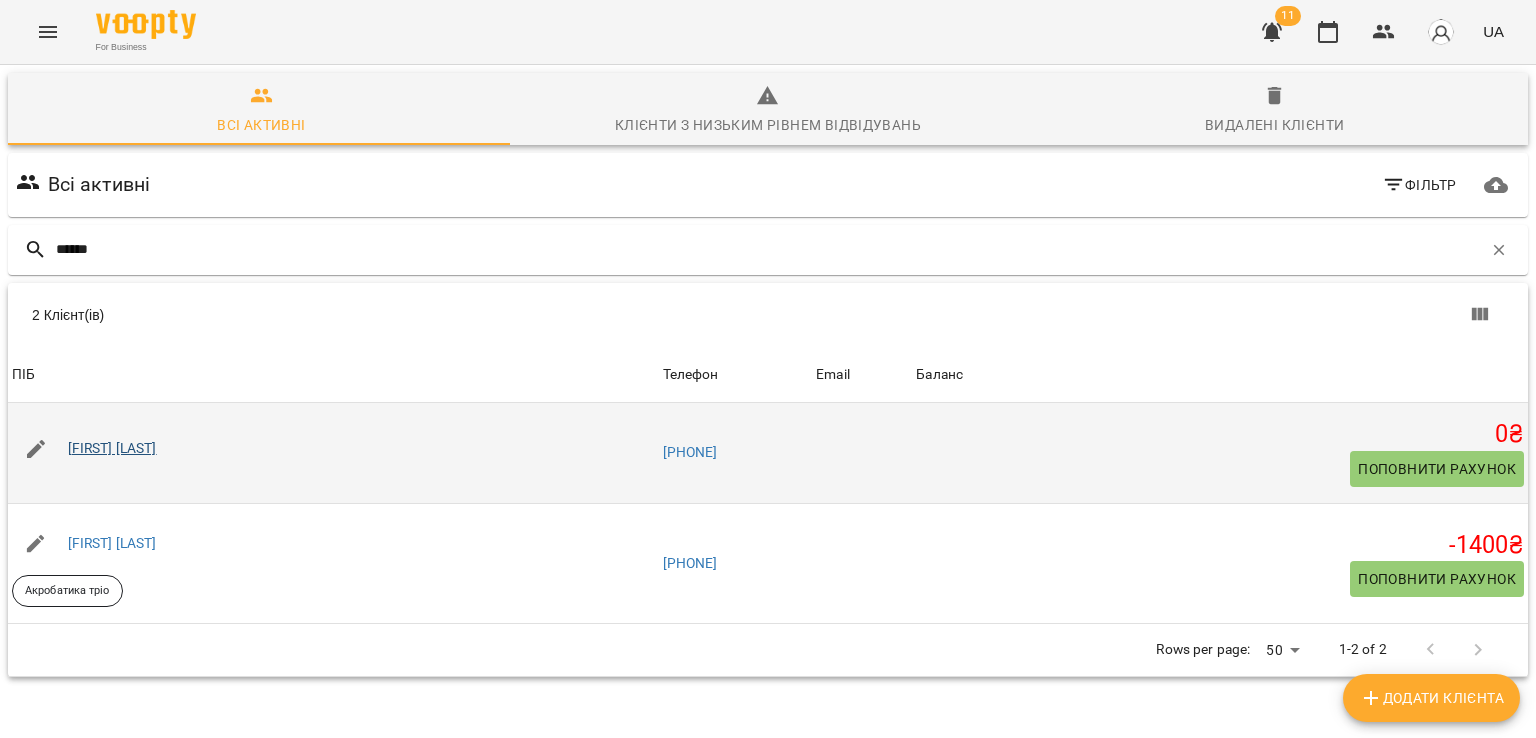 type on "******" 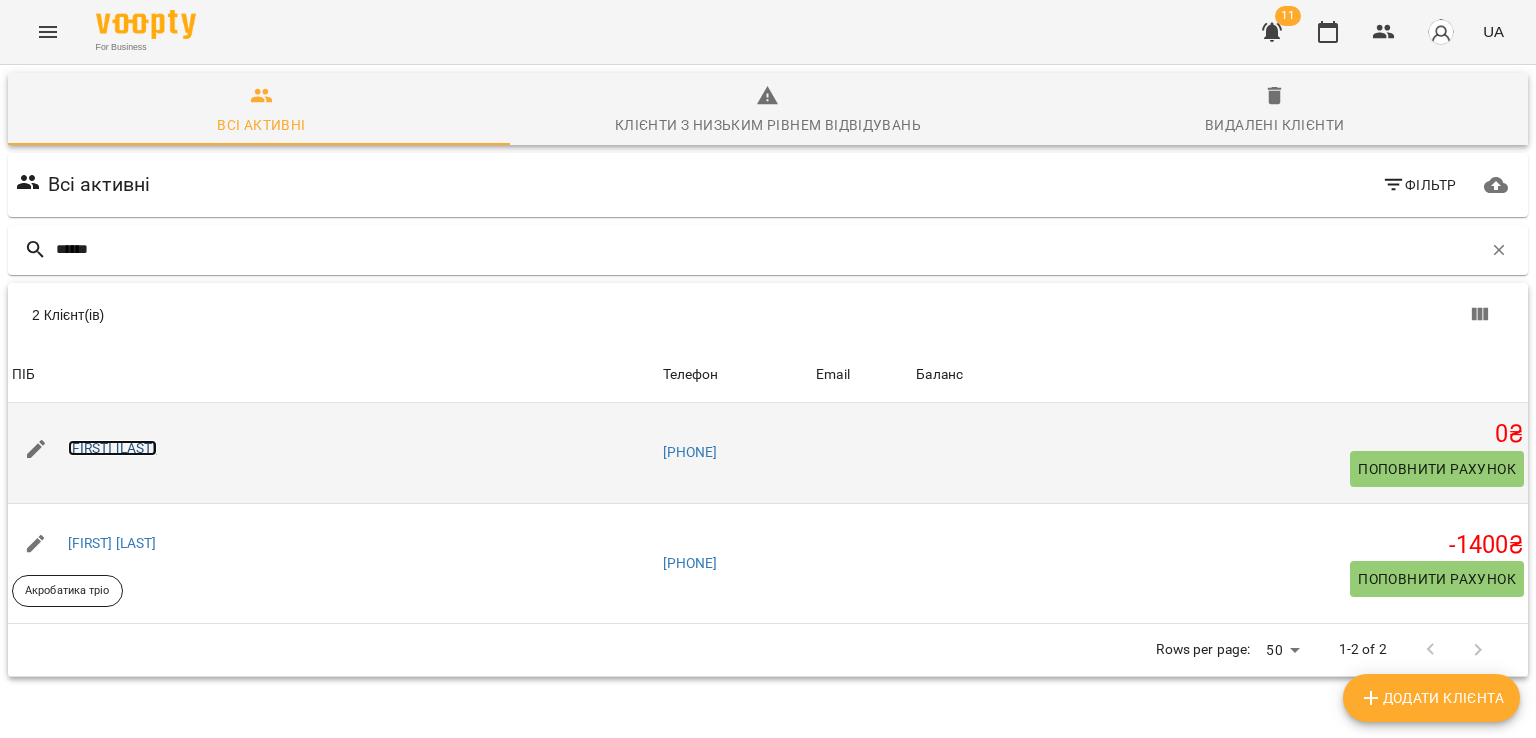 click on "Заголовська Діана" at bounding box center [112, 448] 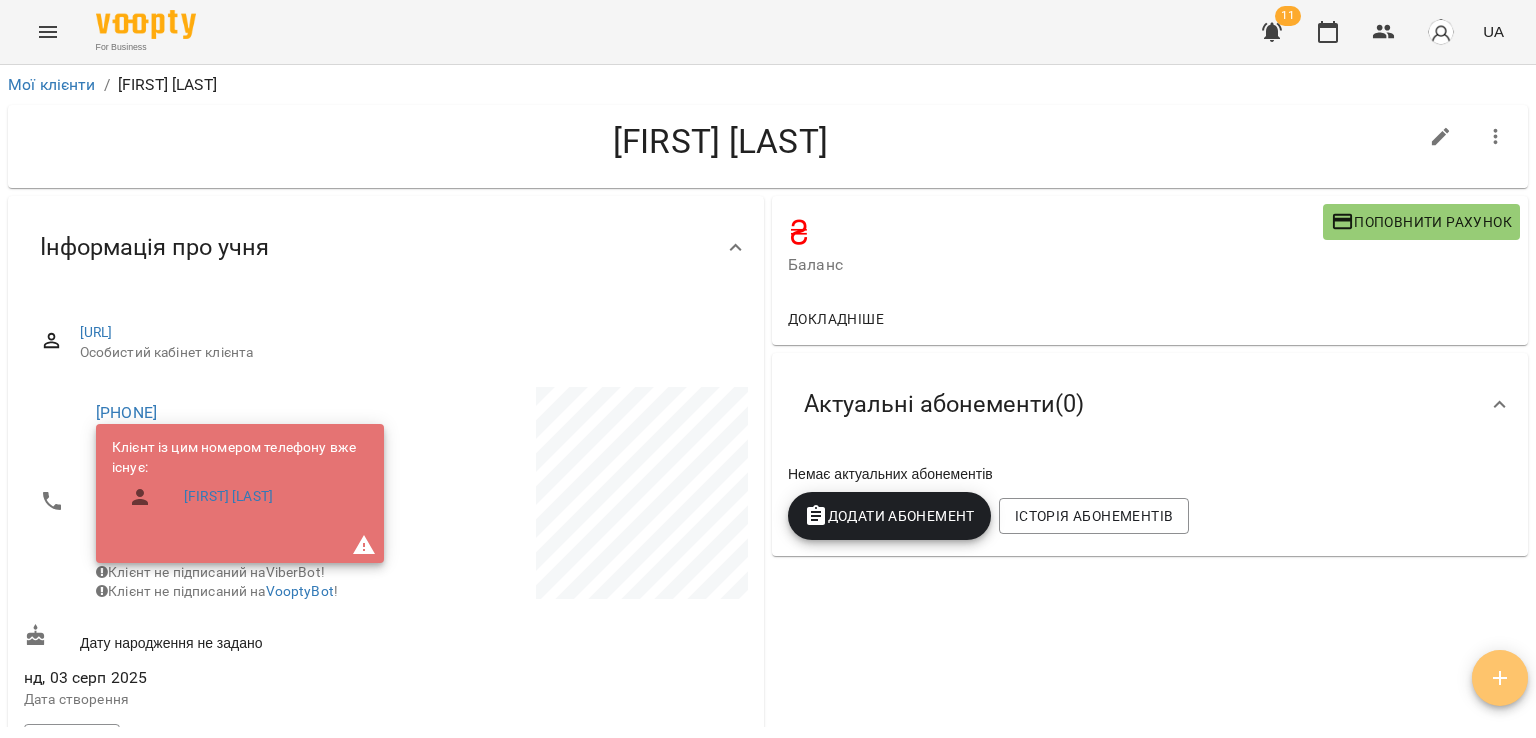 click 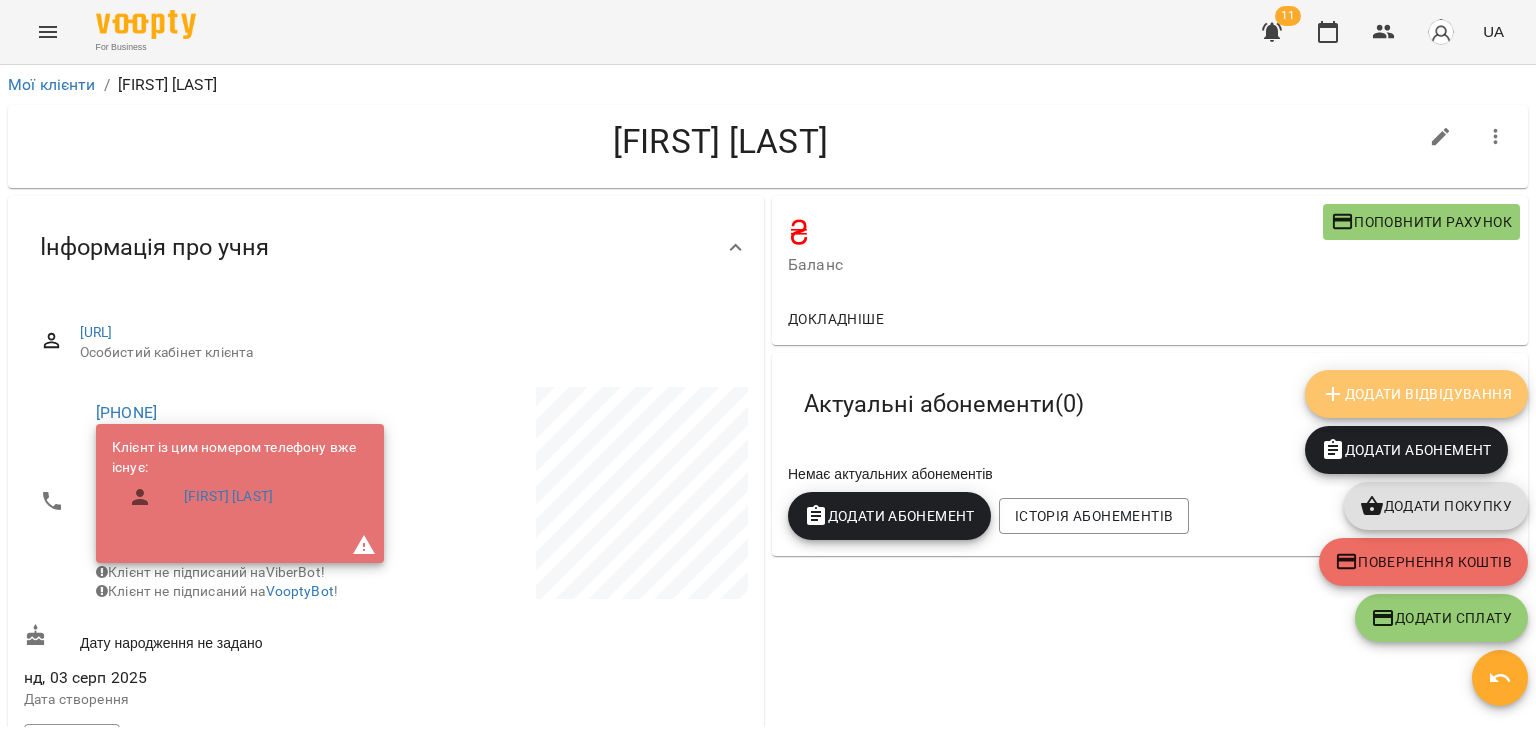 click on "Додати Відвідування" at bounding box center (1416, 394) 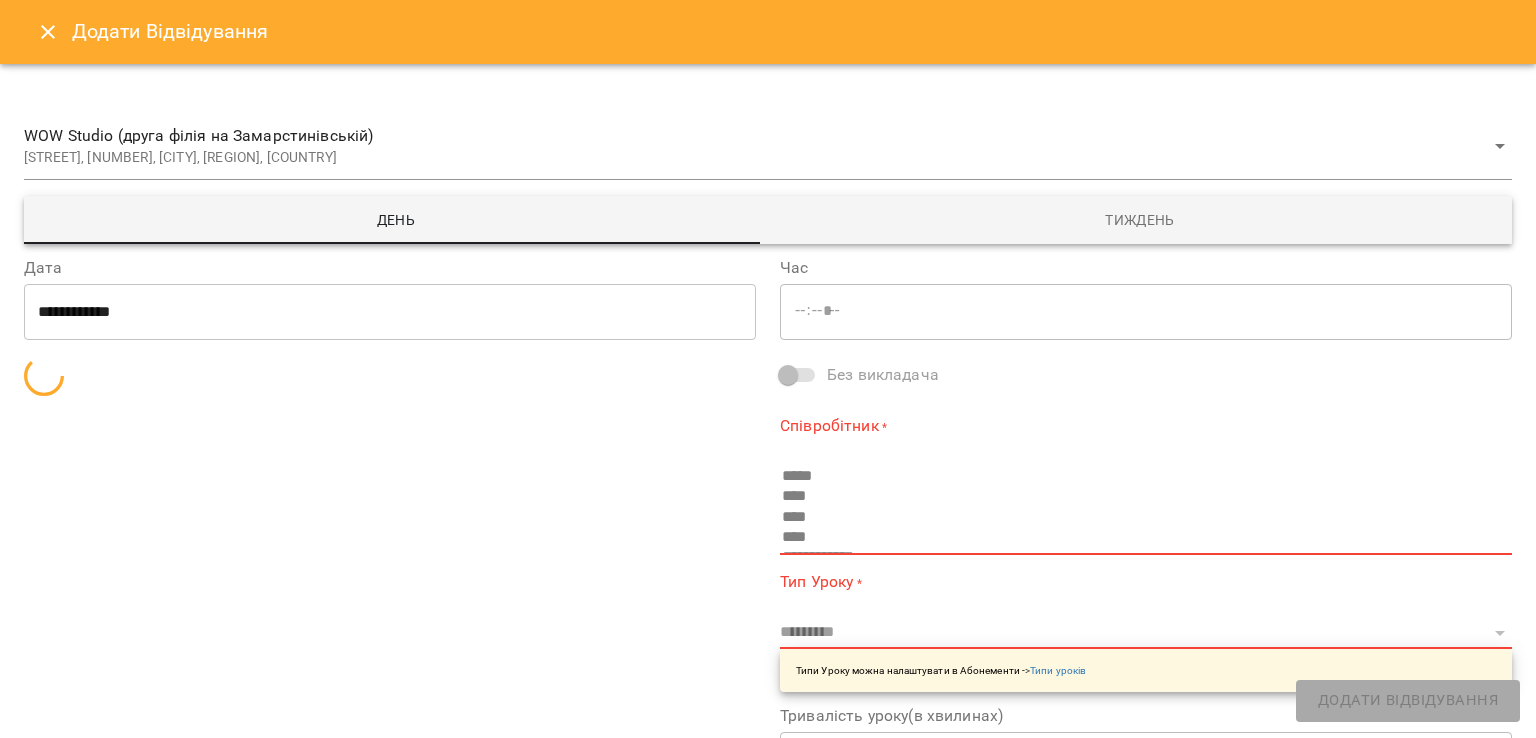 type on "*****" 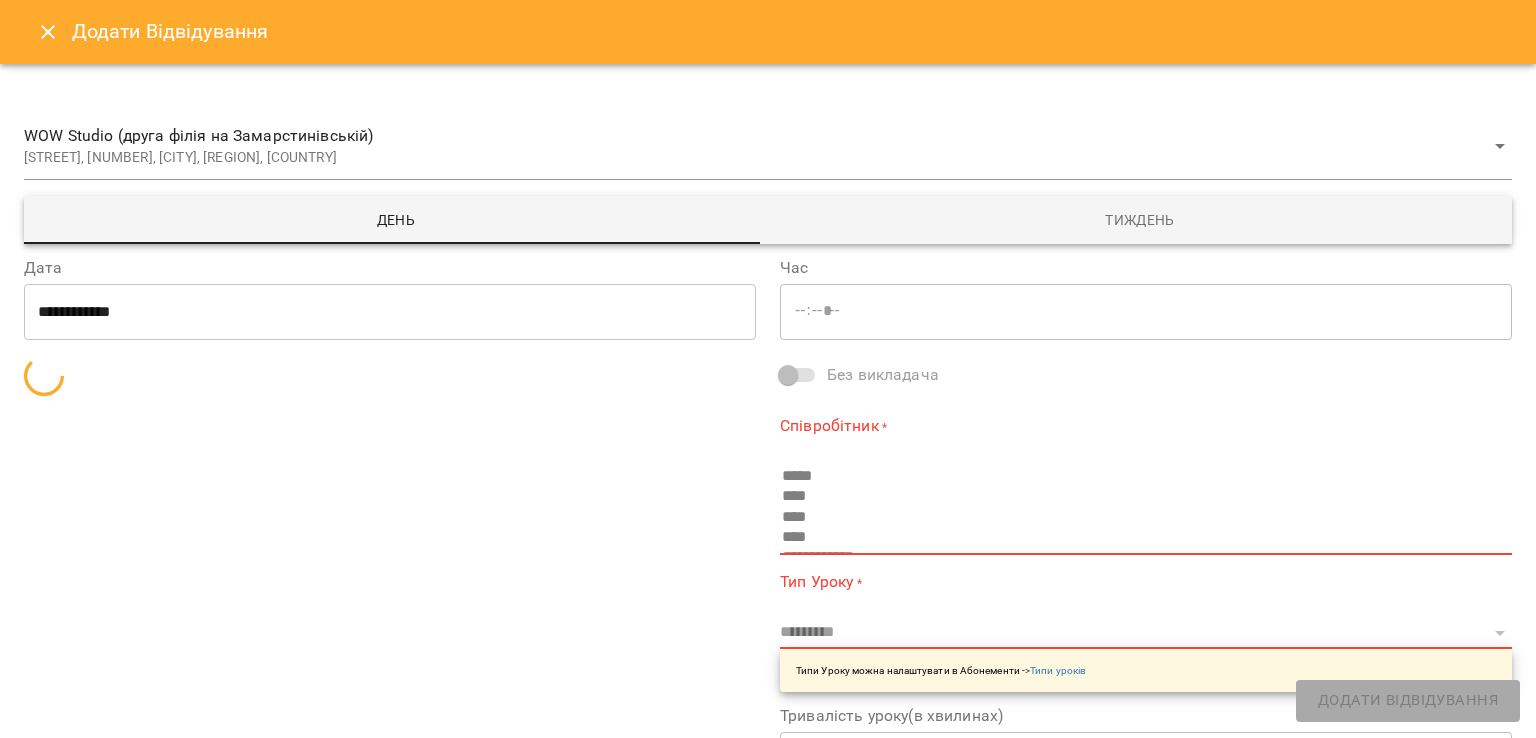 type on "**********" 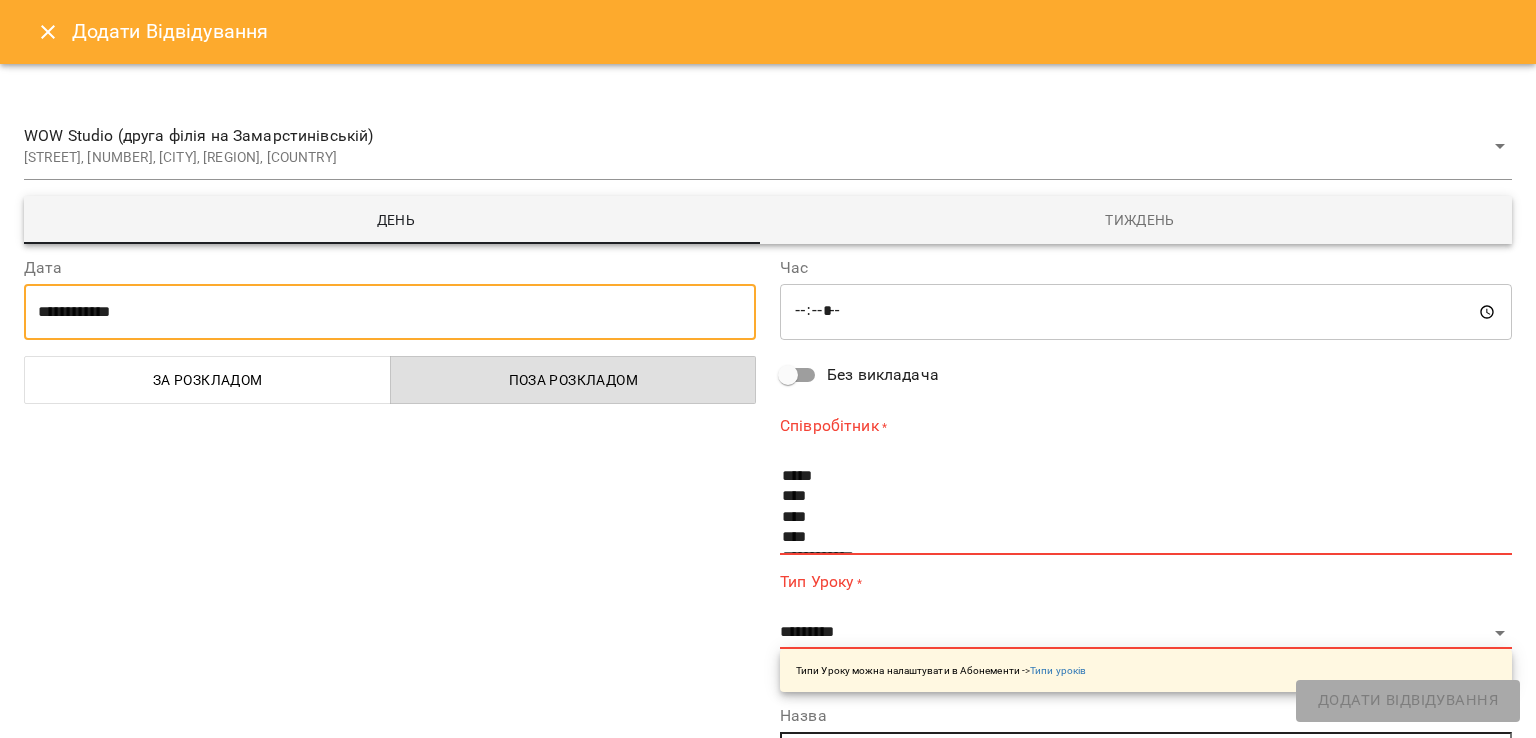 click on "**********" at bounding box center [390, 312] 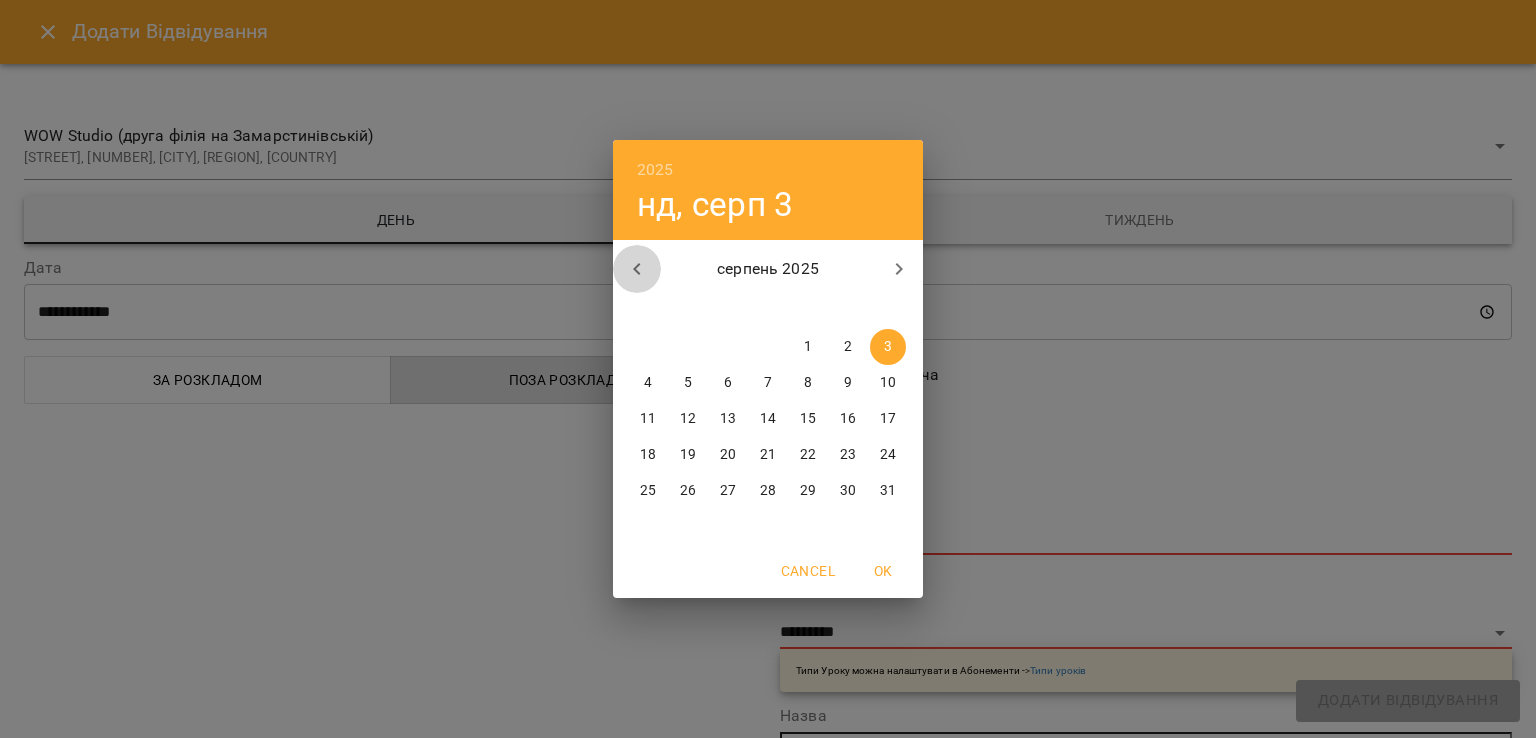 click 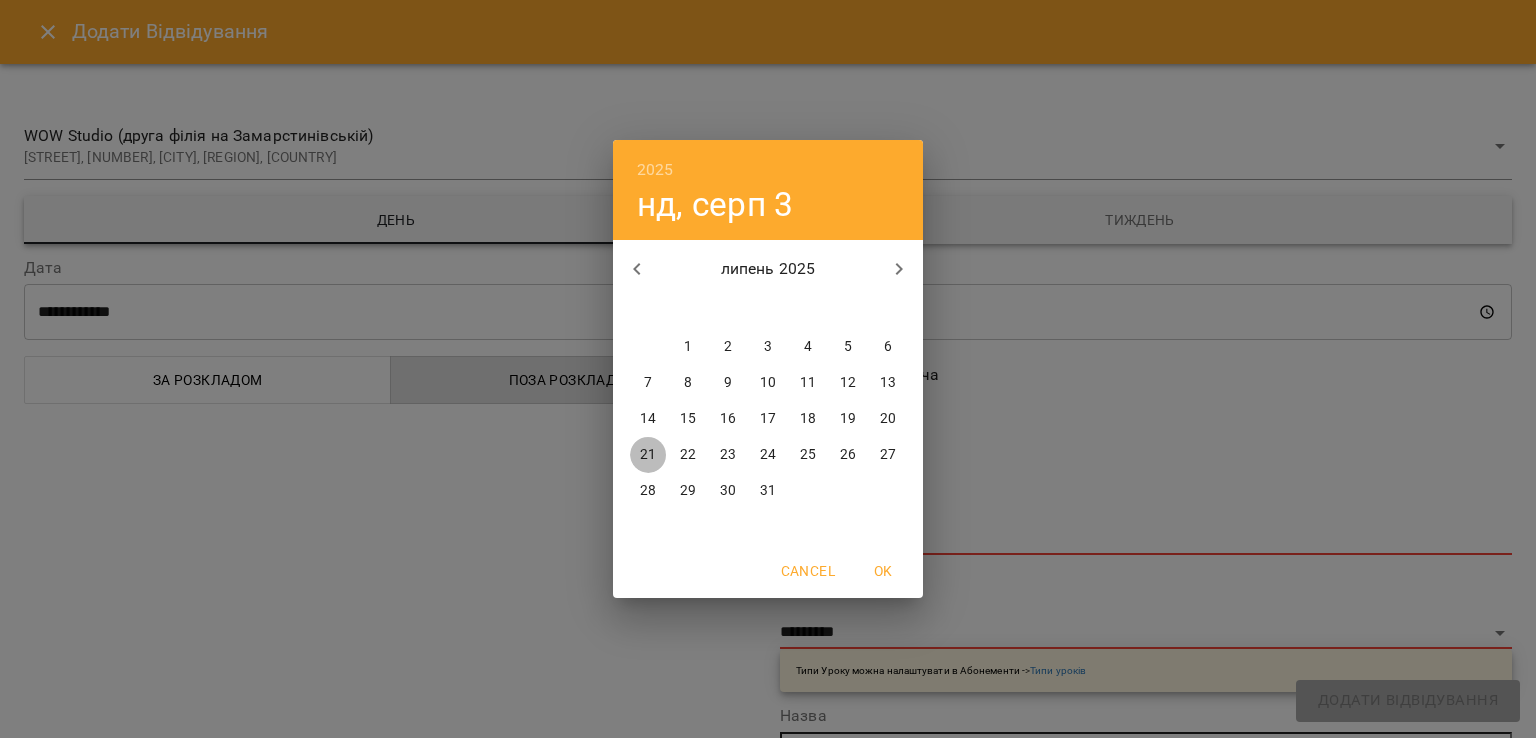 click on "21" at bounding box center (648, 455) 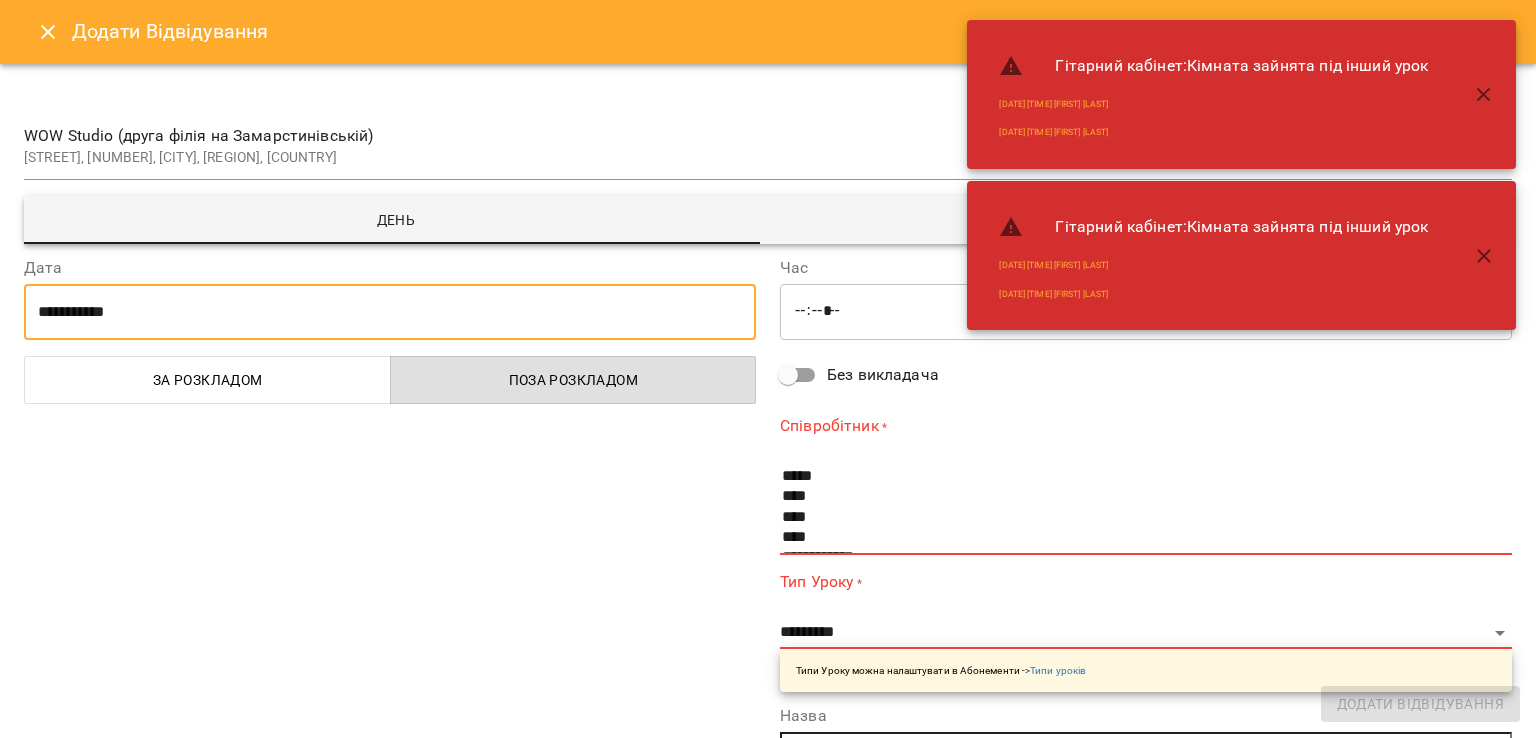 click on "*****" at bounding box center [1146, 312] 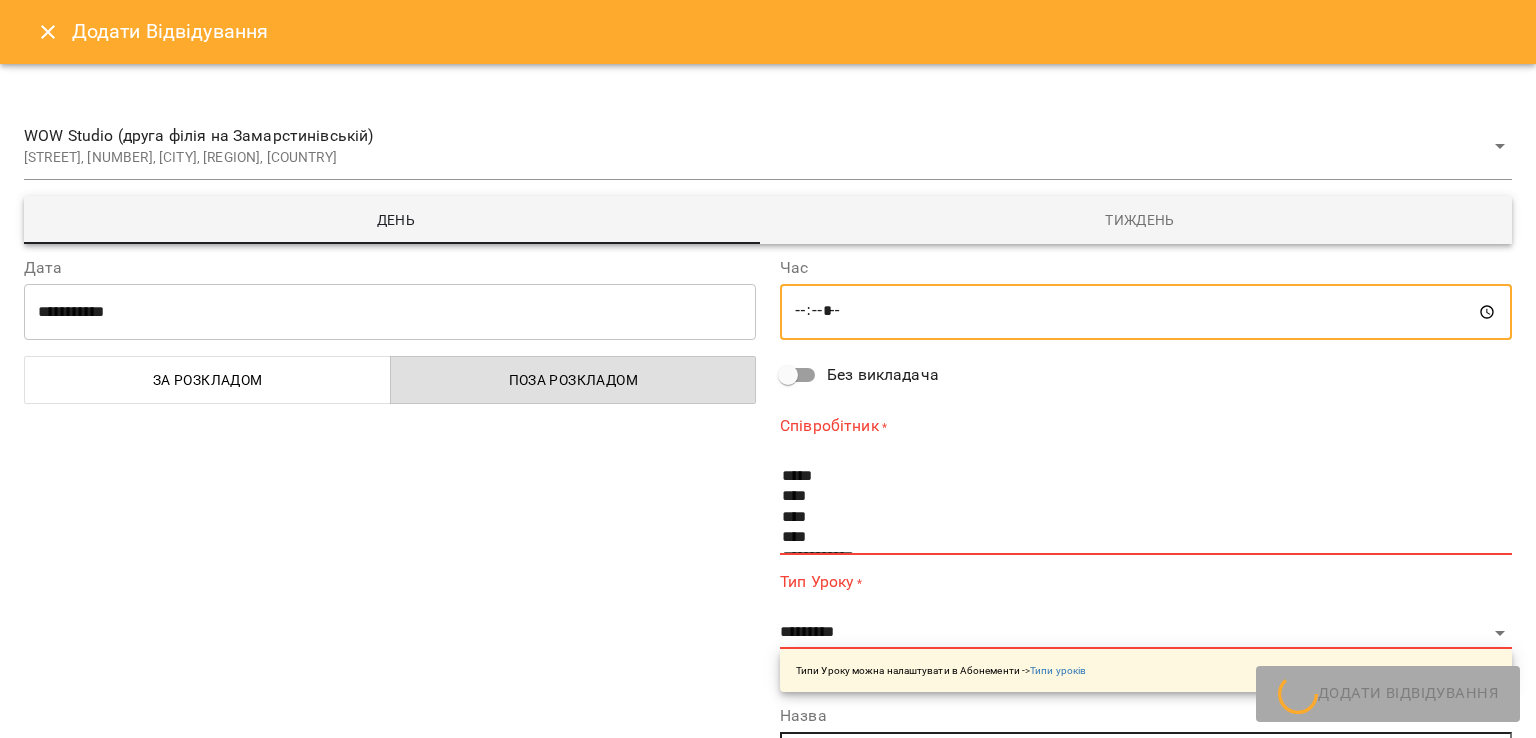 type on "*****" 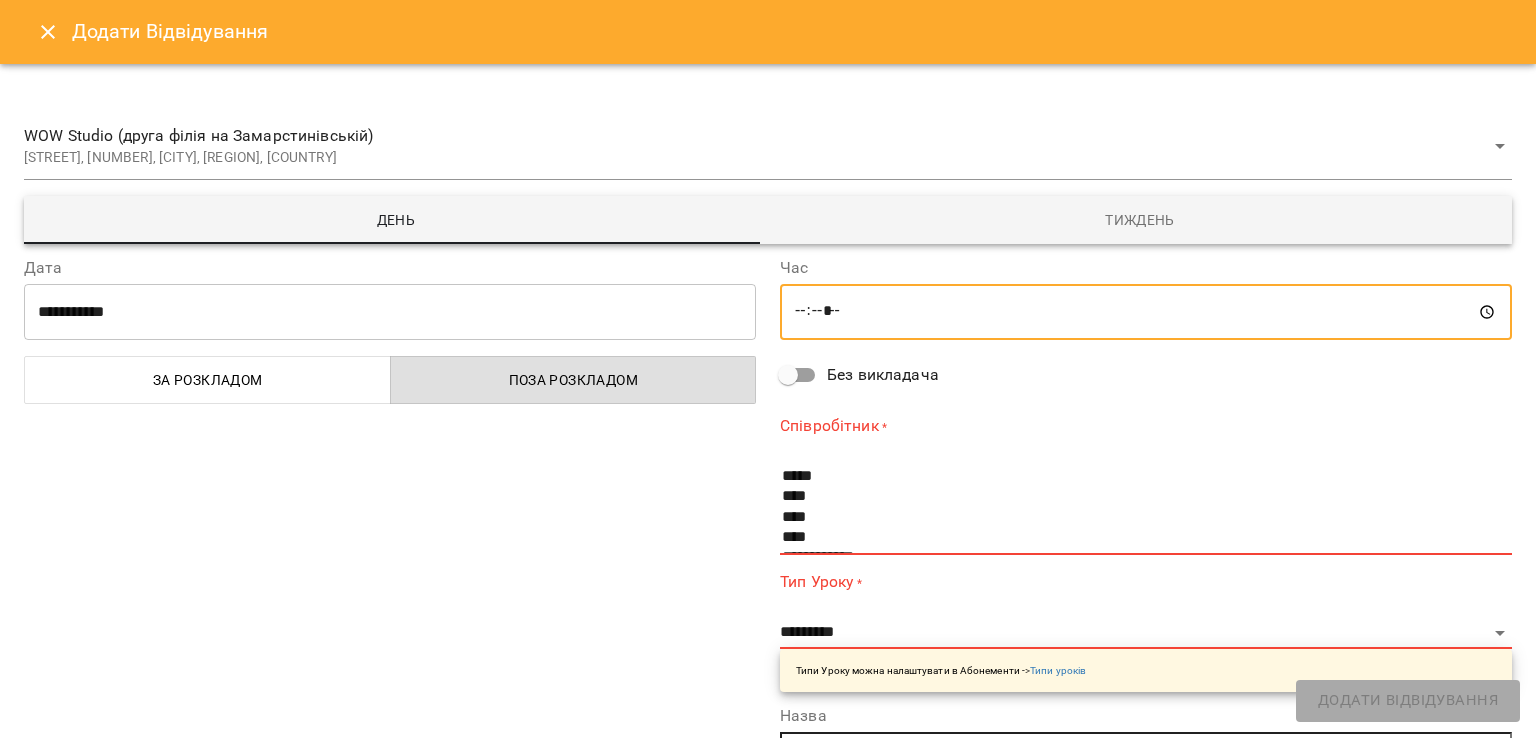 scroll, scrollTop: 140, scrollLeft: 0, axis: vertical 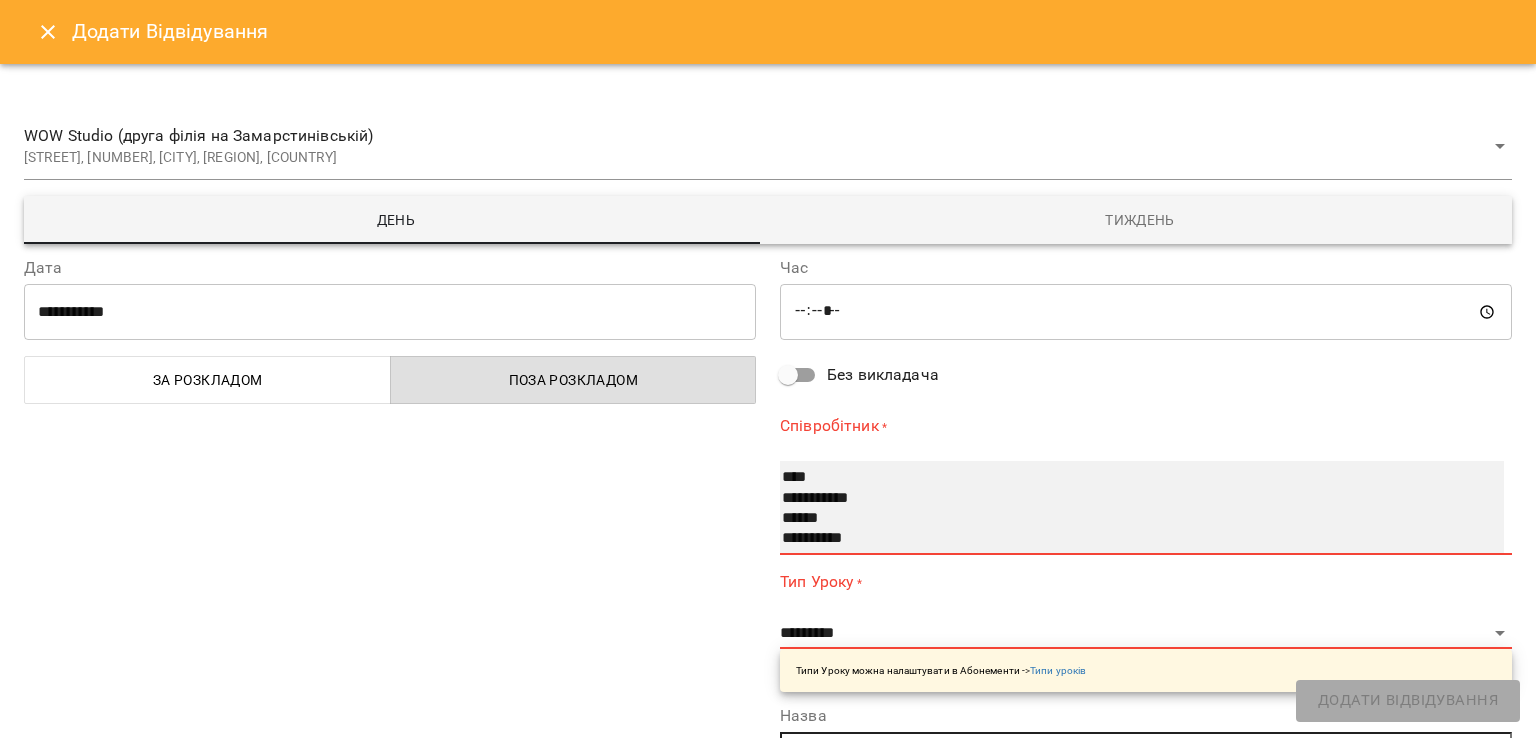 select on "**********" 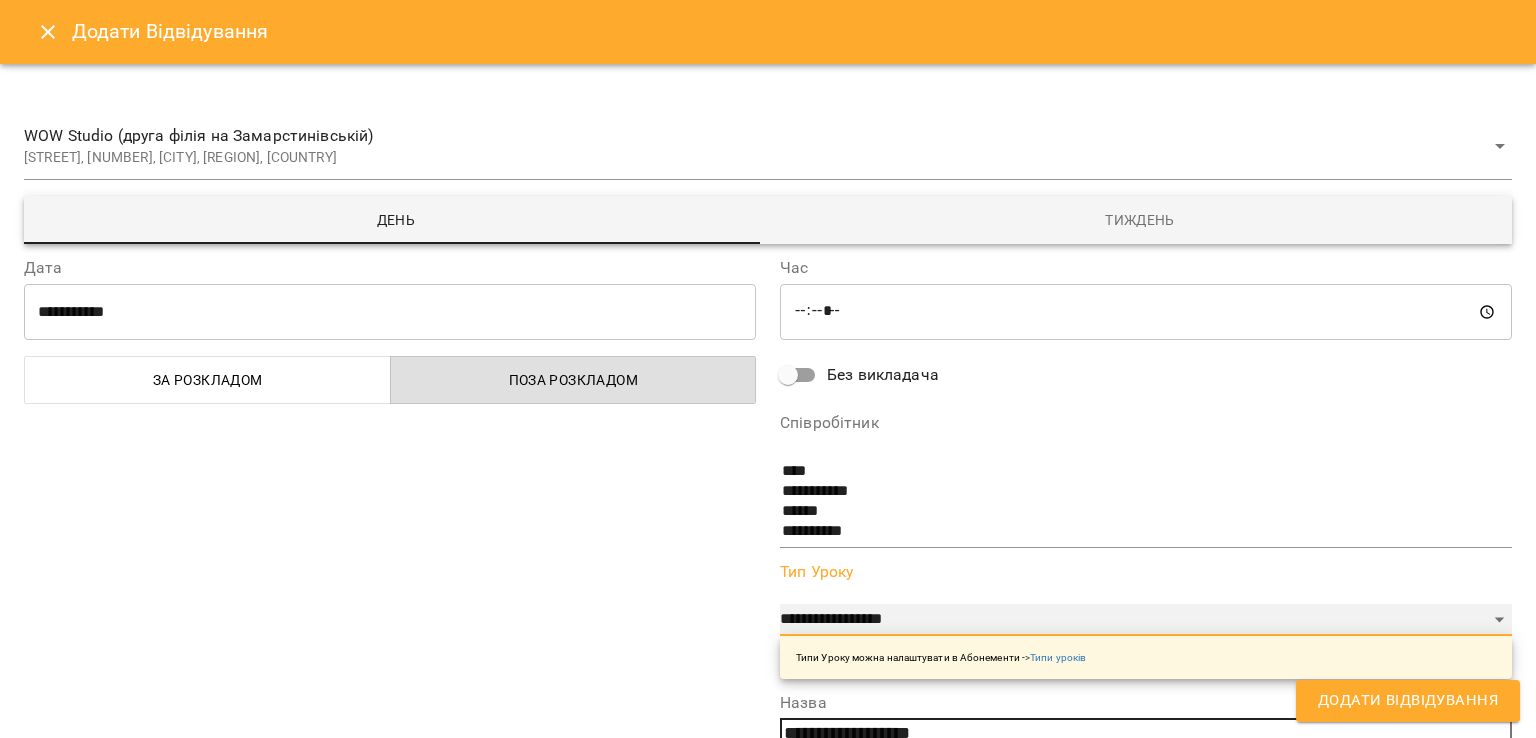 click on "**********" at bounding box center [1146, 620] 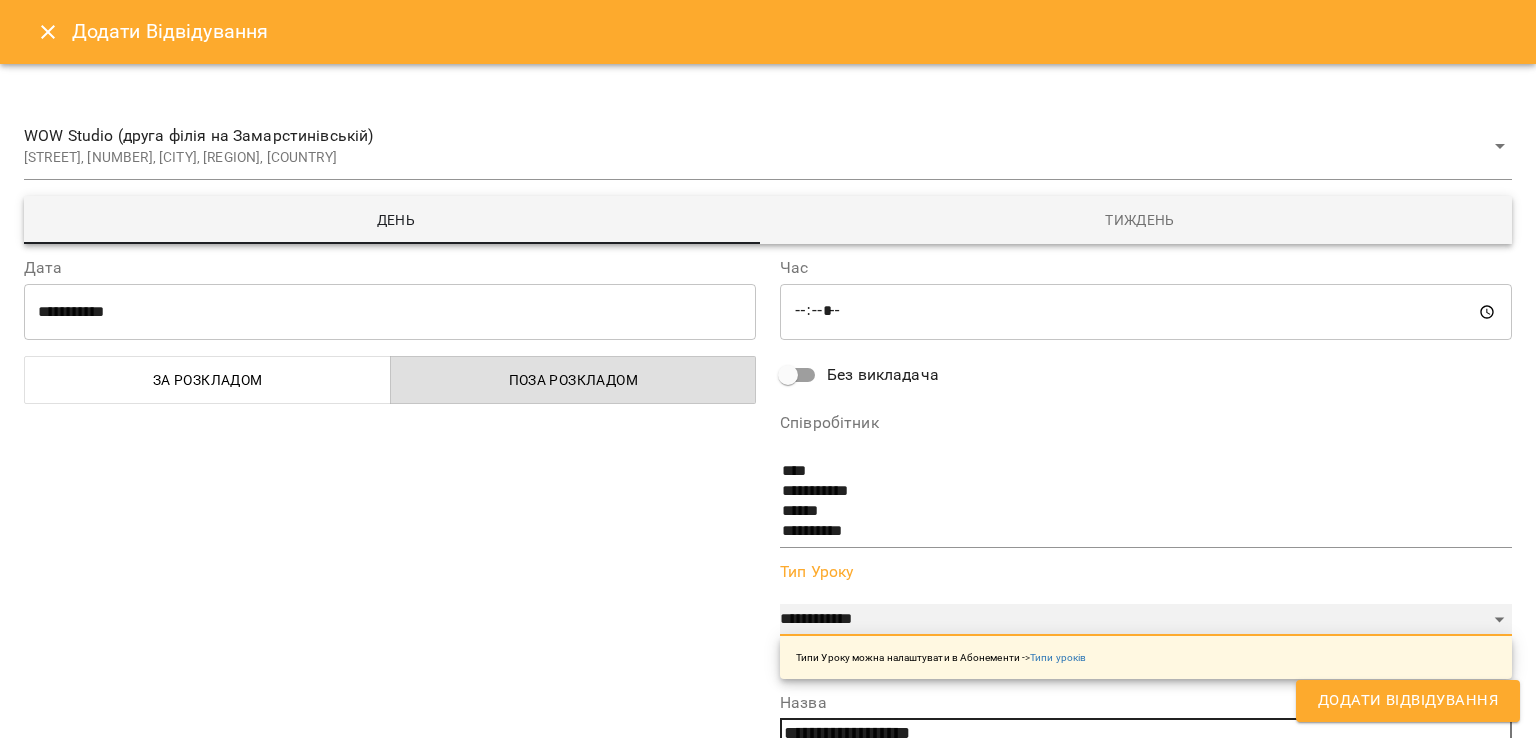 click on "**********" at bounding box center [1146, 620] 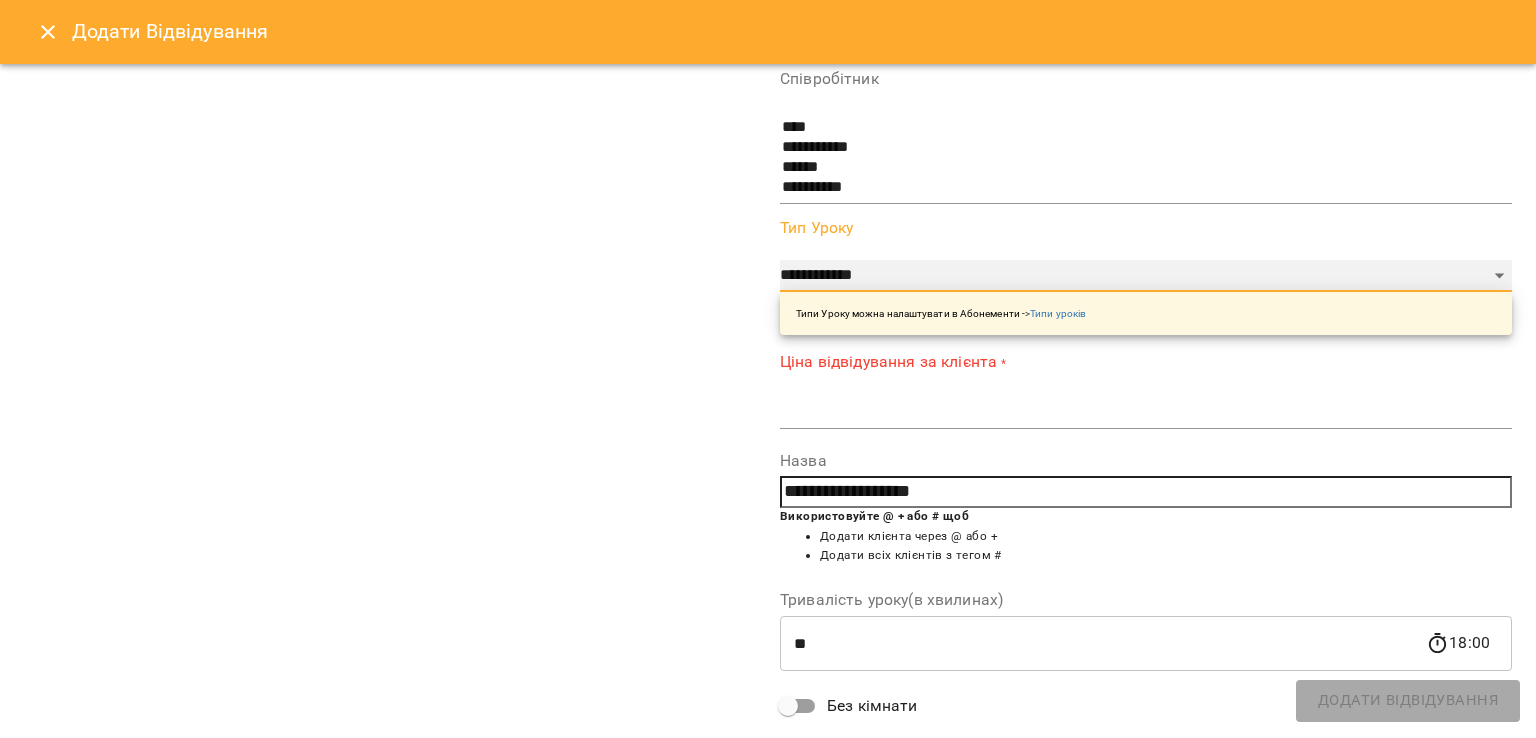 scroll, scrollTop: 348, scrollLeft: 0, axis: vertical 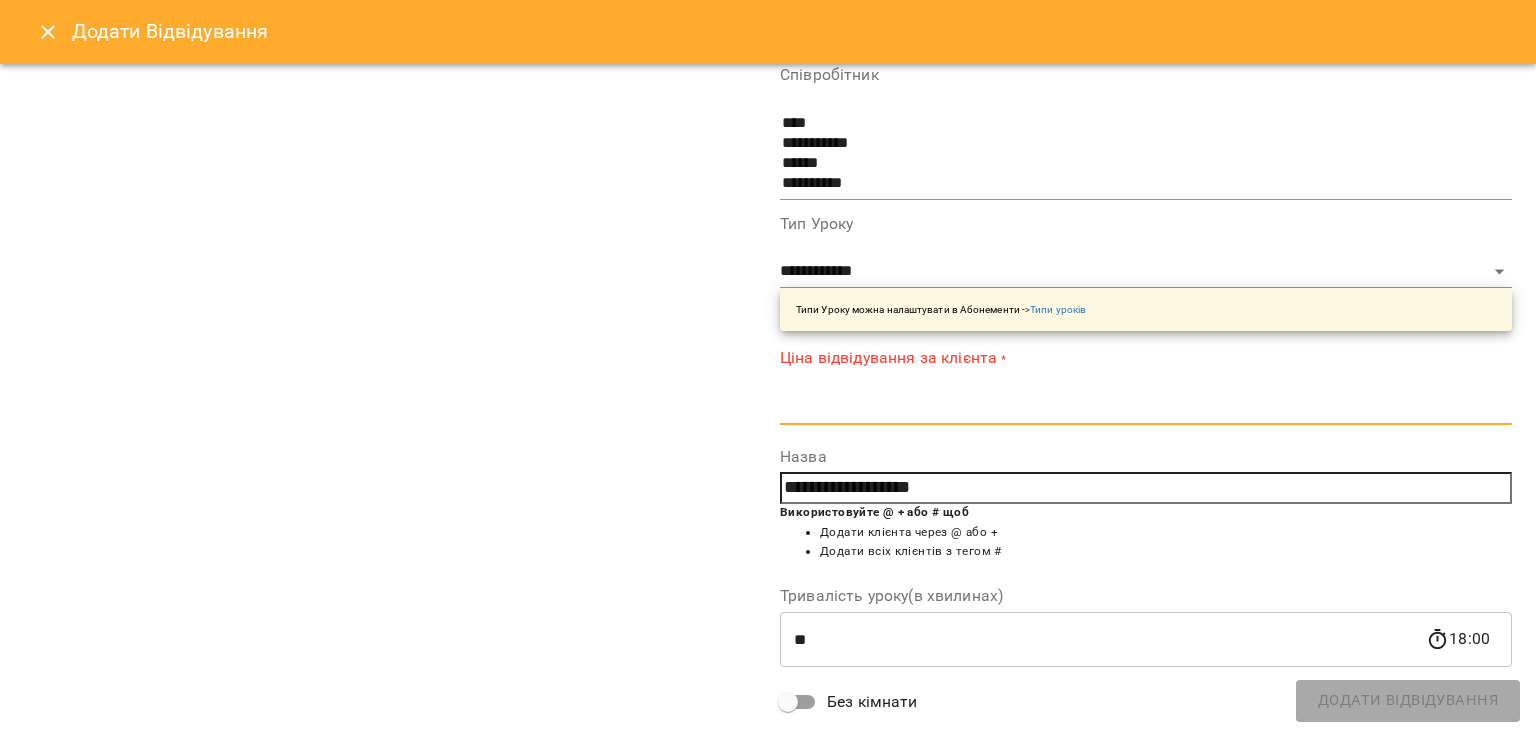 click at bounding box center (1146, 409) 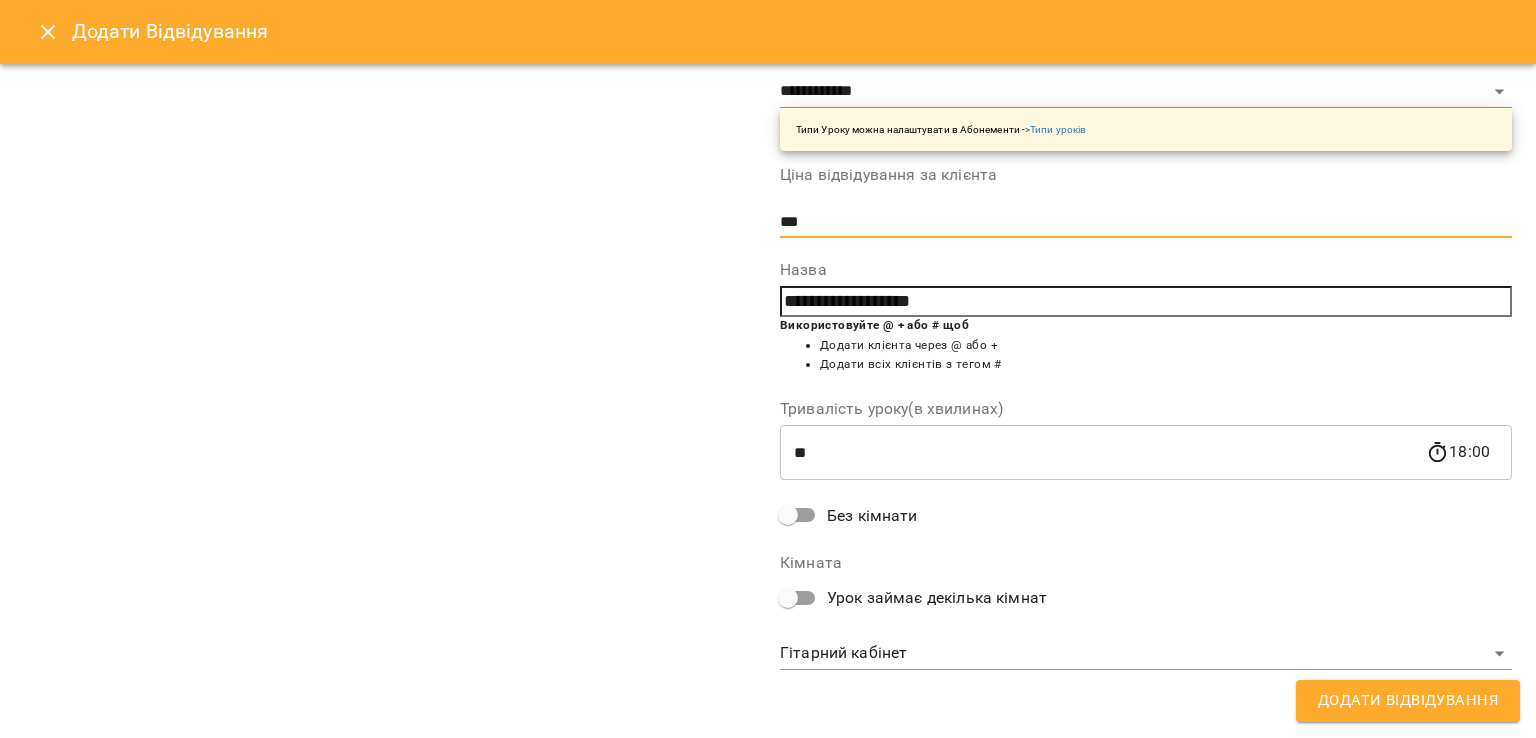 scroll, scrollTop: 527, scrollLeft: 0, axis: vertical 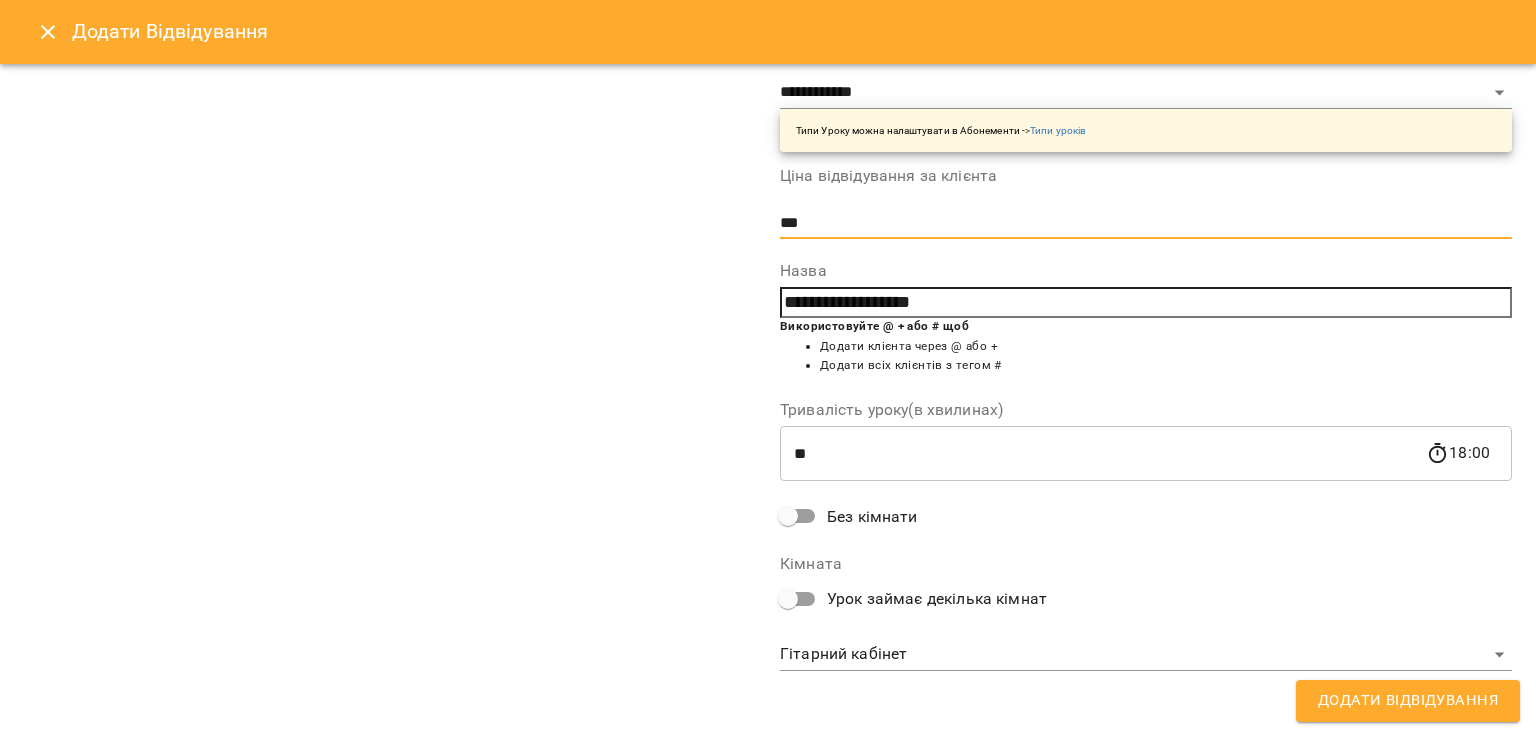type on "***" 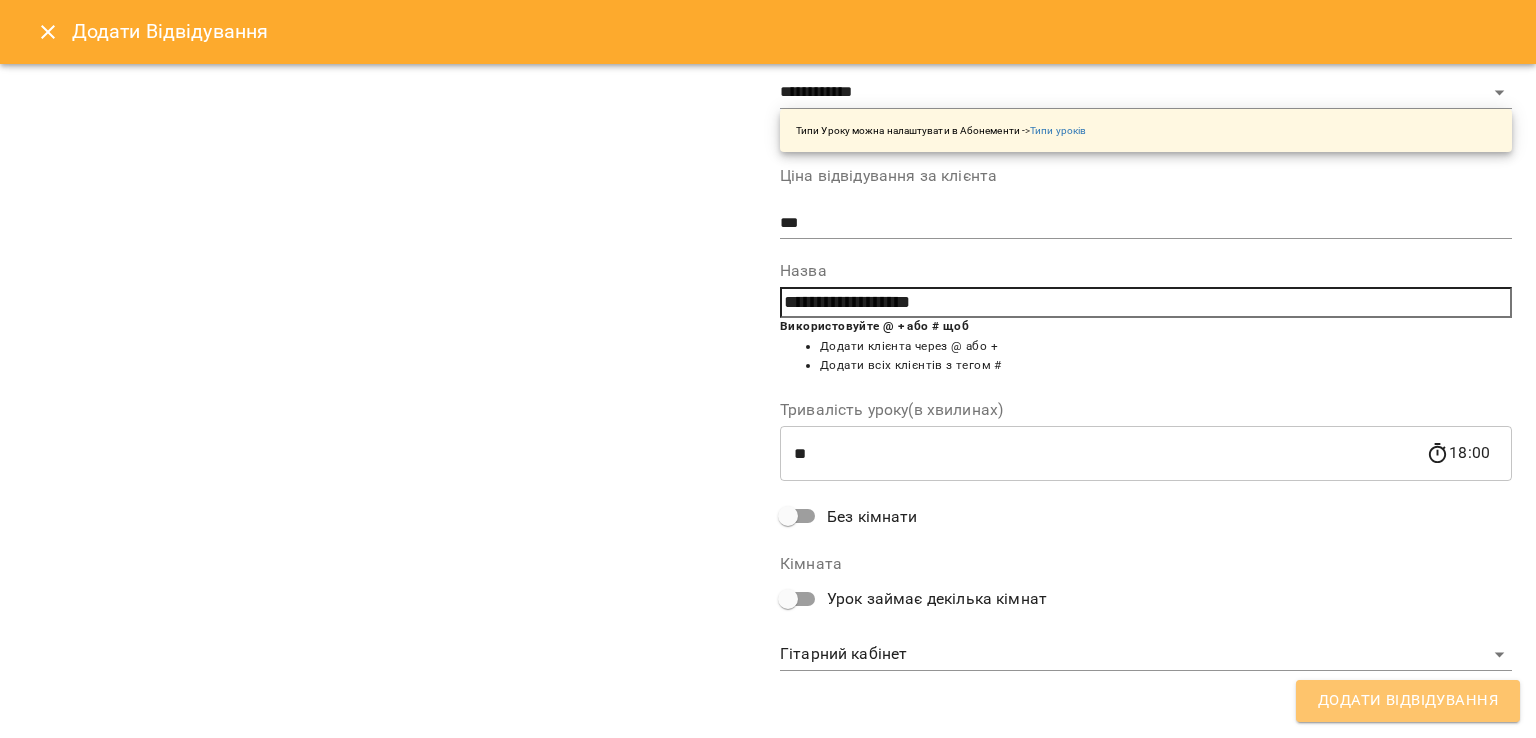 click on "Додати Відвідування" at bounding box center [1408, 701] 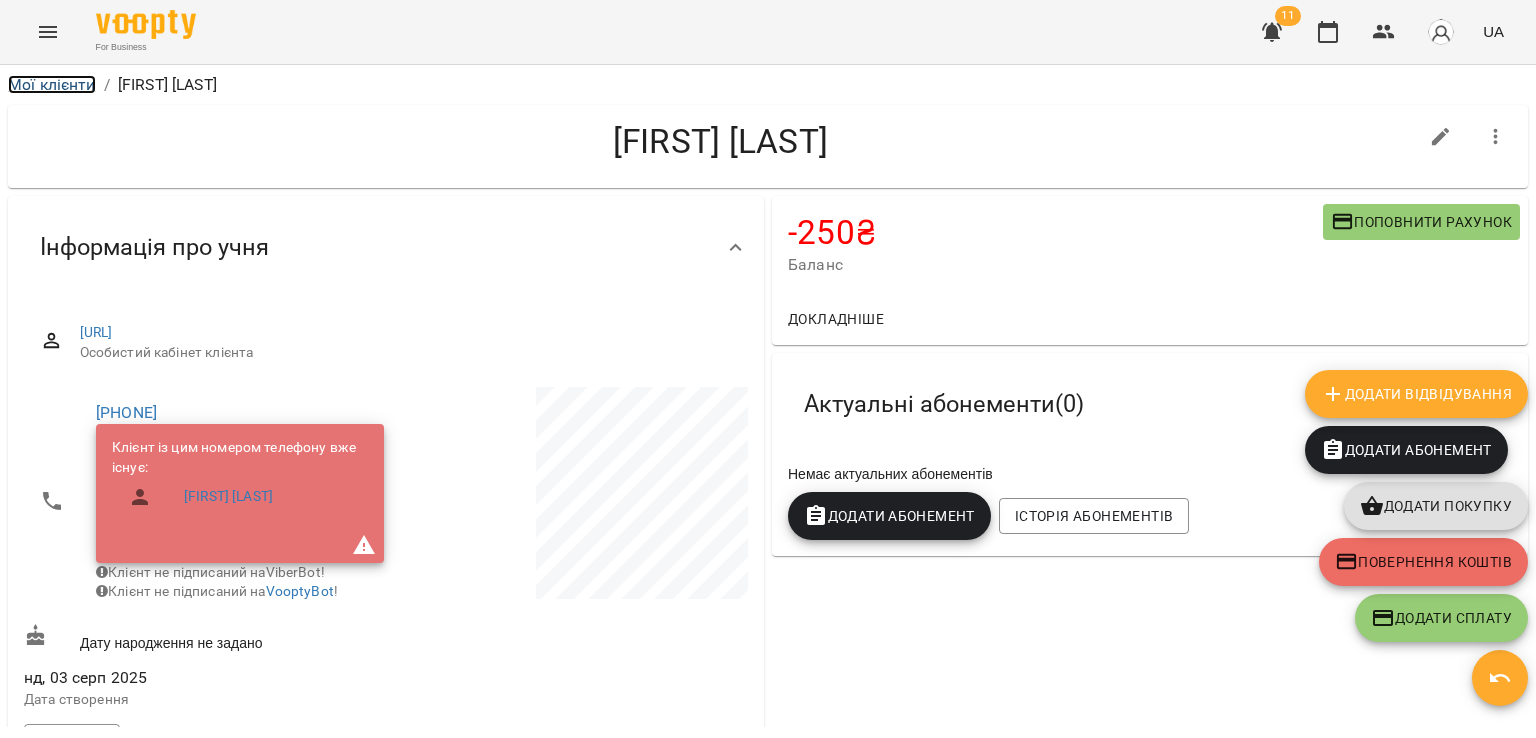 click on "Мої клієнти" at bounding box center [52, 84] 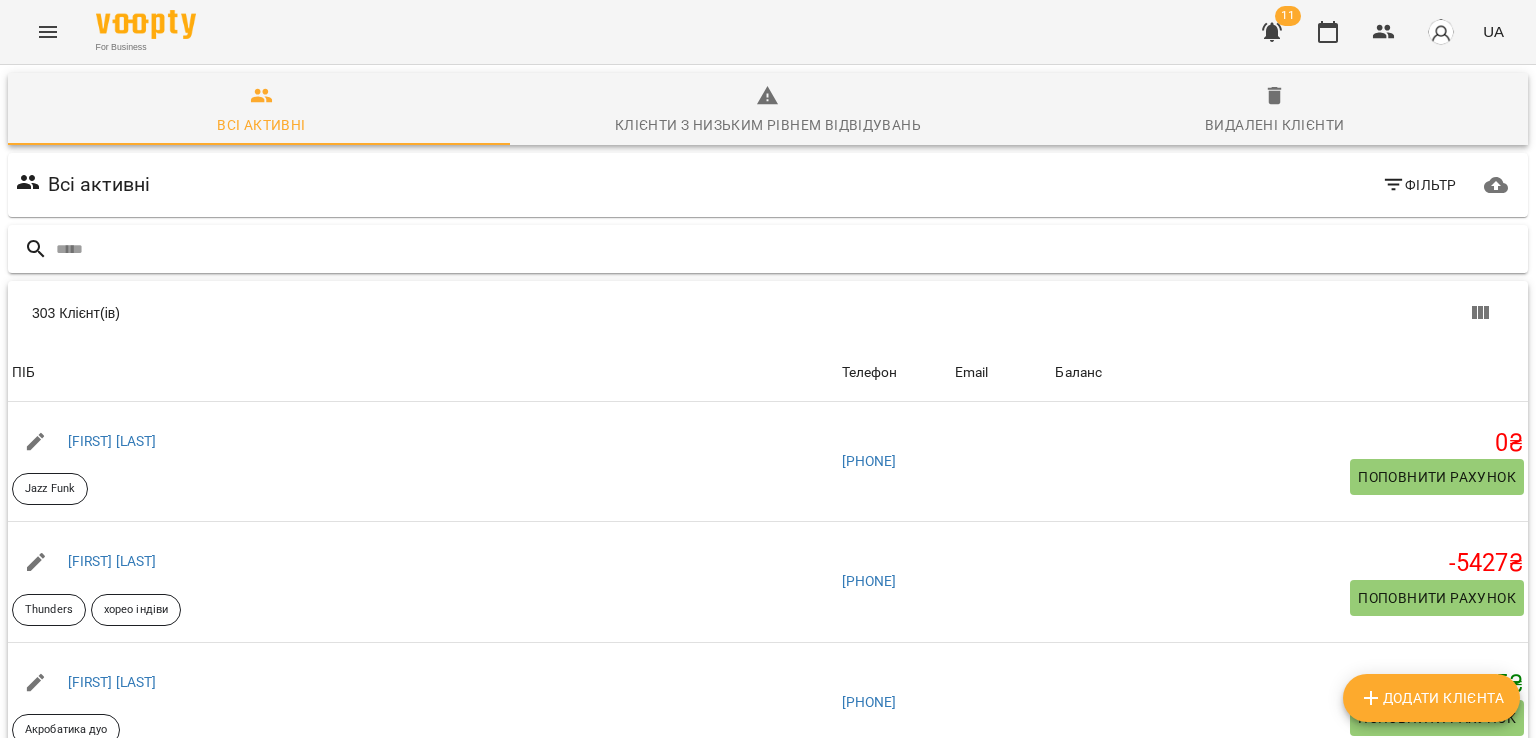 click at bounding box center [788, 249] 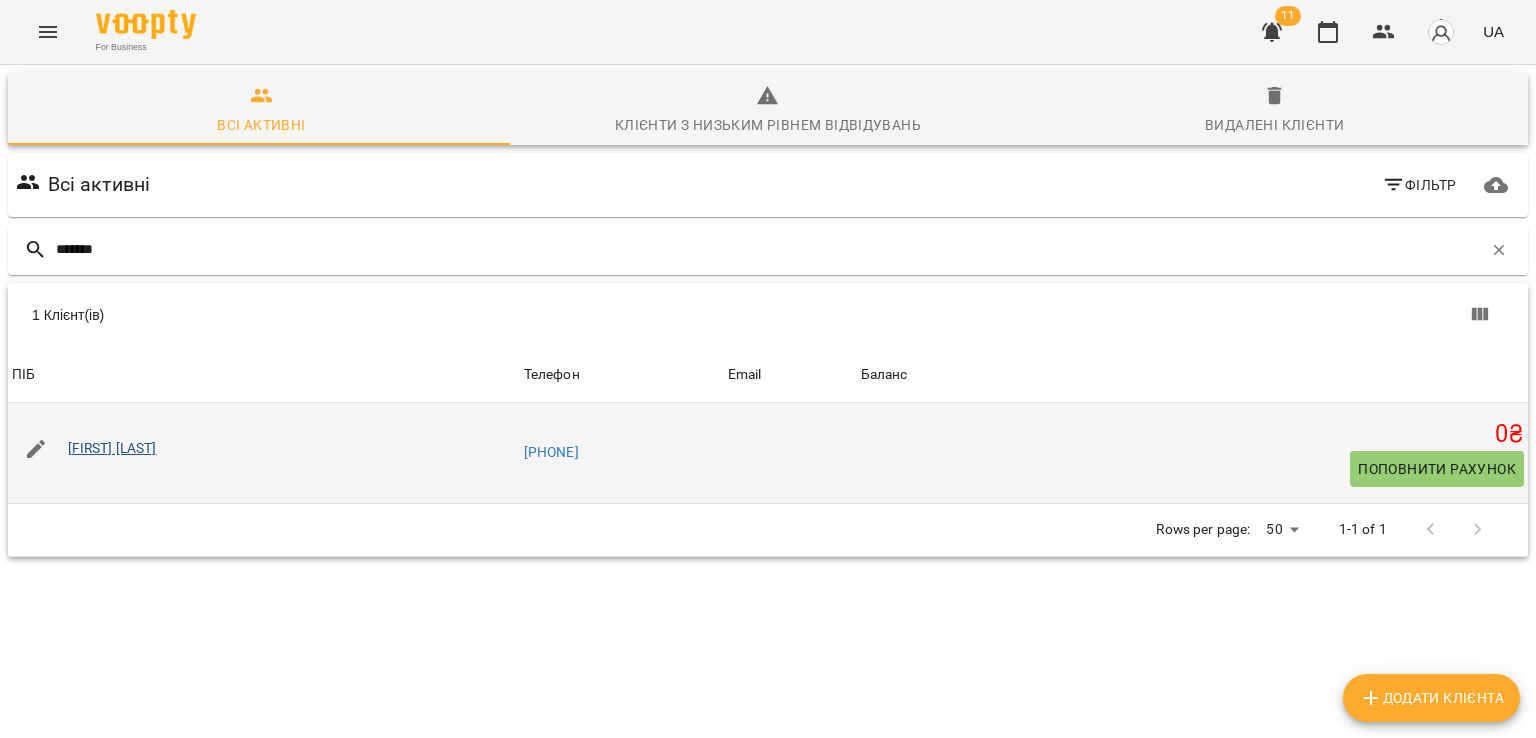 type on "*******" 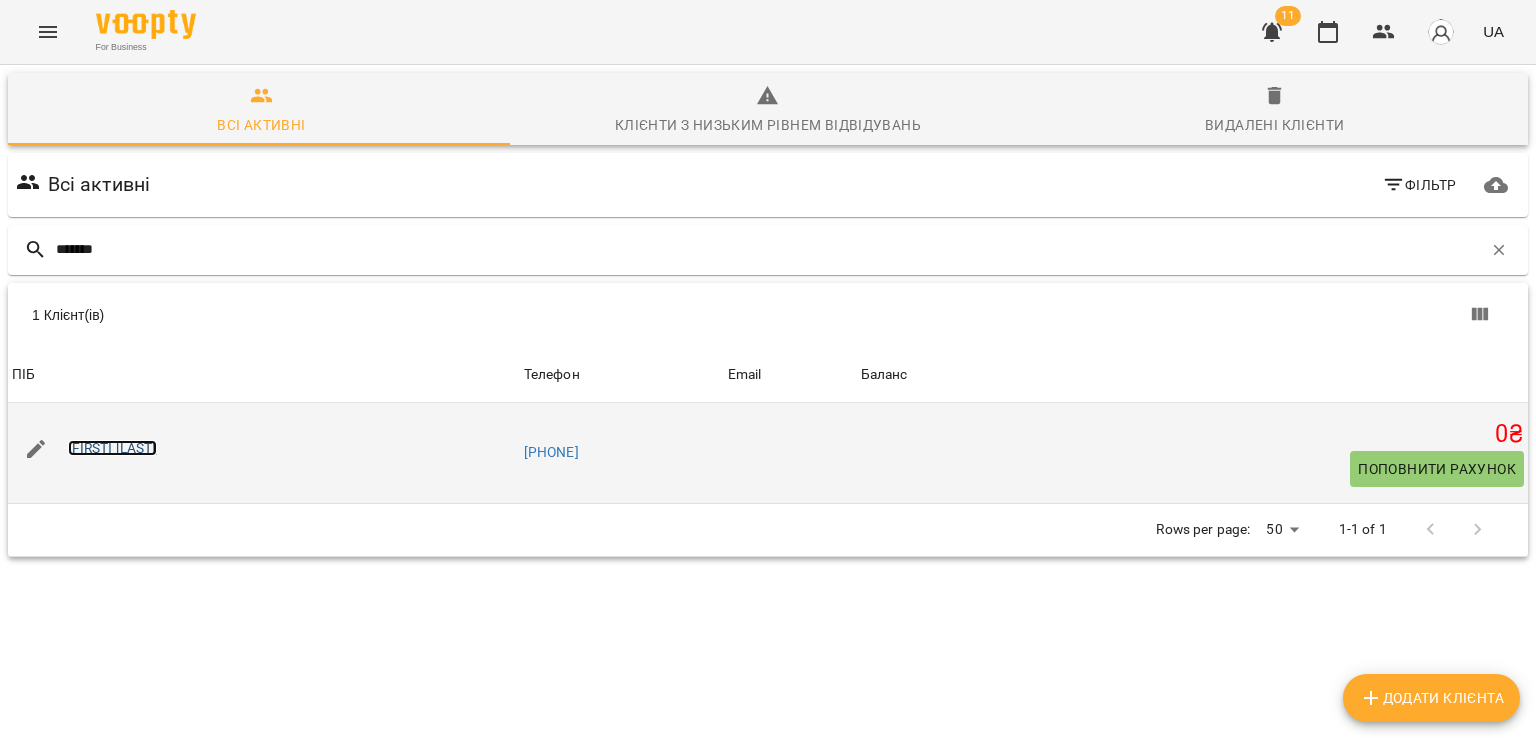 click on "[FIRST] [LAST]" at bounding box center (112, 448) 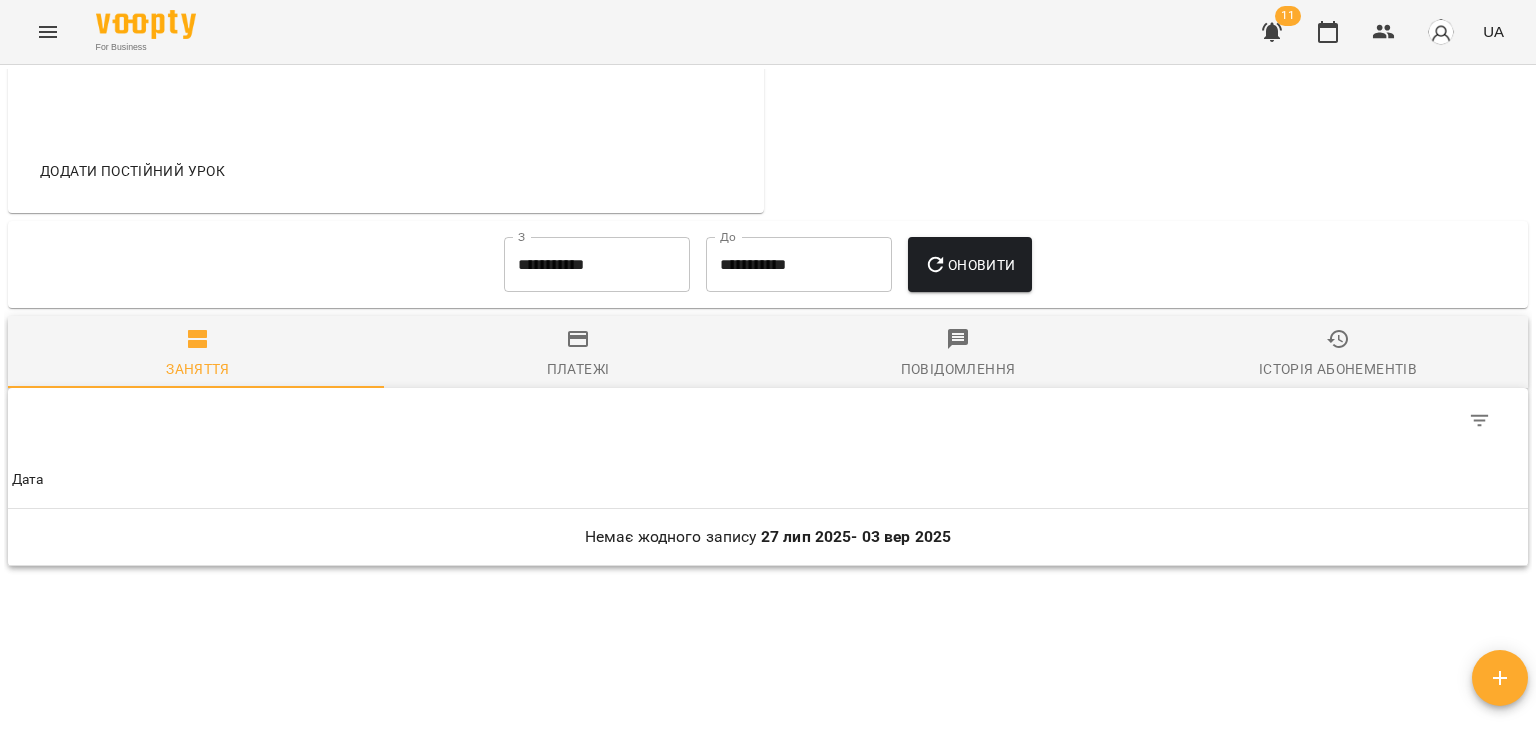 scroll, scrollTop: 690, scrollLeft: 0, axis: vertical 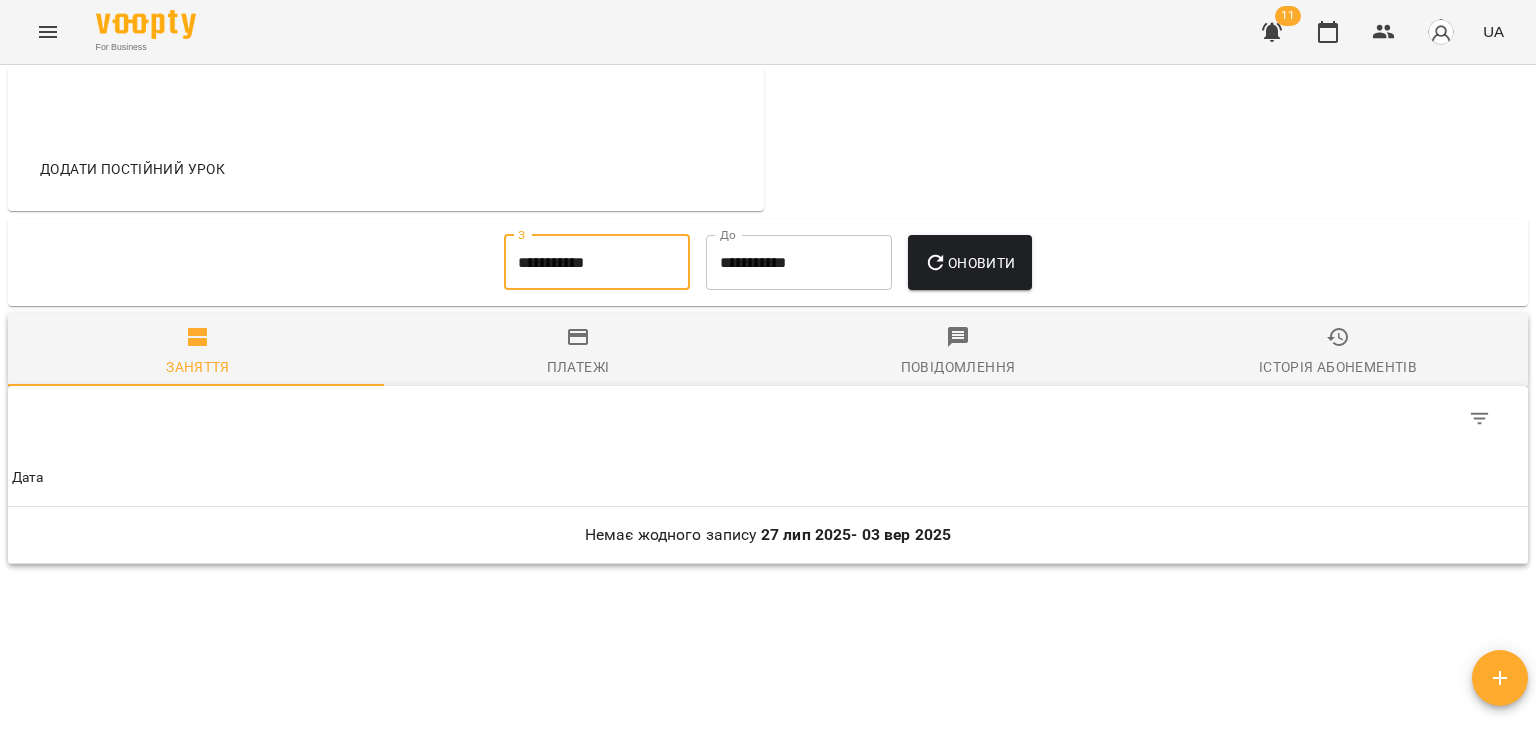 click on "**********" at bounding box center (597, 263) 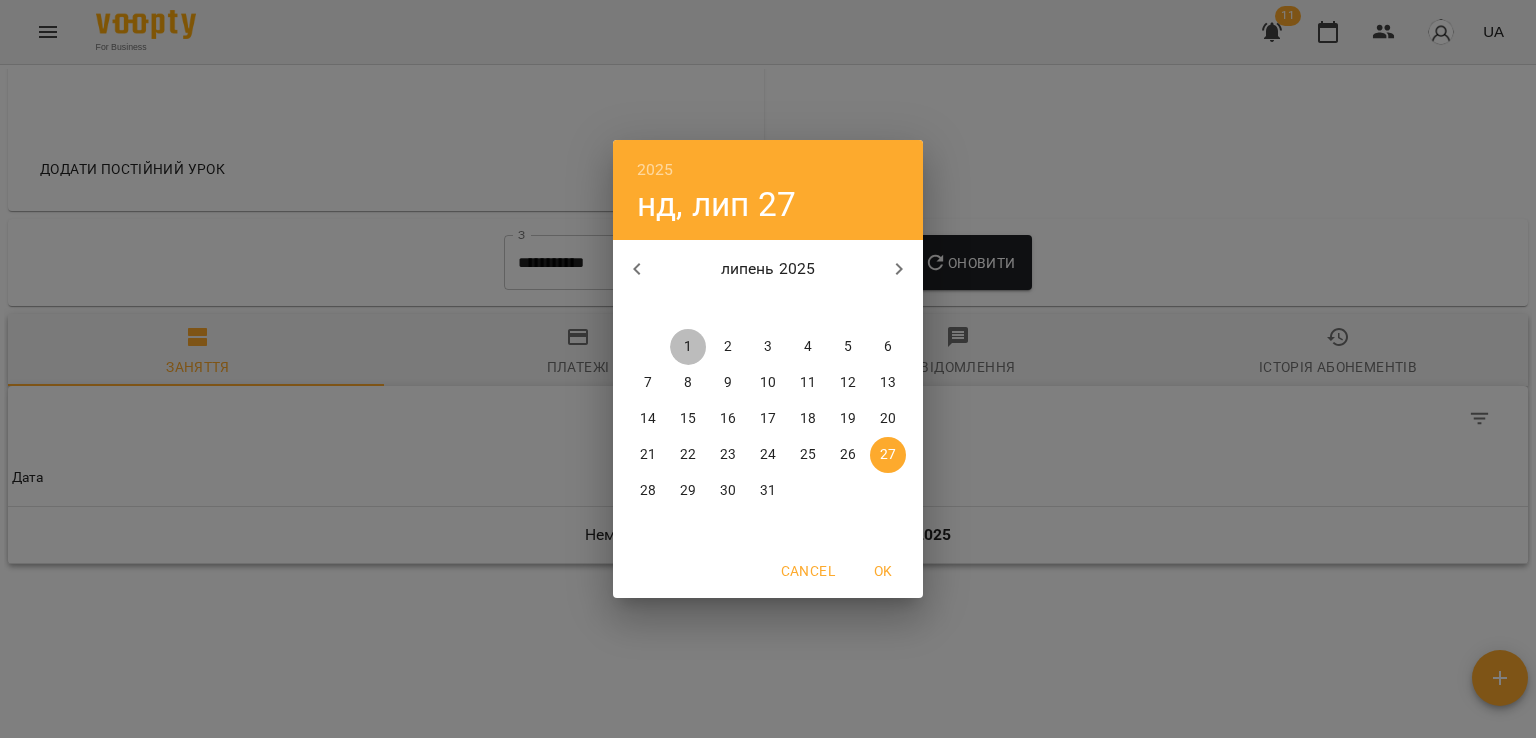 click on "1" at bounding box center (688, 347) 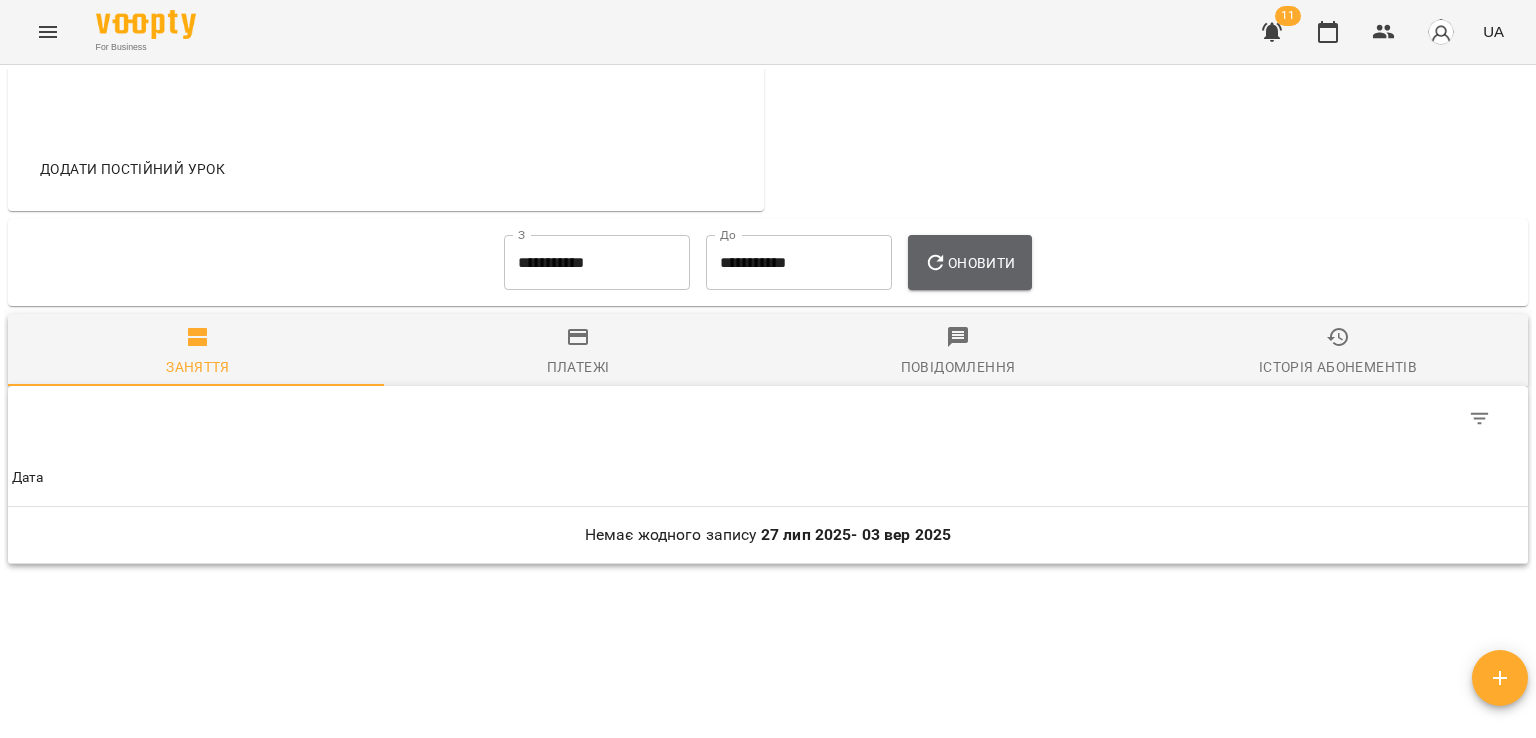 click on "Оновити" at bounding box center (969, 263) 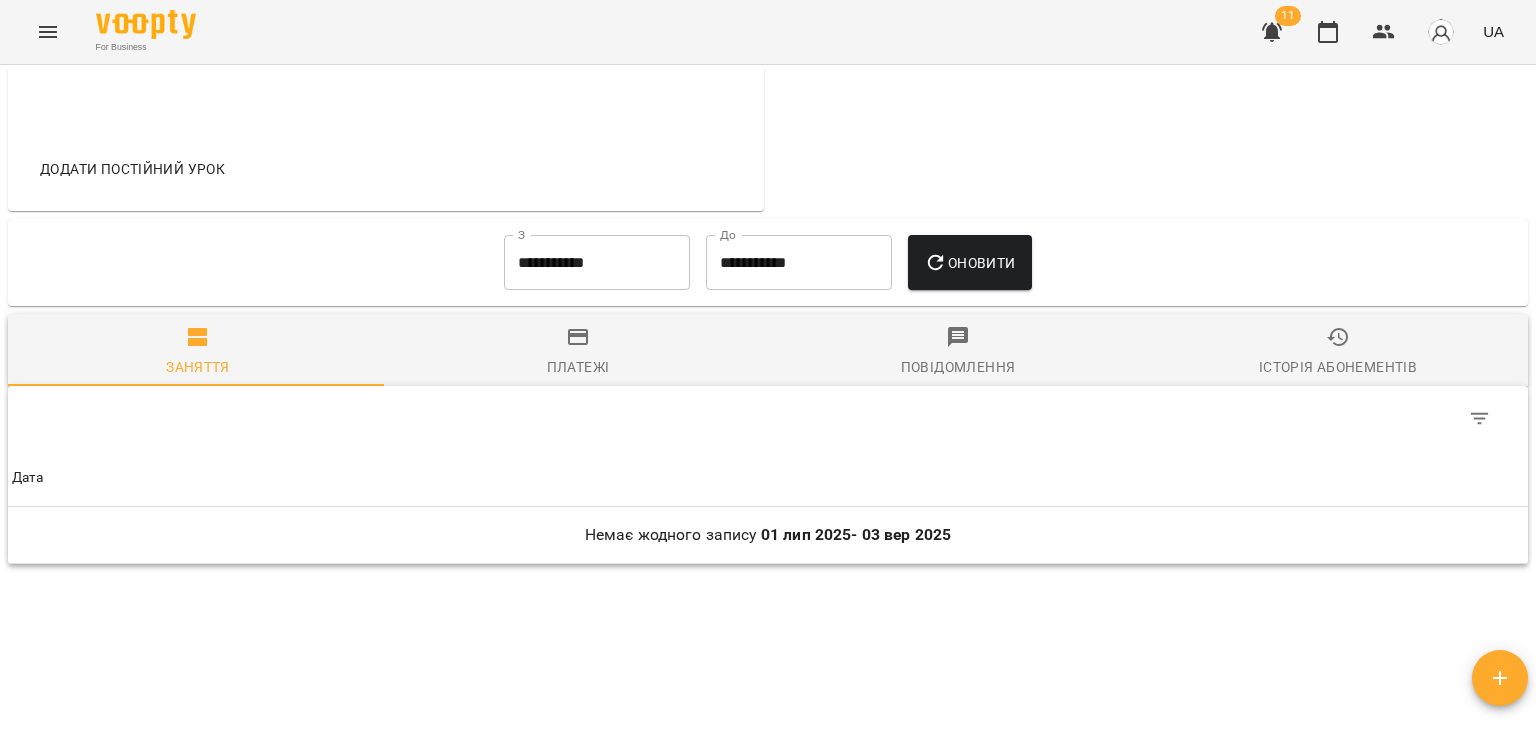 click 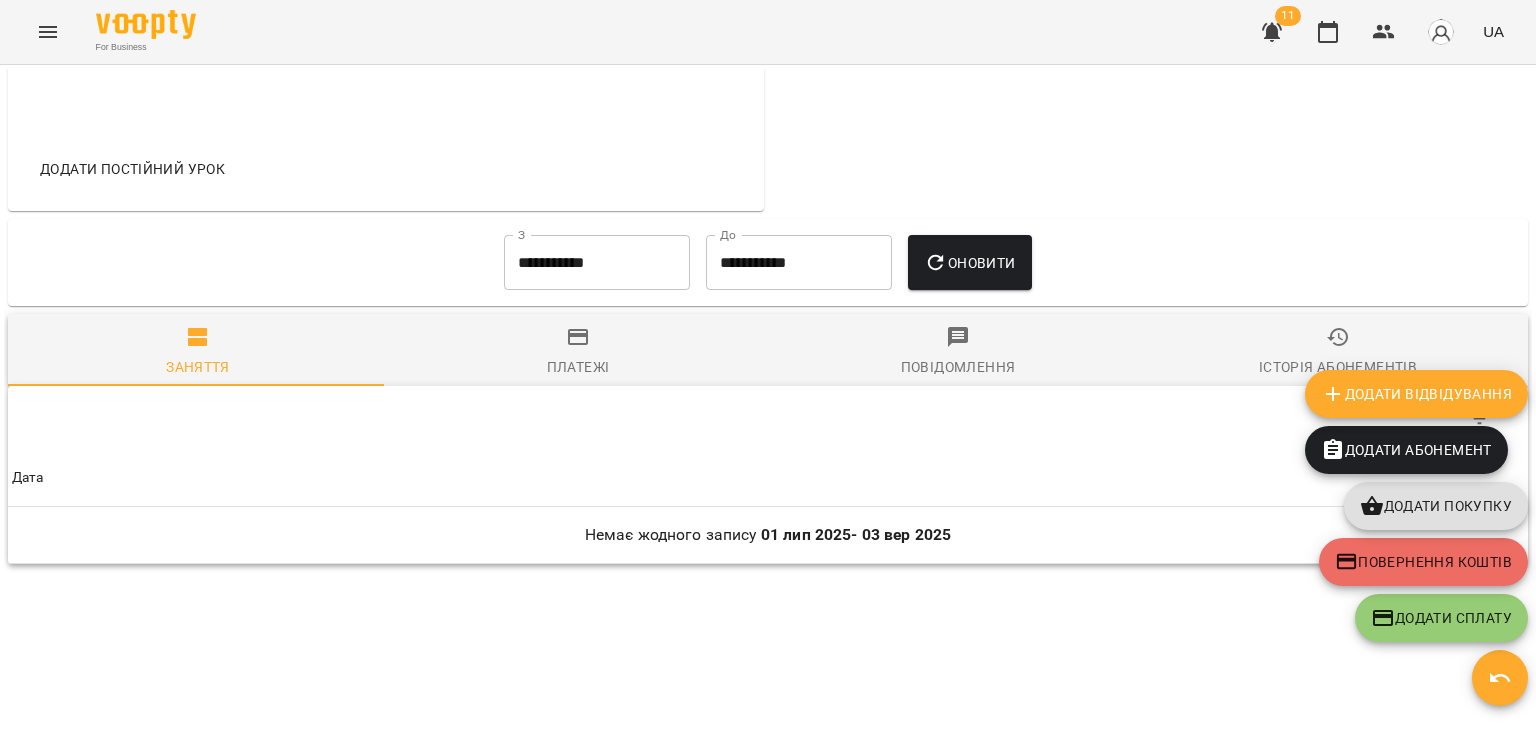 click on "Додати Відвідування" at bounding box center (1416, 394) 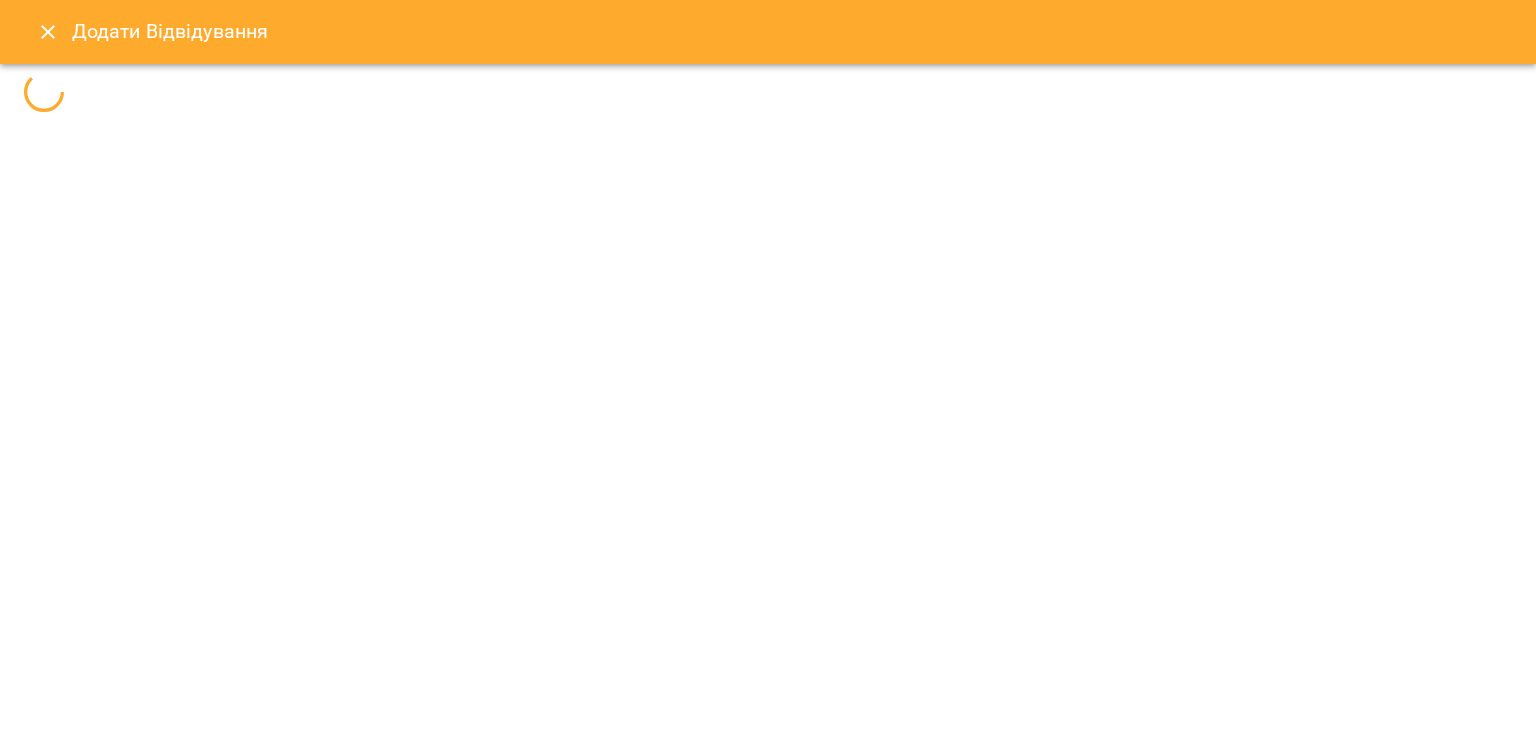 select 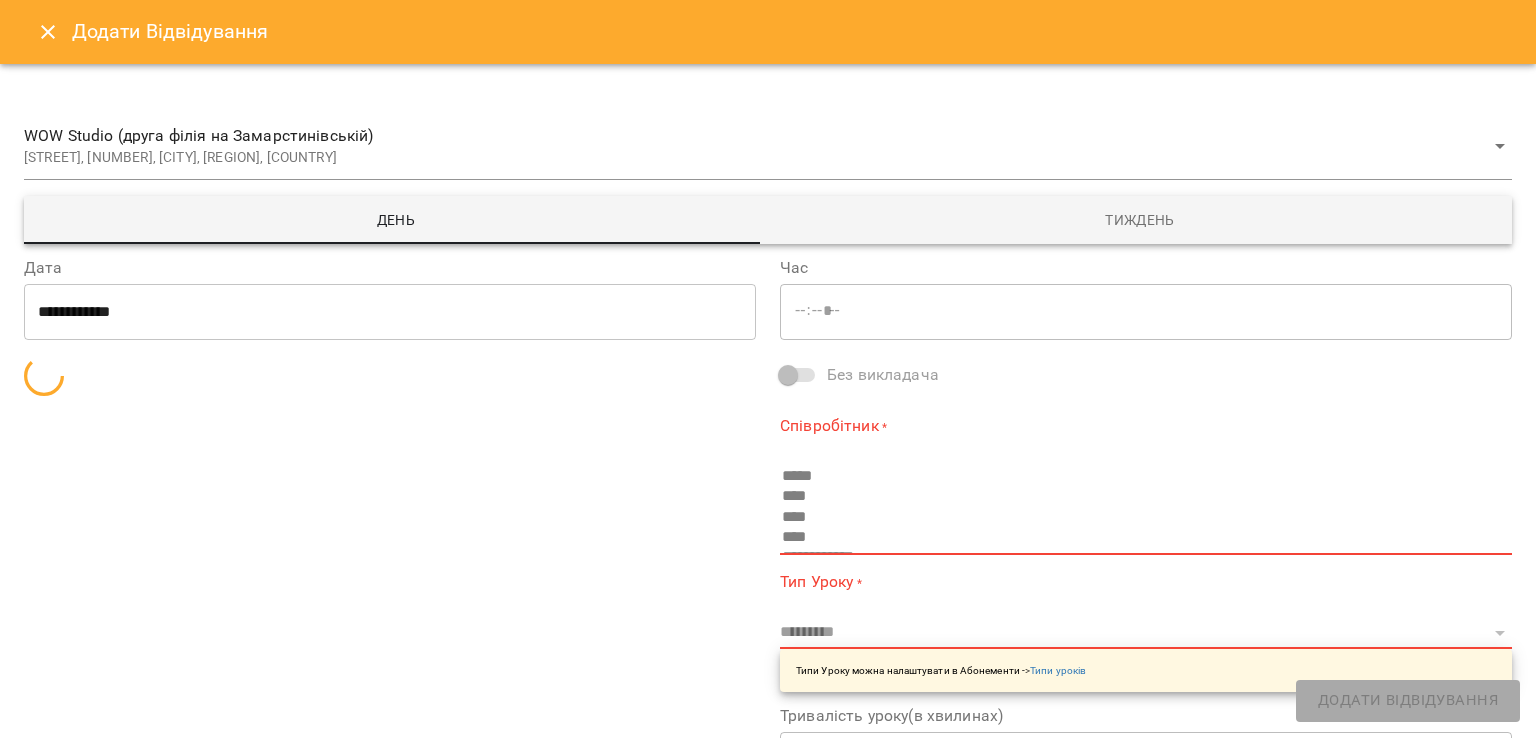 type on "*****" 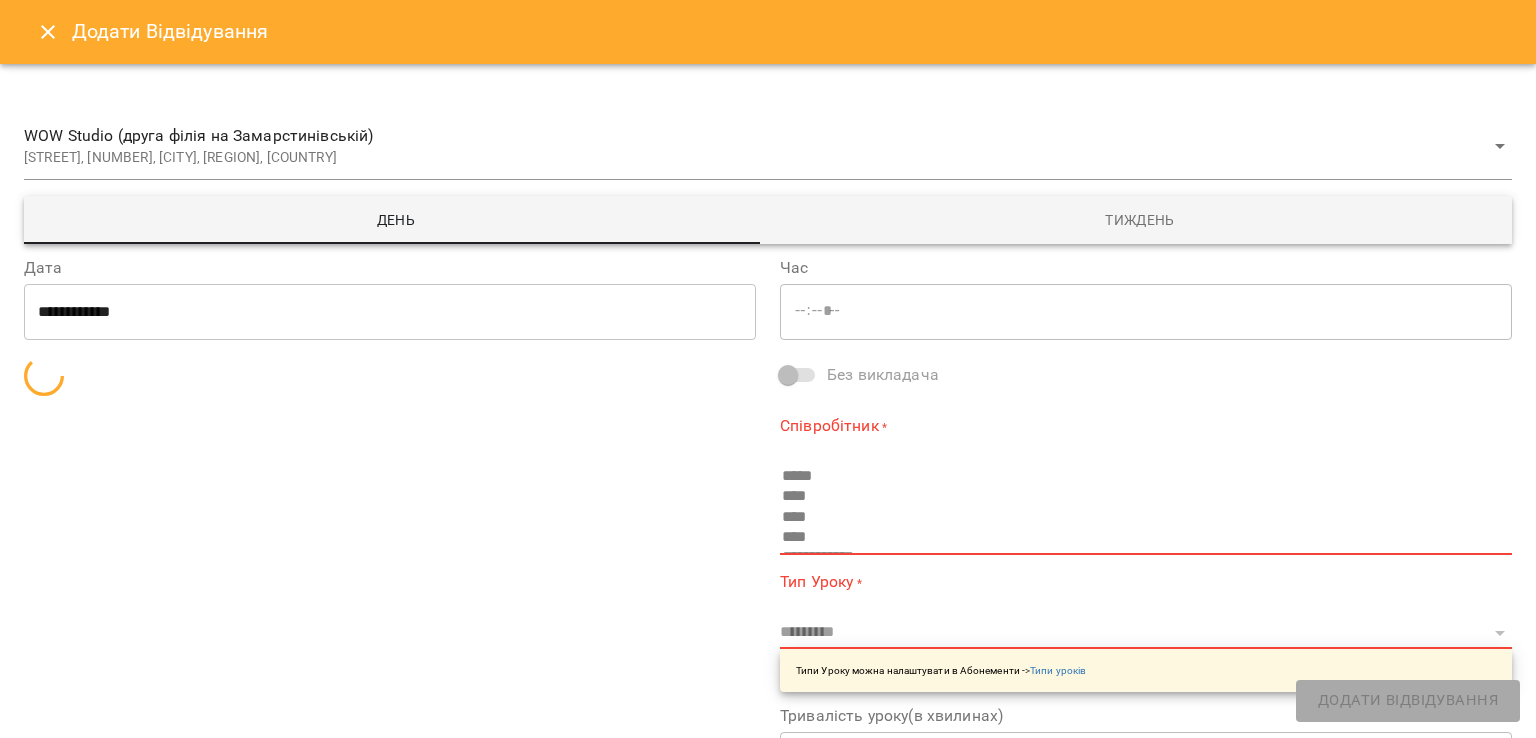type on "**********" 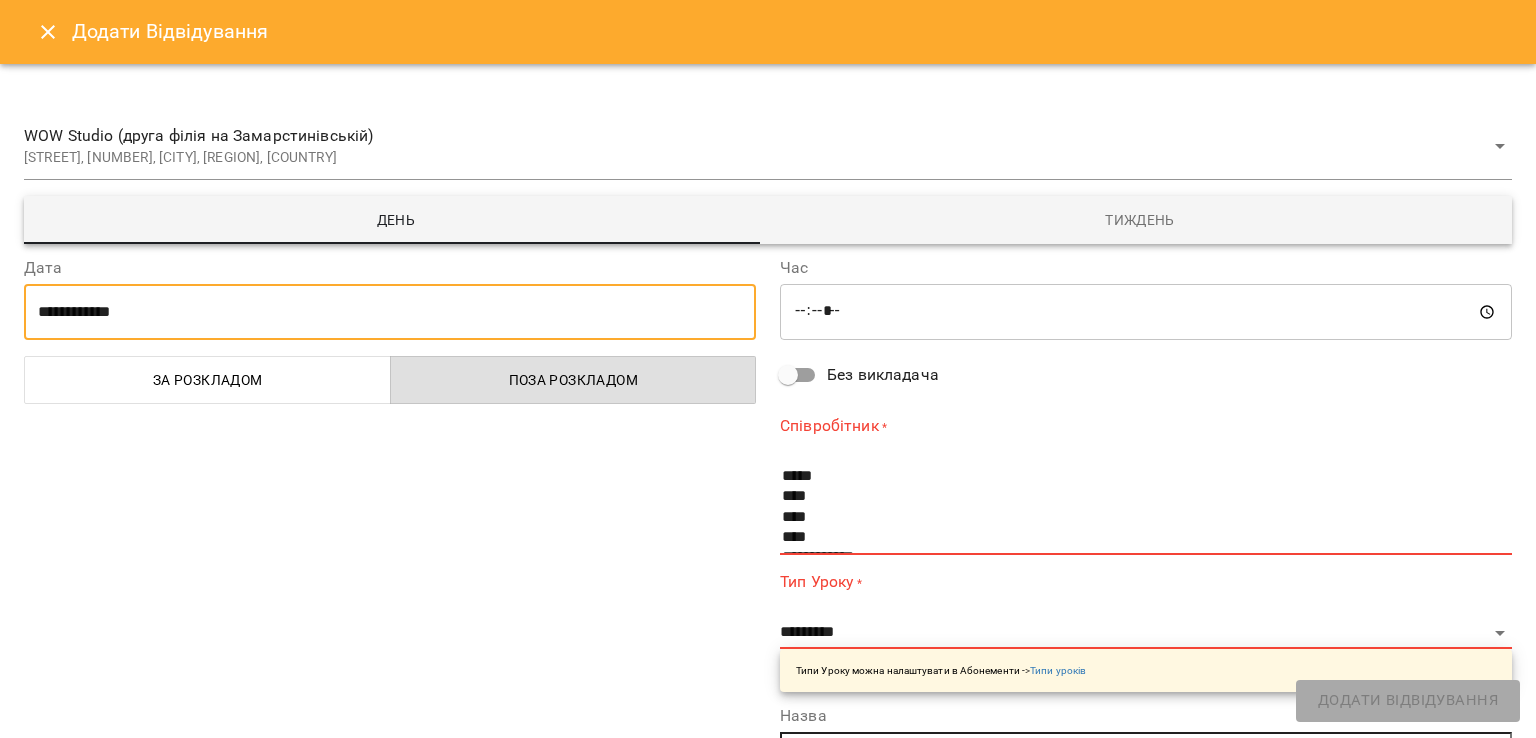 click on "**********" at bounding box center (390, 312) 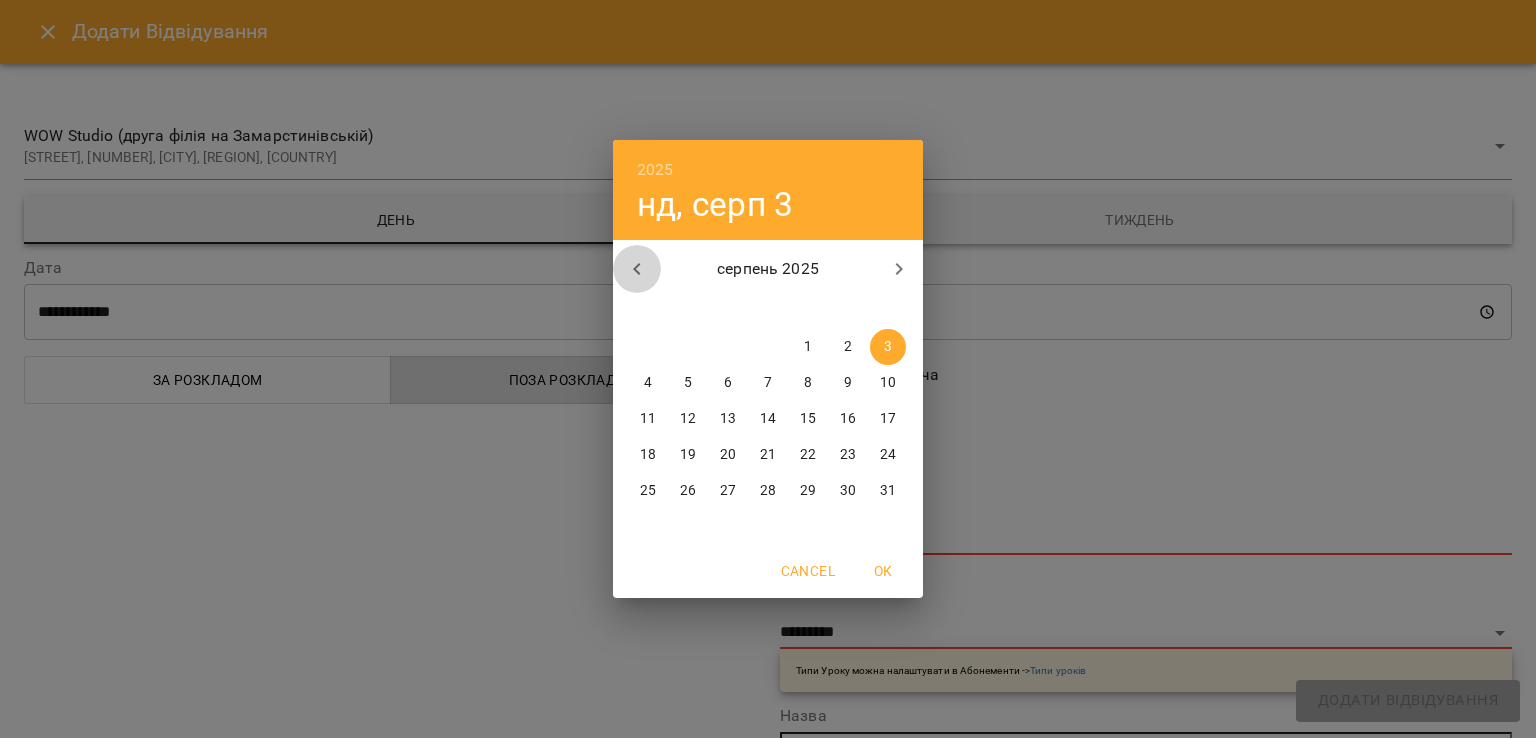 click at bounding box center (637, 269) 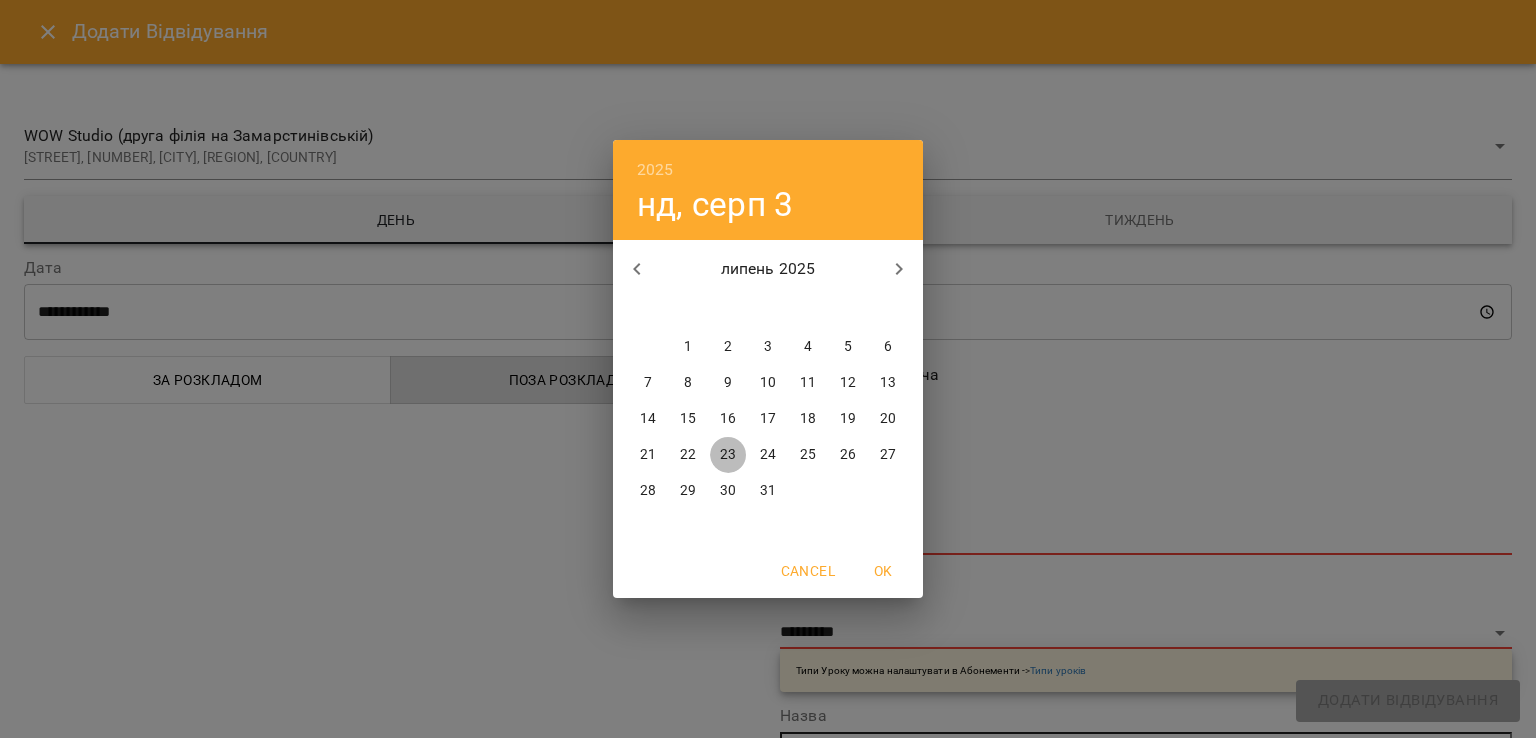 click on "23" at bounding box center (728, 455) 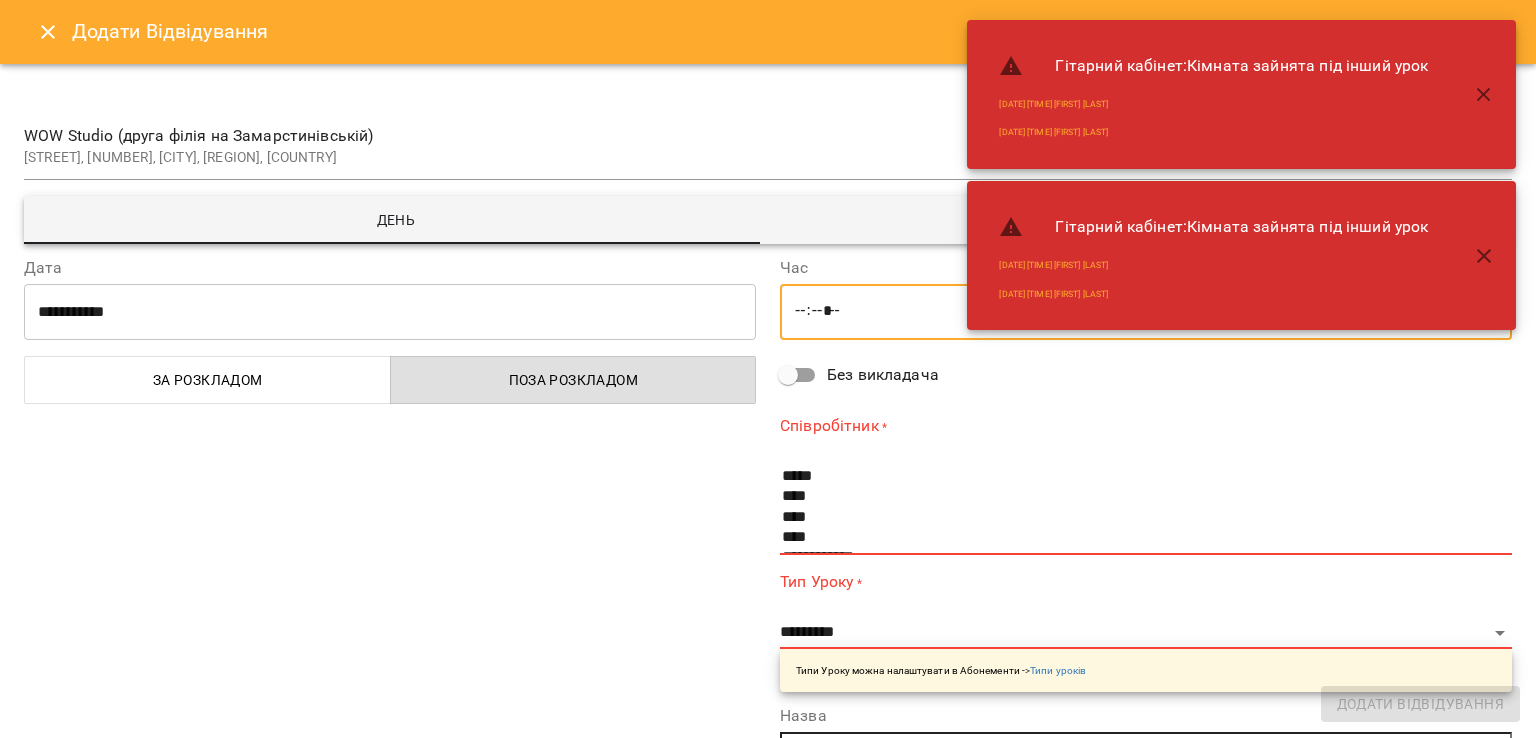 click on "*****" at bounding box center (1146, 312) 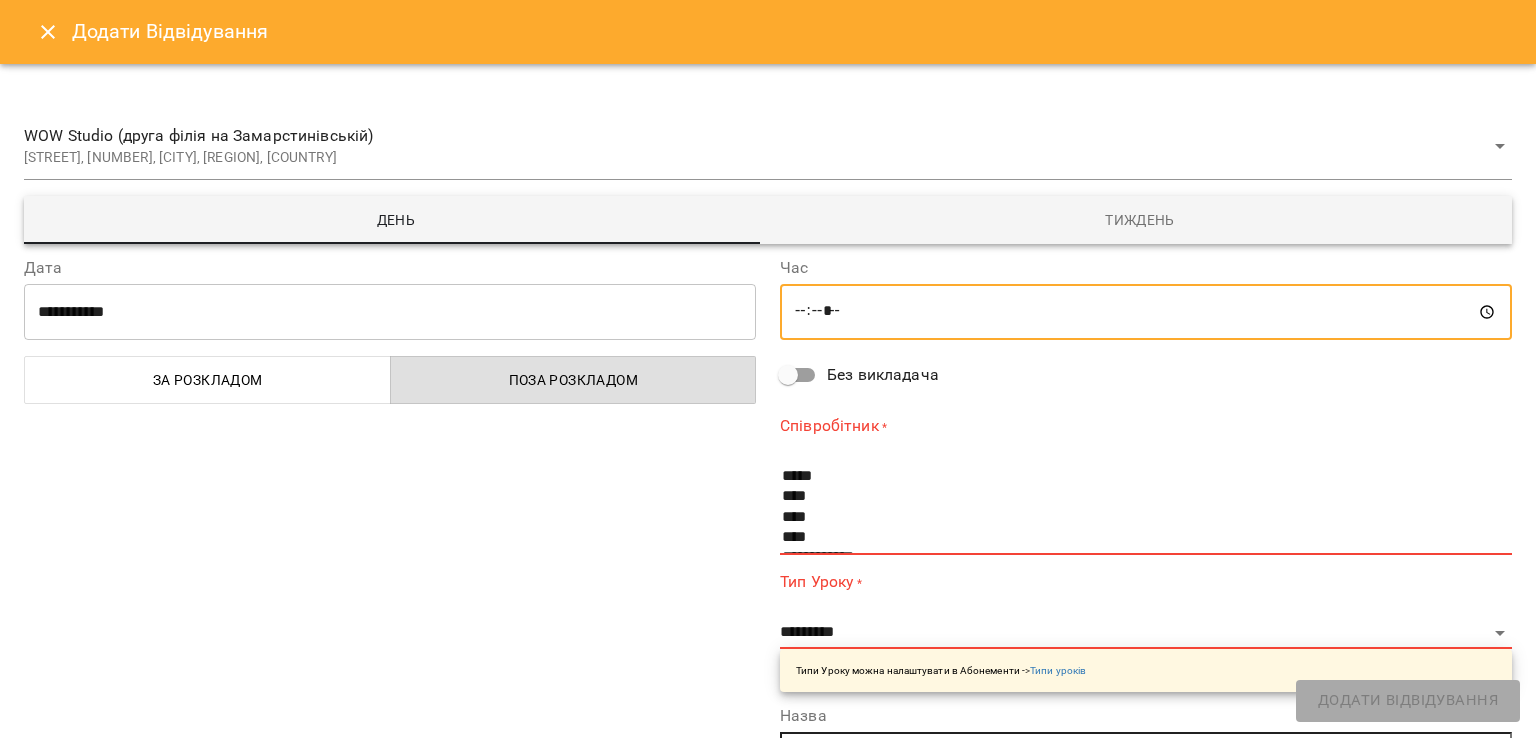 type on "*****" 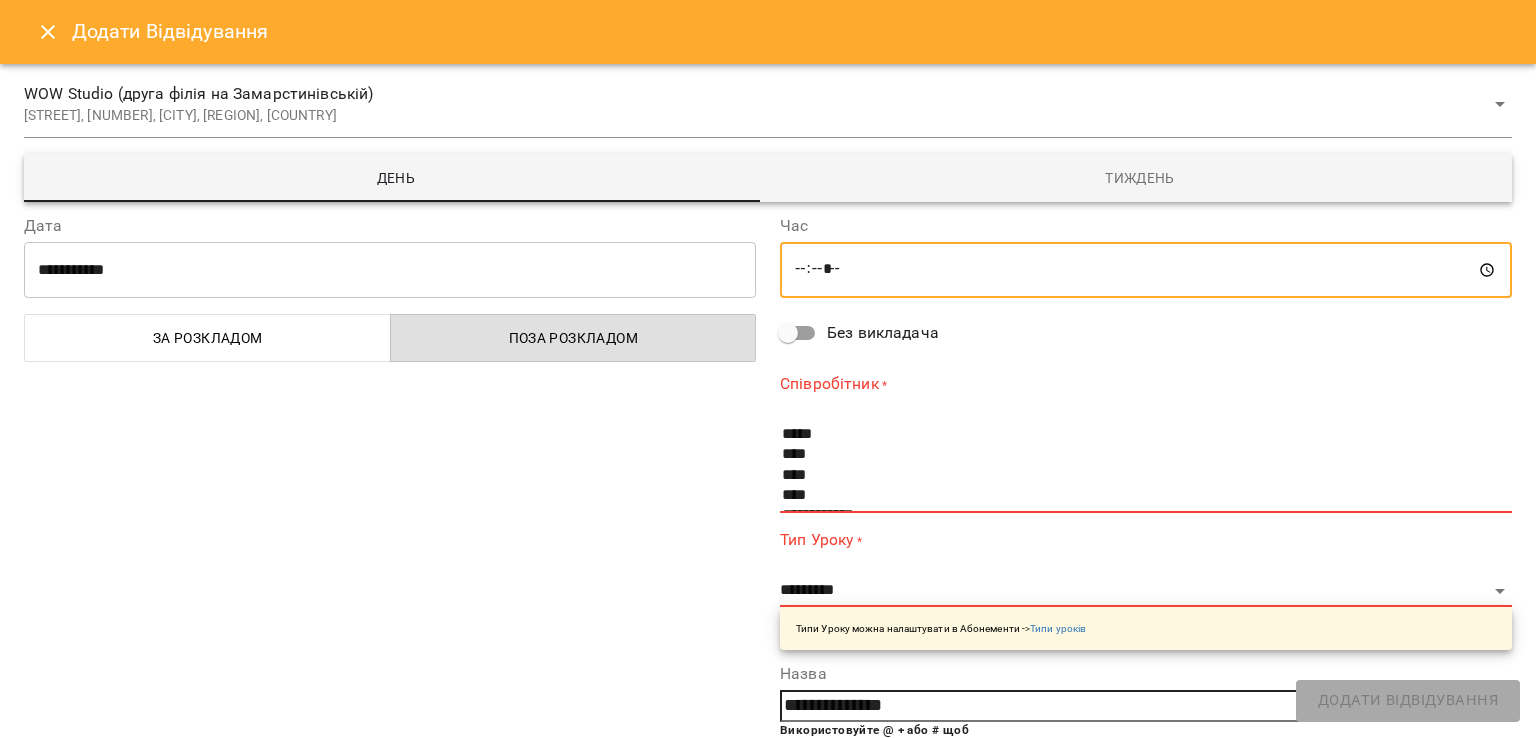 scroll, scrollTop: 52, scrollLeft: 0, axis: vertical 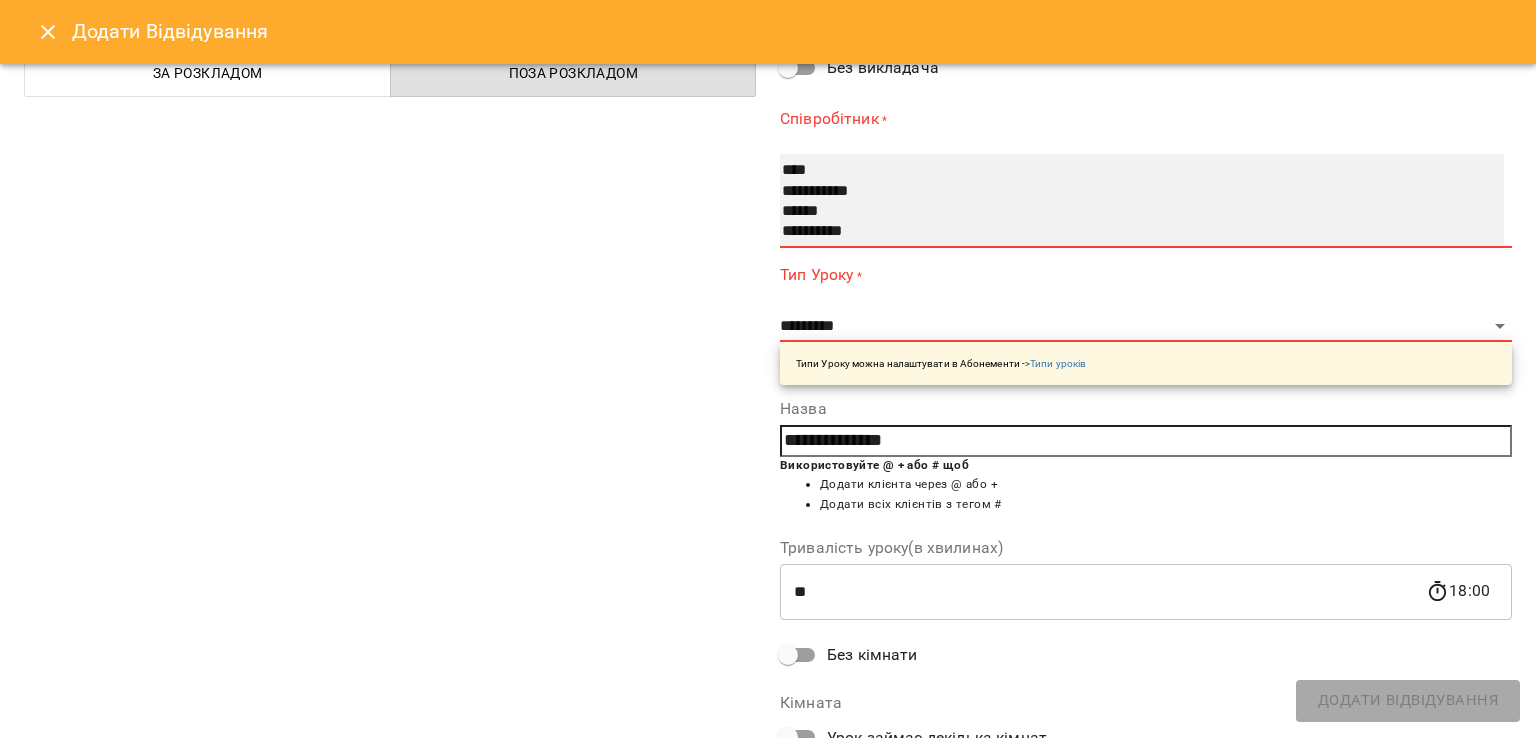 click on "******" at bounding box center (1122, 212) 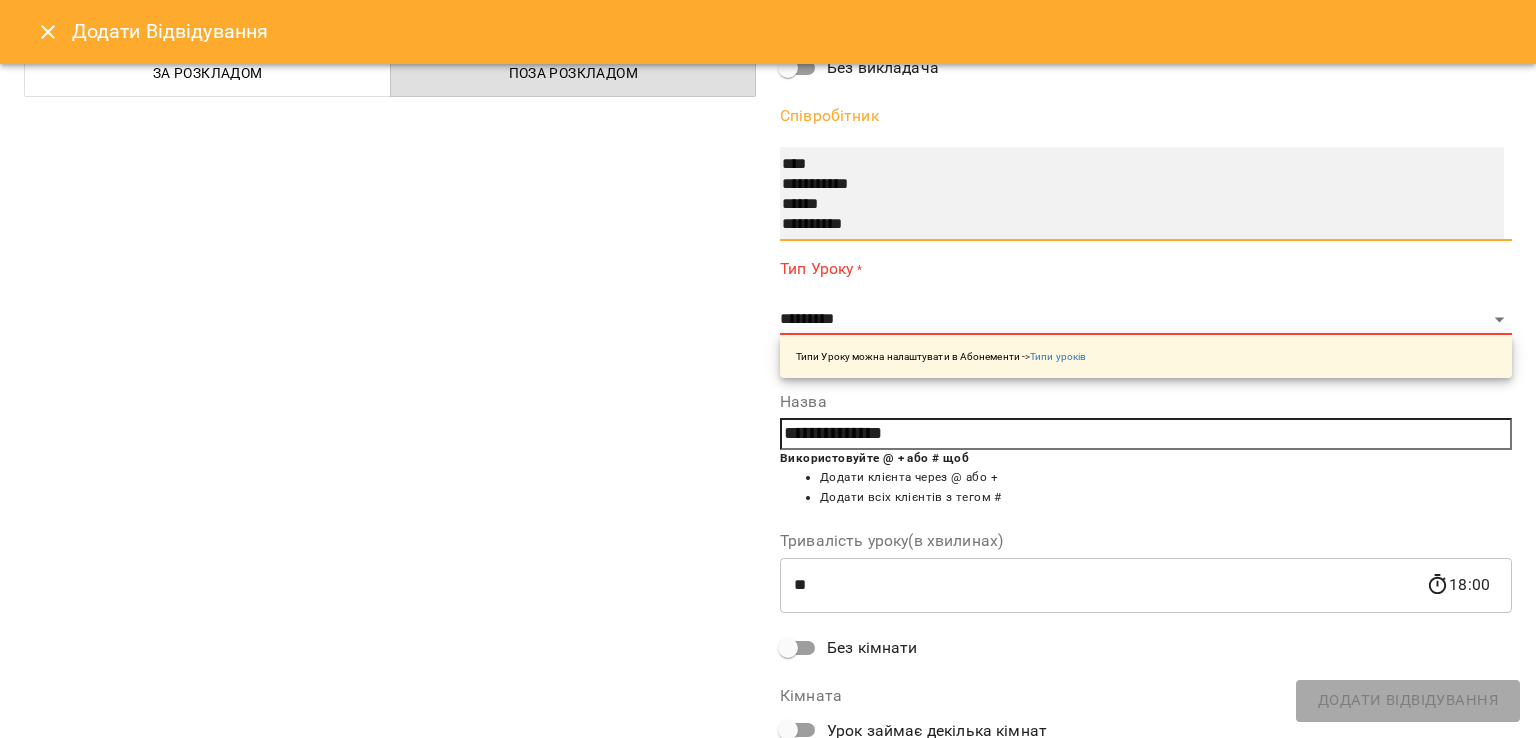 select on "**********" 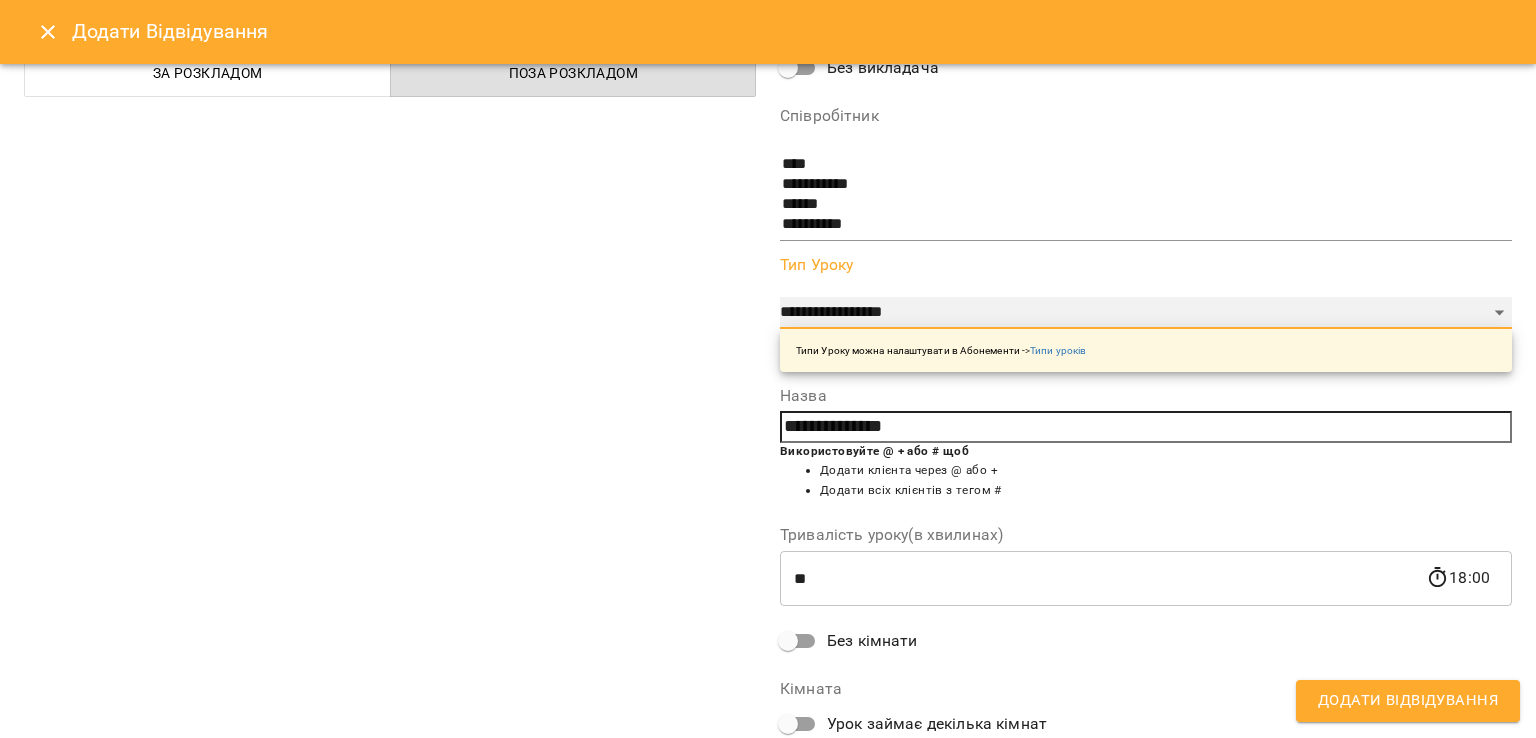 click on "**********" at bounding box center (1146, 313) 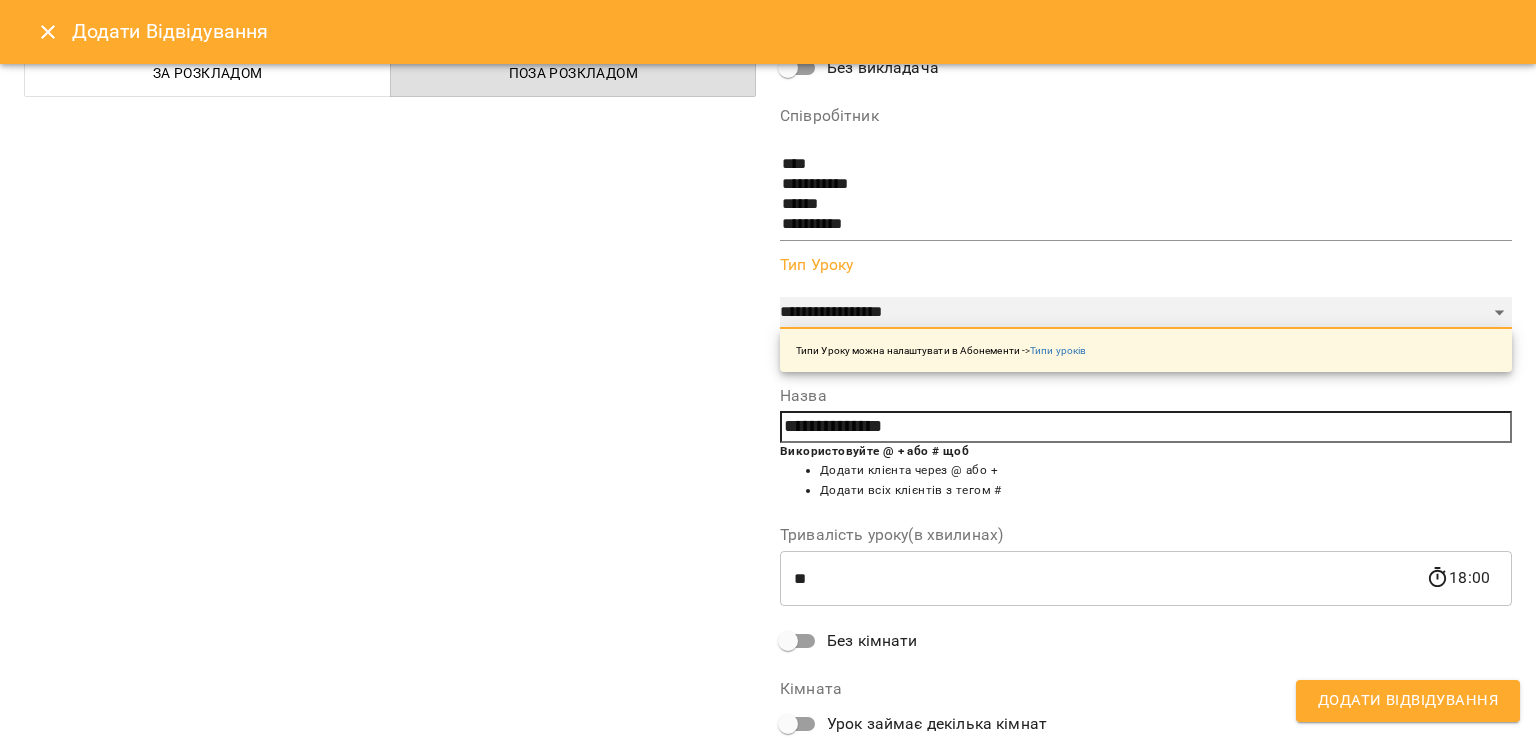 select on "**********" 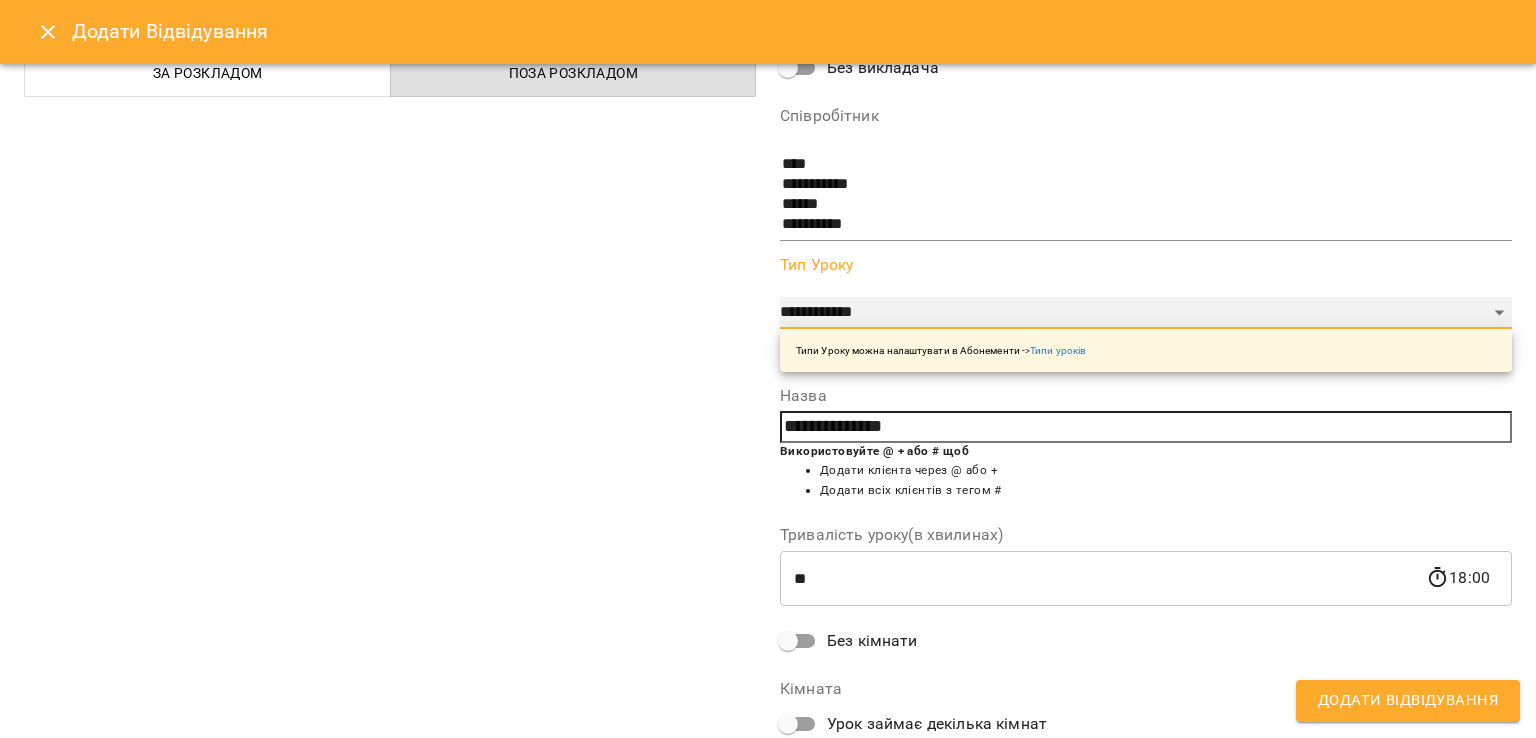 click on "**********" at bounding box center (1146, 313) 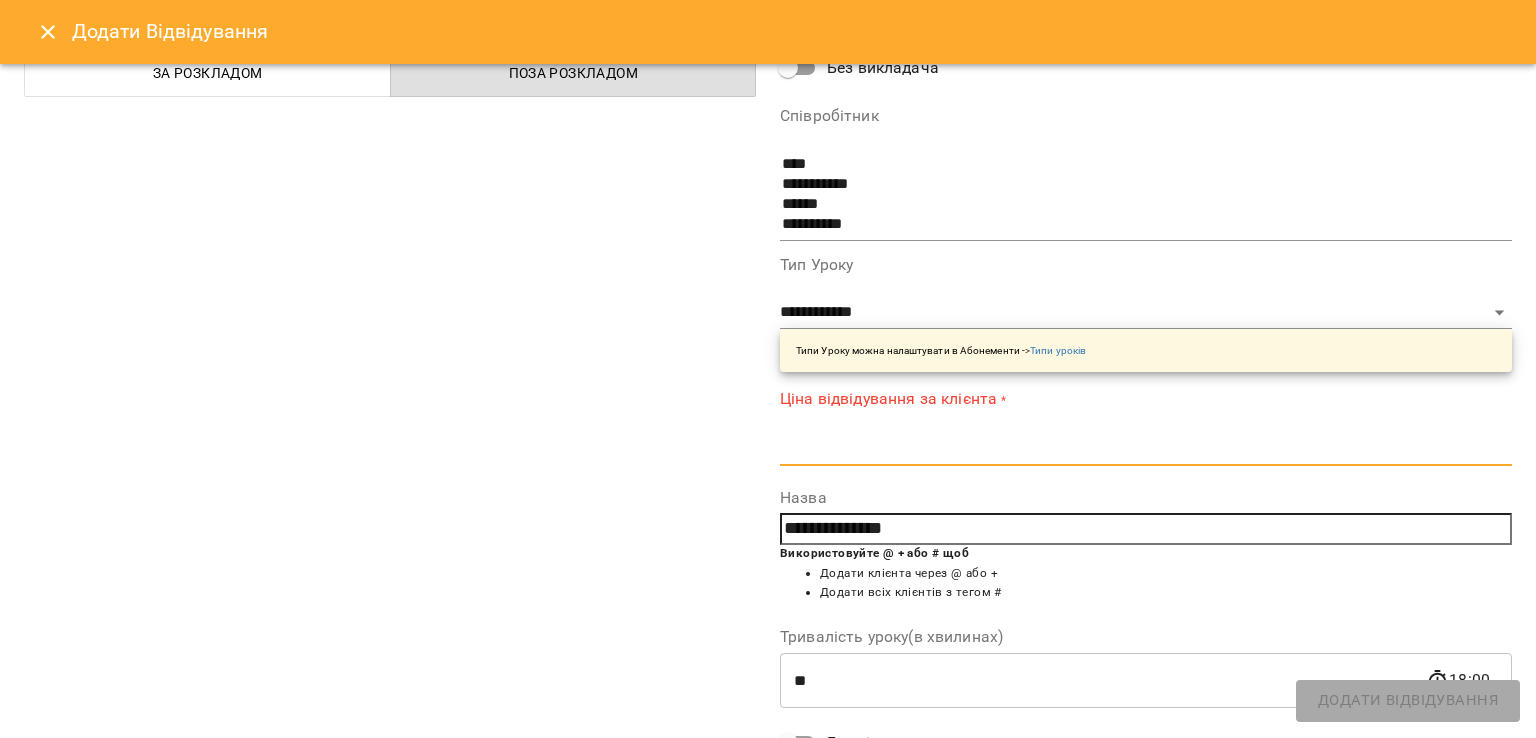 click at bounding box center [1146, 450] 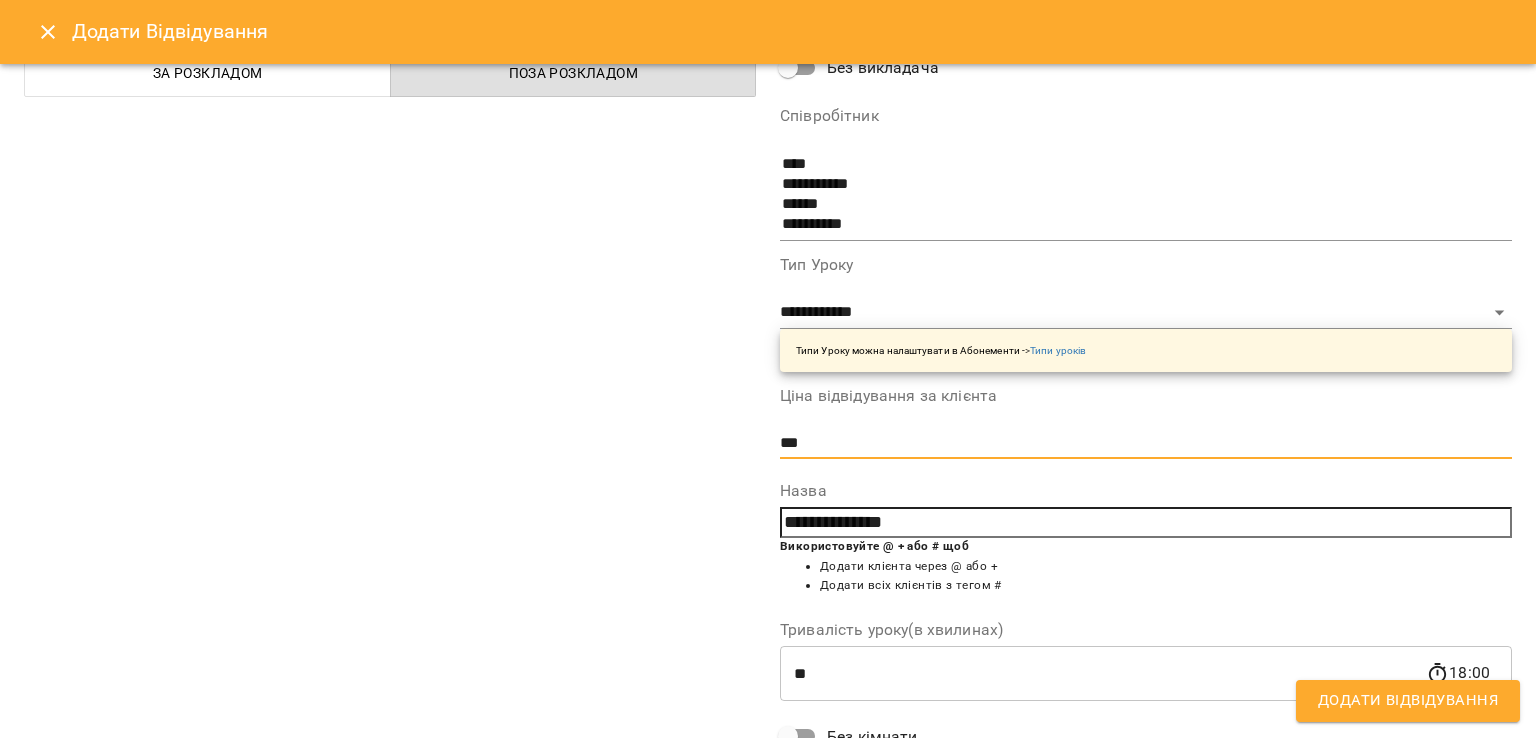 scroll, scrollTop: 528, scrollLeft: 0, axis: vertical 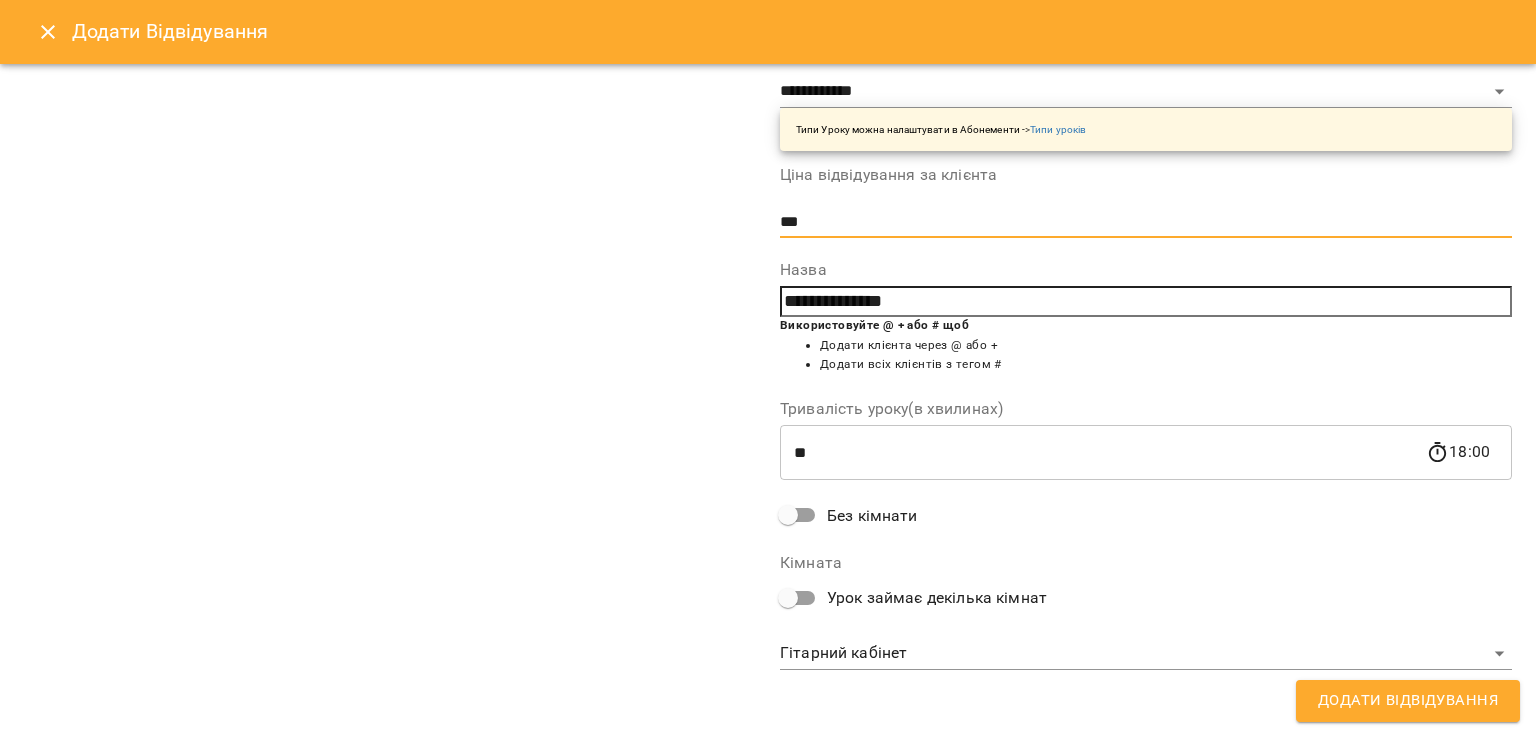 type on "***" 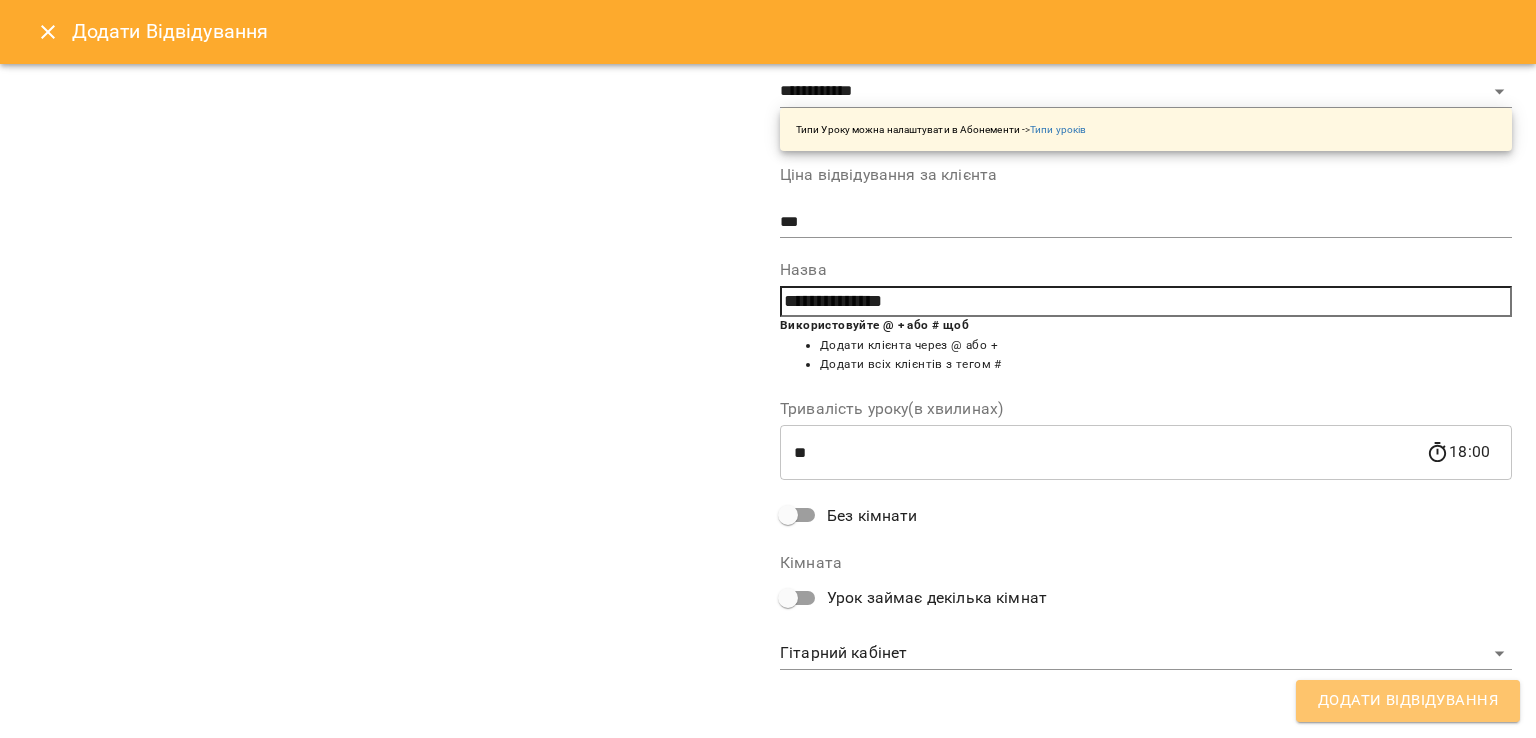 click on "Додати Відвідування" at bounding box center [1408, 701] 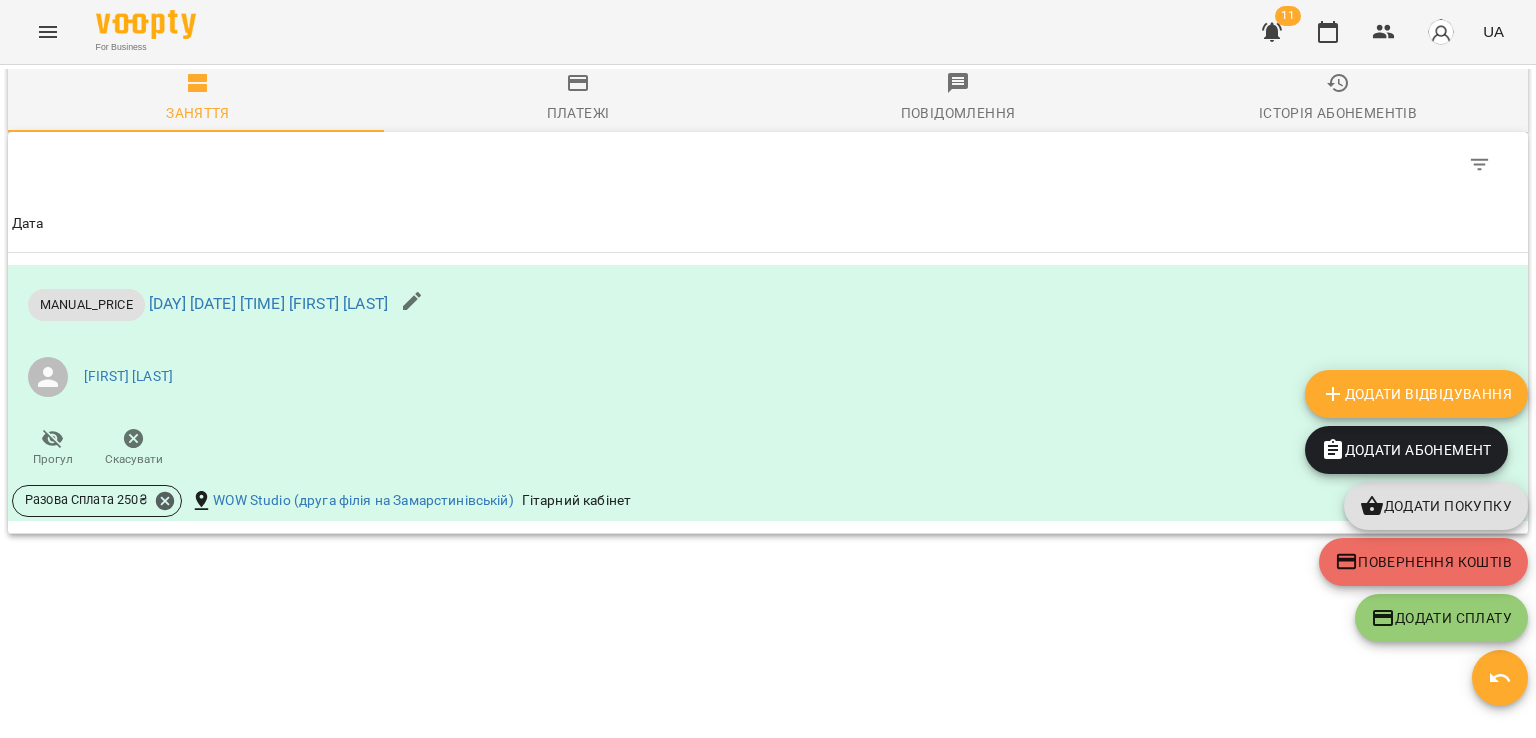 scroll, scrollTop: 950, scrollLeft: 0, axis: vertical 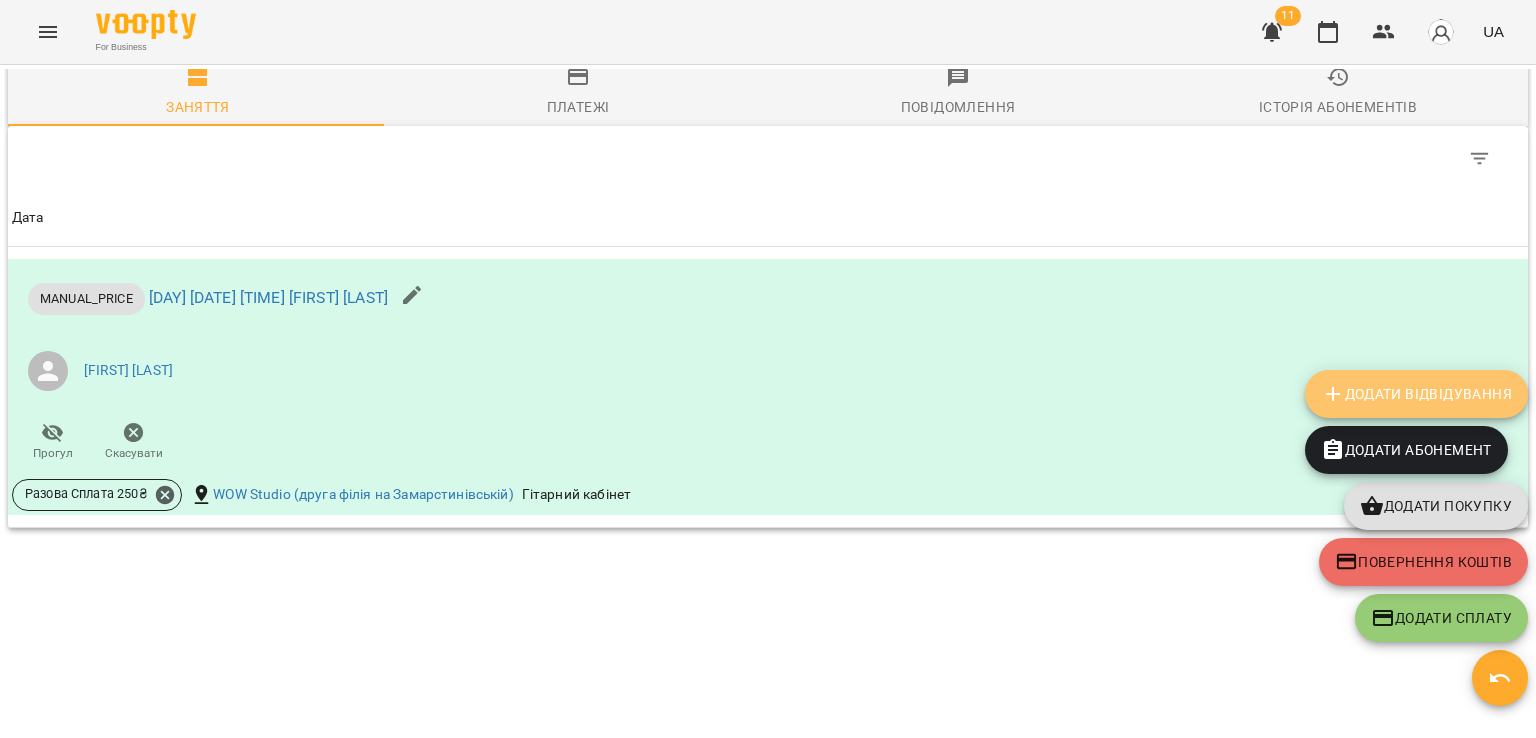 click on "Додати Відвідування" at bounding box center (1416, 394) 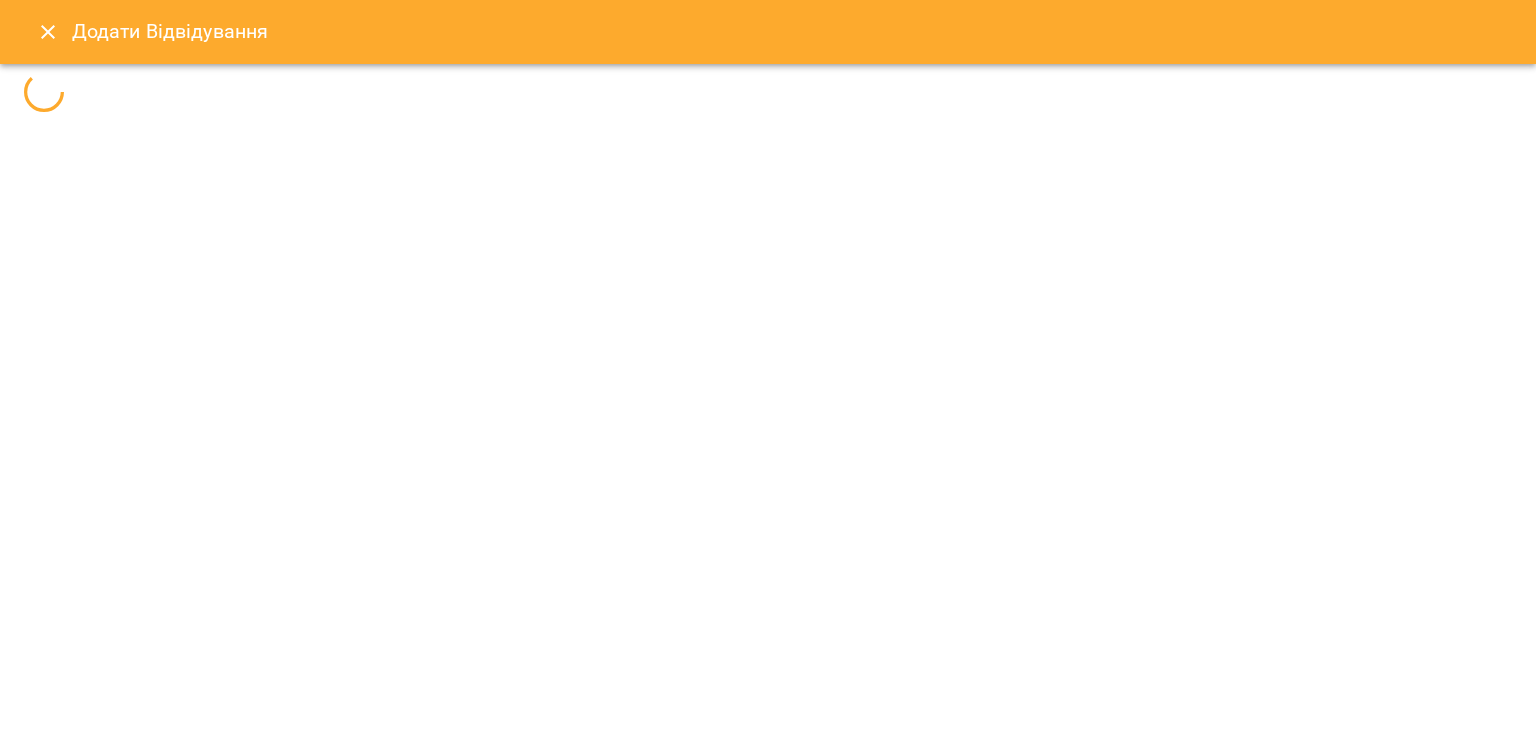select 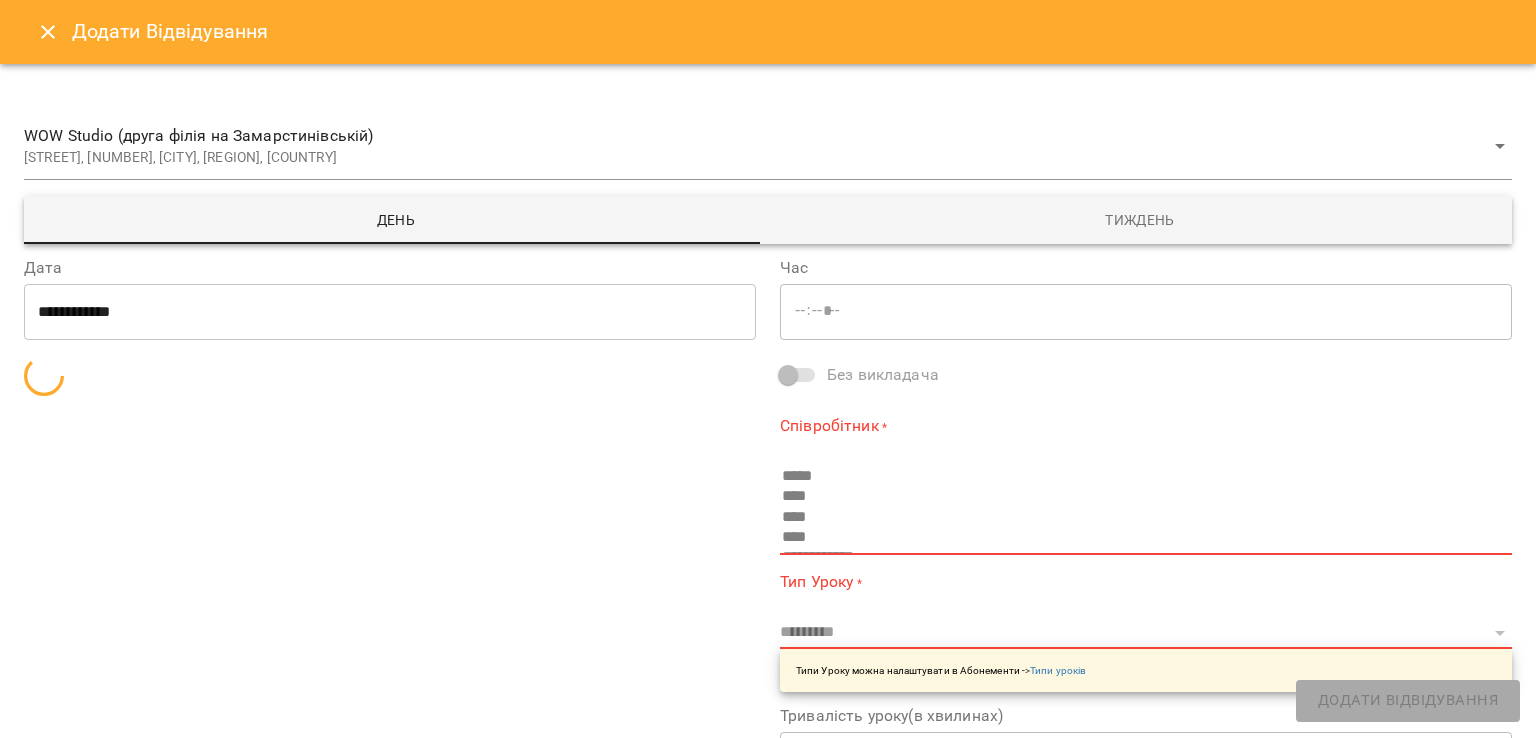 type on "*****" 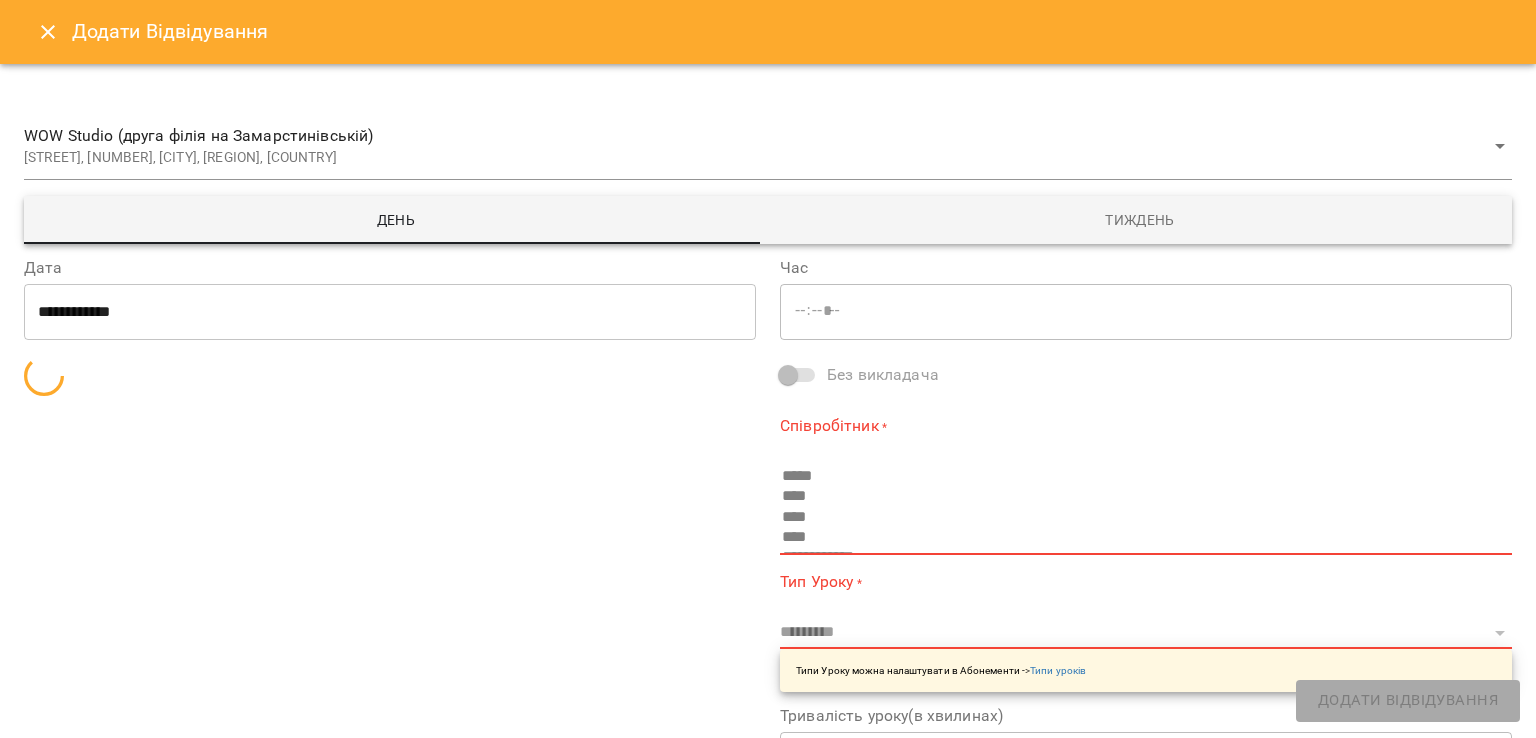 type on "**********" 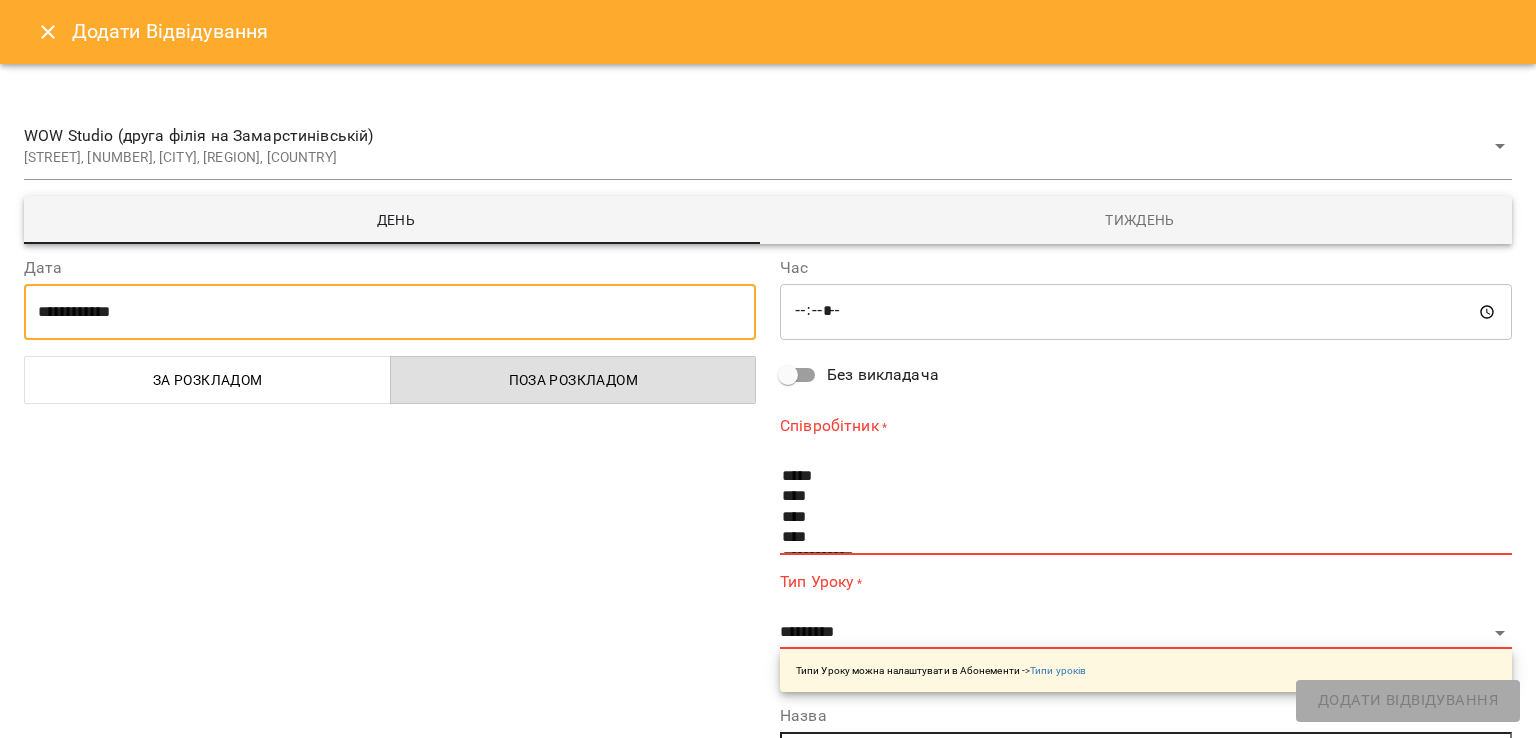 click on "**********" at bounding box center [390, 312] 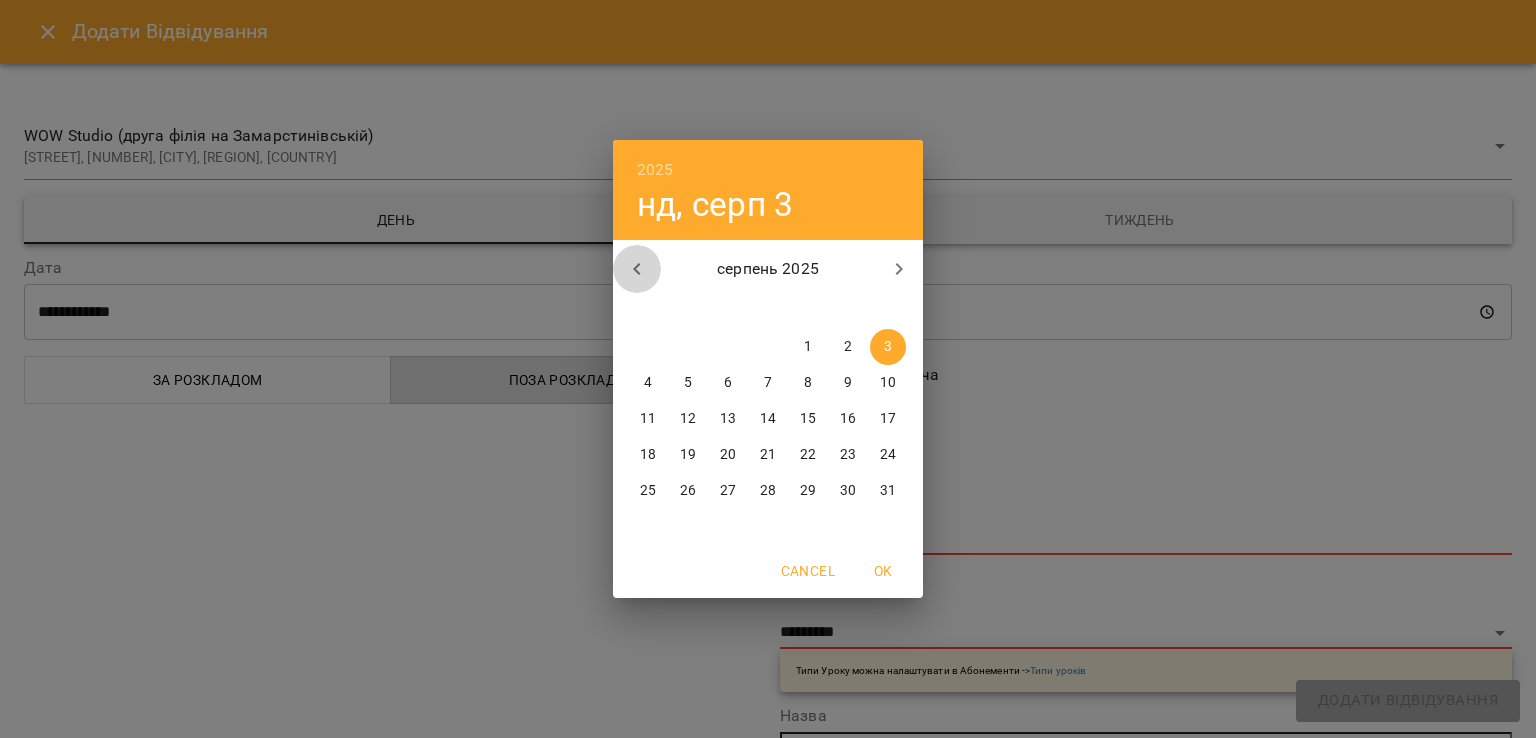 click 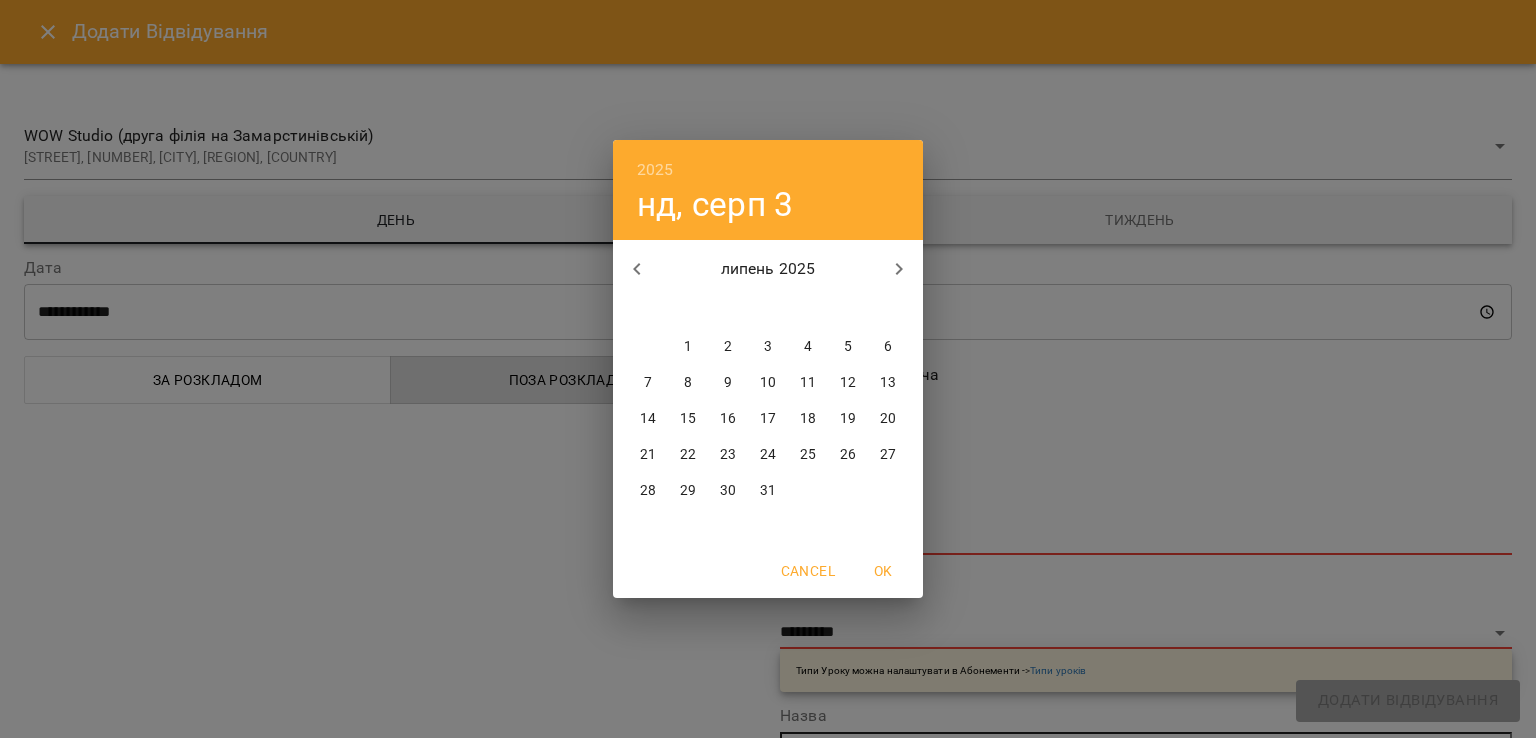 click on "25" at bounding box center [808, 455] 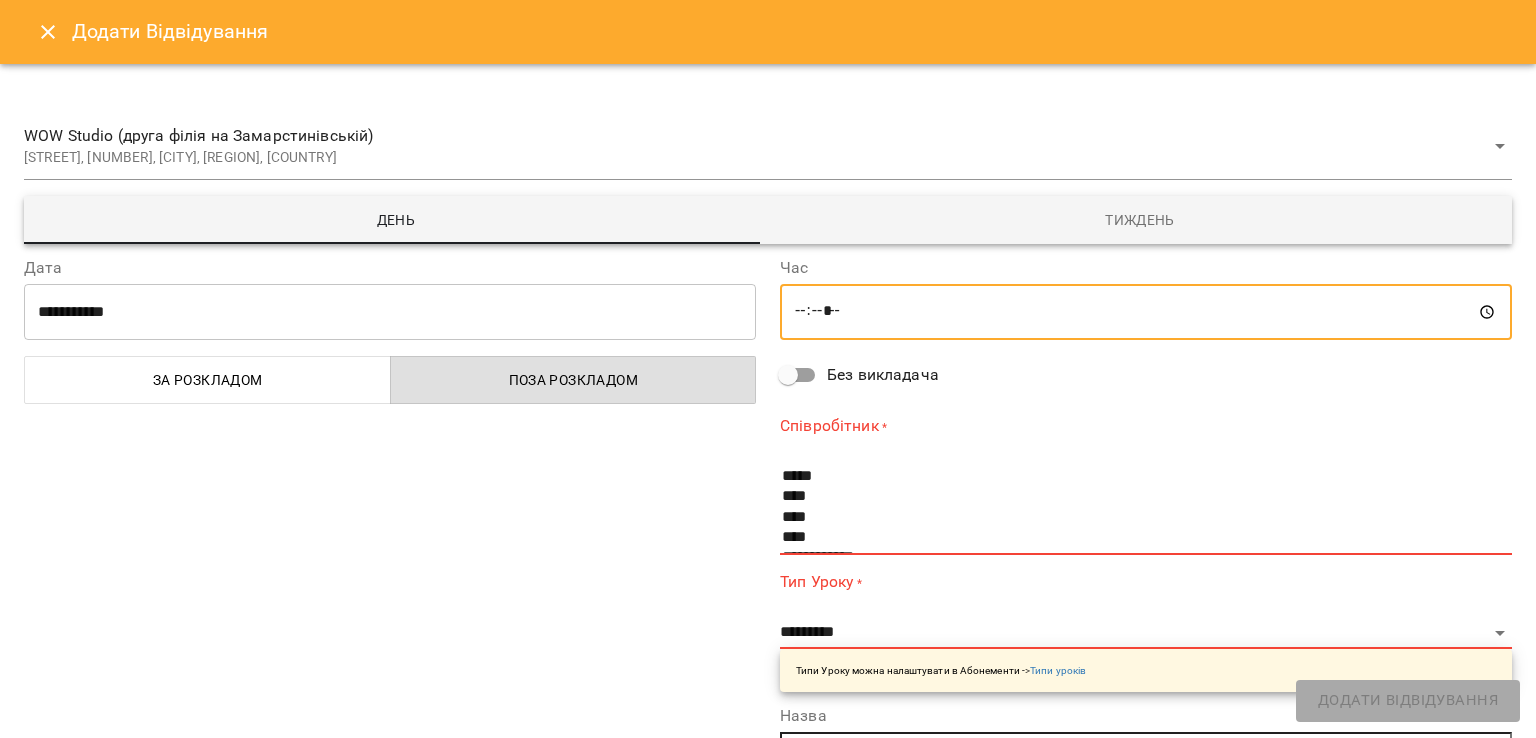 click on "*****" at bounding box center (1146, 312) 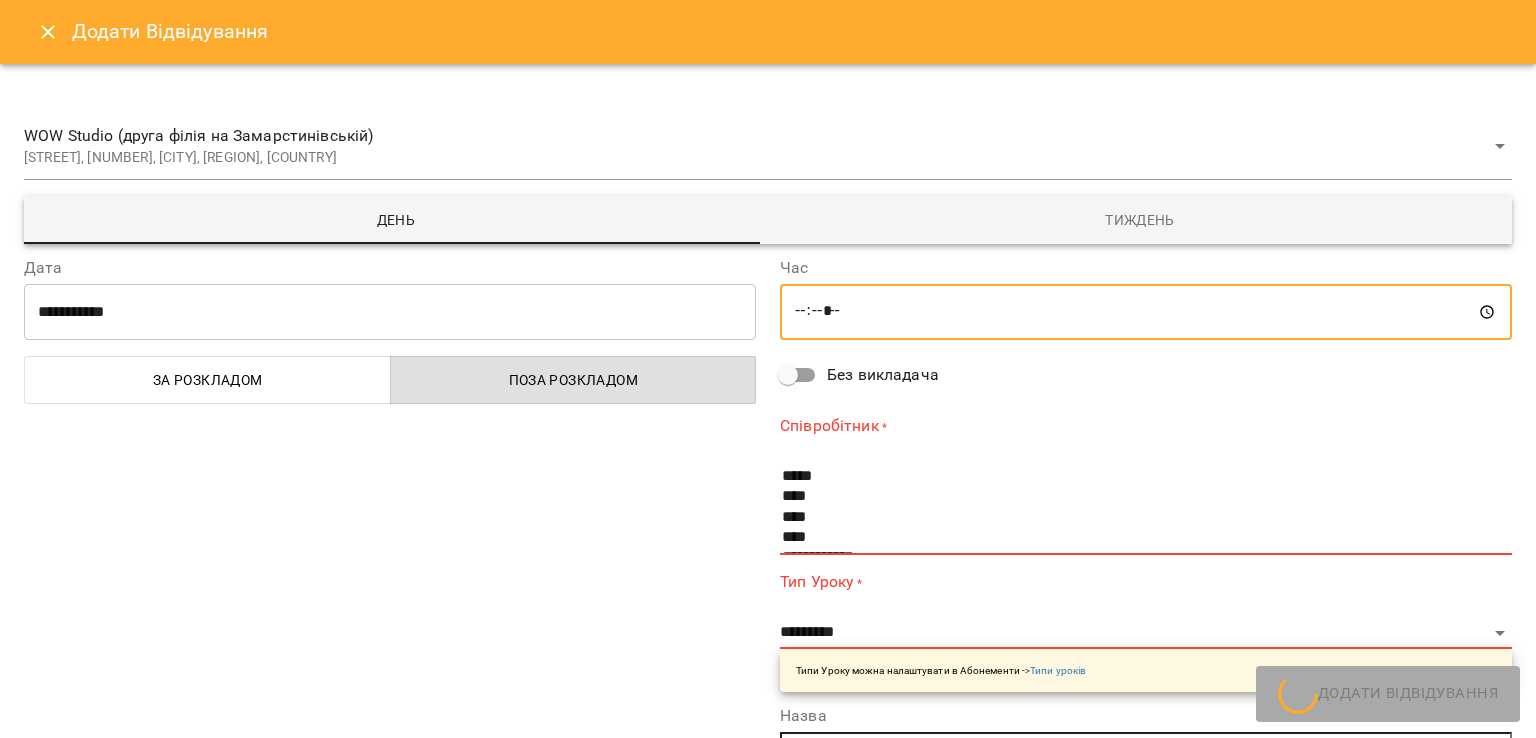 type on "*****" 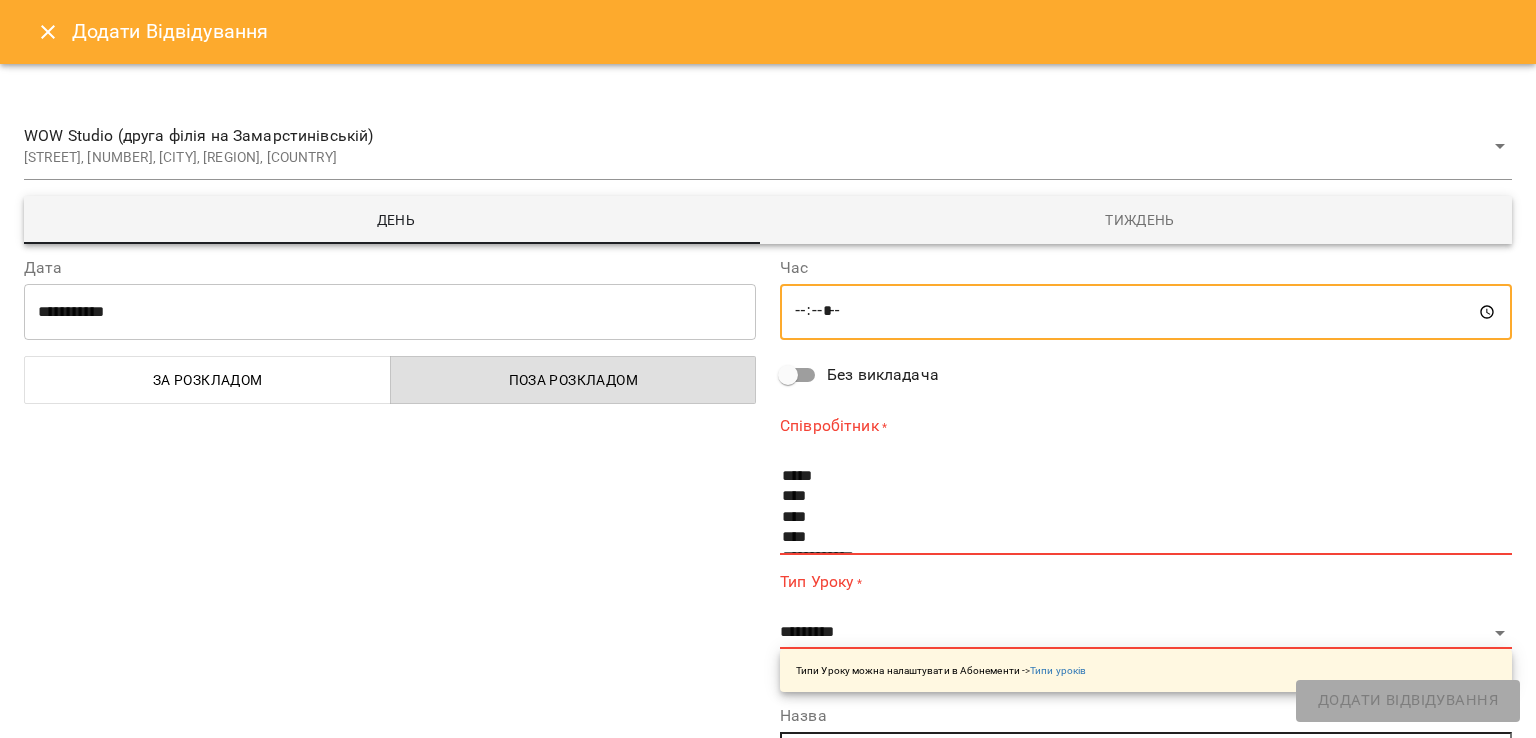 scroll, scrollTop: 140, scrollLeft: 0, axis: vertical 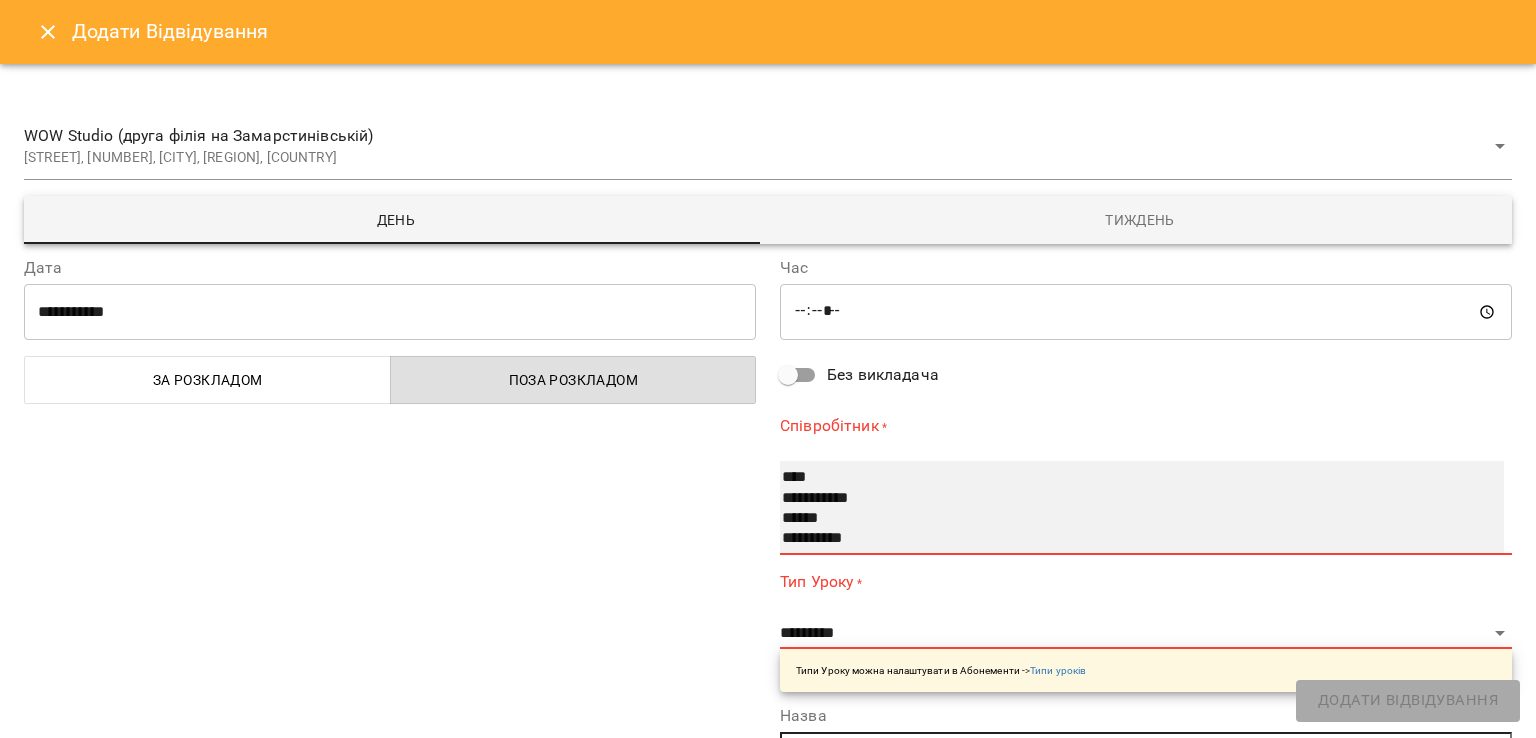 select on "**********" 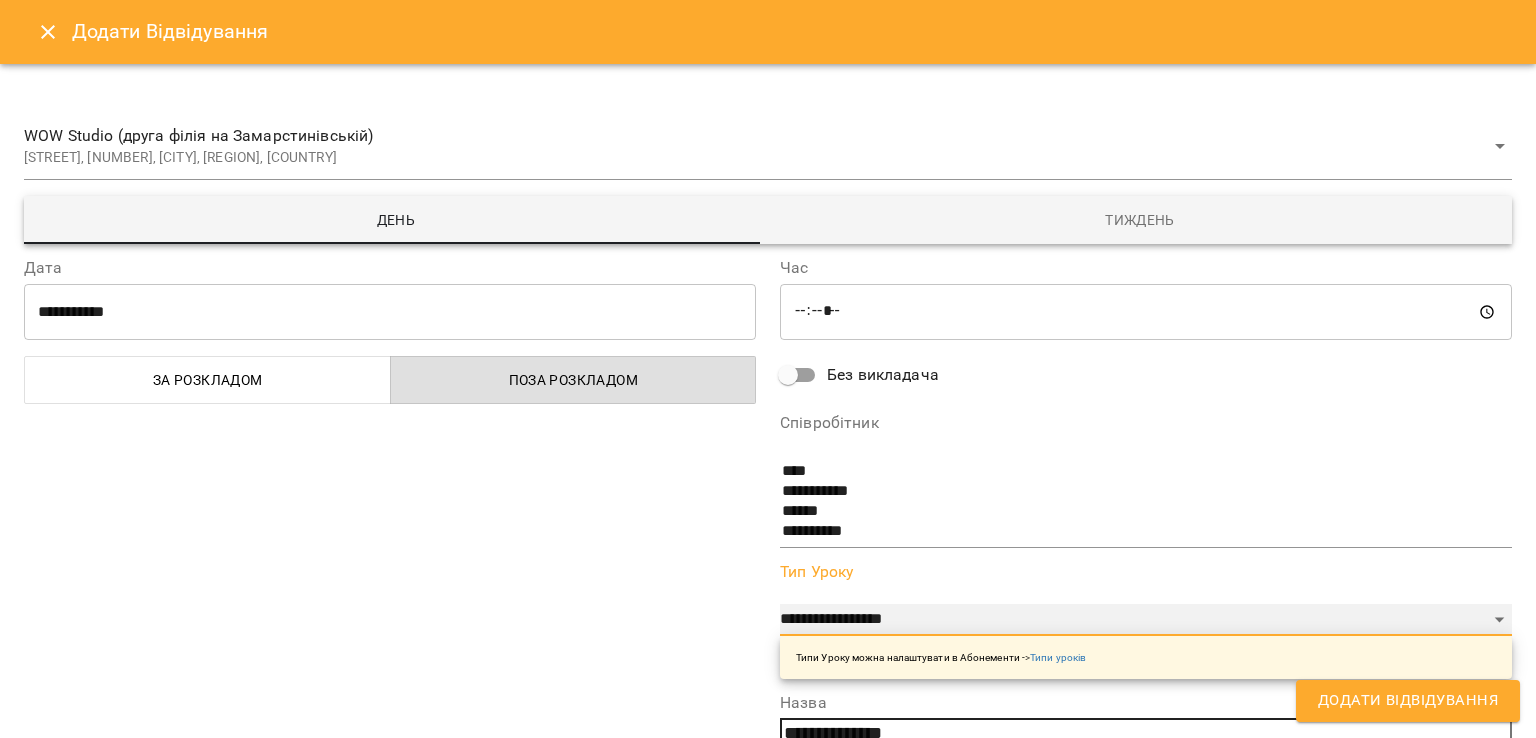 click on "**********" at bounding box center (1146, 620) 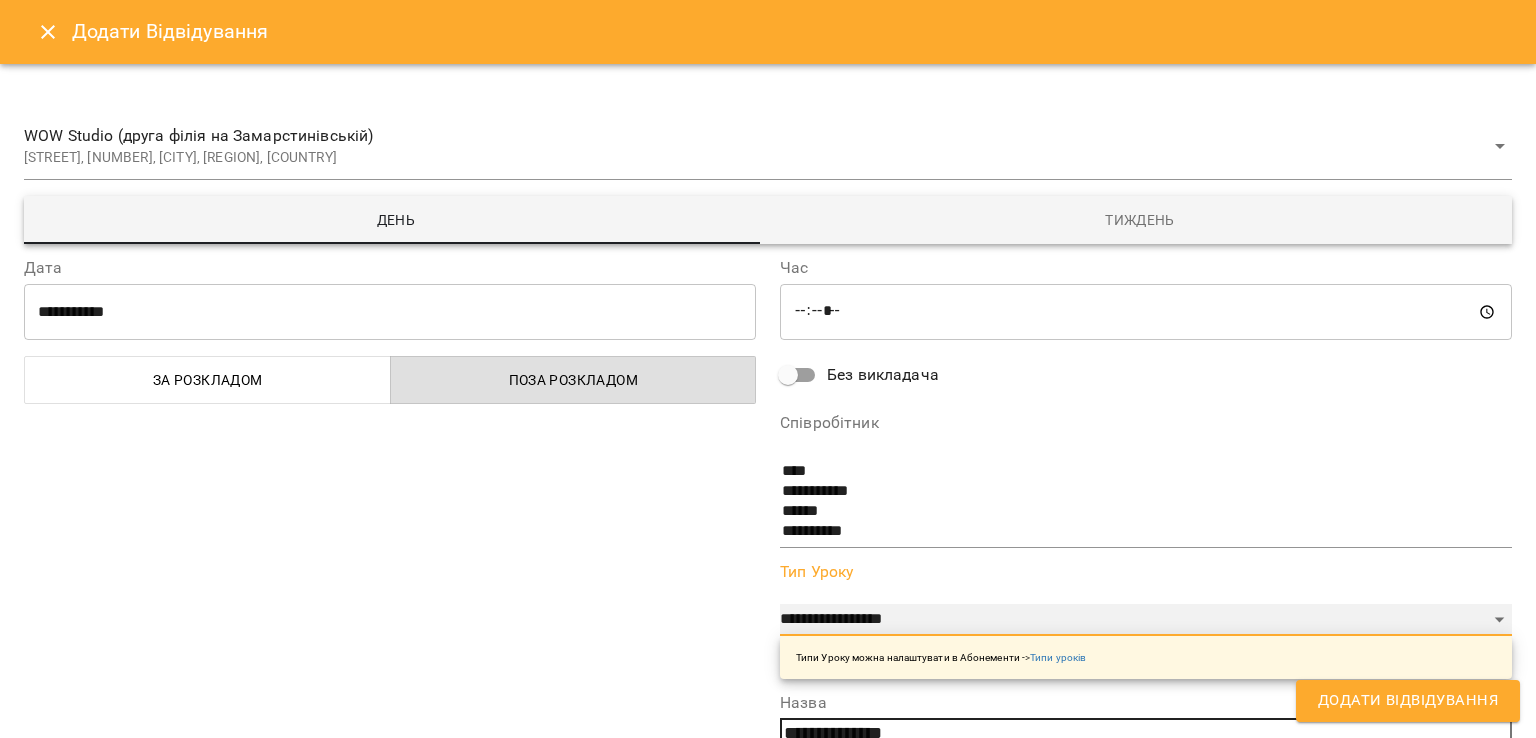 select on "**********" 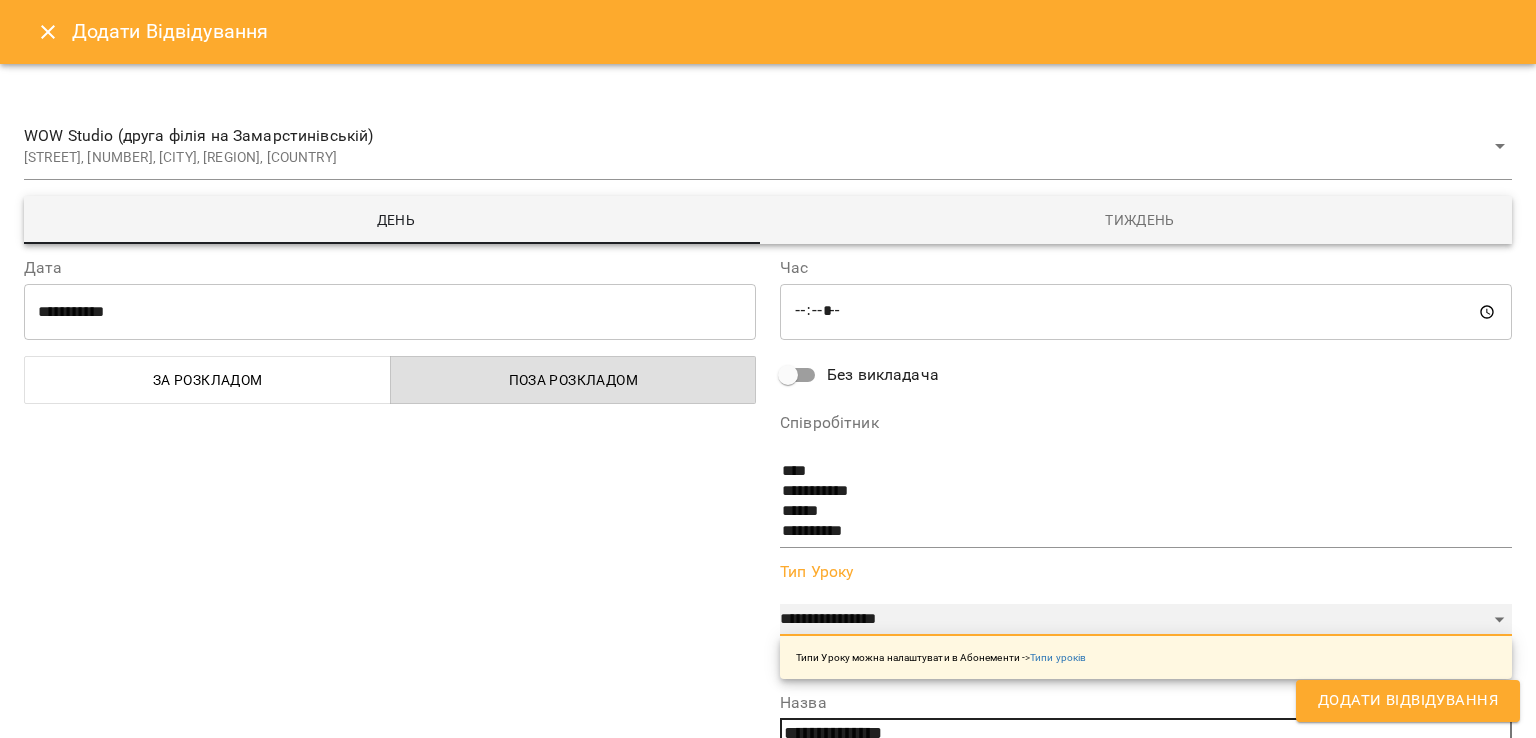 click on "**********" at bounding box center [1146, 620] 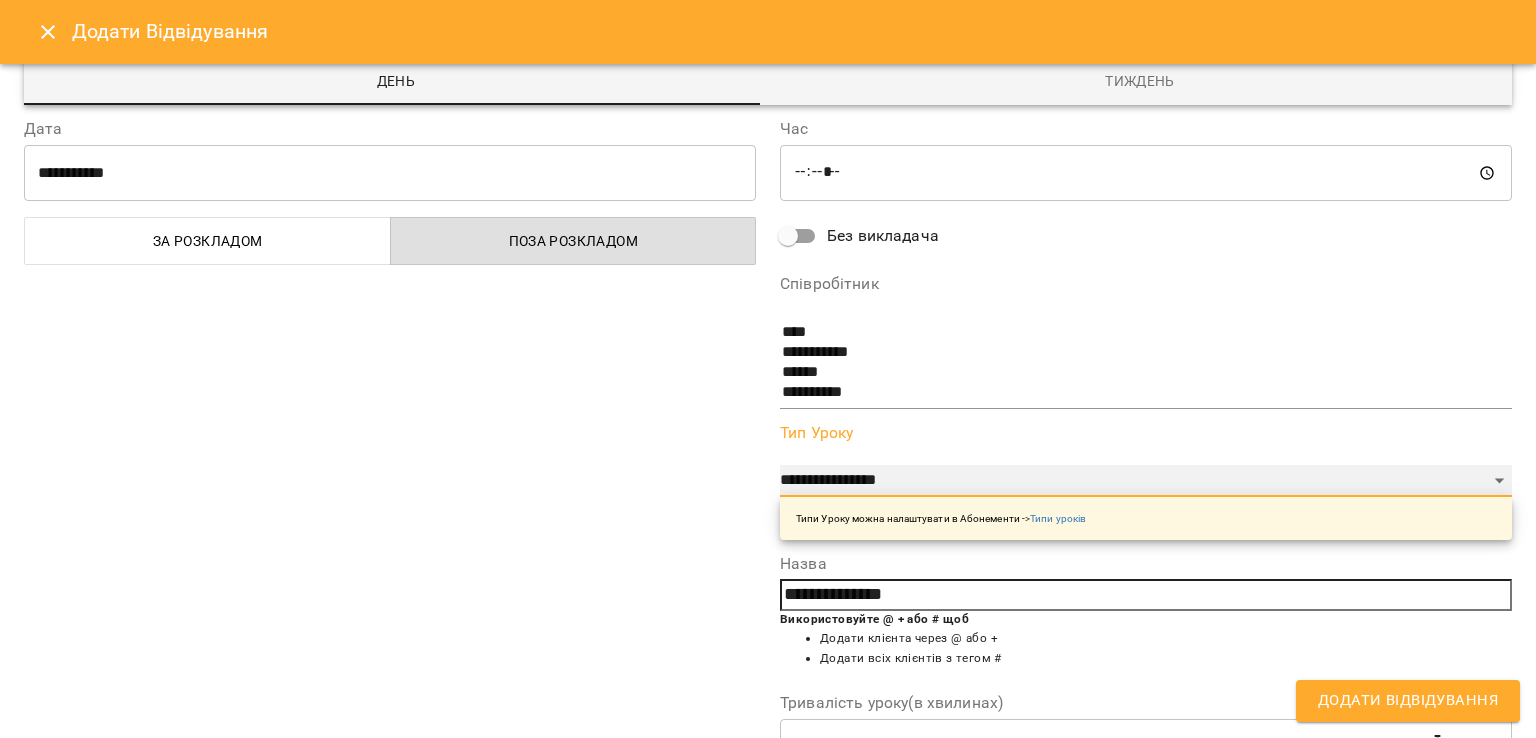 scroll, scrollTop: 142, scrollLeft: 0, axis: vertical 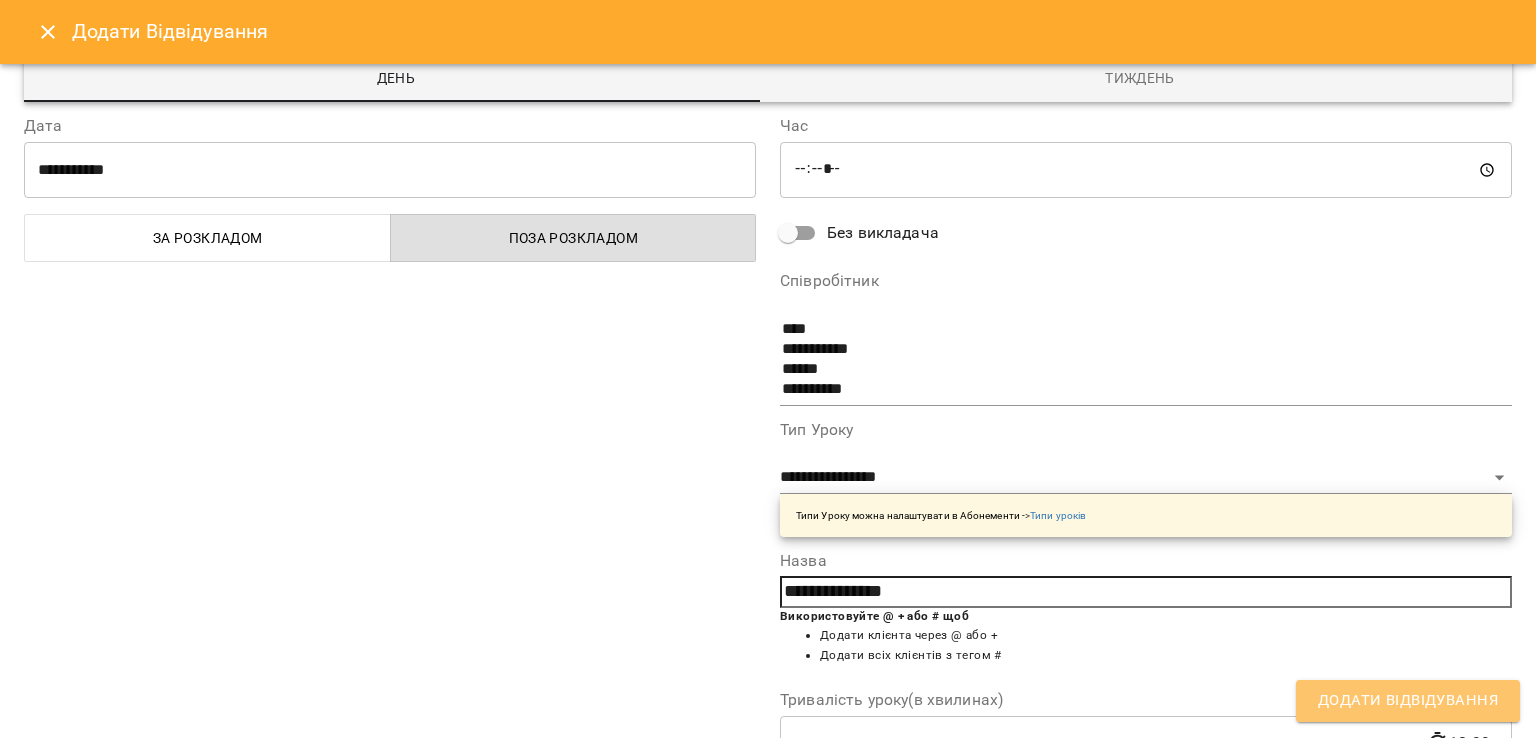 click on "Додати Відвідування" at bounding box center (1408, 701) 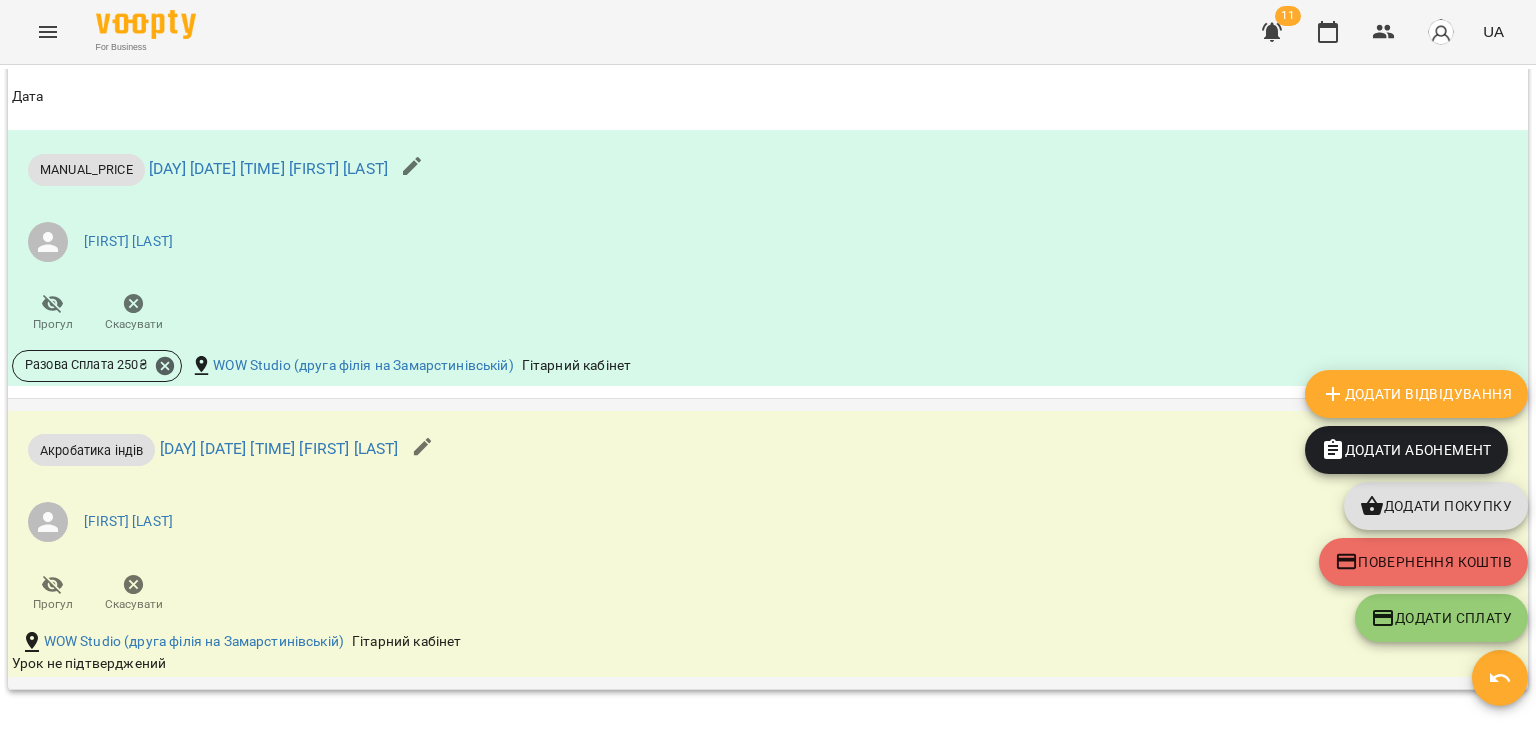 scroll, scrollTop: 1076, scrollLeft: 0, axis: vertical 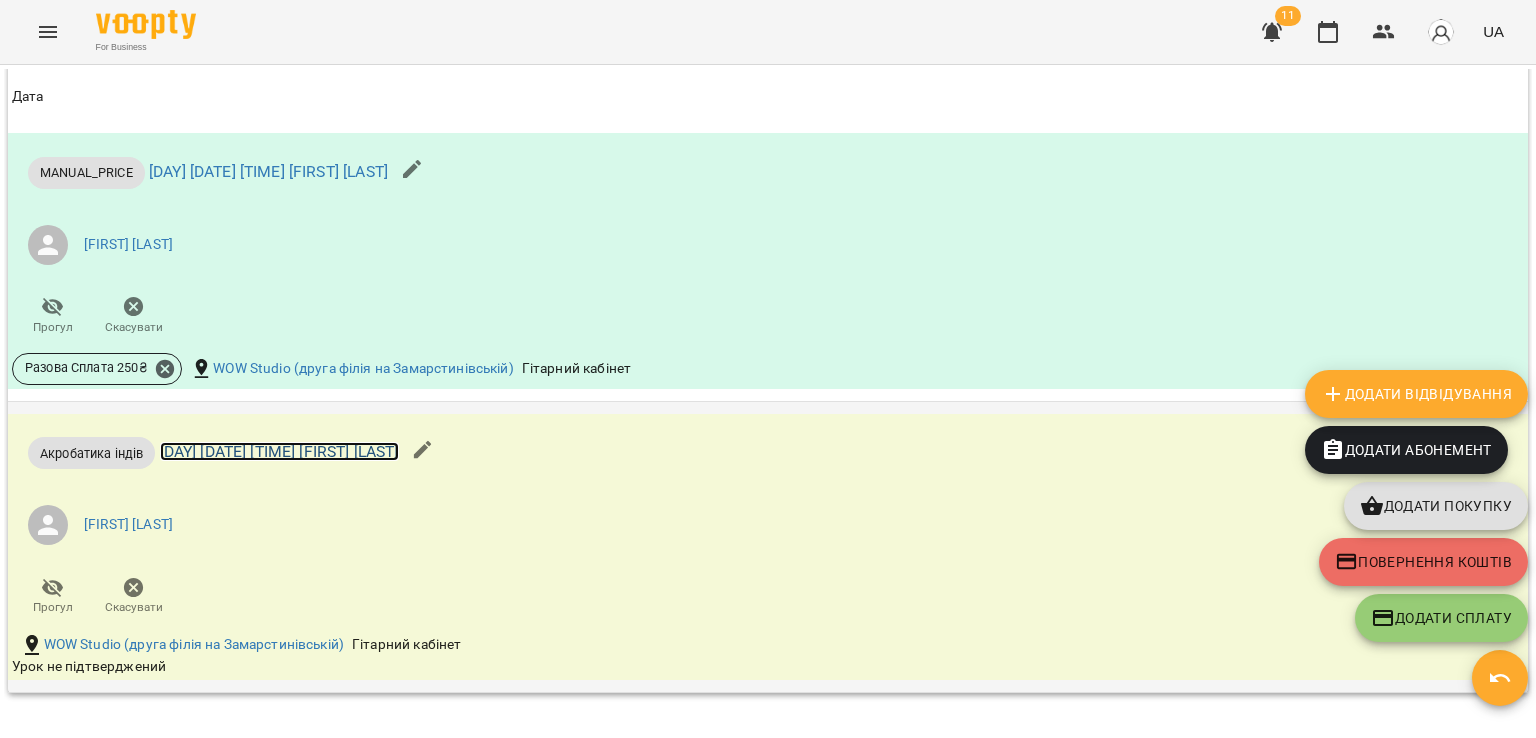 click on "[DAY] [DATE] [YEAR] [TIME] [FIRST] [LAST]" at bounding box center [279, 451] 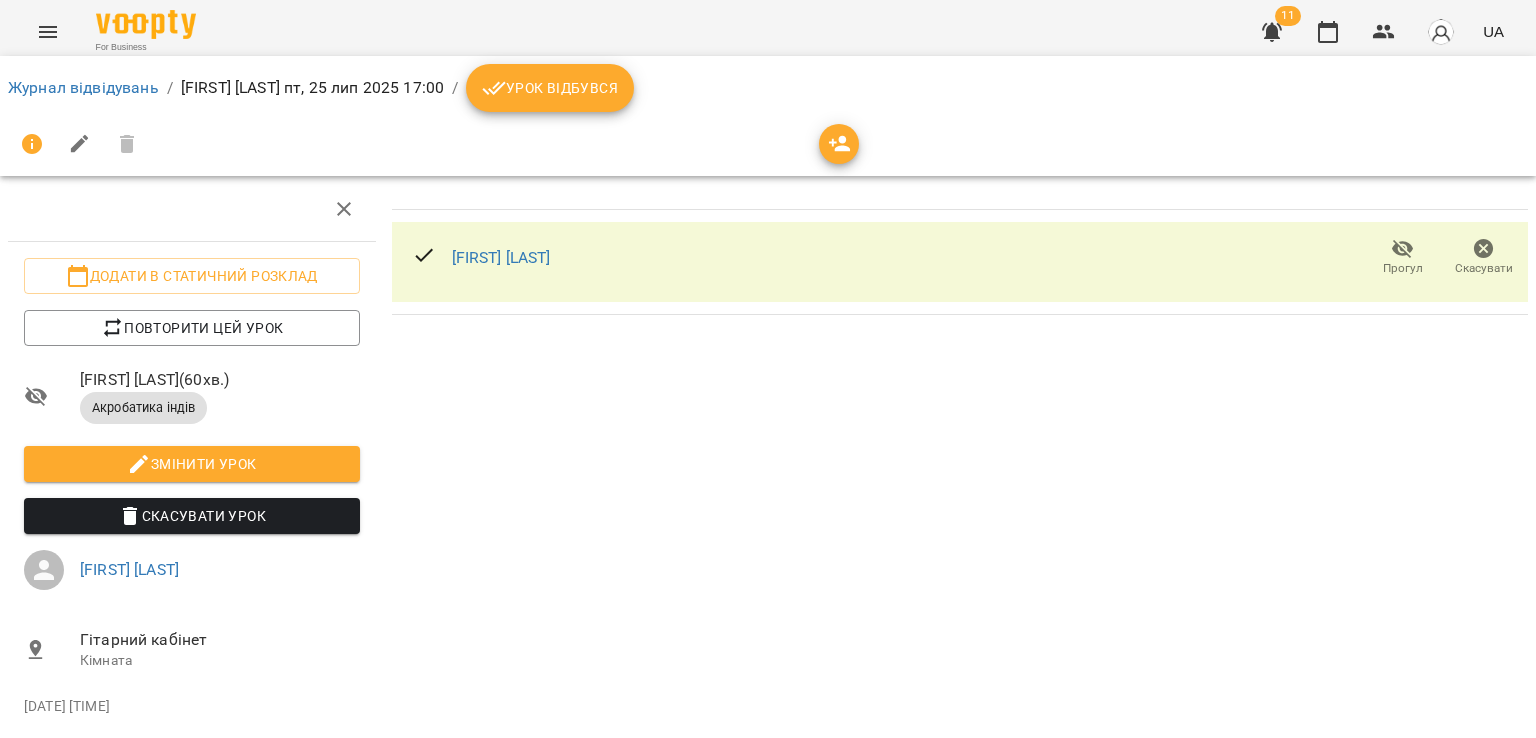 click on "Урок відбувся" at bounding box center [550, 88] 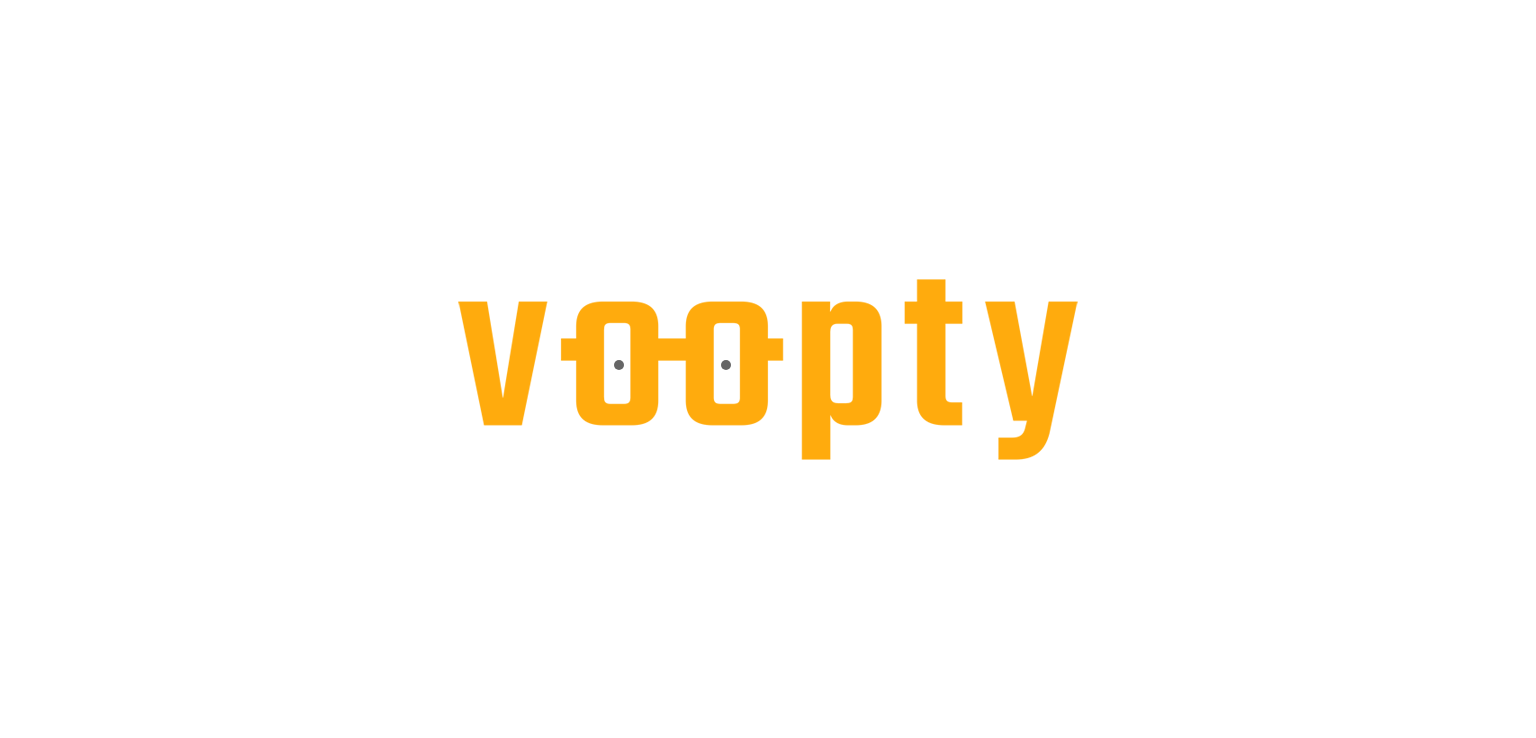 scroll, scrollTop: 0, scrollLeft: 0, axis: both 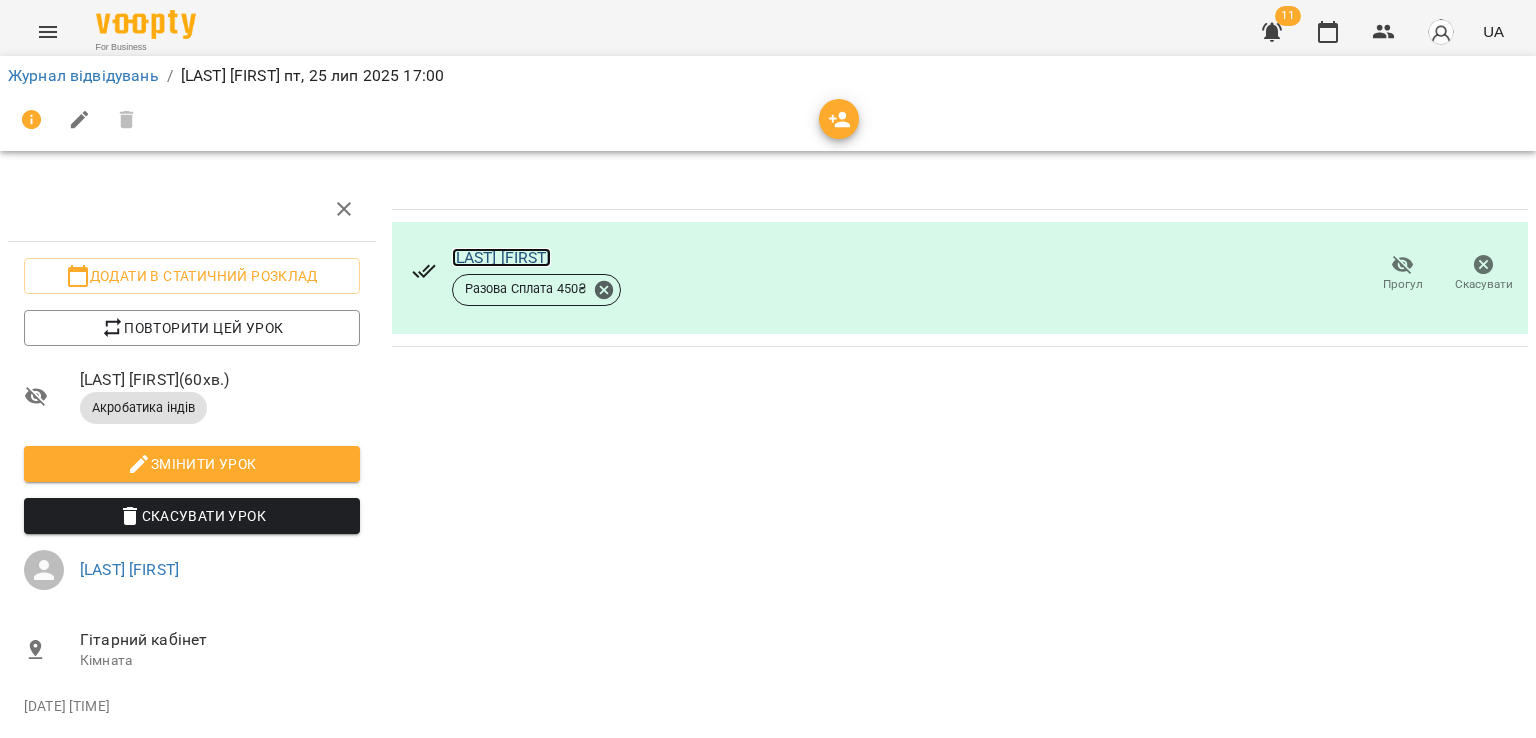 click on "[LAST] [FIRST]" at bounding box center [501, 257] 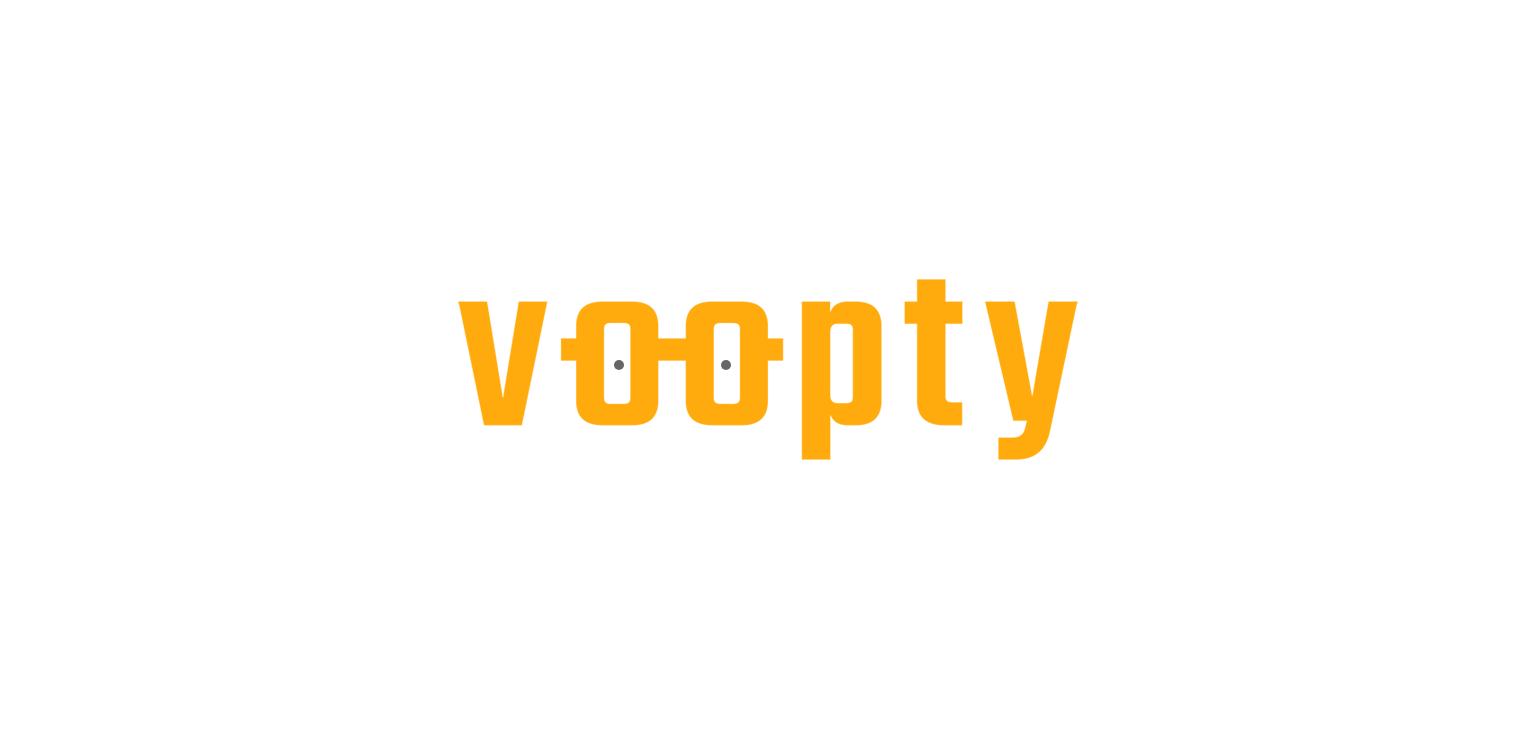 scroll, scrollTop: 0, scrollLeft: 0, axis: both 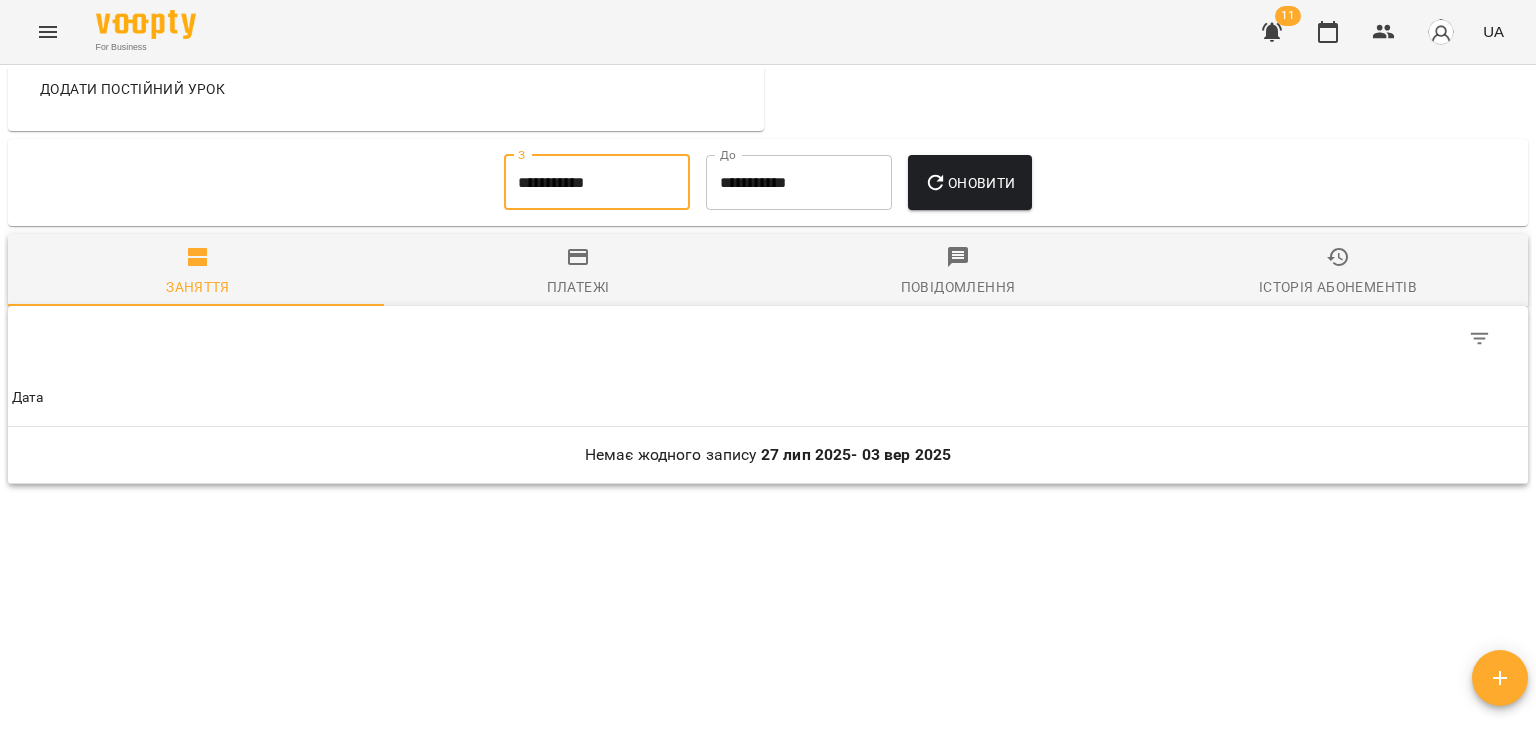 click on "**********" at bounding box center (597, 183) 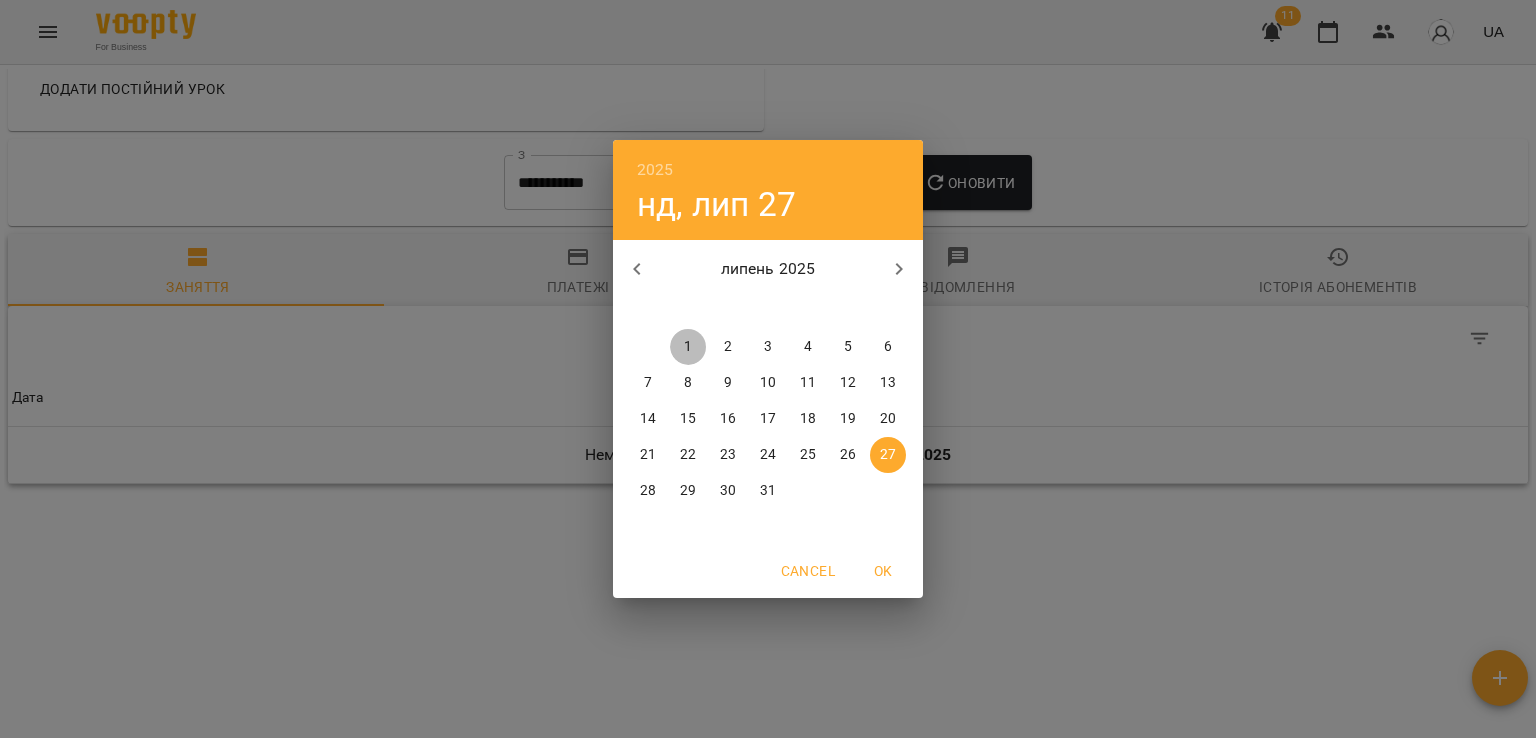 click on "1" at bounding box center (688, 347) 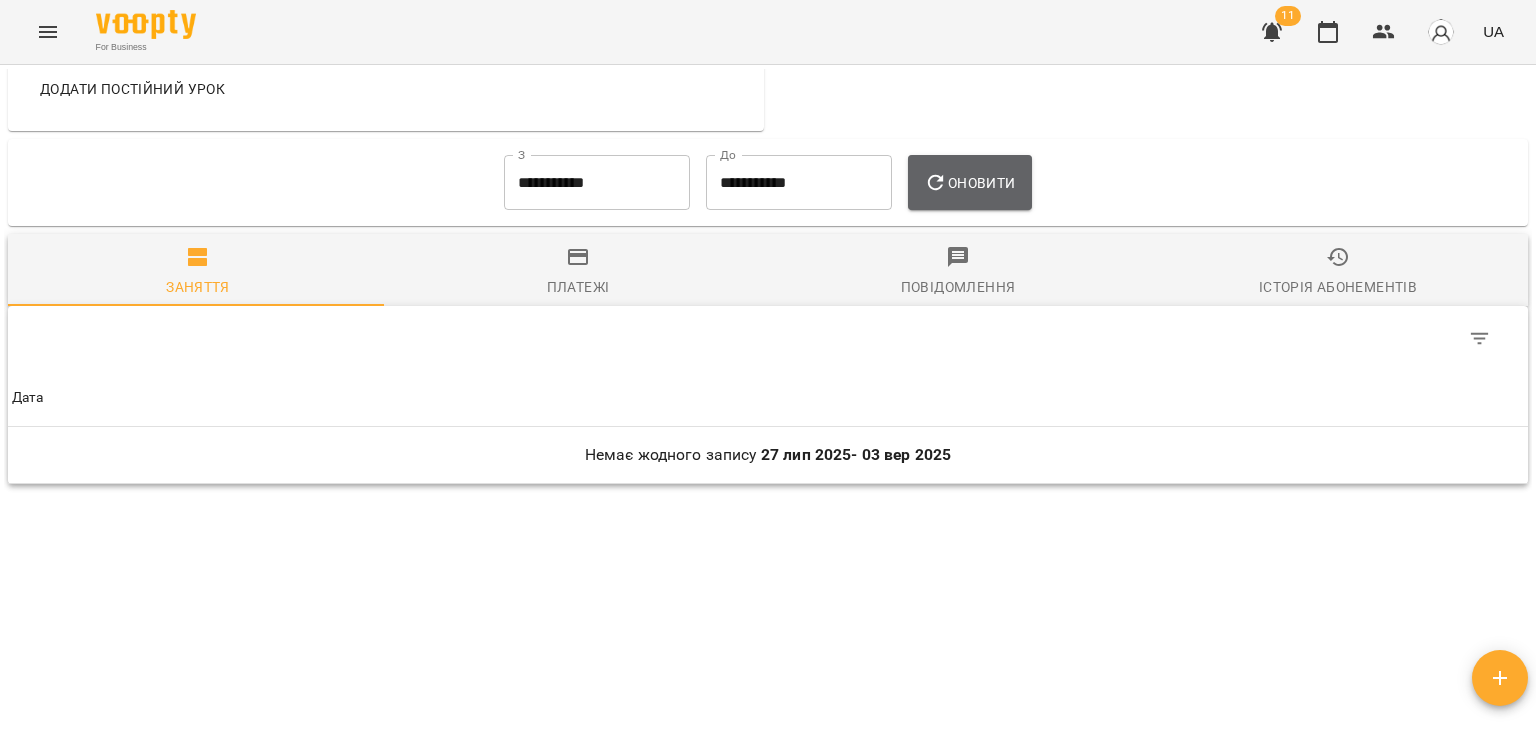 click on "Оновити" at bounding box center [969, 183] 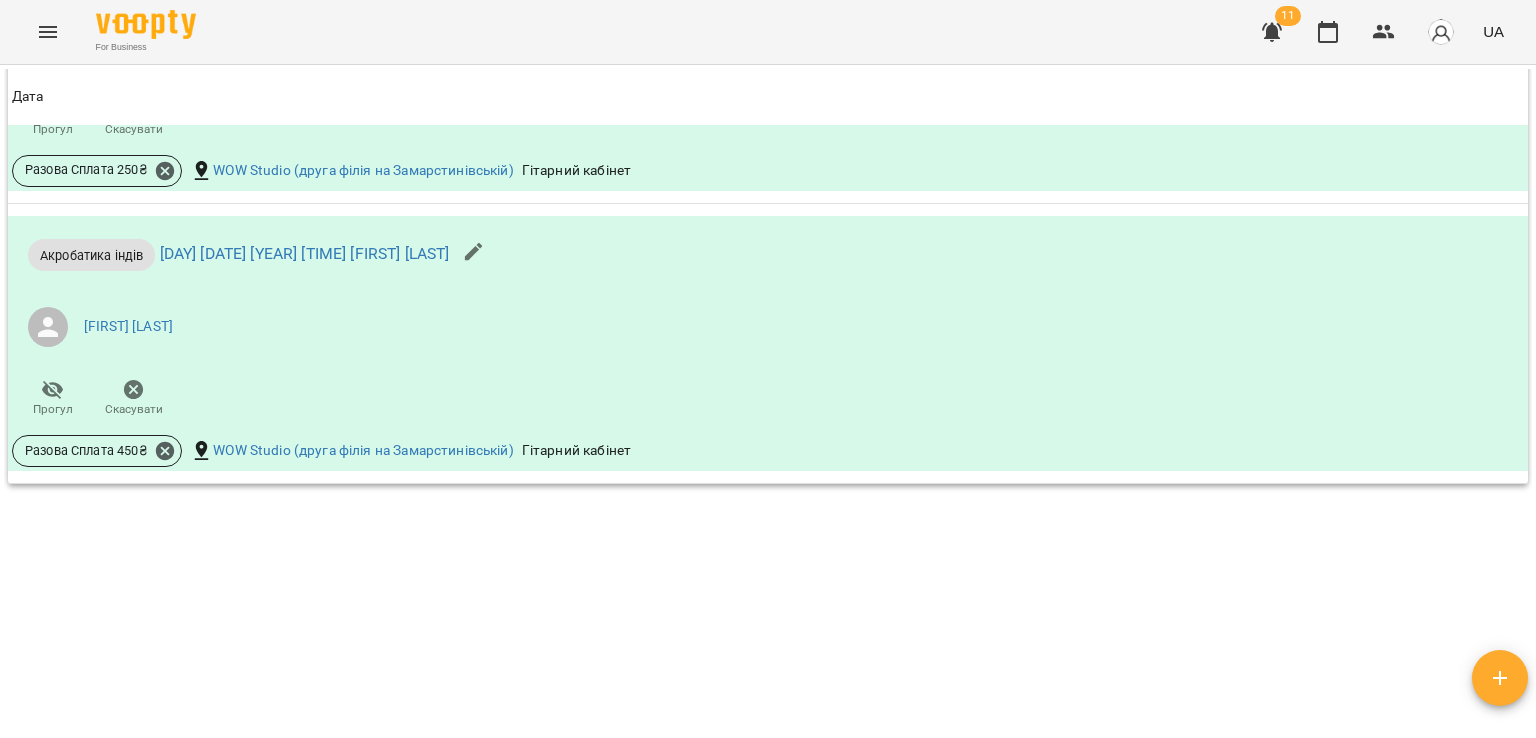 scroll, scrollTop: 0, scrollLeft: 0, axis: both 